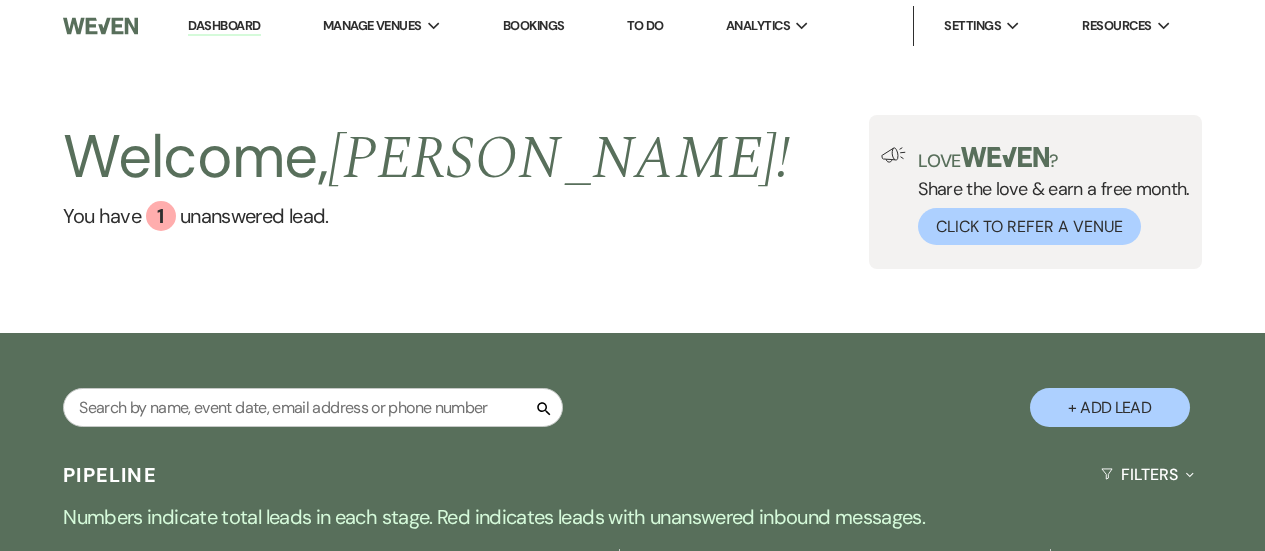 scroll, scrollTop: 0, scrollLeft: 0, axis: both 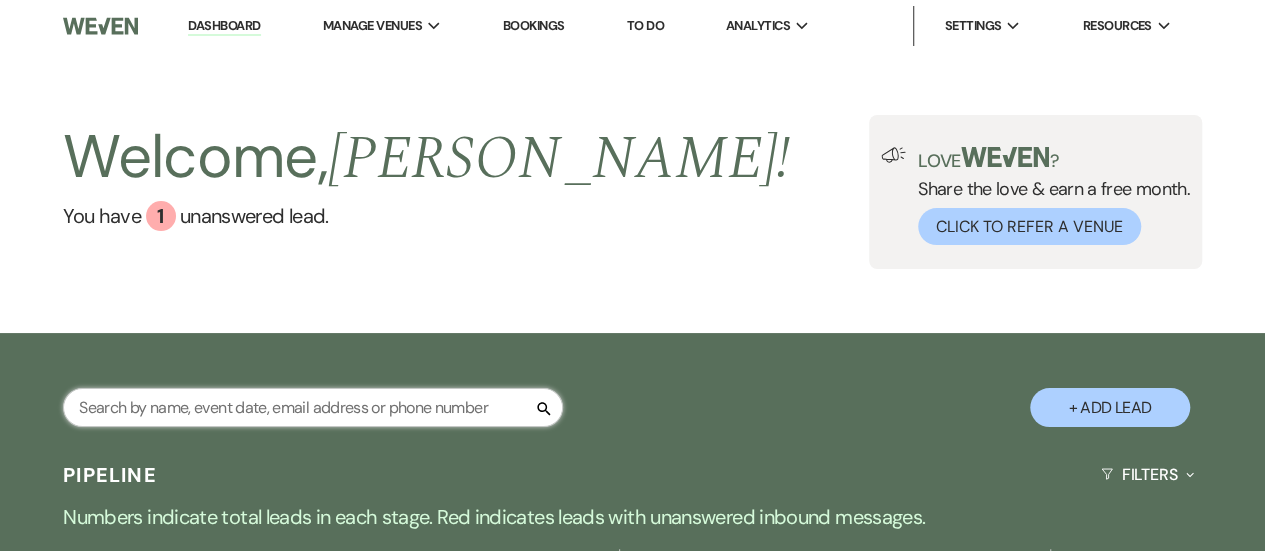 click at bounding box center [313, 407] 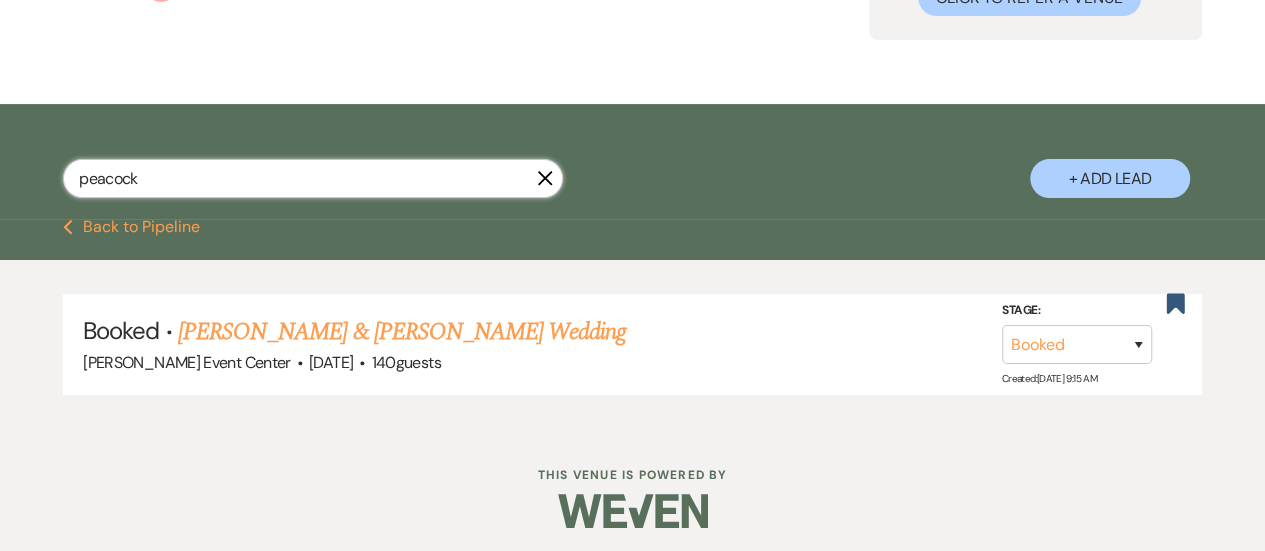 scroll, scrollTop: 234, scrollLeft: 0, axis: vertical 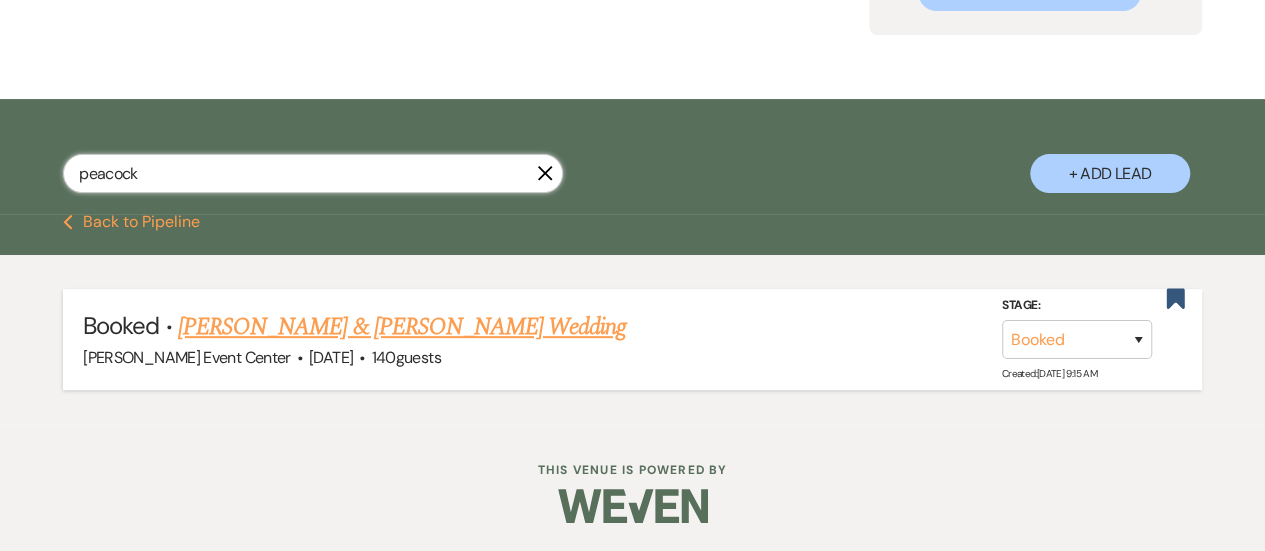 type on "peacock" 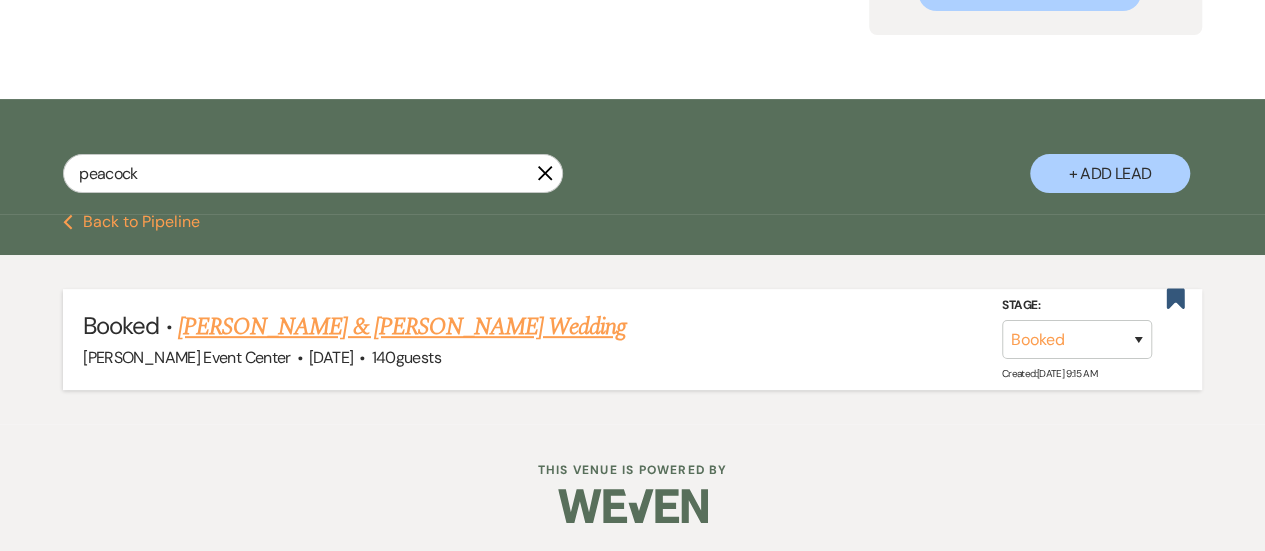 click on "[PERSON_NAME] & [PERSON_NAME] Wedding" at bounding box center [402, 327] 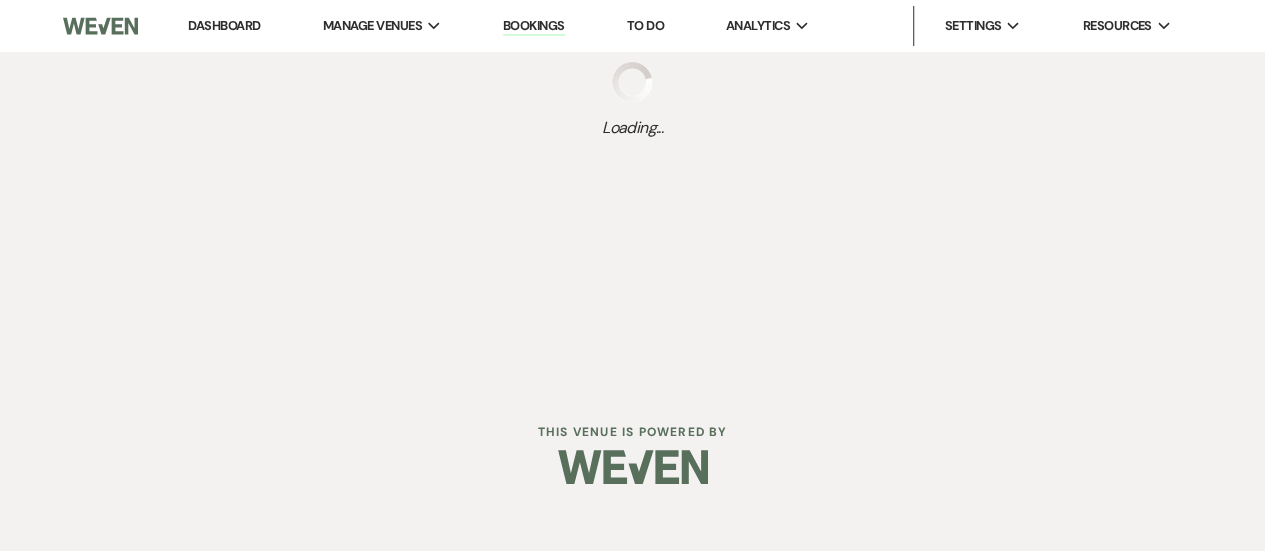 scroll, scrollTop: 0, scrollLeft: 0, axis: both 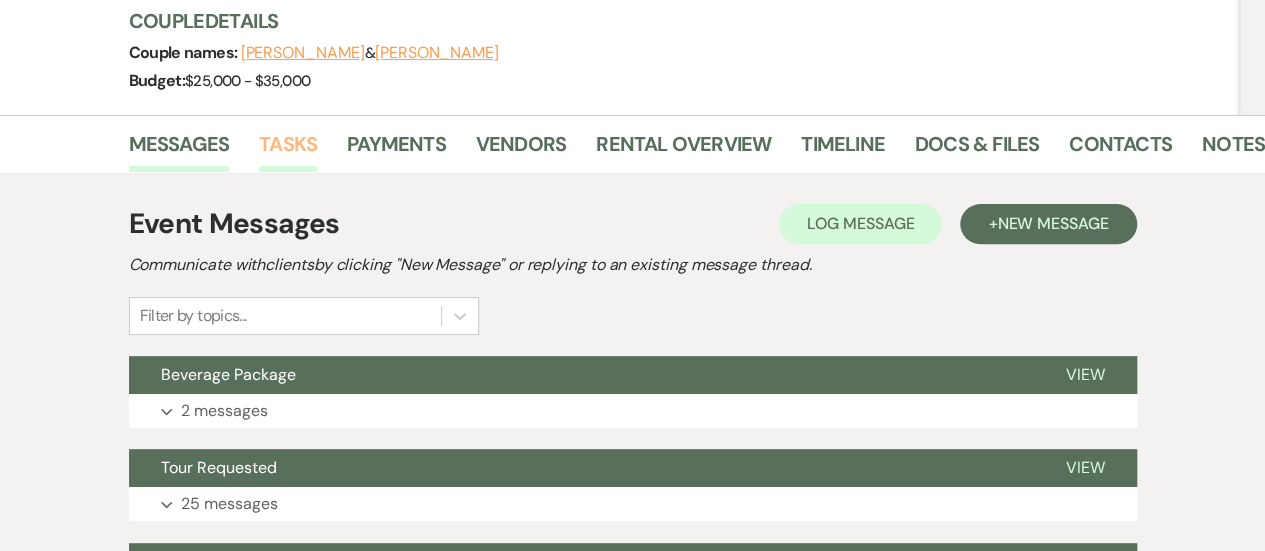 click on "Tasks" at bounding box center [288, 150] 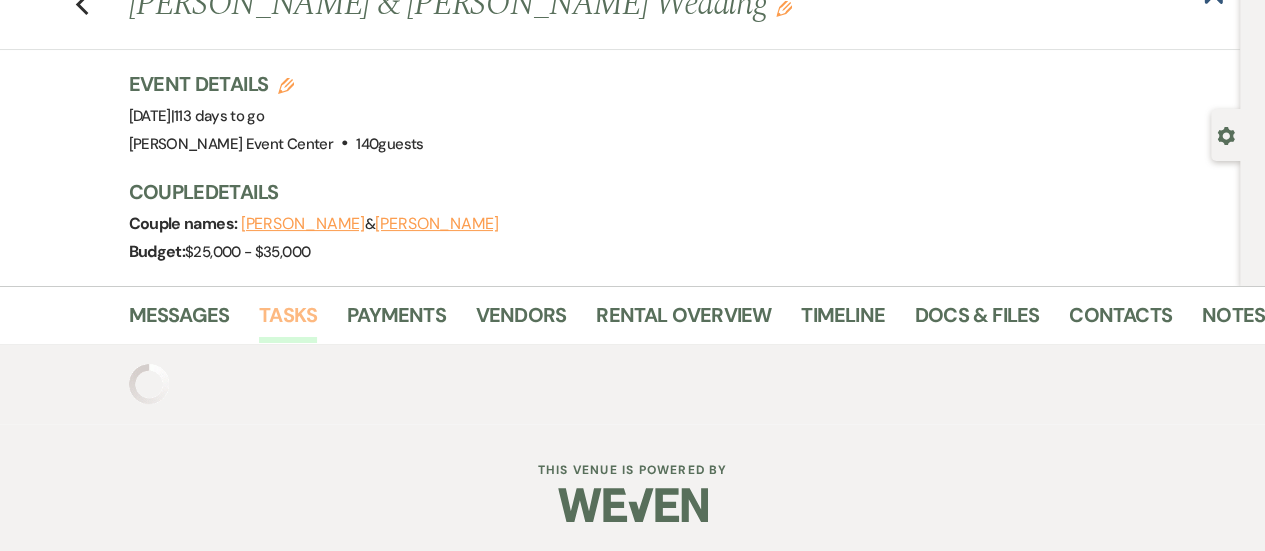 scroll, scrollTop: 242, scrollLeft: 0, axis: vertical 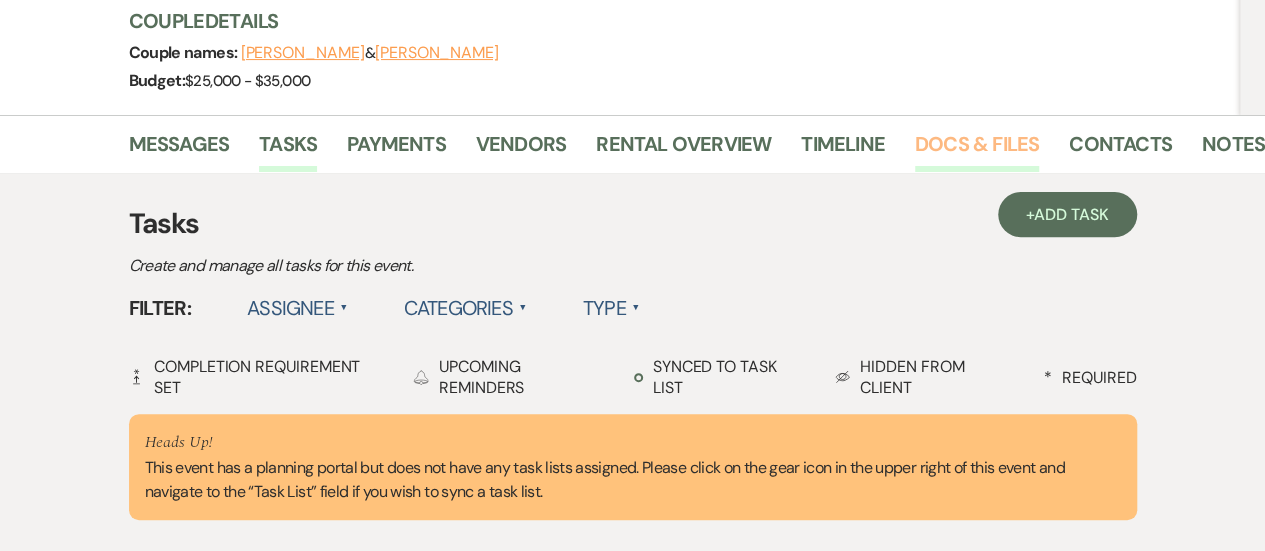 click on "Docs & Files" at bounding box center (977, 150) 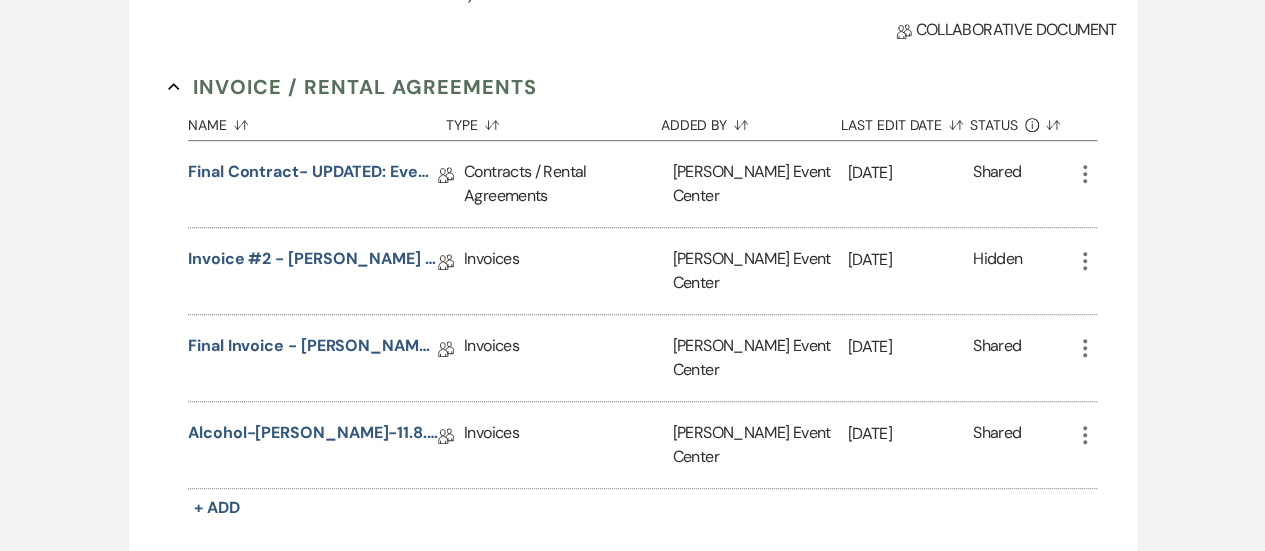 scroll, scrollTop: 539, scrollLeft: 0, axis: vertical 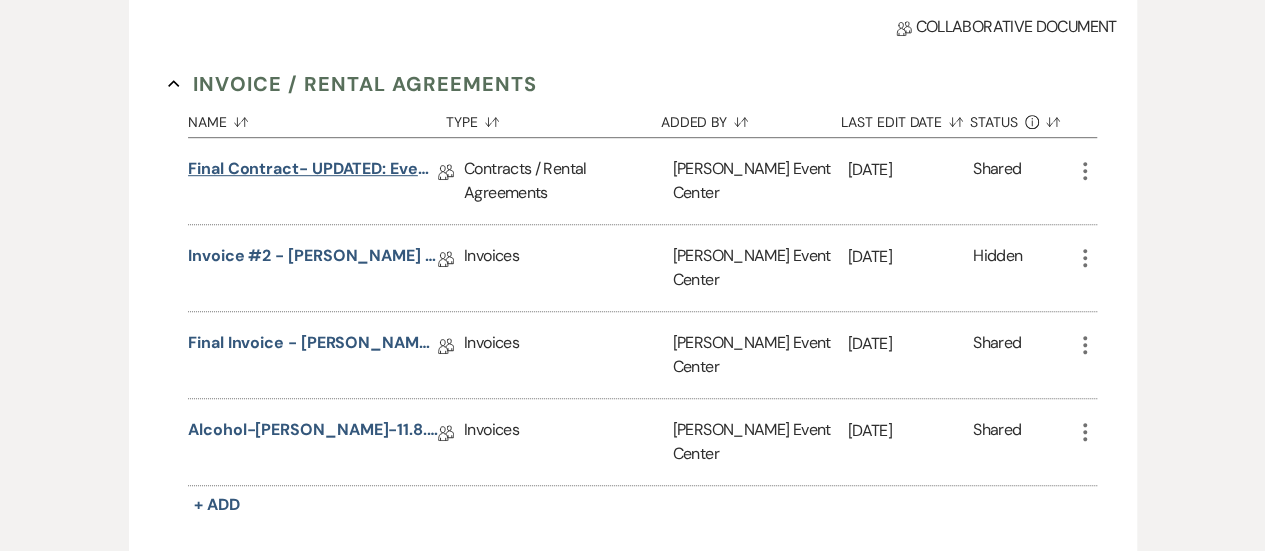 click on "Final Contract- UPDATED: Event Space Rental Agreement" at bounding box center (313, 172) 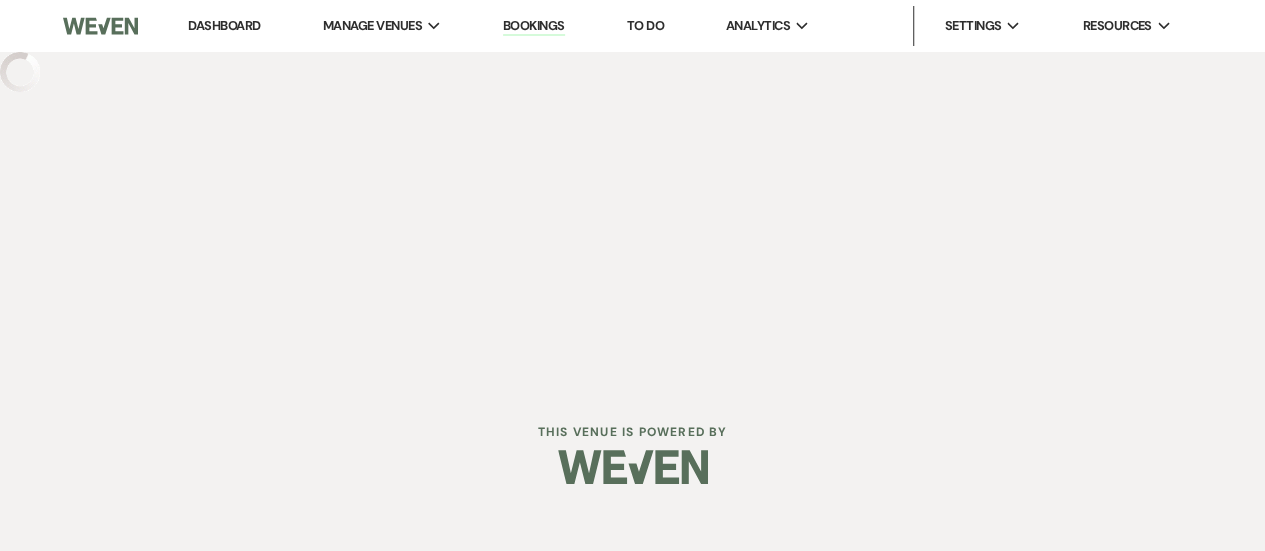 scroll, scrollTop: 0, scrollLeft: 0, axis: both 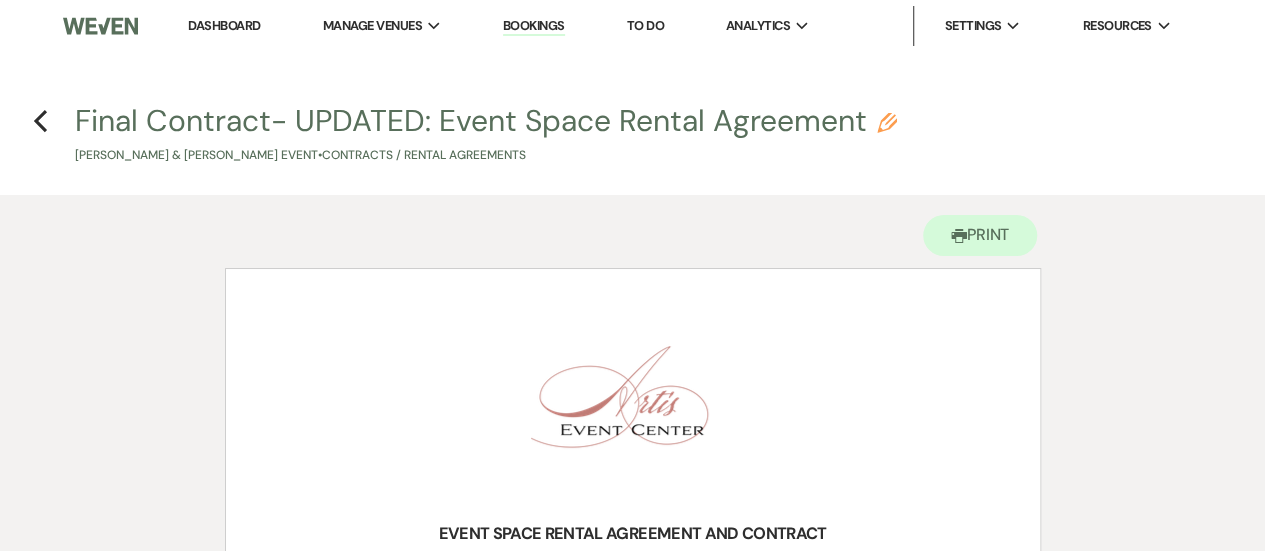 click on "Previous Final Contract- UPDATED: Event Space Rental Agreement Pencil [PERSON_NAME] & [PERSON_NAME] Event  •  Contracts / Rental Agreements" at bounding box center (632, 132) 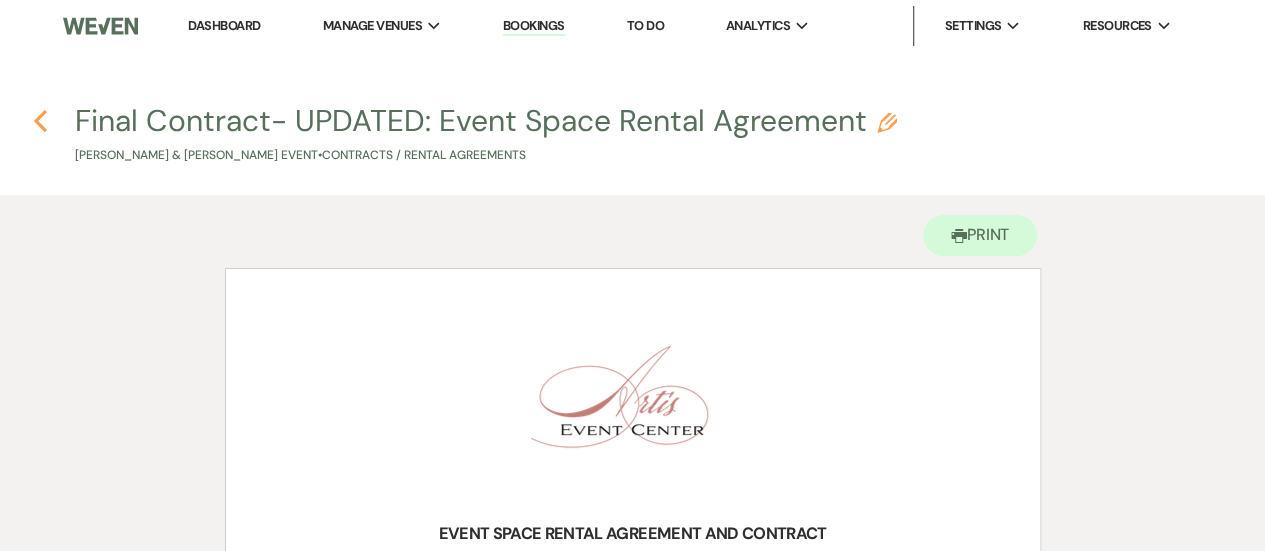 click 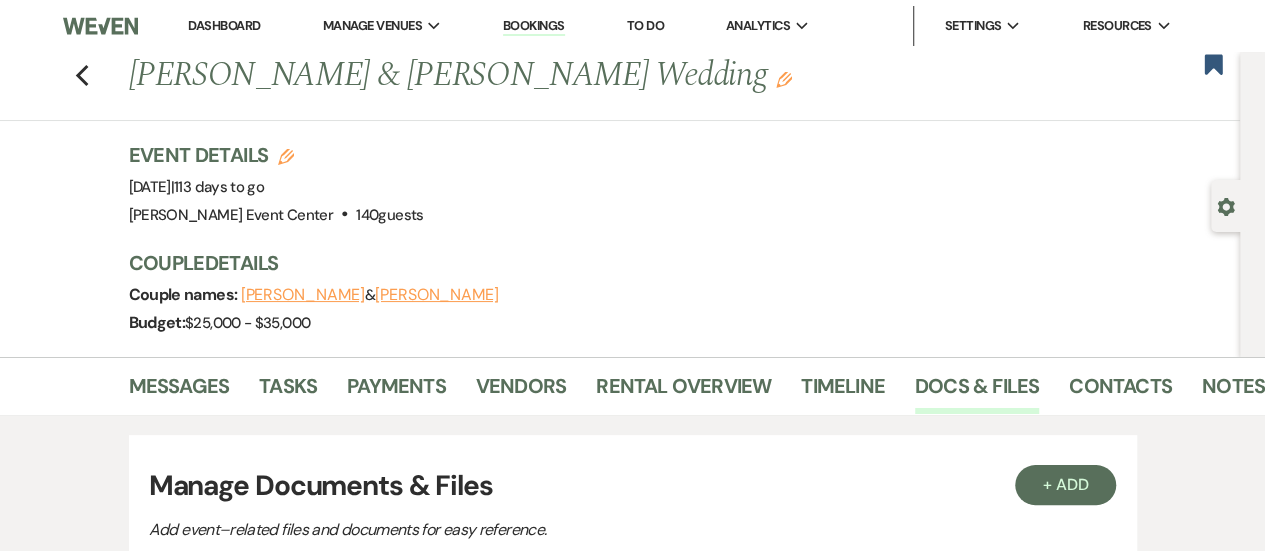 scroll, scrollTop: 539, scrollLeft: 0, axis: vertical 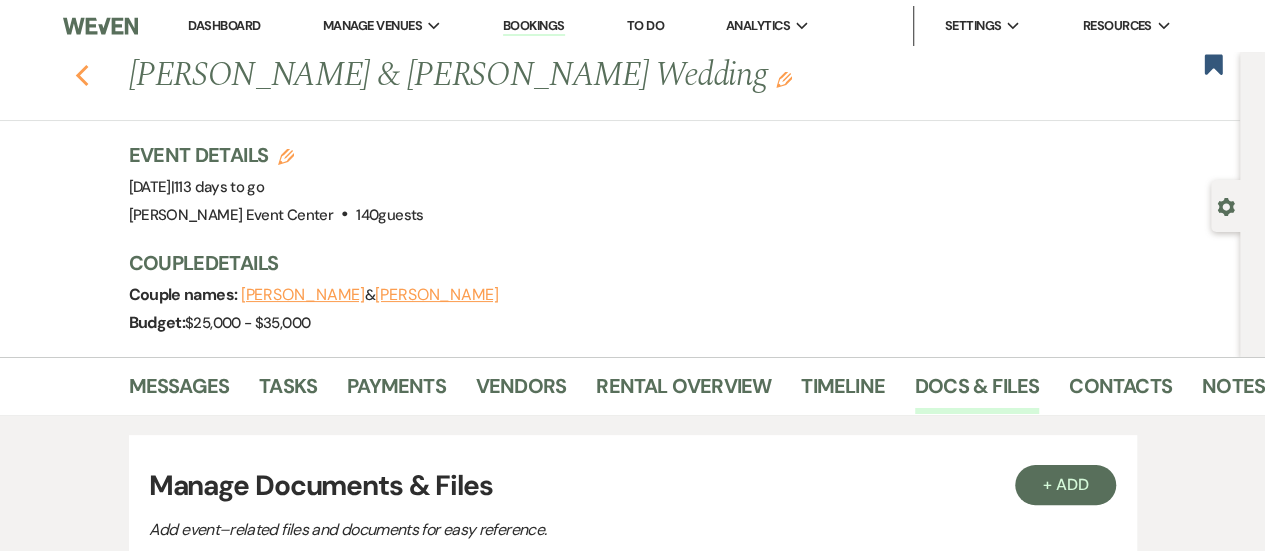 click on "Previous" 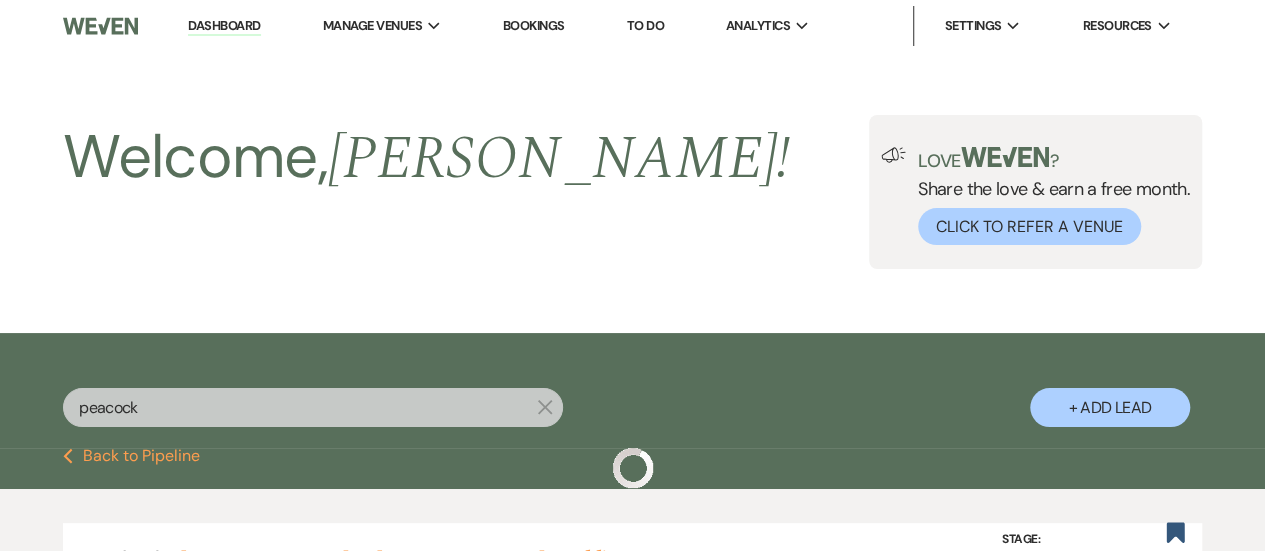 scroll, scrollTop: 234, scrollLeft: 0, axis: vertical 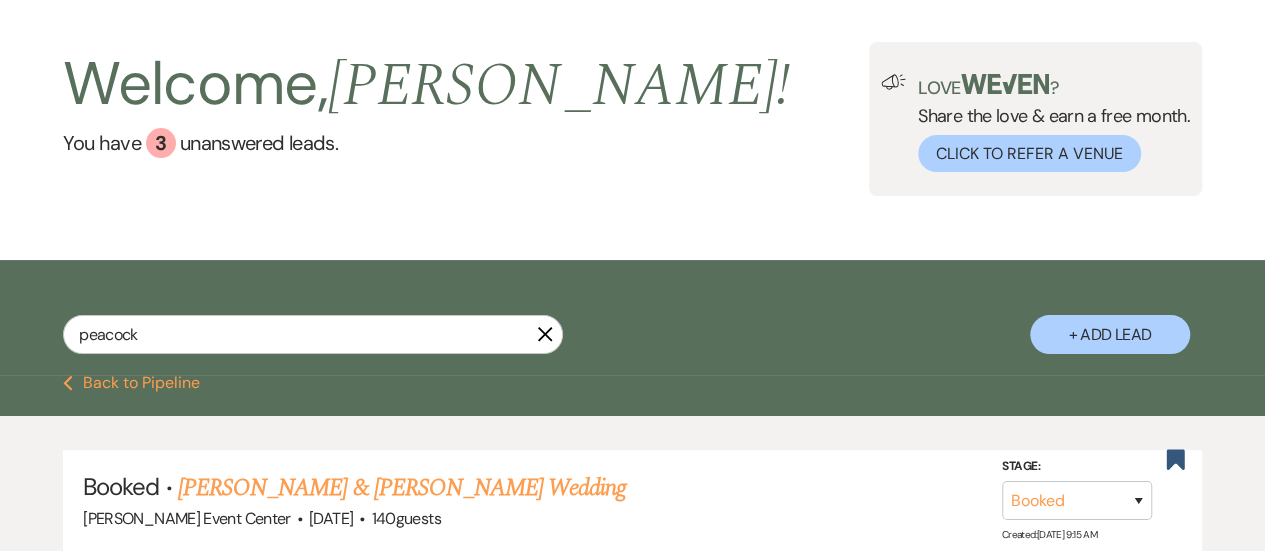 click on "Previous  Back to Pipeline" at bounding box center [131, 383] 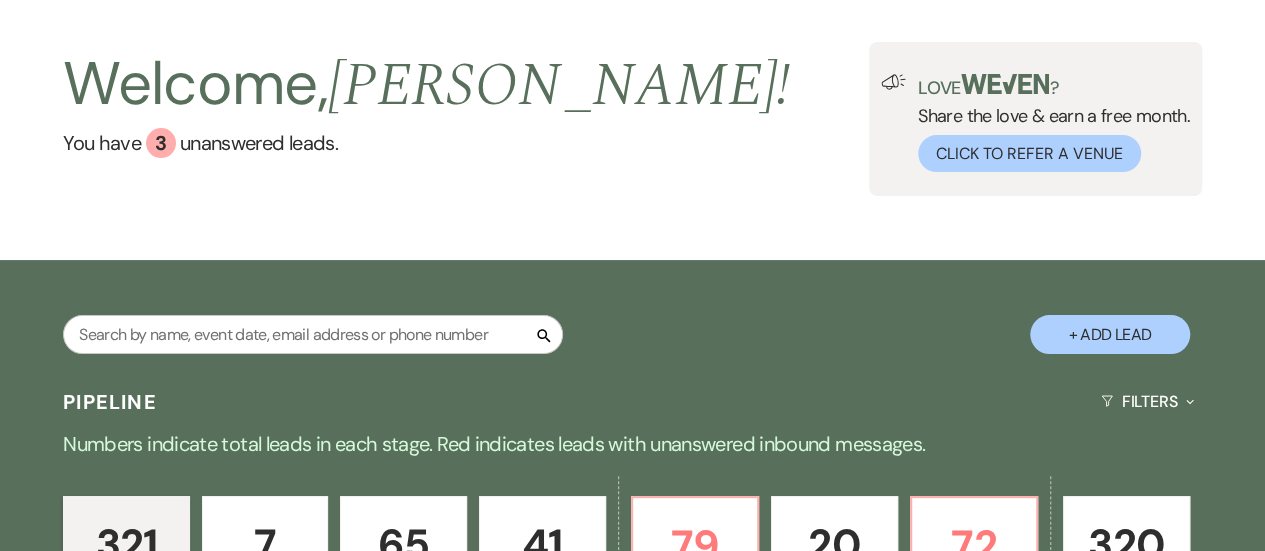 scroll, scrollTop: 0, scrollLeft: 0, axis: both 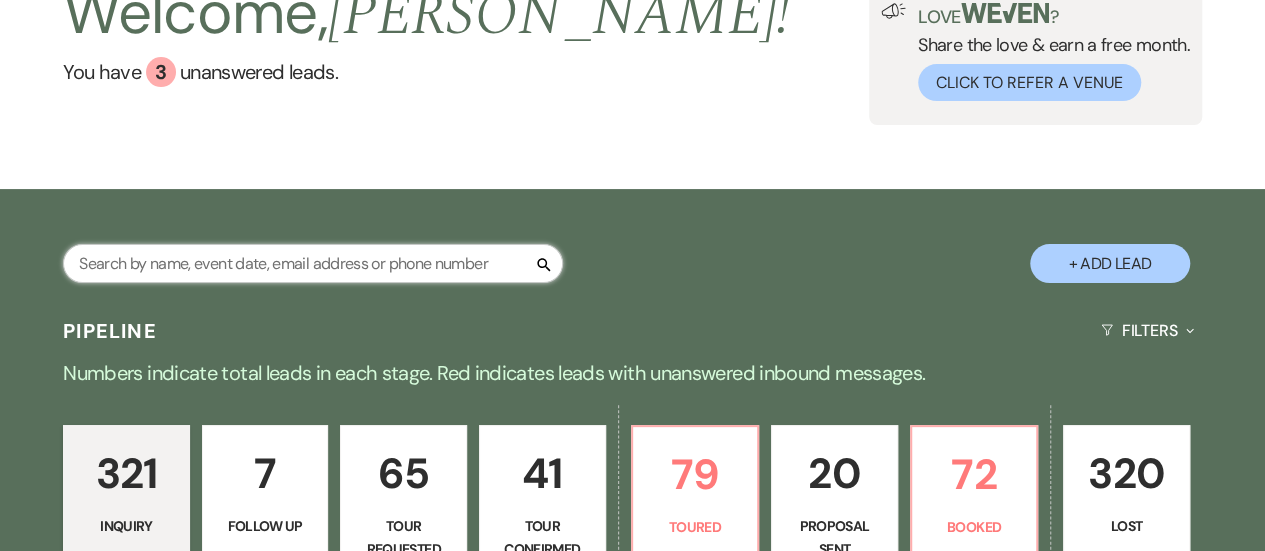 click at bounding box center (313, 263) 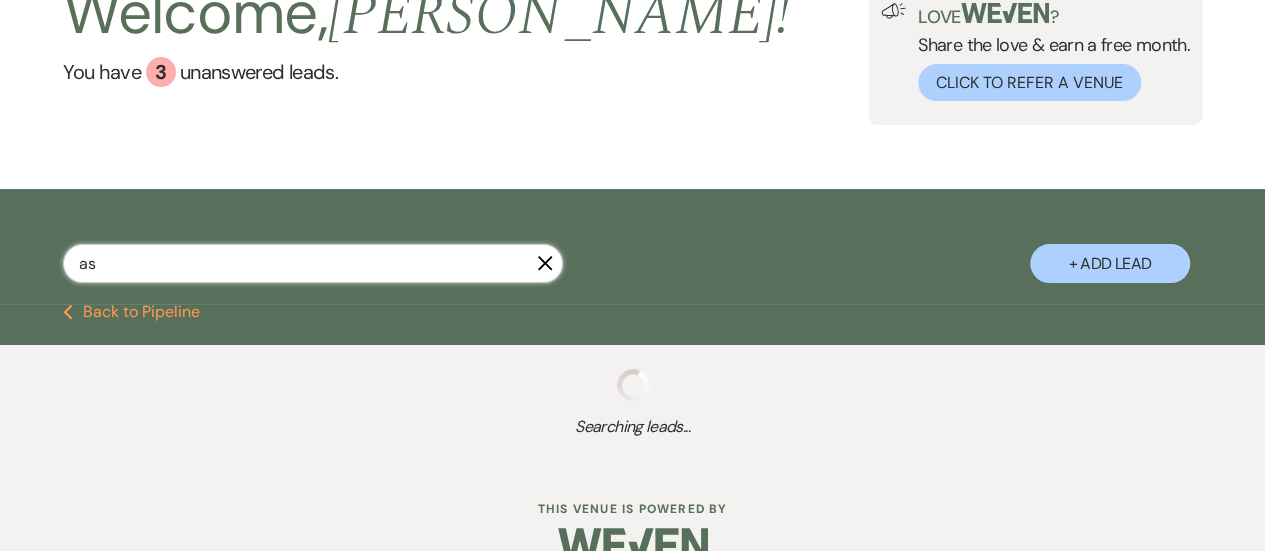 type on "asl" 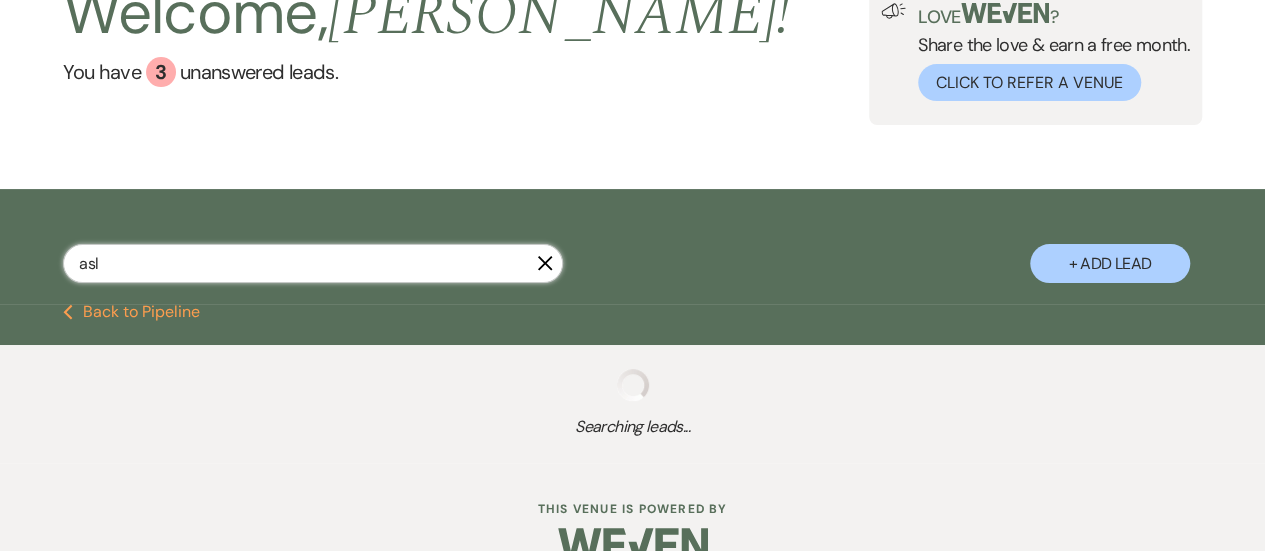 select on "9" 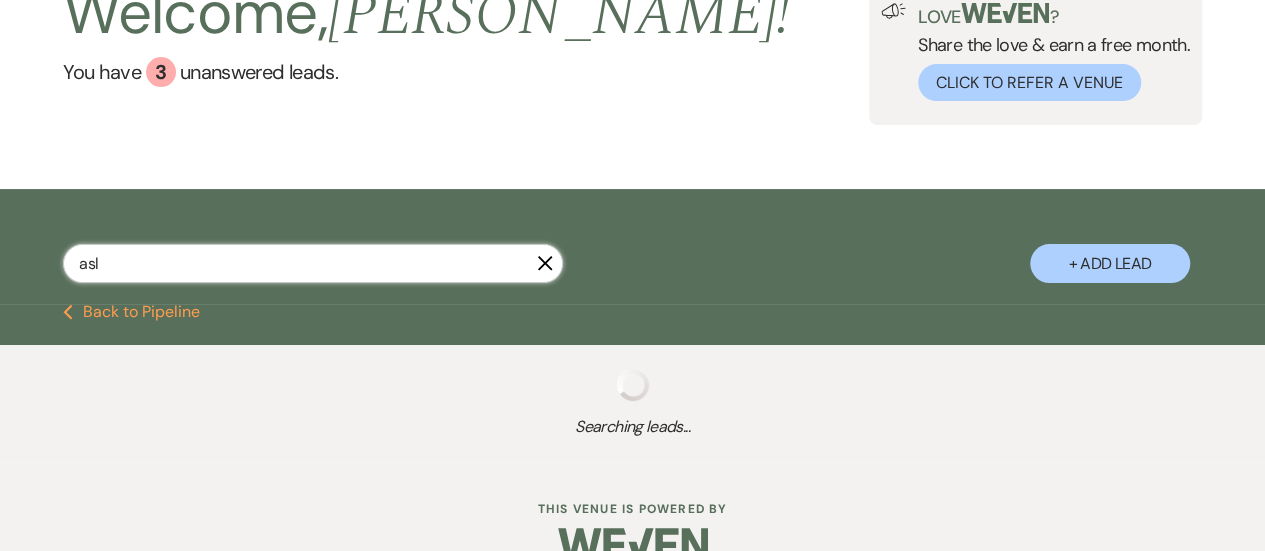 select on "5" 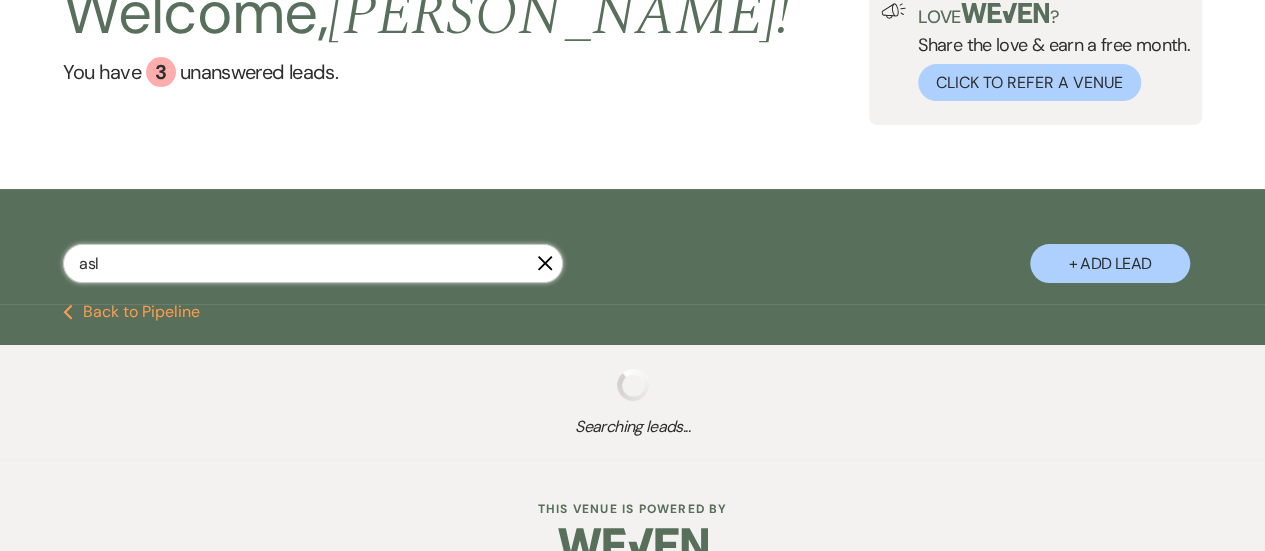 select on "5" 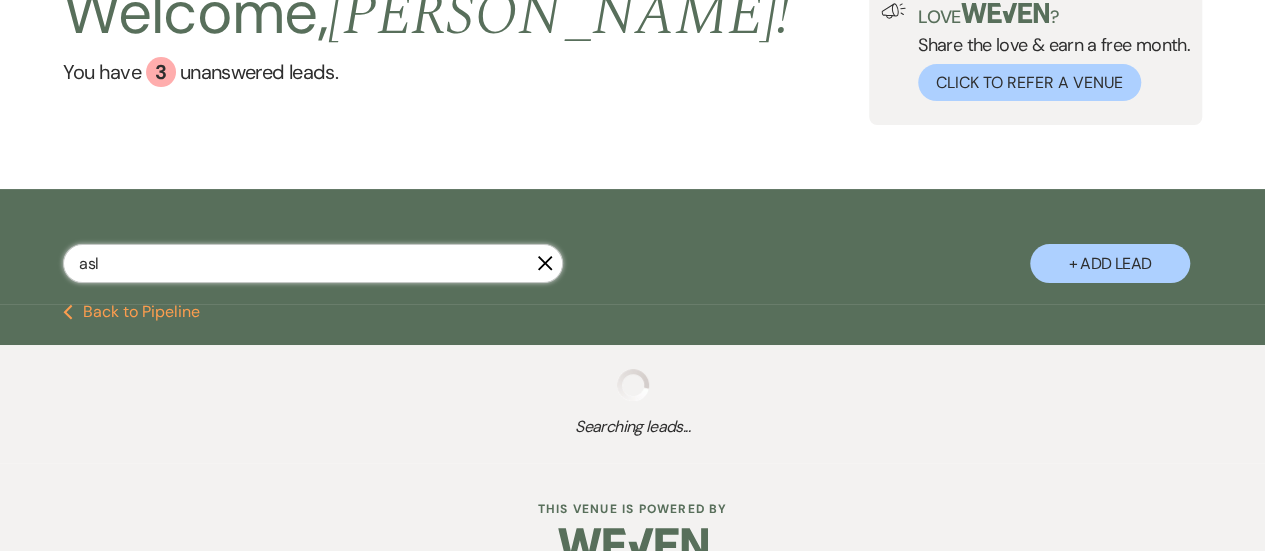 select on "5" 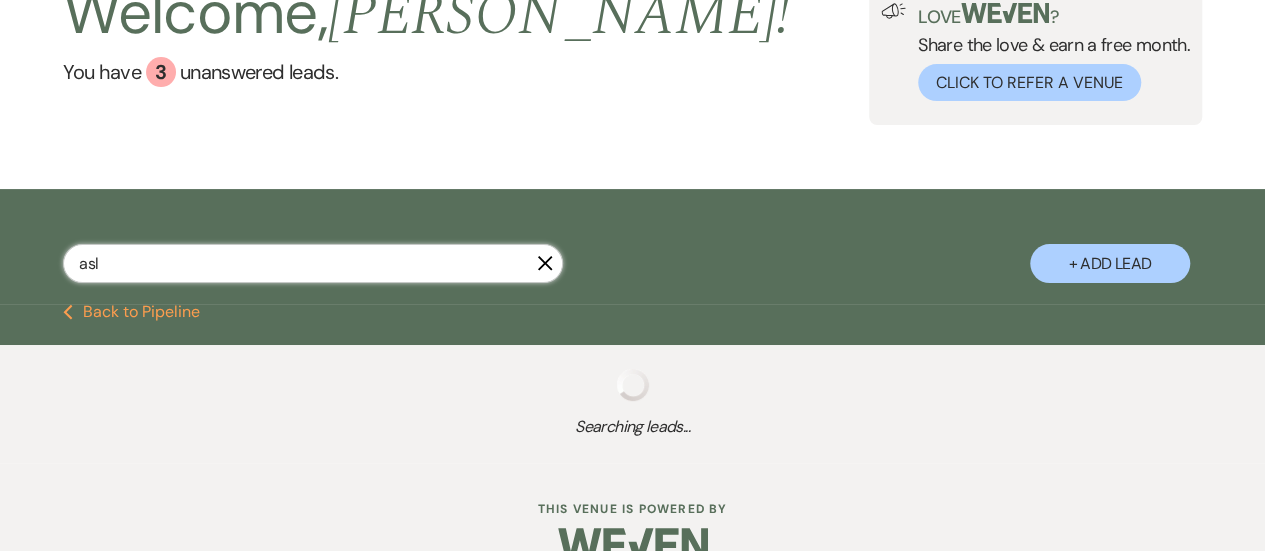 select on "2" 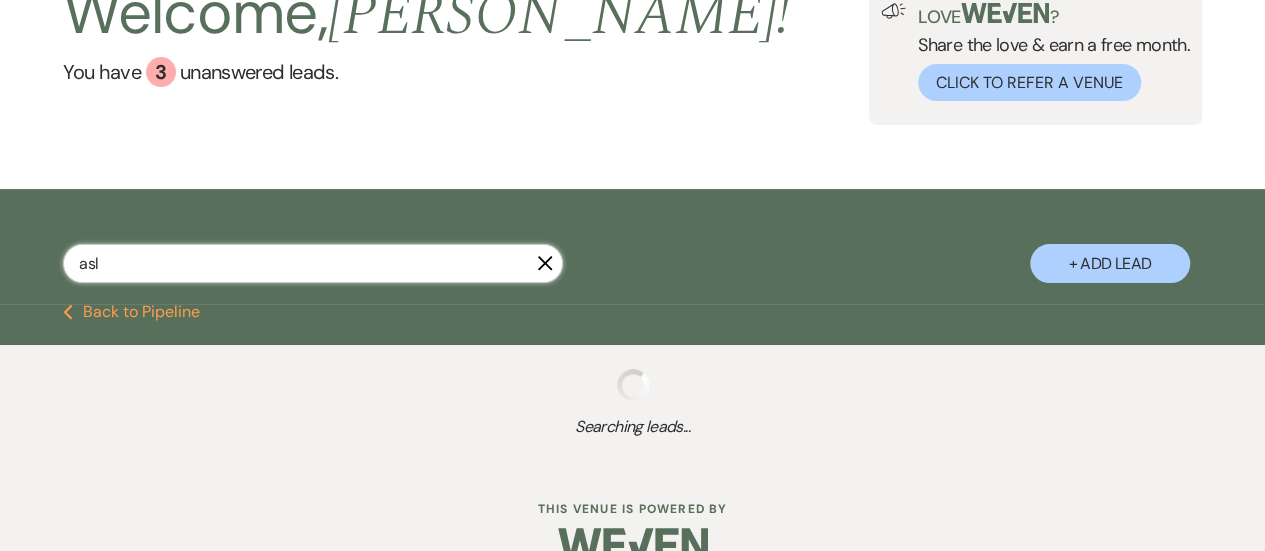 select on "8" 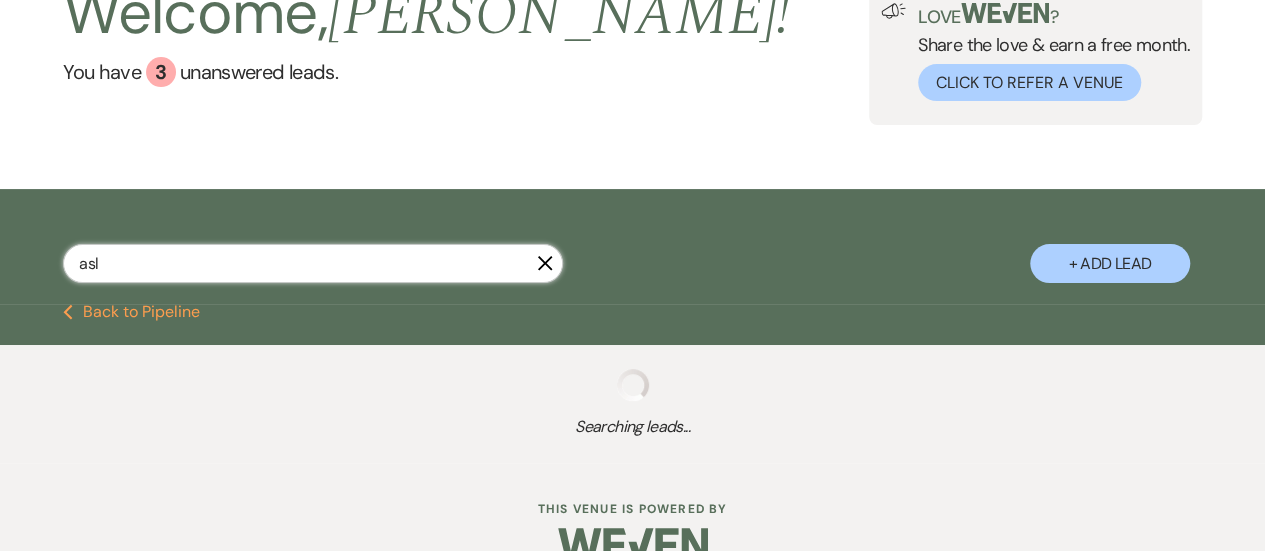 select on "4" 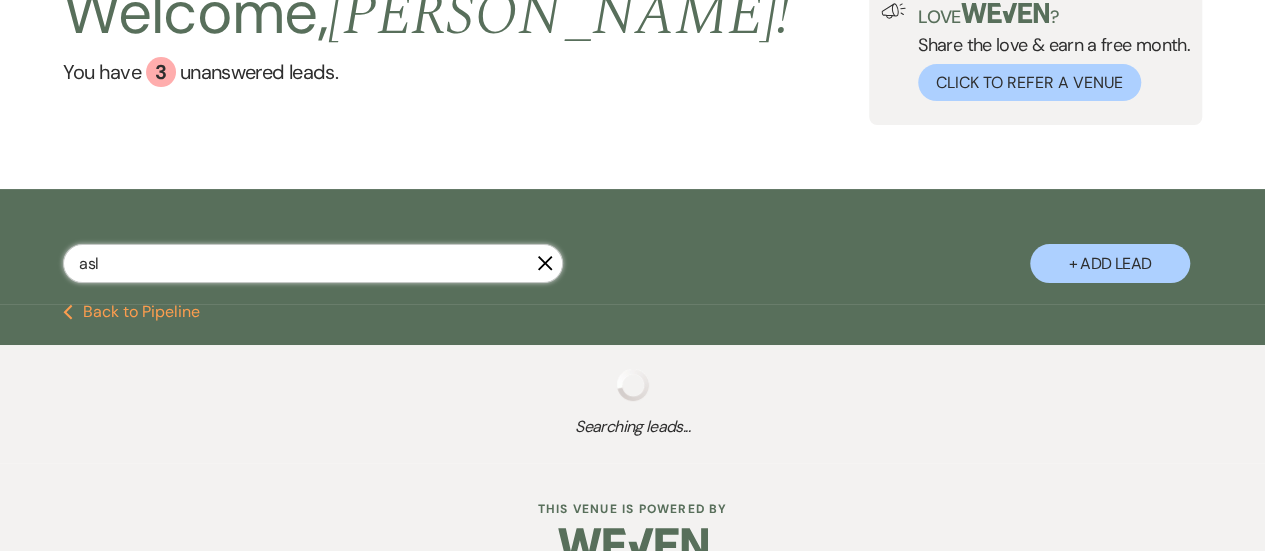 select on "2" 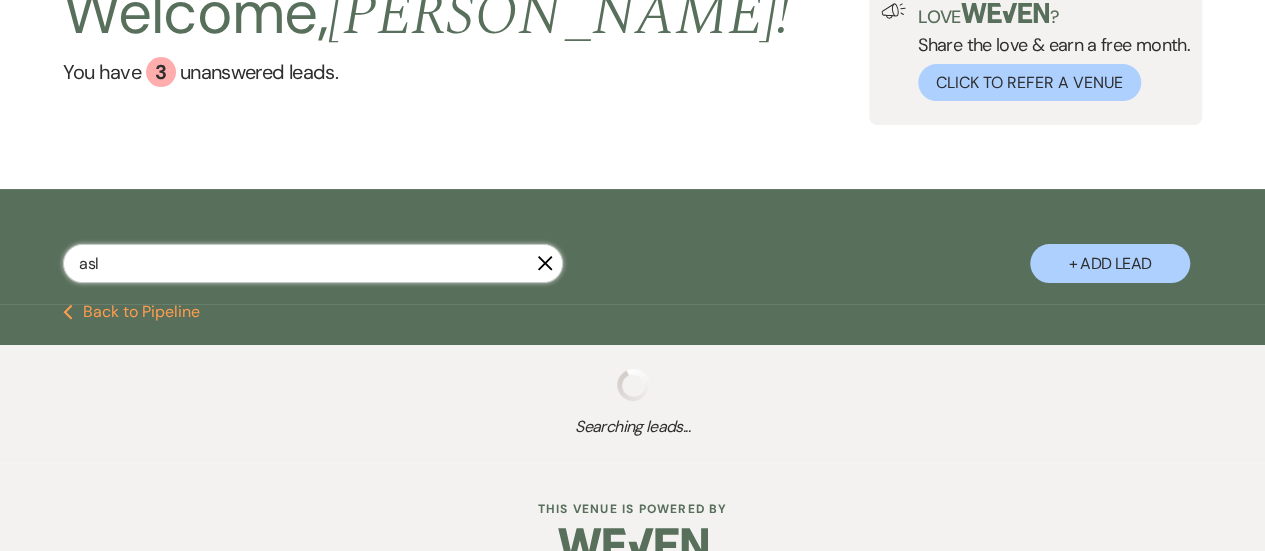 select on "2" 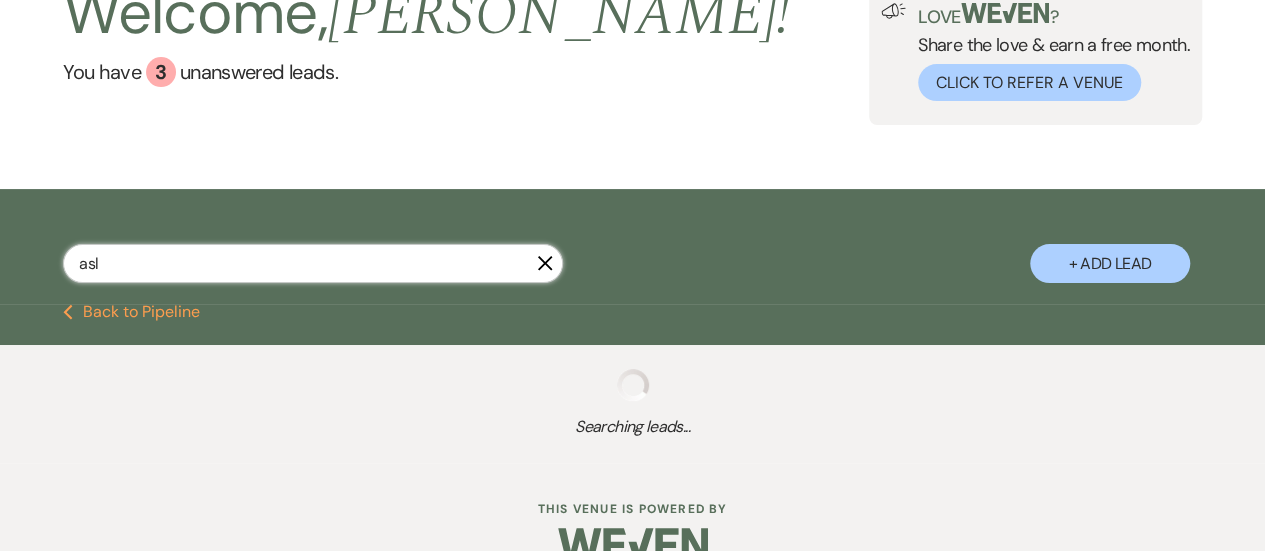 select on "4" 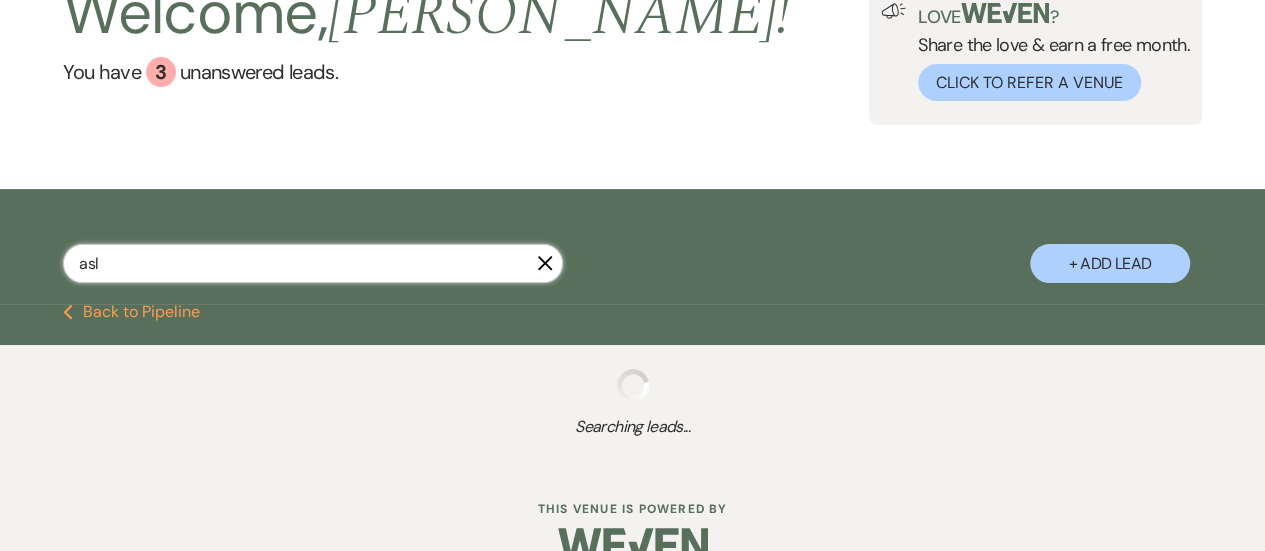 select on "6" 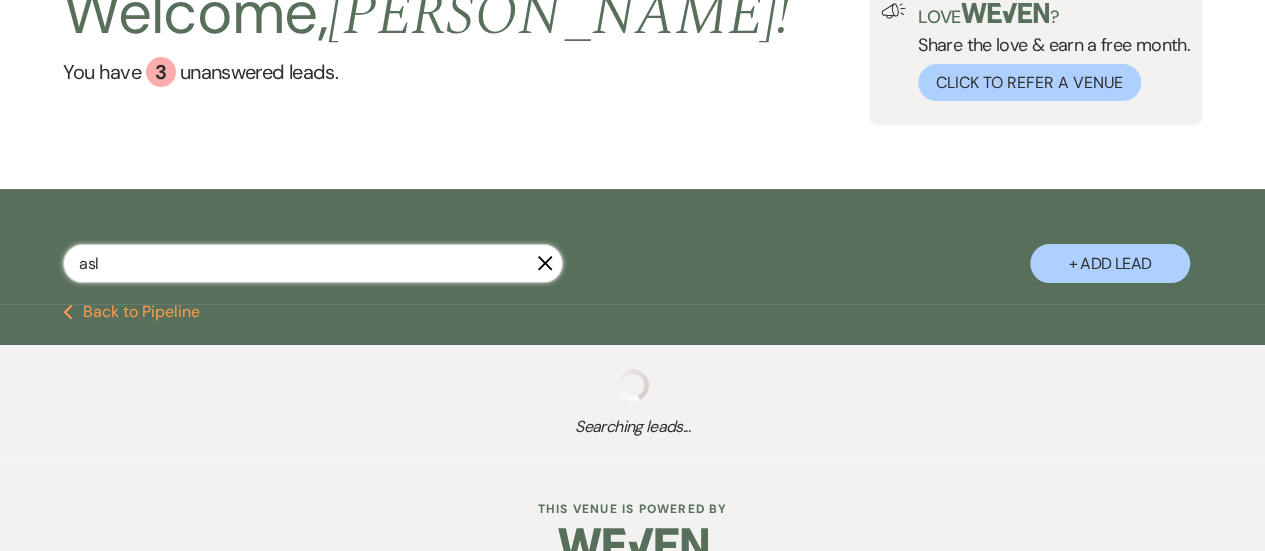 select on "8" 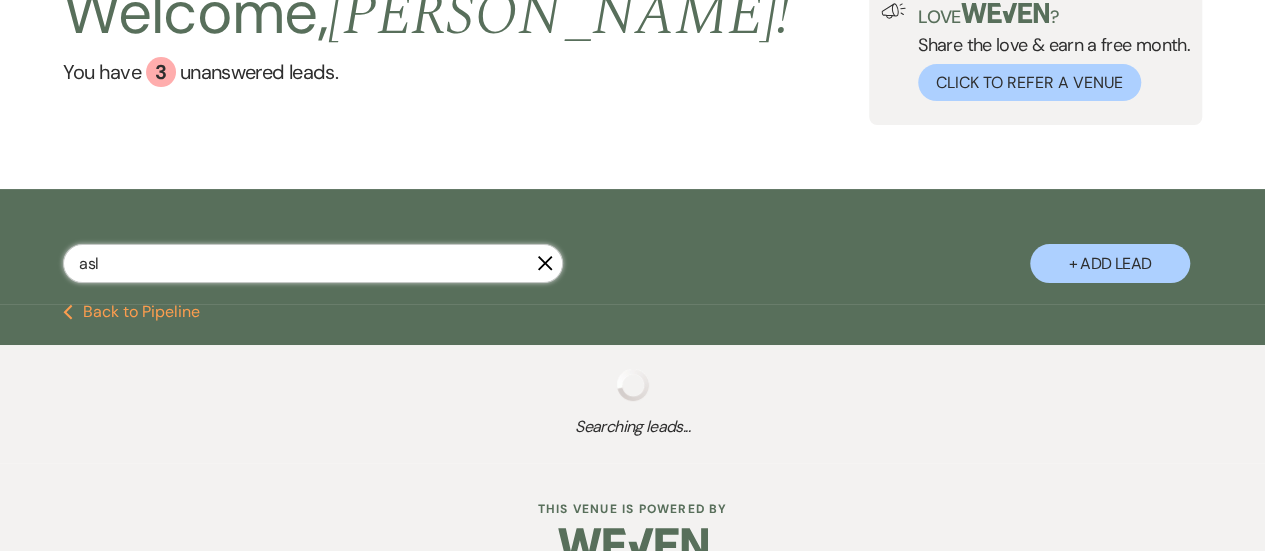 select on "7" 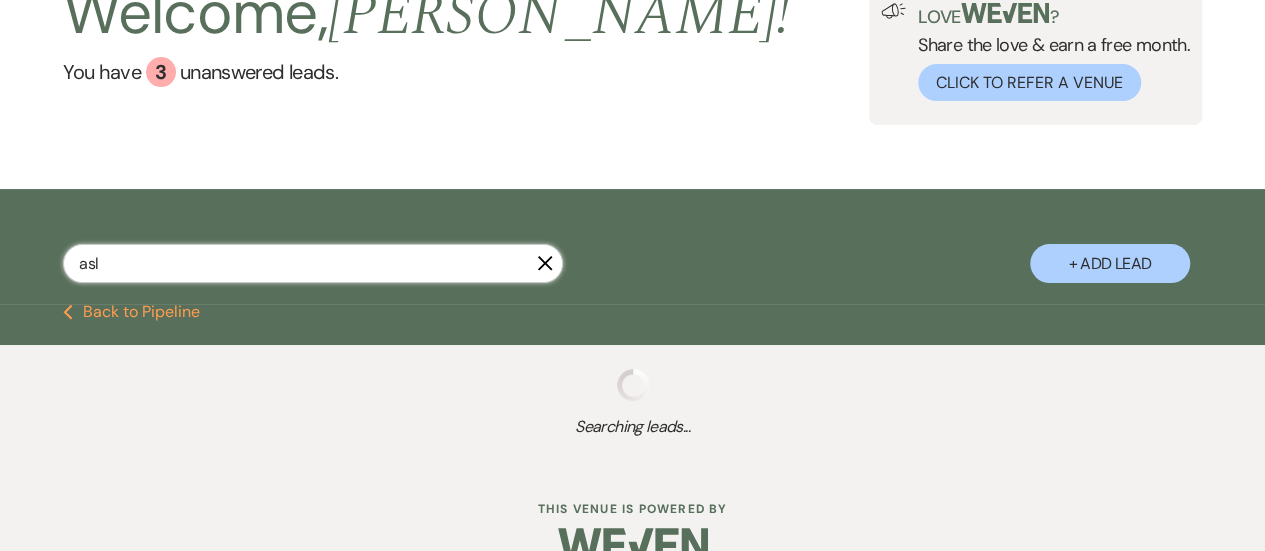 select on "2" 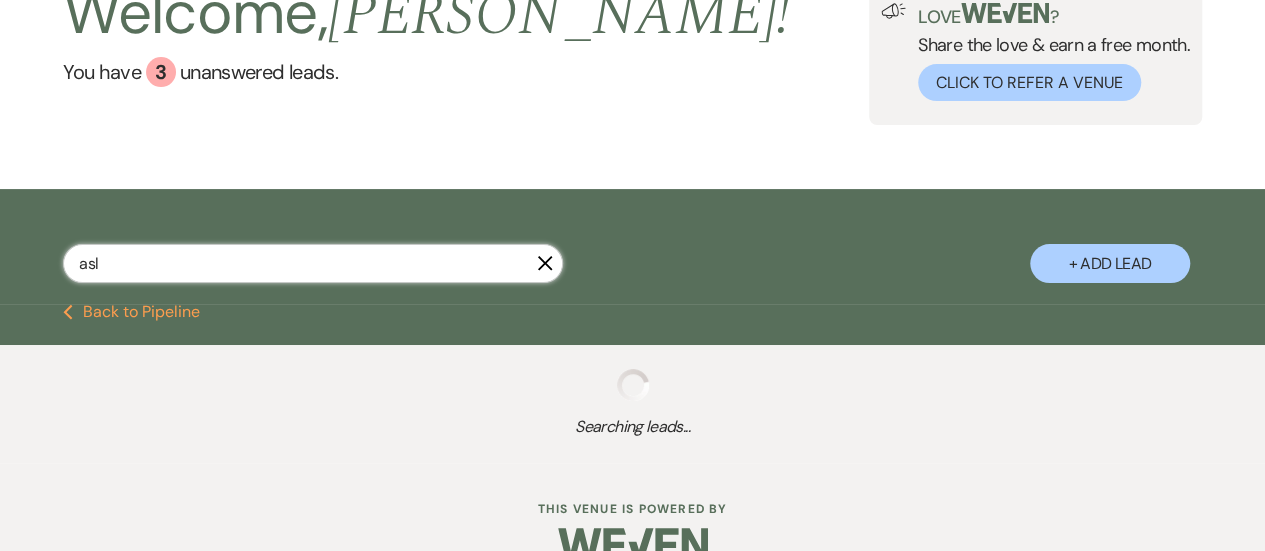 select on "8" 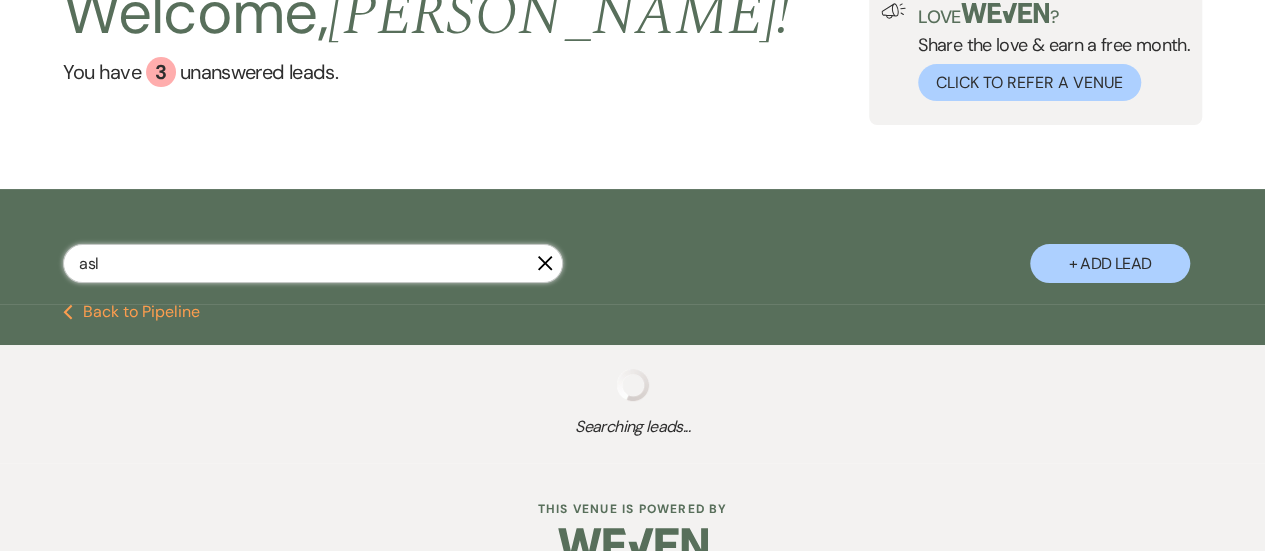 select on "11" 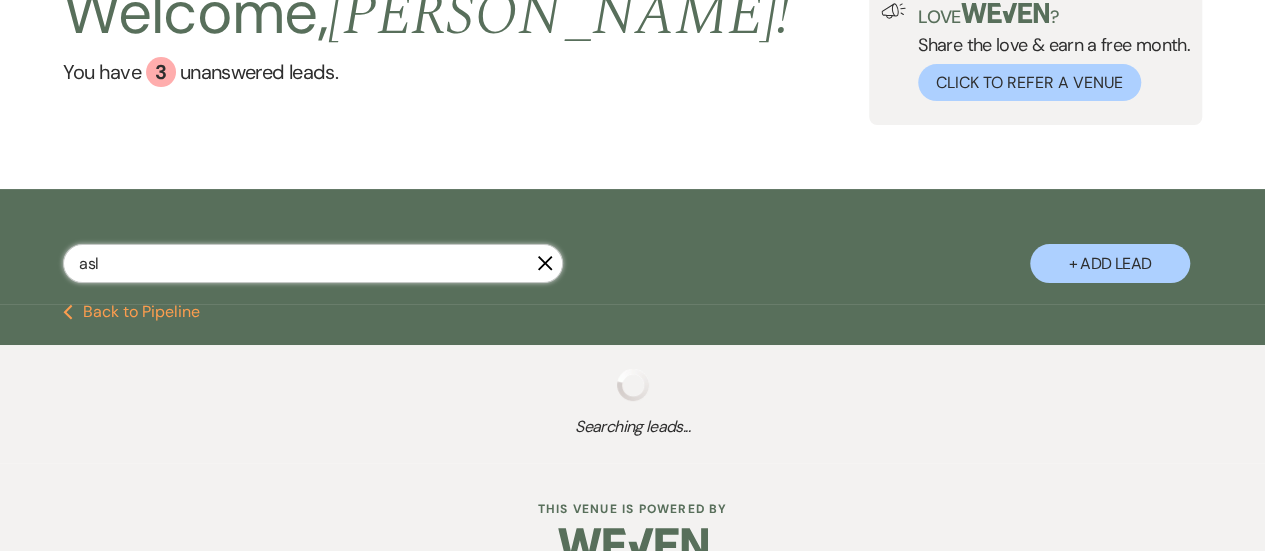 select on "6" 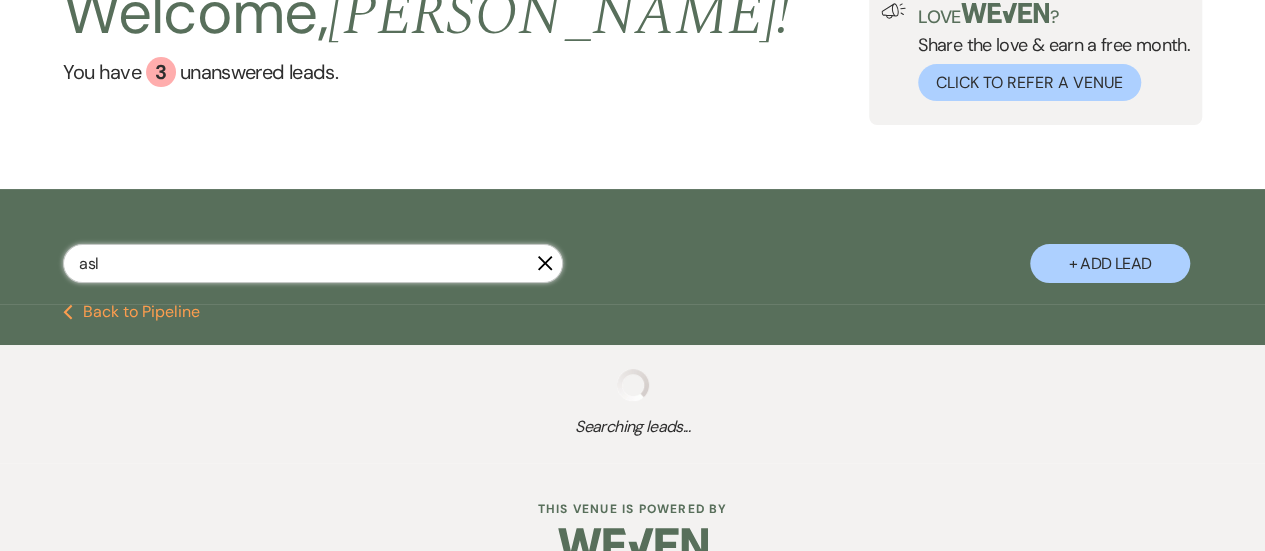 select on "4" 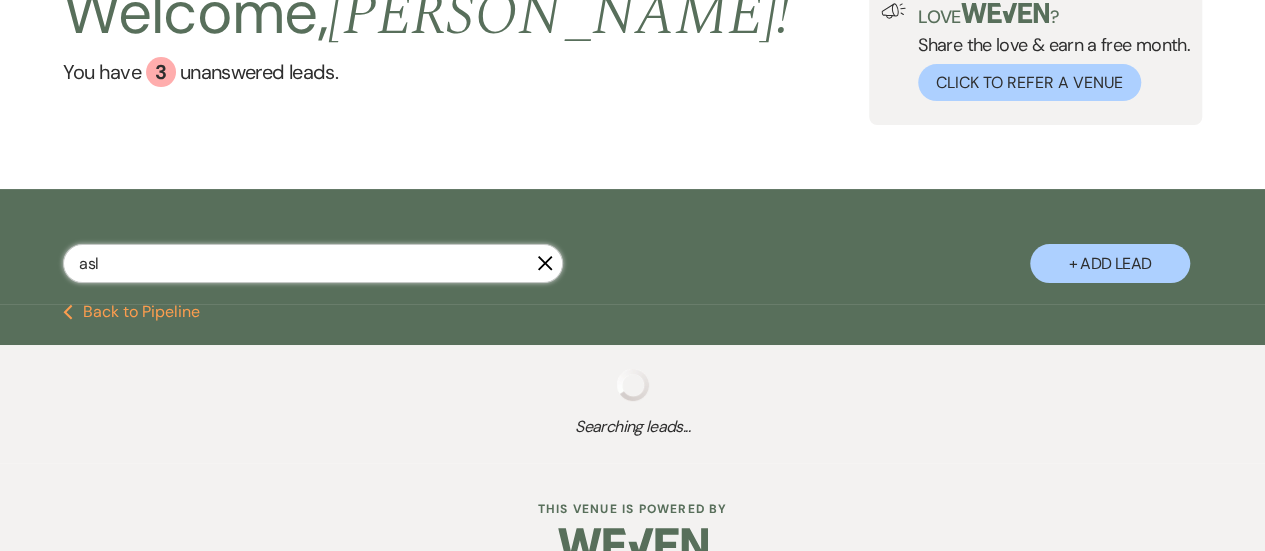 select on "2" 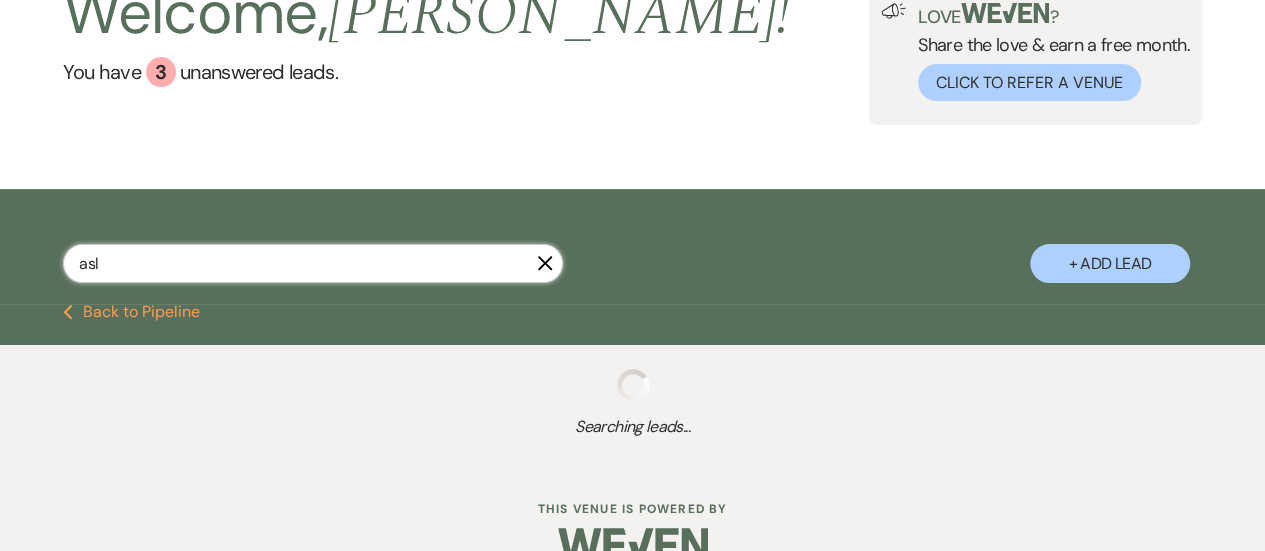 select on "8" 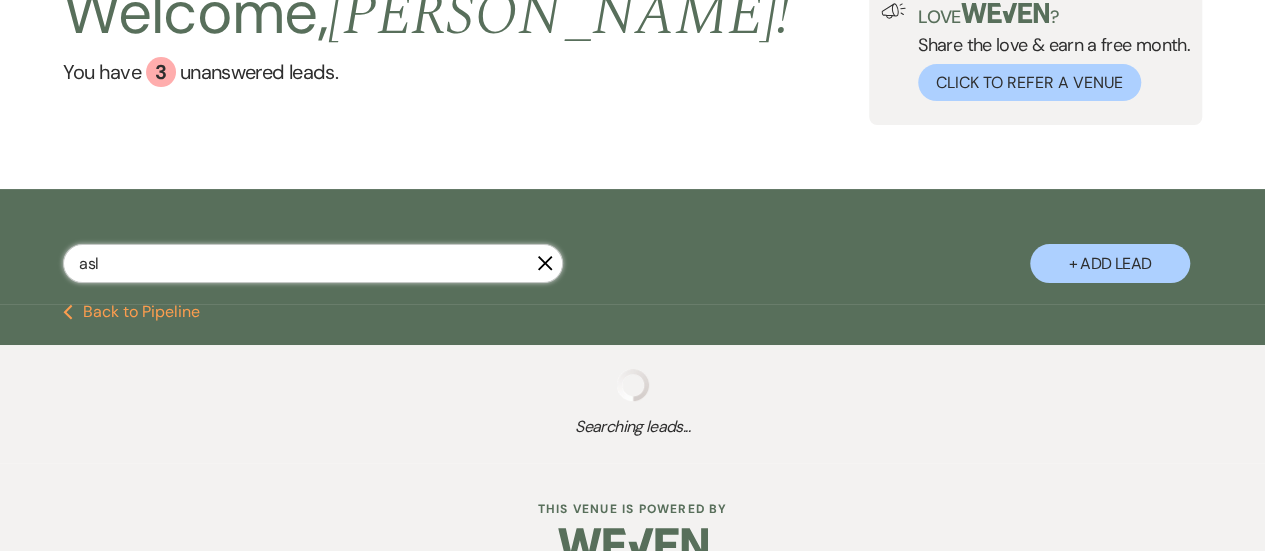 select on "6" 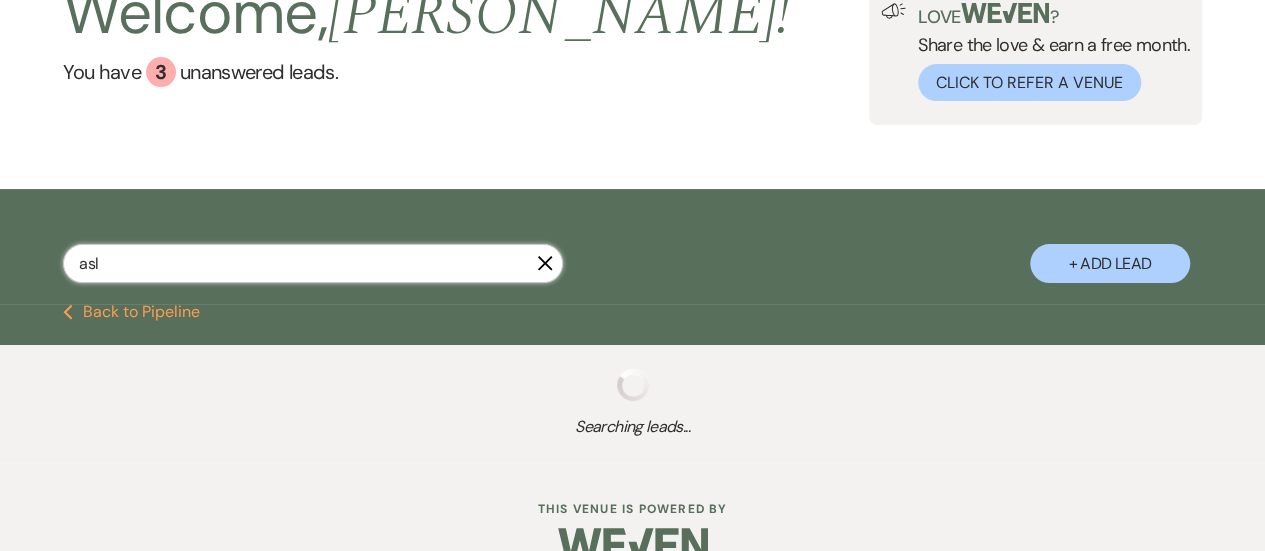 select on "8" 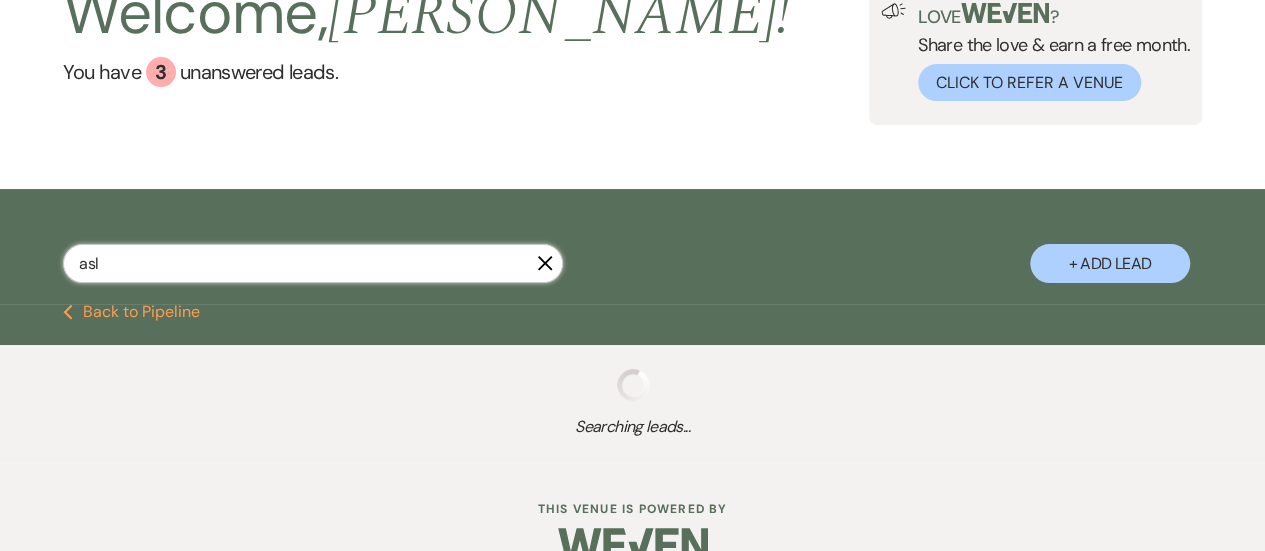 select on "9" 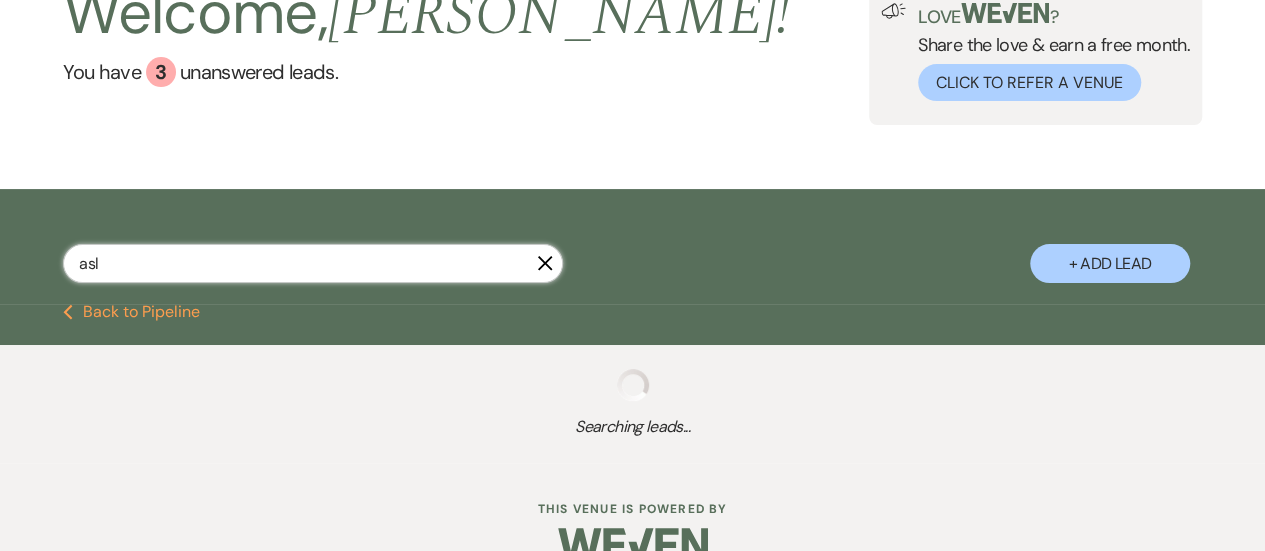 select on "8" 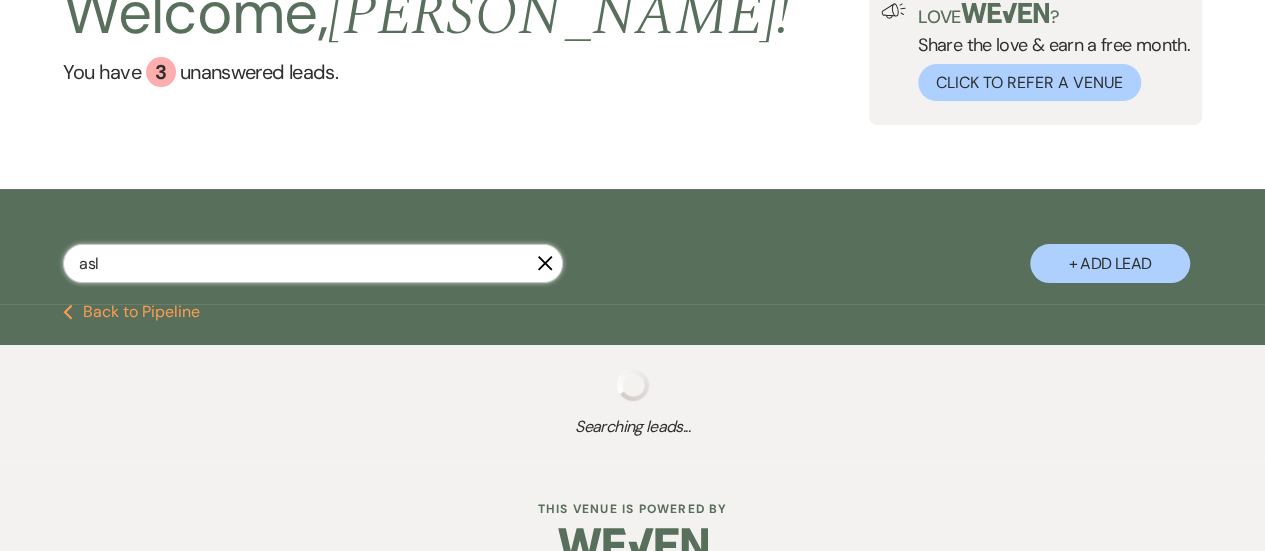 select on "10" 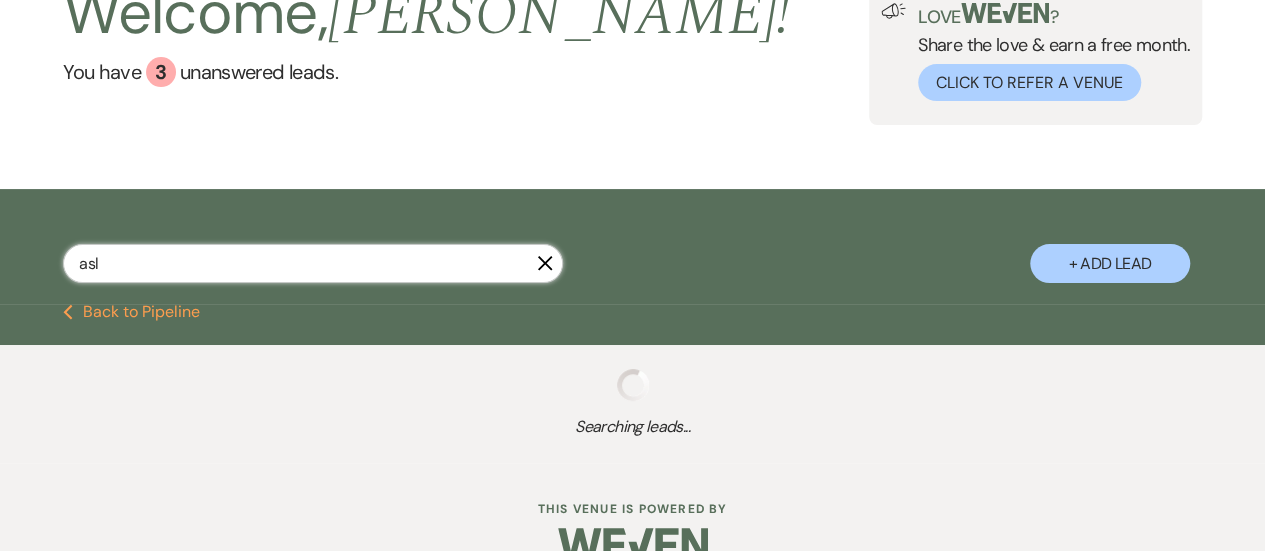 select on "5" 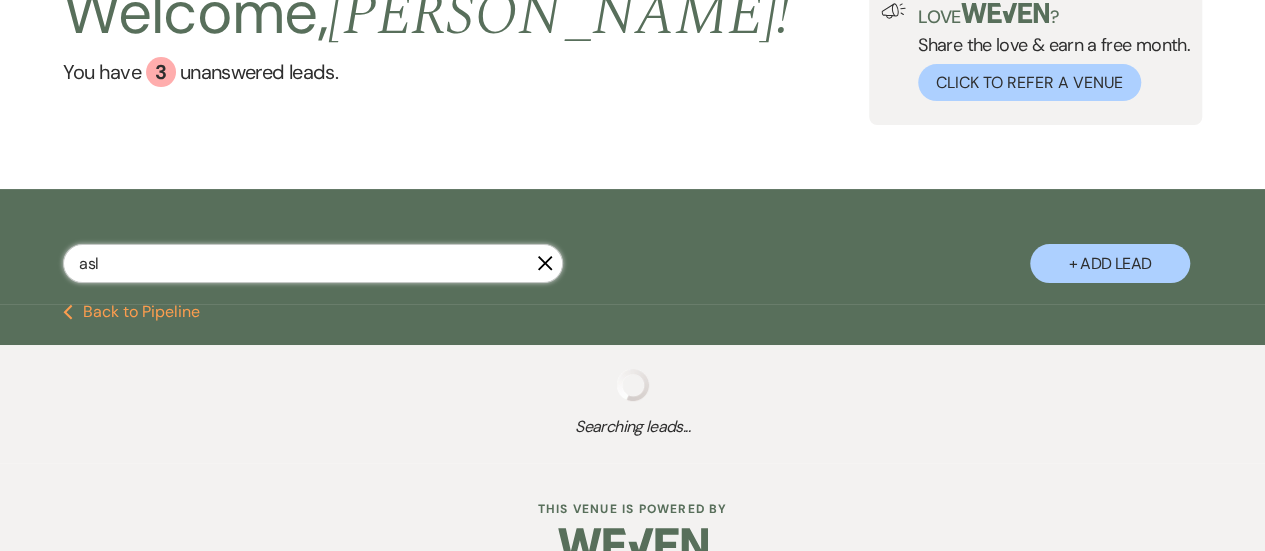 select on "2" 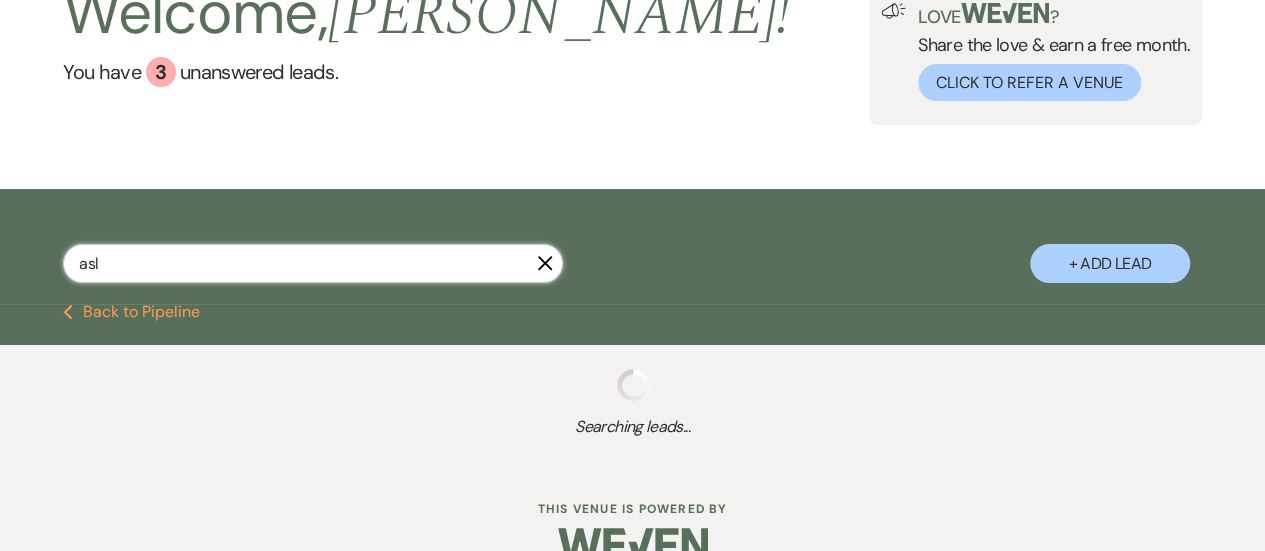 select on "6" 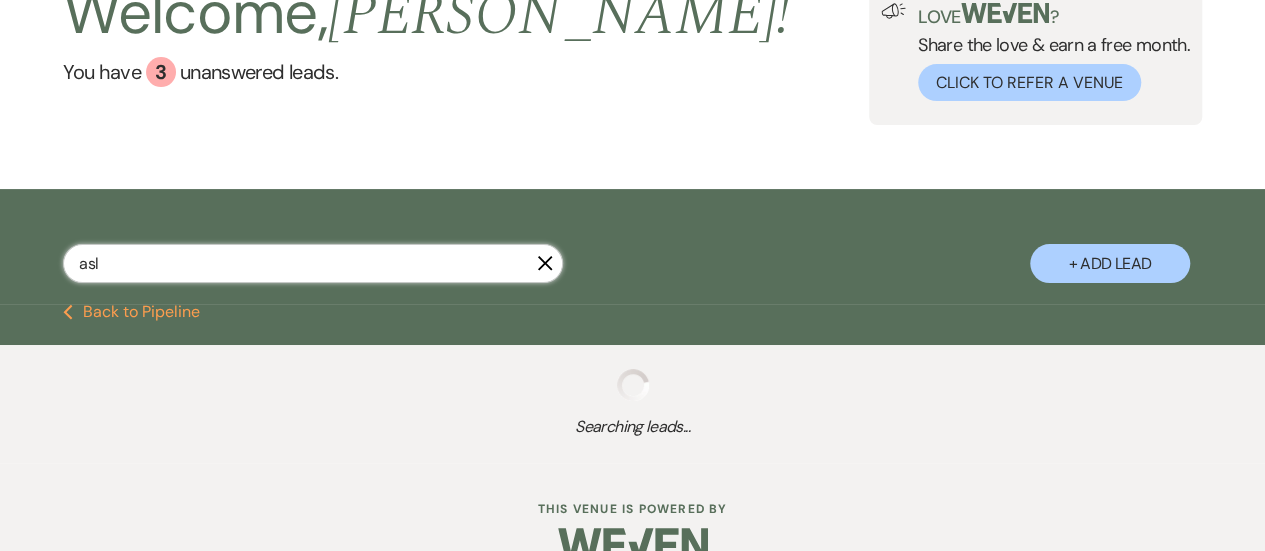 select on "8" 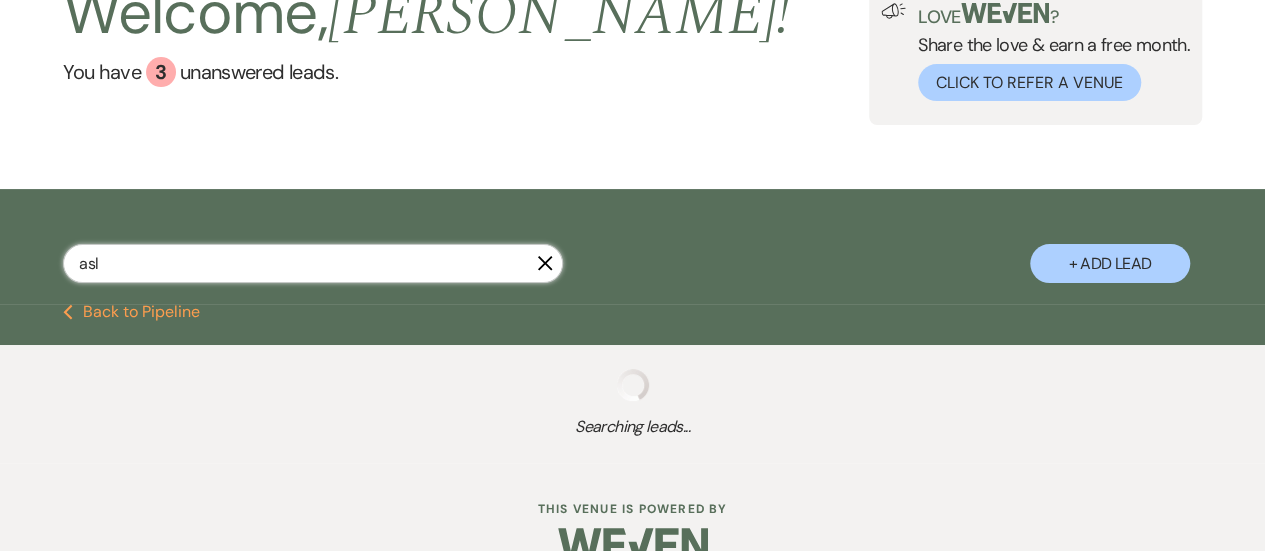 select on "4" 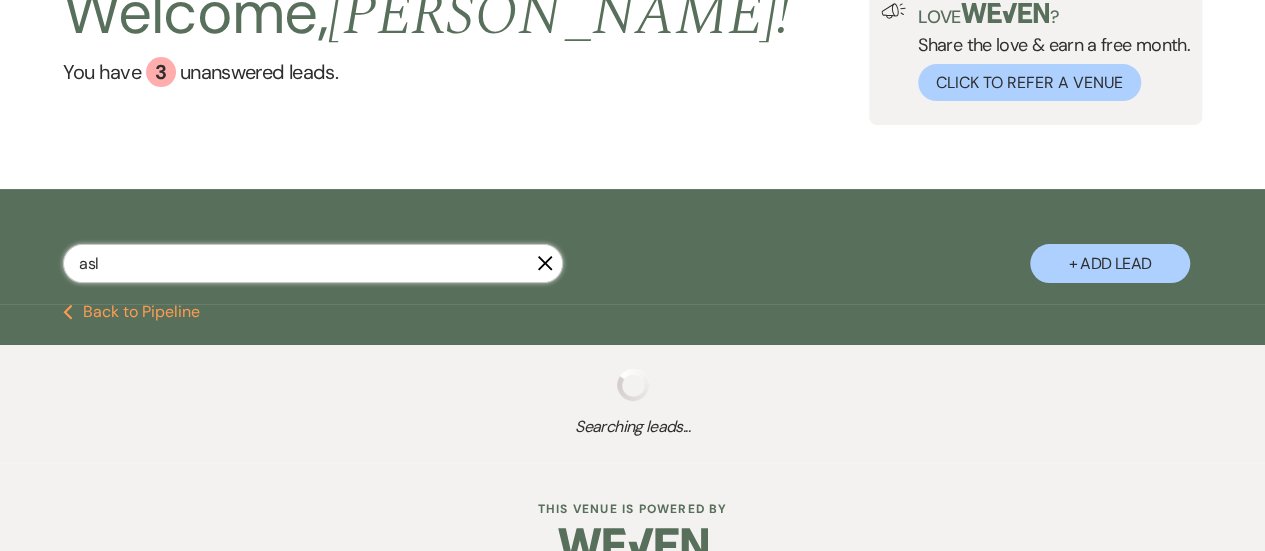 select on "6" 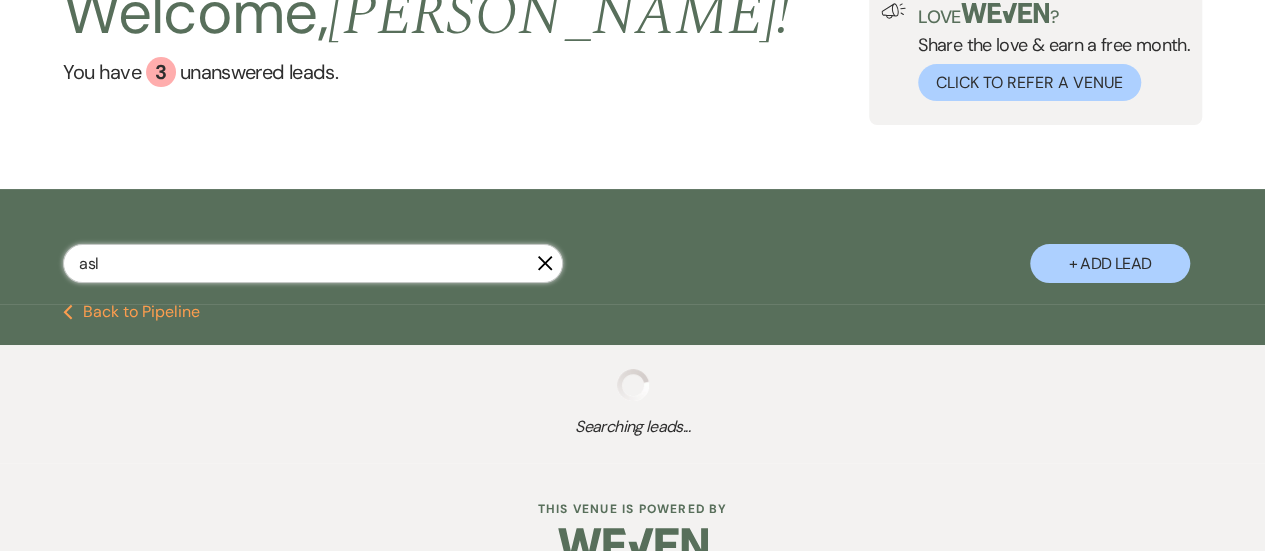 select on "8" 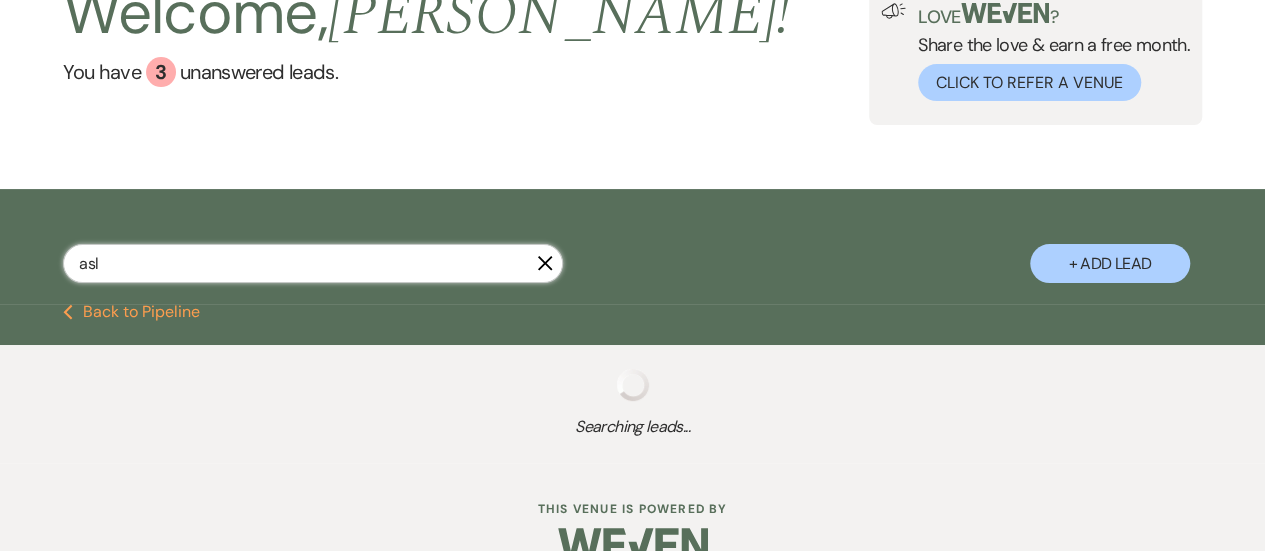 select on "6" 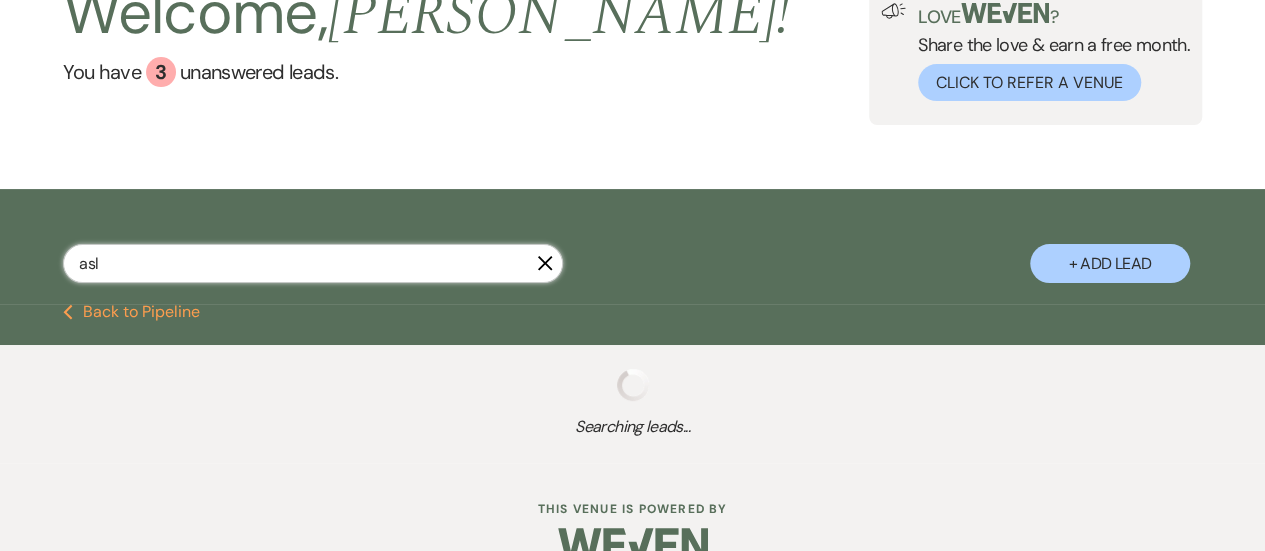 select on "8" 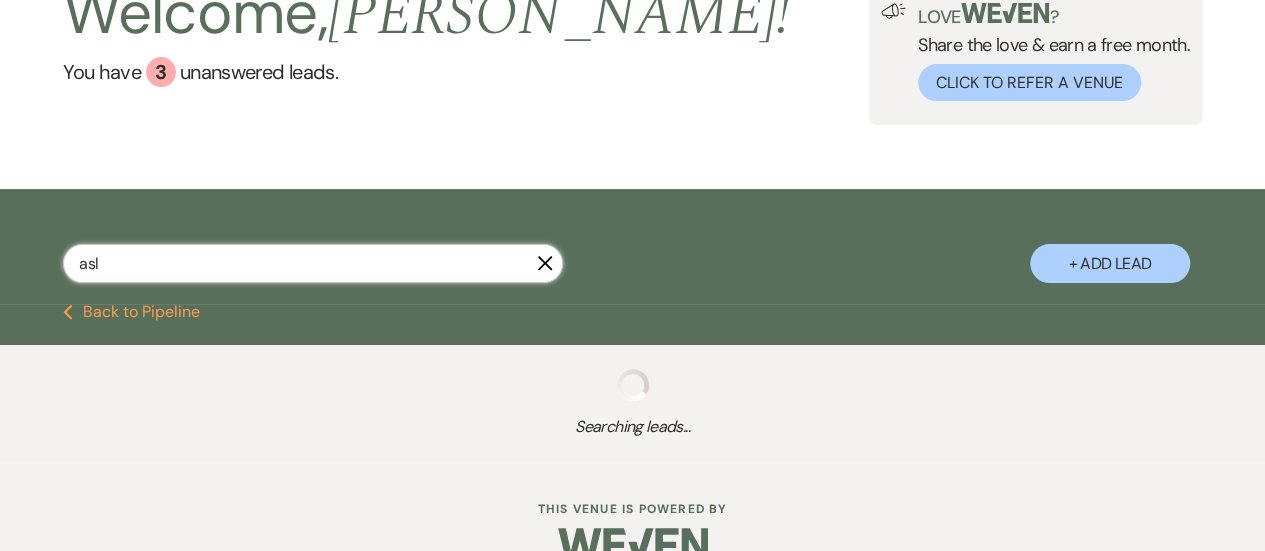 select on "6" 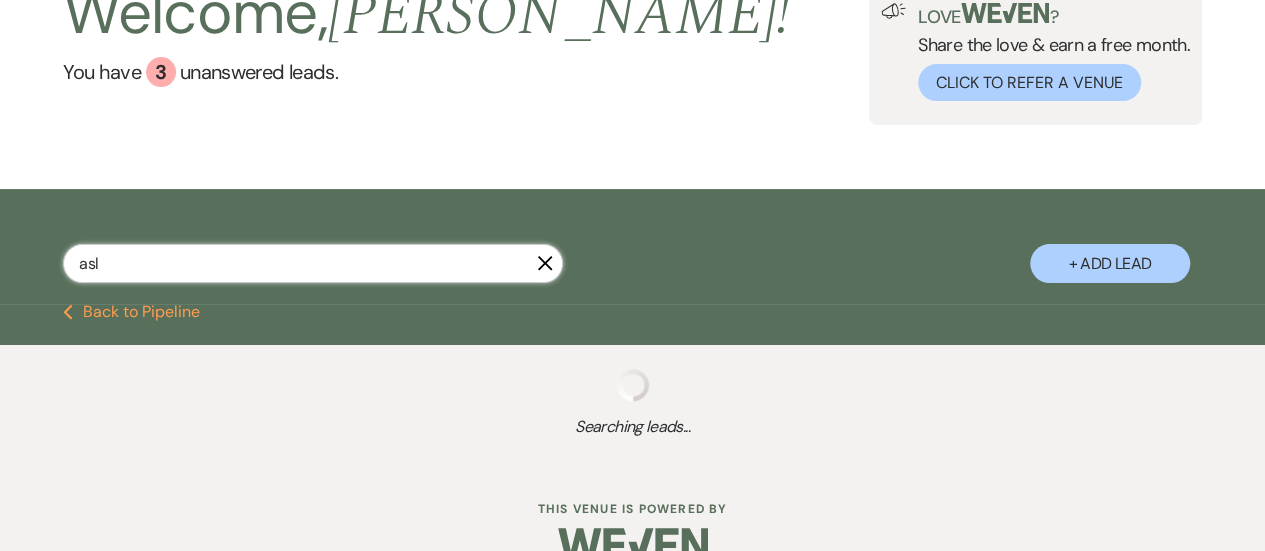 select on "8" 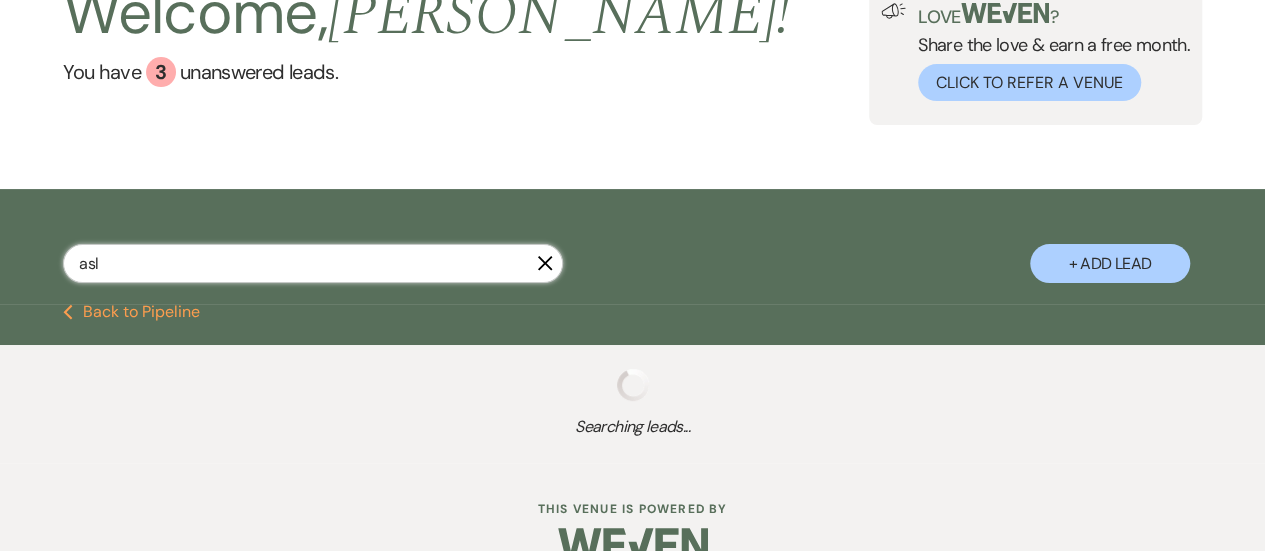 select on "2" 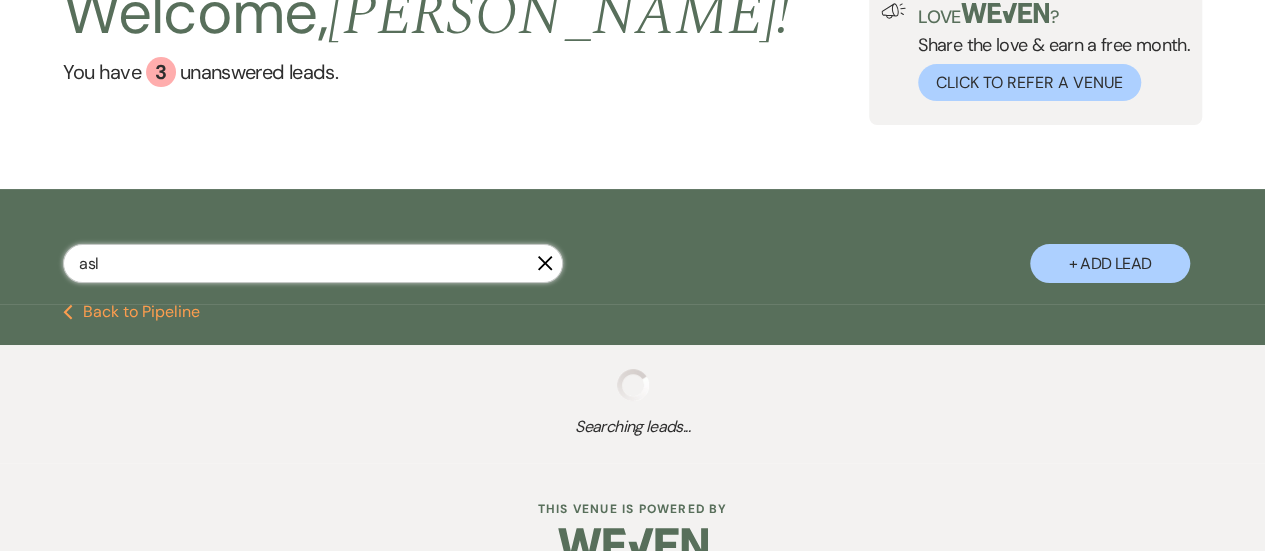 select on "8" 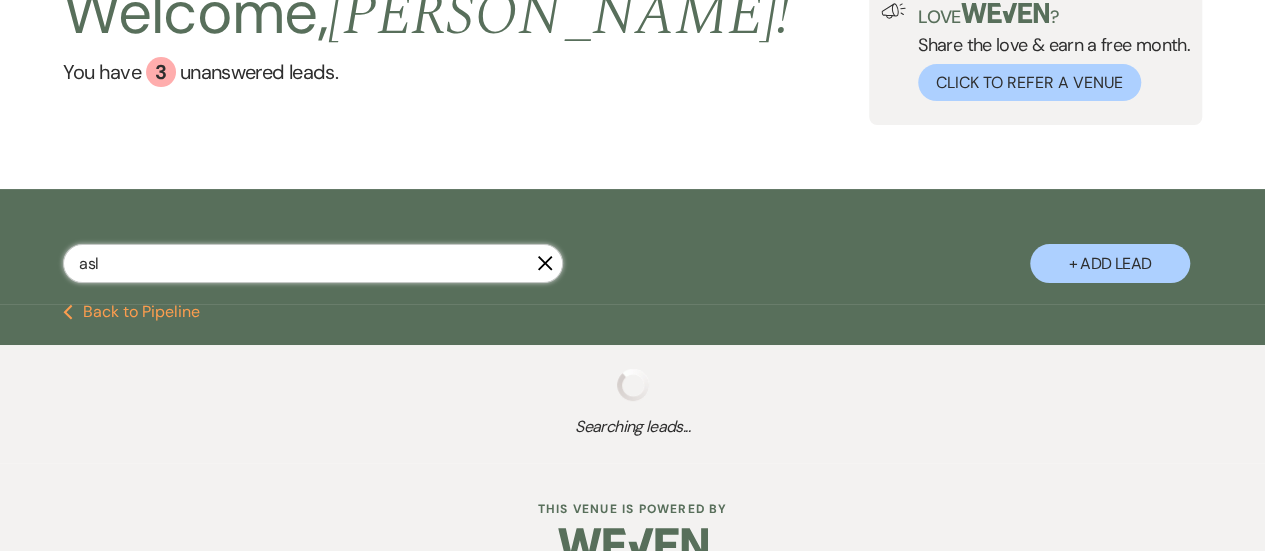 select on "2" 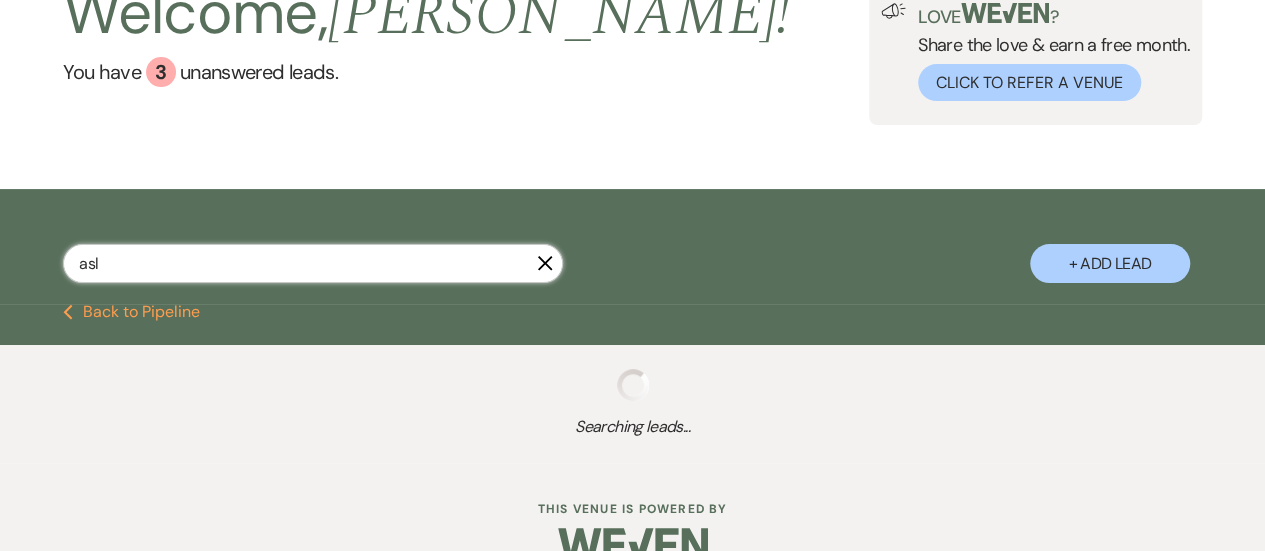 select on "8" 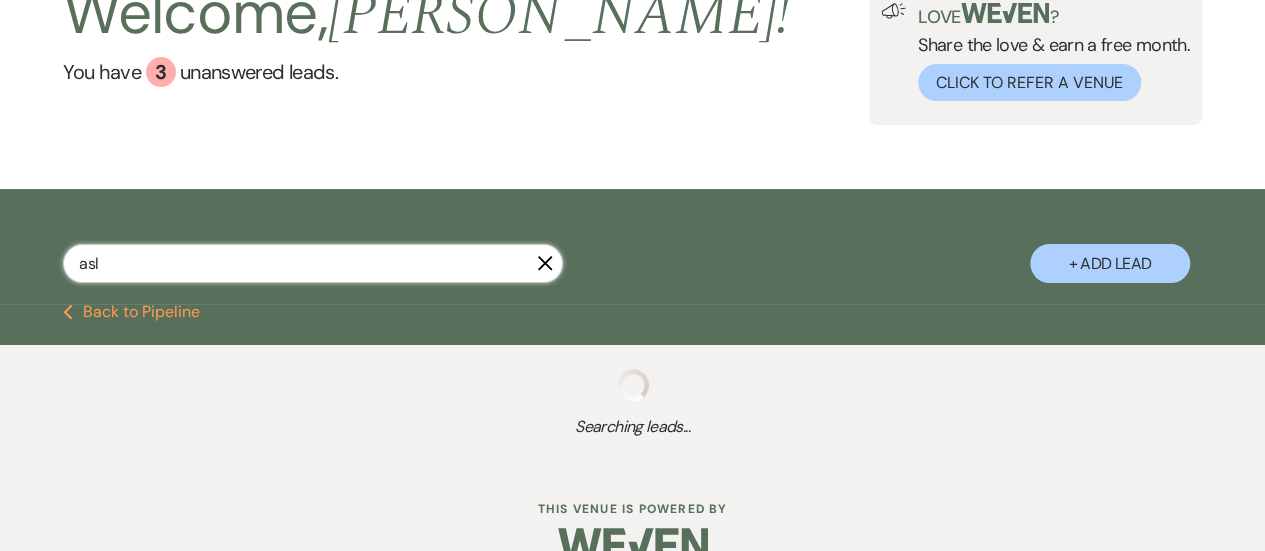 select on "6" 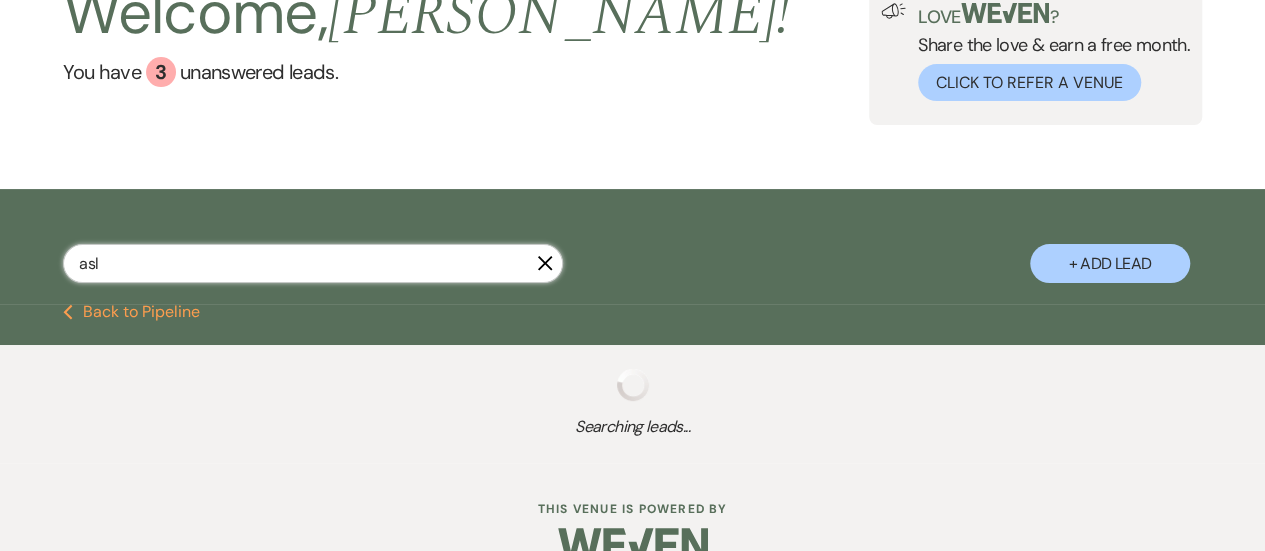 select on "8" 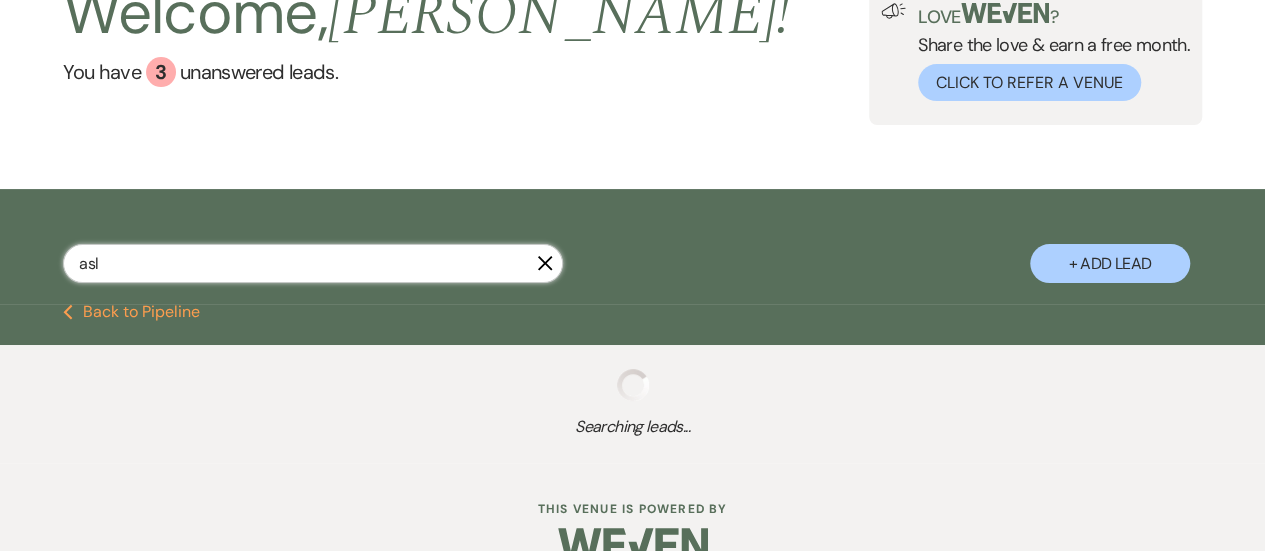 select on "6" 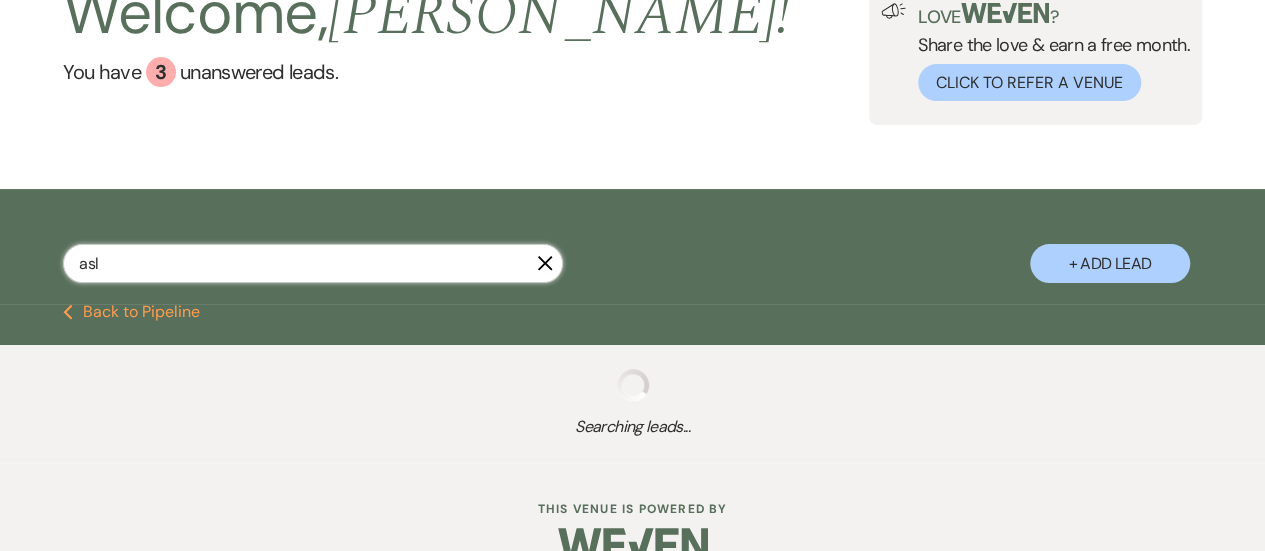 select on "5" 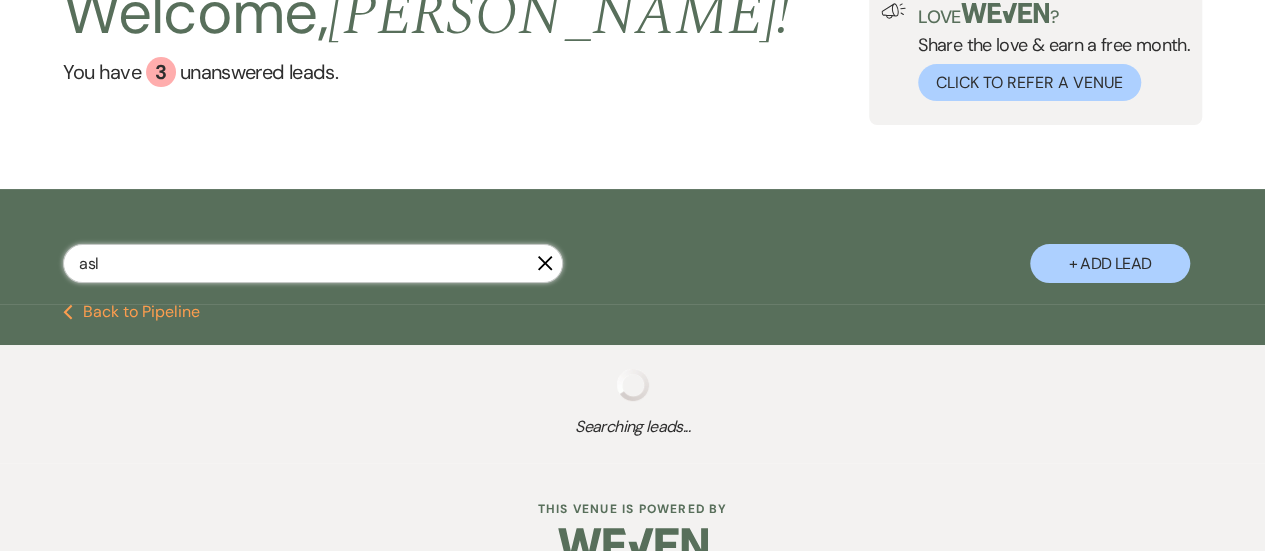 select on "8" 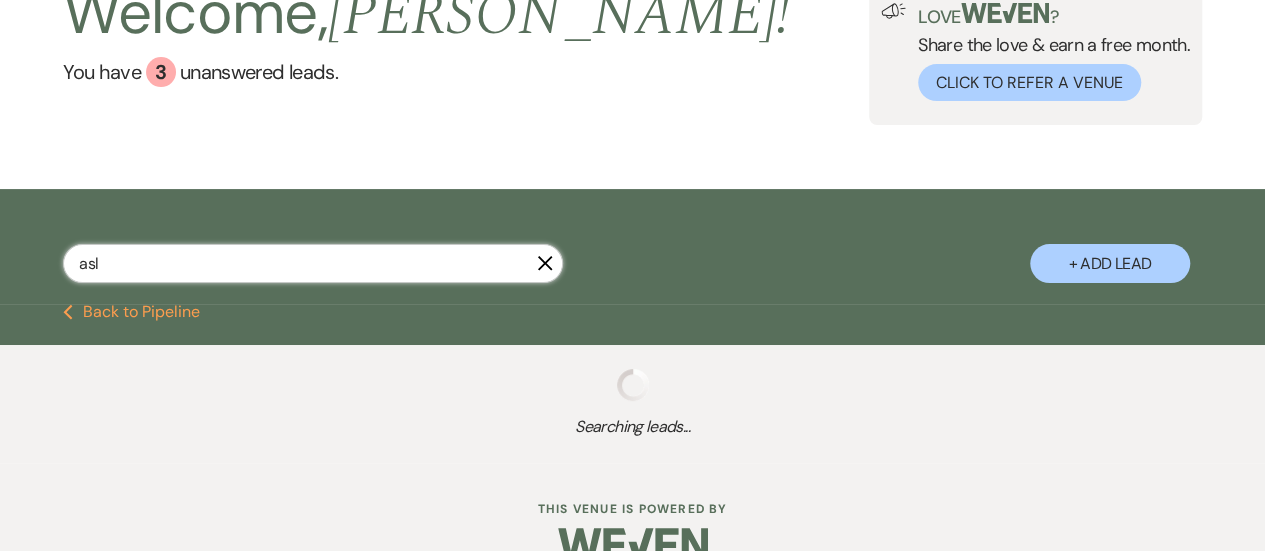 select on "1" 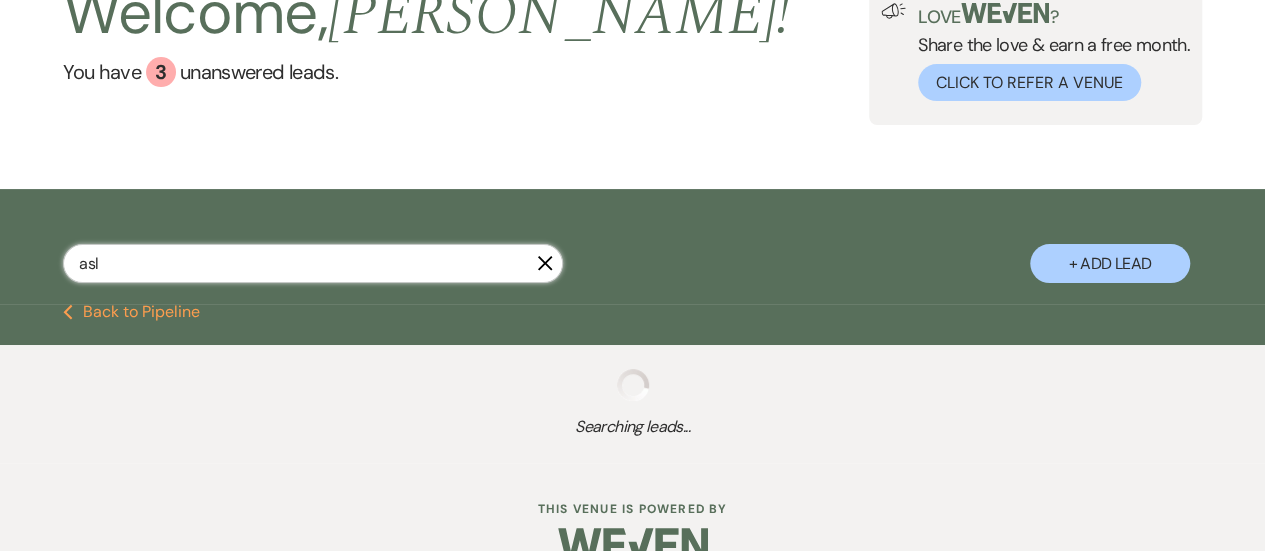select on "8" 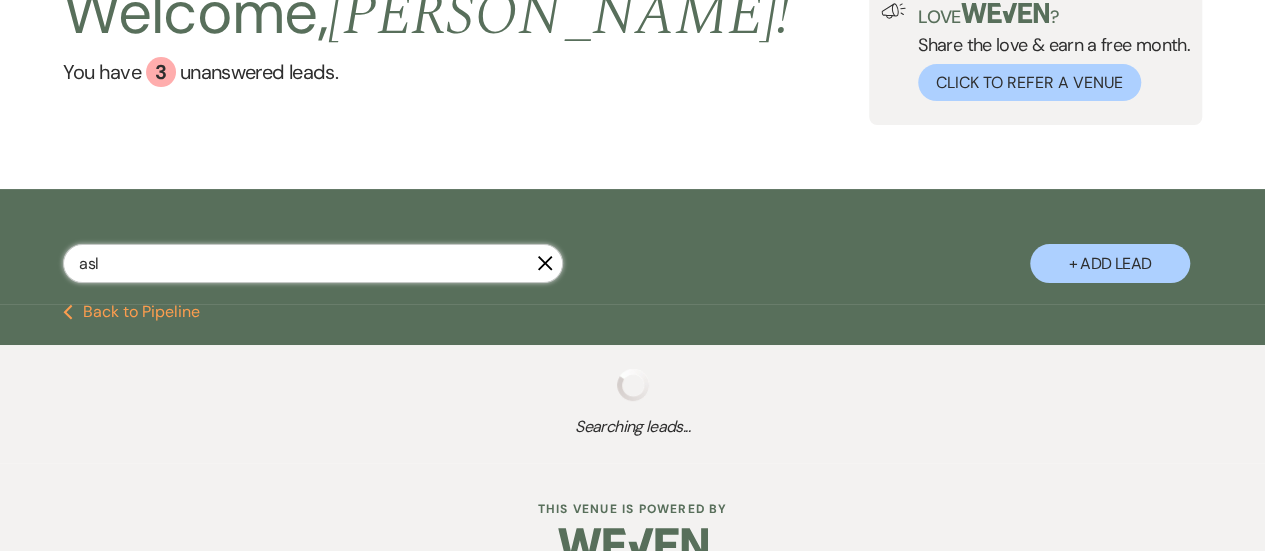 select on "6" 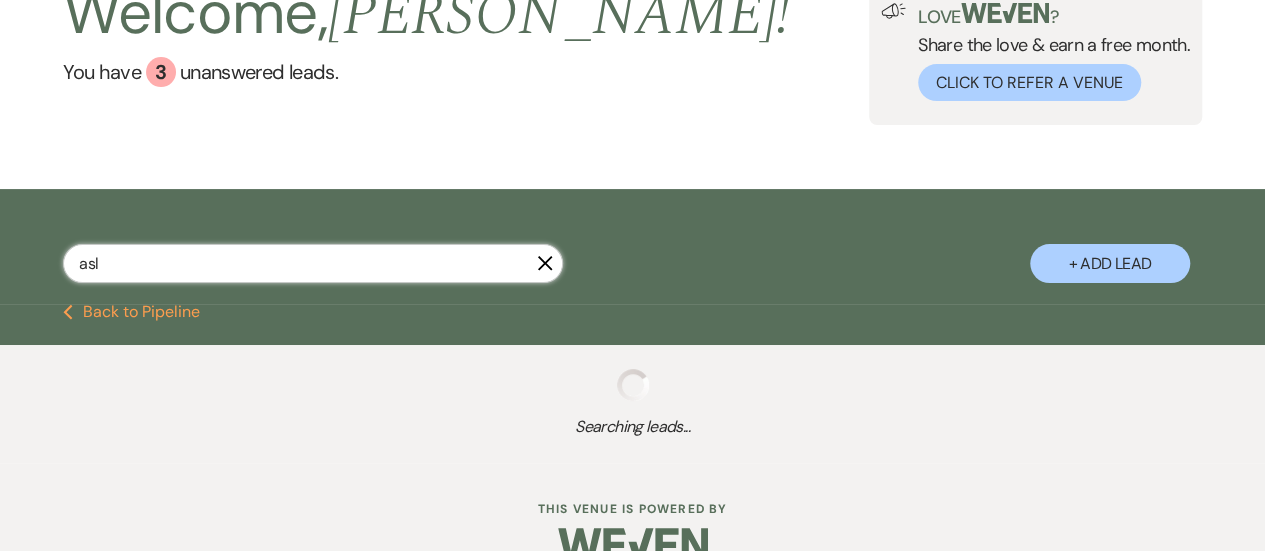 select on "8" 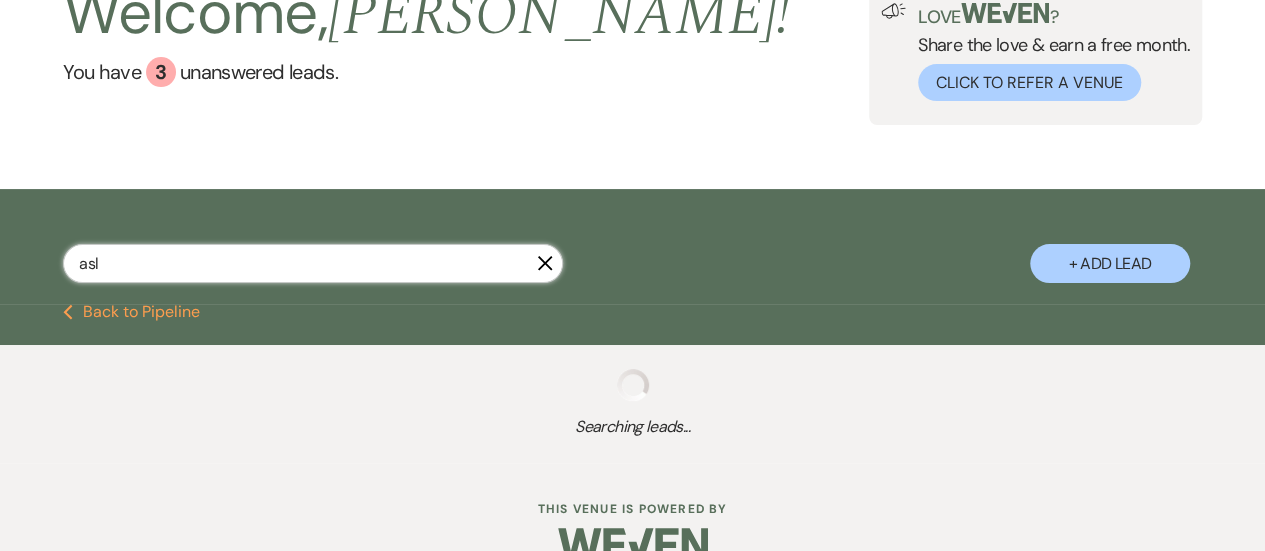 select on "8" 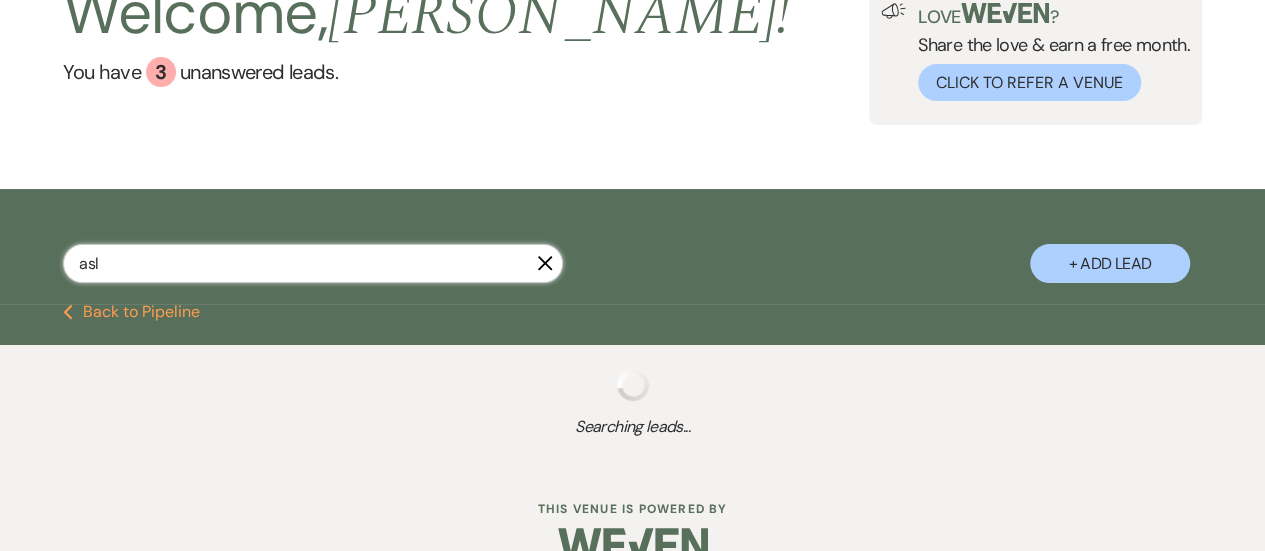 select on "5" 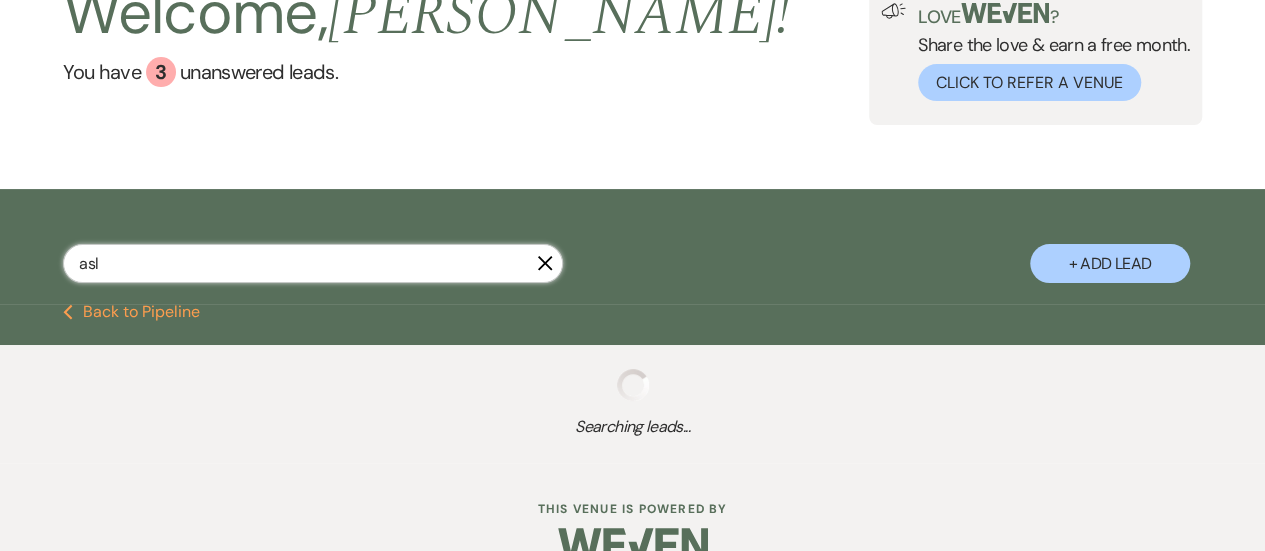 select on "8" 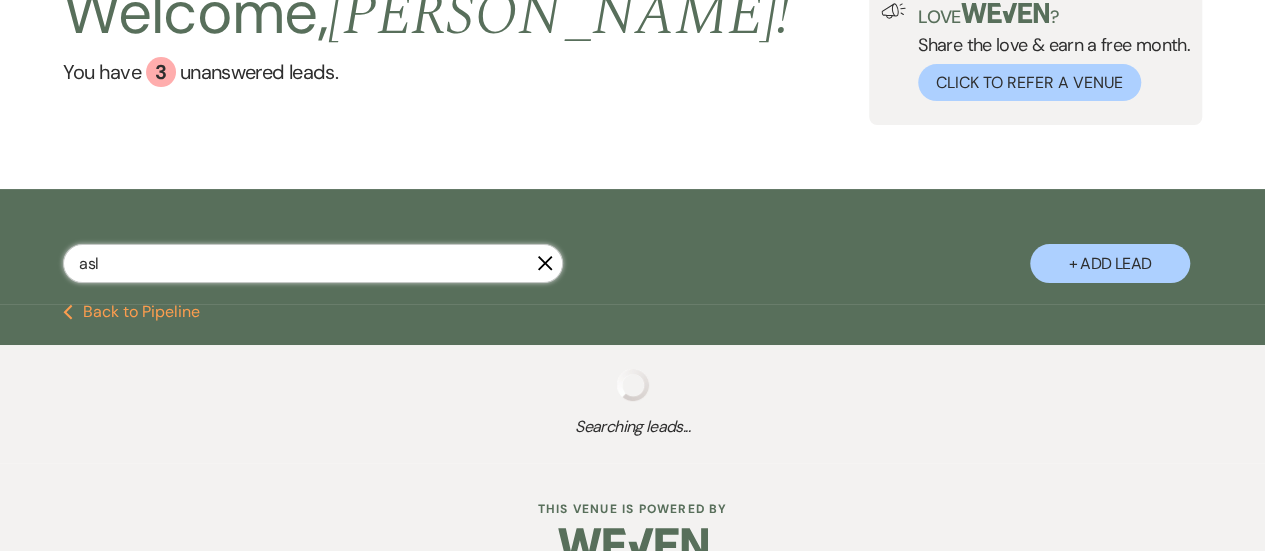 select on "6" 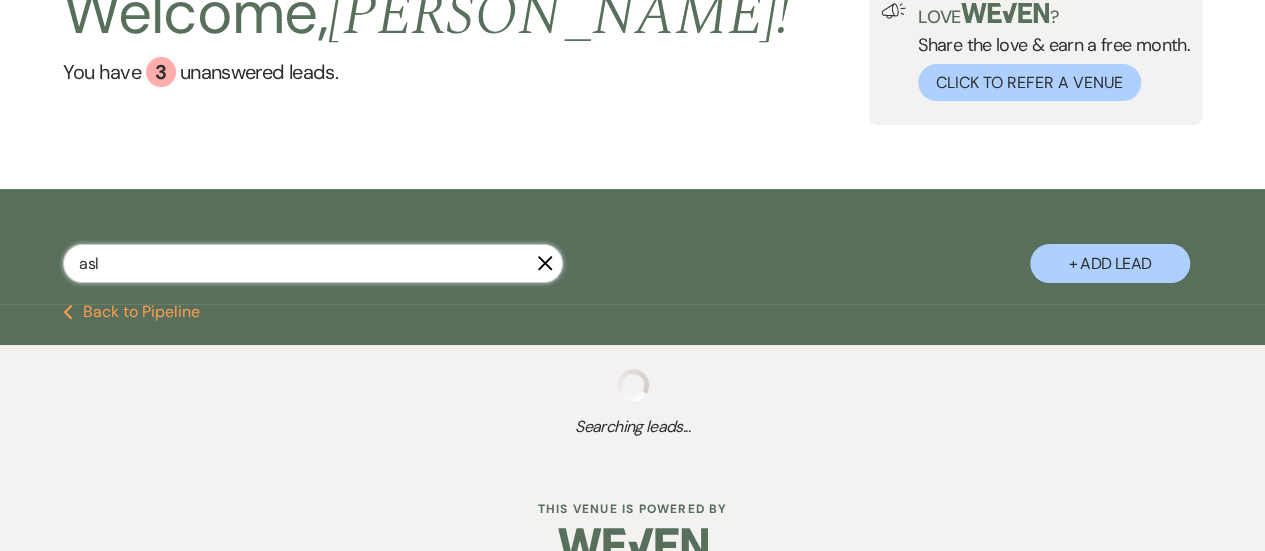 select on "8" 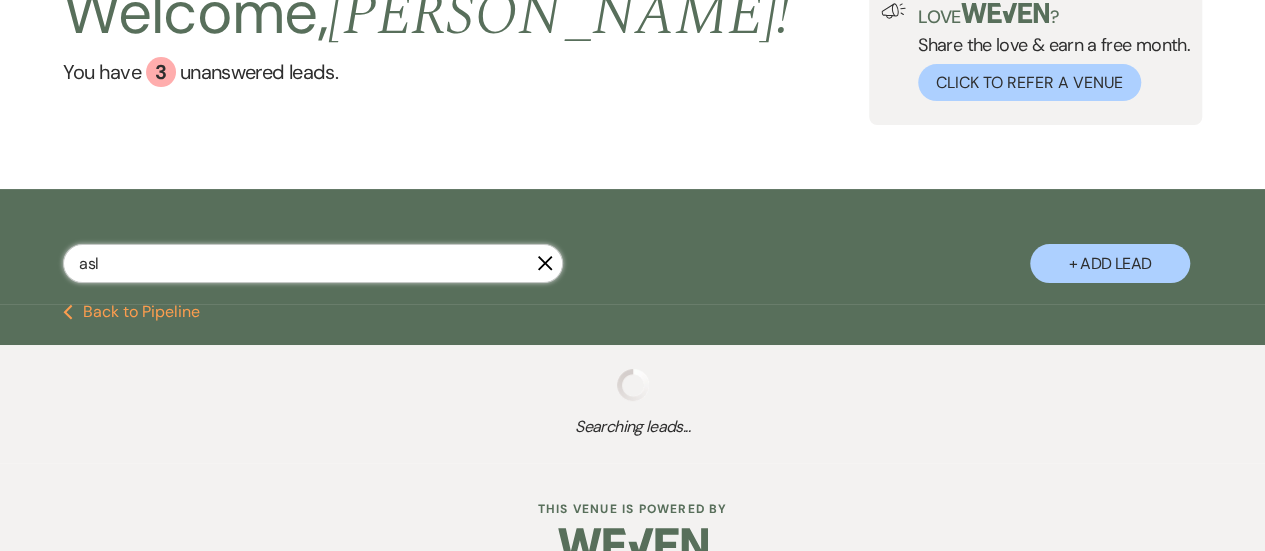 select on "4" 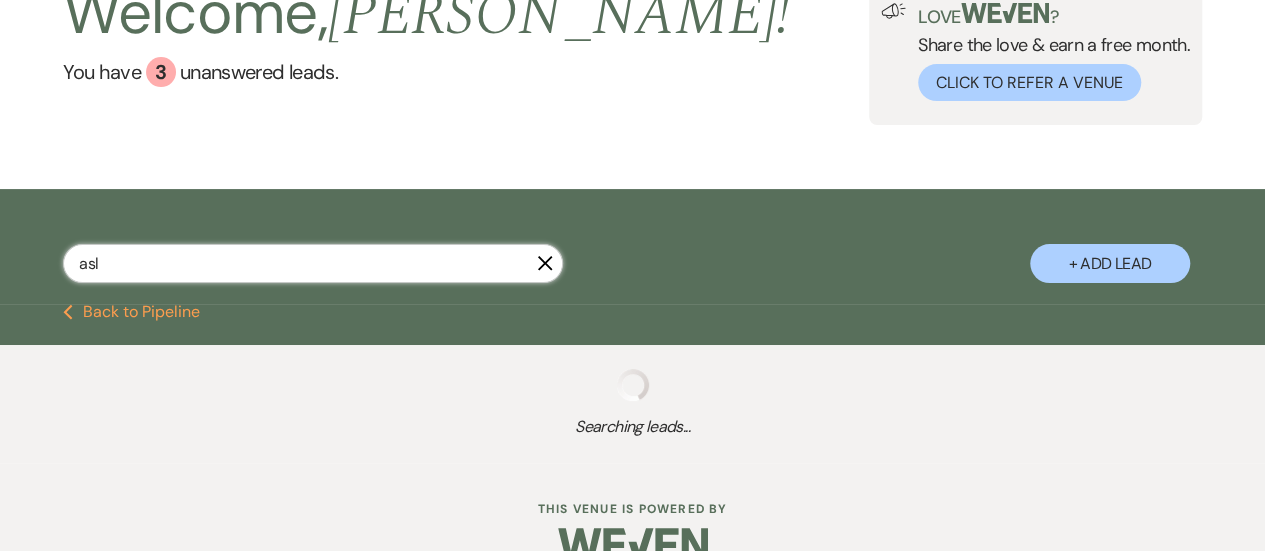 select on "2" 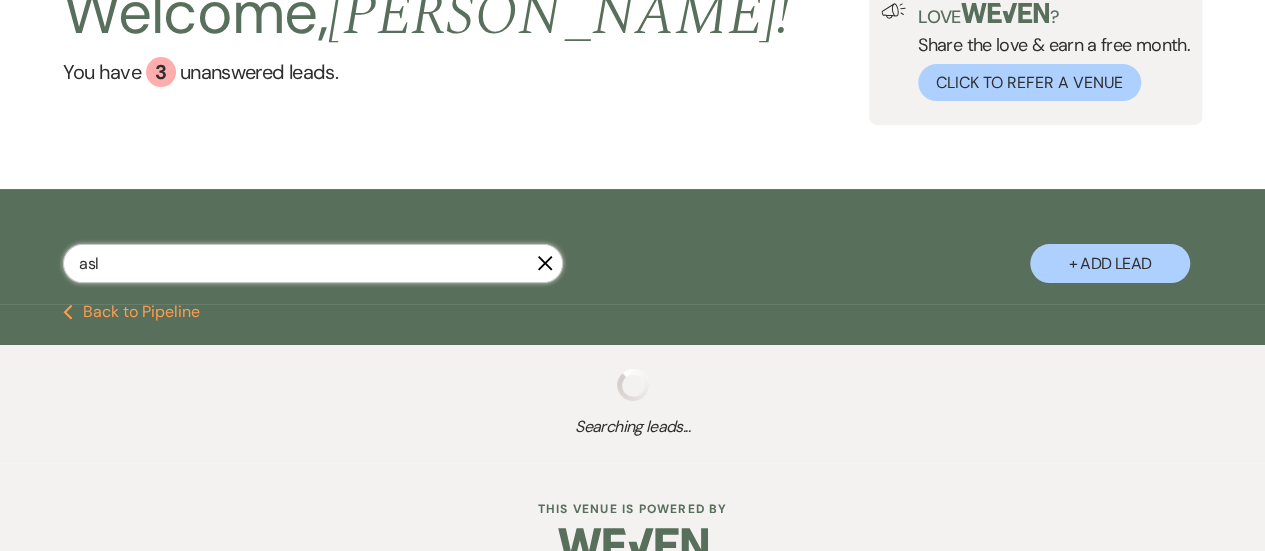 select on "8" 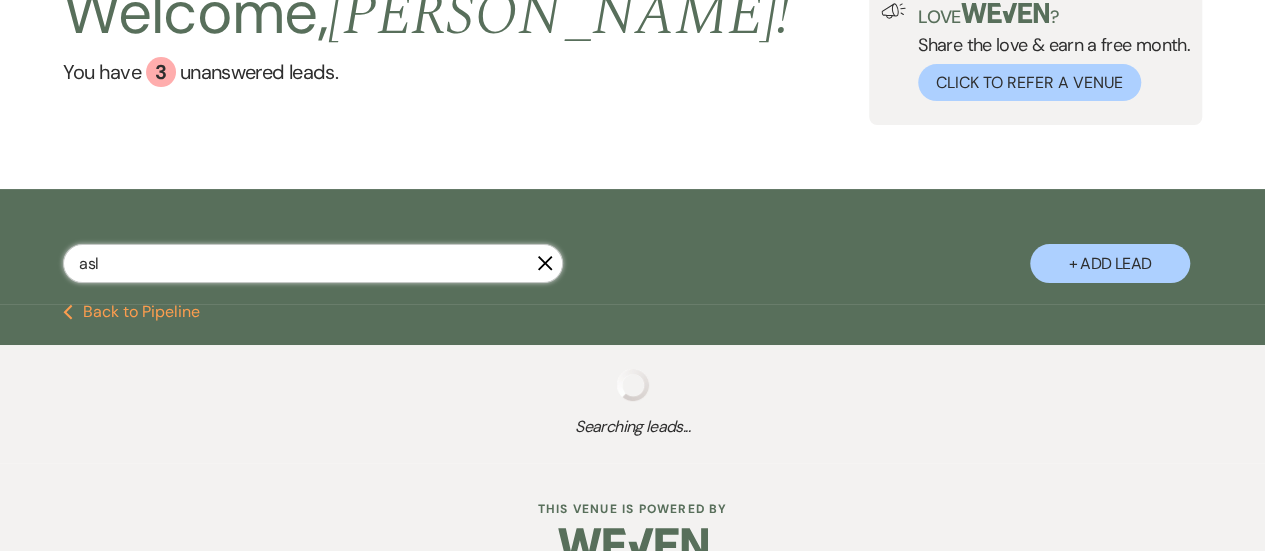 select on "9" 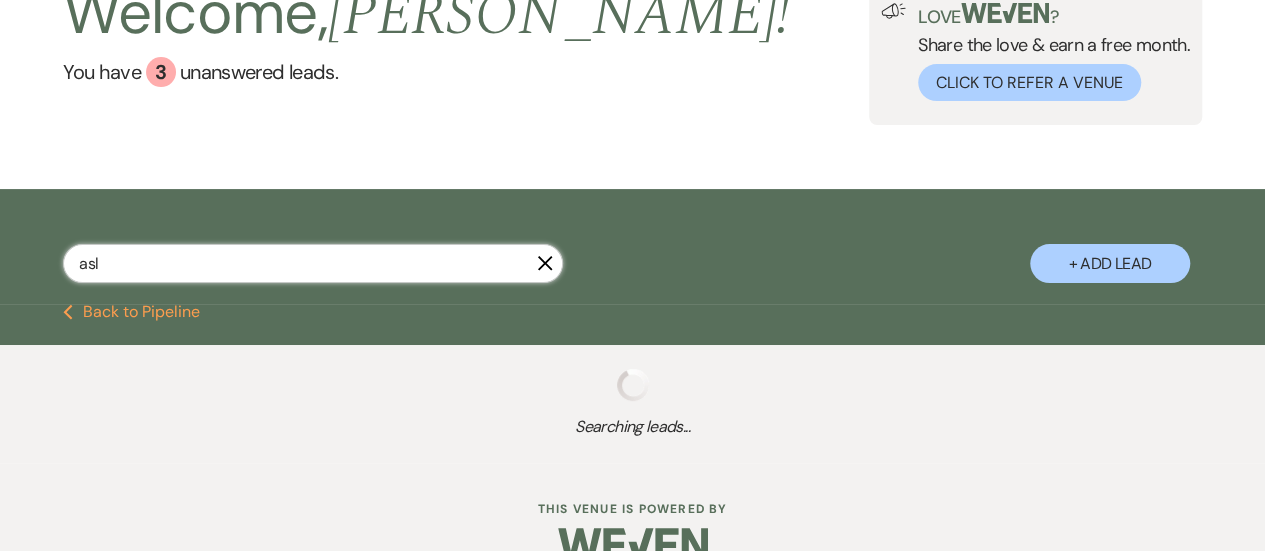 select on "5" 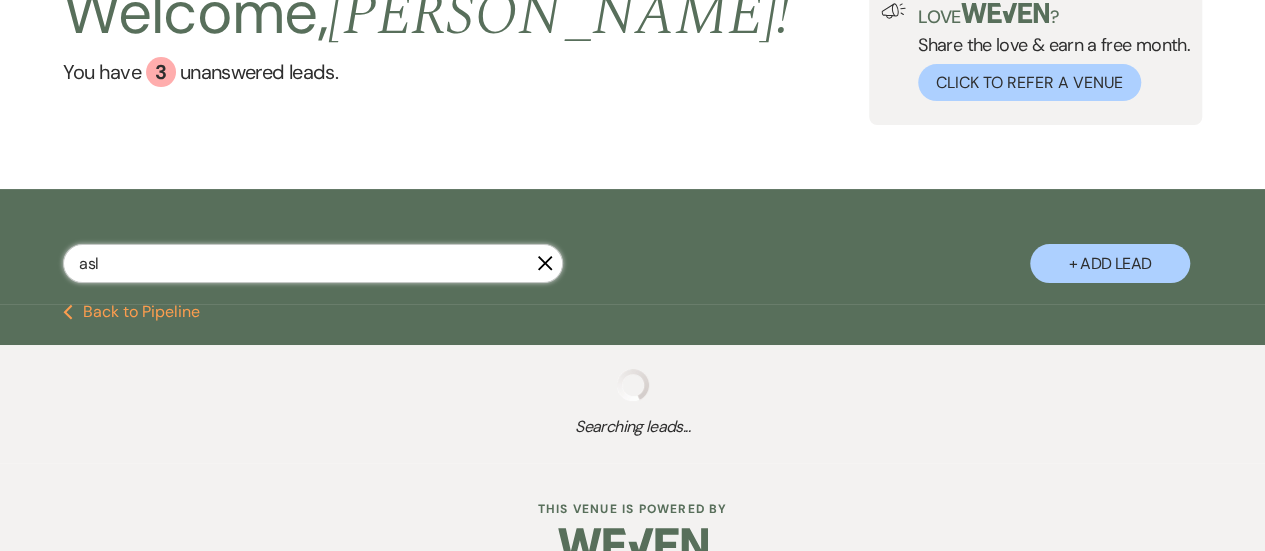 select on "6" 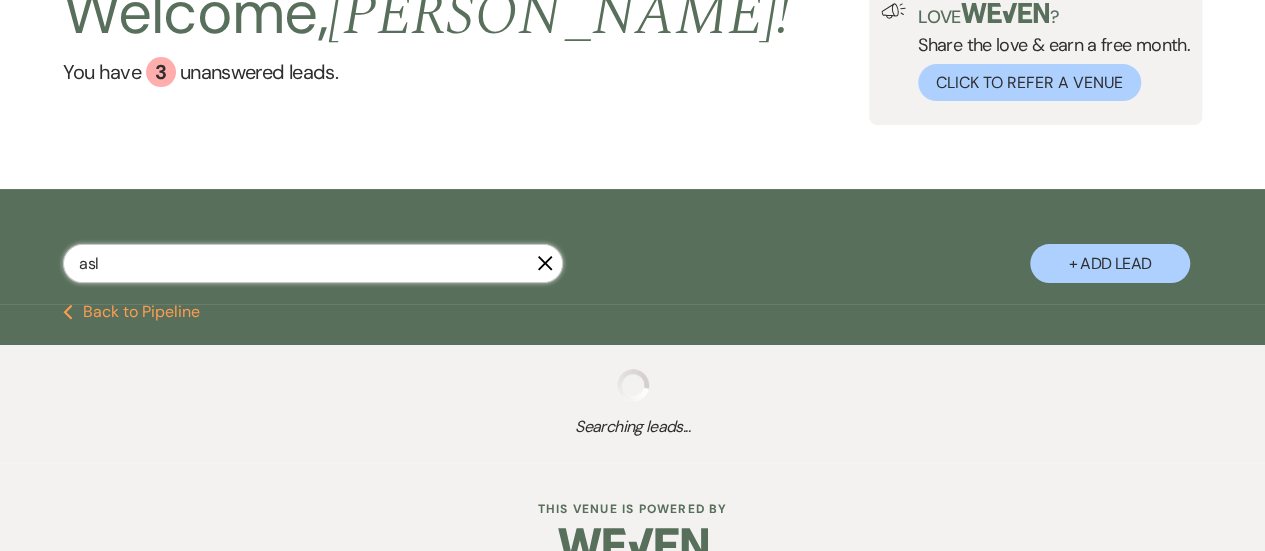 select on "8" 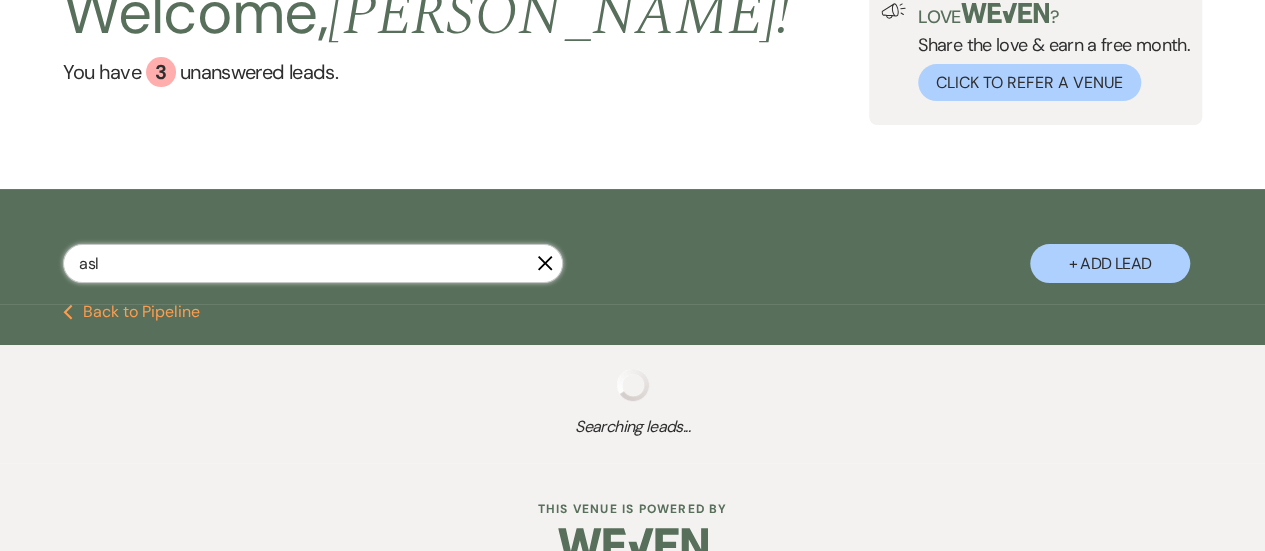 select on "1" 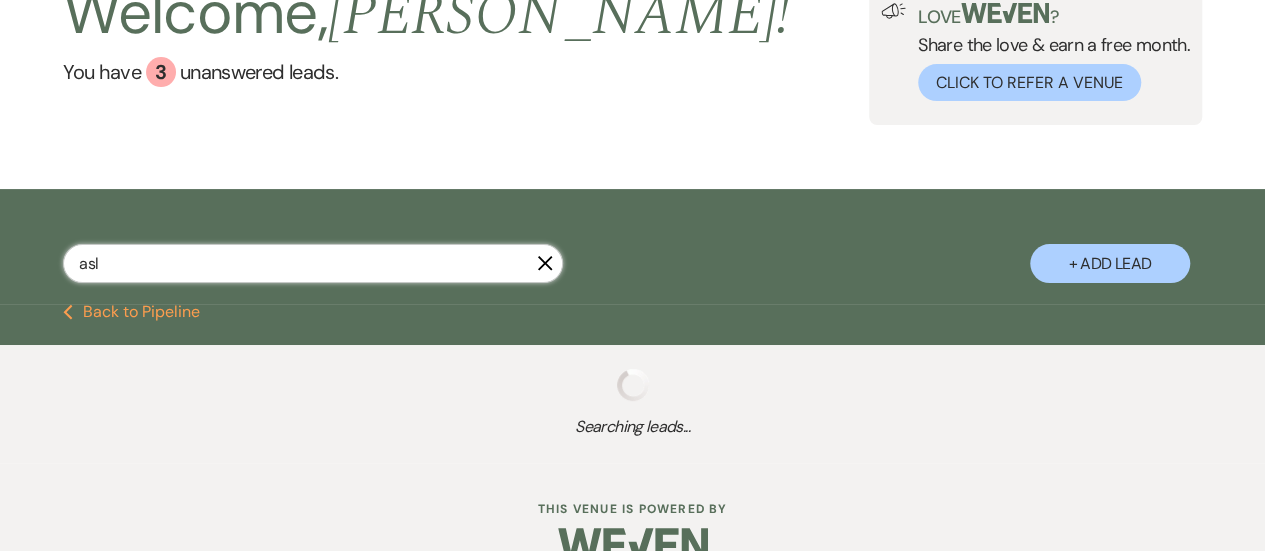 select on "5" 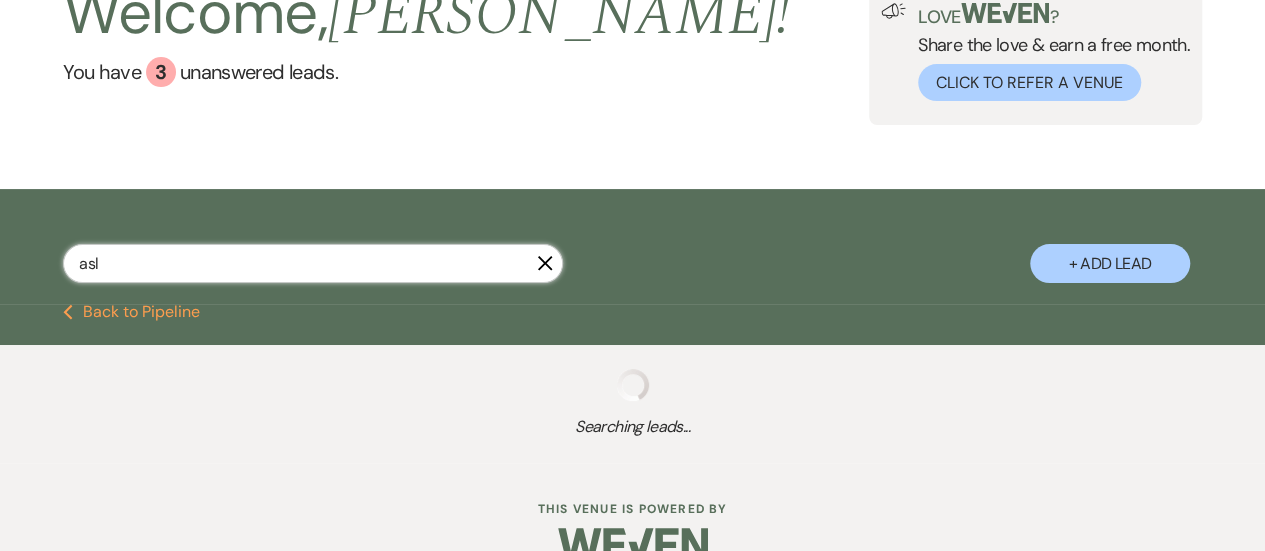 select on "8" 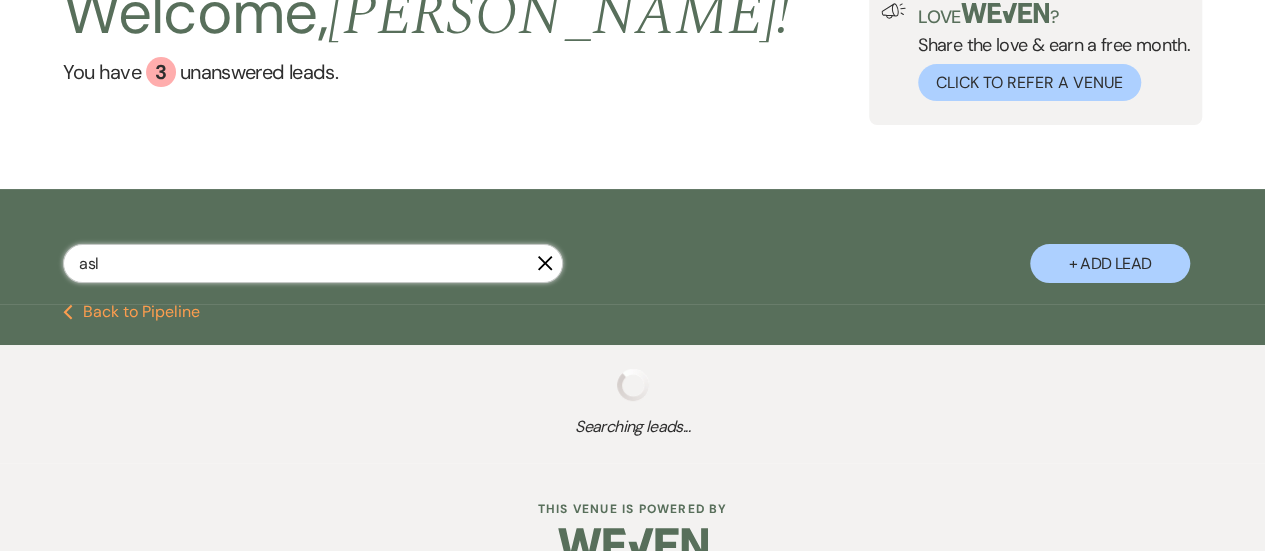 select on "11" 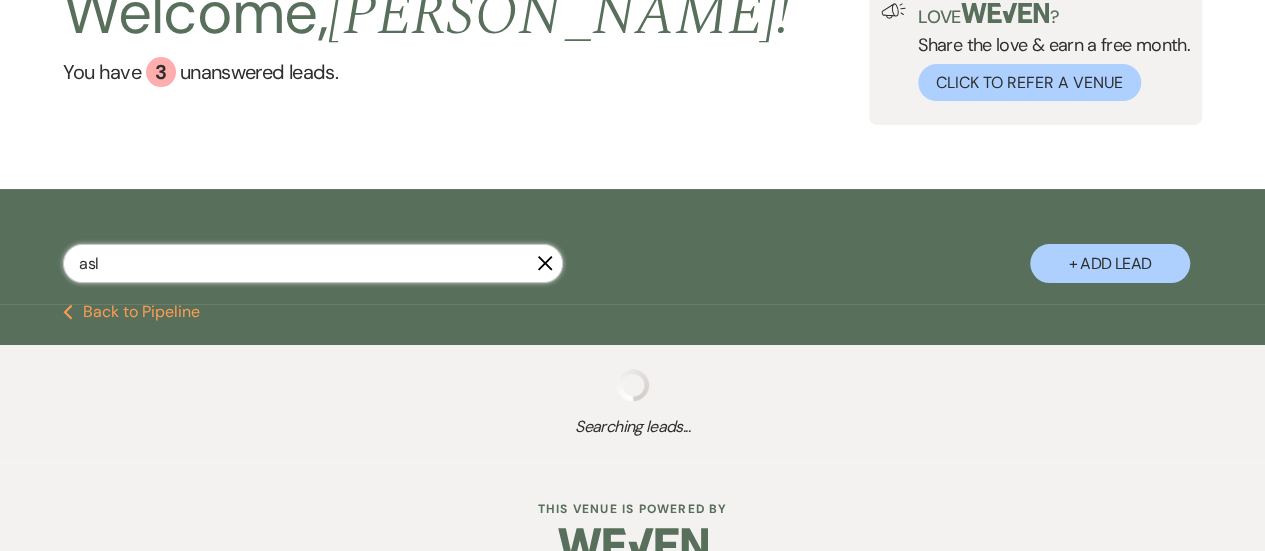 select on "8" 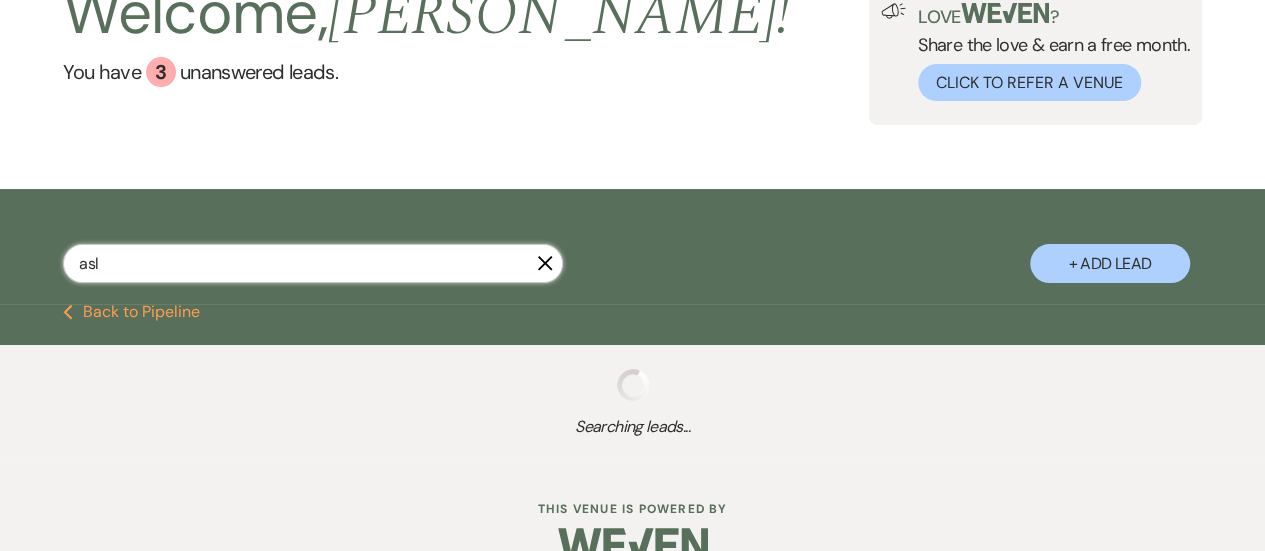 select on "6" 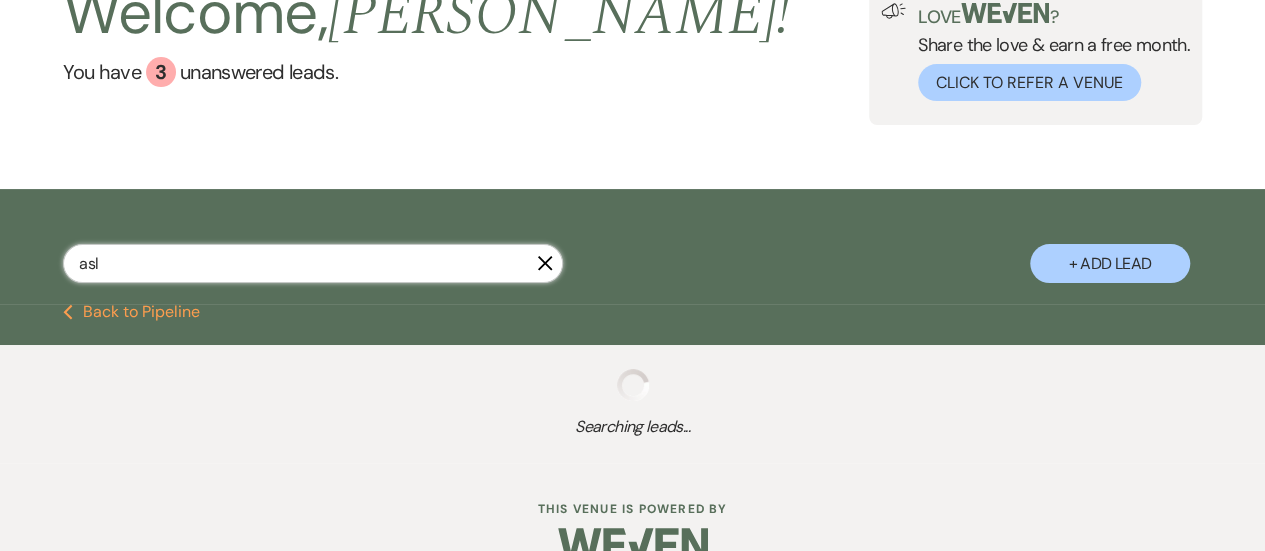 select on "8" 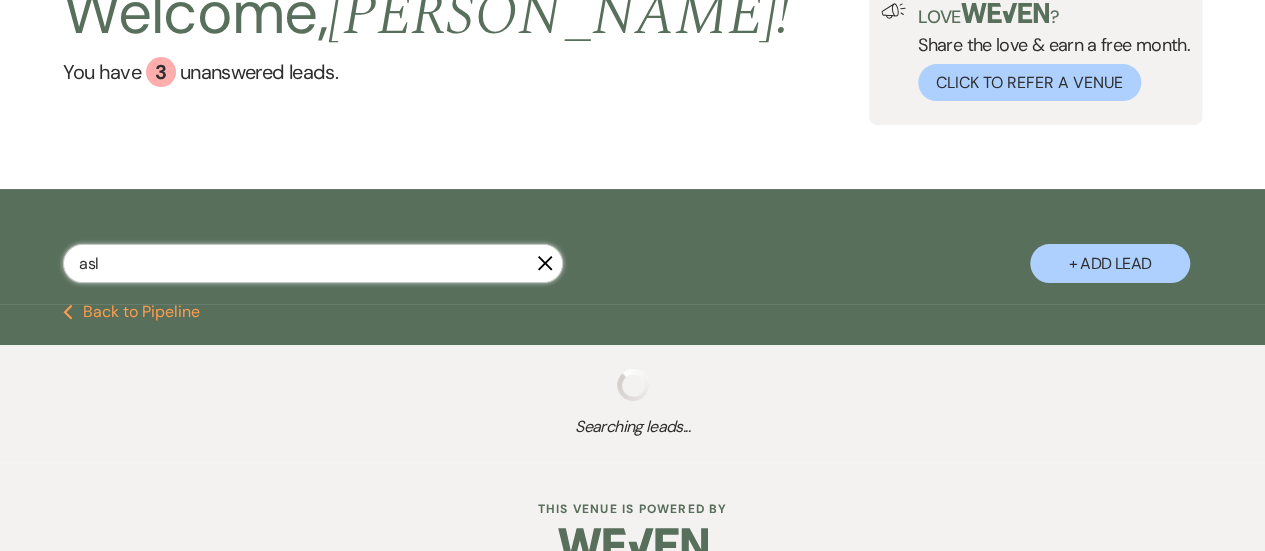 select on "5" 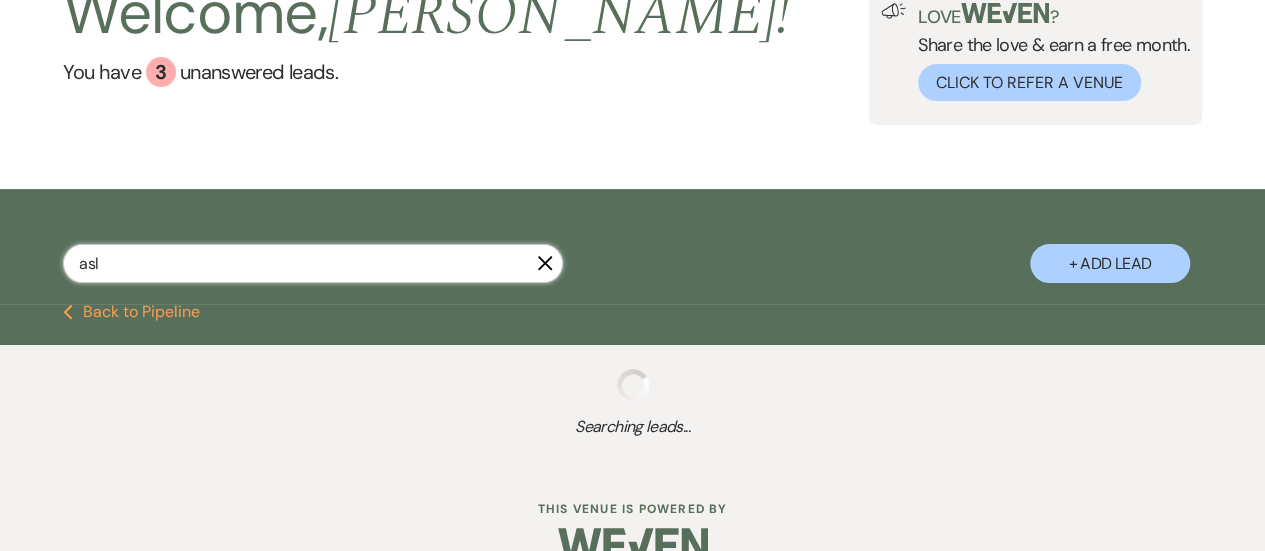 select on "8" 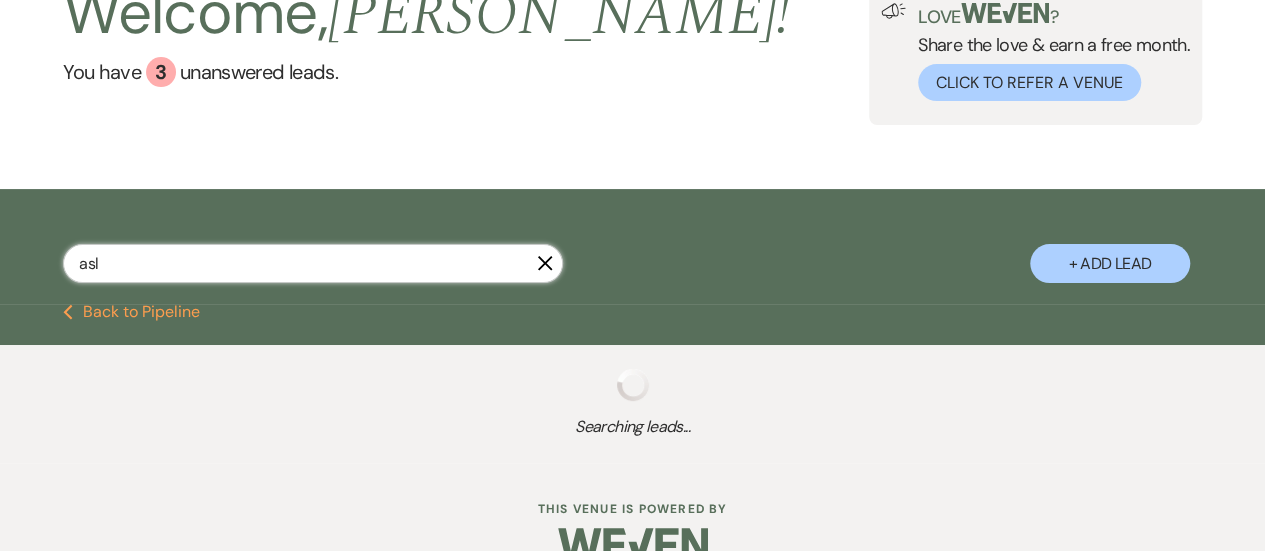 select on "5" 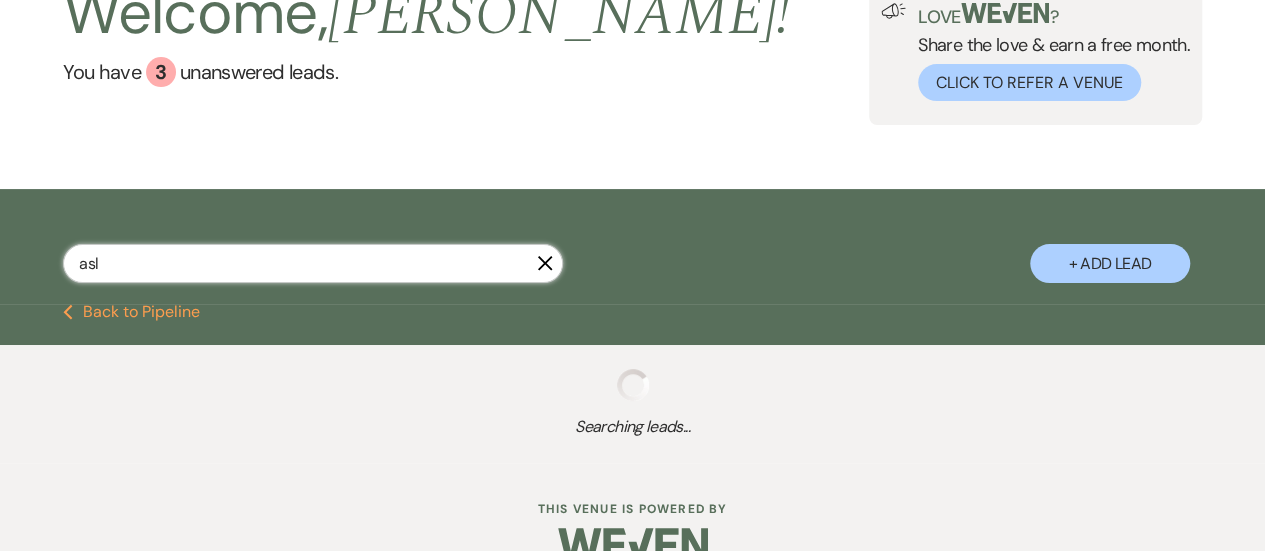 select on "8" 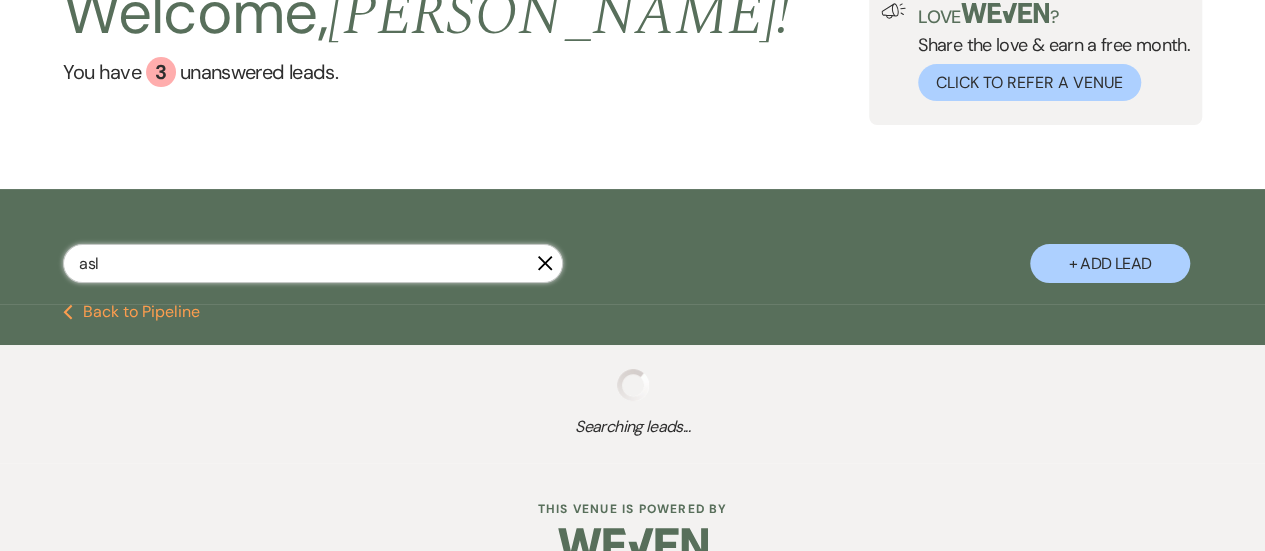 select on "7" 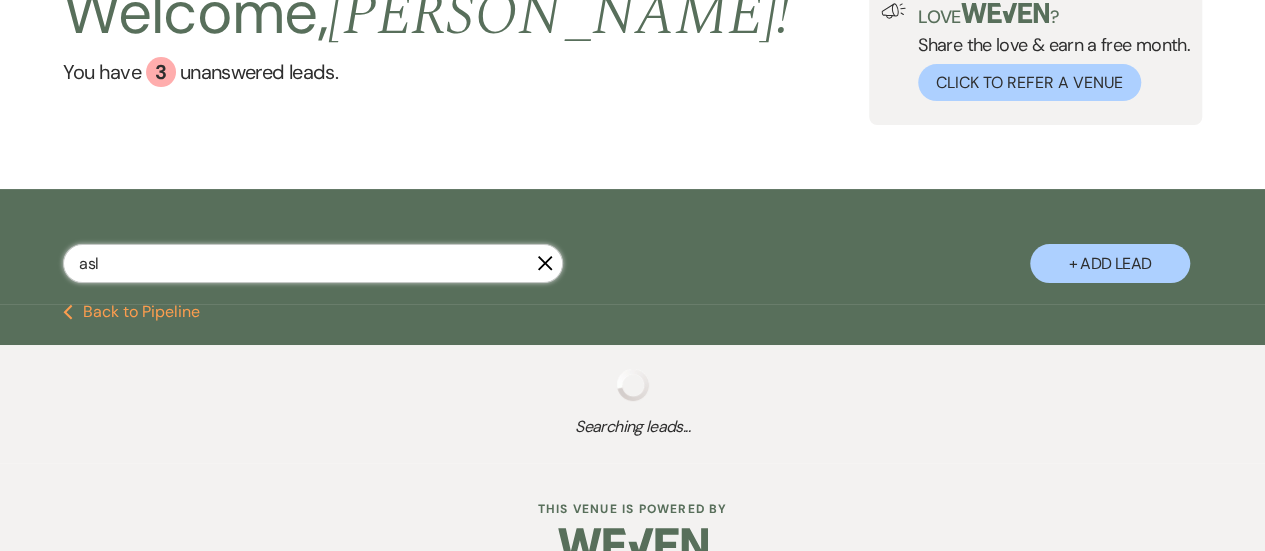select on "8" 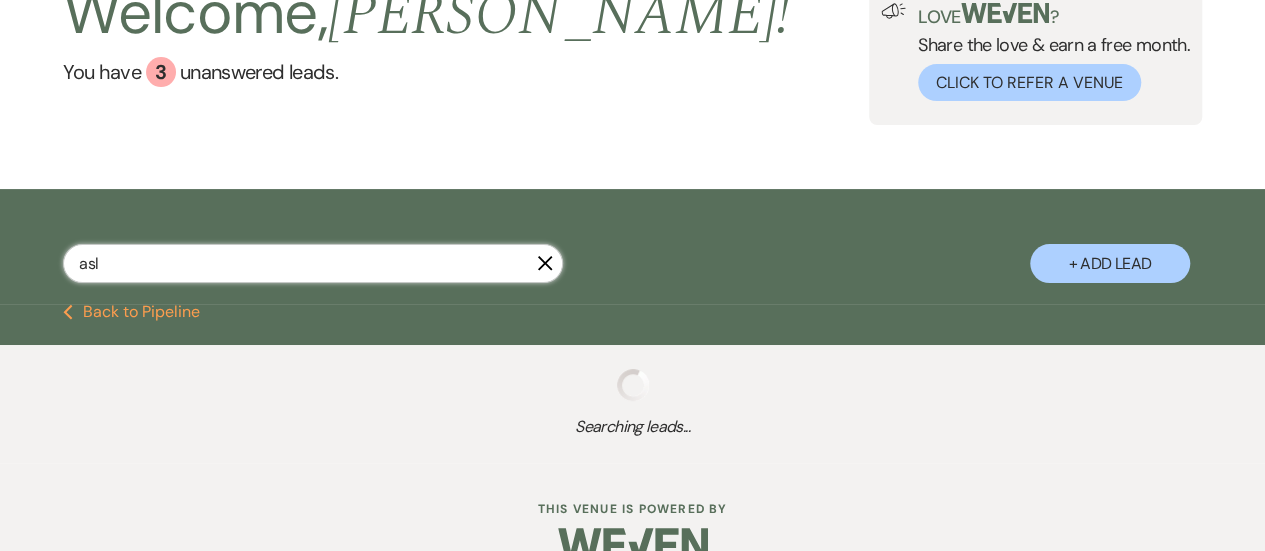 select on "5" 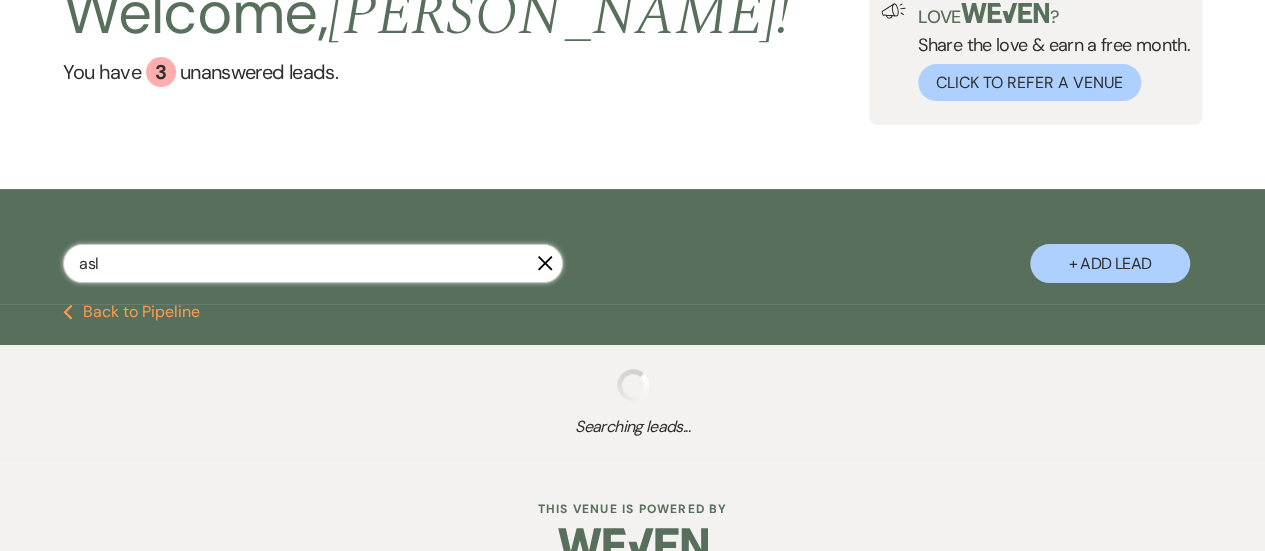 select on "8" 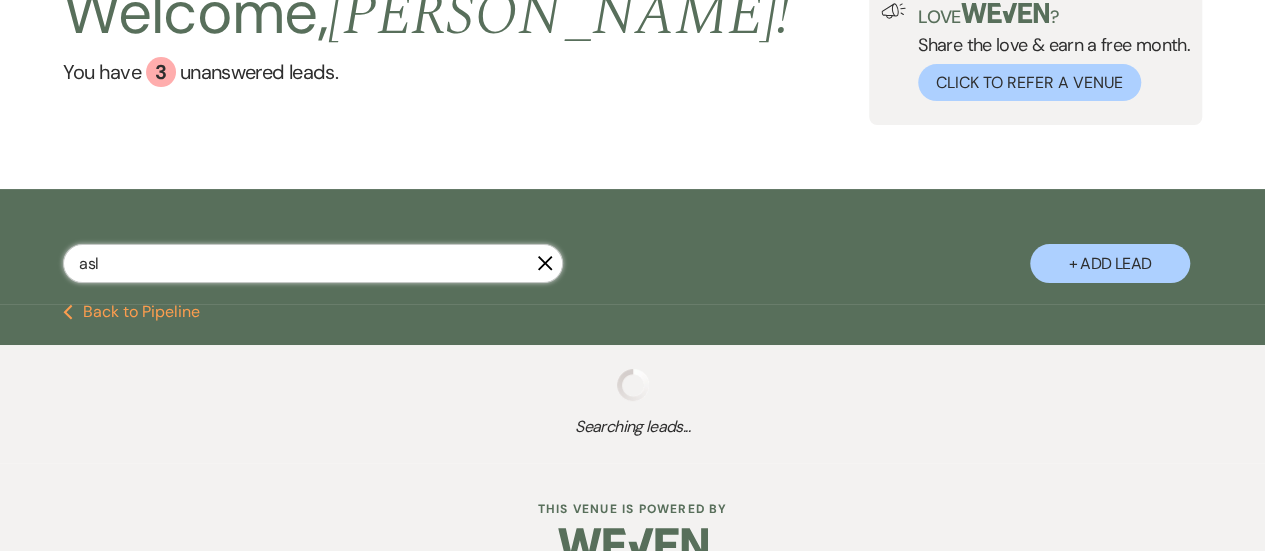 select on "4" 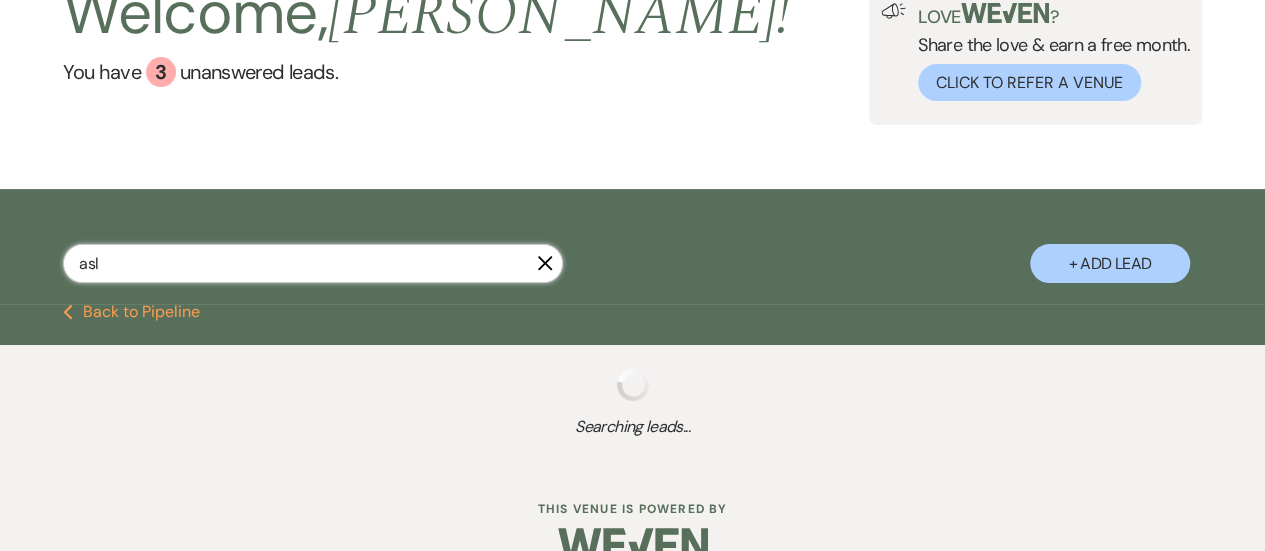 select on "2" 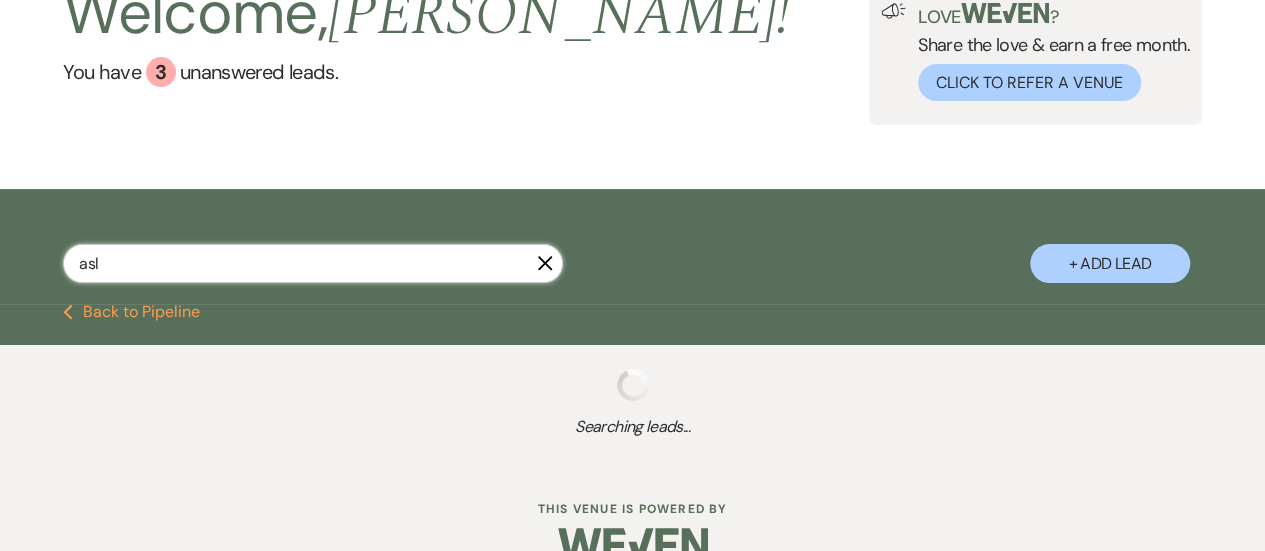 select on "8" 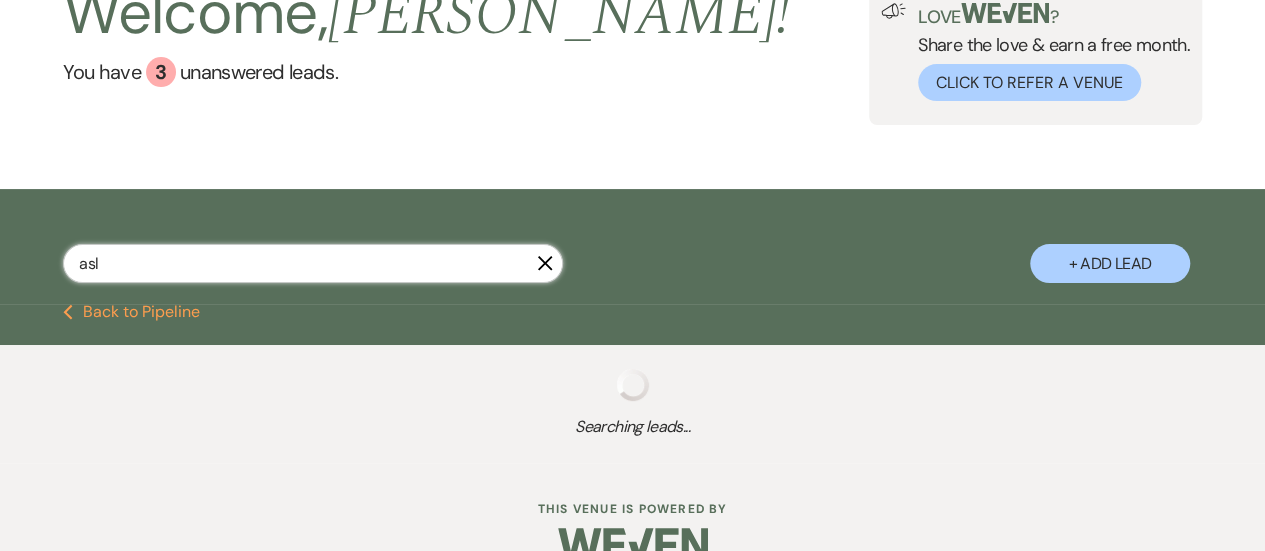 select on "10" 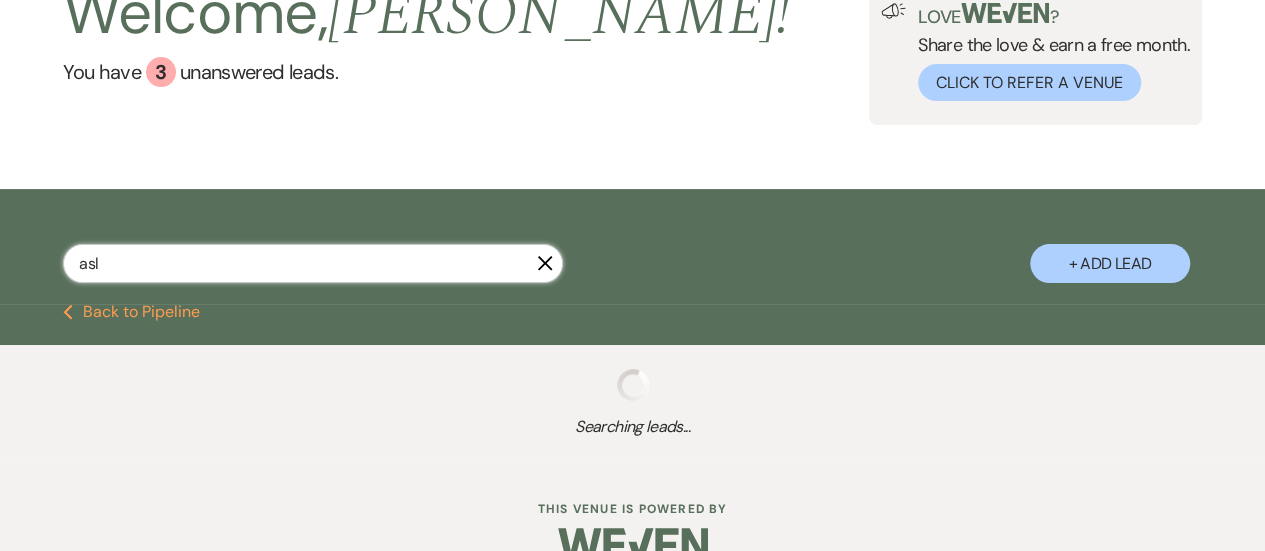 select on "2" 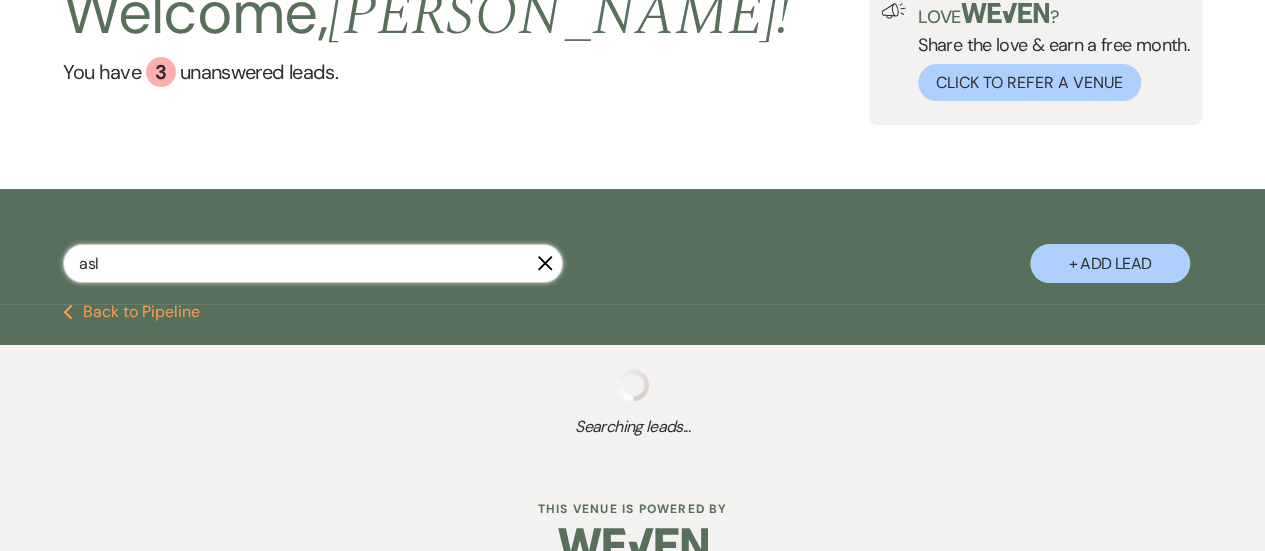 select on "8" 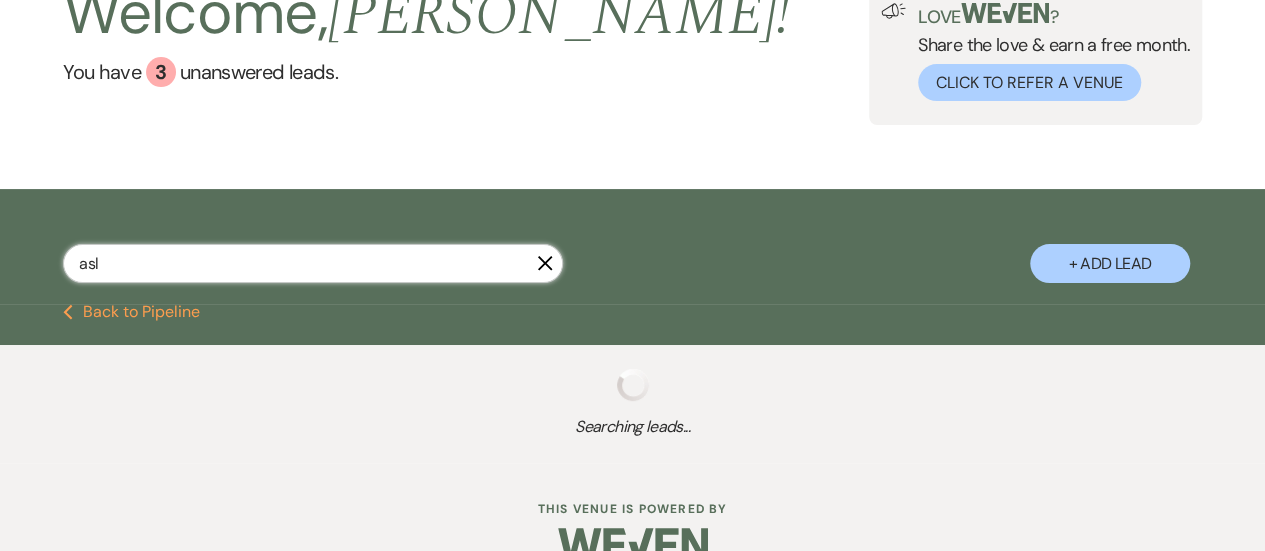 select on "1" 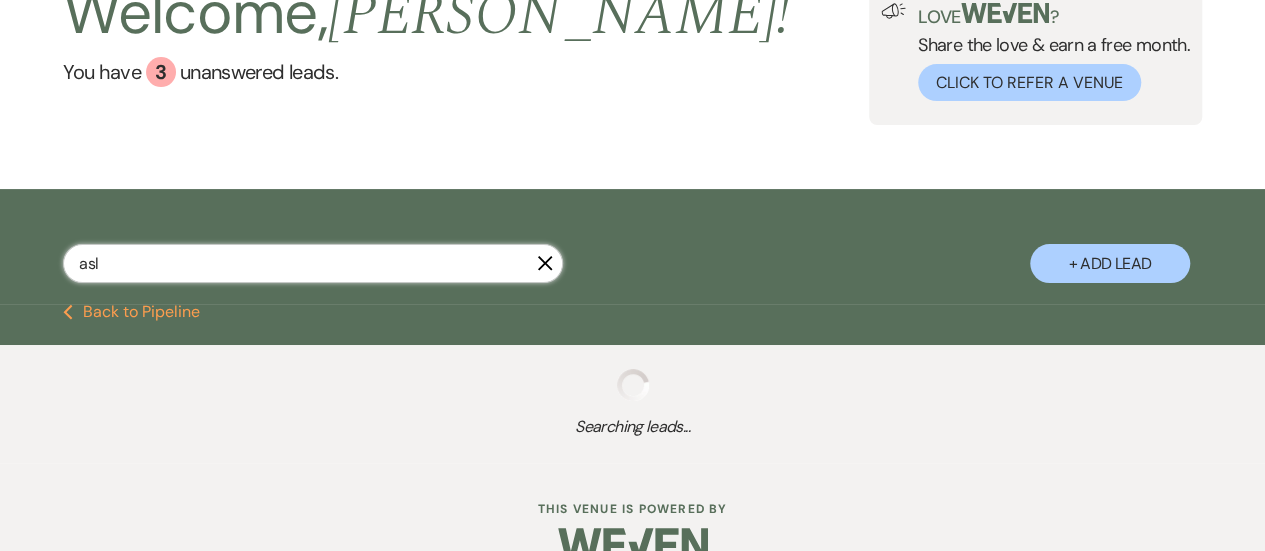 select on "8" 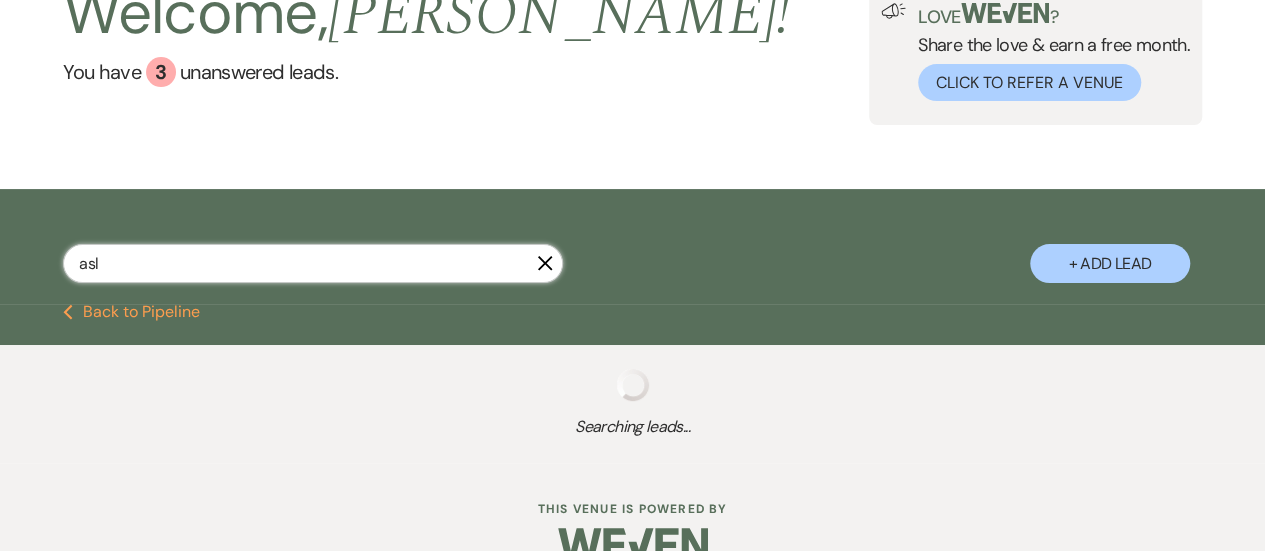 select on "7" 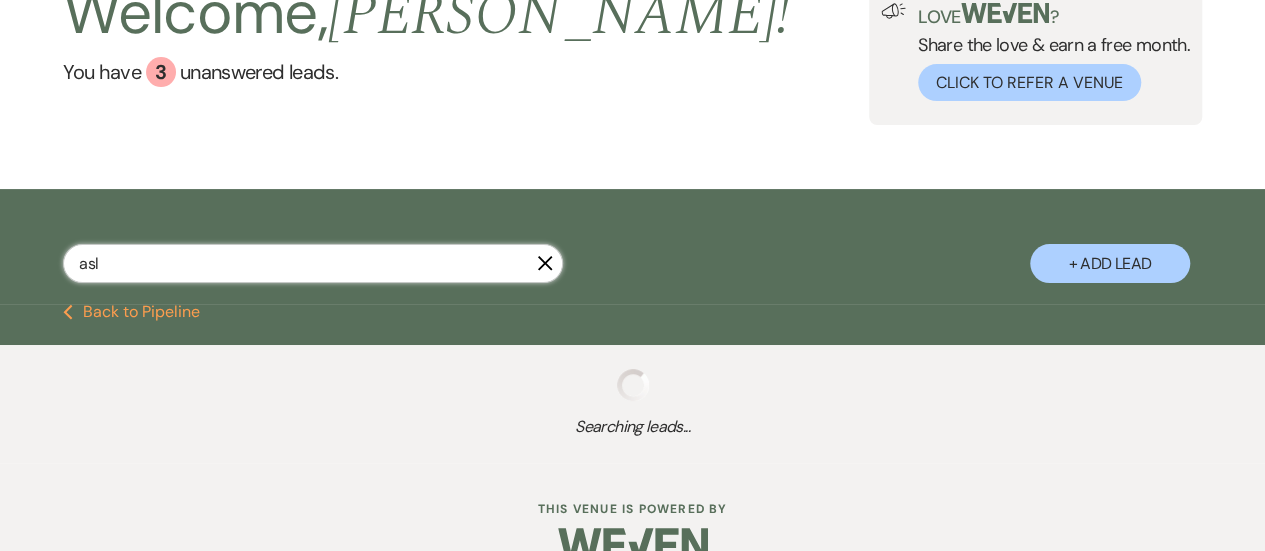 select on "6" 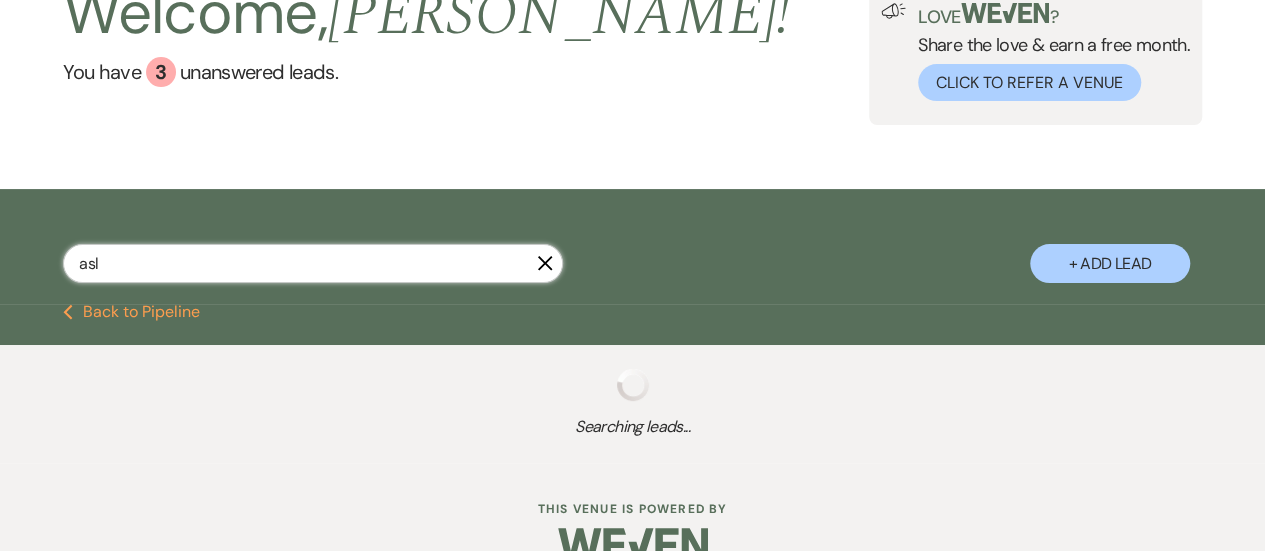 select on "8" 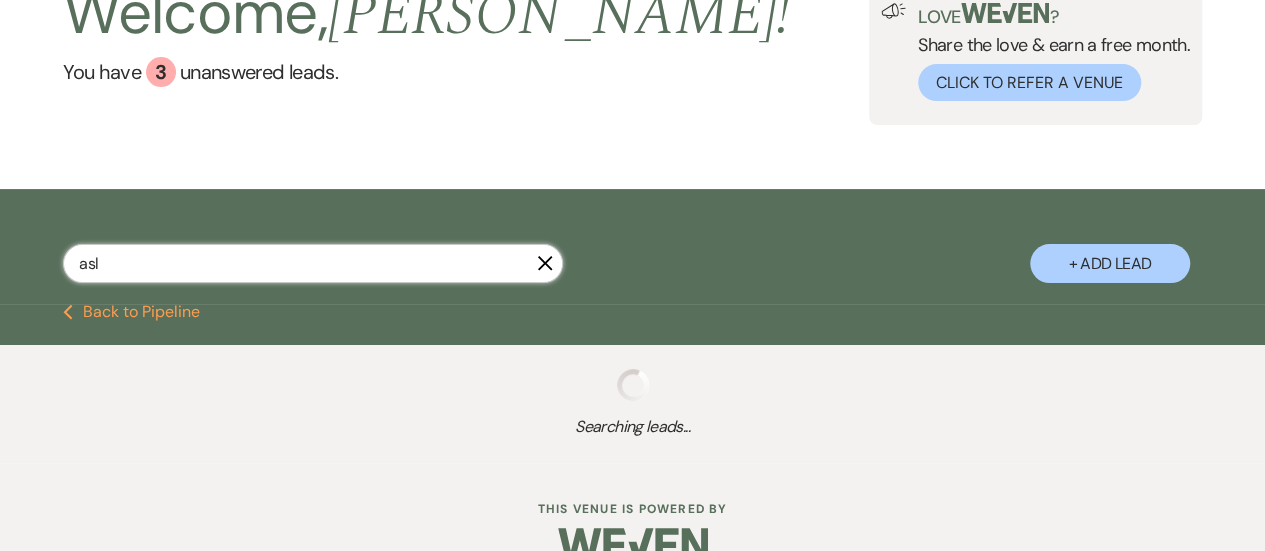 select on "6" 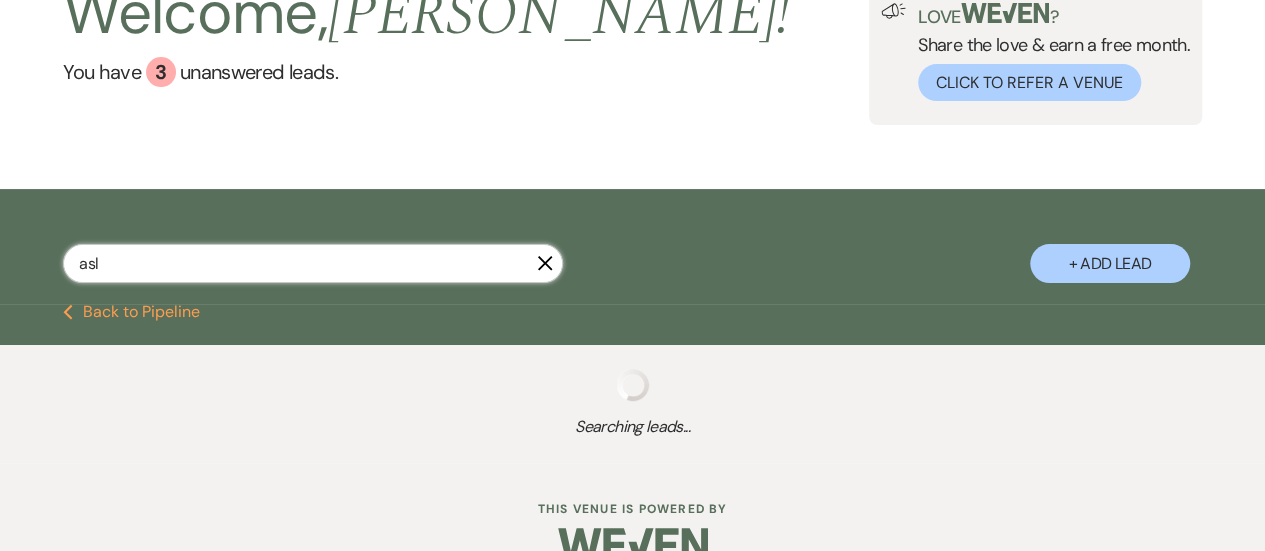 select on "2" 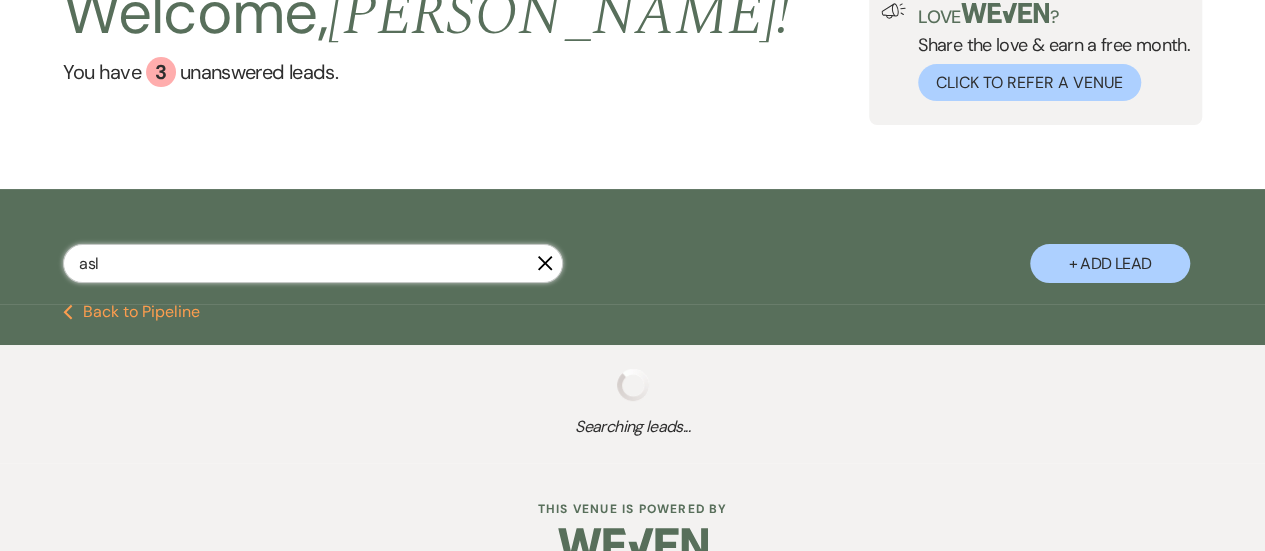 select on "8" 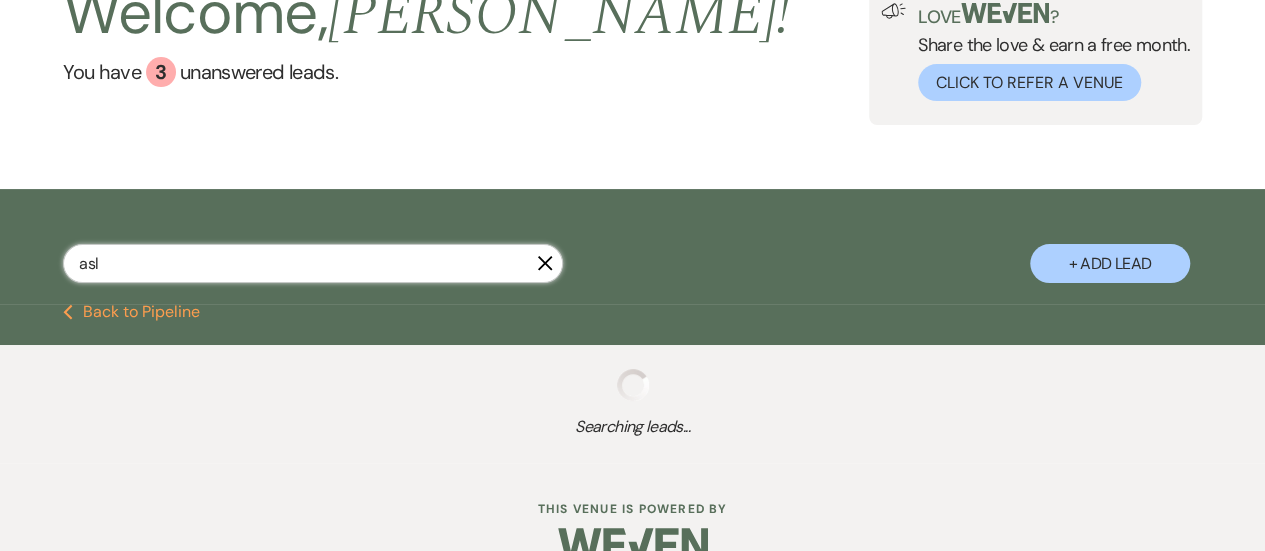 select on "1" 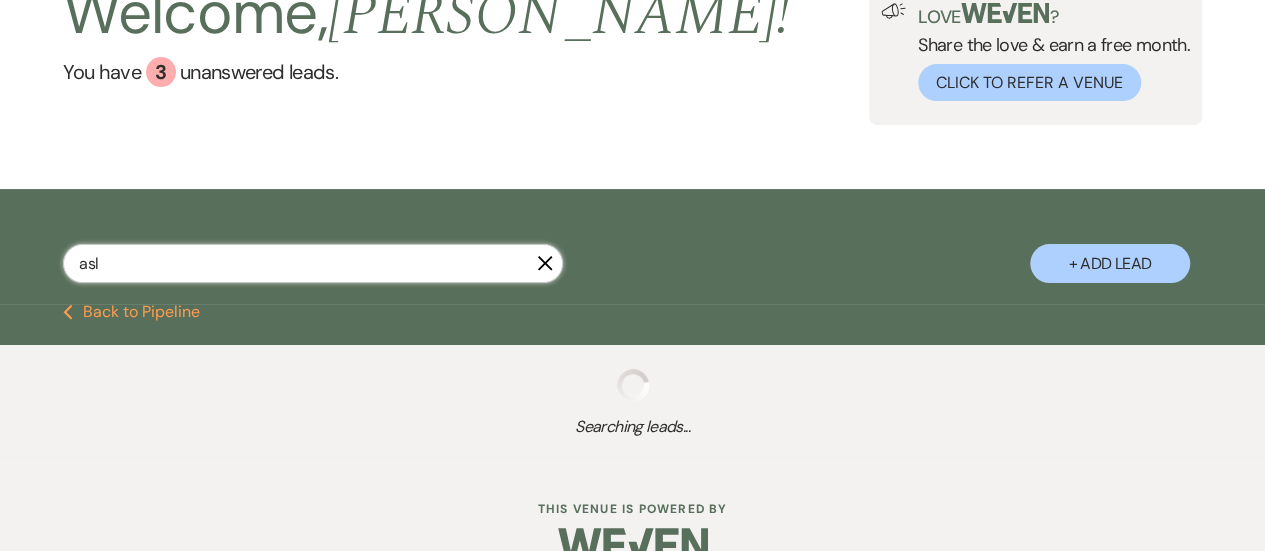 select on "8" 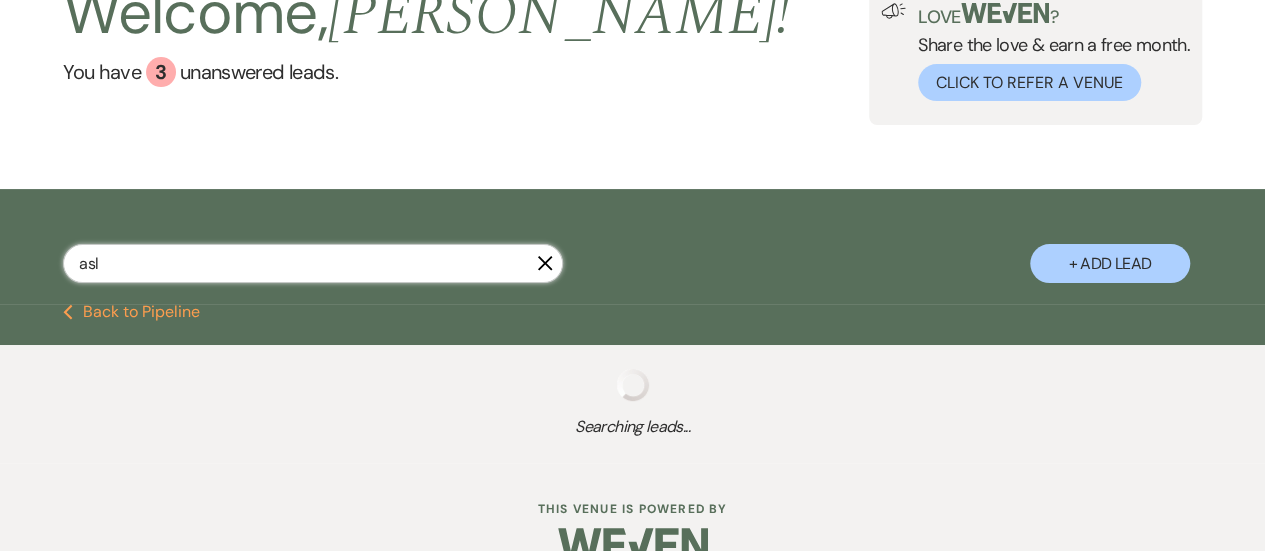 select on "5" 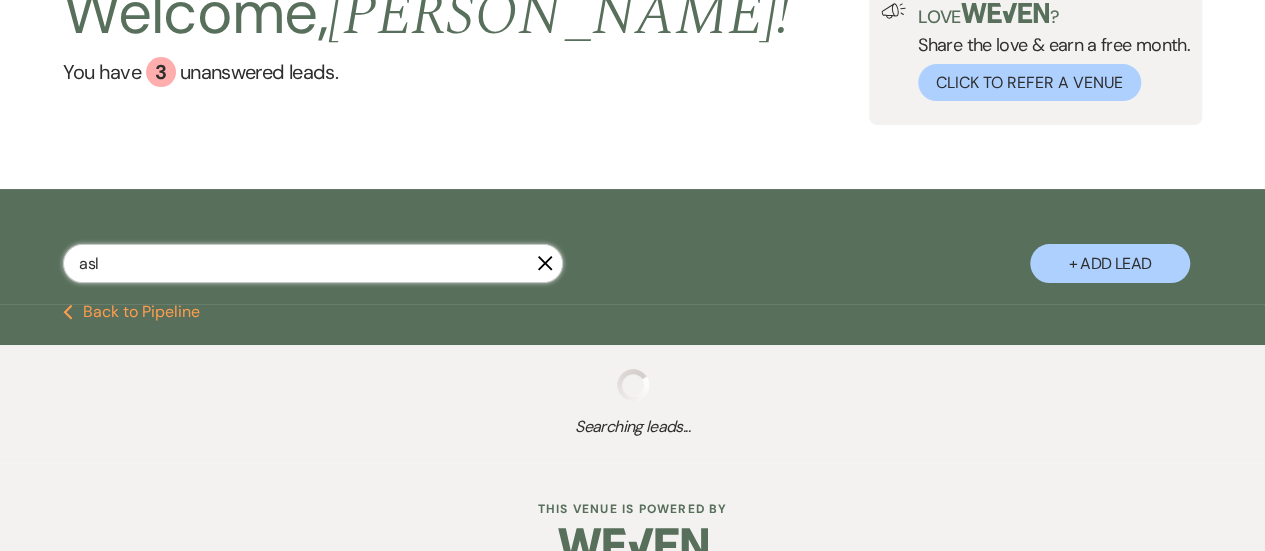 select on "8" 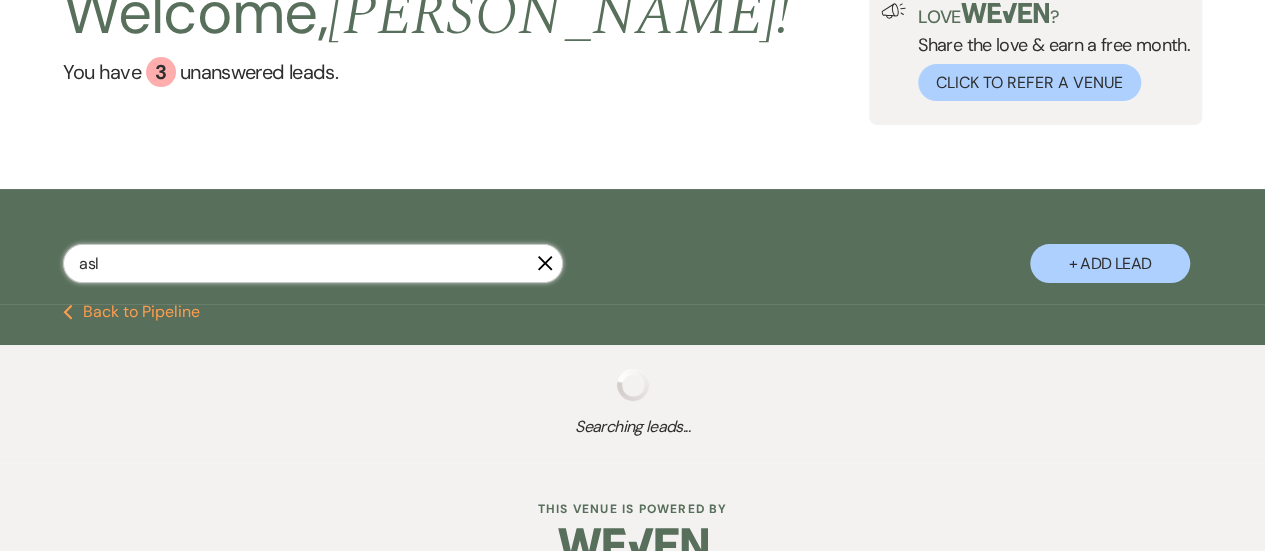 select on "6" 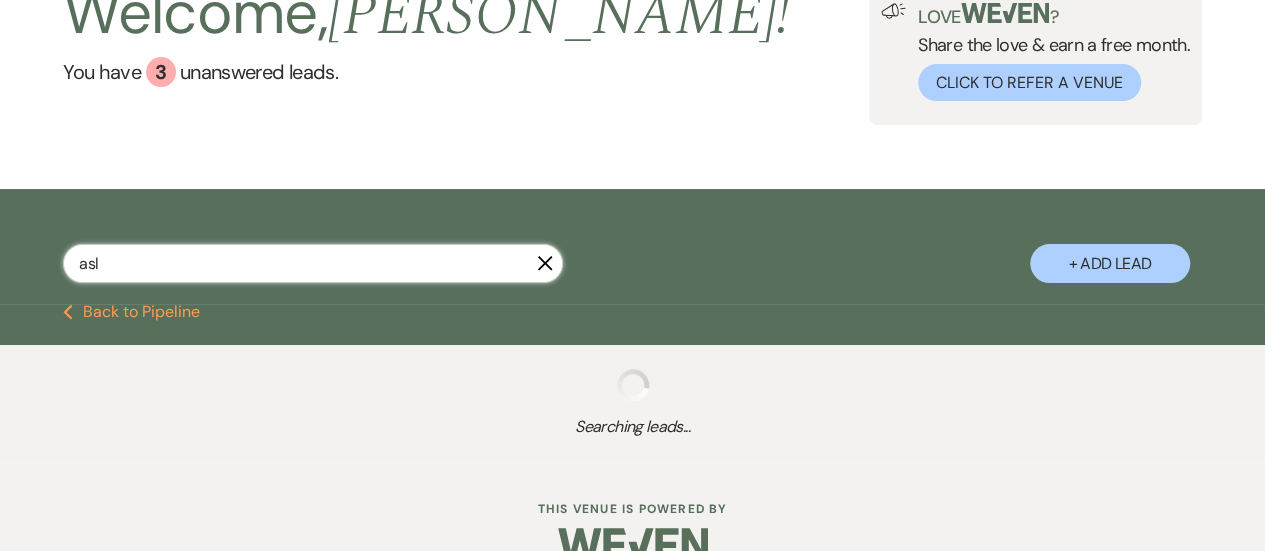 select on "5" 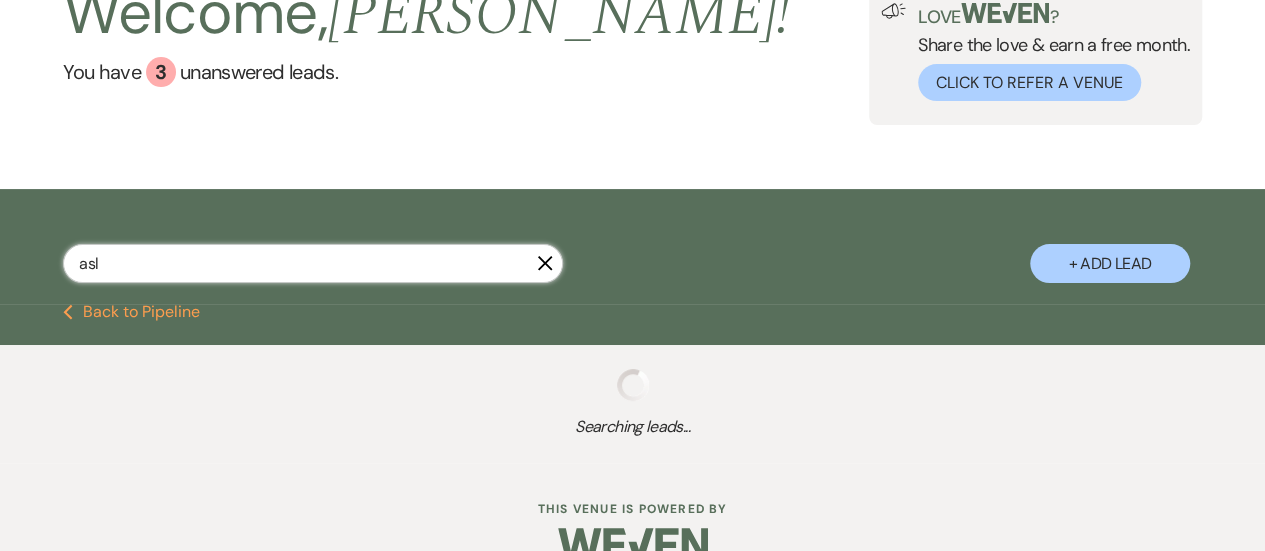 select on "5" 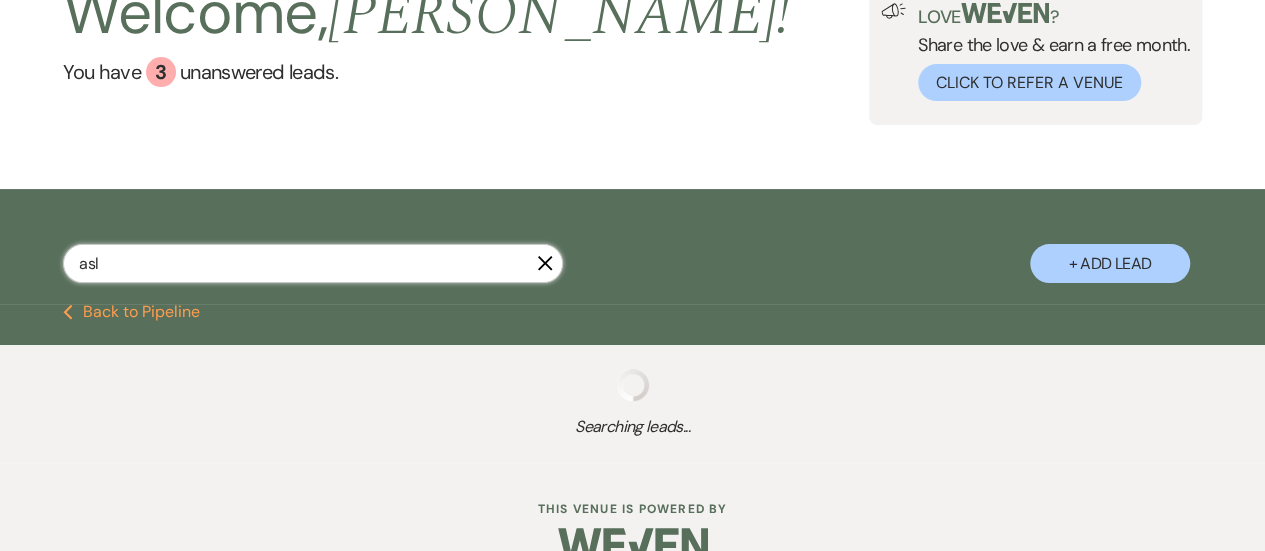 select on "4" 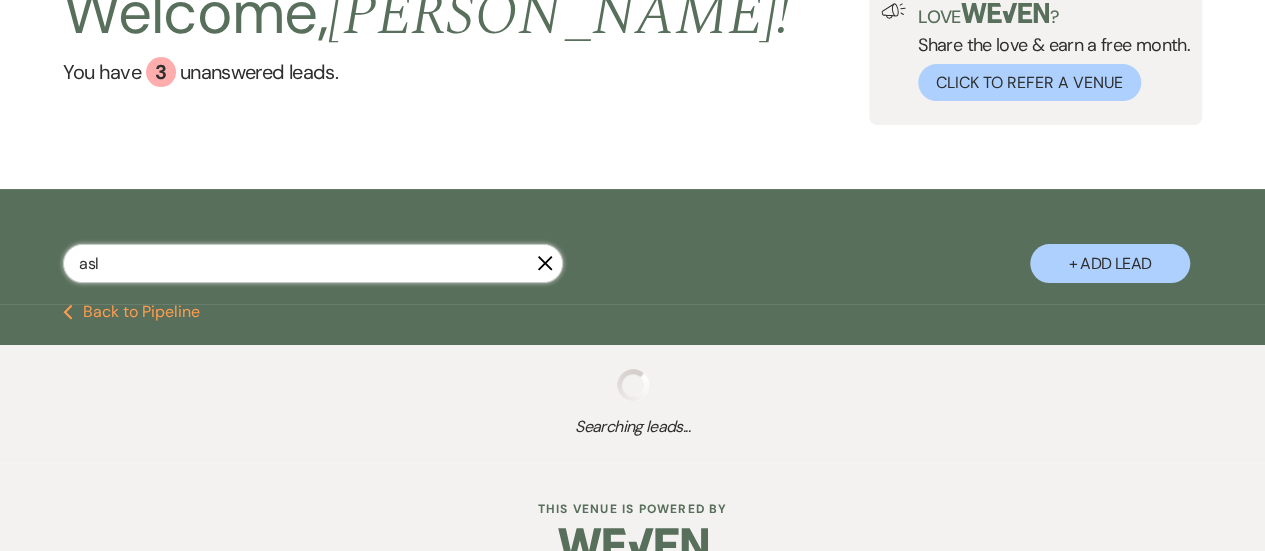 select on "2" 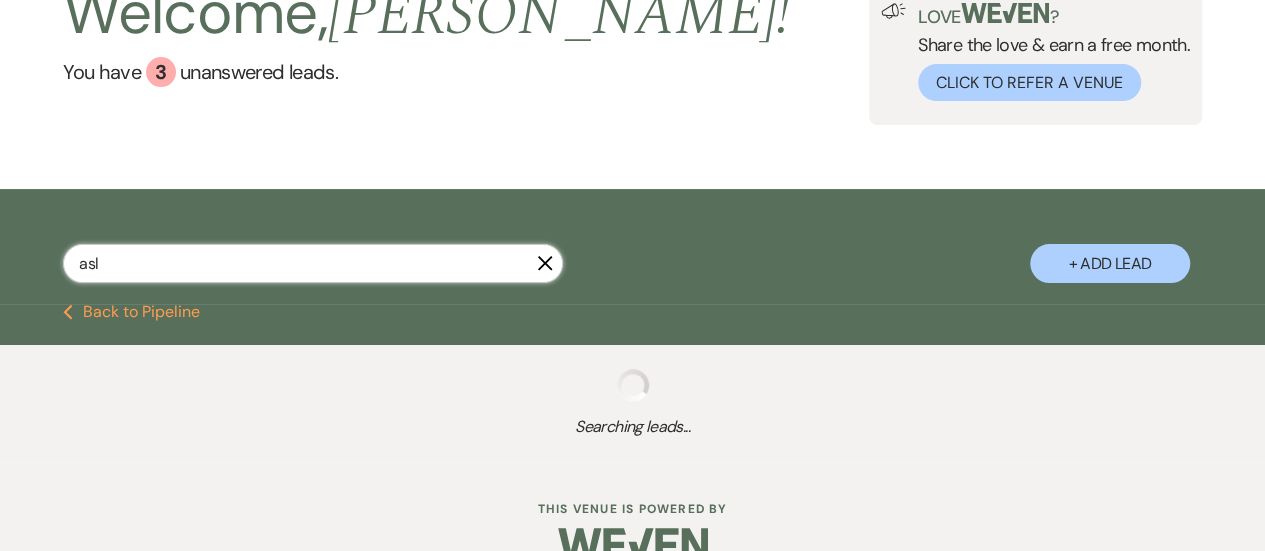 select on "2" 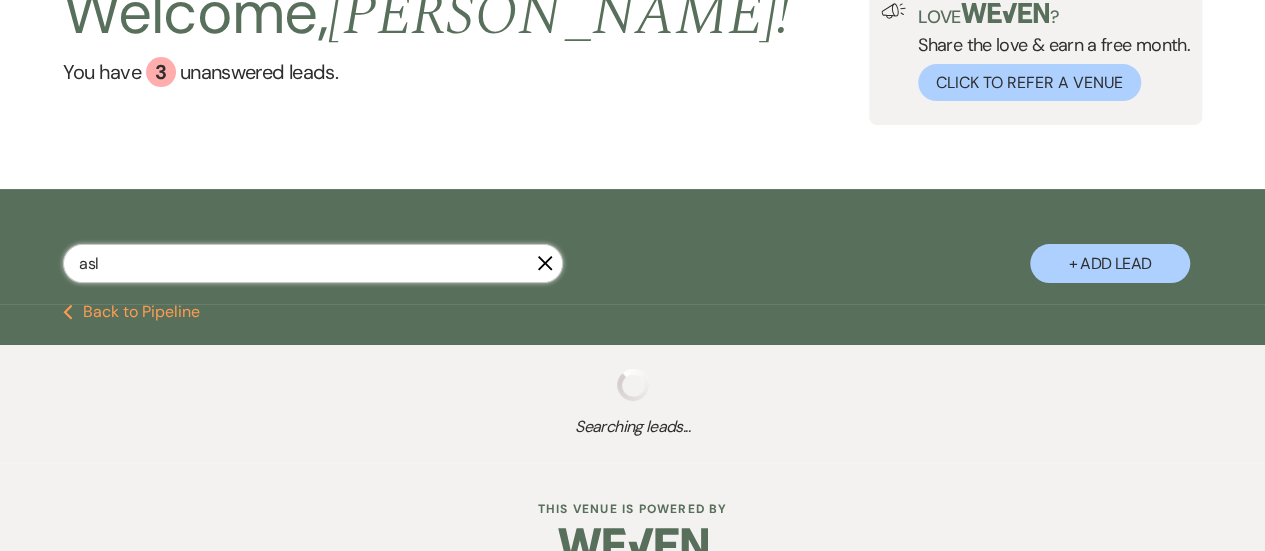 select on "8" 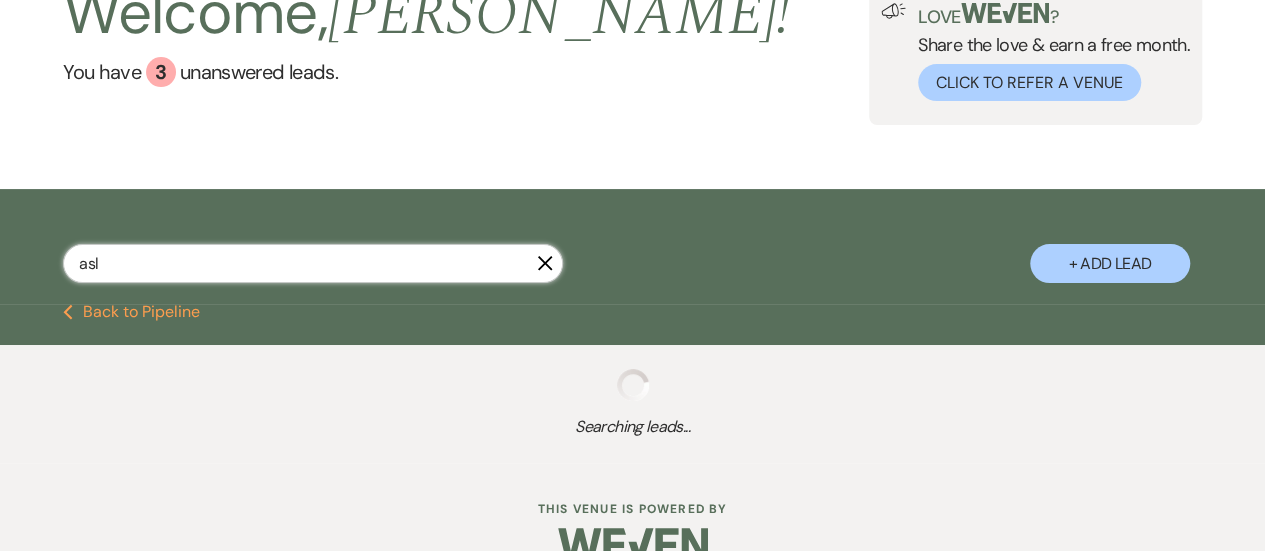select on "5" 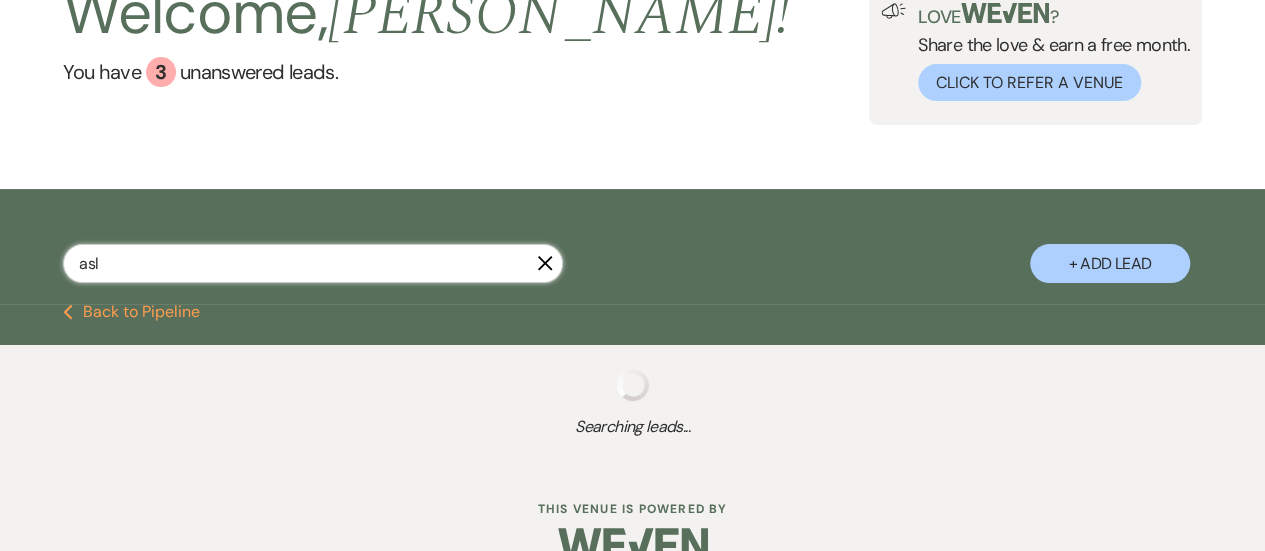 select on "8" 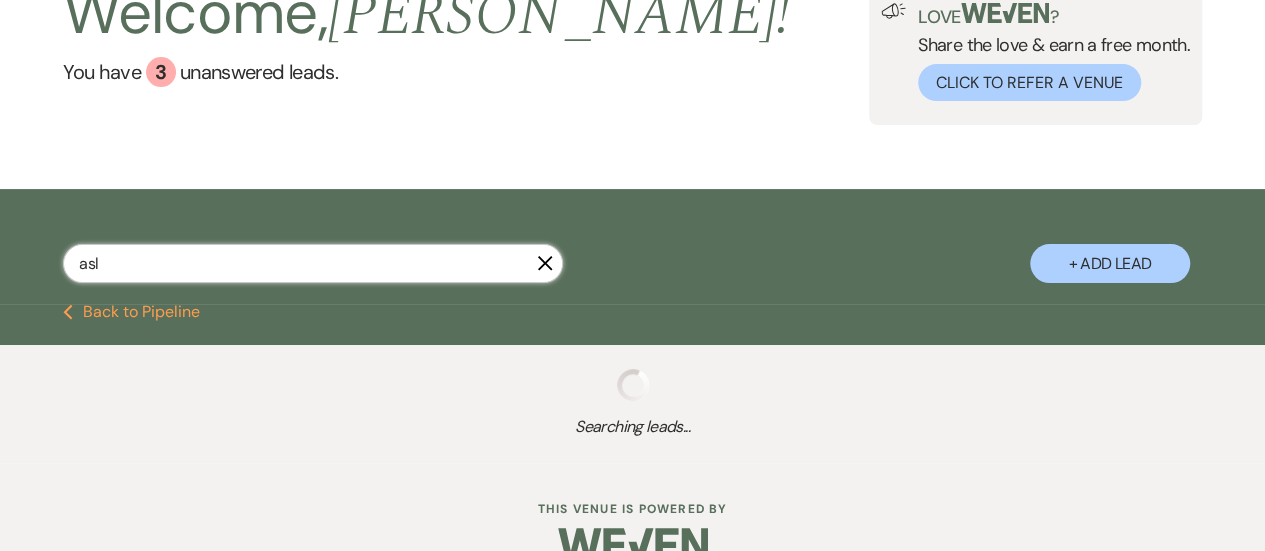 select on "7" 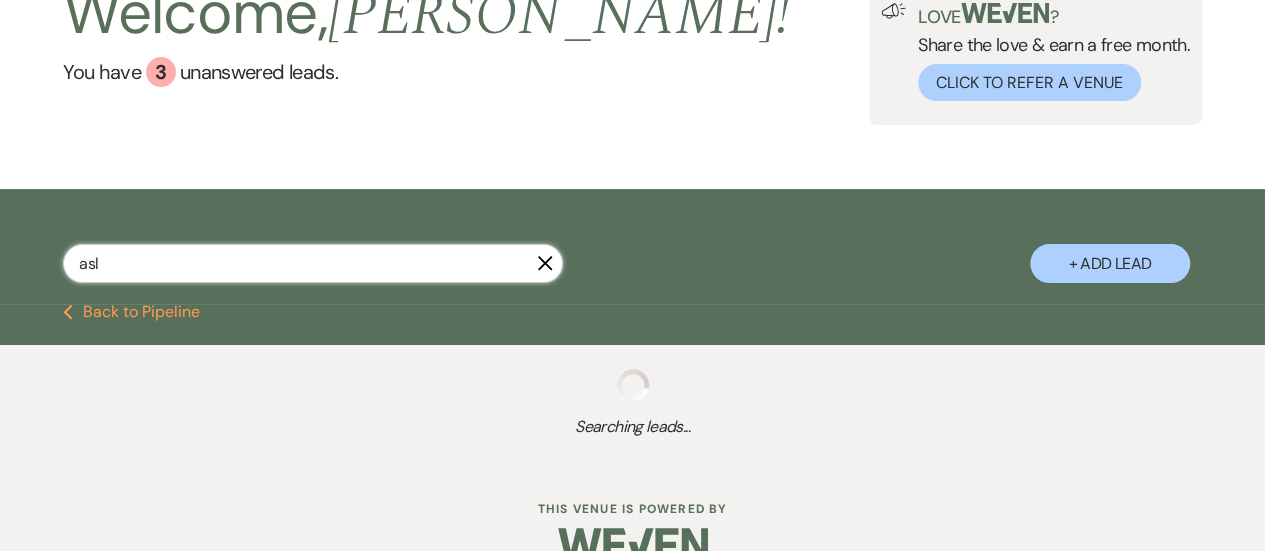 select on "5" 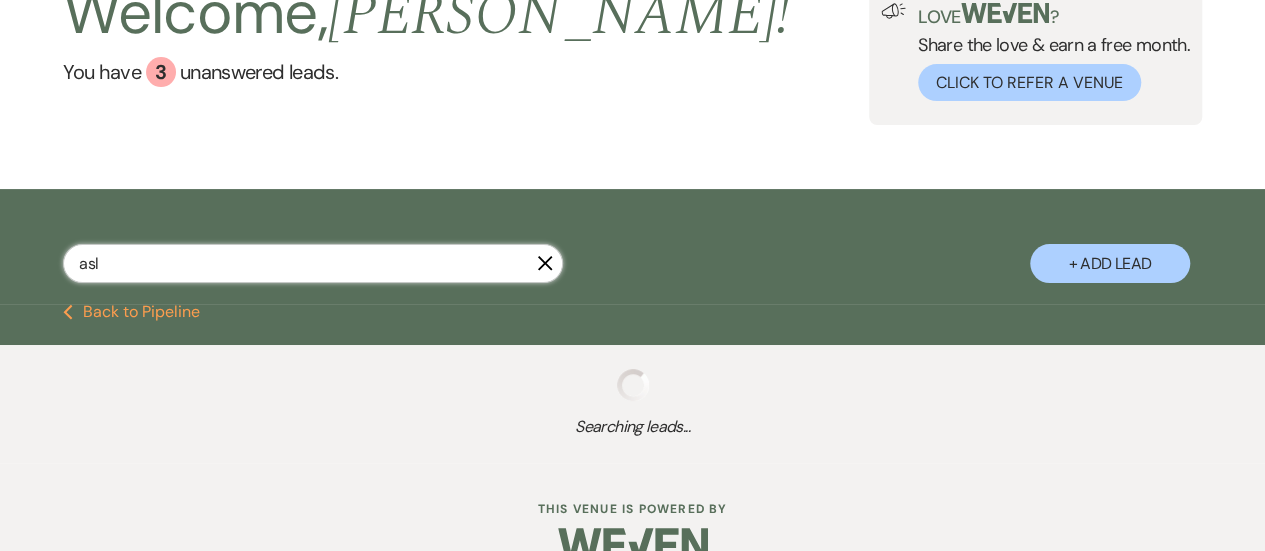 select on "8" 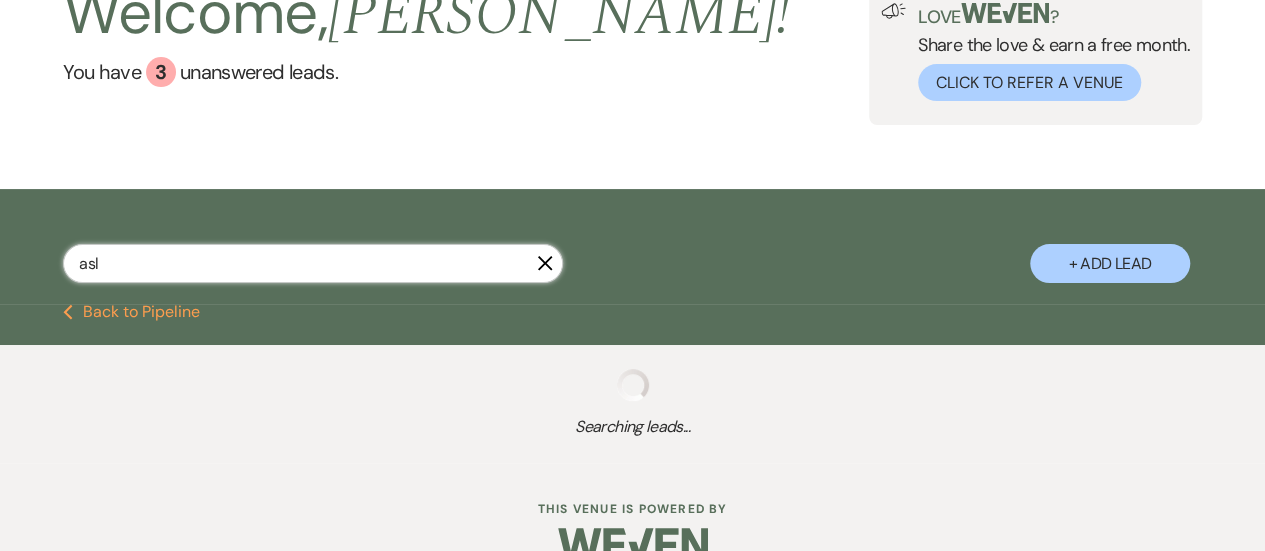 select on "6" 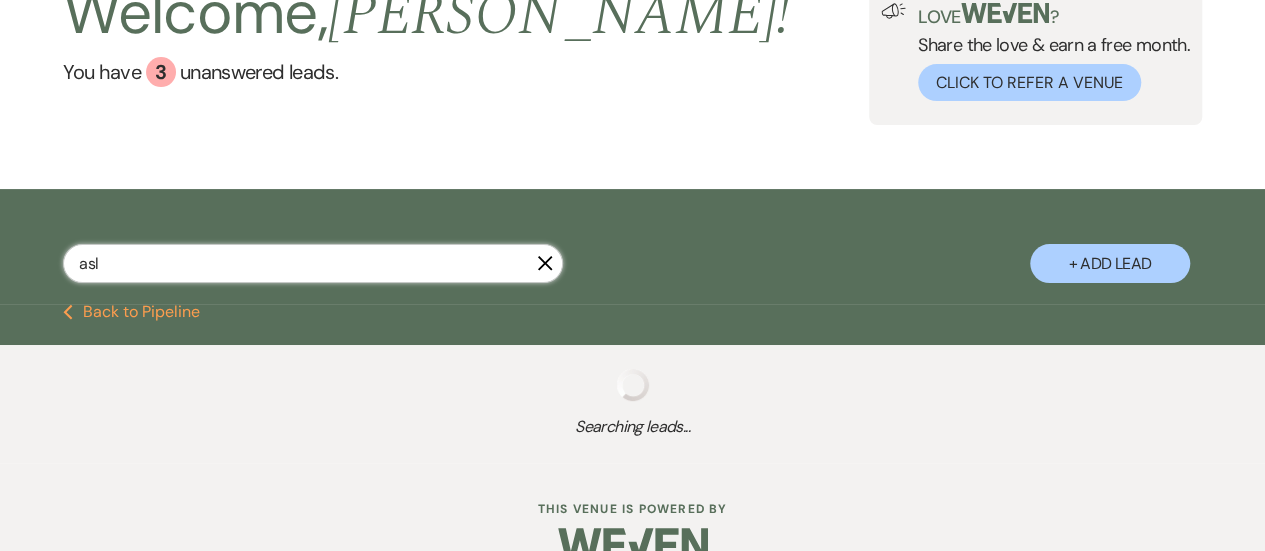 select on "8" 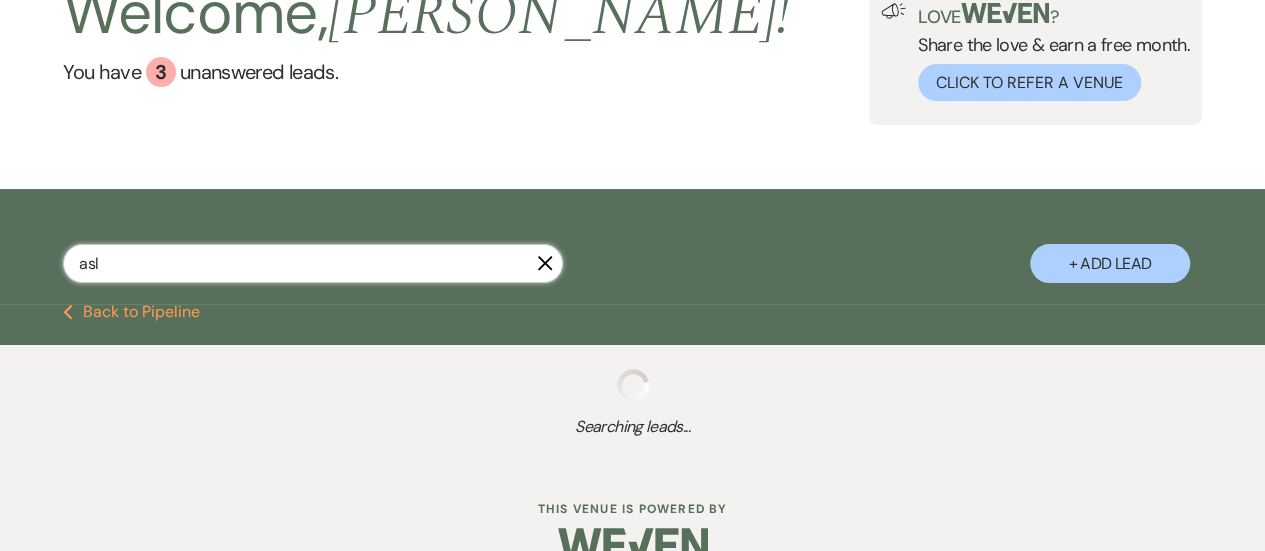 select on "1" 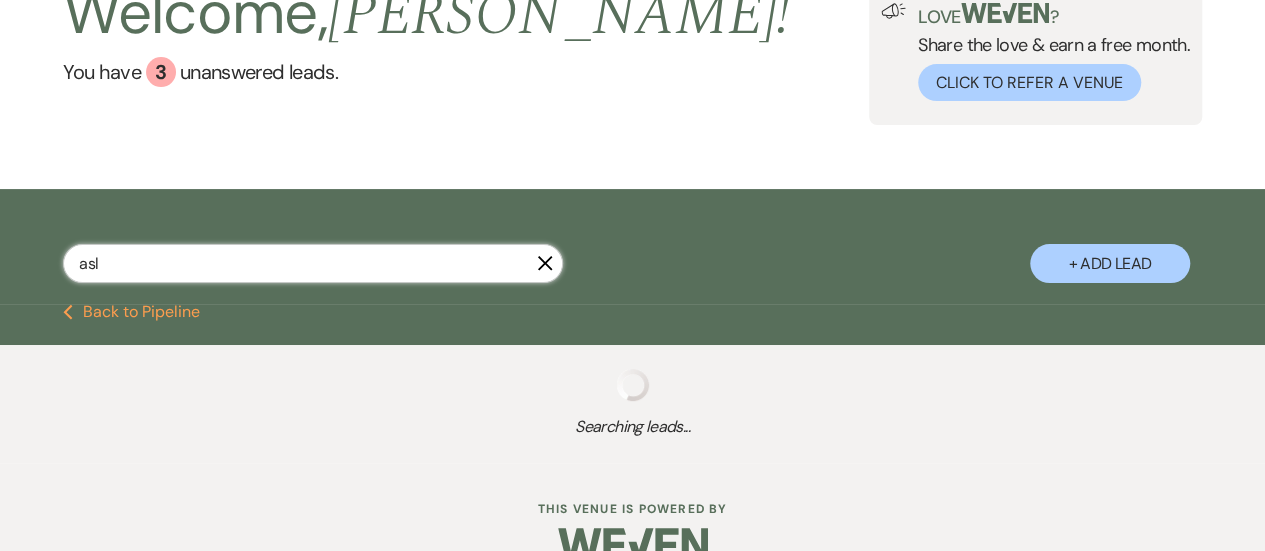 select on "8" 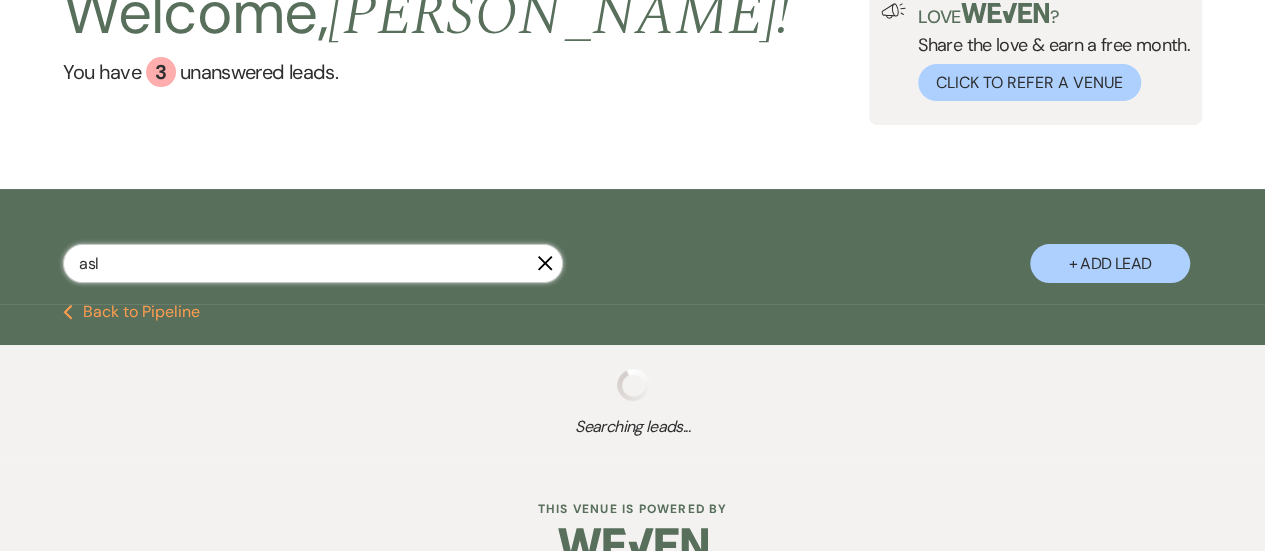 select on "6" 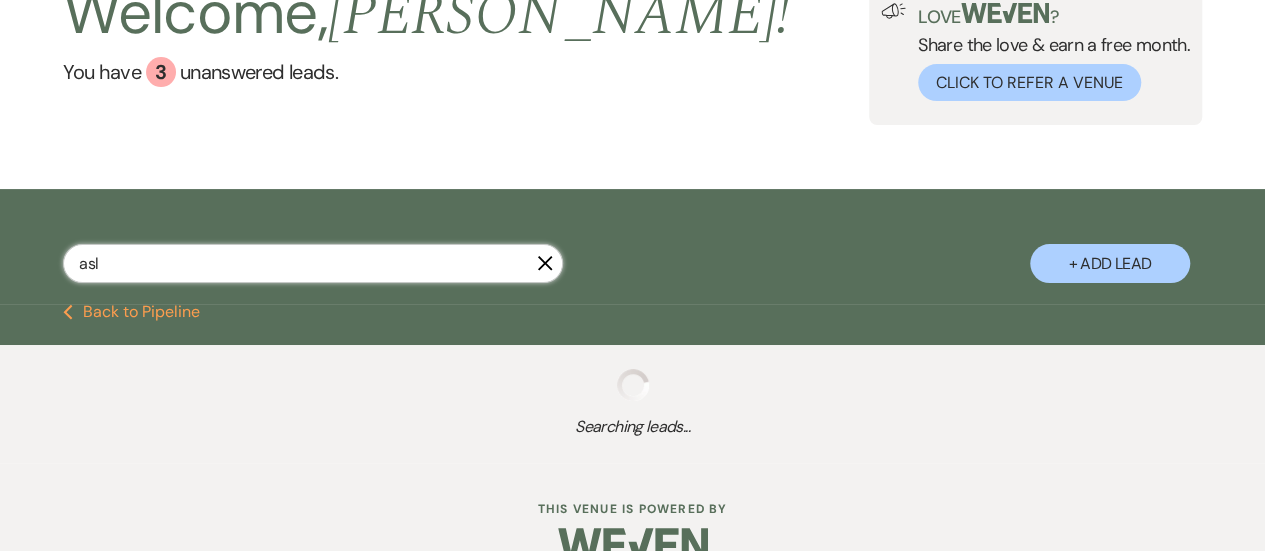 select on "4" 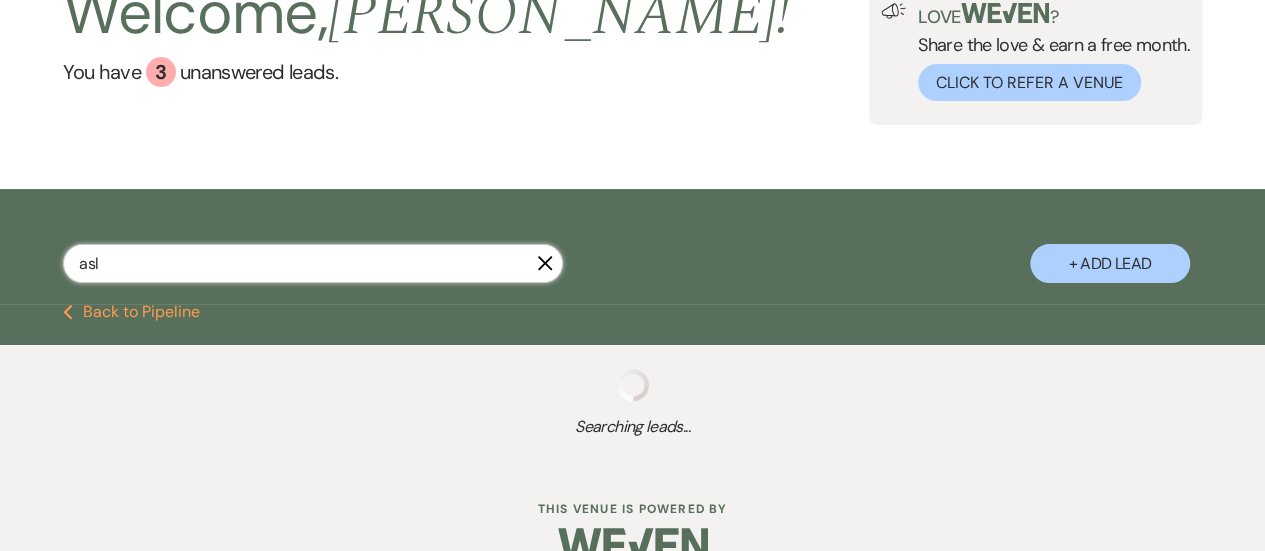 select on "8" 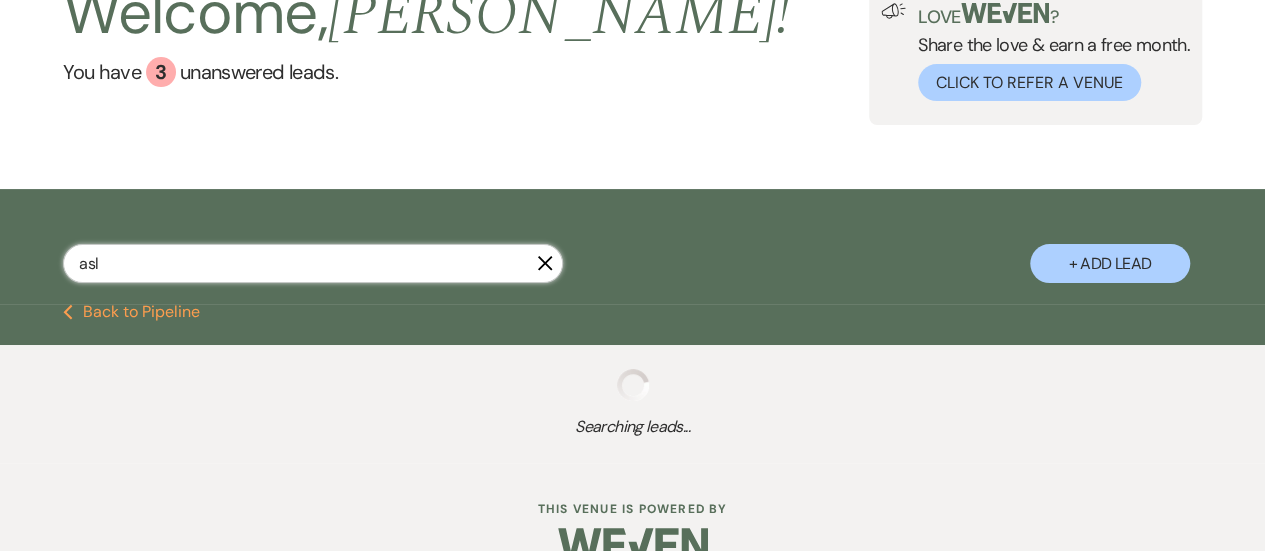 select on "6" 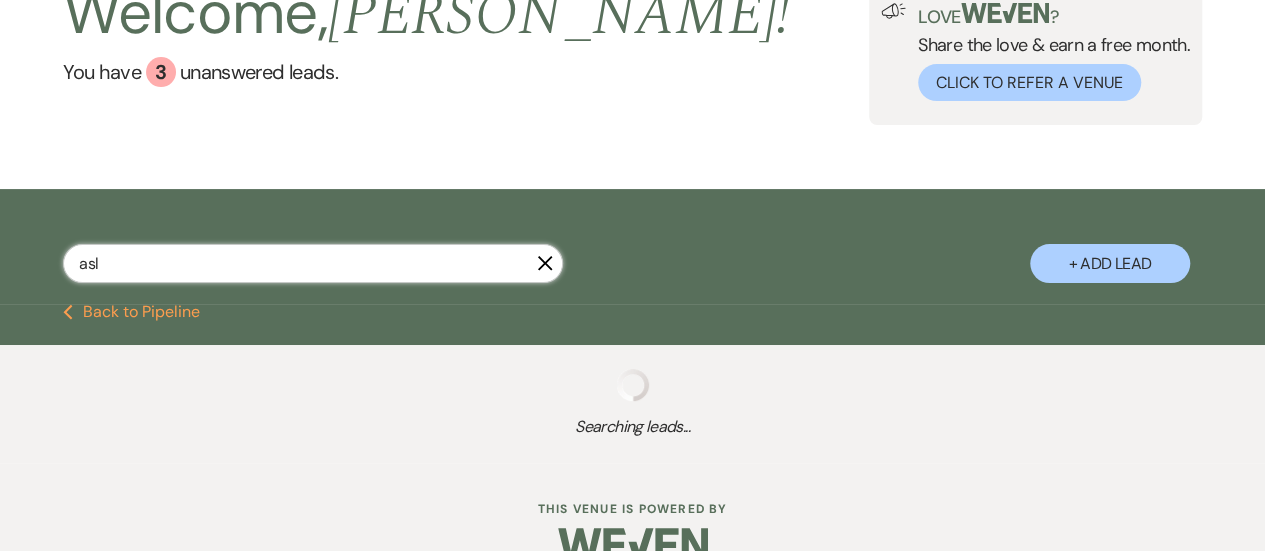 select on "8" 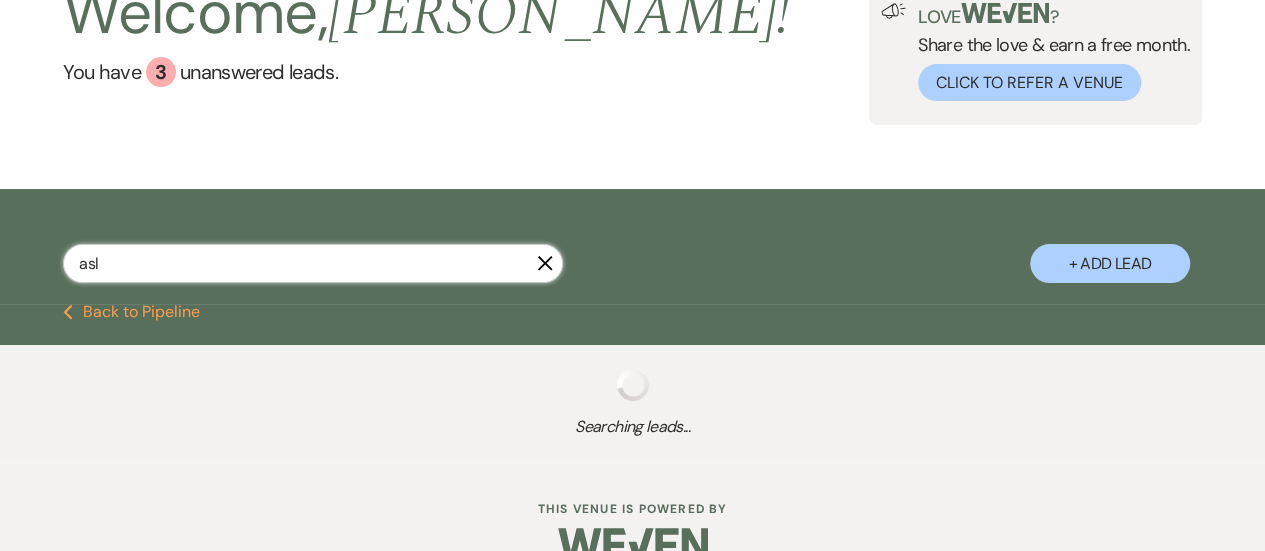 select on "10" 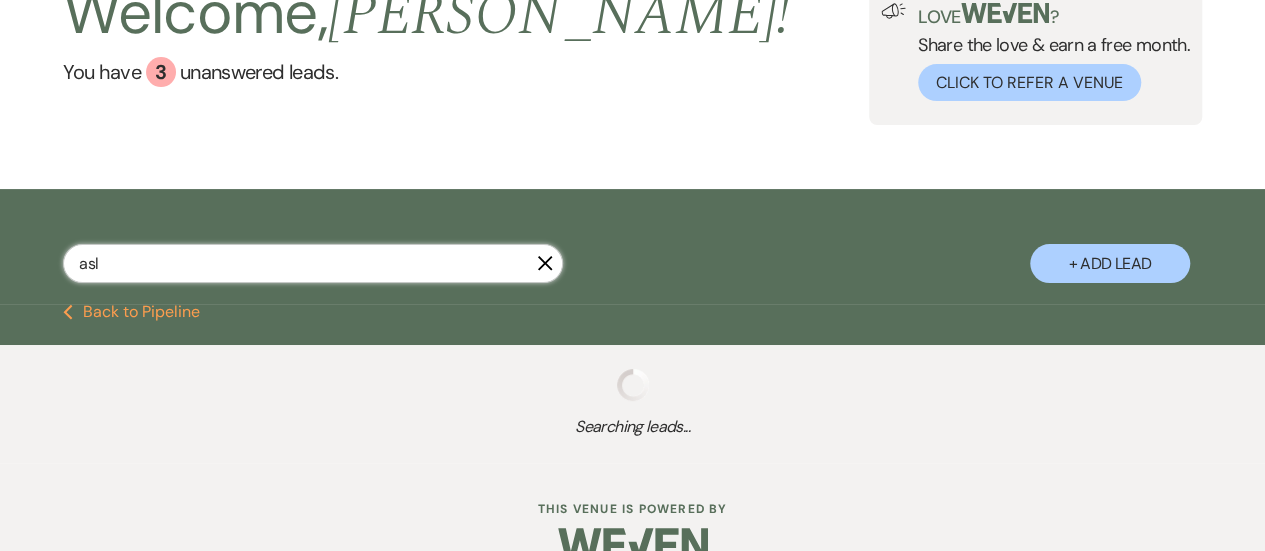 select on "8" 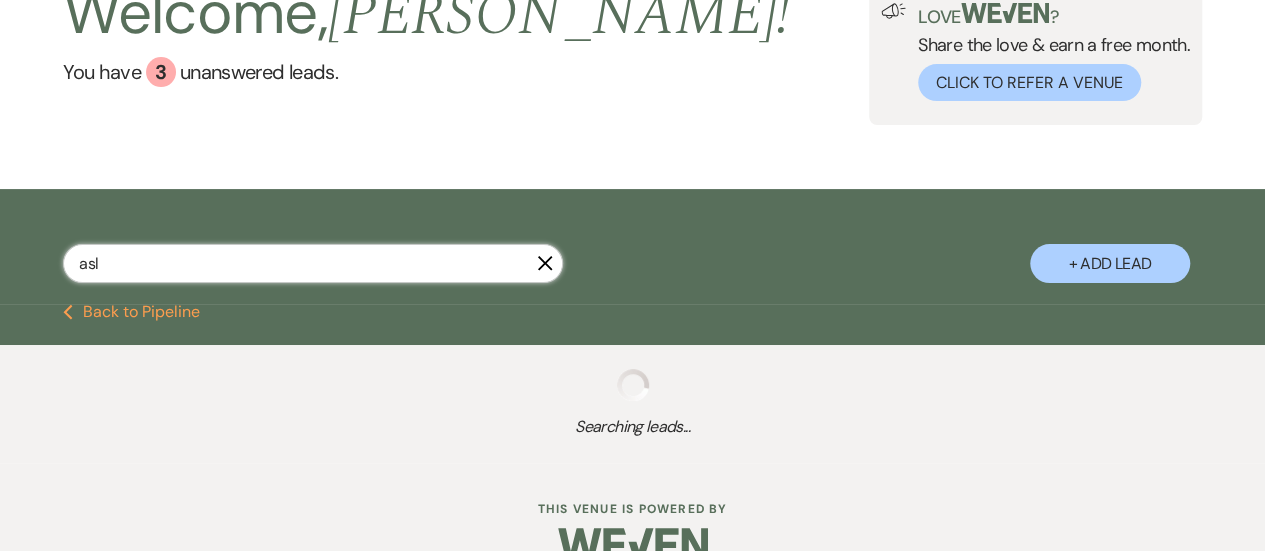 select on "6" 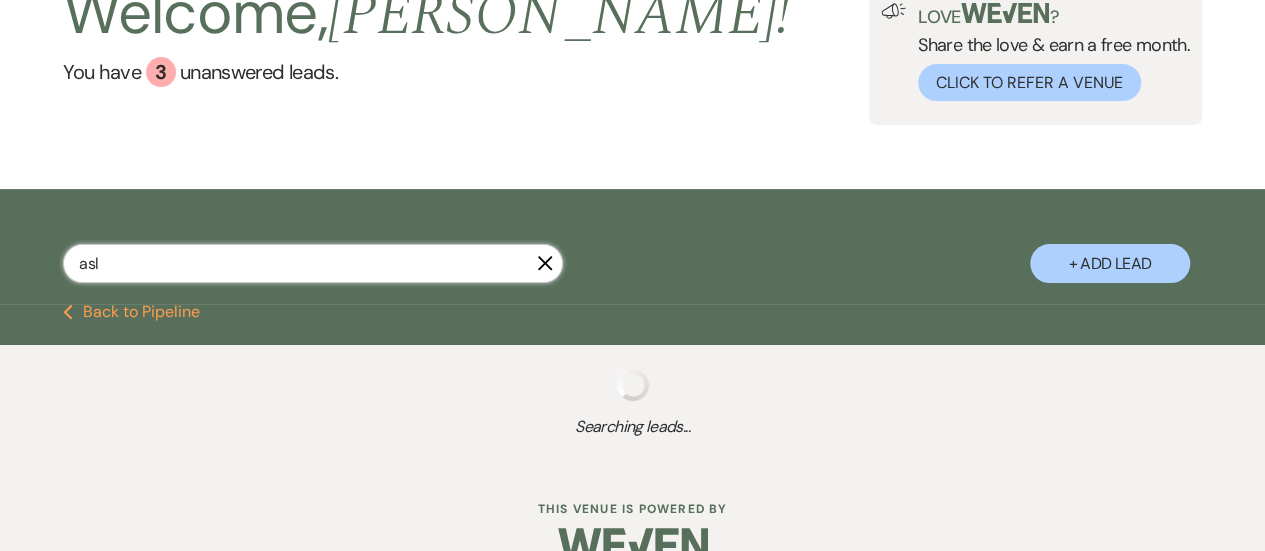 select on "8" 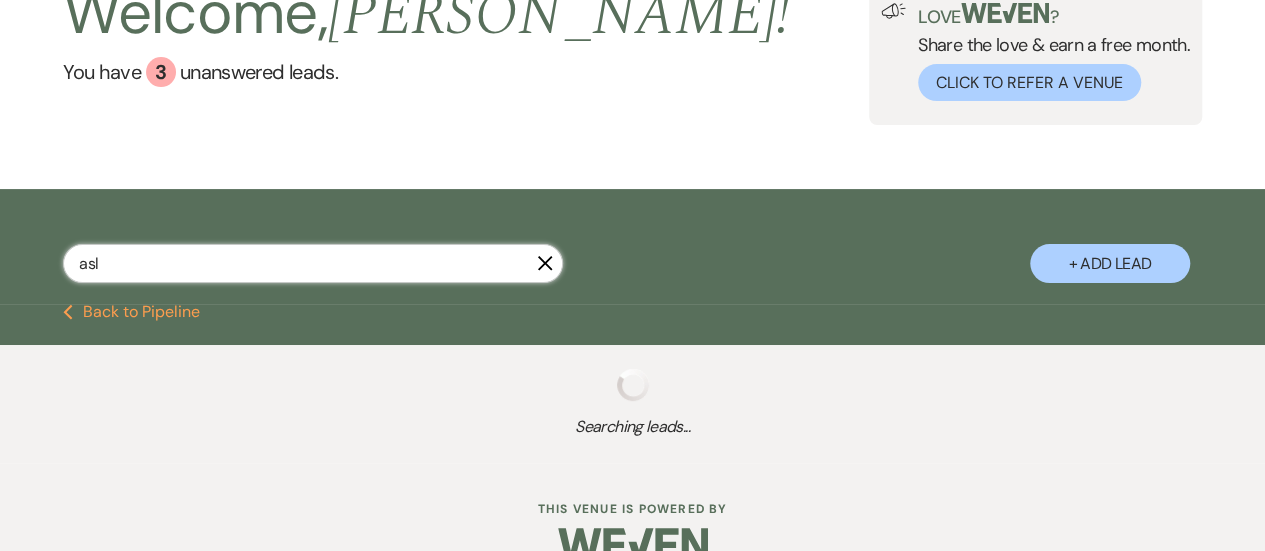 select on "4" 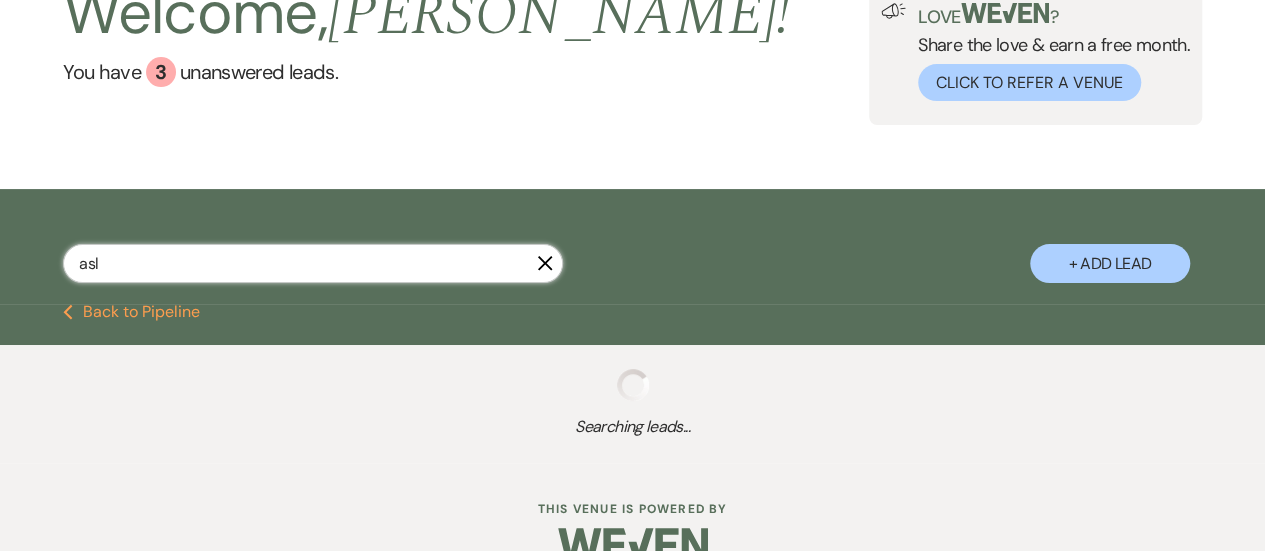 select on "8" 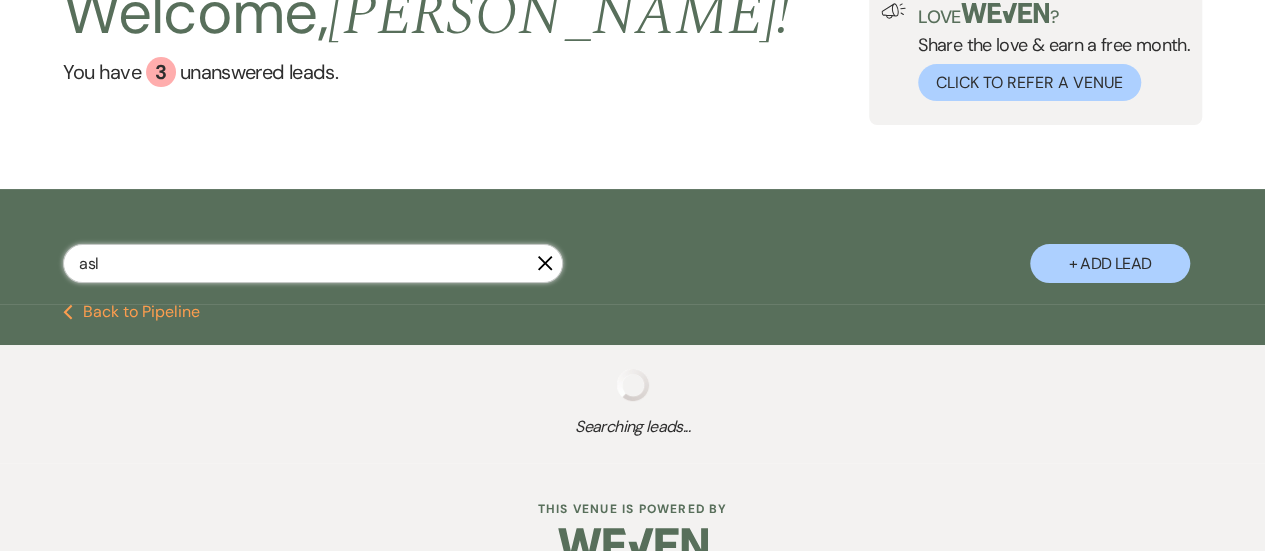 select on "5" 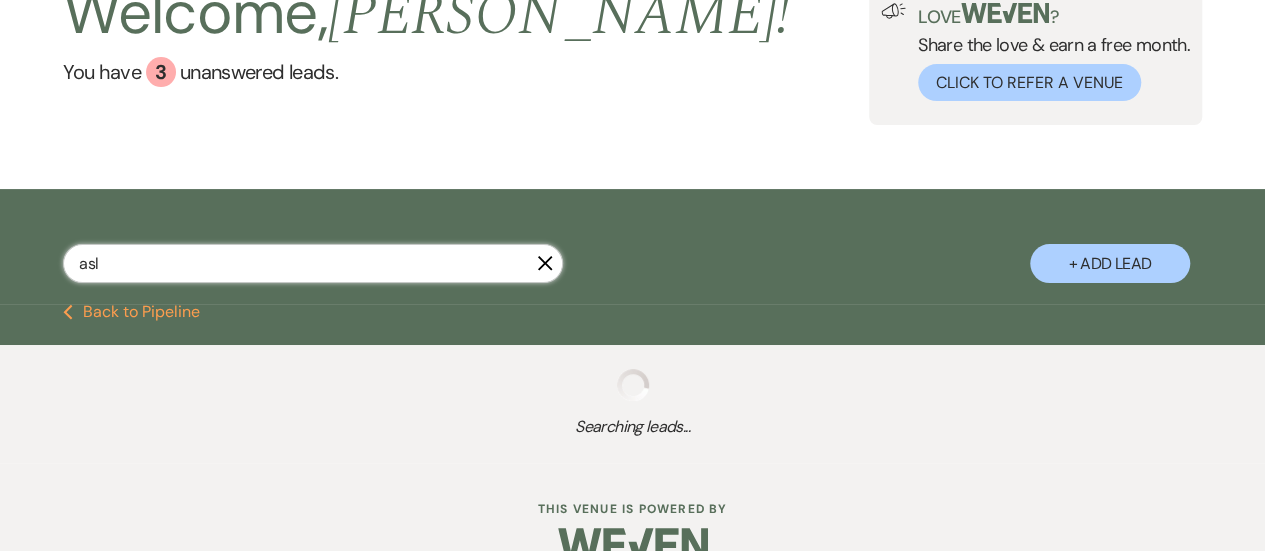 select on "8" 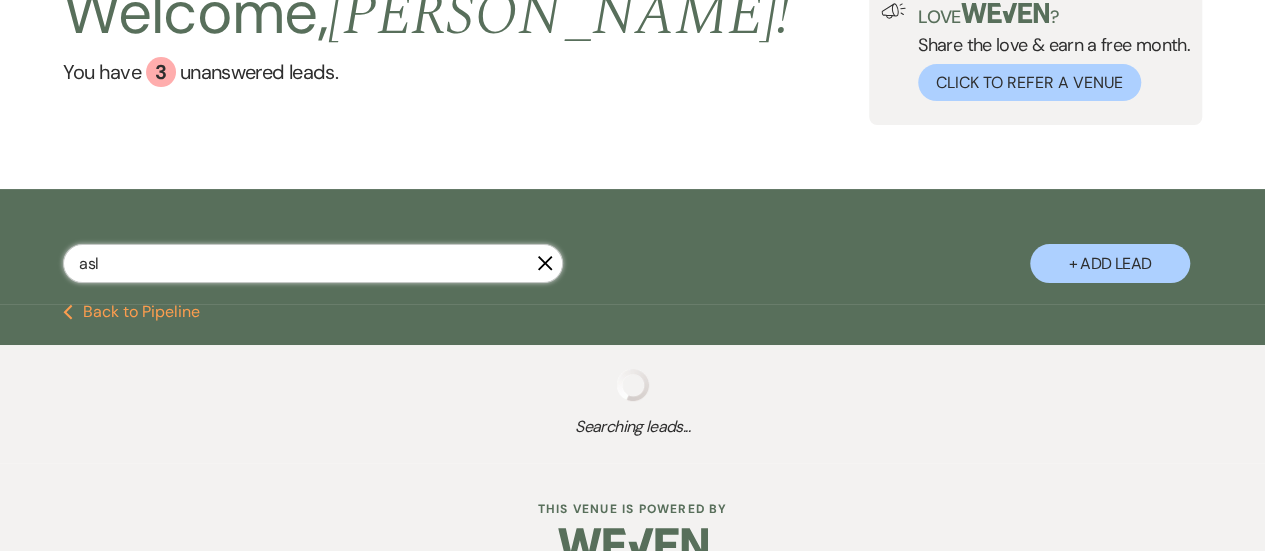 select on "5" 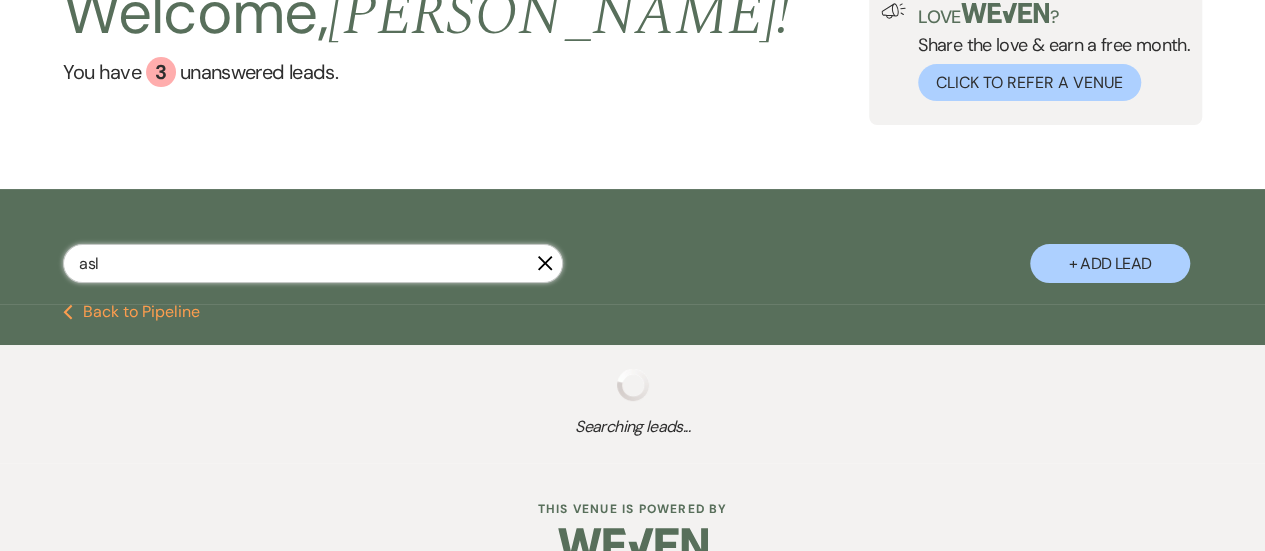 select on "5" 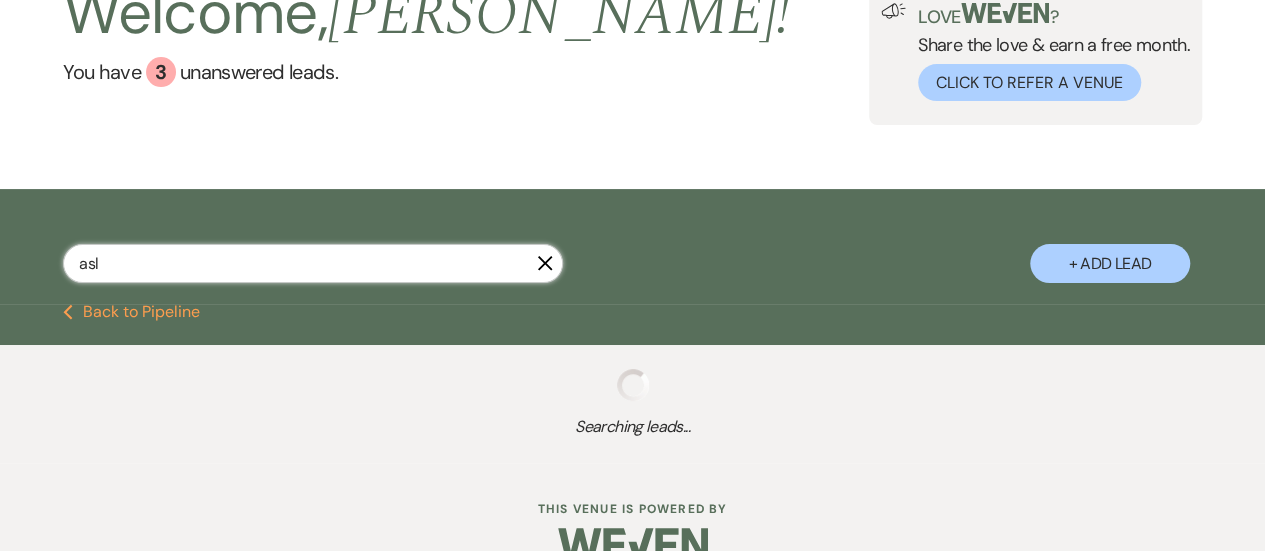 select on "8" 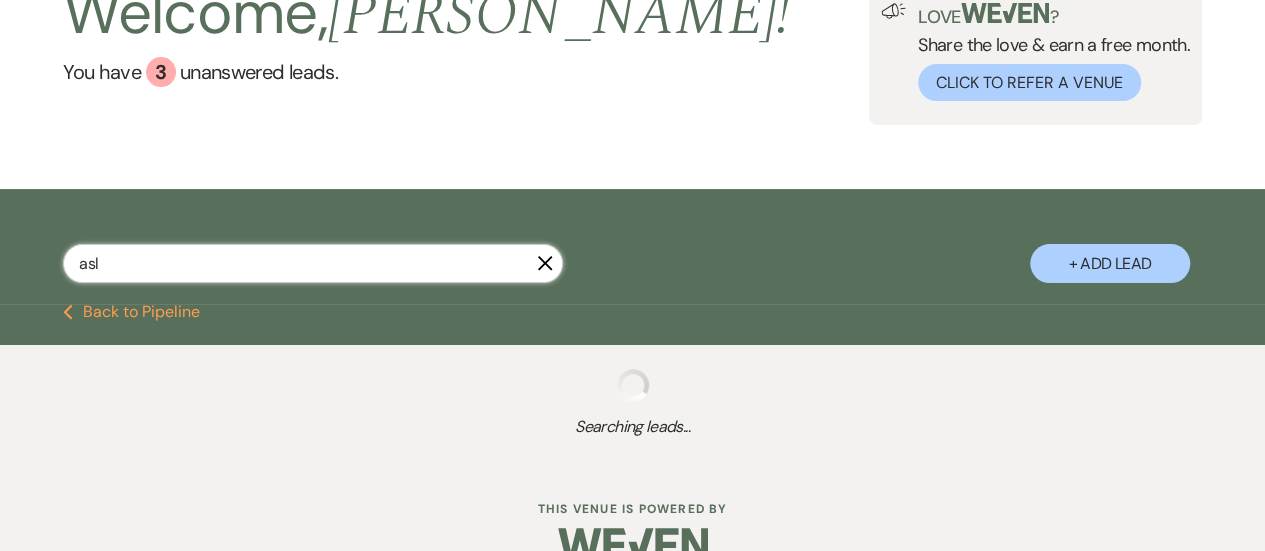 select on "10" 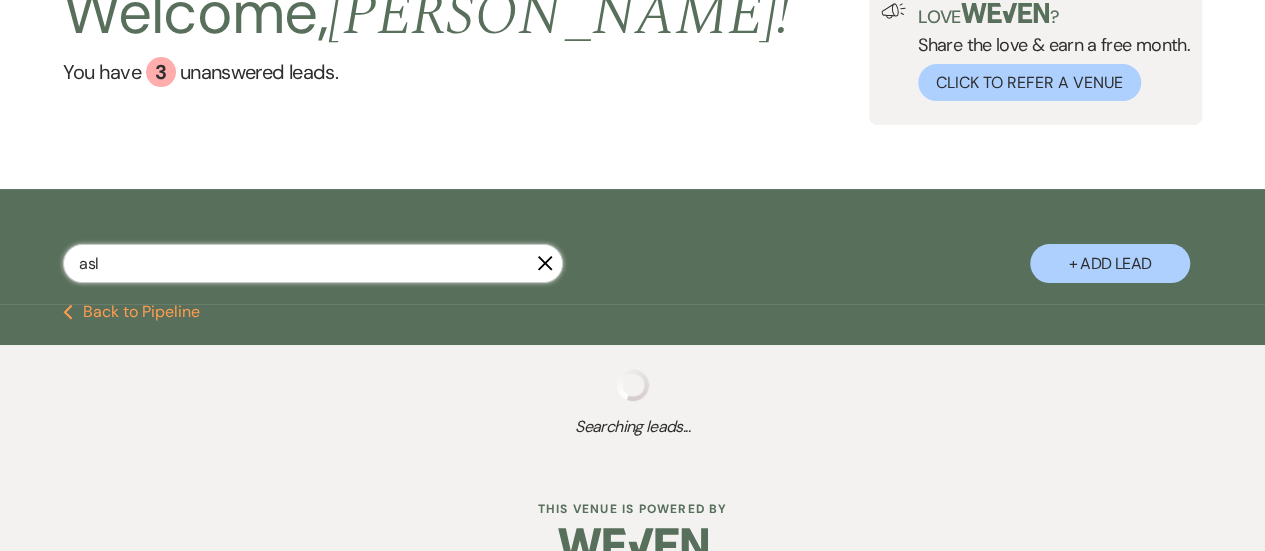 select on "2" 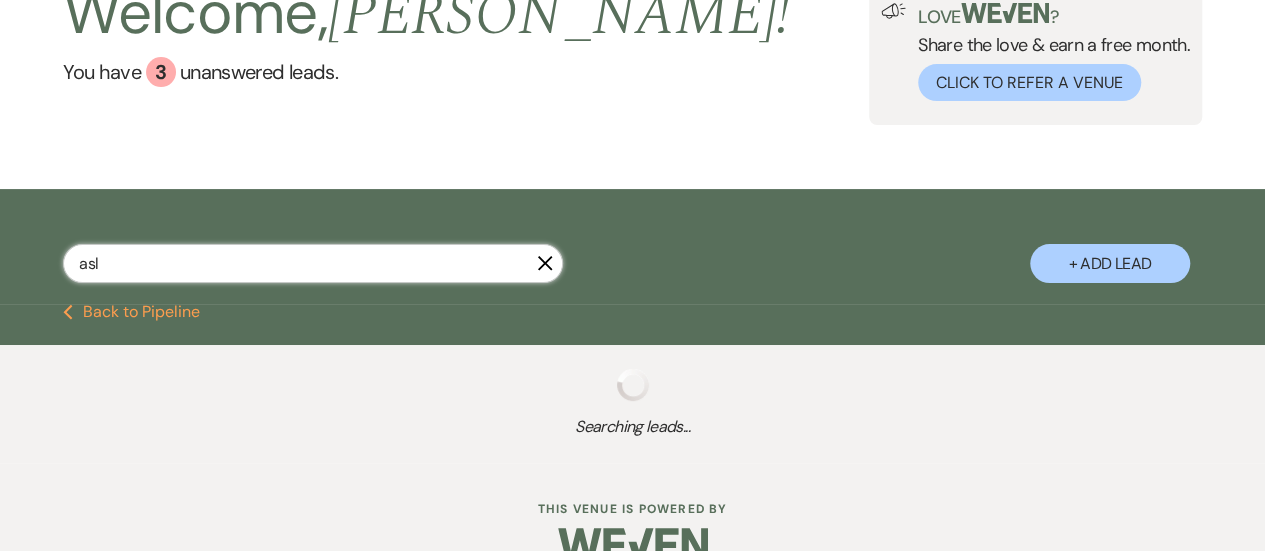 select on "8" 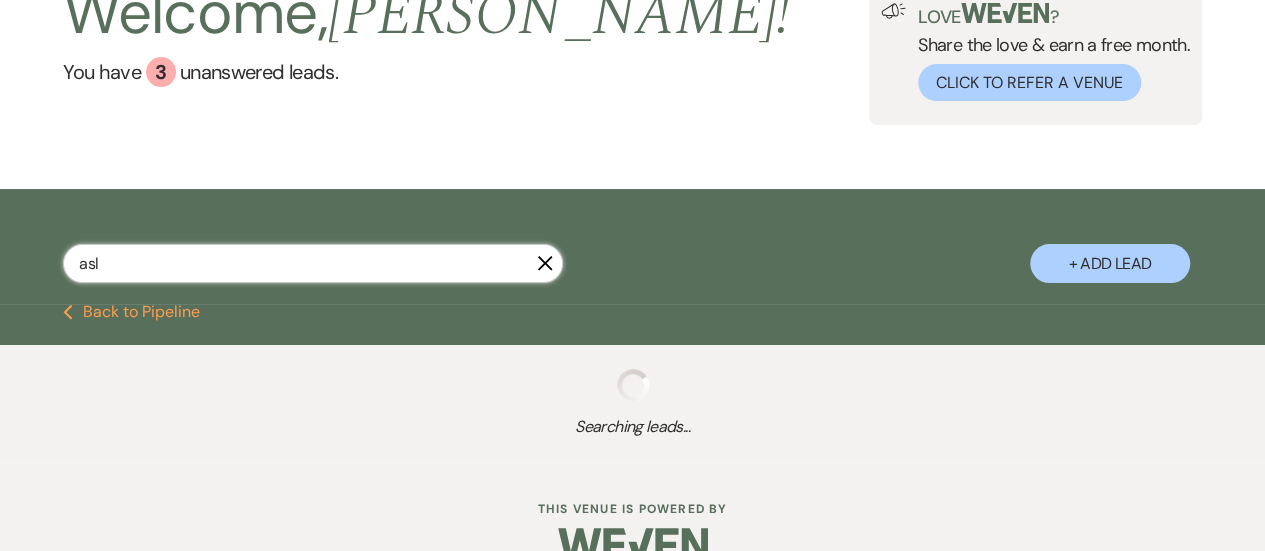 select on "3" 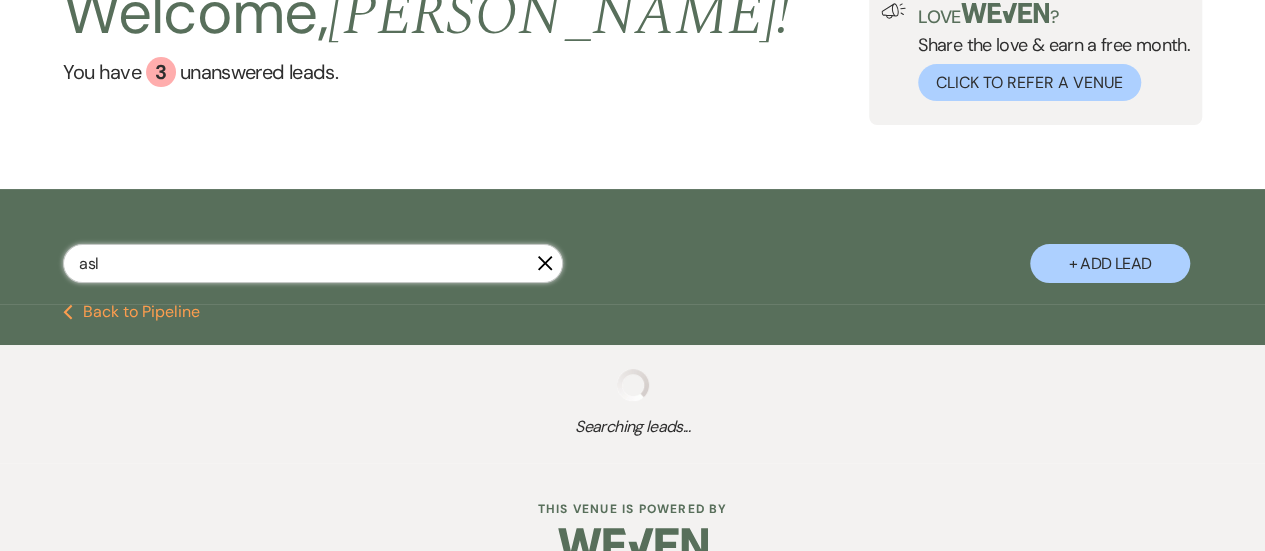 select on "8" 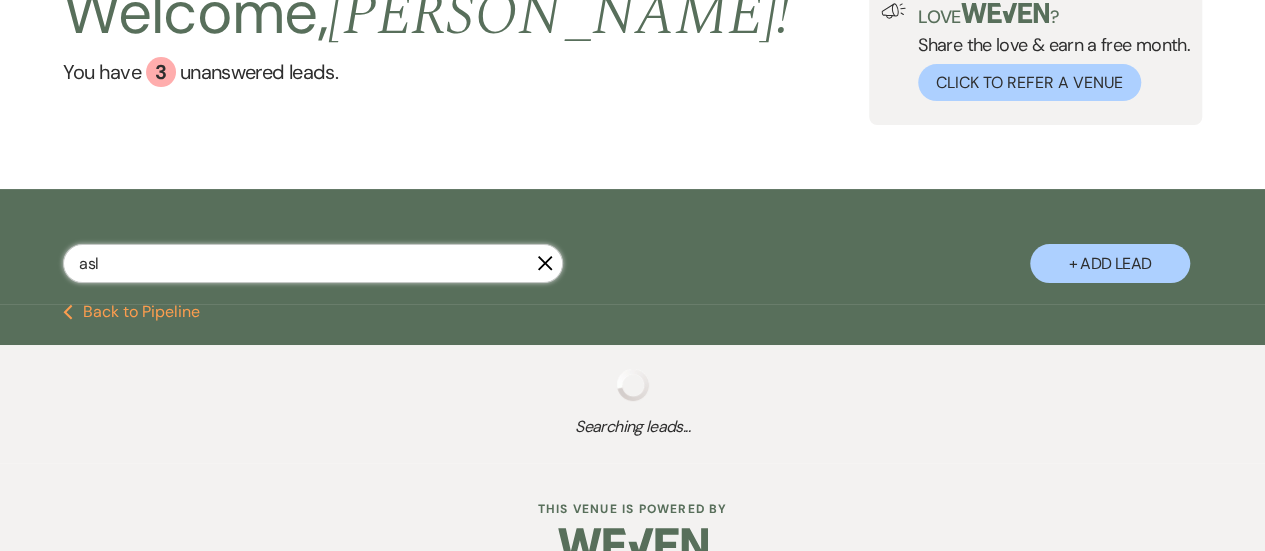 select on "6" 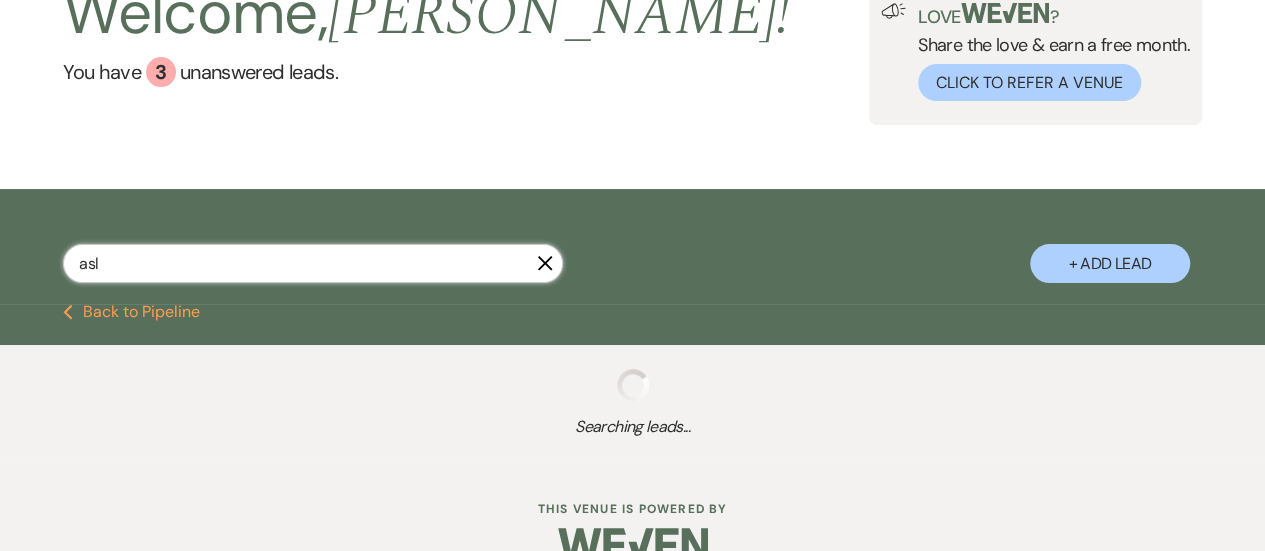 select on "8" 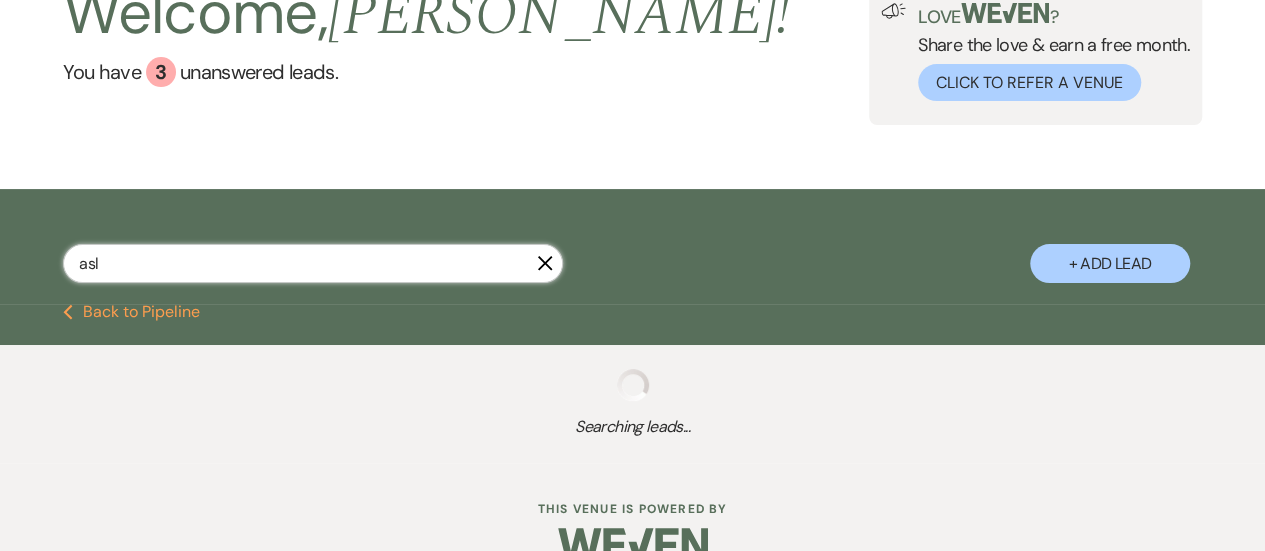 select on "1" 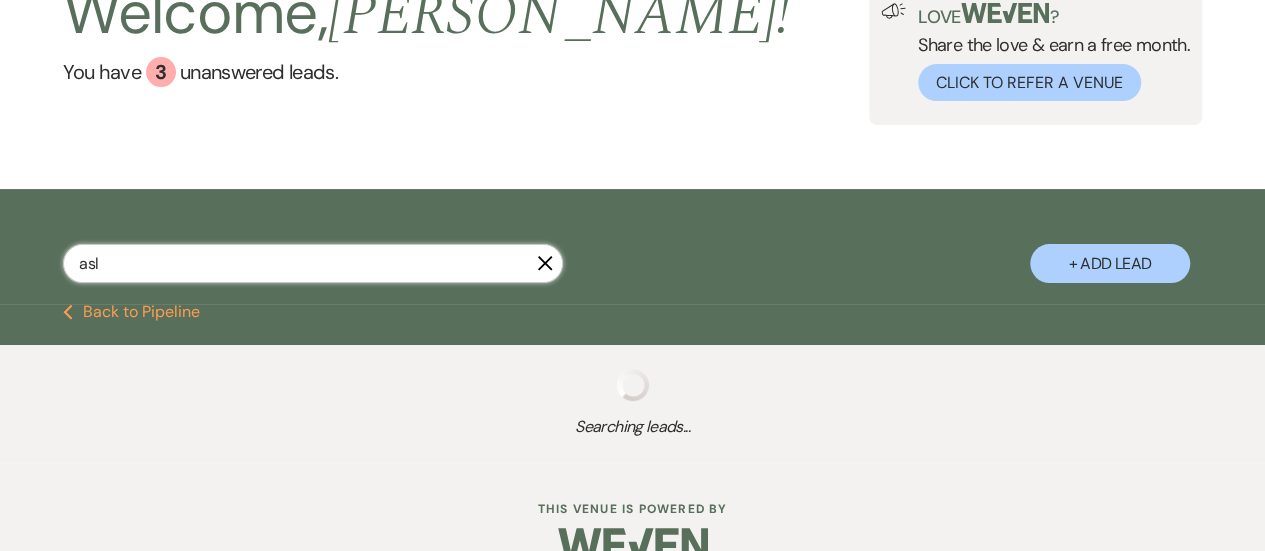 select on "8" 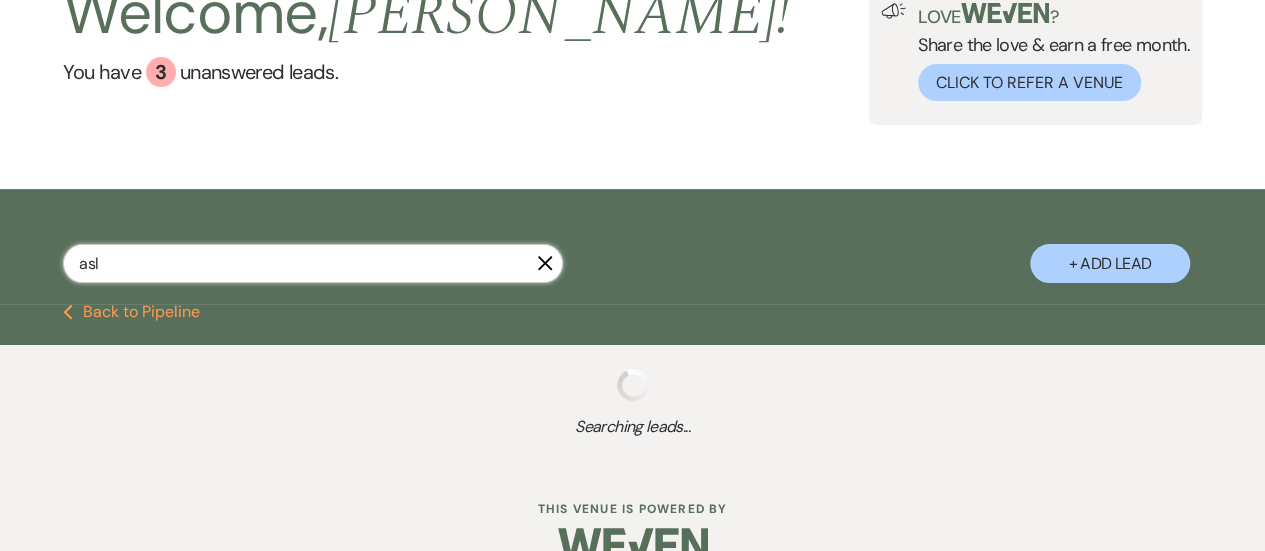 select on "4" 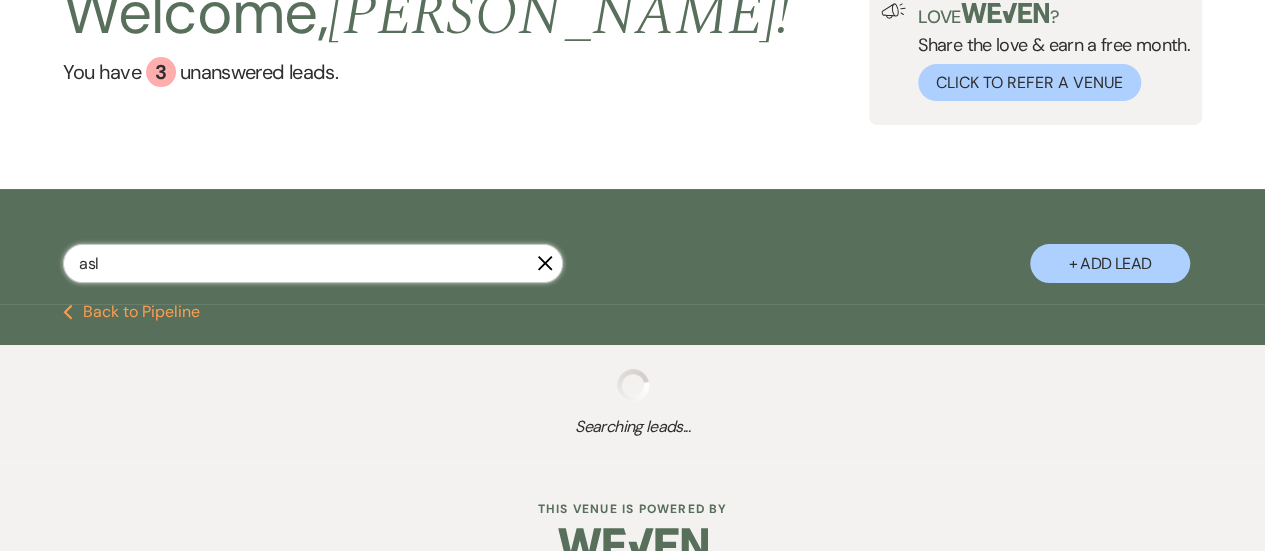 select on "8" 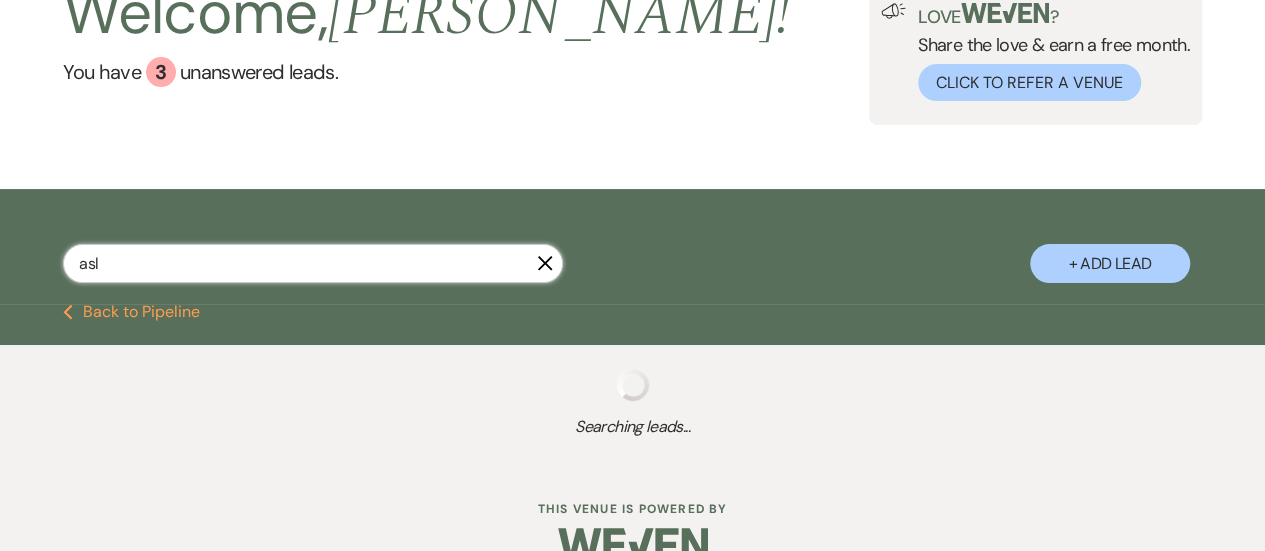 select on "6" 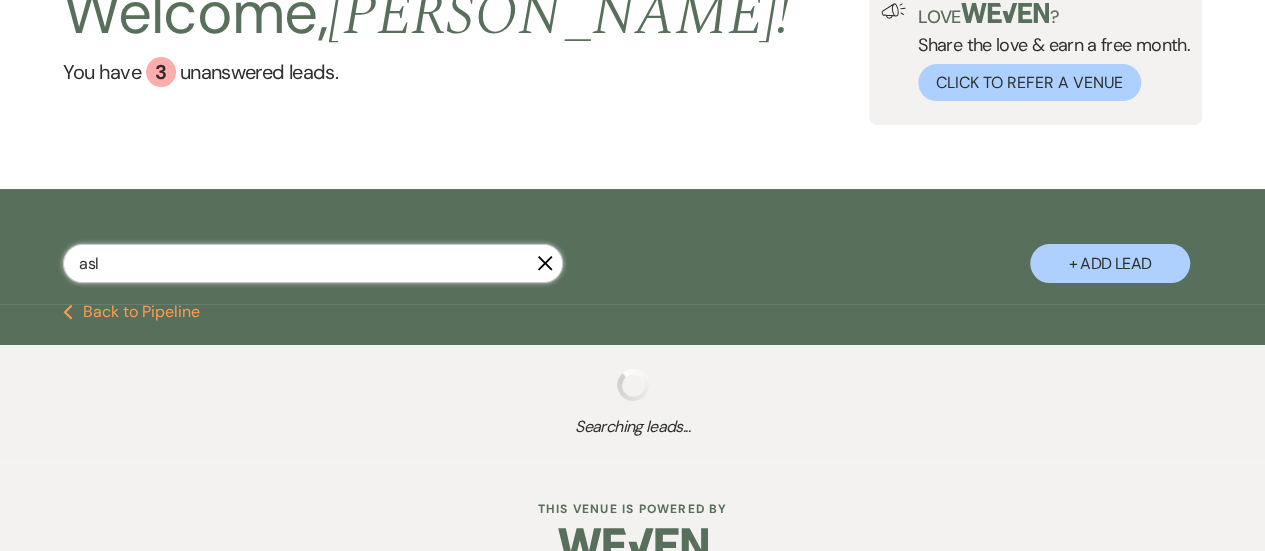 select on "8" 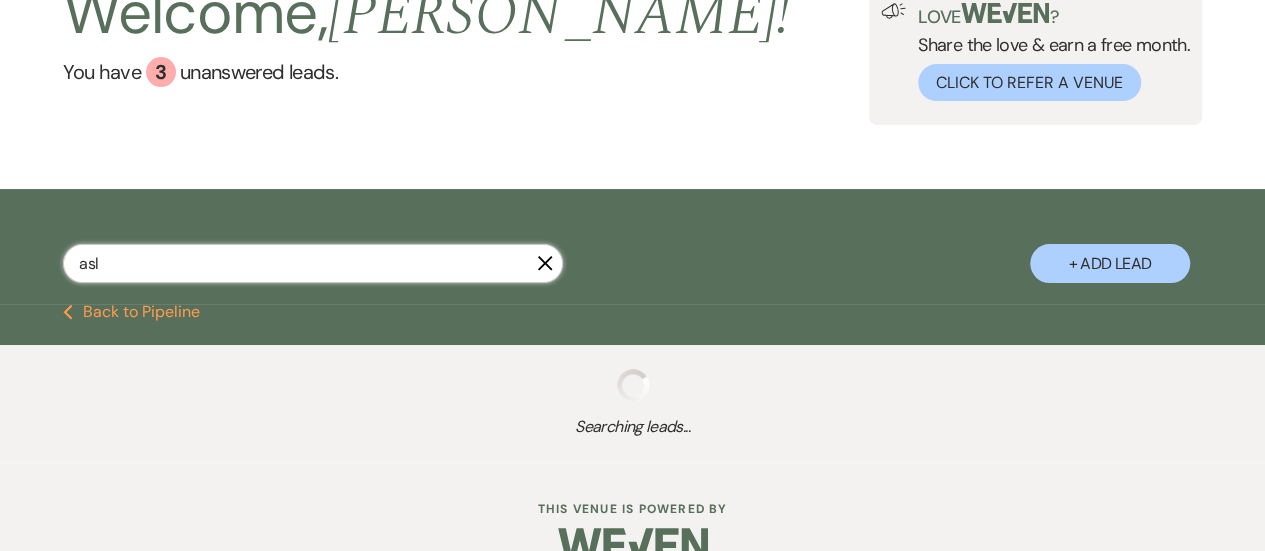 select on "2" 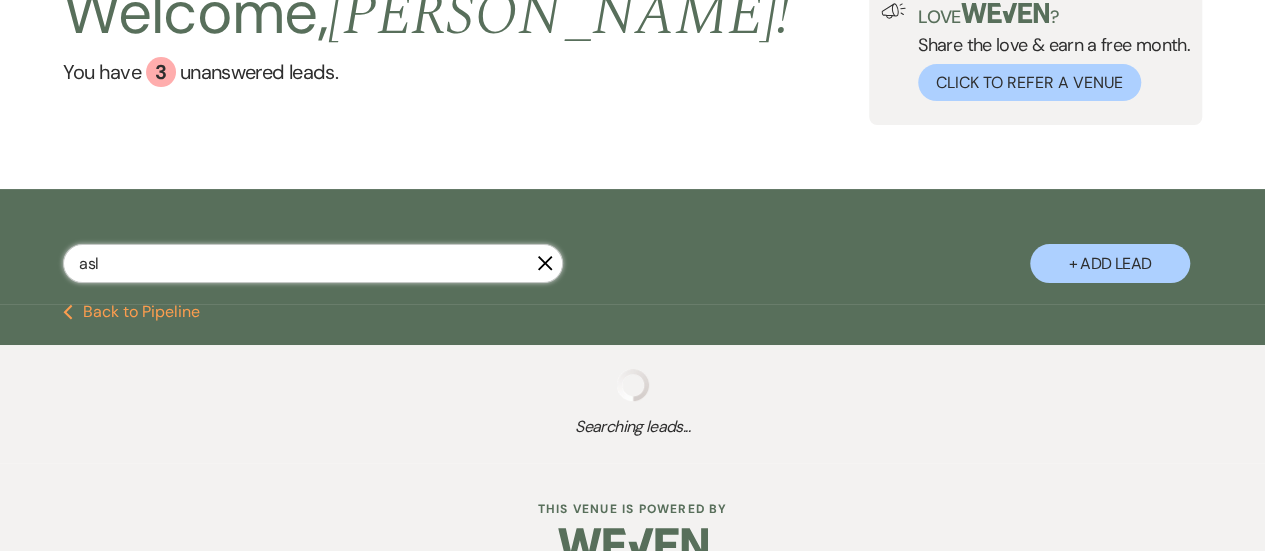 select on "8" 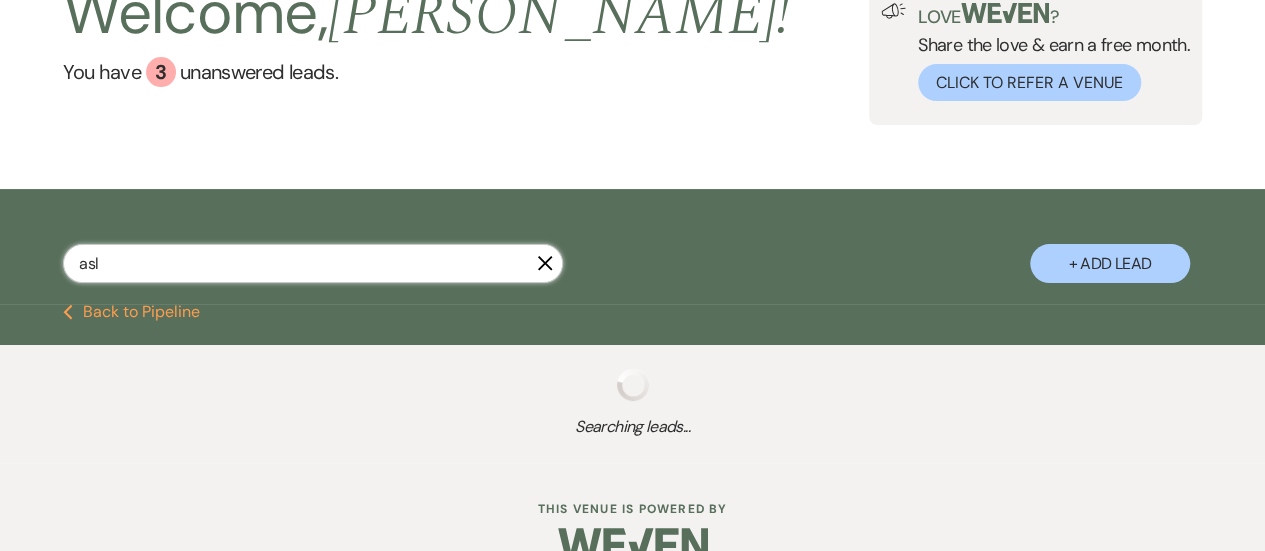 select on "8" 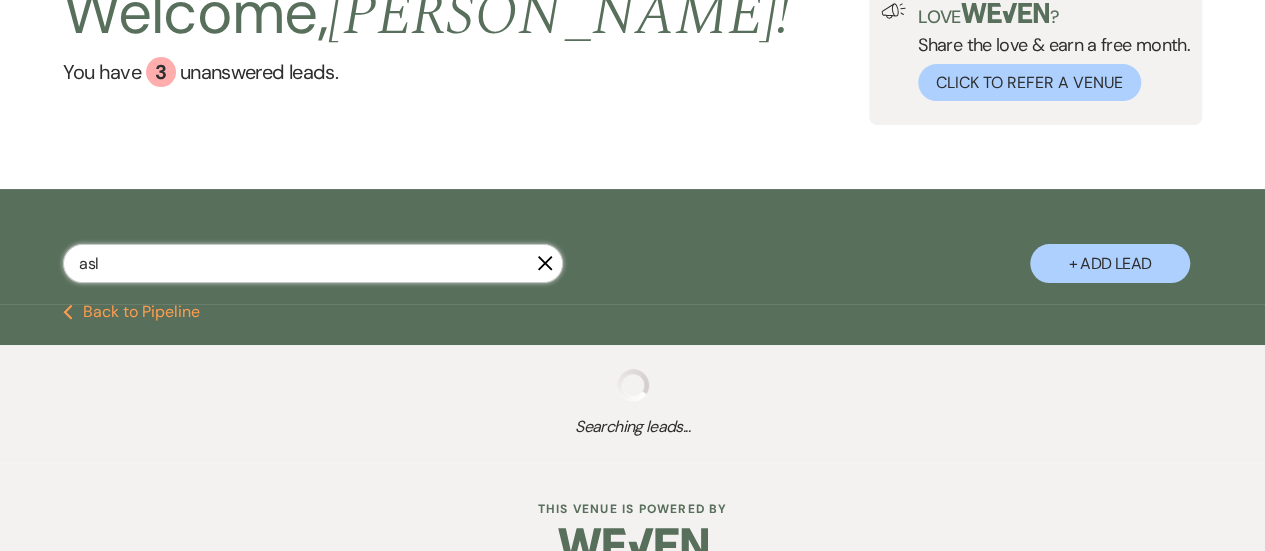 select on "8" 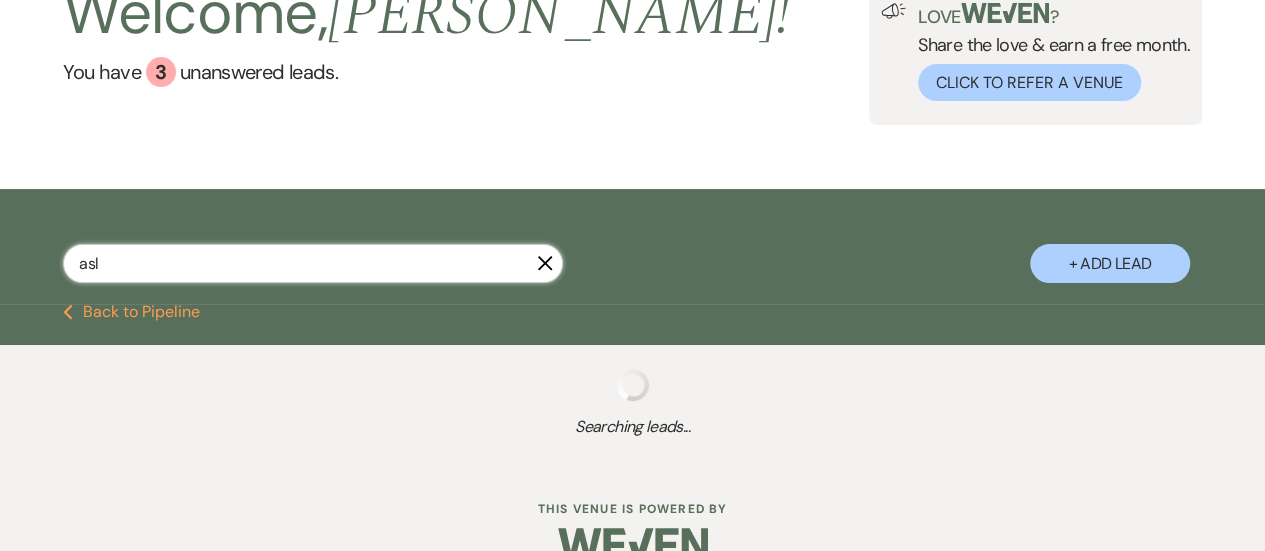 select on "6" 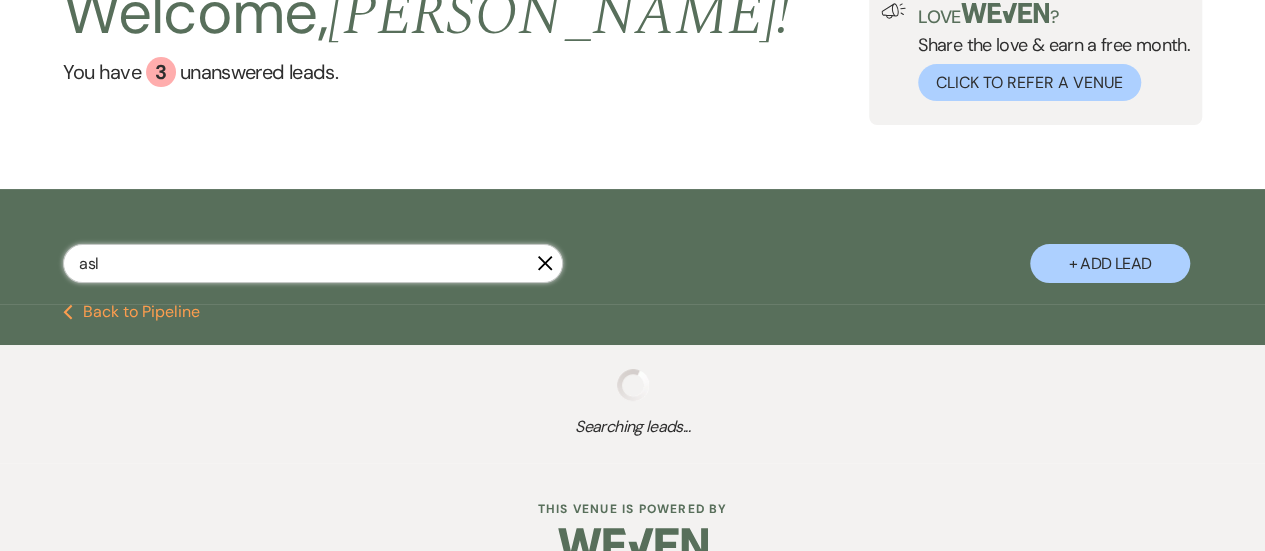 select on "8" 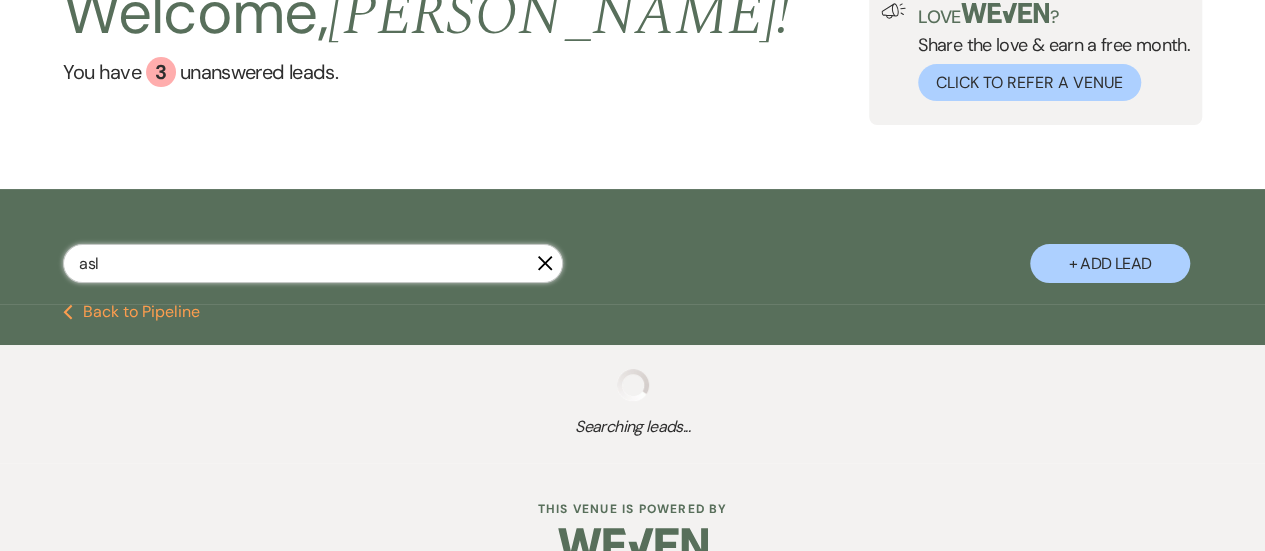 select on "5" 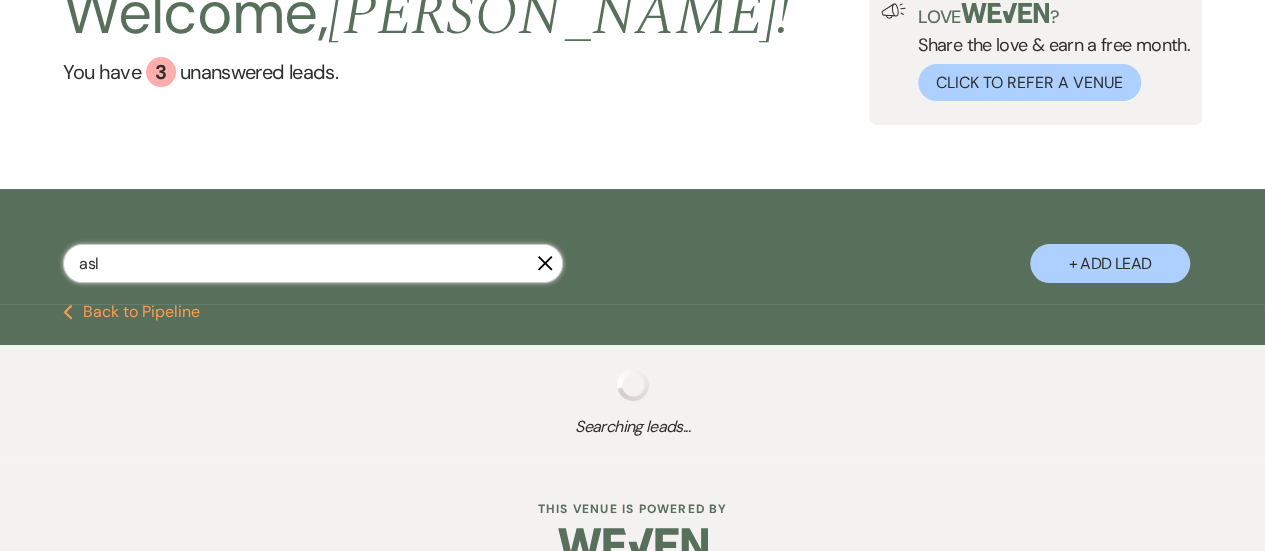 select on "8" 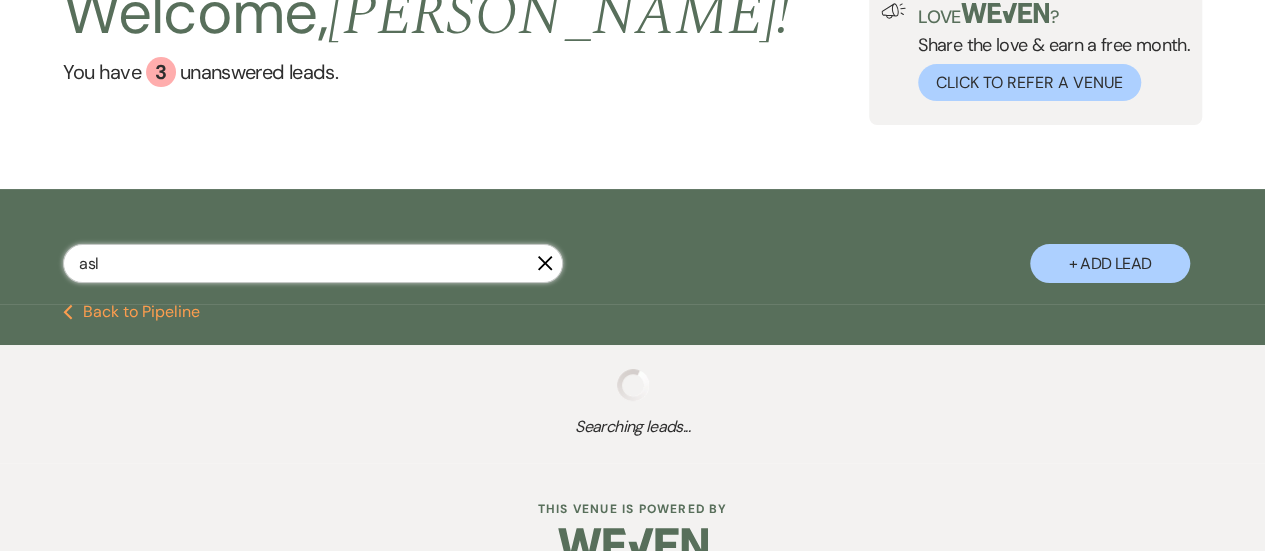 select on "5" 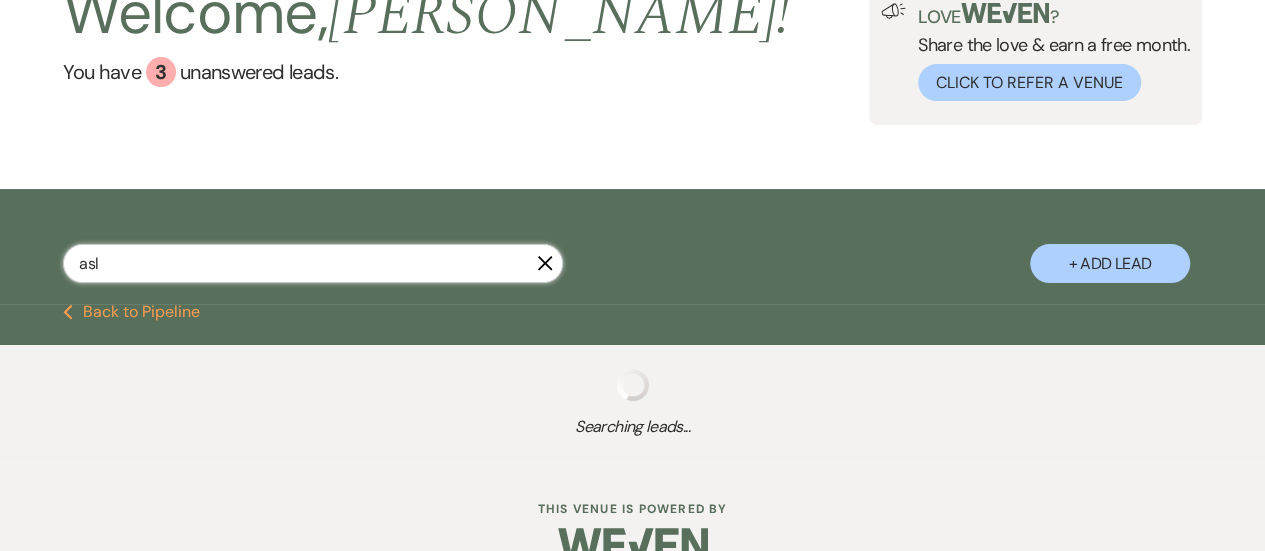 select on "8" 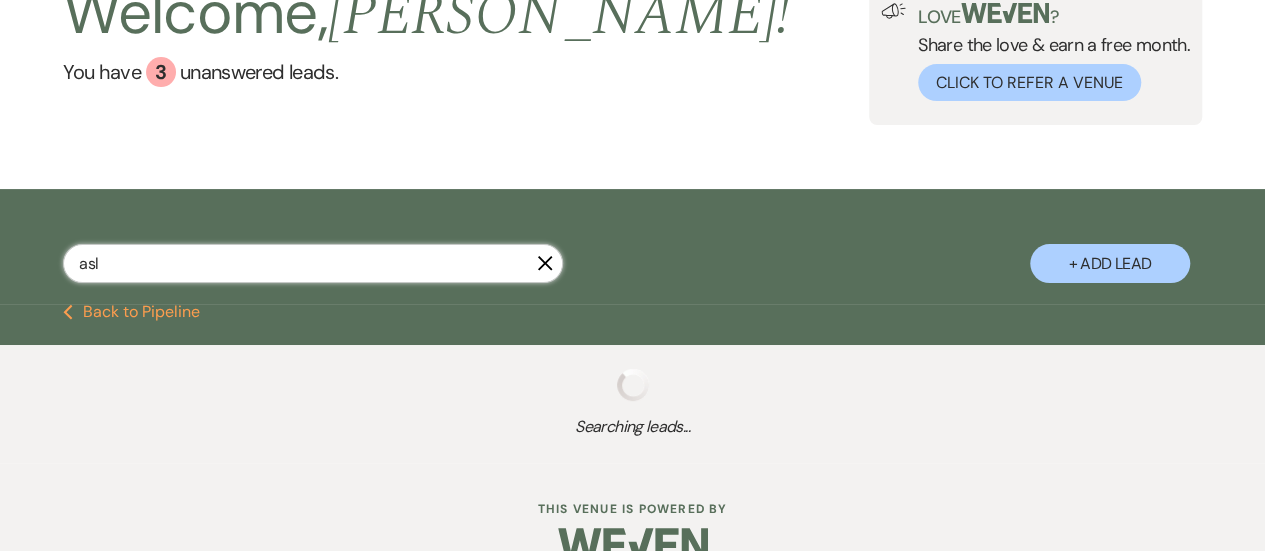 select on "8" 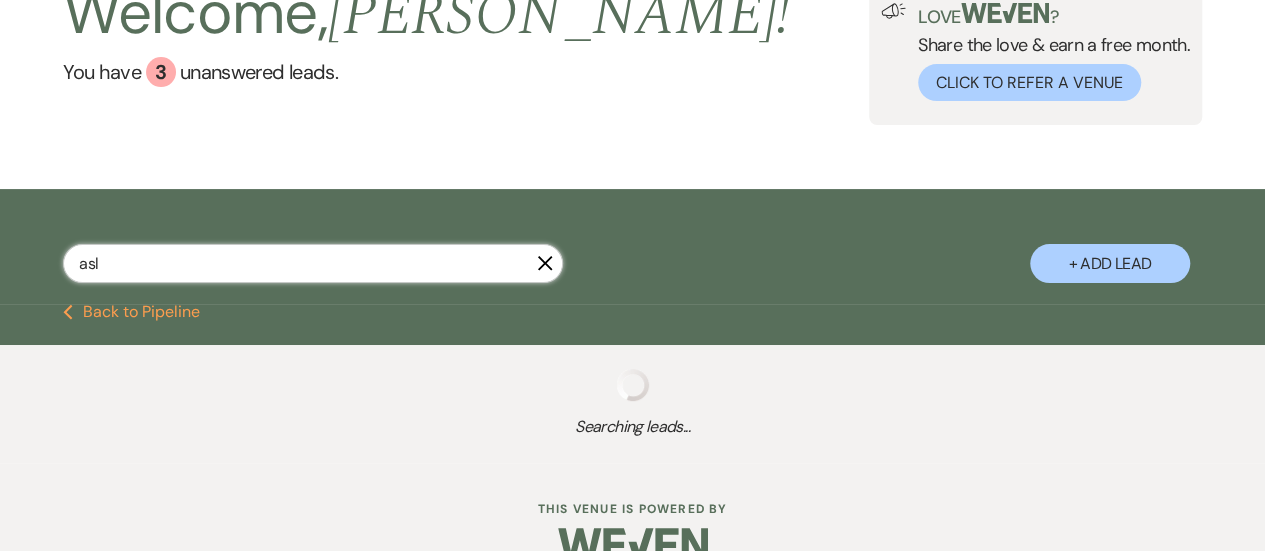 select on "8" 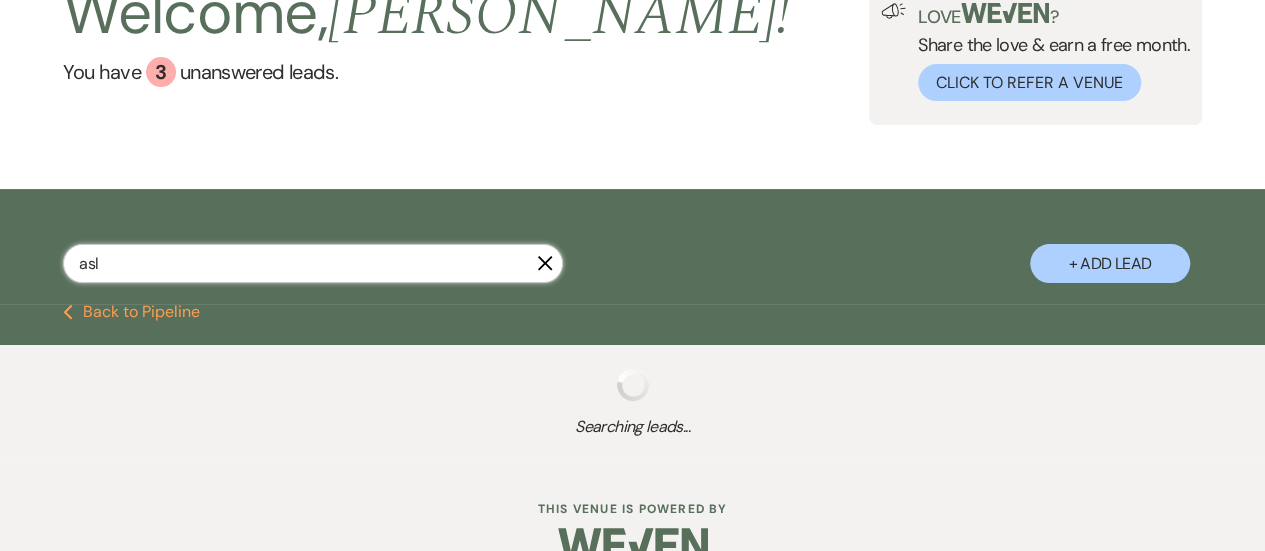 select on "2" 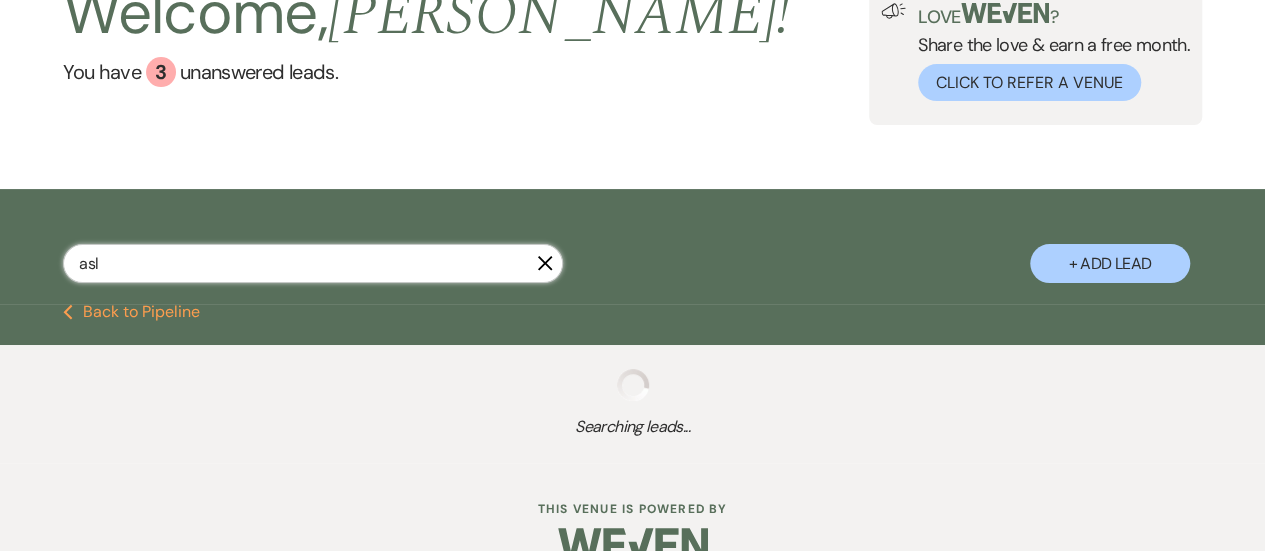 select on "2" 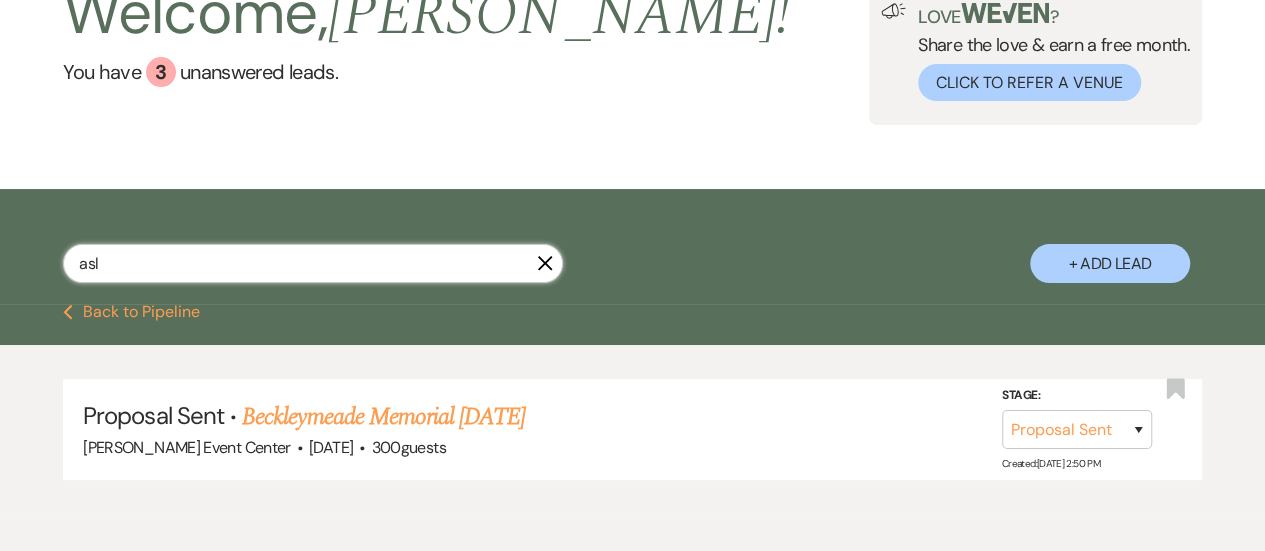 type on "as" 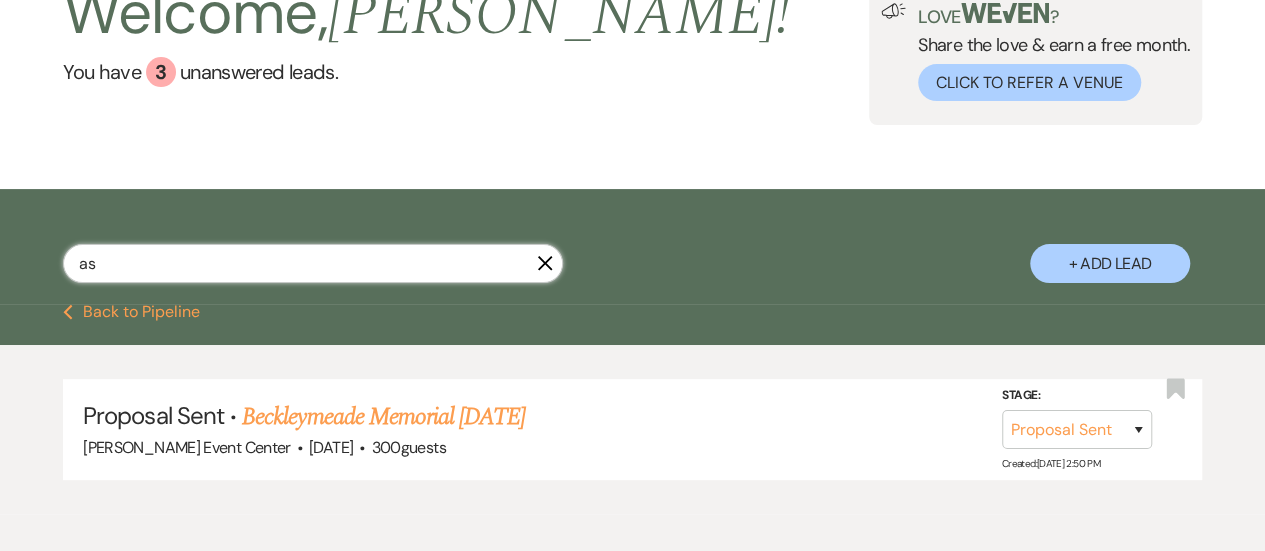 select on "9" 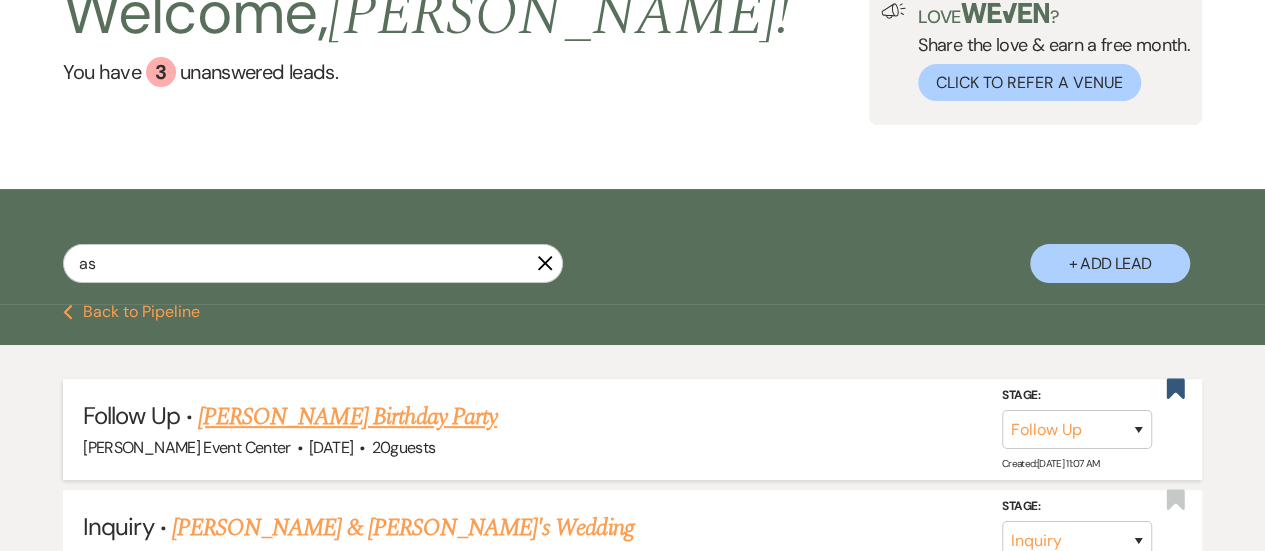 click on "[PERSON_NAME] Birthday Party" at bounding box center [347, 417] 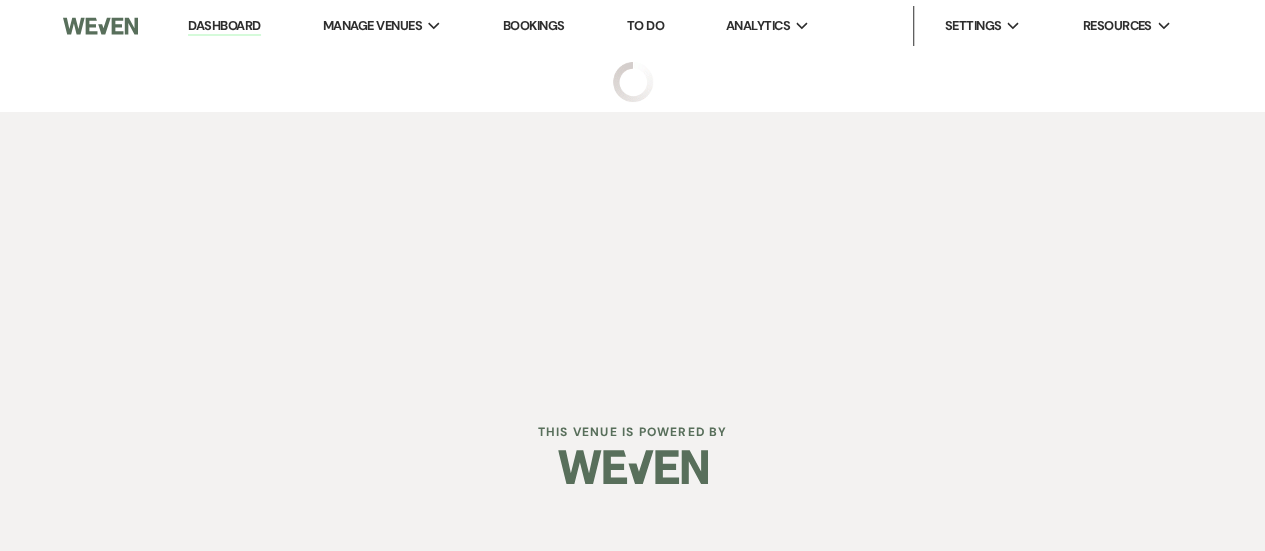 scroll, scrollTop: 0, scrollLeft: 0, axis: both 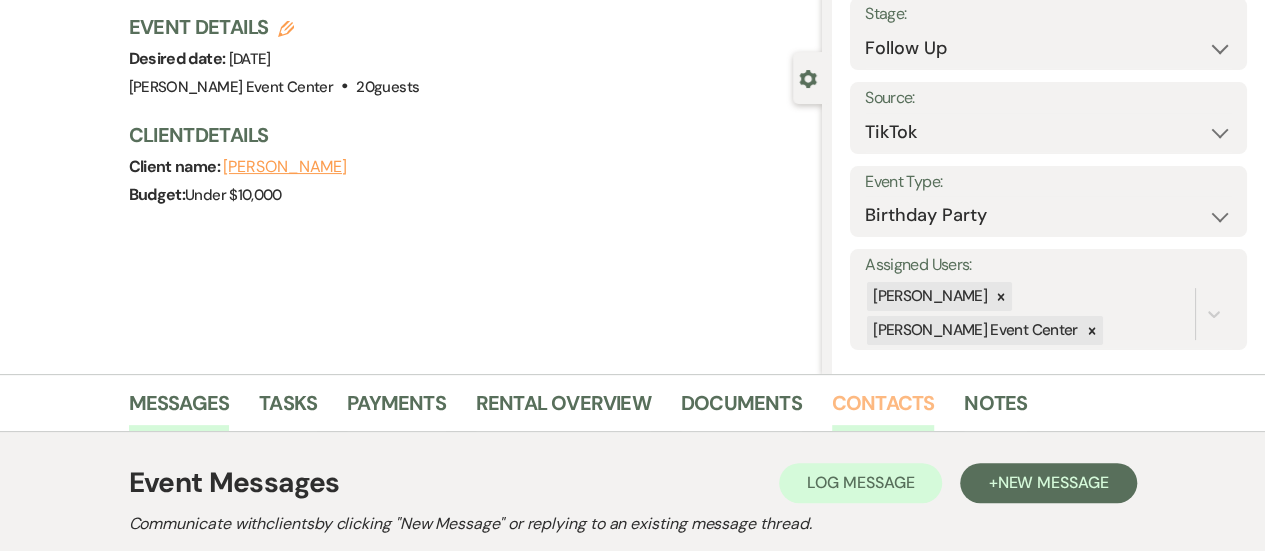 click on "Contacts" at bounding box center (883, 409) 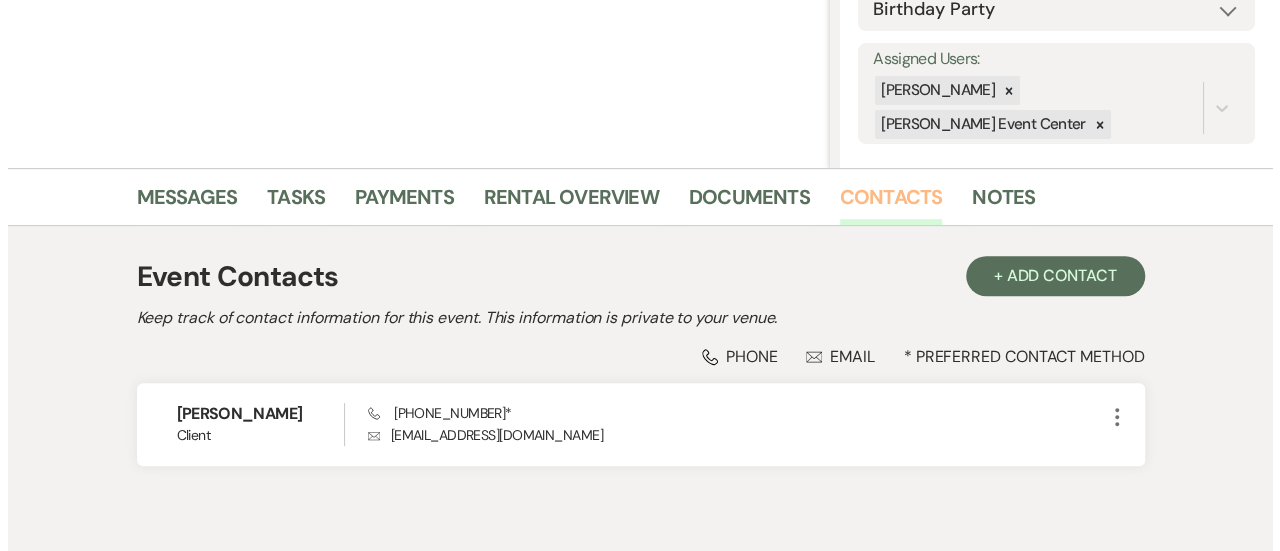 scroll, scrollTop: 425, scrollLeft: 0, axis: vertical 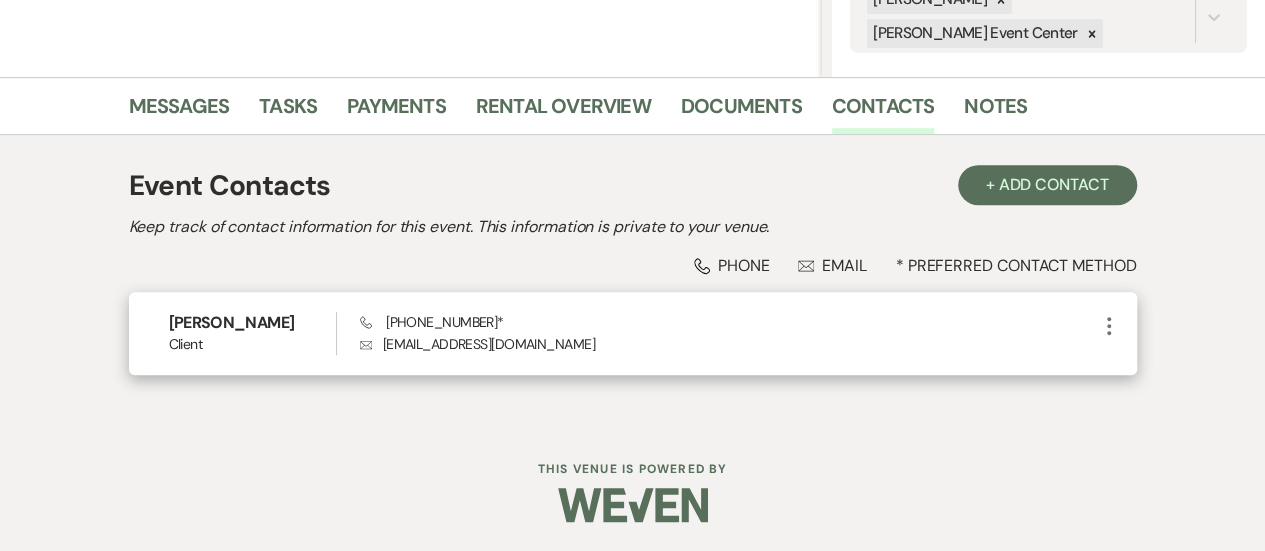 click on "More" 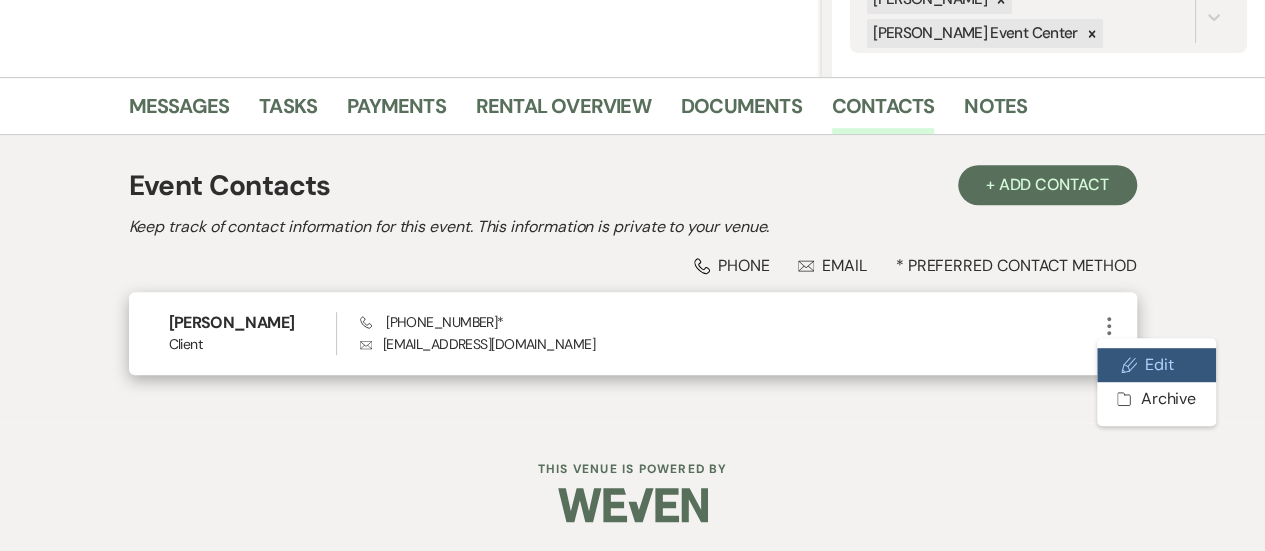 click on "Pencil Edit" at bounding box center (1156, 365) 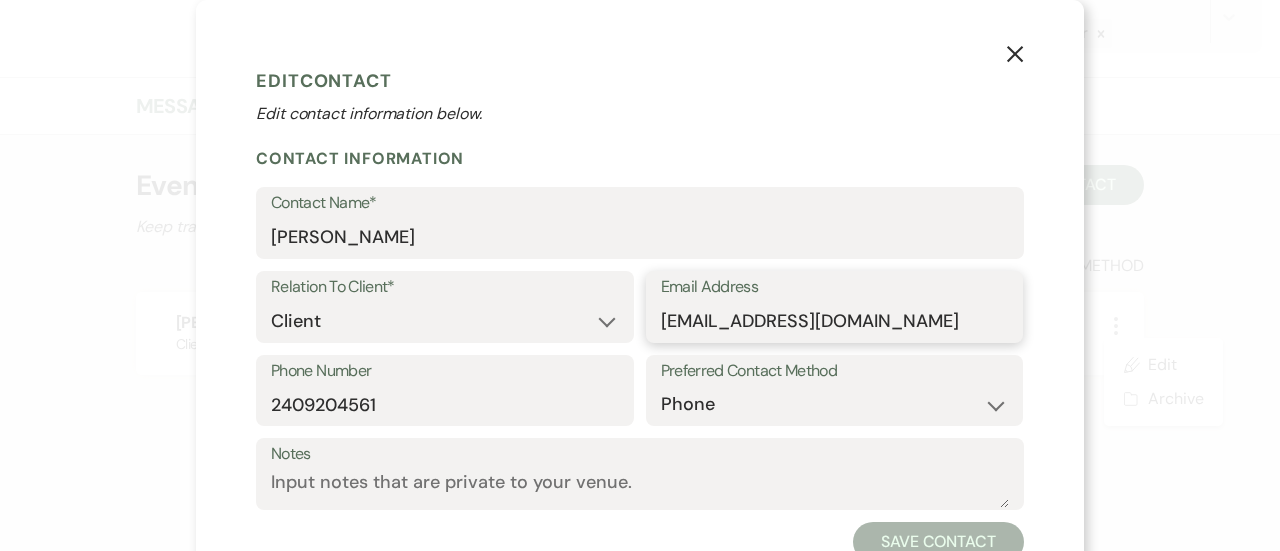 drag, startPoint x: 665, startPoint y: 321, endPoint x: 706, endPoint y: 325, distance: 41.19466 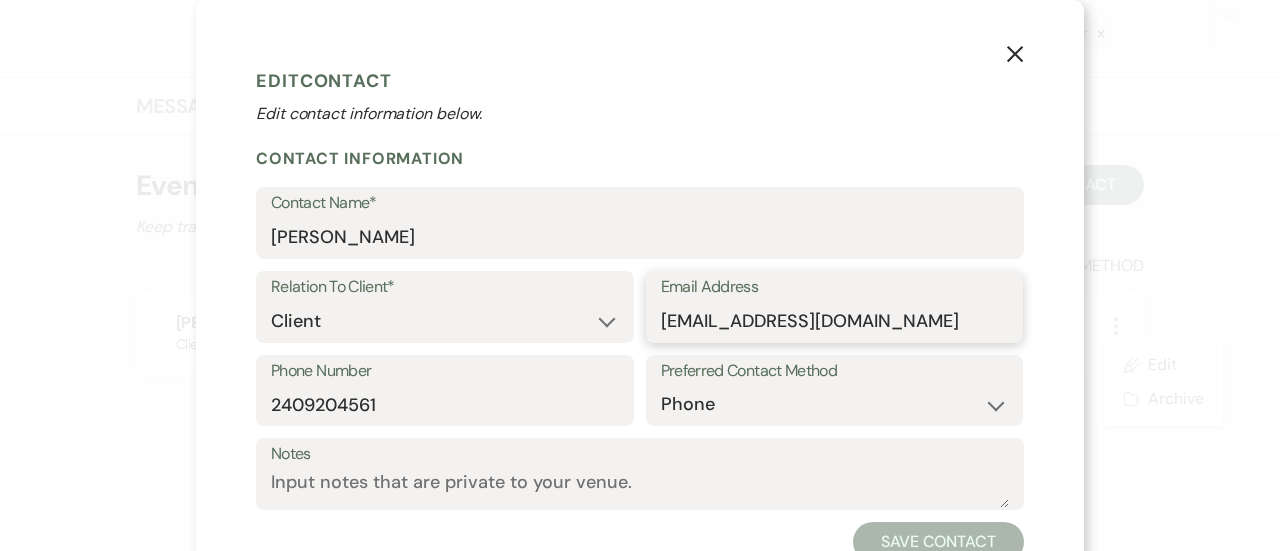 click on "ashleyguihon@icloud.com" at bounding box center [835, 321] 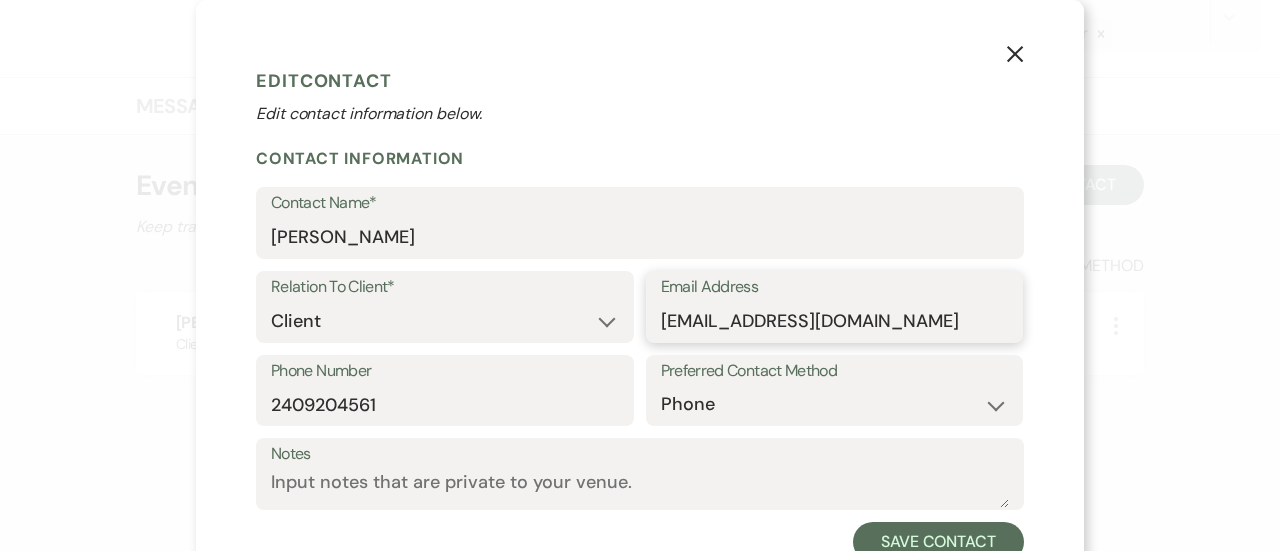 drag, startPoint x: 739, startPoint y: 321, endPoint x: 836, endPoint y: 325, distance: 97.082436 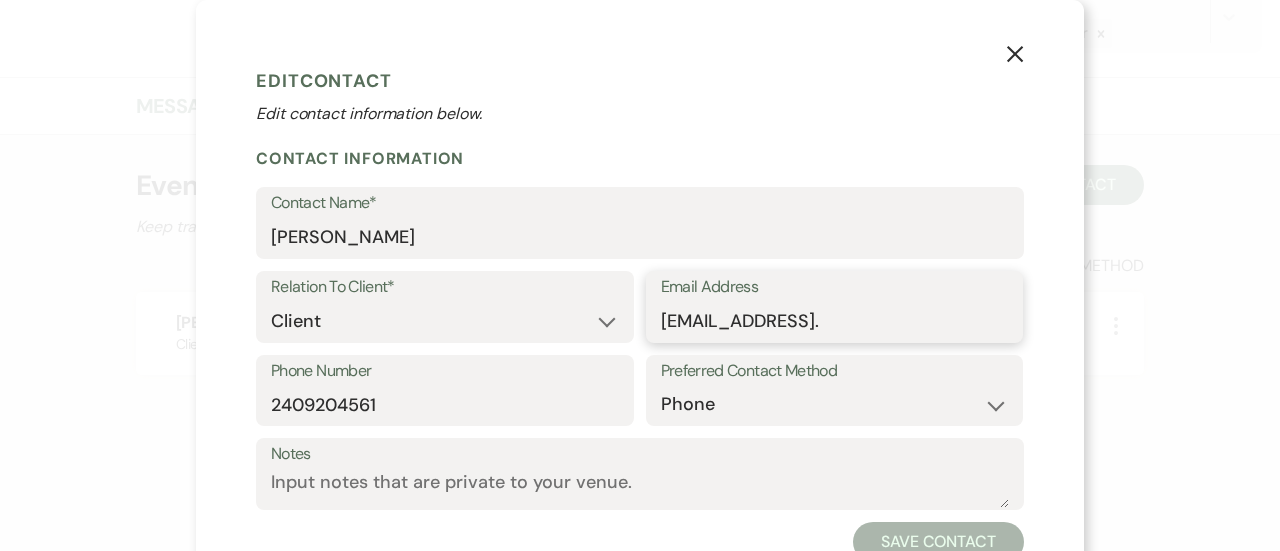 click on "aguihon@yahoo." at bounding box center (835, 321) 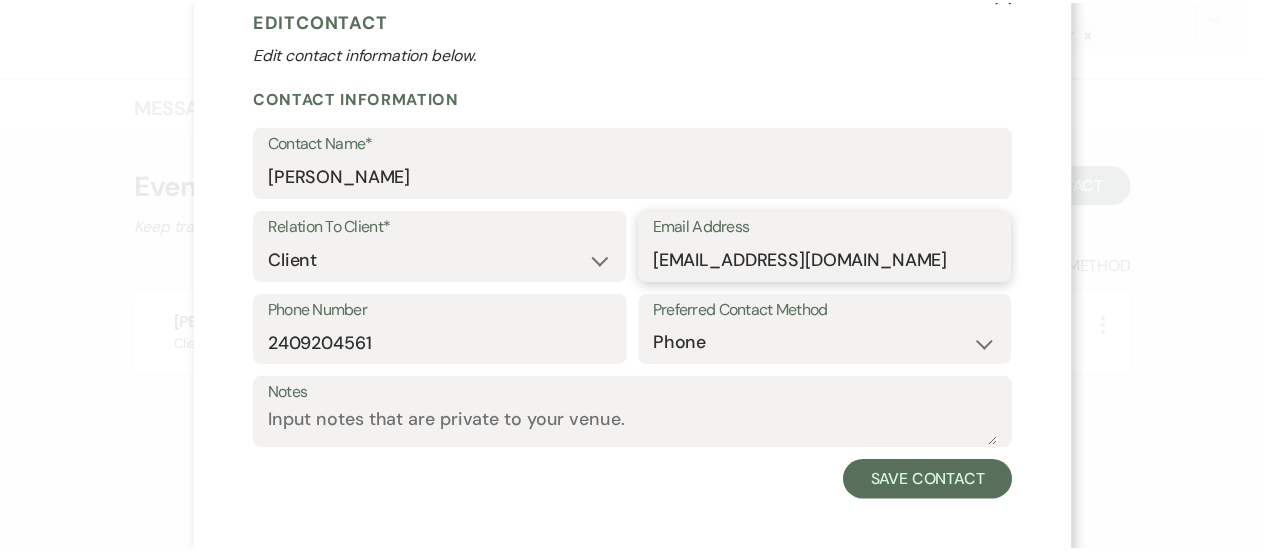 scroll, scrollTop: 70, scrollLeft: 0, axis: vertical 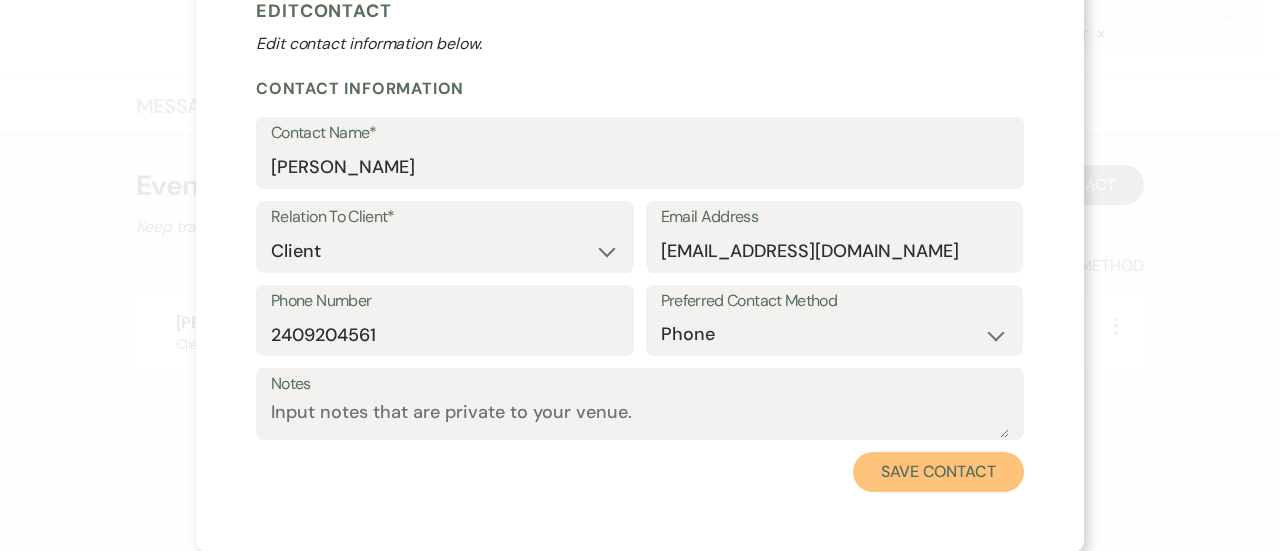 click on "Save Contact" at bounding box center [938, 472] 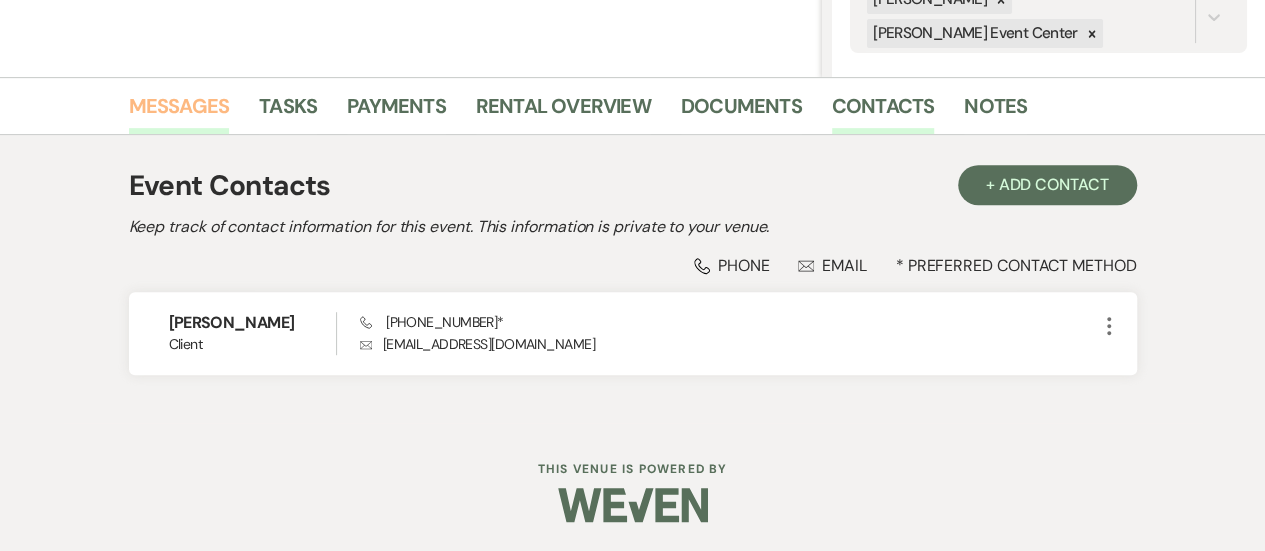 click on "Messages" at bounding box center (179, 112) 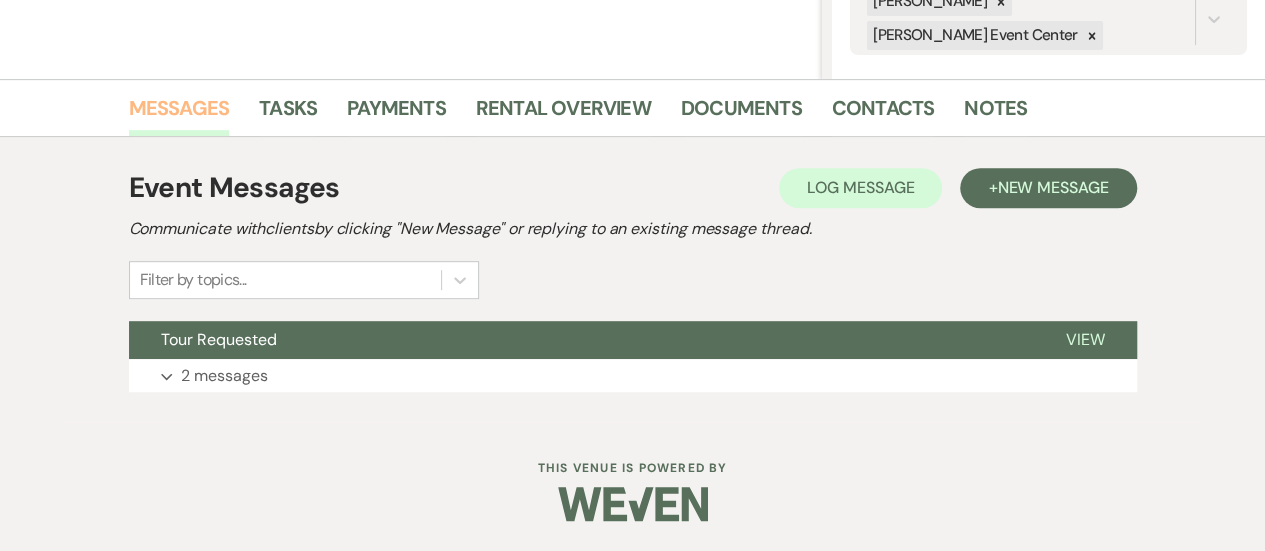 scroll, scrollTop: 422, scrollLeft: 0, axis: vertical 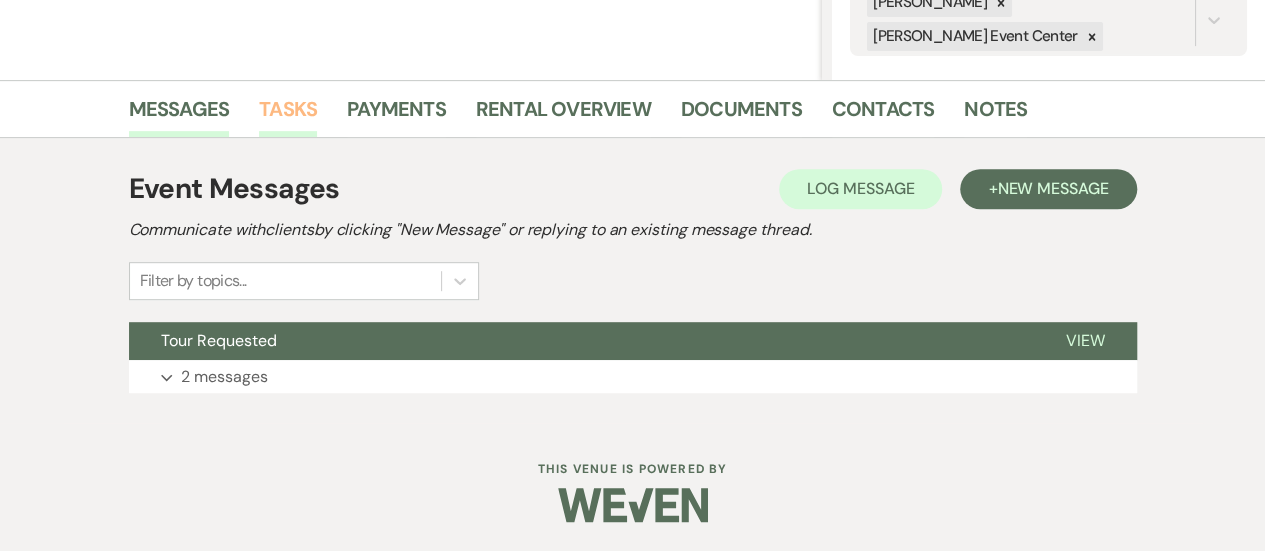 click on "Tasks" at bounding box center [288, 115] 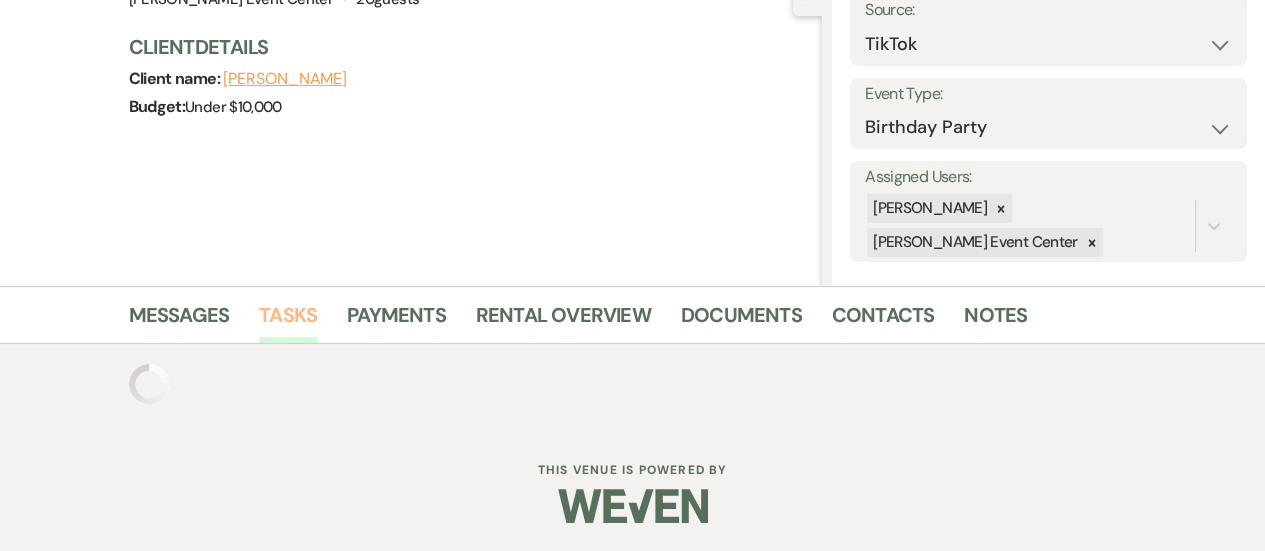 scroll, scrollTop: 422, scrollLeft: 0, axis: vertical 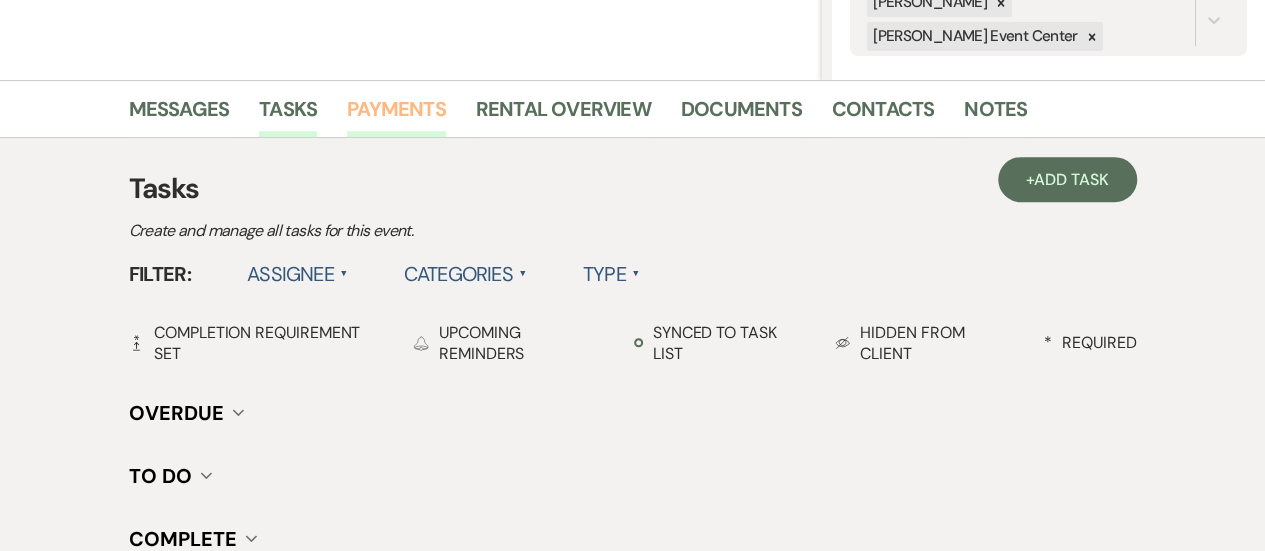 click on "Payments" at bounding box center (396, 115) 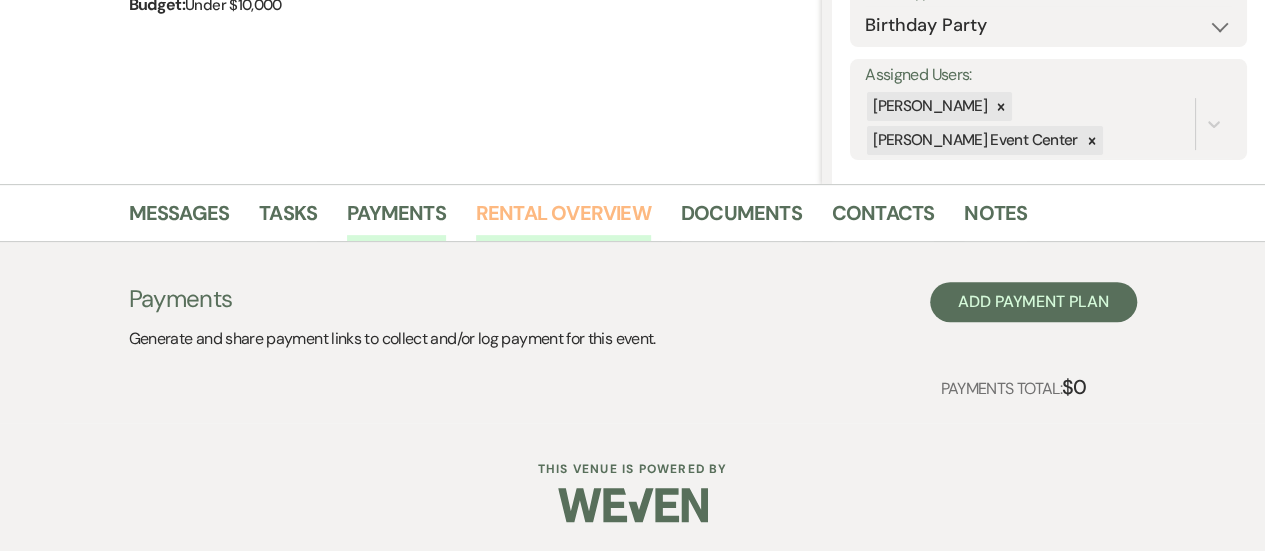click on "Rental Overview" at bounding box center [563, 219] 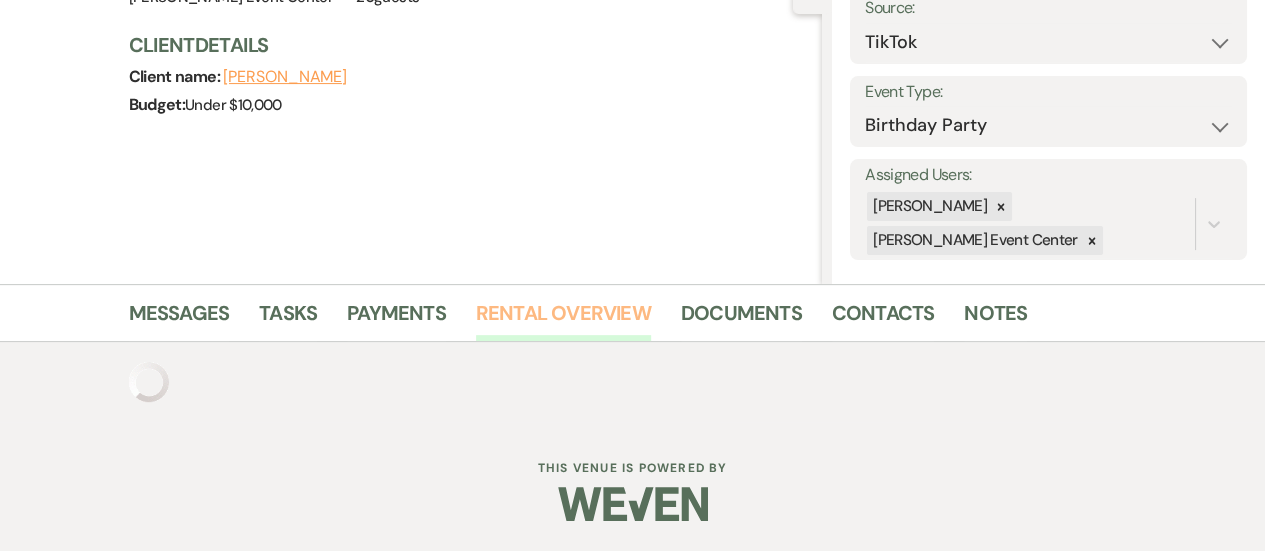 scroll, scrollTop: 318, scrollLeft: 0, axis: vertical 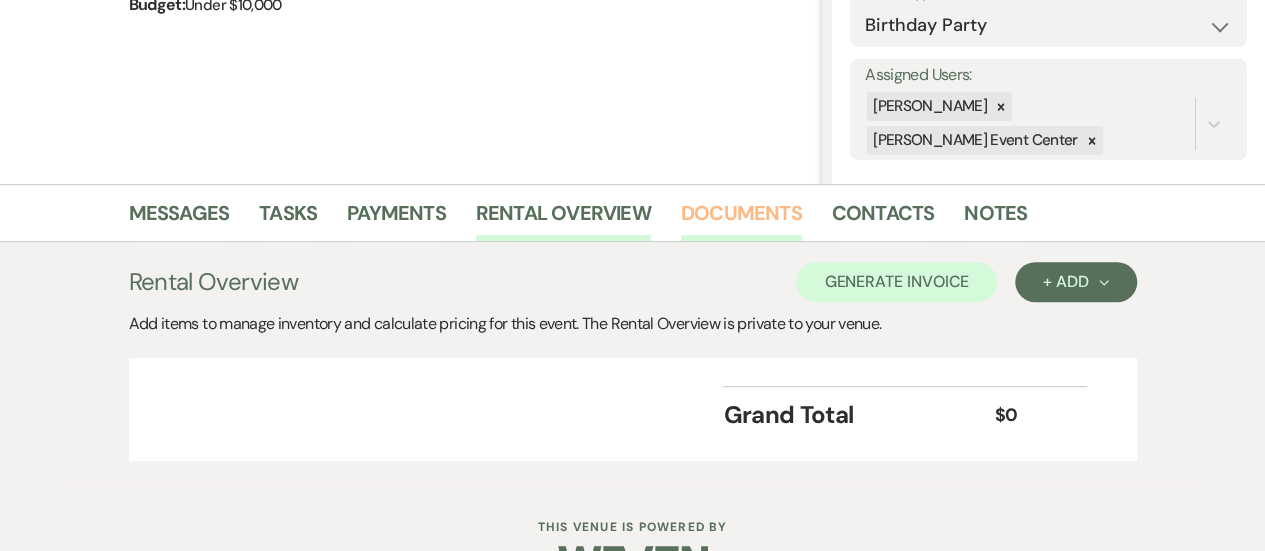 click on "Documents" at bounding box center [741, 219] 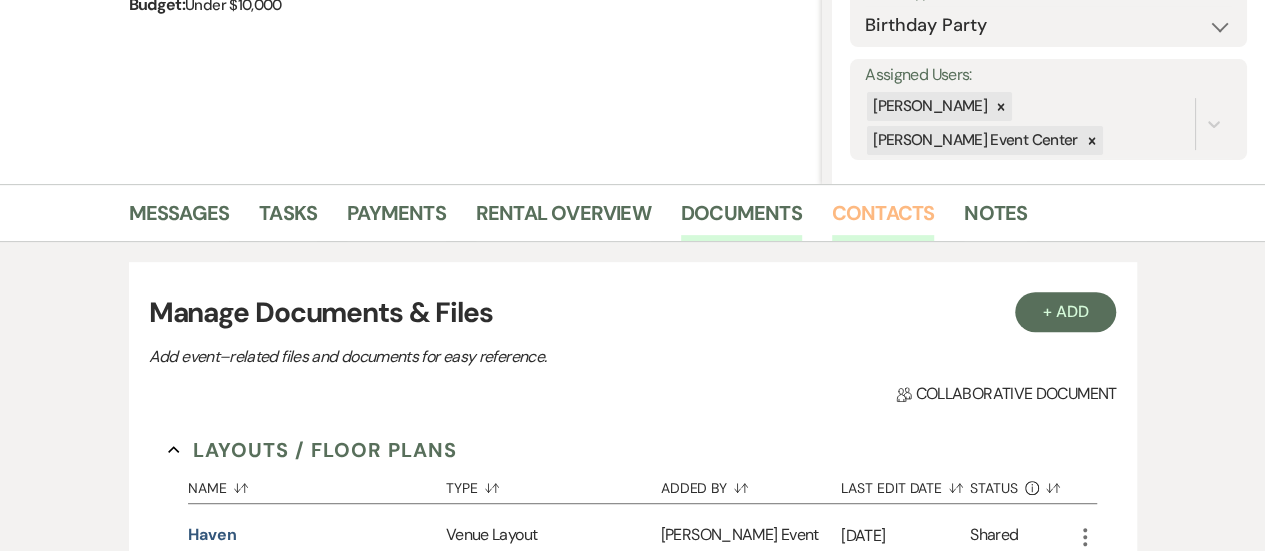 click on "Contacts" at bounding box center (883, 219) 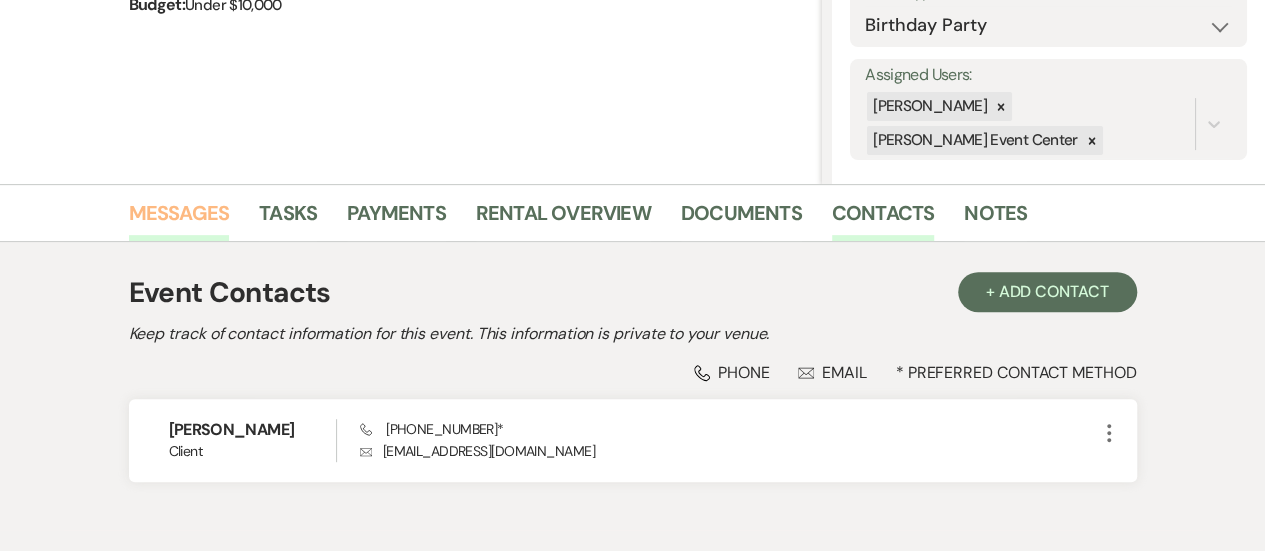 click on "Messages" at bounding box center [179, 219] 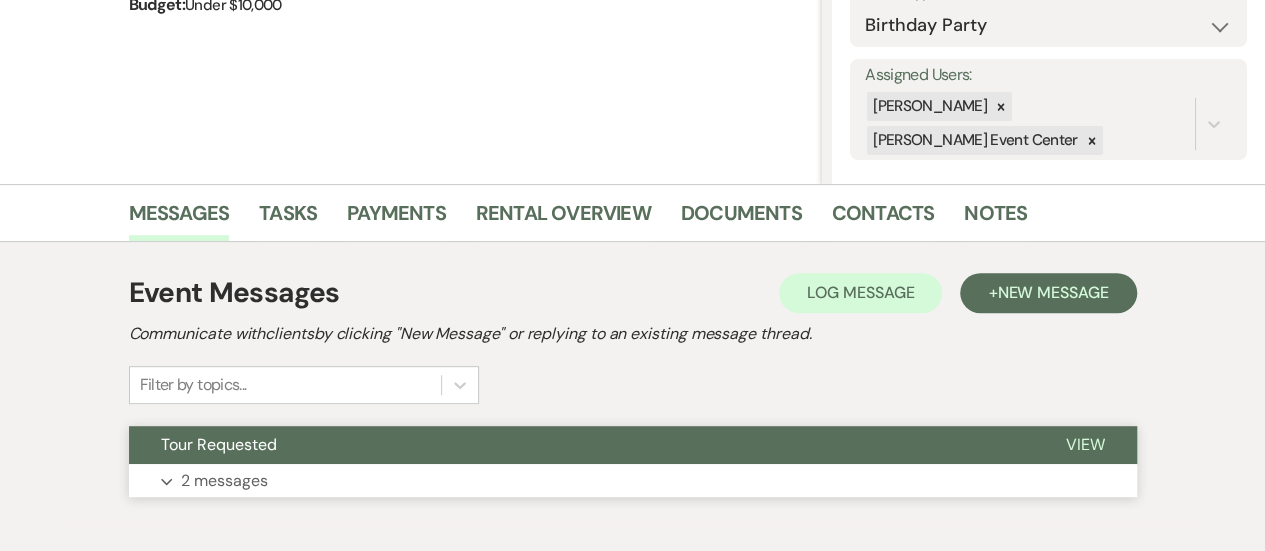 click on "View" at bounding box center [1085, 444] 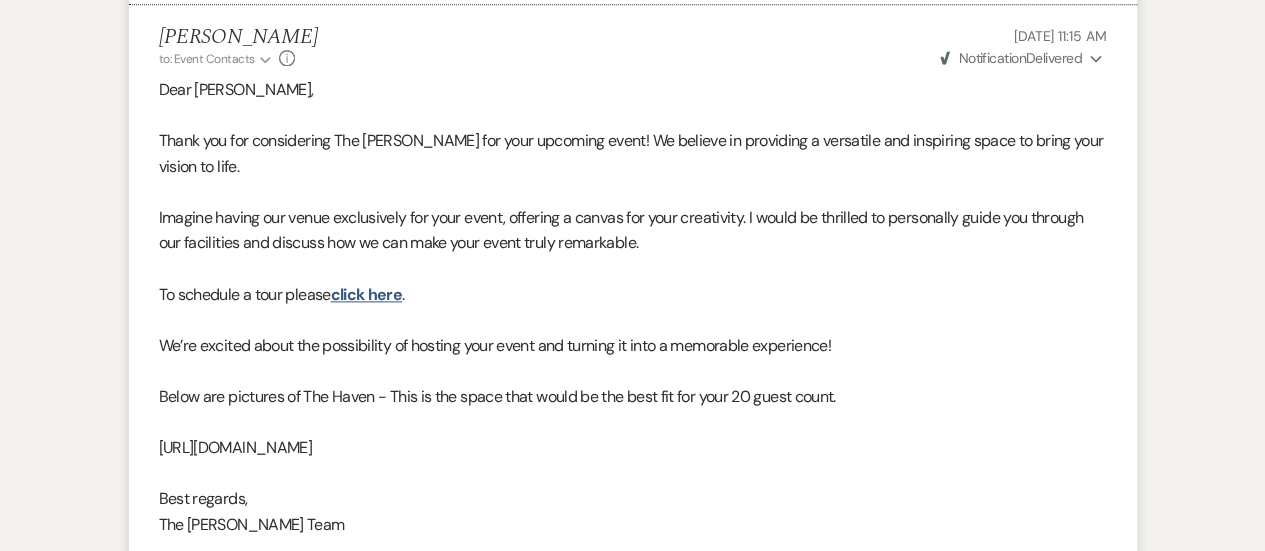 scroll, scrollTop: 986, scrollLeft: 0, axis: vertical 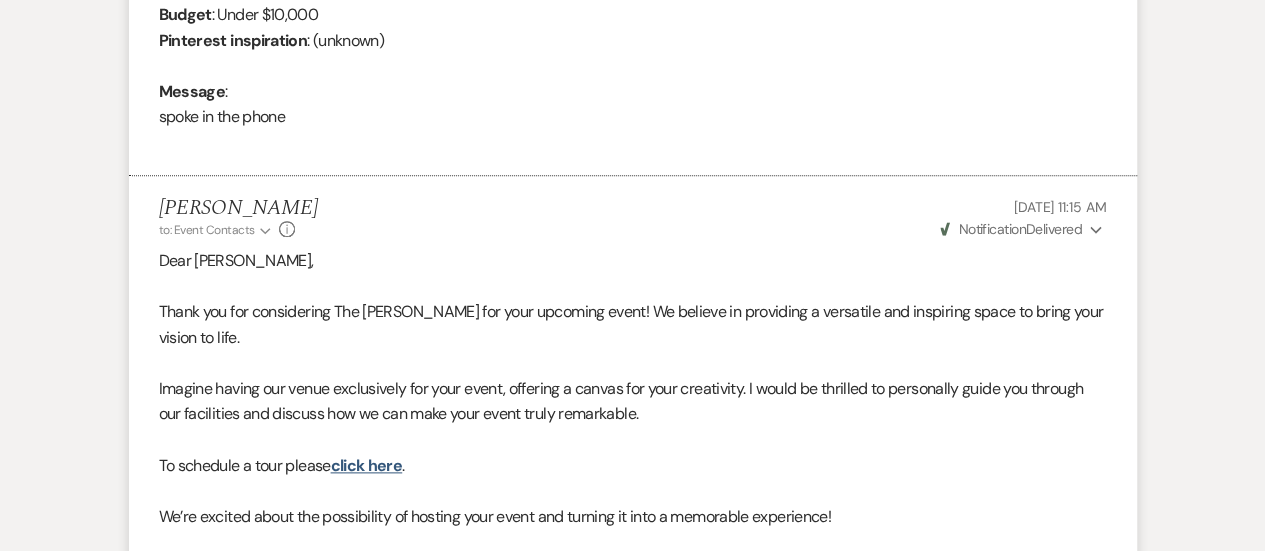 click on "Expand" 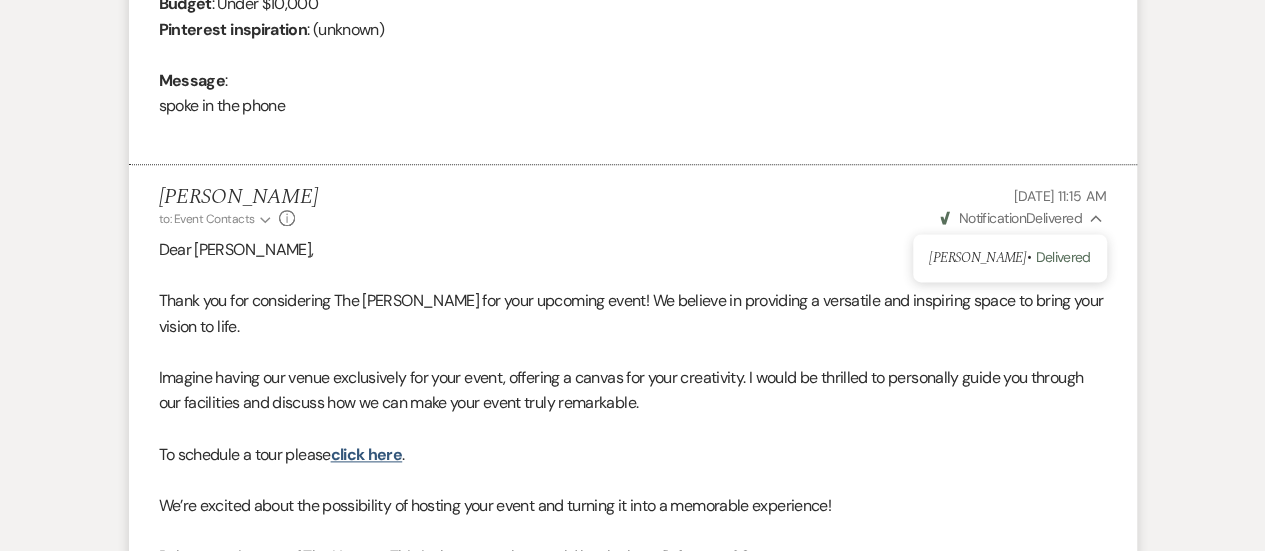 scroll, scrollTop: 966, scrollLeft: 0, axis: vertical 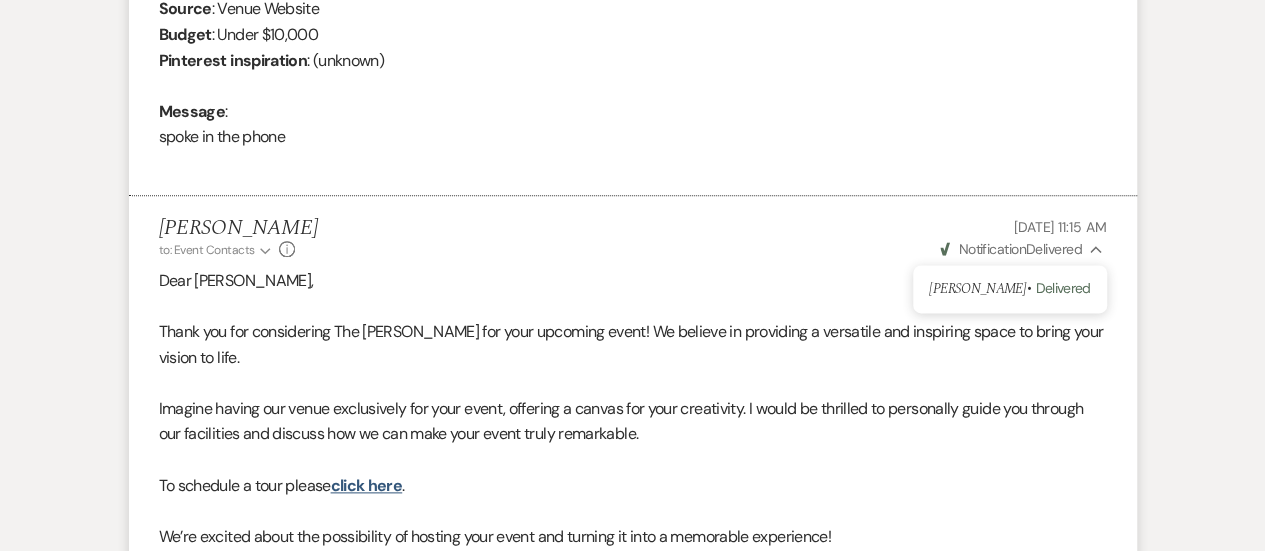 click on "Delivered" at bounding box center (1062, 288) 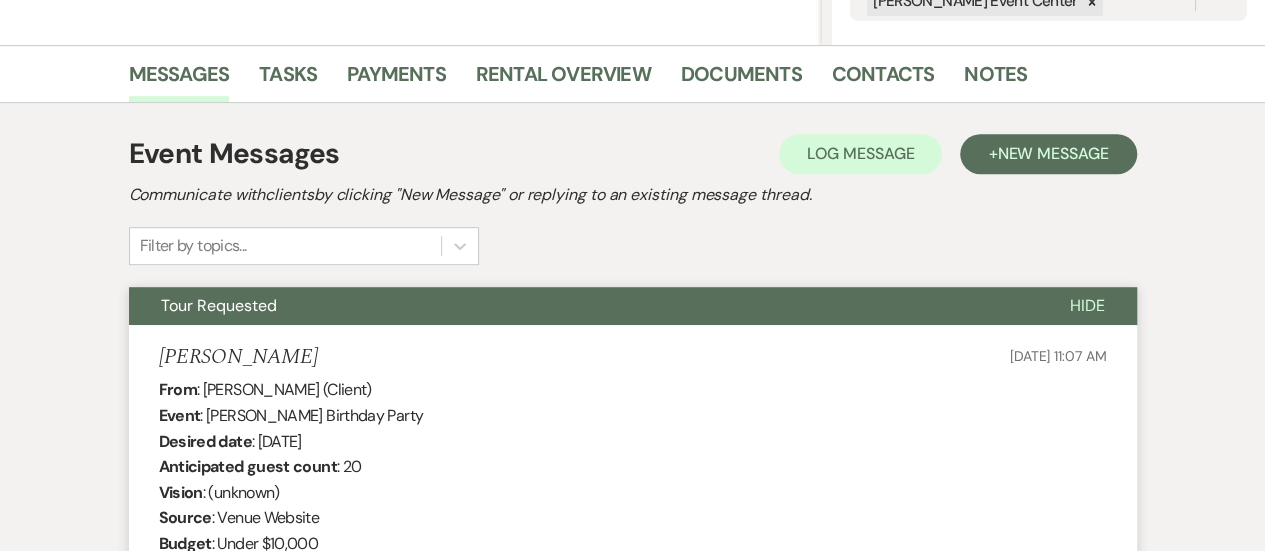 scroll, scrollTop: 419, scrollLeft: 0, axis: vertical 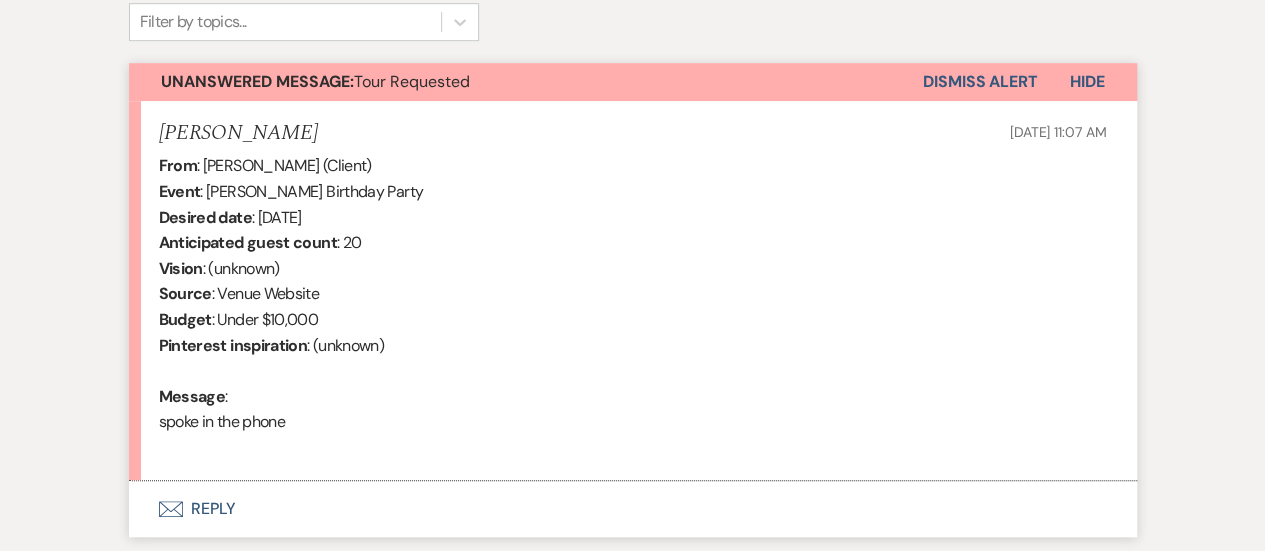 click on "Envelope Reply" at bounding box center [633, 509] 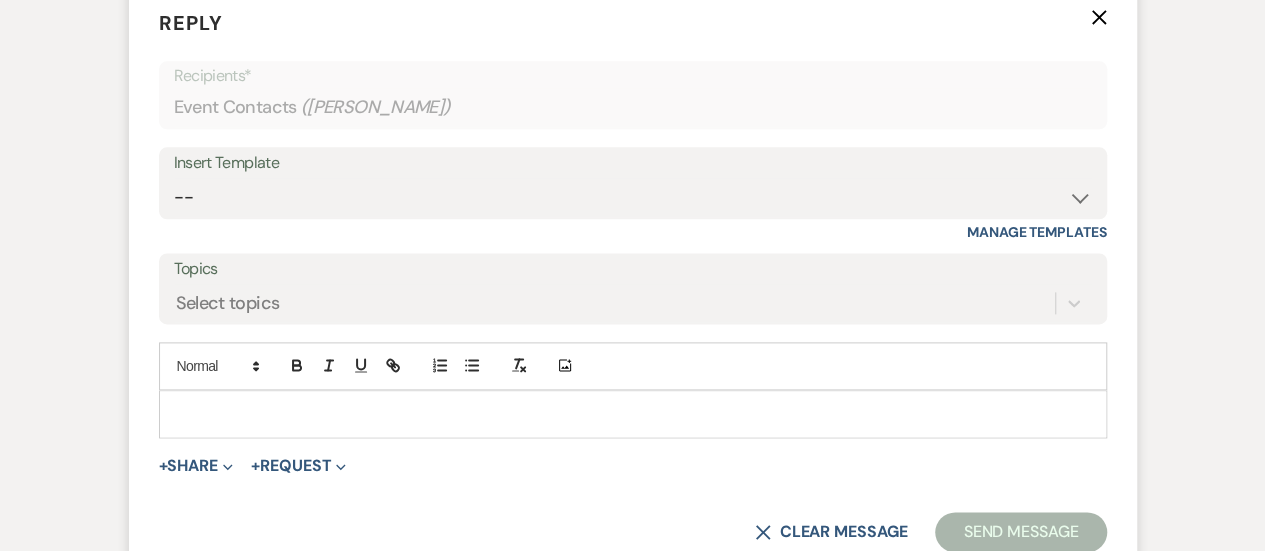 scroll, scrollTop: 1190, scrollLeft: 0, axis: vertical 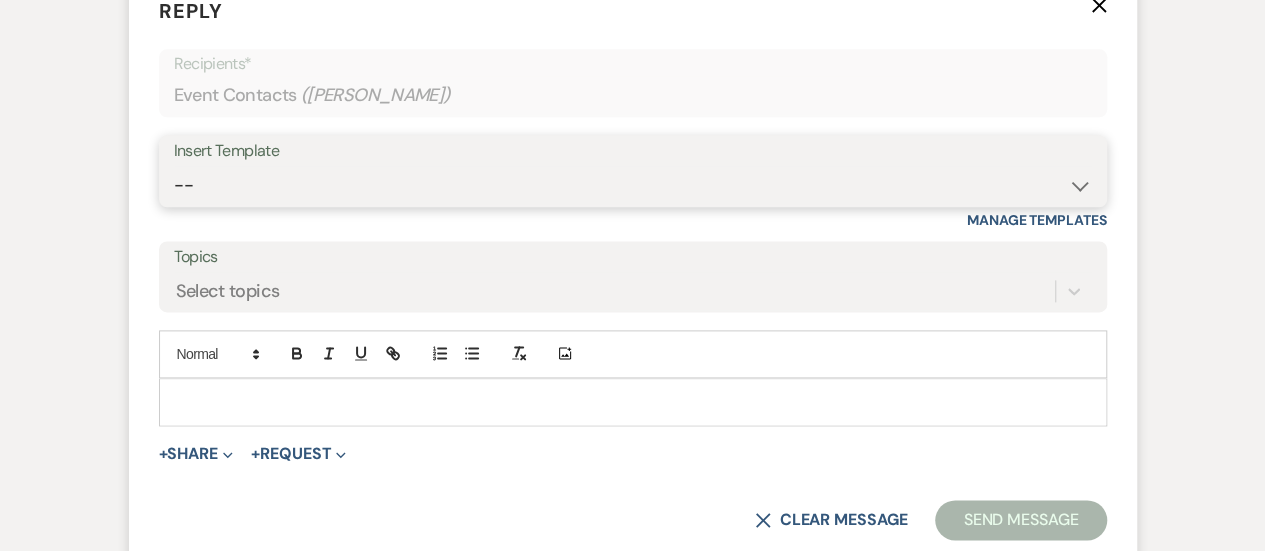 click on "-- Weven Planning Portal Introduction (Booked Events) Initial Inquiry Response Tour Request Response Contract (Pre-Booked Leads) Auto-response (Initial Inquiry) Tour Request Response- General Tour Request- Quince Tour Request Response- Wedding  Tour Request Response- Corporate Post-Event Congratulations Copy of Tour Request Response- Vendor Payment Past Due Follow Up Response- General Event Insurance Follow Up- General Preferred Vendor Inquiry  General- Initial Inquiry Response Wedding- Initial Inquiry Response Copy of Weven Planning Portal Introduction (Corporate Booked Events) Copy of Weven Planning Portal Introduction (Wedding Booked Events) FAQ & VET List Promotion  Deposit Request Google Review Request Exclusive Grand Opening Pricing Your Dedicated Venue Concierge at Artis Event Center Grand Opening Invitation Artis Clients- Open House  Follow Up- Template 2025 Follow-up Email with Custom Proposal Did You Receive the Proposal Email? Still Interested Email? Initial Inquiry: from Gmail to Weven" at bounding box center (633, 185) 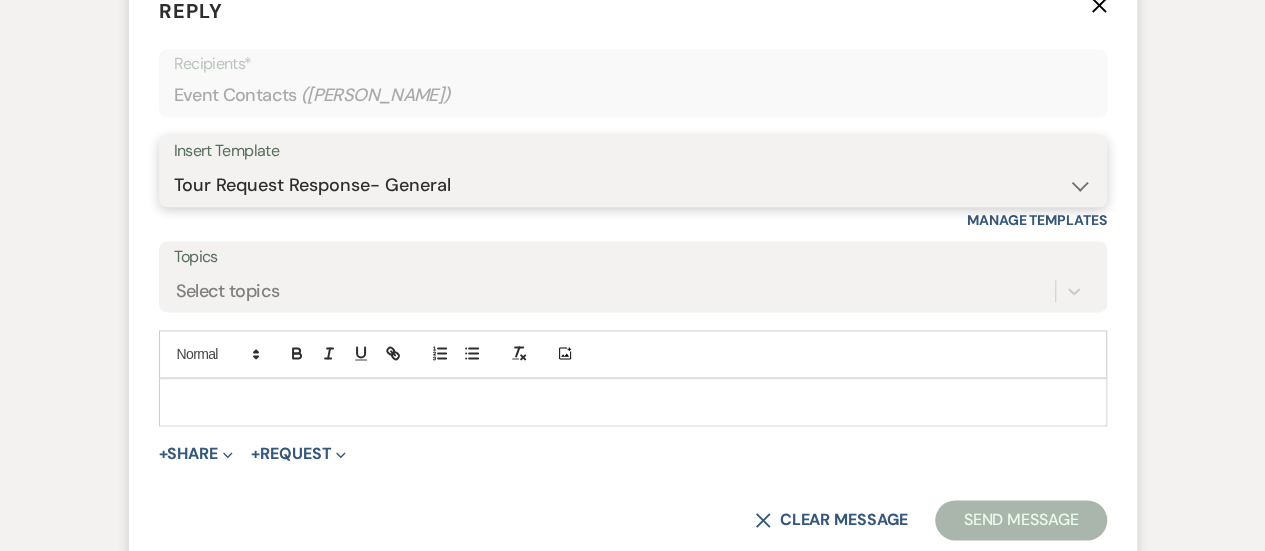 click on "-- Weven Planning Portal Introduction (Booked Events) Initial Inquiry Response Tour Request Response Contract (Pre-Booked Leads) Auto-response (Initial Inquiry) Tour Request Response- General Tour Request- Quince Tour Request Response- Wedding  Tour Request Response- Corporate Post-Event Congratulations Copy of Tour Request Response- Vendor Payment Past Due Follow Up Response- General Event Insurance Follow Up- General Preferred Vendor Inquiry  General- Initial Inquiry Response Wedding- Initial Inquiry Response Copy of Weven Planning Portal Introduction (Corporate Booked Events) Copy of Weven Planning Portal Introduction (Wedding Booked Events) FAQ & VET List Promotion  Deposit Request Google Review Request Exclusive Grand Opening Pricing Your Dedicated Venue Concierge at Artis Event Center Grand Opening Invitation Artis Clients- Open House  Follow Up- Template 2025 Follow-up Email with Custom Proposal Did You Receive the Proposal Email? Still Interested Email? Initial Inquiry: from Gmail to Weven" at bounding box center [633, 185] 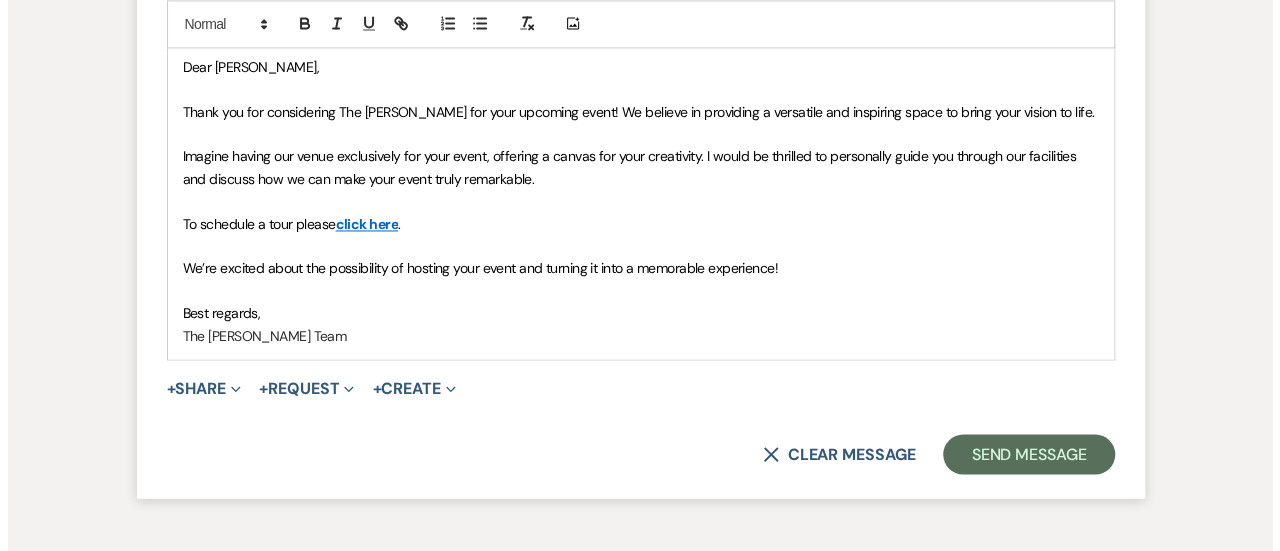scroll, scrollTop: 1576, scrollLeft: 0, axis: vertical 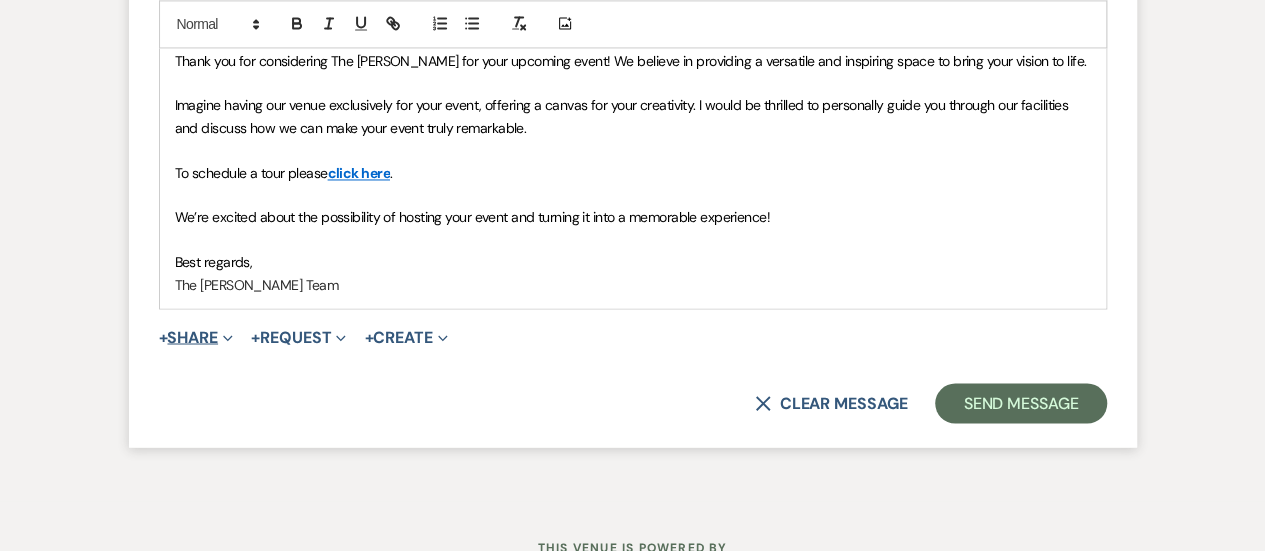 click on "+  Share Expand" at bounding box center (196, 337) 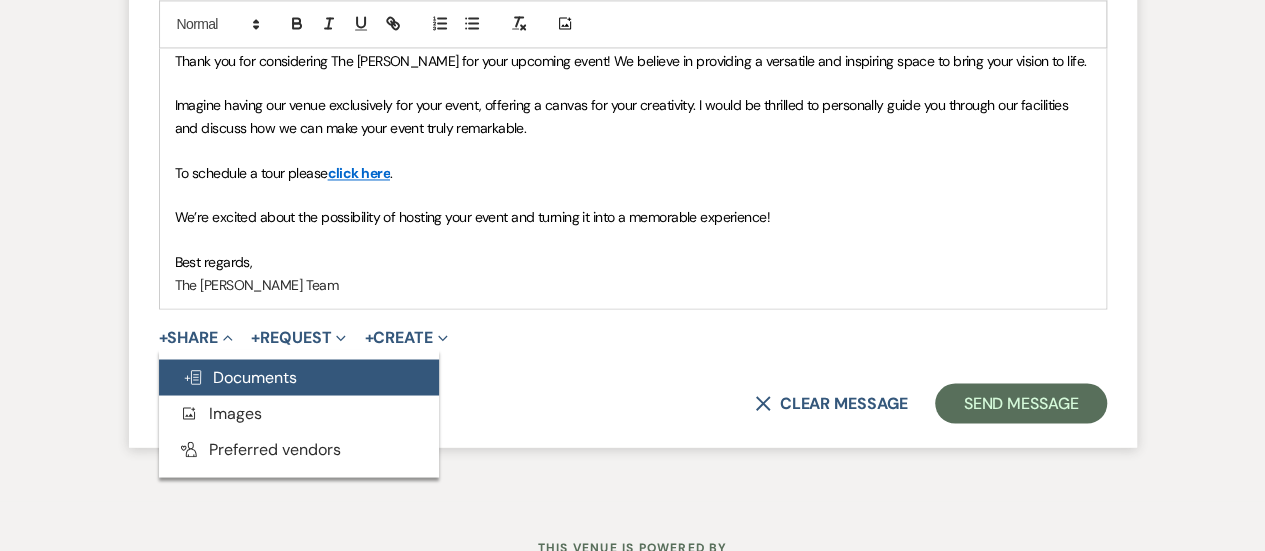 click on "Doc Upload Documents" at bounding box center (240, 376) 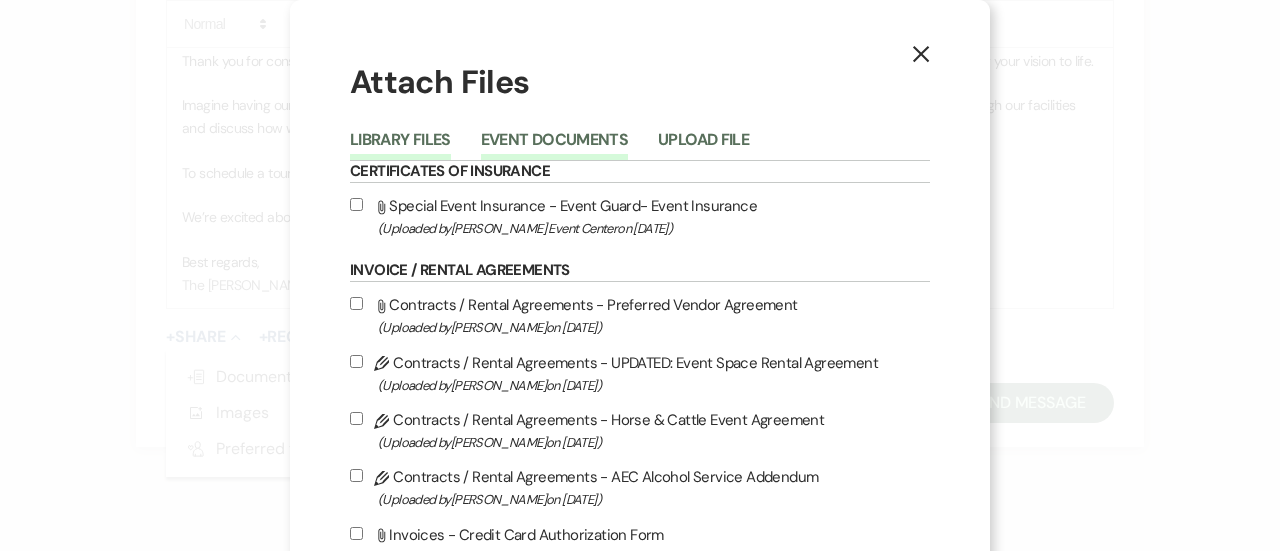 click on "Event Documents" at bounding box center [554, 146] 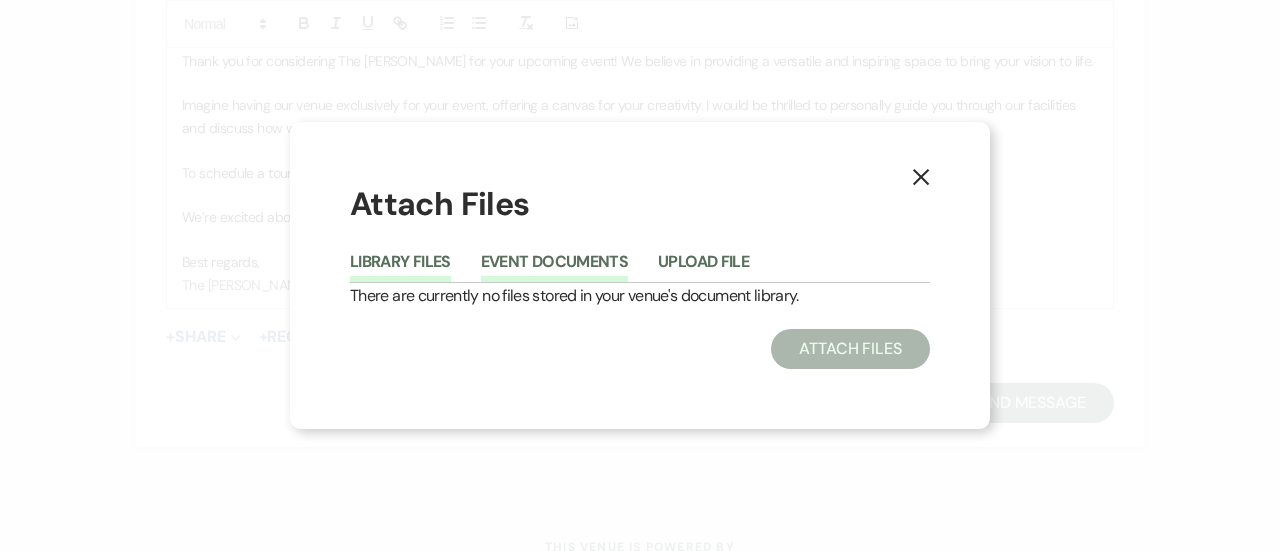 click on "Library Files" at bounding box center (400, 268) 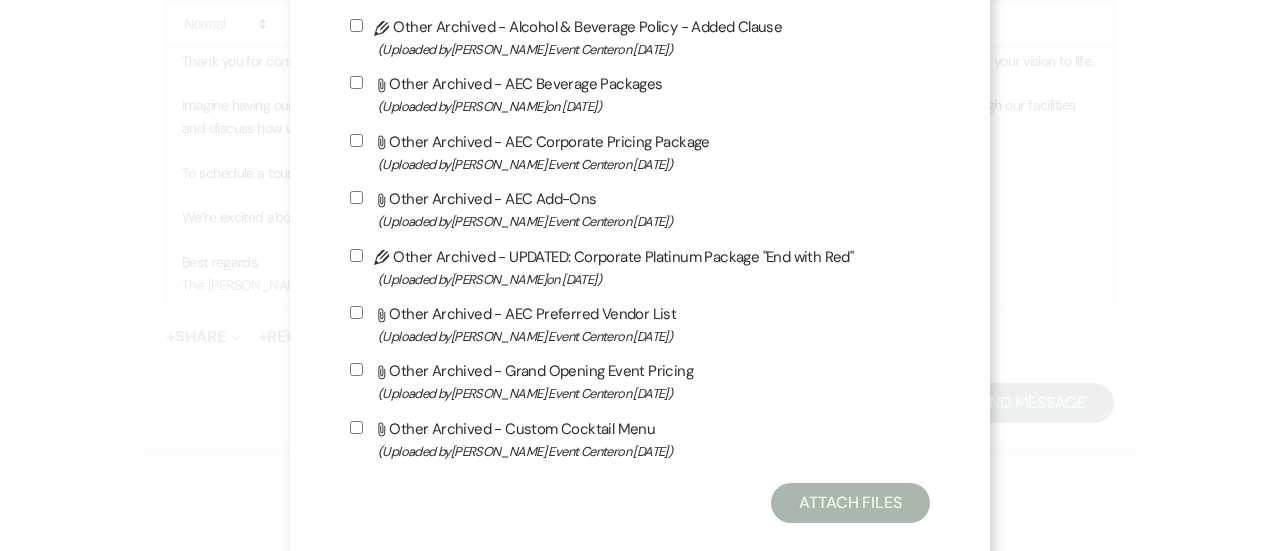 scroll, scrollTop: 4324, scrollLeft: 0, axis: vertical 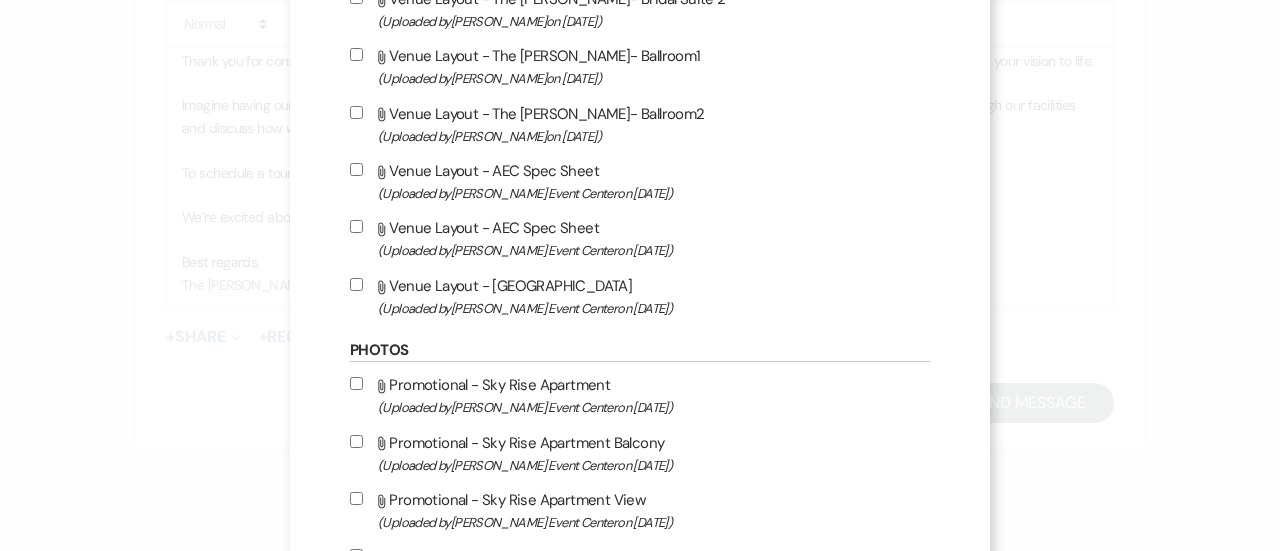 click on "Attach File Venue Layout - Haven (Uploaded by  Artis Event Center  on   Apr 21st, 2025 )" at bounding box center (356, 284) 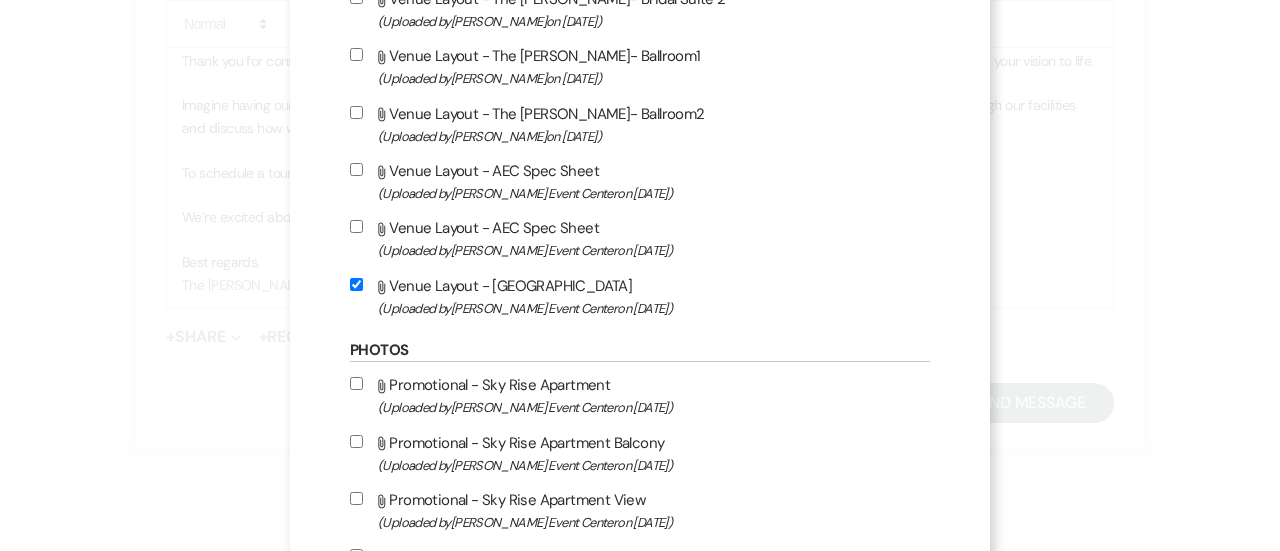 checkbox on "true" 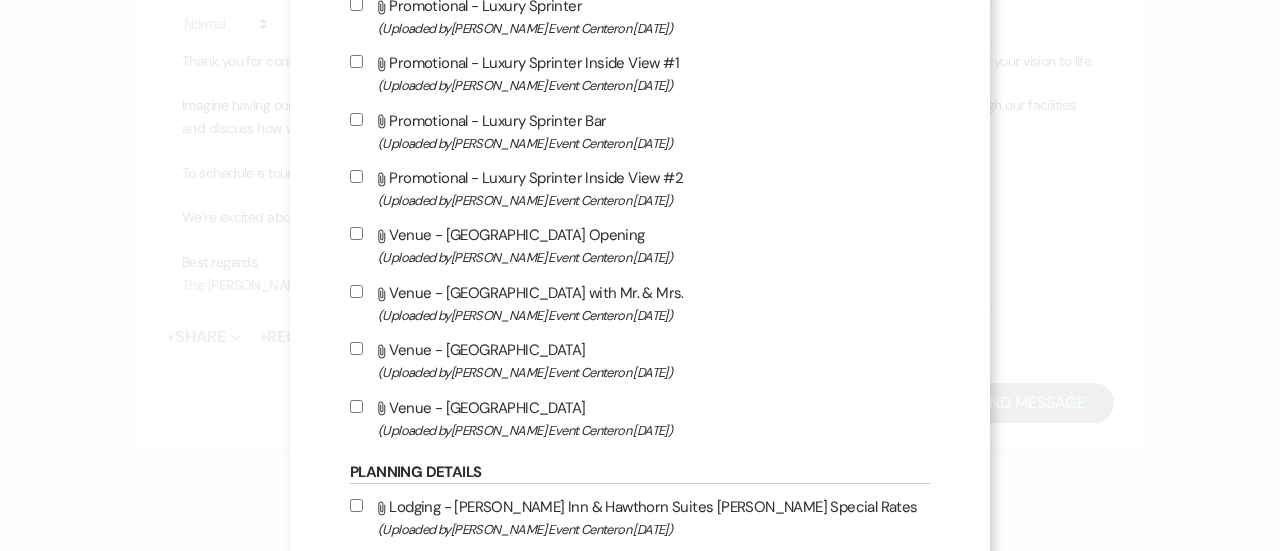 scroll, scrollTop: 2379, scrollLeft: 0, axis: vertical 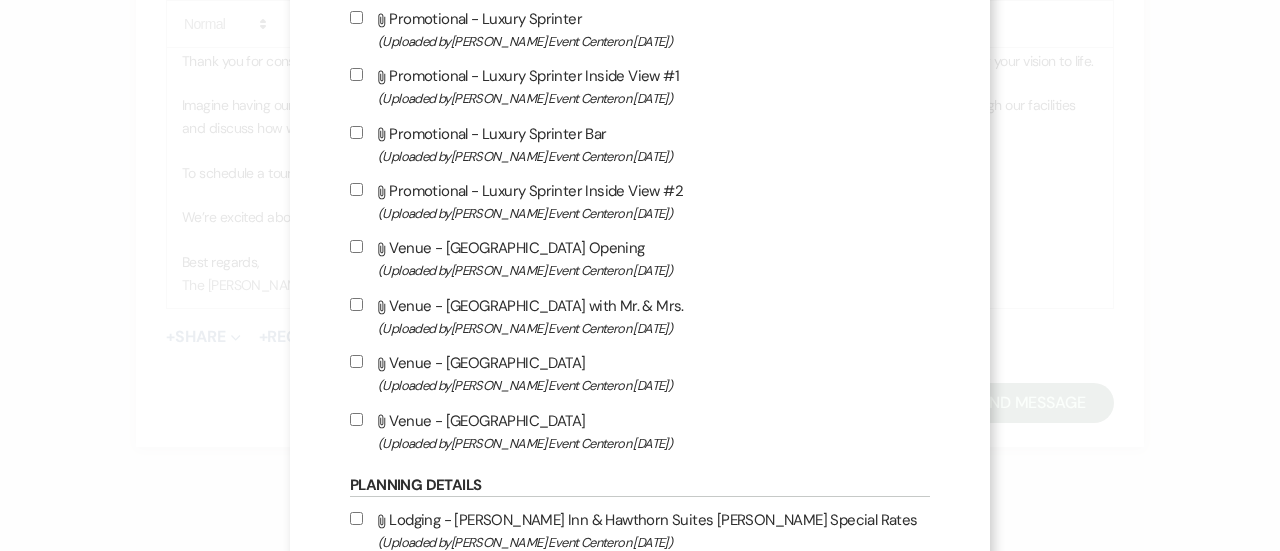 click on "Attach File Venue - The Haven Grand Opening (Uploaded by  Artis Event Center  on   Apr 26th, 2025 )" at bounding box center (356, 246) 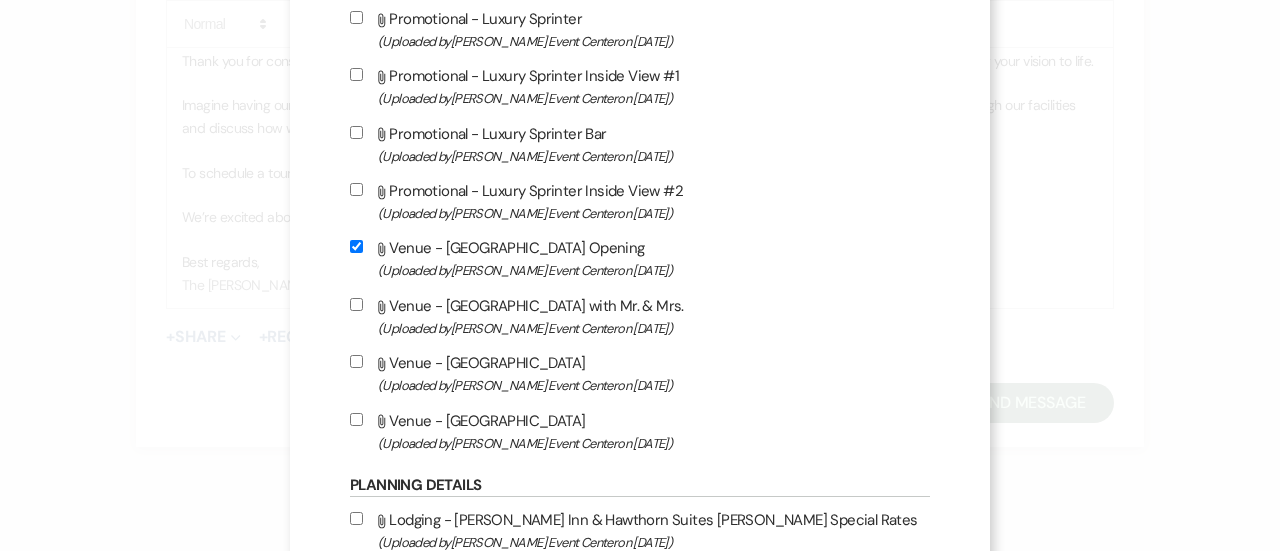 checkbox on "true" 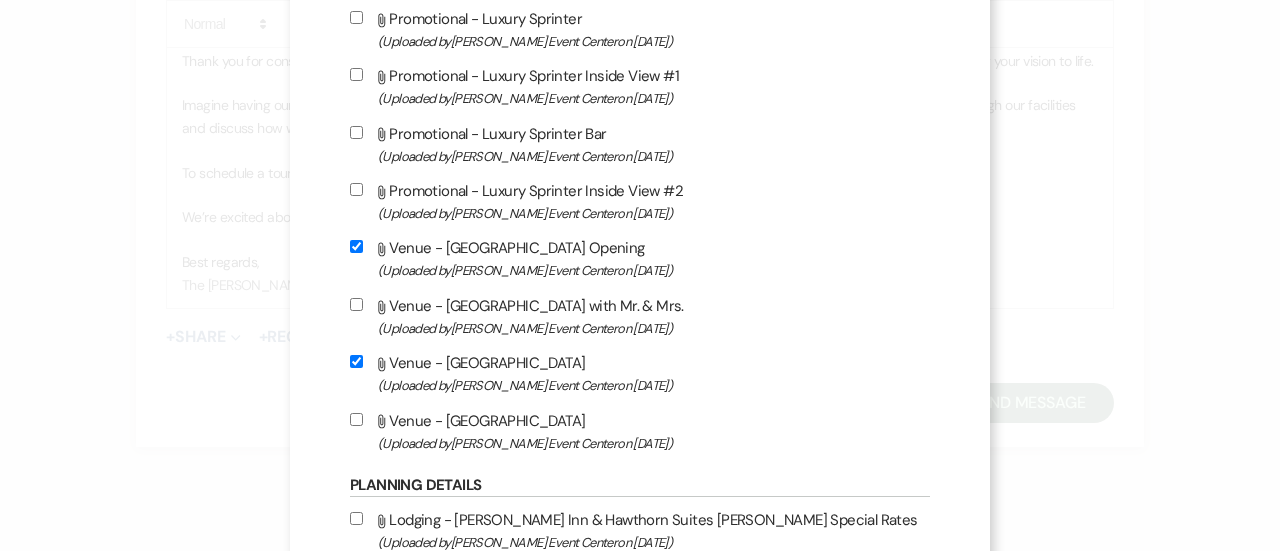 click on "Attach File Venue - The Haven Side View (Uploaded by  Artis Event Center  on   Apr 26th, 2025 )" at bounding box center (356, 419) 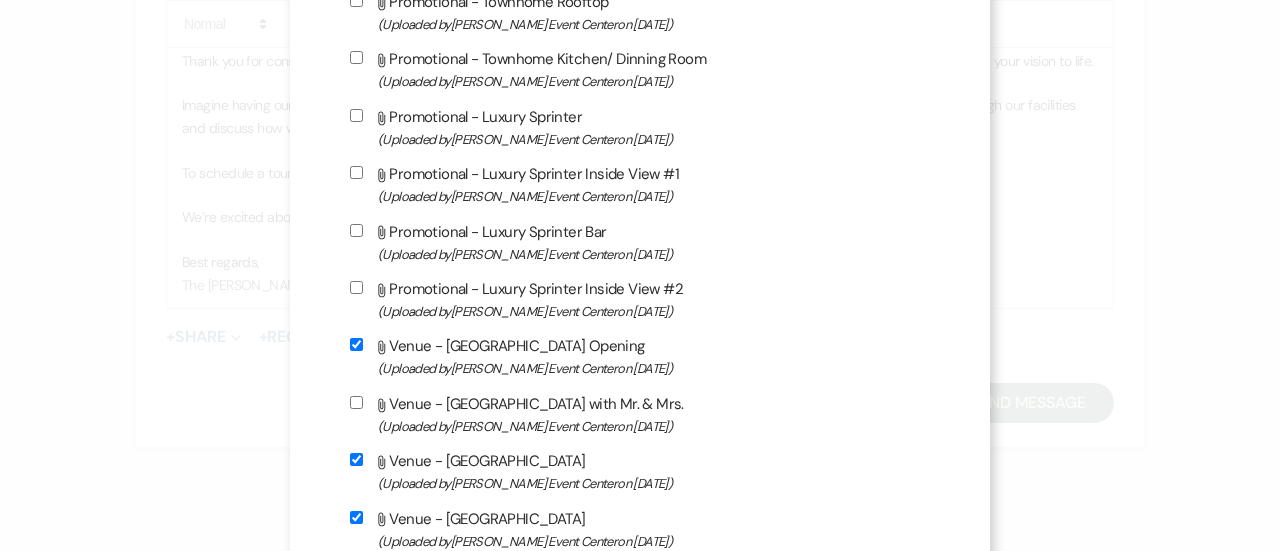 scroll, scrollTop: 2972, scrollLeft: 0, axis: vertical 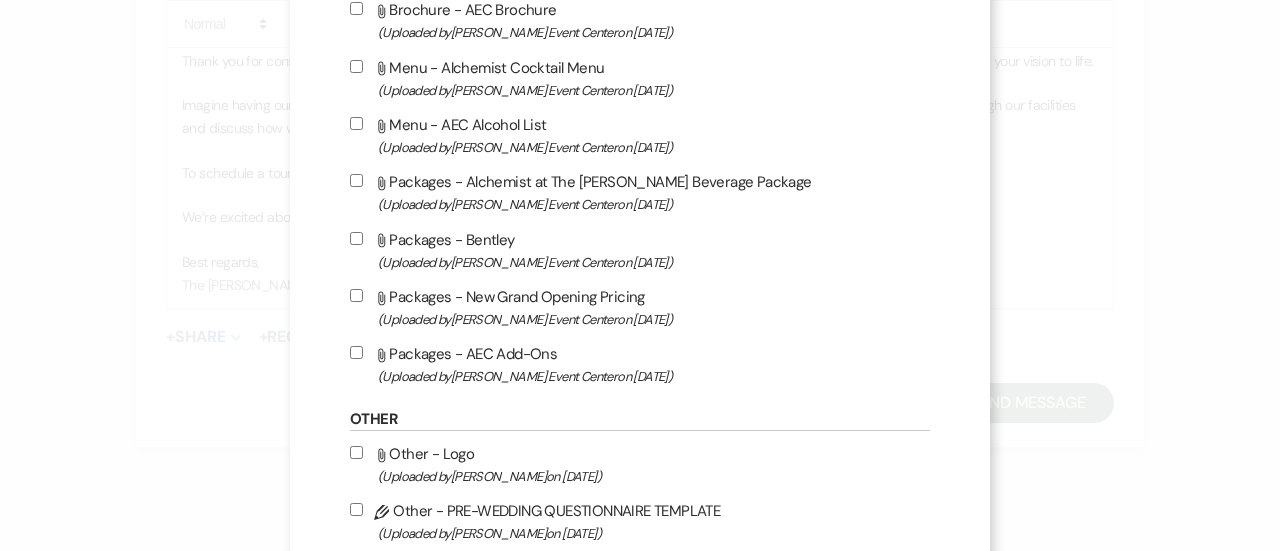click on "Attach File Packages - New Grand Opening Pricing  (Uploaded by  Artis Event Center  on   Feb 13th, 2025 )" at bounding box center (356, 295) 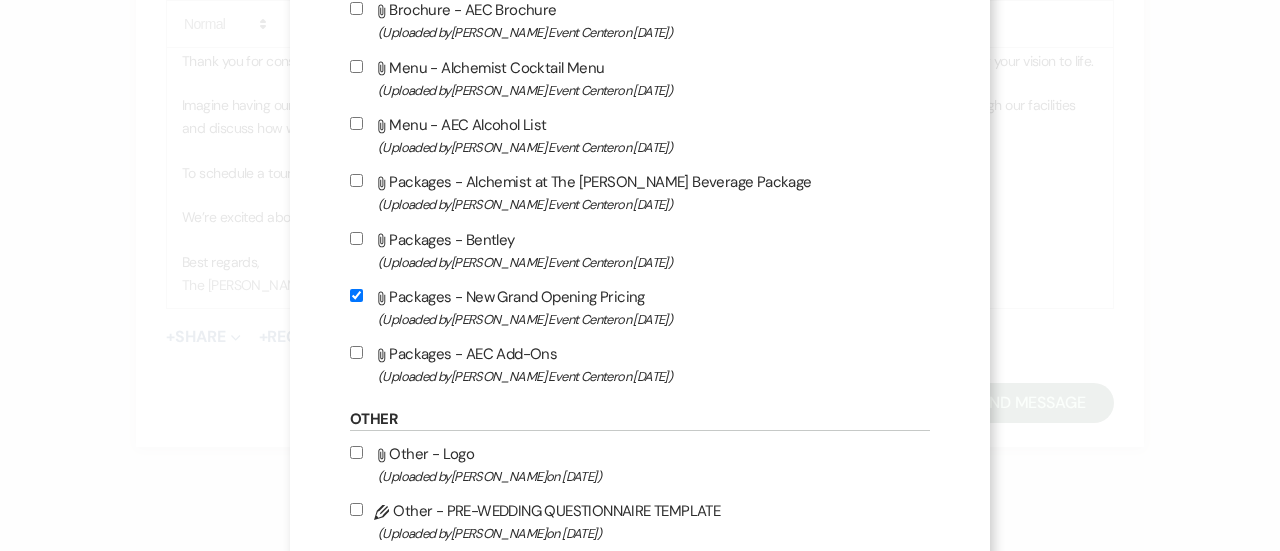 click on "Attach File Packages - AEC Add-Ons (Uploaded by  Artis Event Center  on   Feb 13th, 2025 )" at bounding box center (356, 352) 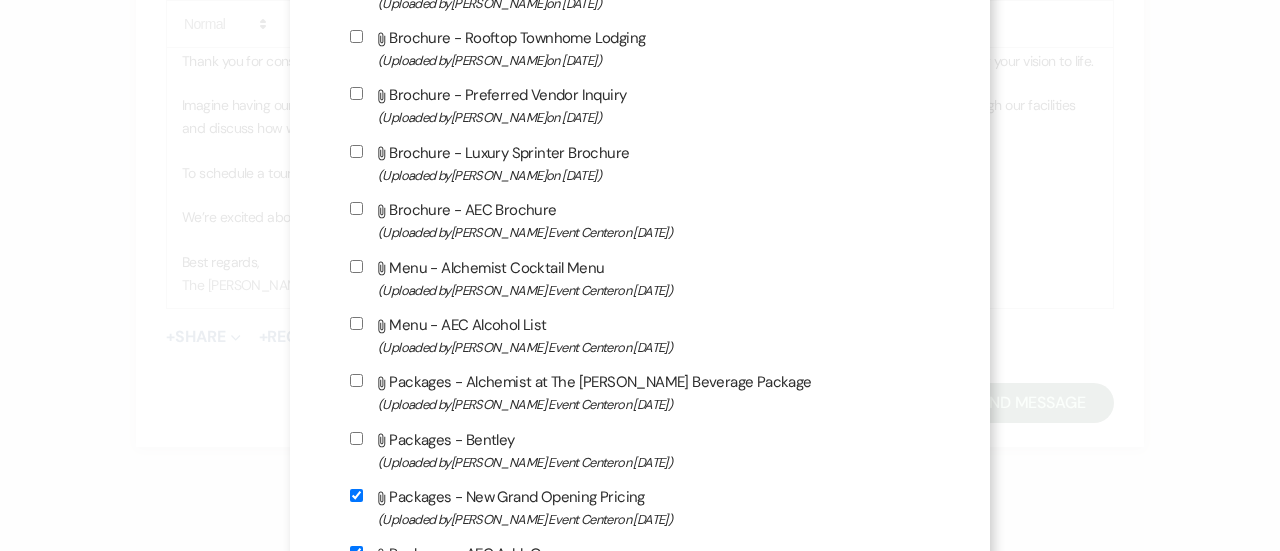 scroll, scrollTop: 3164, scrollLeft: 0, axis: vertical 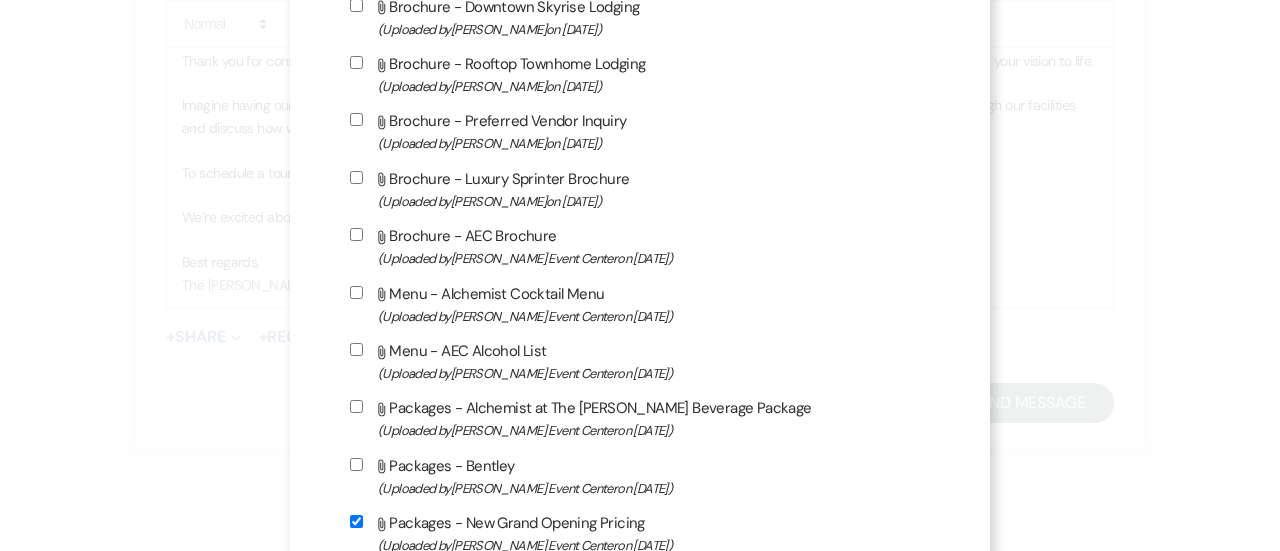 click on "Attach File Packages - Bentley (Uploaded by  Artis Event Center  on   Jan 22nd, 2025 )" at bounding box center (356, 464) 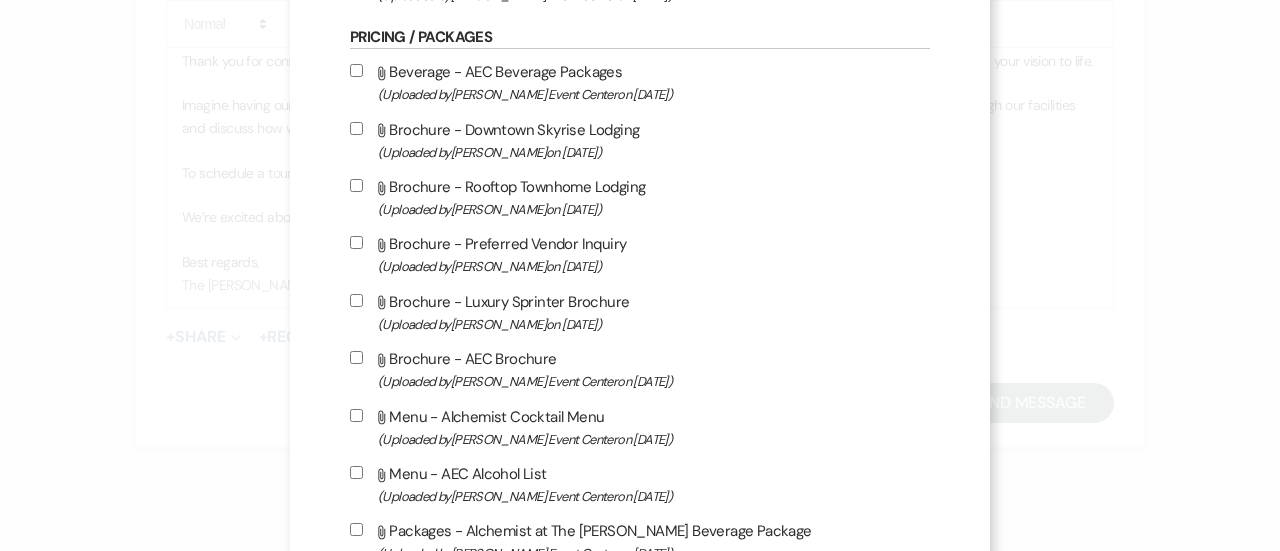 scroll, scrollTop: 3010, scrollLeft: 0, axis: vertical 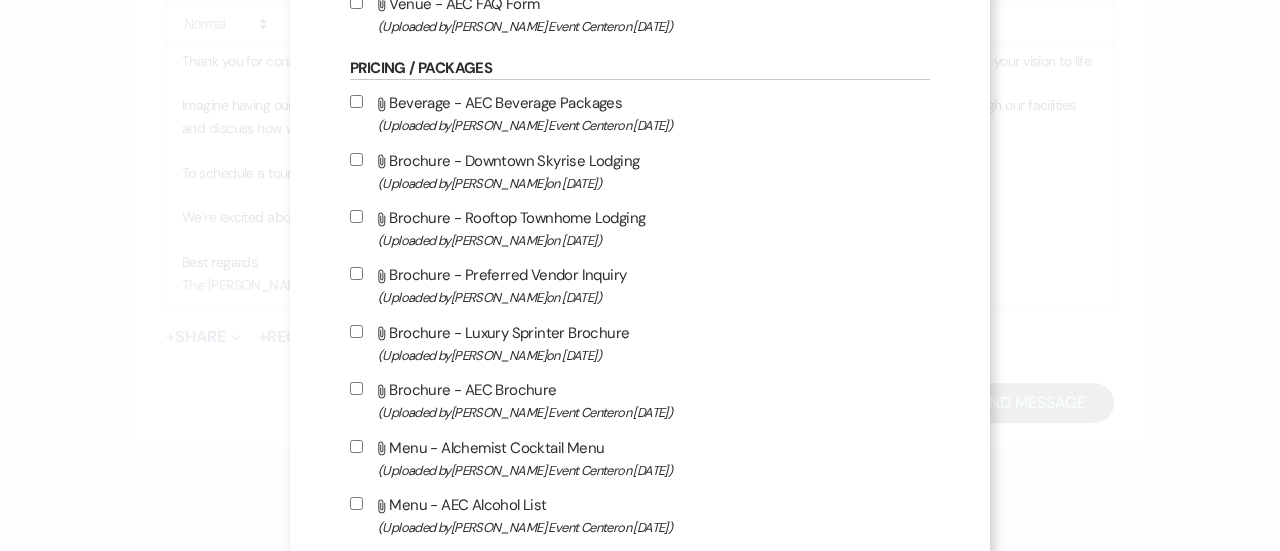 click on "Attach File Brochure - Downtown Skyrise Lodging (Uploaded by  Jessica Brewer  on   Jan 5th, 2024 )" at bounding box center (356, 159) 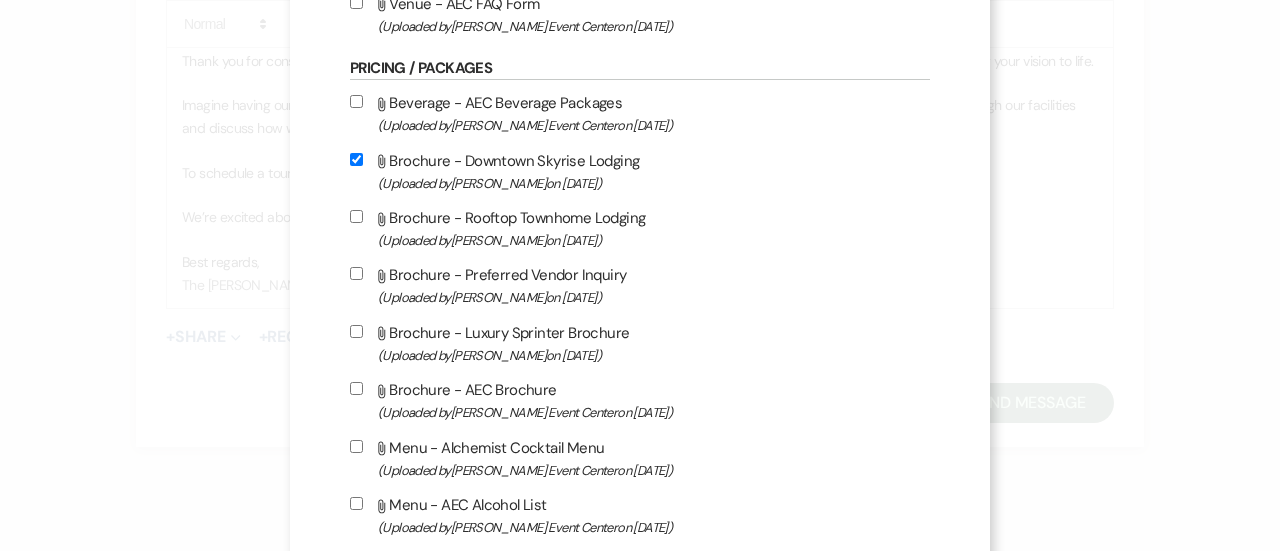 click on "Attach File Brochure - Luxury Sprinter Brochure (Uploaded by  Jessica Brewer  on   Jan 5th, 2024 )" at bounding box center (356, 331) 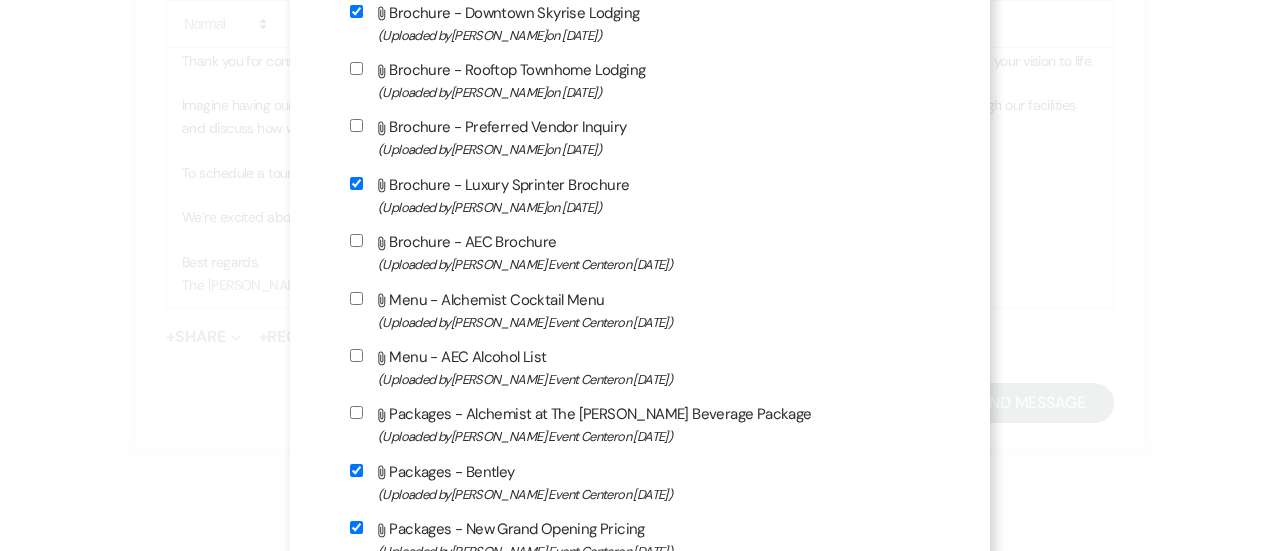 scroll, scrollTop: 3190, scrollLeft: 0, axis: vertical 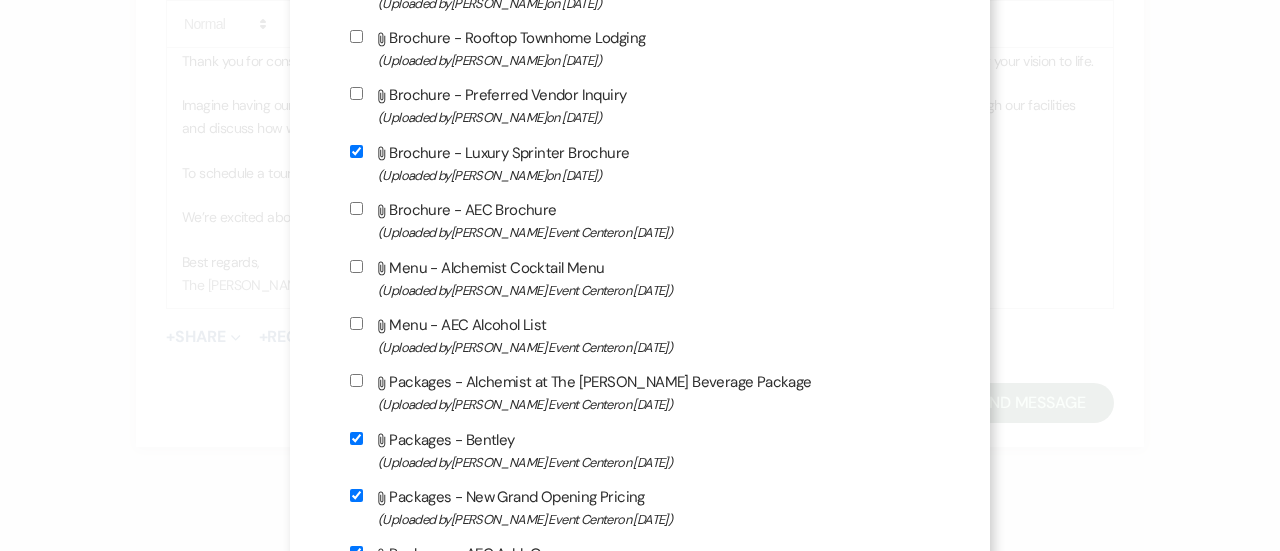 click on "Attach File Packages - Alchemist at The Artis Beverage Package (Uploaded by  Artis Event Center  on   Jan 16th, 2025 )" at bounding box center (356, 380) 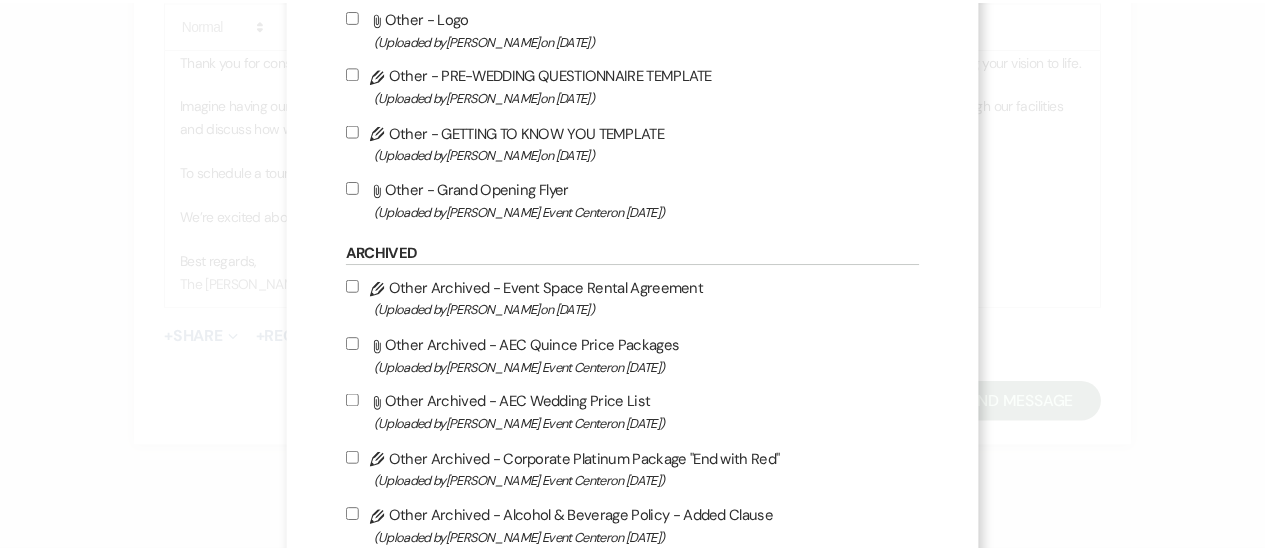 scroll, scrollTop: 4346, scrollLeft: 0, axis: vertical 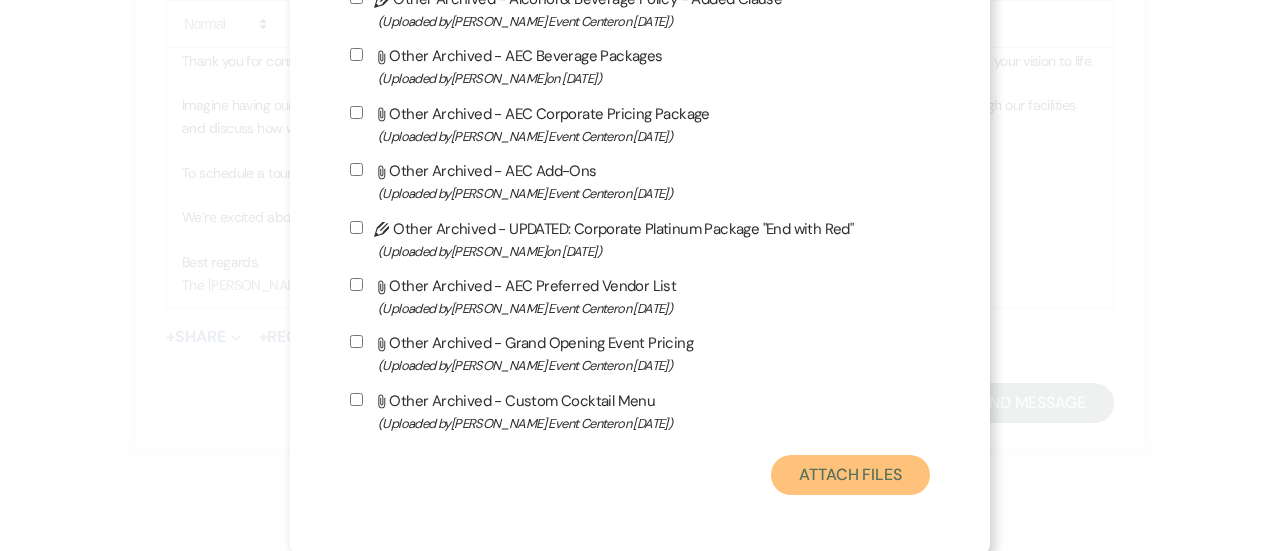 click on "Attach Files" at bounding box center (850, 475) 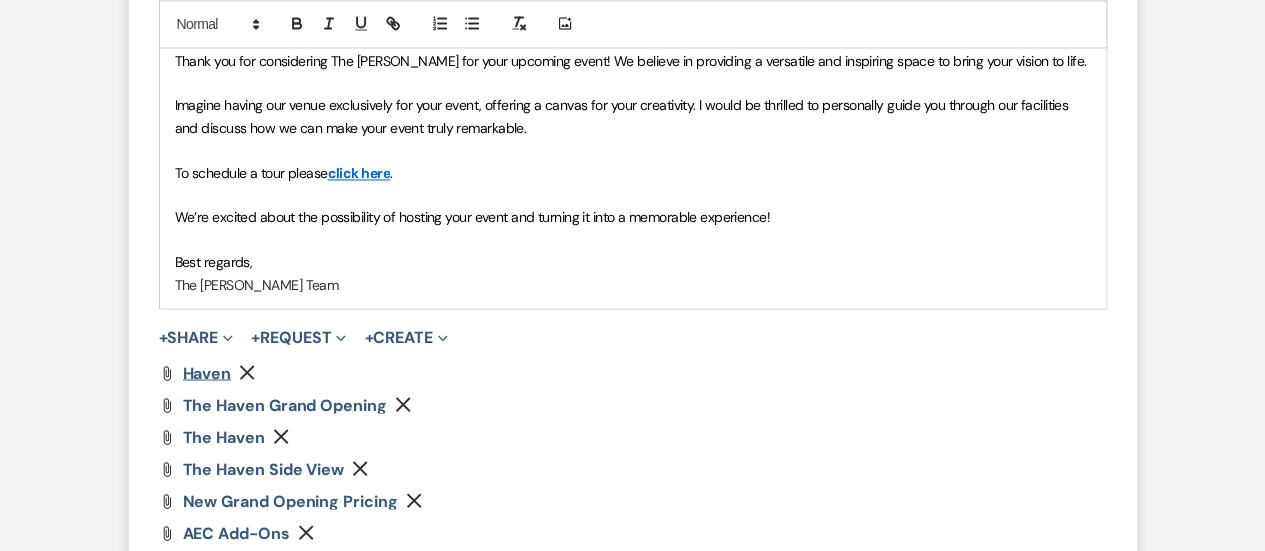 click on "Haven" at bounding box center [207, 372] 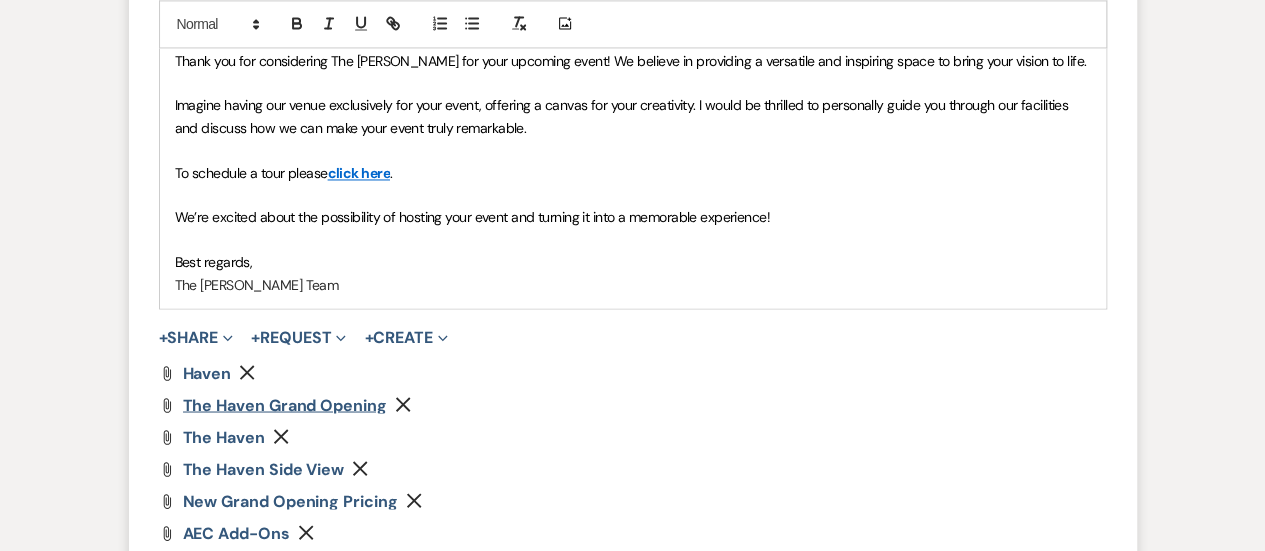click on "The Haven Grand Opening" at bounding box center (285, 404) 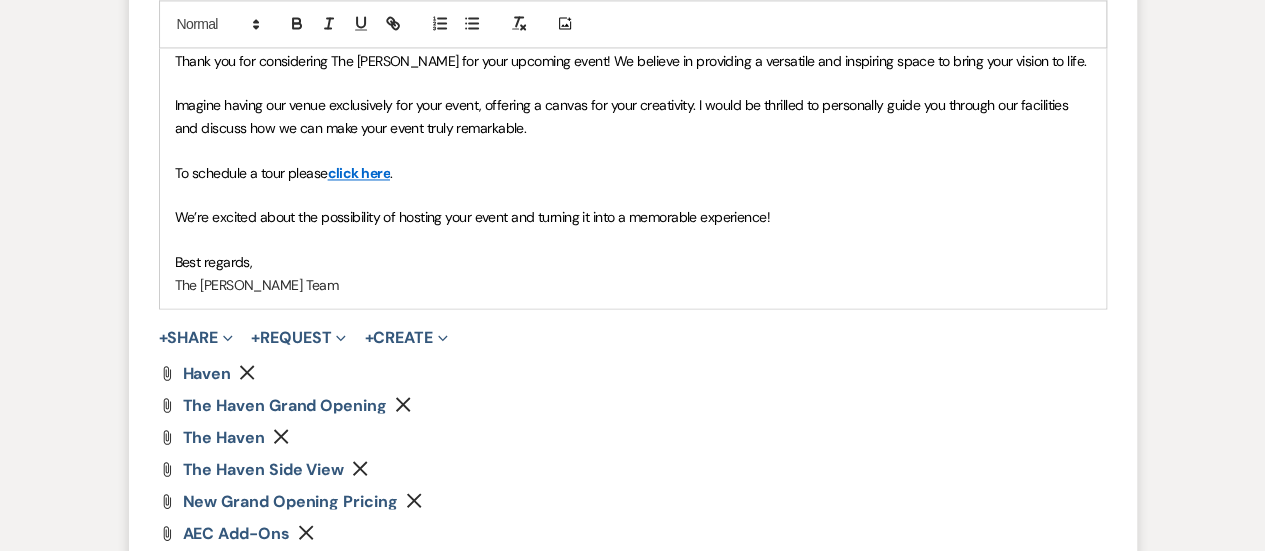 click on "Event Messages   Log Log Message +  New Message Communicate with  clients  by clicking "New Message" or replying to an existing message thread. Filter by topics... Unanswered Message:  Tour Requested Dismiss Alert Hide Ashley Guihon Jul 17, 2025, 11:07 AM
From : Ashley Guihon (Client)
Event : Ashley Guihon's Birthday Party
Desired date : November 7th 2025
Anticipated guest count : 20
Vision : (unknown)
Source : Venue Website
Budget : Under $10,000
Pinterest inspiration : (unknown)
Message :   spoke in the phone
Reply   X Draft Recipients* Event Contacts   ( Ashley Guihon )   Insert Template   -- Weven Planning Portal Introduction (Booked Events) Initial Inquiry Response Tour Request Response Contract (Pre-Booked Leads) Auto-response (Initial Inquiry) Tour Request Response- General Tour Request- Quince Tour Request Response- Wedding  Tour Request Response- Corporate Post-Event Congratulations Copy of Tour Request Response- Vendor Payment Past Due Follow Up Response- General Promotion" at bounding box center [633, -98] 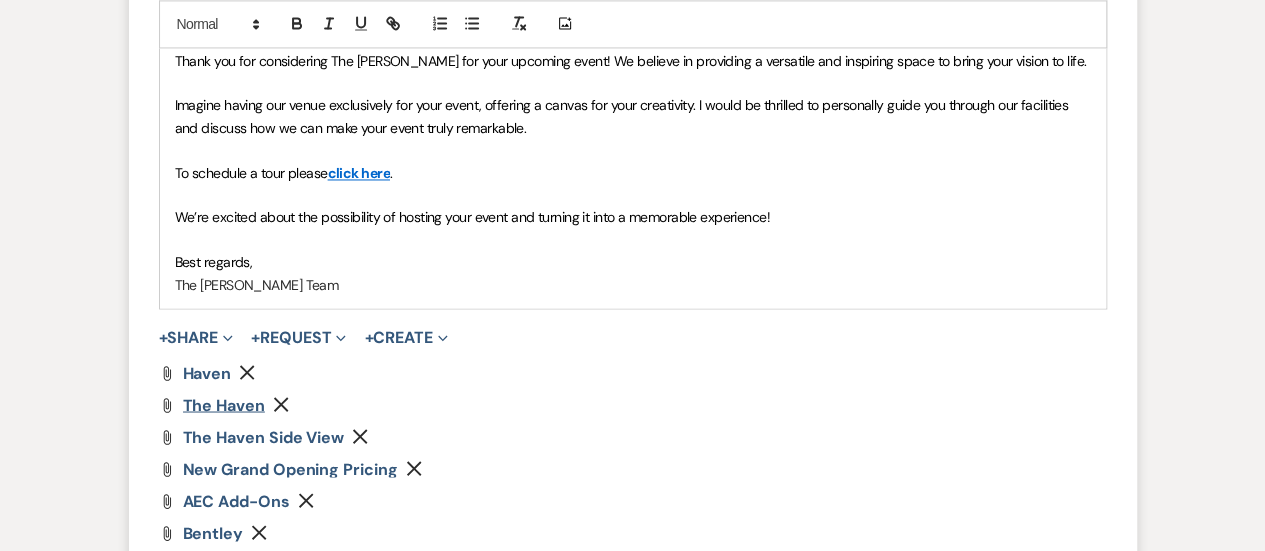 click on "The Haven" at bounding box center (224, 404) 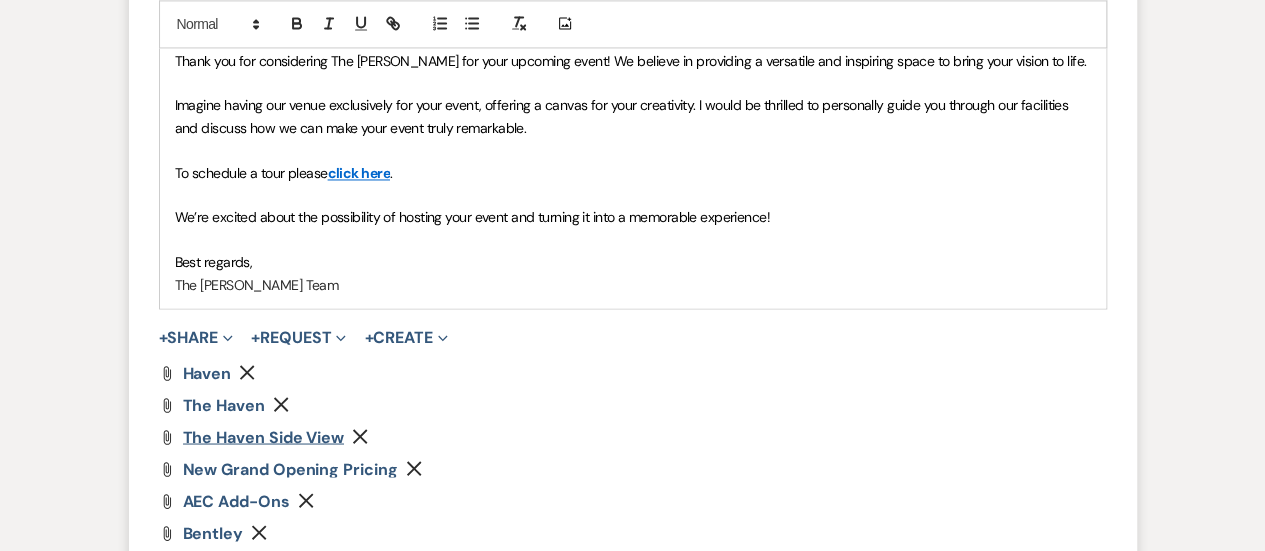 click on "The Haven Side View" at bounding box center [263, 436] 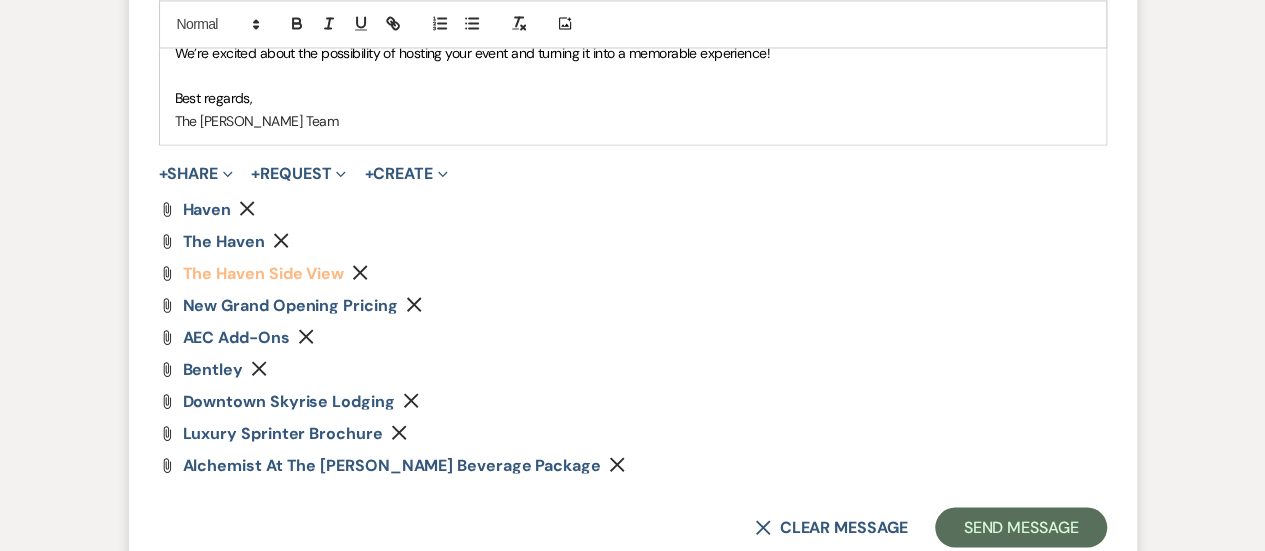 scroll, scrollTop: 1742, scrollLeft: 0, axis: vertical 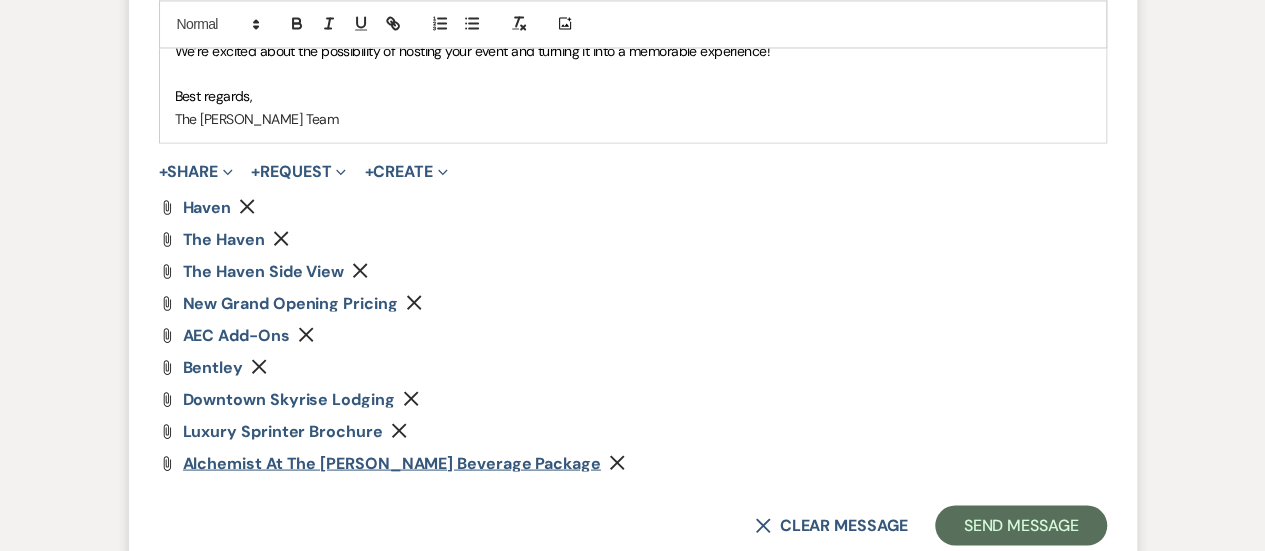 click on "Alchemist at The Artis Beverage Package" at bounding box center (392, 462) 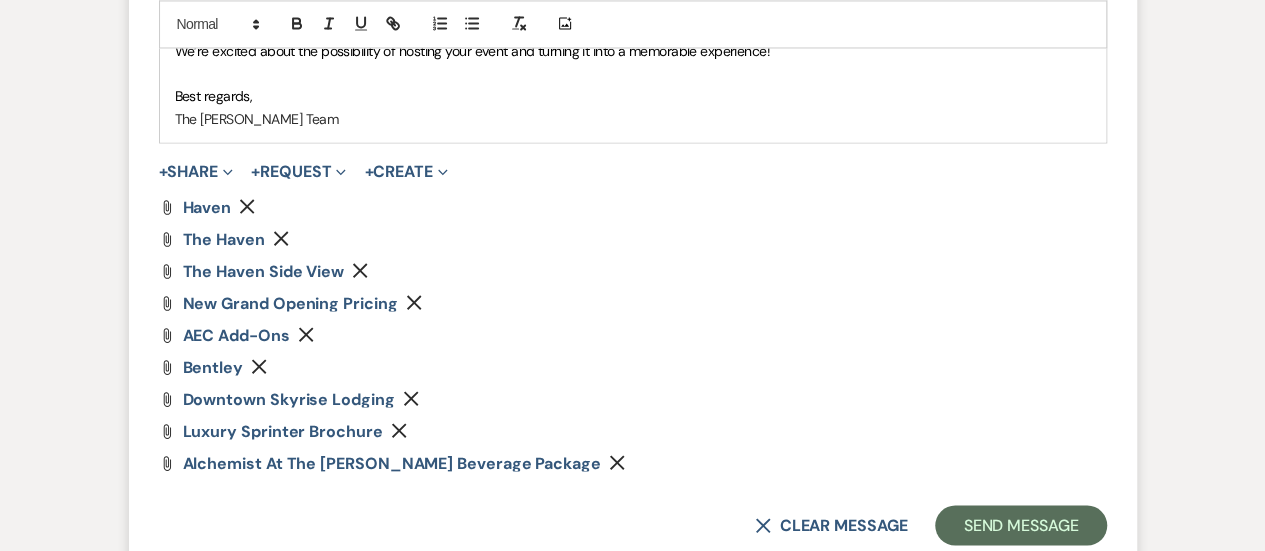 click on "Remove" 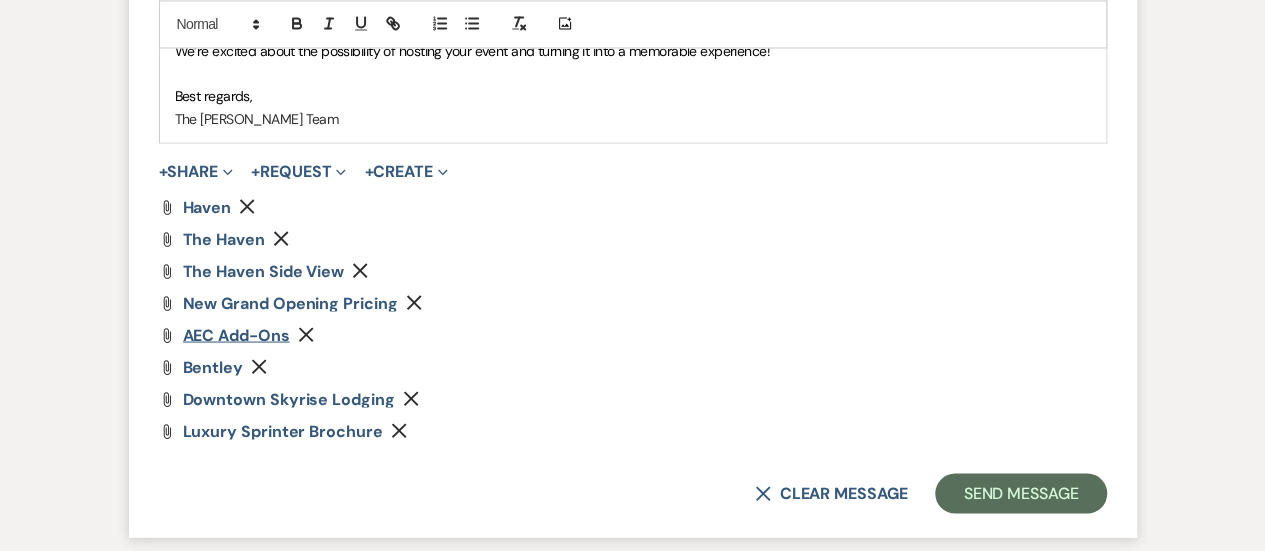 click on "AEC Add-Ons" at bounding box center (236, 334) 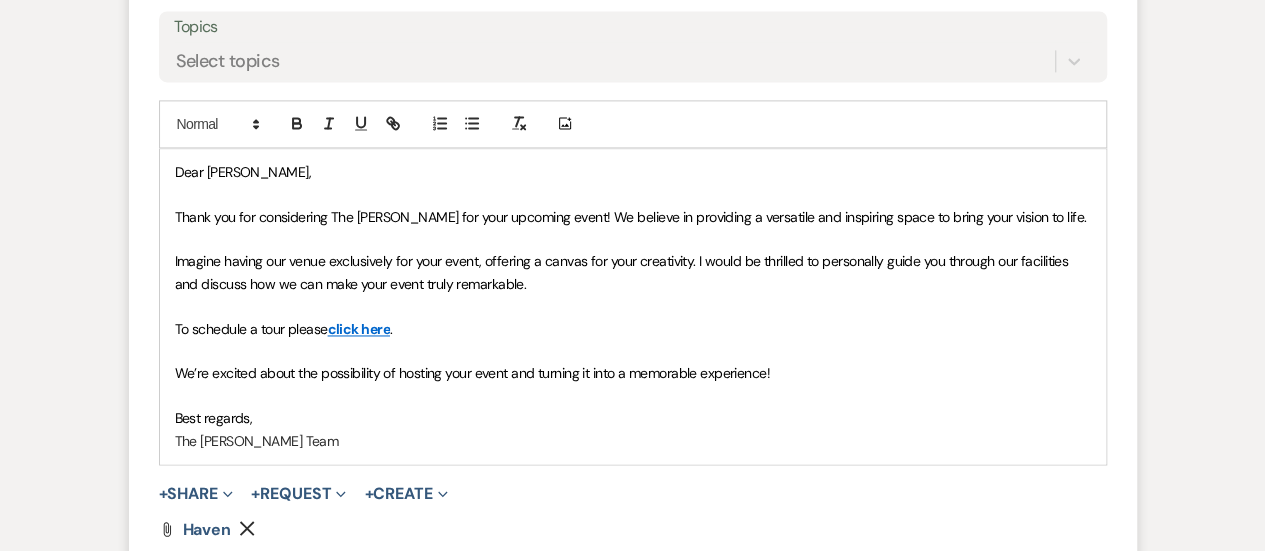 scroll, scrollTop: 1423, scrollLeft: 0, axis: vertical 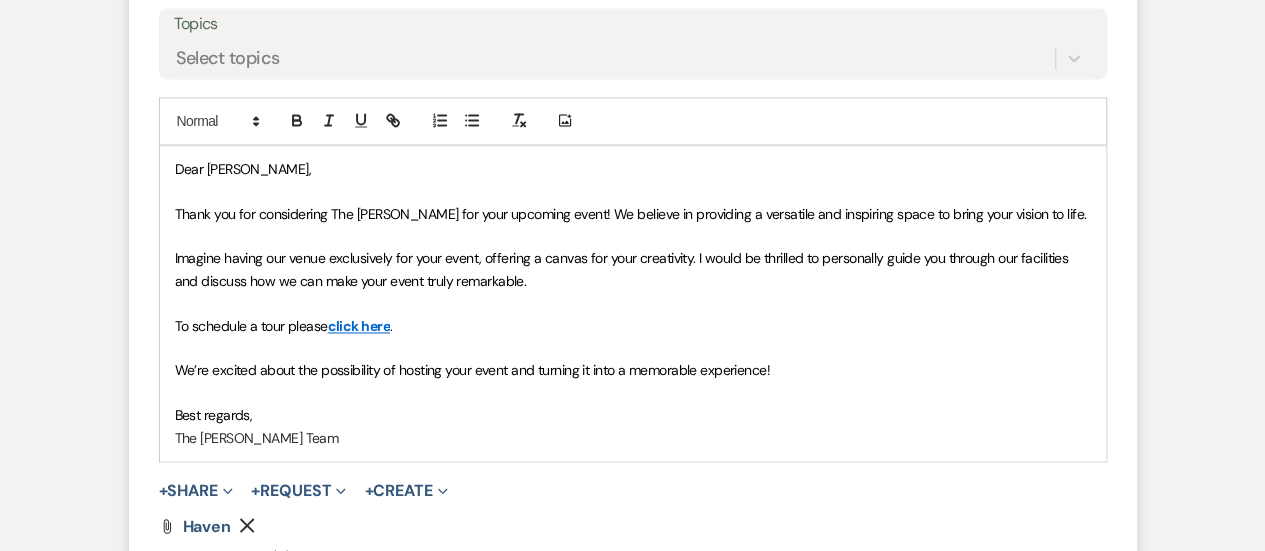 click on "We’re excited about the possibility of hosting your event and turning it into a memorable experience!" at bounding box center (633, 370) 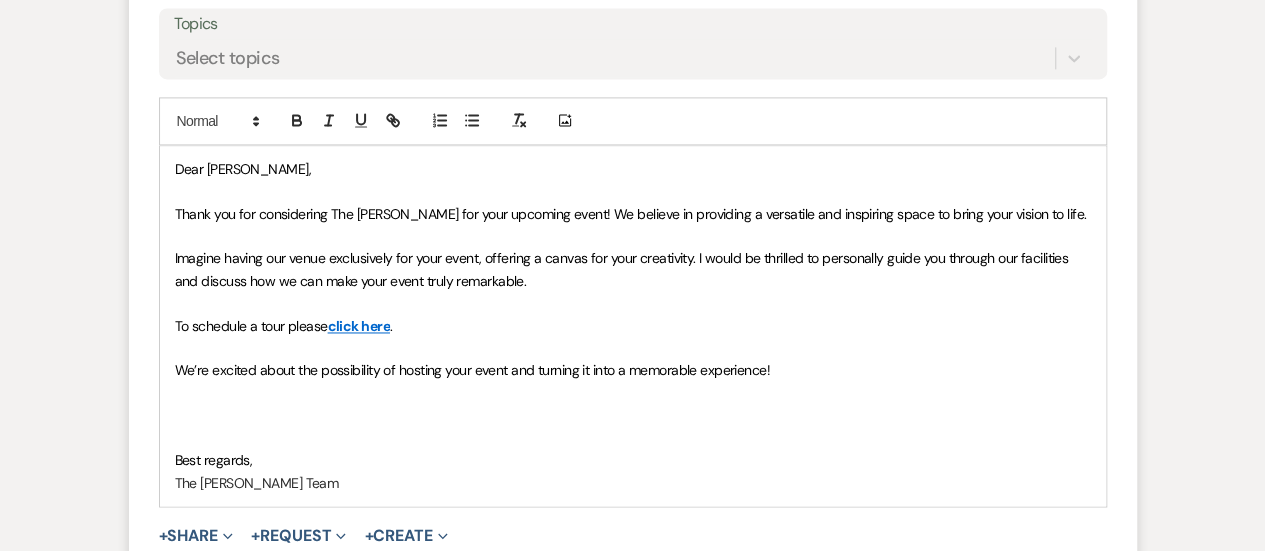 type 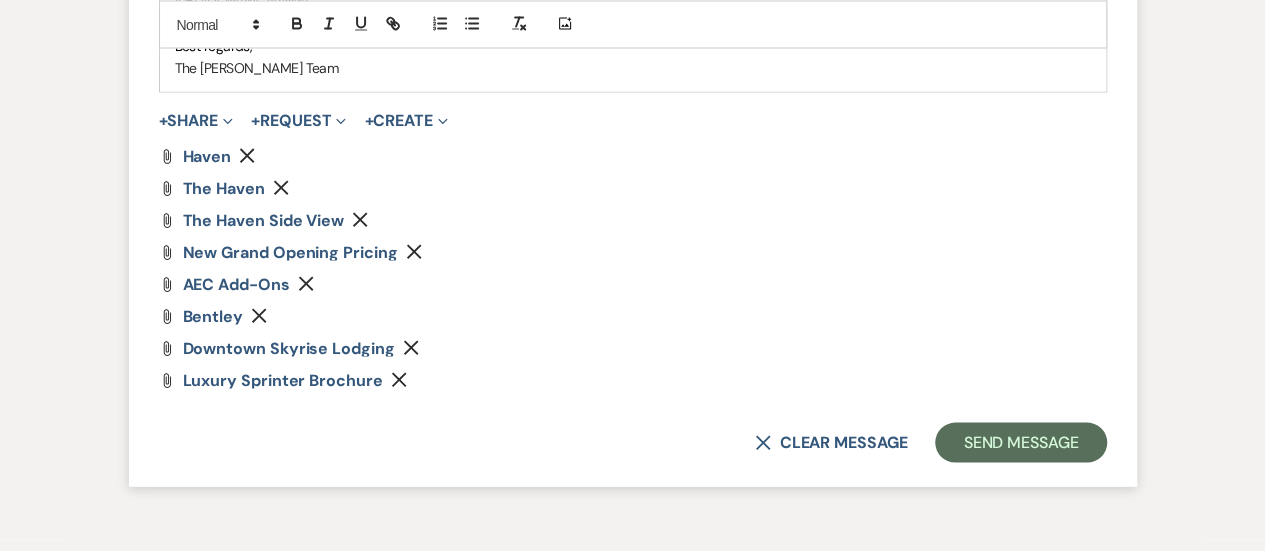 scroll, scrollTop: 1936, scrollLeft: 0, axis: vertical 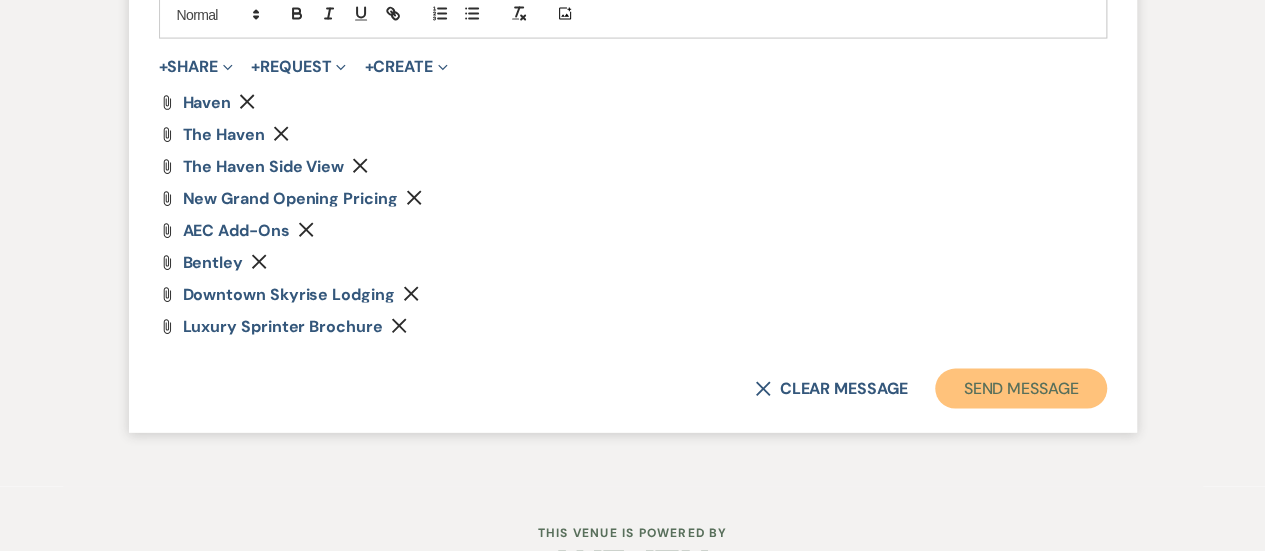 click on "Send Message" at bounding box center (1020, 389) 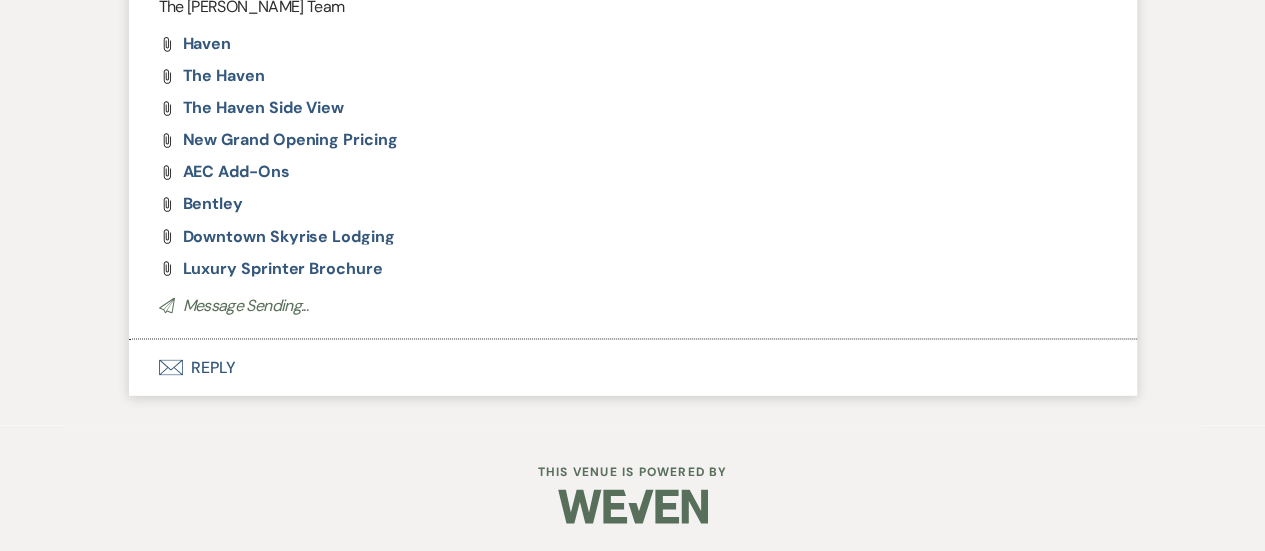 scroll, scrollTop: 1649, scrollLeft: 0, axis: vertical 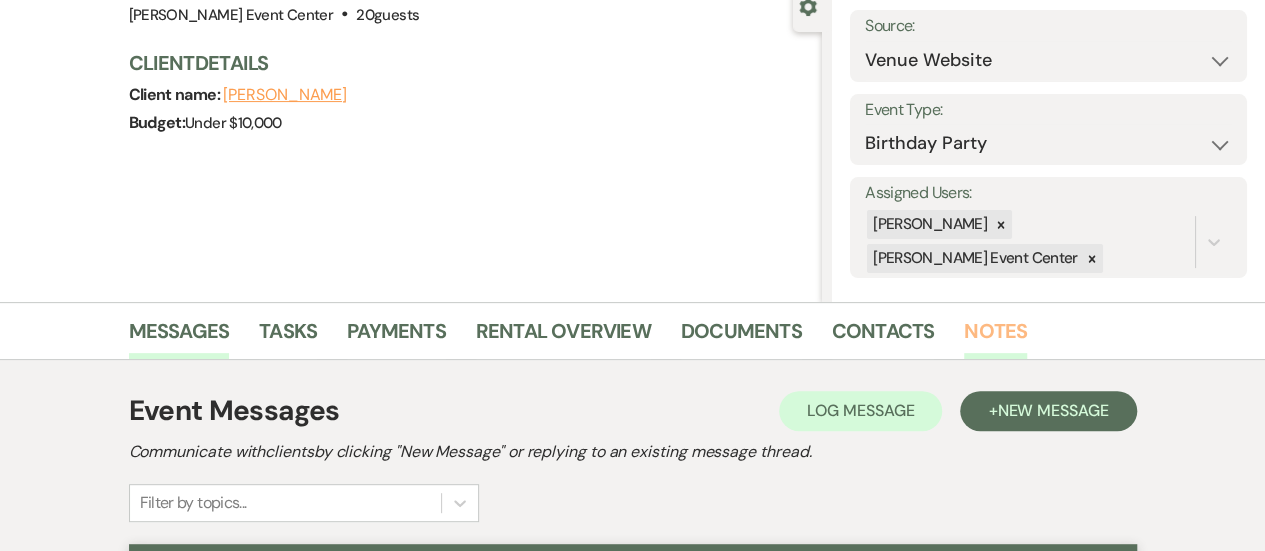 click on "Notes" at bounding box center (995, 337) 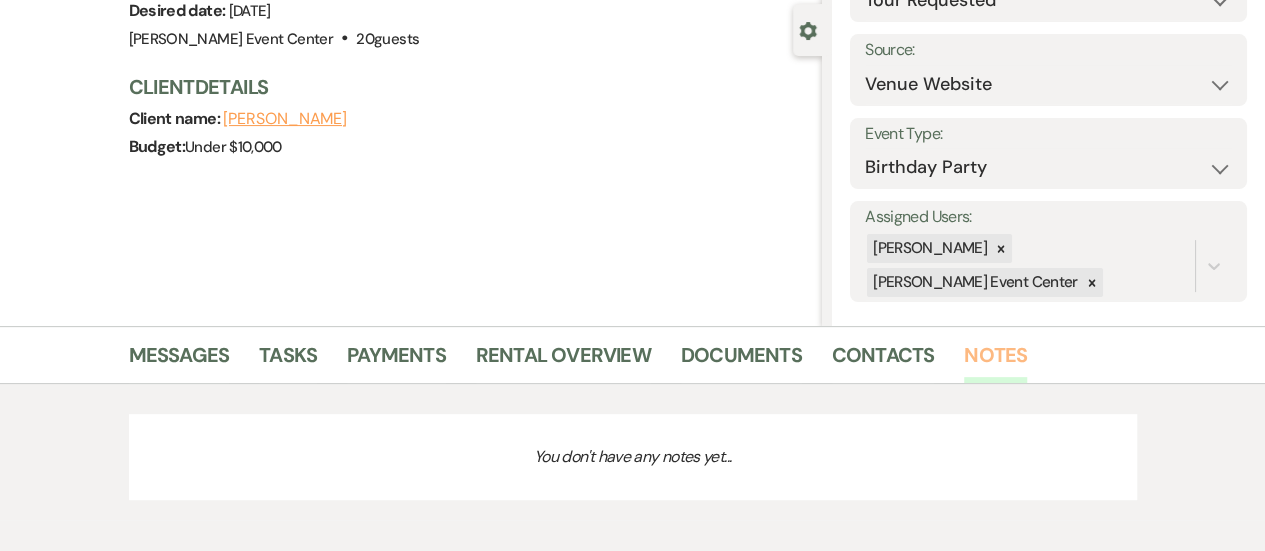 scroll, scrollTop: 200, scrollLeft: 0, axis: vertical 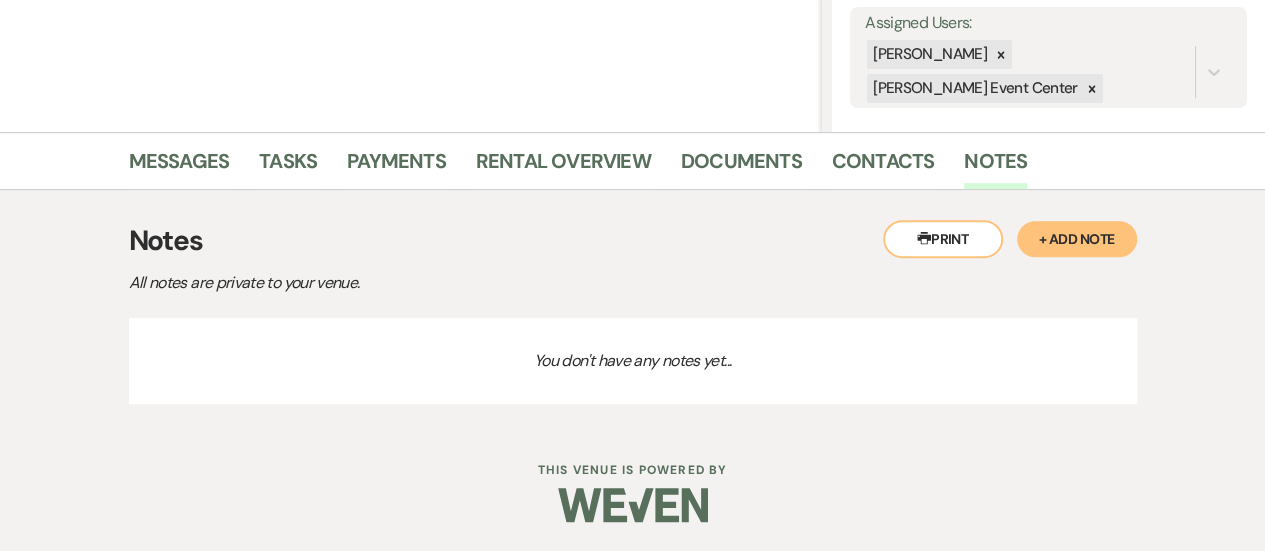 click on "+ Add Note" at bounding box center (1077, 239) 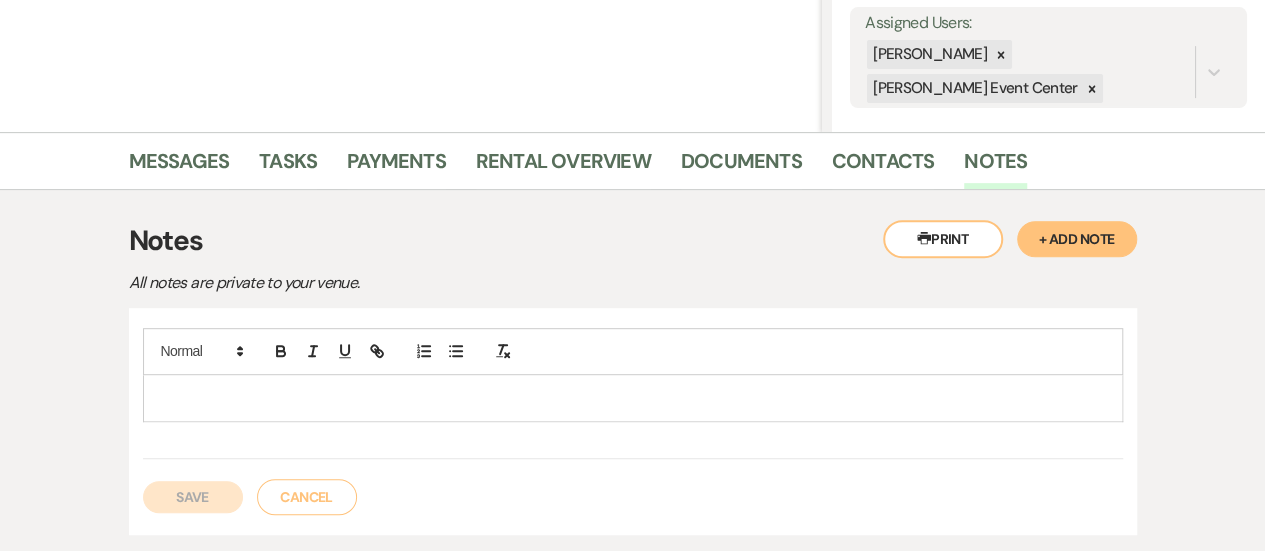 click at bounding box center (633, 398) 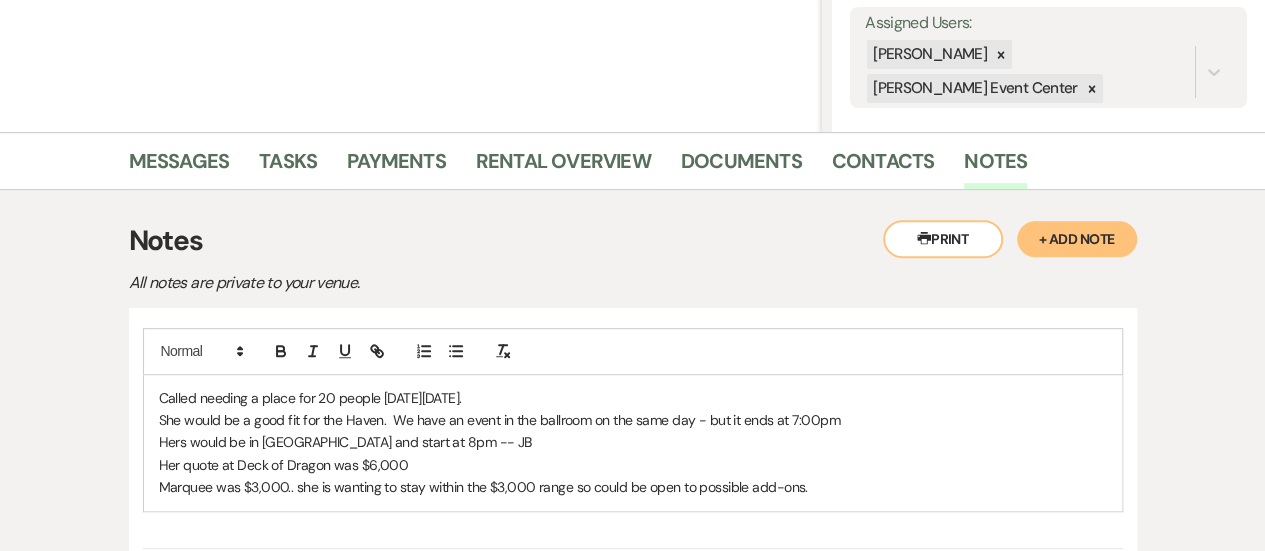 click on "Marquee was $3,000.. she is wanting to stay within the $3,000 range so could be open to possible add-ons." at bounding box center [633, 487] 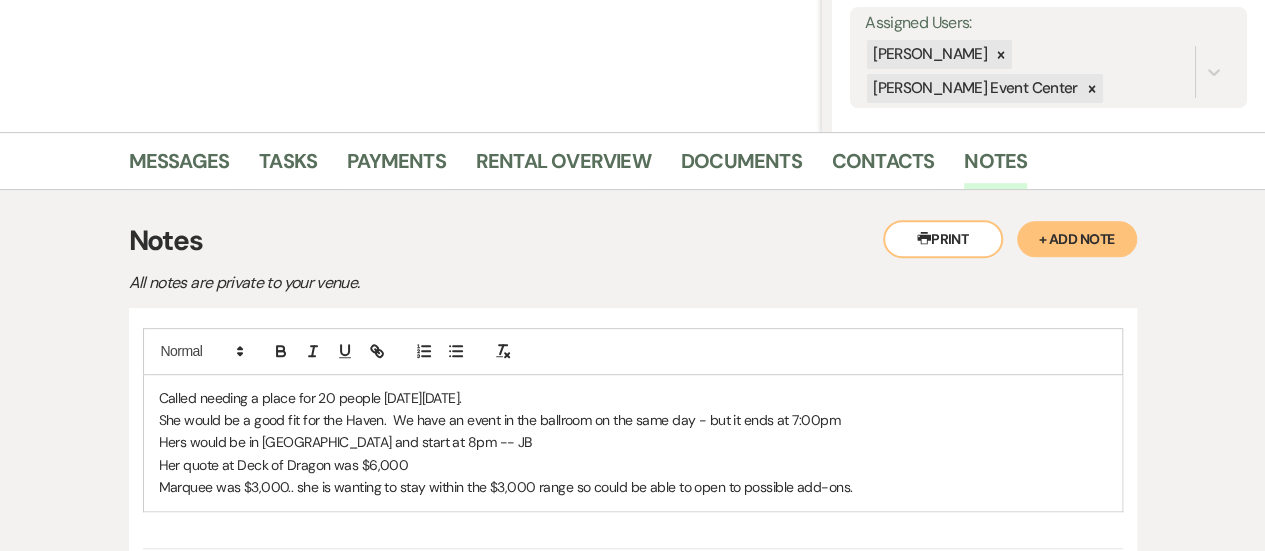 click on "Marquee was $3,000.. she is wanting to stay within the $3,000 range so could be able to open to possible add-ons." at bounding box center [633, 487] 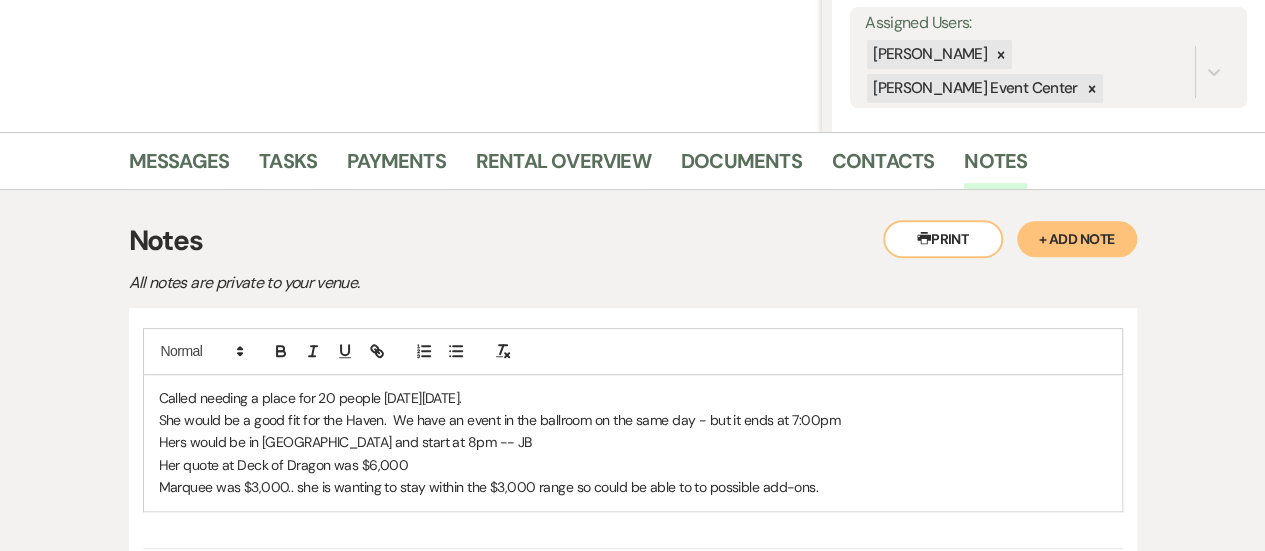 click on "Marquee was $3,000.. she is wanting to stay within the $3,000 range so could be able to to possible add-ons." at bounding box center (633, 487) 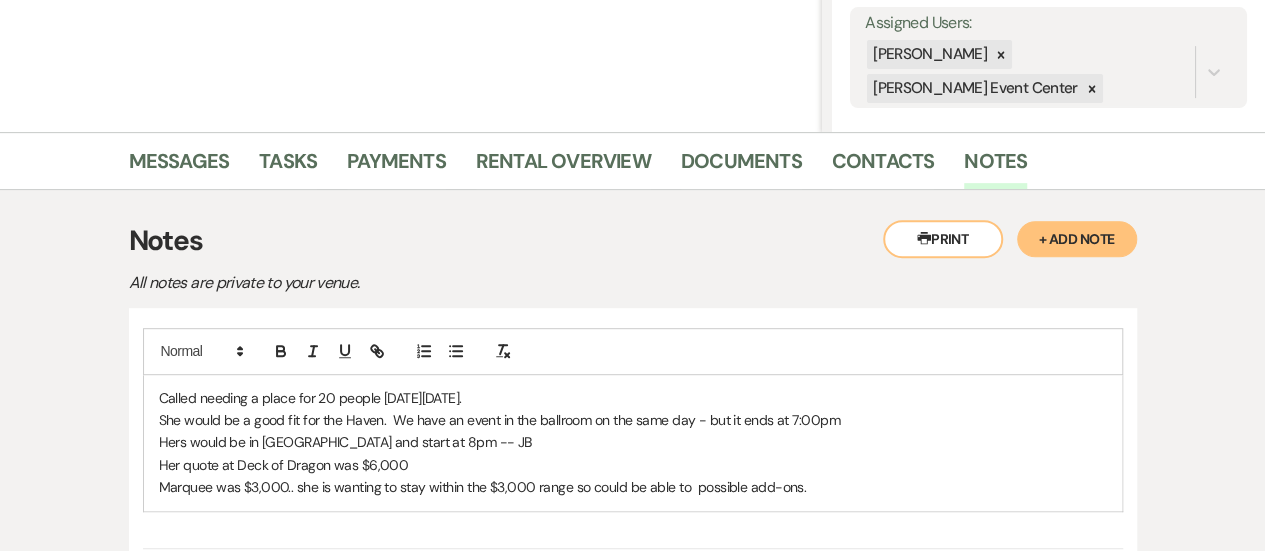 click on "Marquee was $3,000.. she is wanting to stay within the $3,000 range so could be able to  possible add-ons." at bounding box center [633, 487] 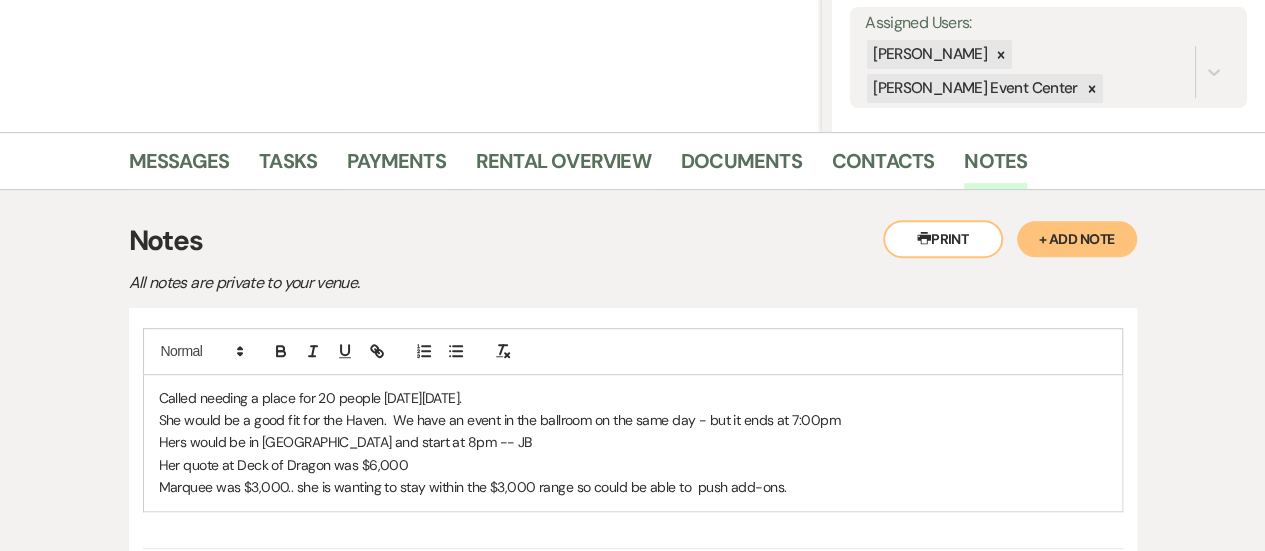 click on "Marquee was $3,000.. she is wanting to stay within the $3,000 range so could be able to  push add-ons." at bounding box center (633, 487) 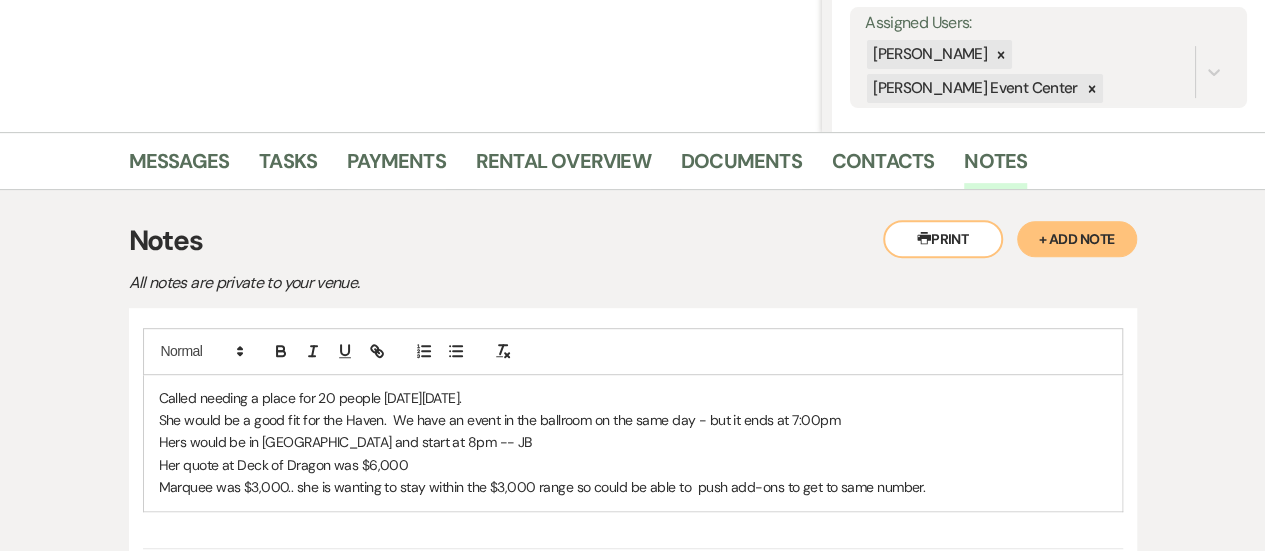 click on "She would be a good fit for the Haven.  We have an event in the ballroom on the same day - but it ends at 7:00pm" at bounding box center [633, 420] 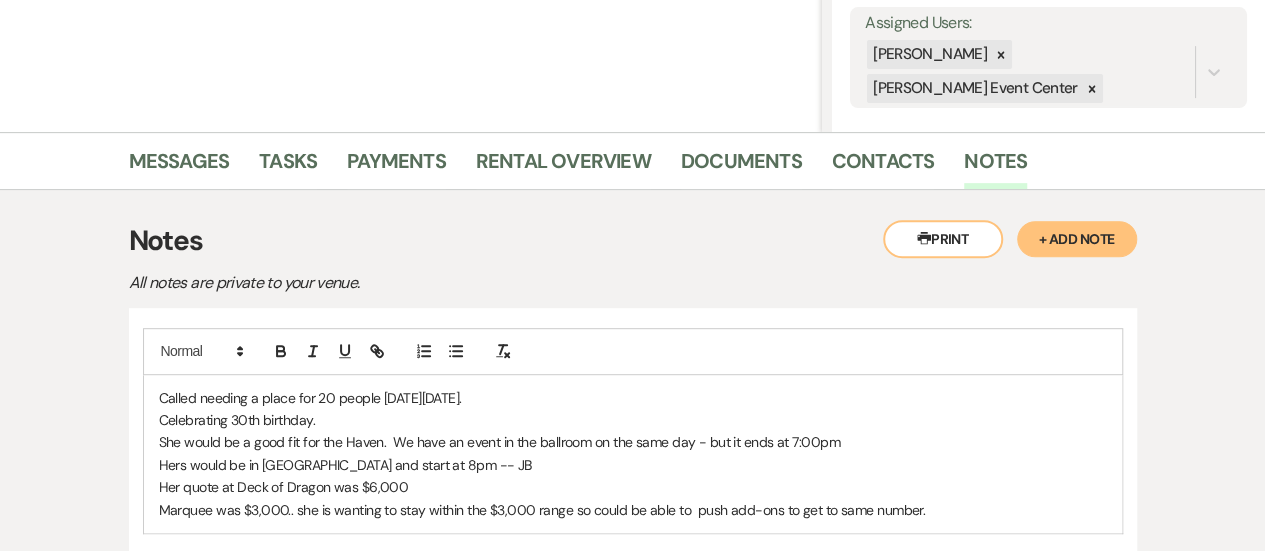 click on "Marquee was $3,000.. she is wanting to stay within the $3,000 range so could be able to  push add-ons to get to same number." at bounding box center (633, 510) 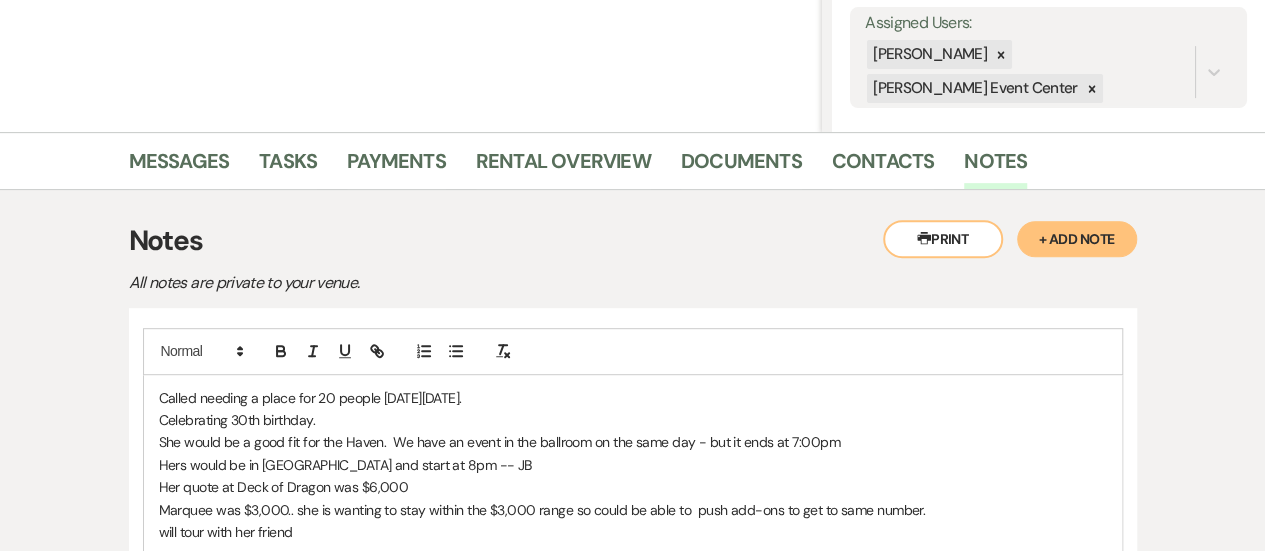 scroll, scrollTop: 380, scrollLeft: 0, axis: vertical 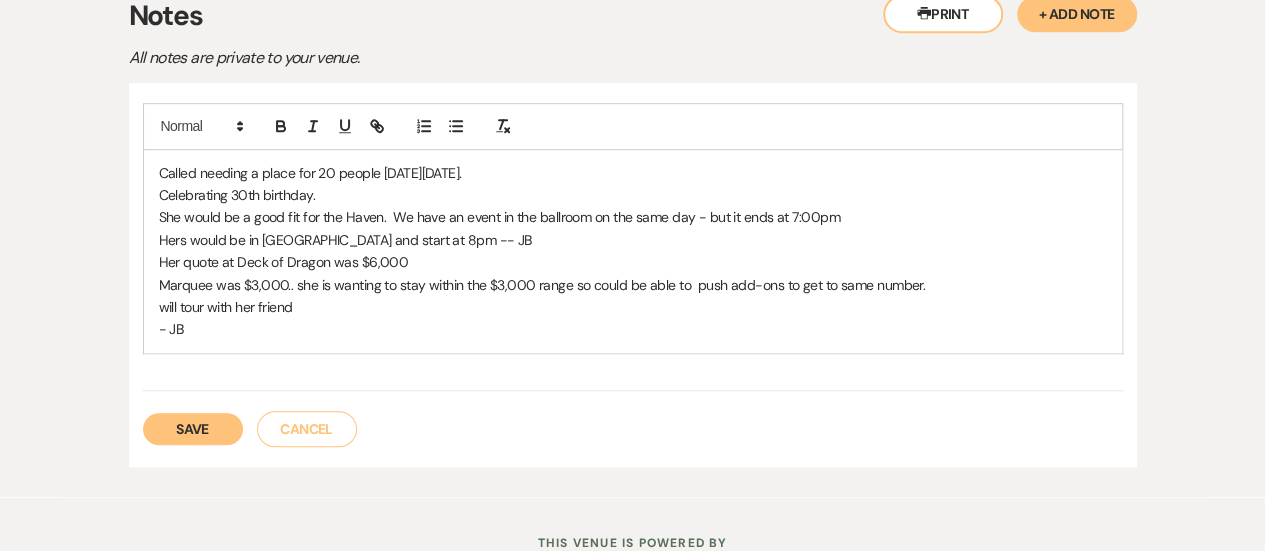 click on "Save" at bounding box center [193, 429] 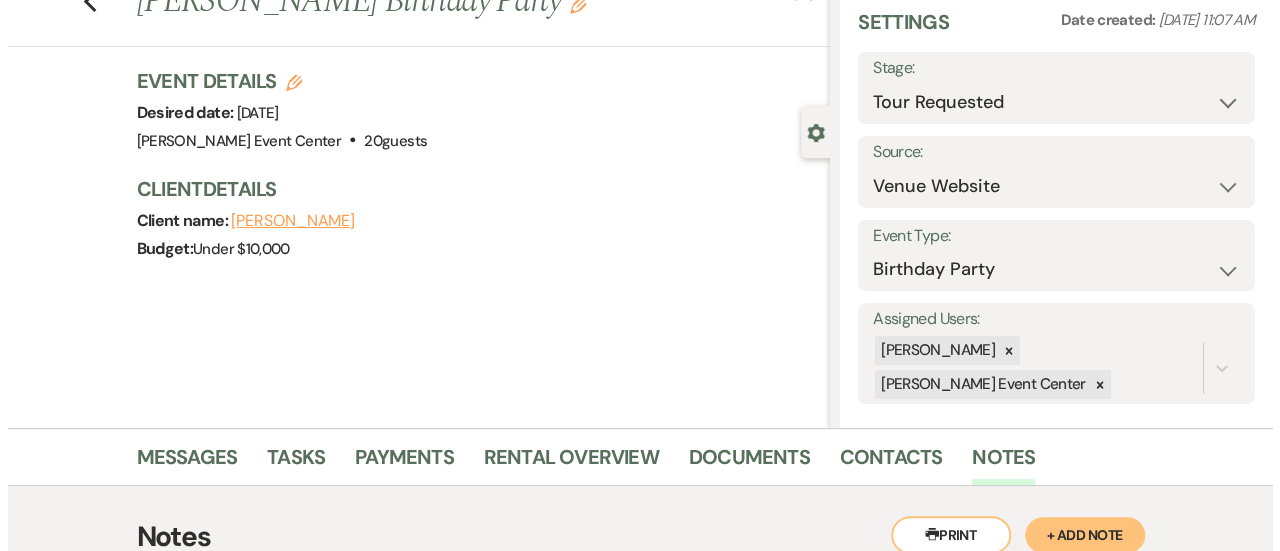 scroll, scrollTop: 70, scrollLeft: 0, axis: vertical 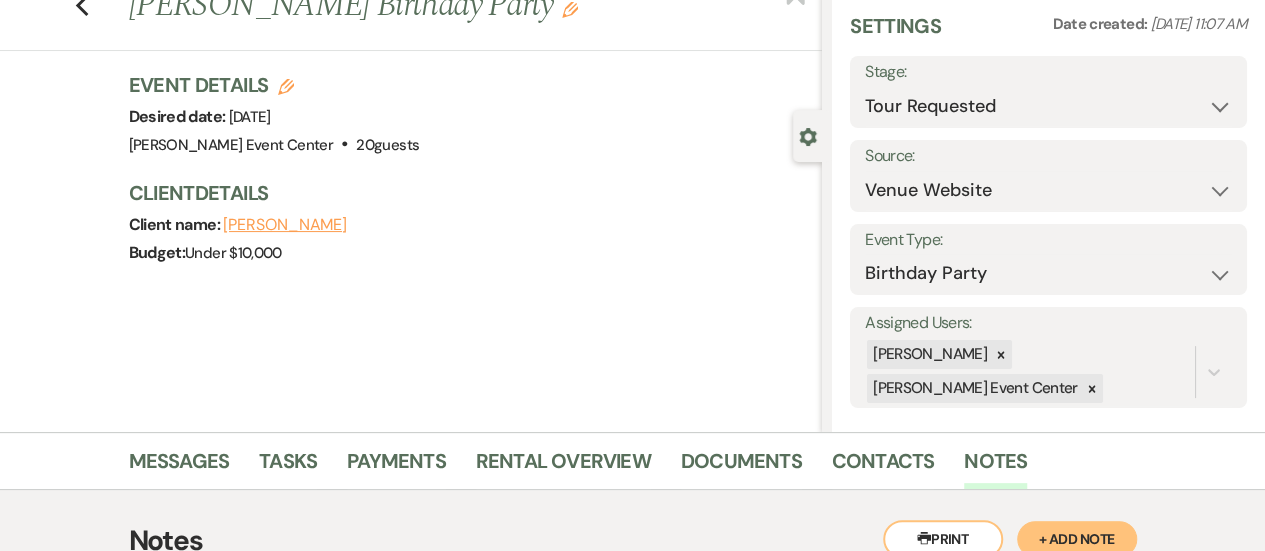click 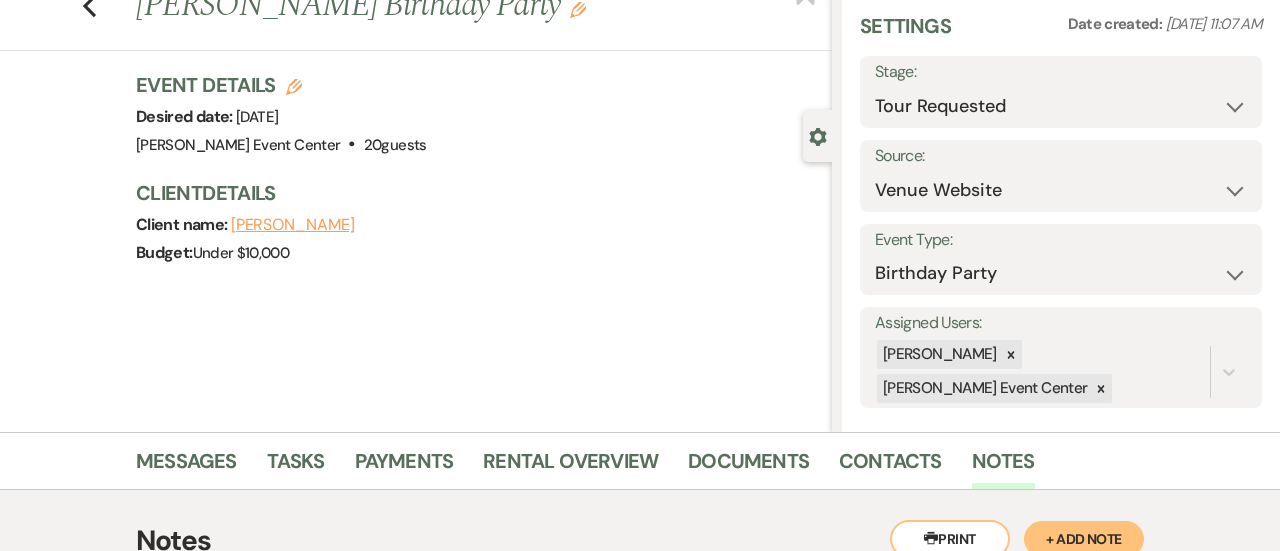 select on "754" 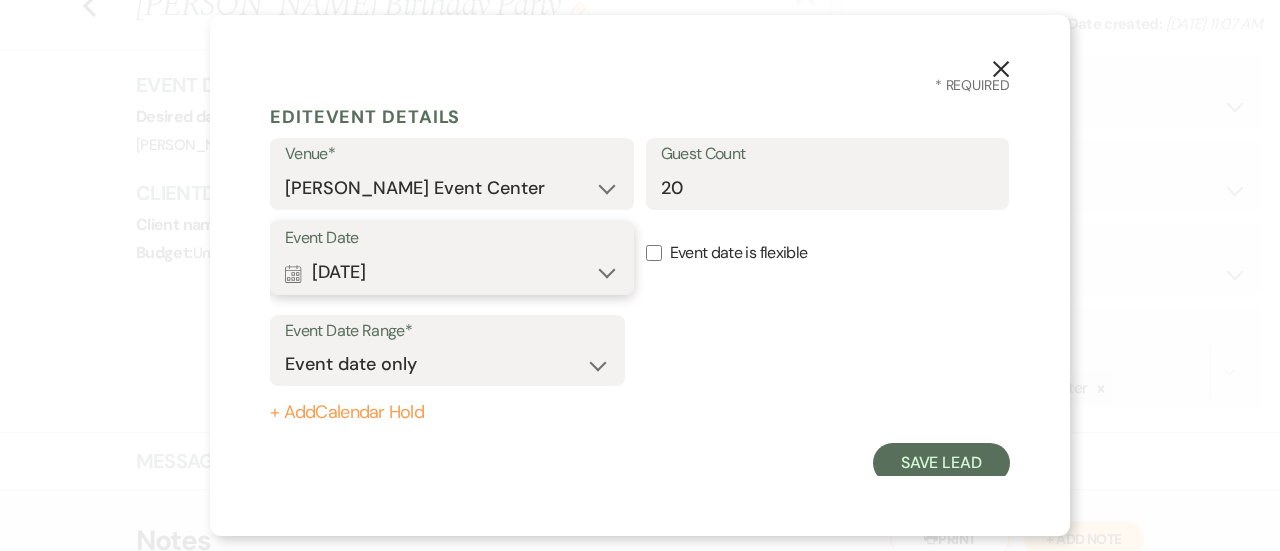 click on "Calendar Nov 07, 2025 Expand" at bounding box center (452, 273) 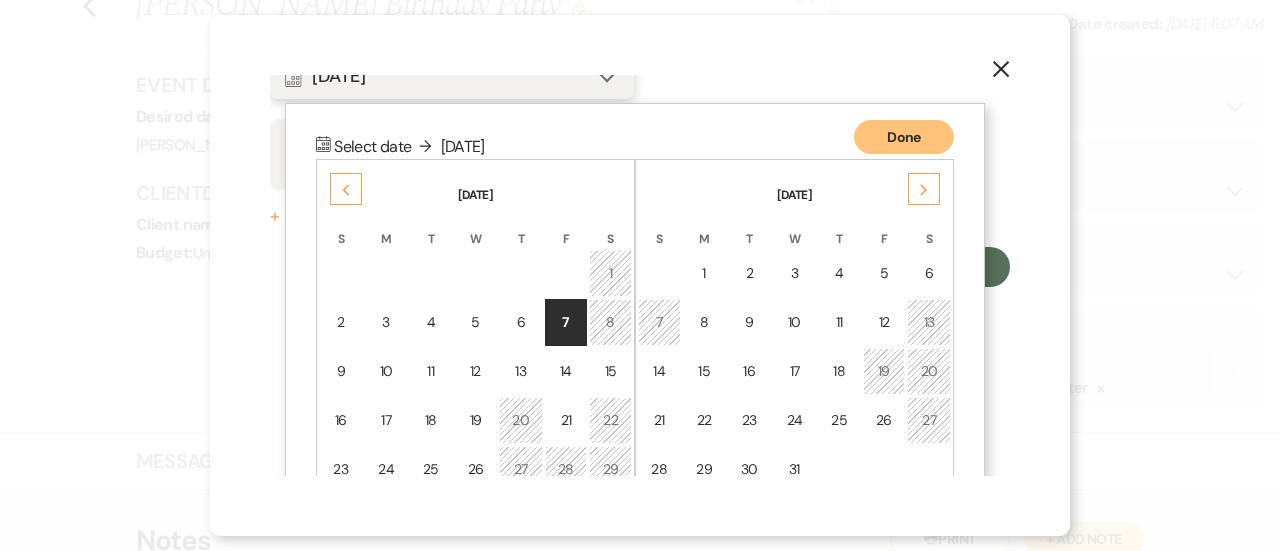 scroll, scrollTop: 257, scrollLeft: 0, axis: vertical 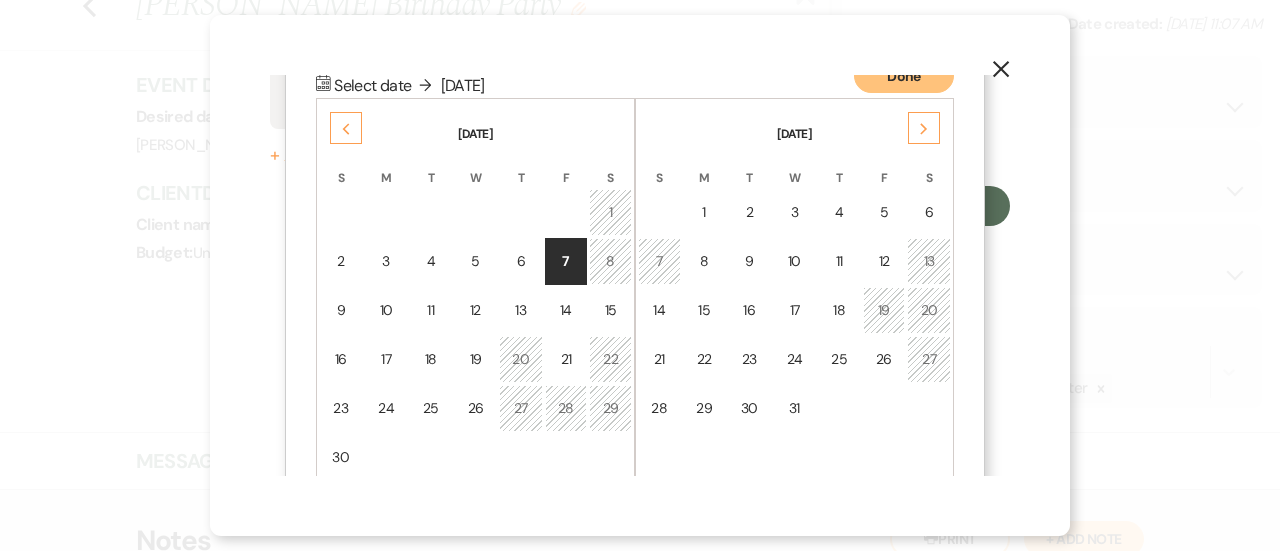 click on "8" at bounding box center (610, 261) 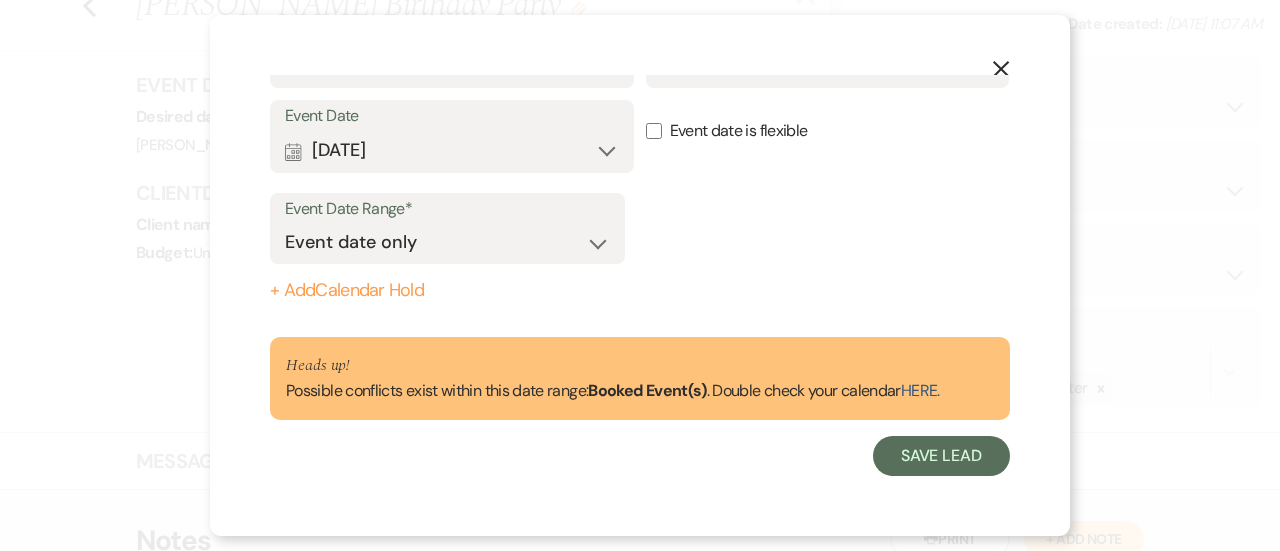 scroll, scrollTop: 121, scrollLeft: 0, axis: vertical 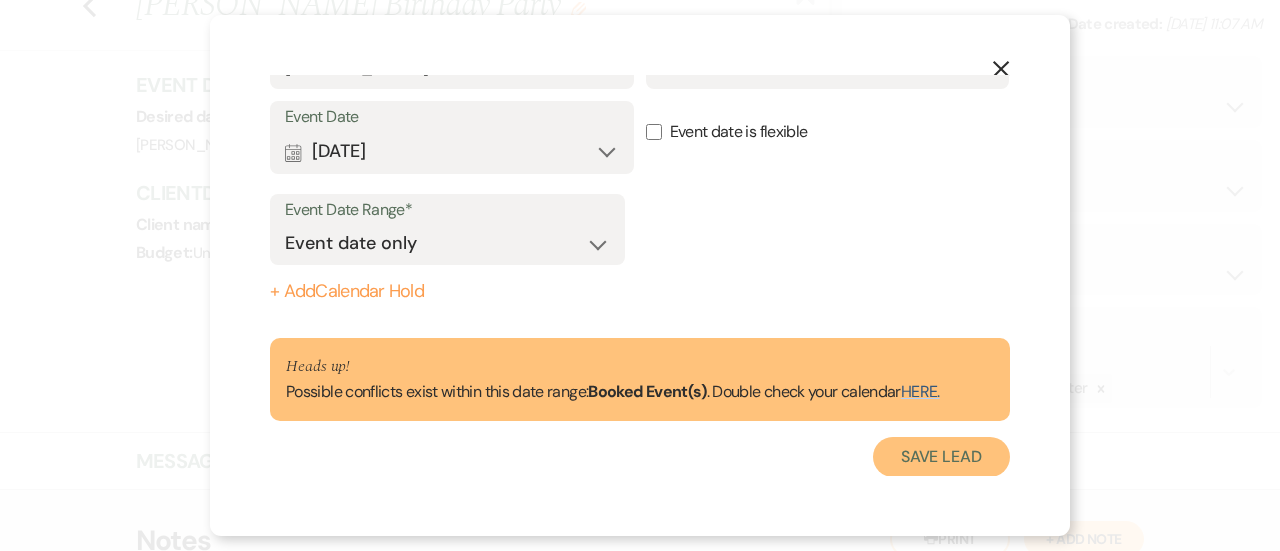 click on "Save Lead" at bounding box center [941, 457] 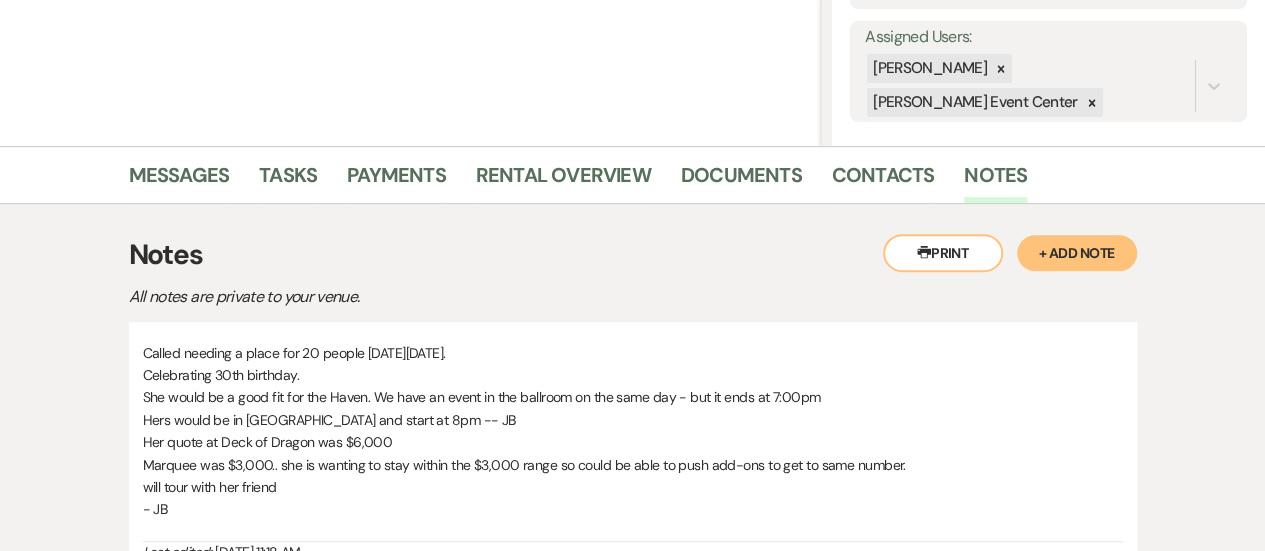 scroll, scrollTop: 514, scrollLeft: 0, axis: vertical 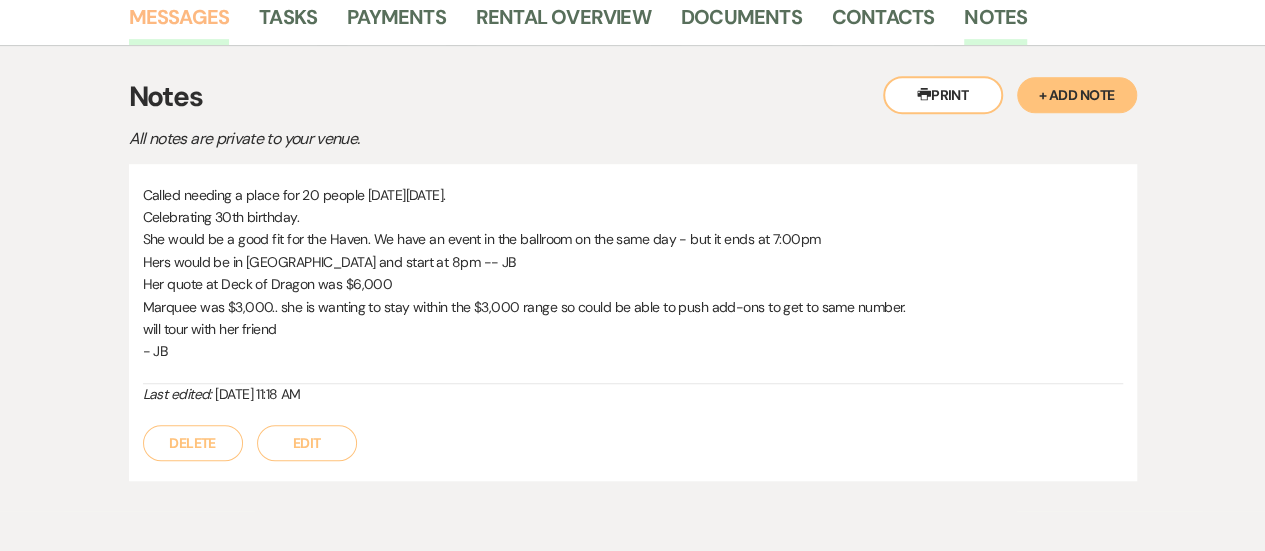 click on "Messages" at bounding box center (179, 23) 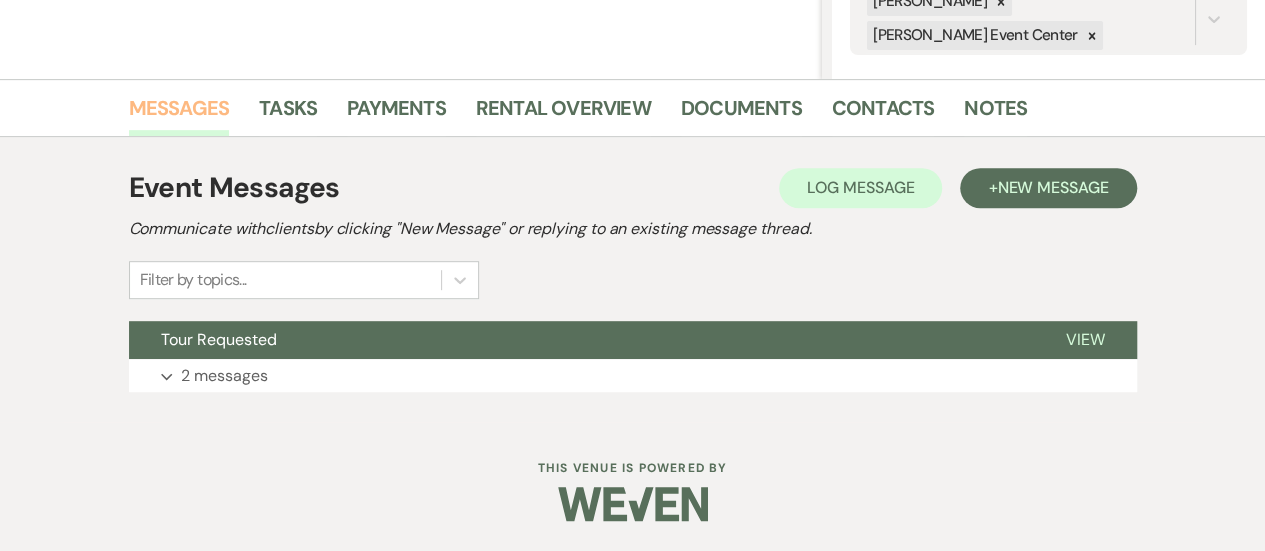 scroll, scrollTop: 422, scrollLeft: 0, axis: vertical 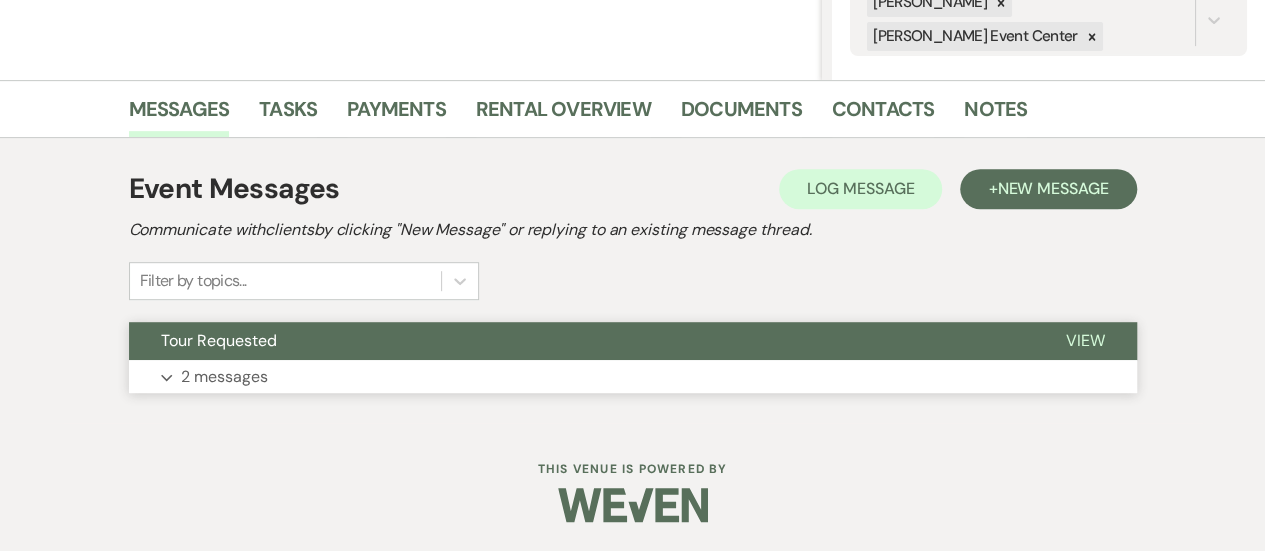 click on "Expand 2 messages" at bounding box center (633, 377) 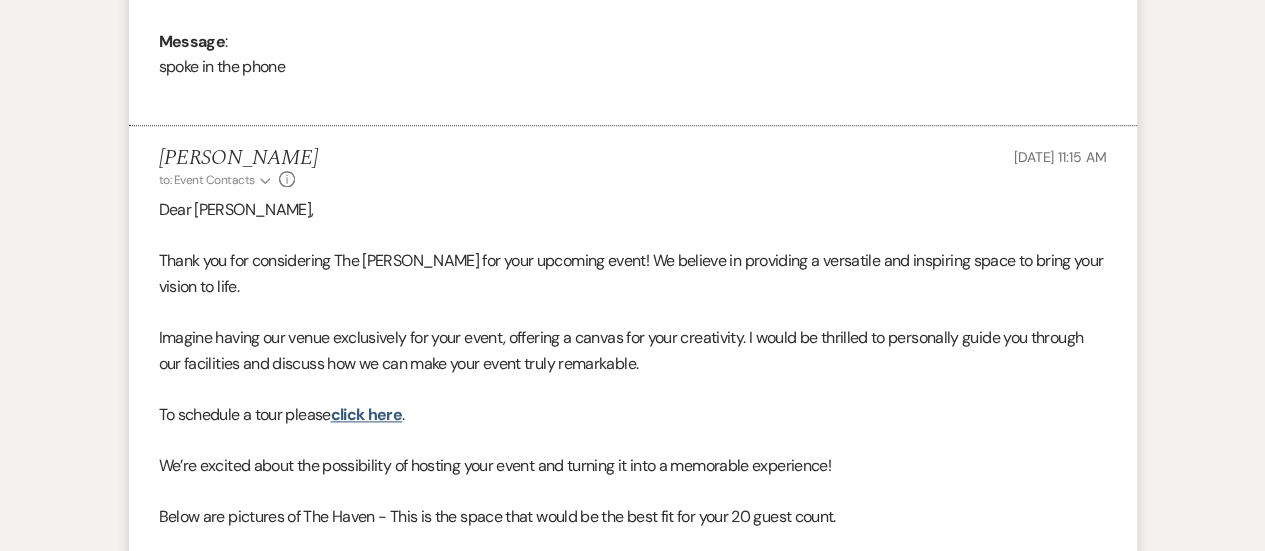 scroll, scrollTop: 1024, scrollLeft: 0, axis: vertical 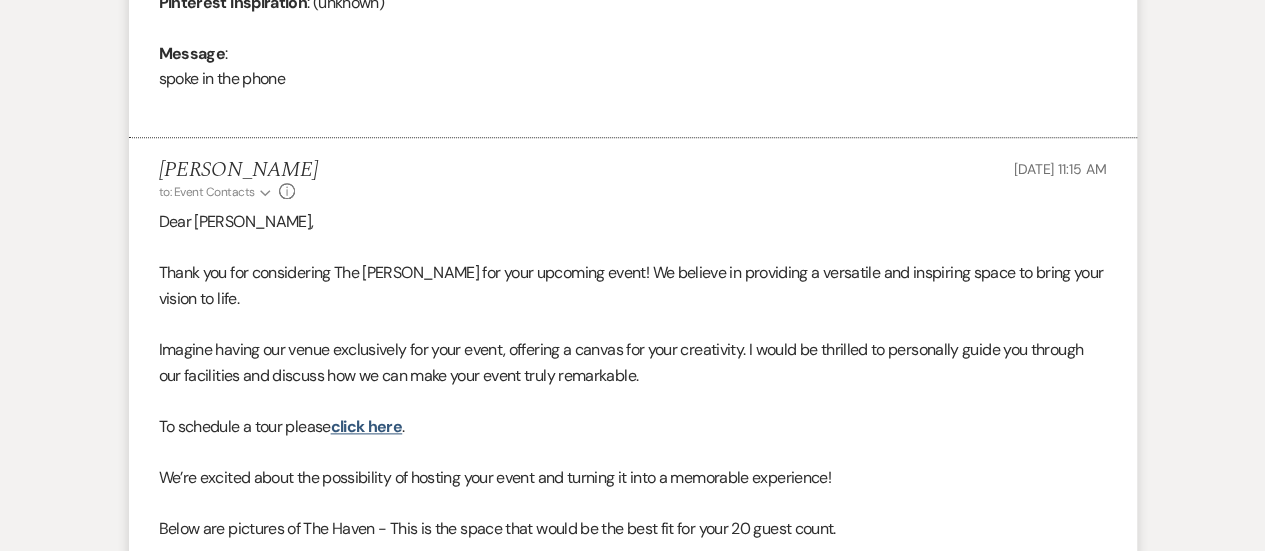 click on "Info" 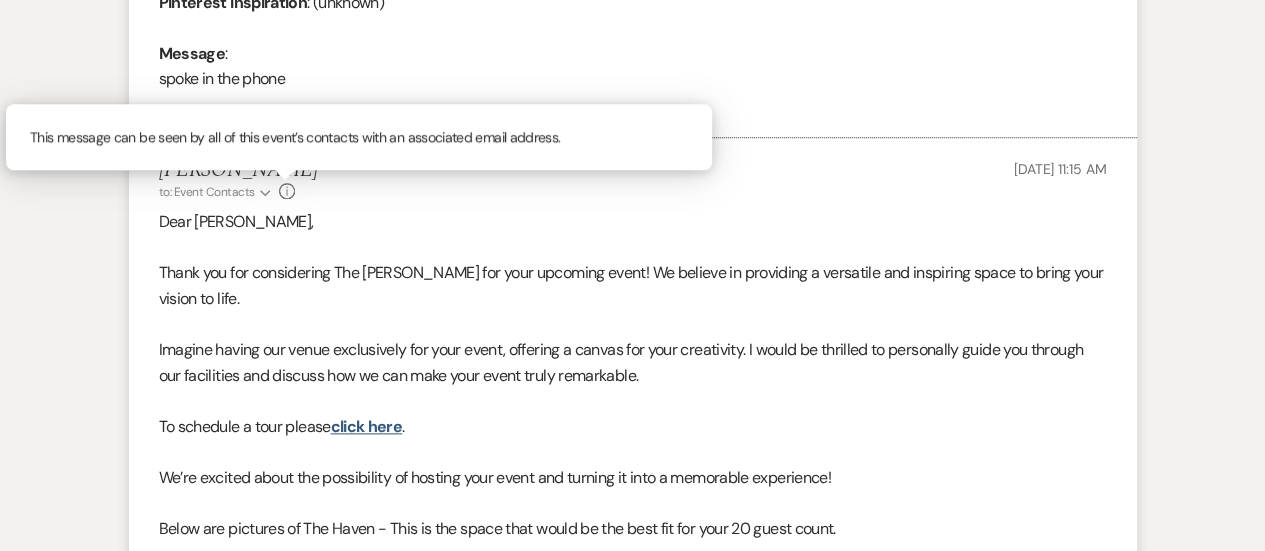 click on "Info" 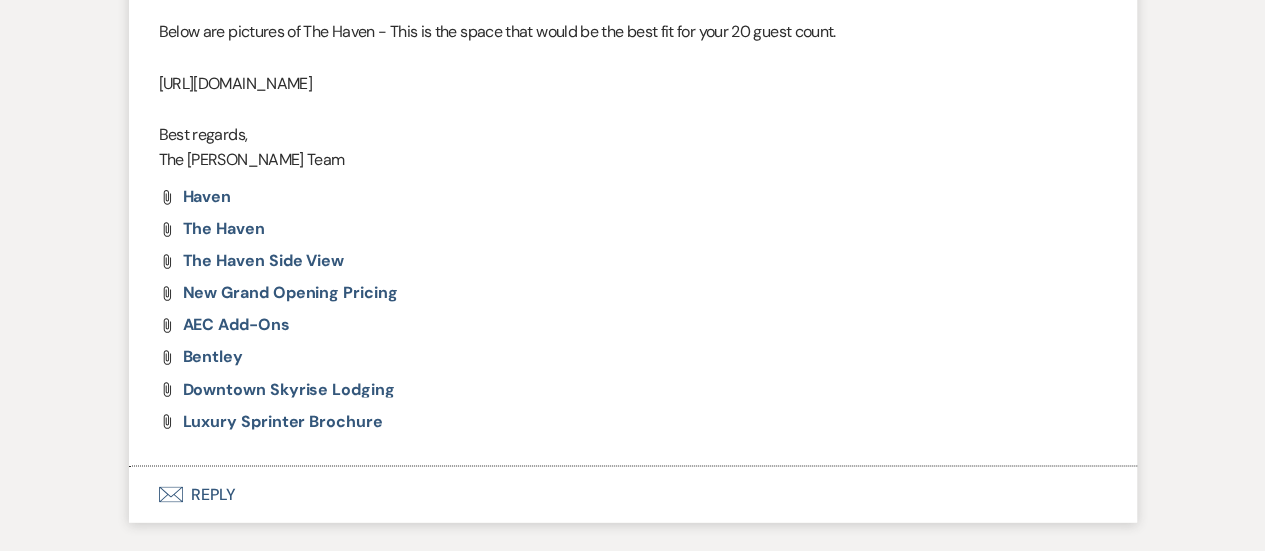scroll, scrollTop: 1536, scrollLeft: 0, axis: vertical 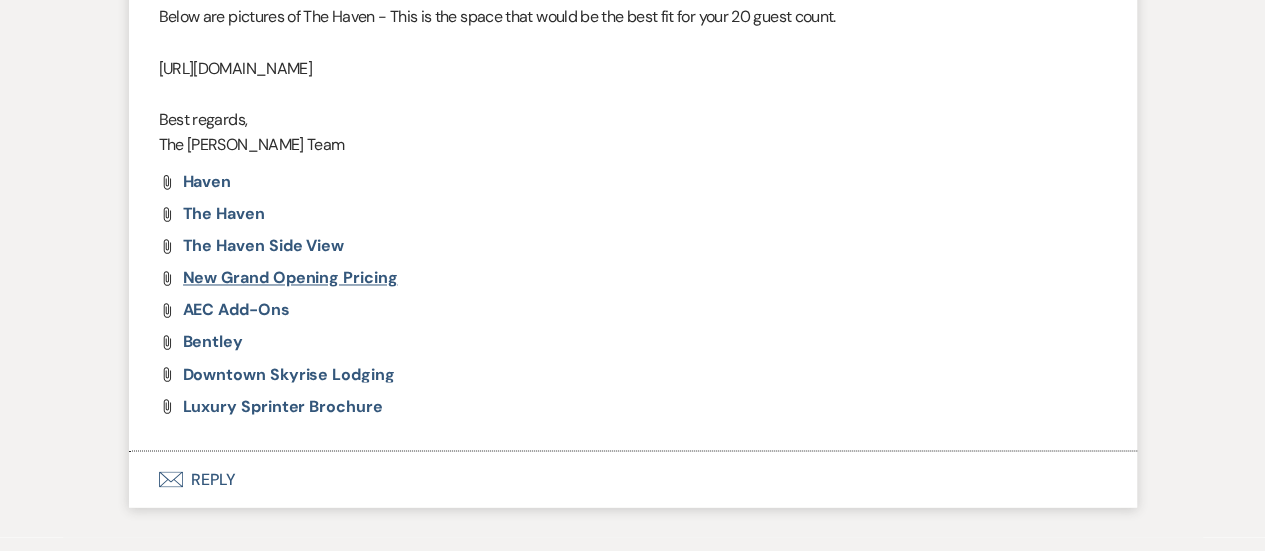 click on "New Grand Opening Pricing" at bounding box center [290, 277] 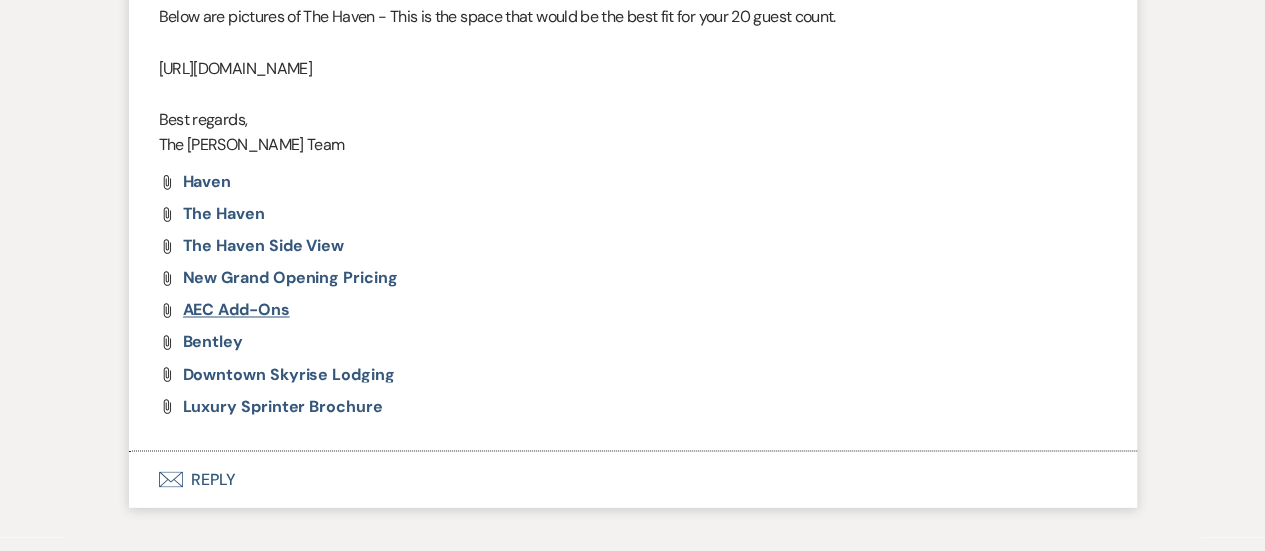 click on "AEC Add-Ons" at bounding box center [236, 309] 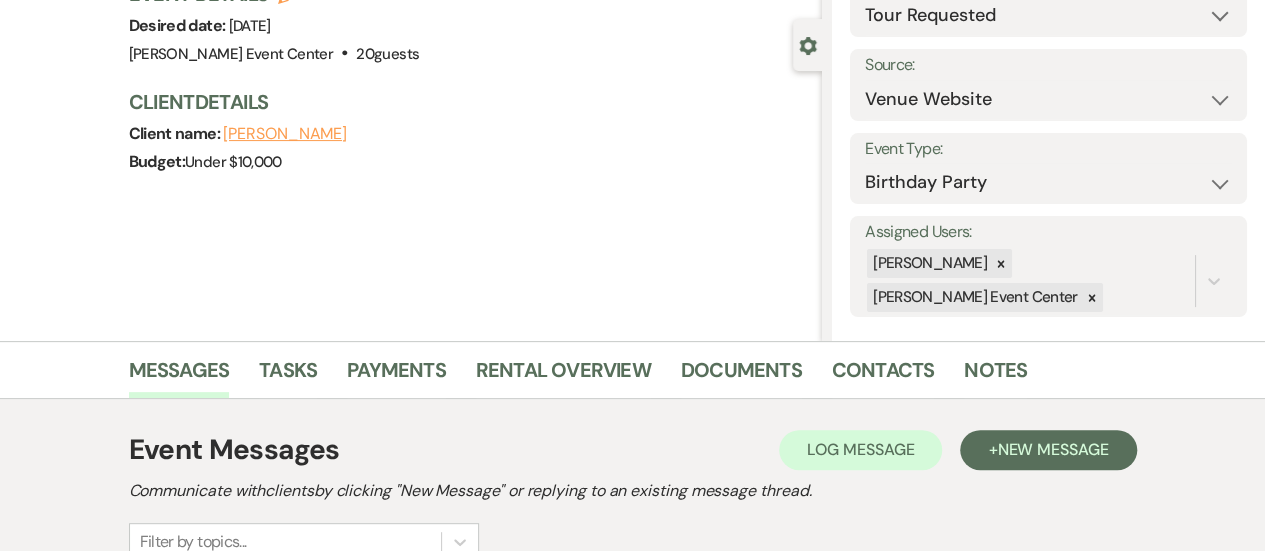 scroll, scrollTop: 152, scrollLeft: 0, axis: vertical 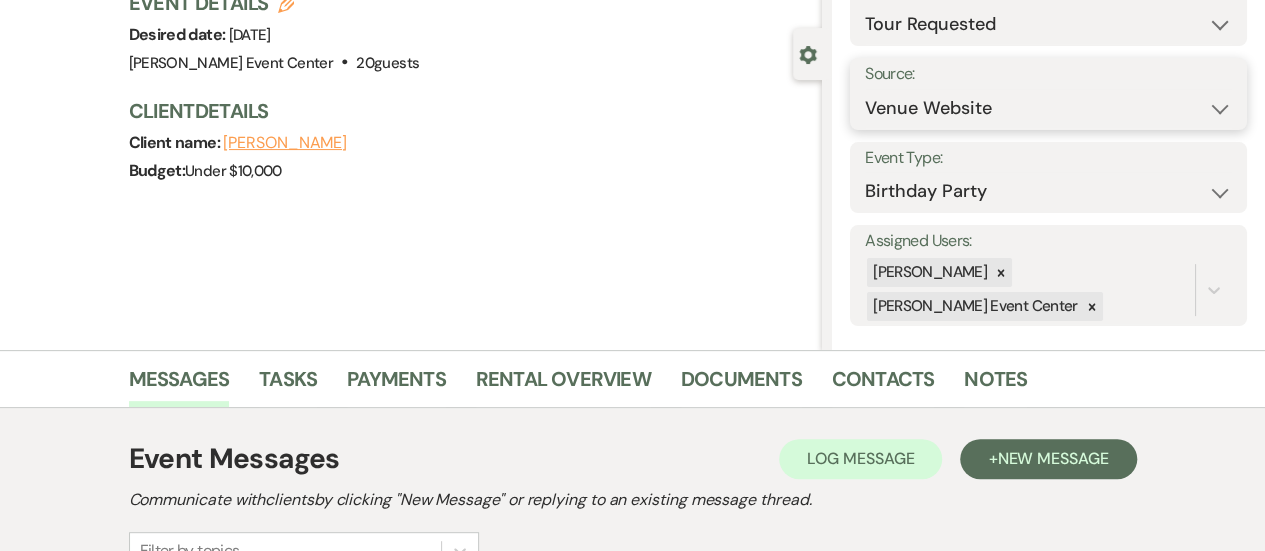click on "Weven Venue Website Instagram Facebook Pinterest Google The Knot Wedding Wire Here Comes the Guide Wedding Spot Eventective Zola The Venue Report PartySlate VRBO / Homeaway Airbnb Wedding Show TikTok X / Twitter Phone Call Walk-in Vendor Referral Advertising Personal Referral Local Referral Other" at bounding box center [1048, 108] 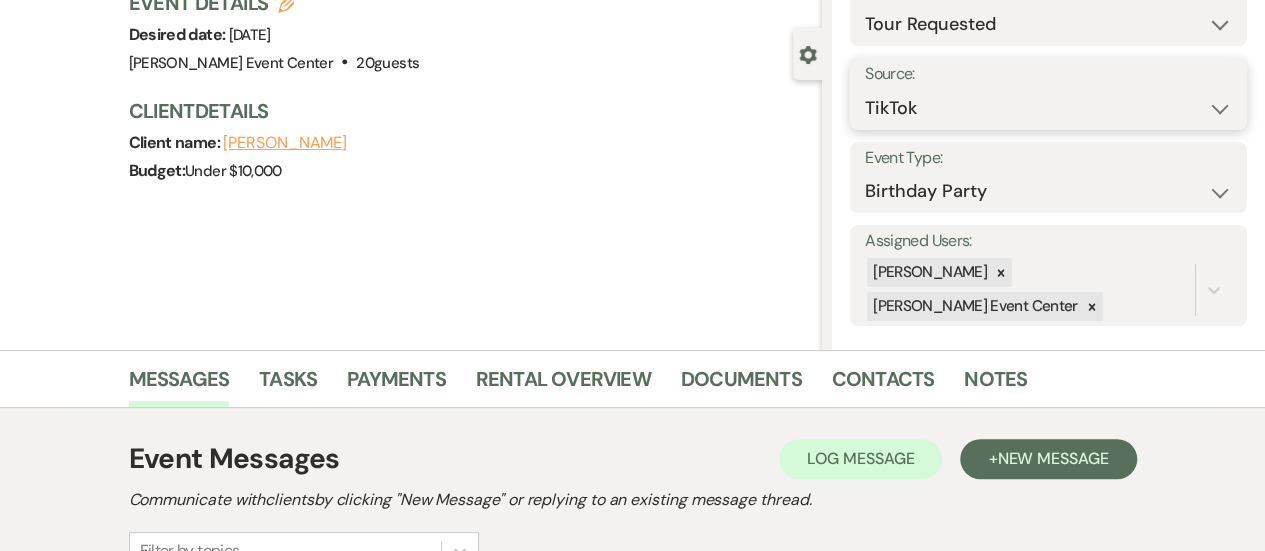 click on "Weven Venue Website Instagram Facebook Pinterest Google The Knot Wedding Wire Here Comes the Guide Wedding Spot Eventective Zola The Venue Report PartySlate VRBO / Homeaway Airbnb Wedding Show TikTok X / Twitter Phone Call Walk-in Vendor Referral Advertising Personal Referral Local Referral Other" at bounding box center (1048, 108) 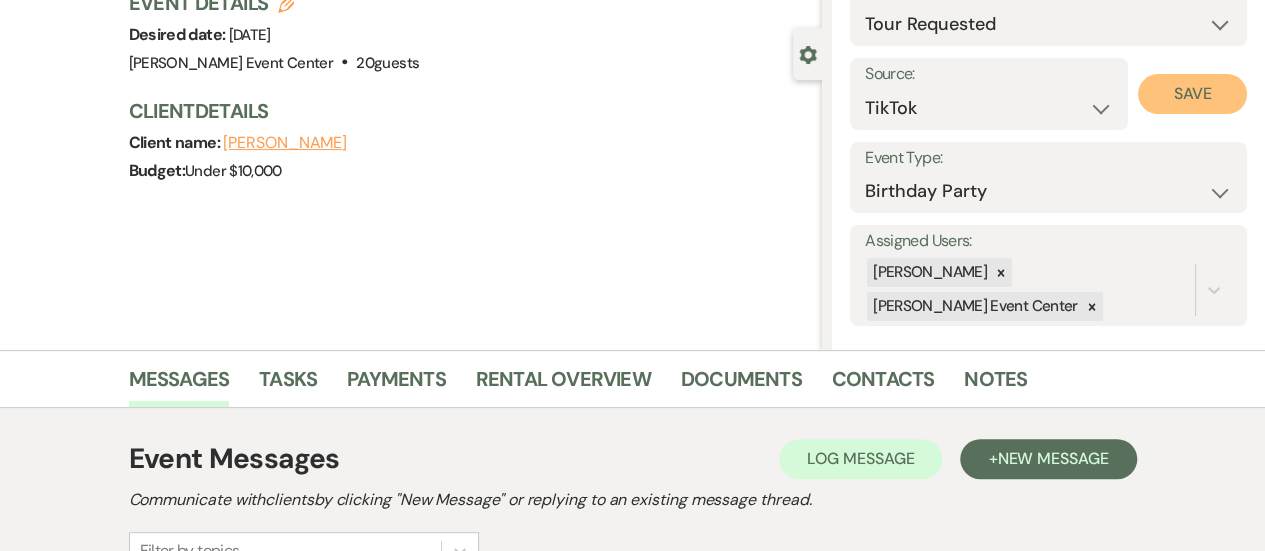 click on "Save" at bounding box center [1192, 94] 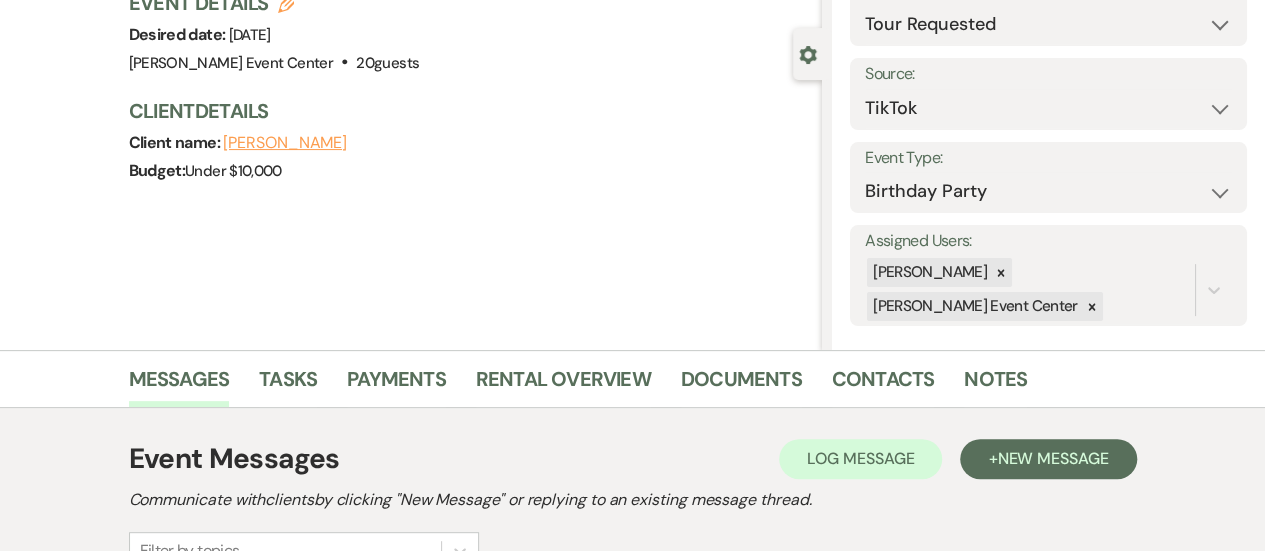 scroll, scrollTop: 0, scrollLeft: 0, axis: both 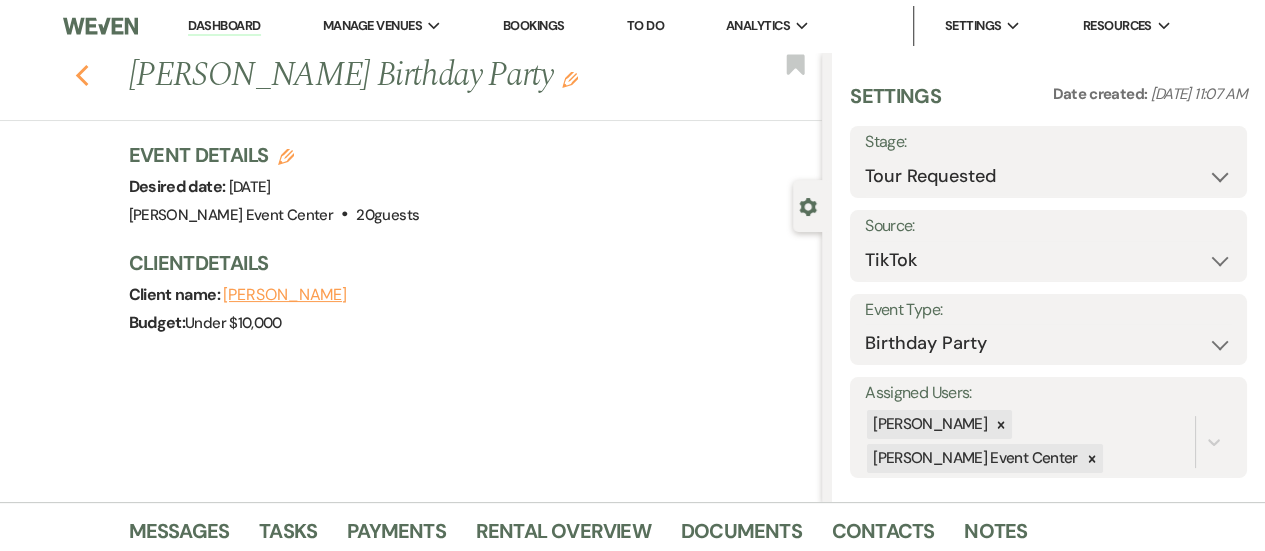 click on "Previous" 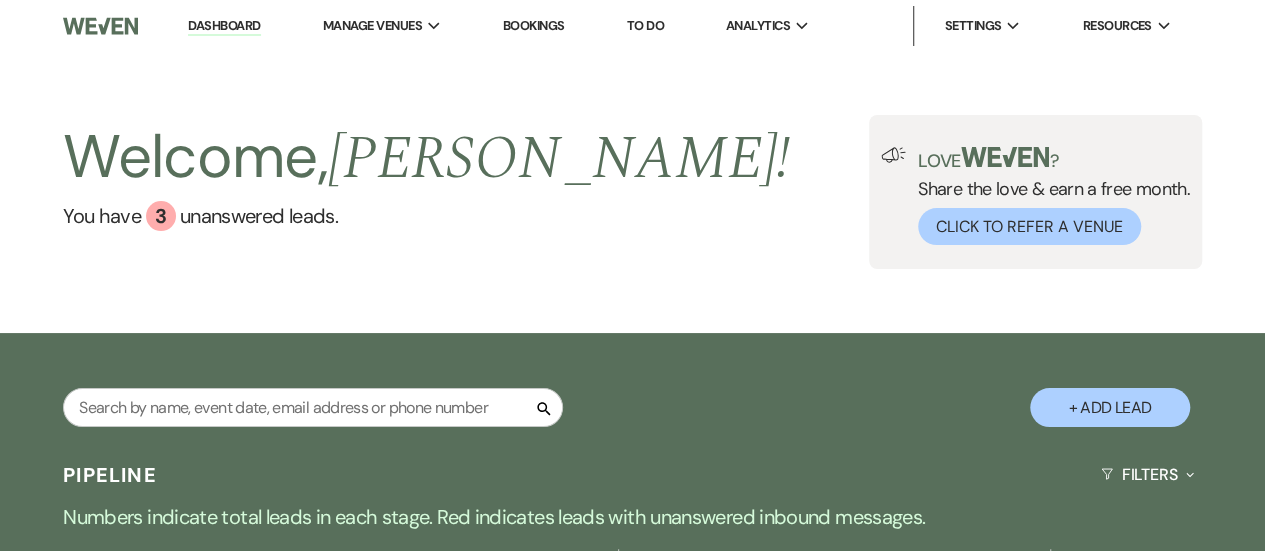 scroll, scrollTop: 5896, scrollLeft: 0, axis: vertical 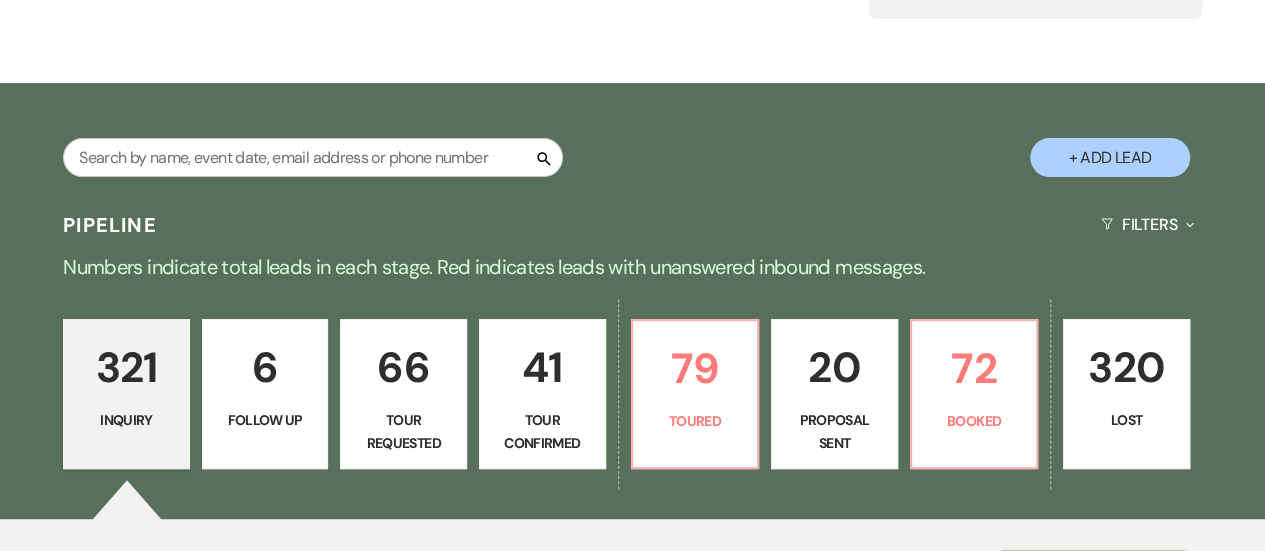 click on "66" at bounding box center [403, 367] 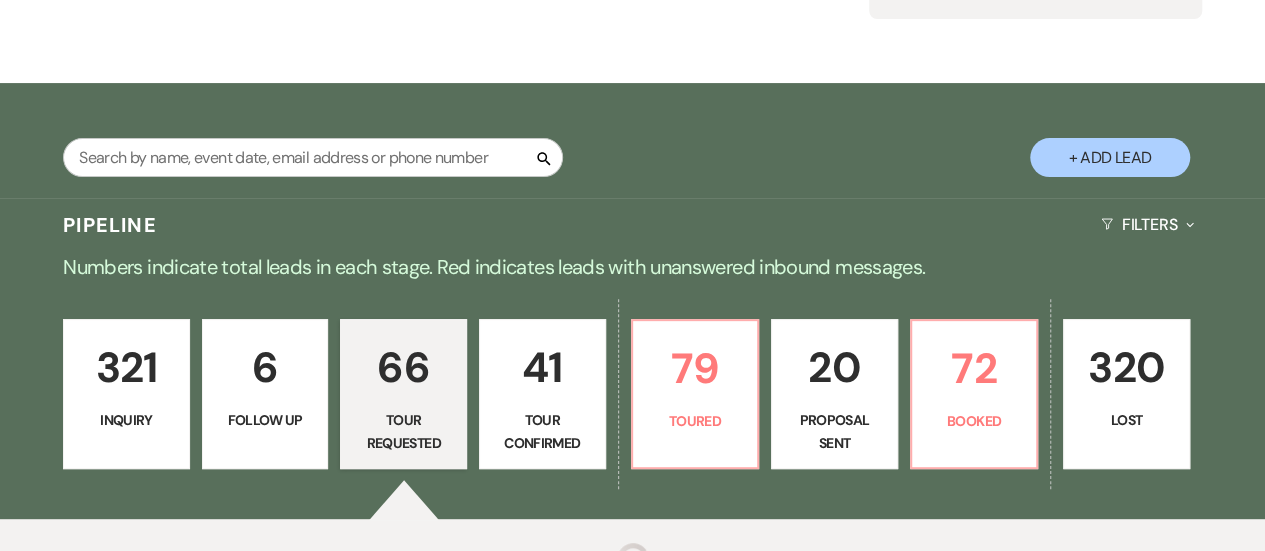 select on "2" 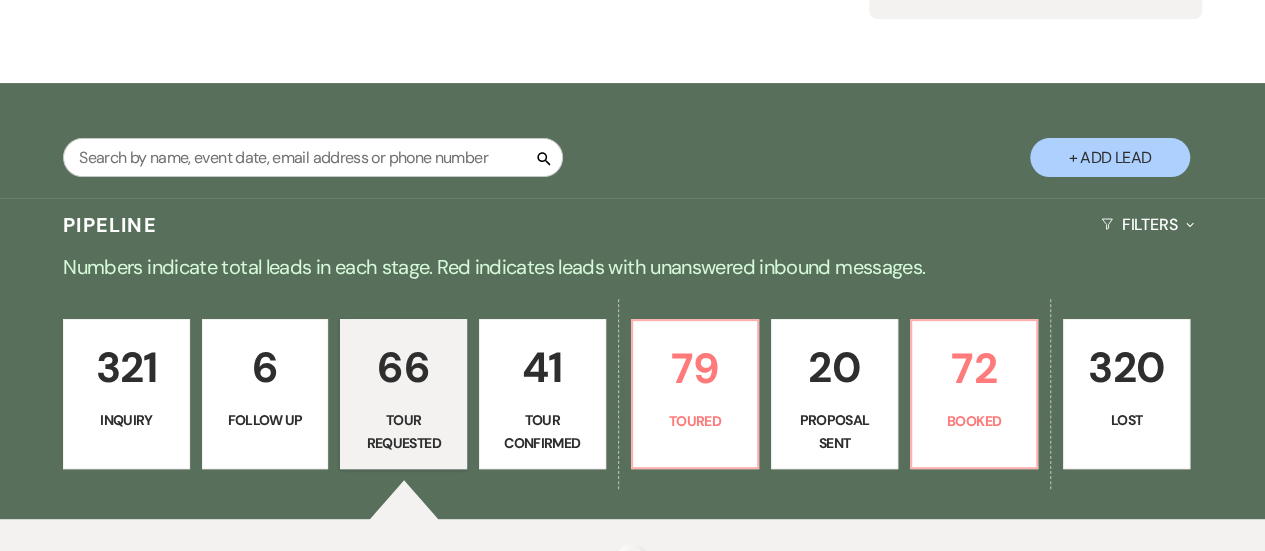 select on "2" 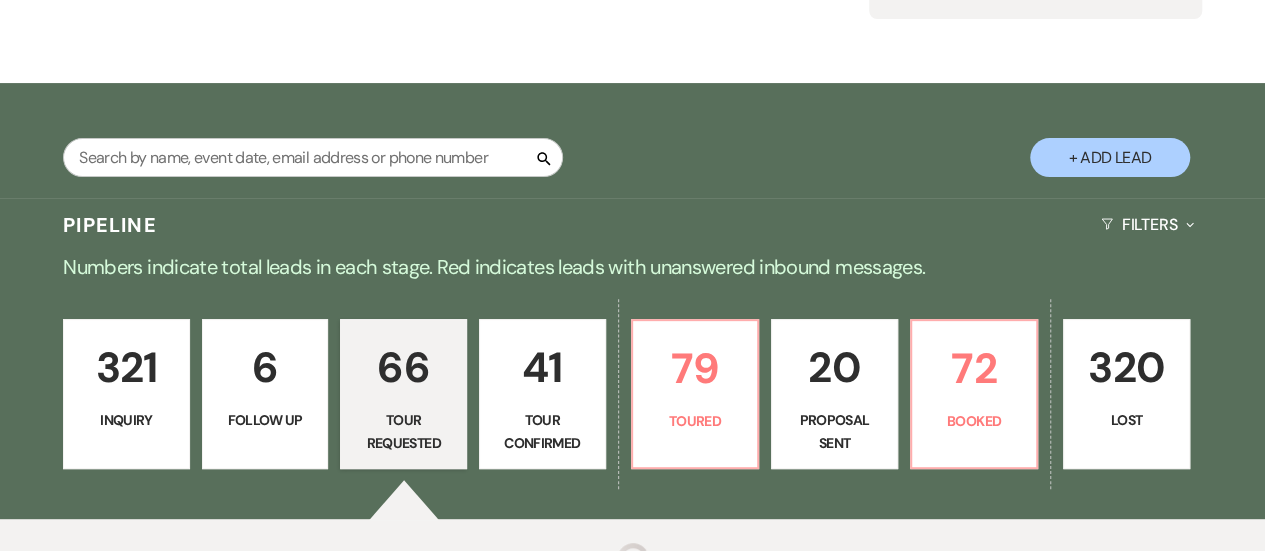 select on "2" 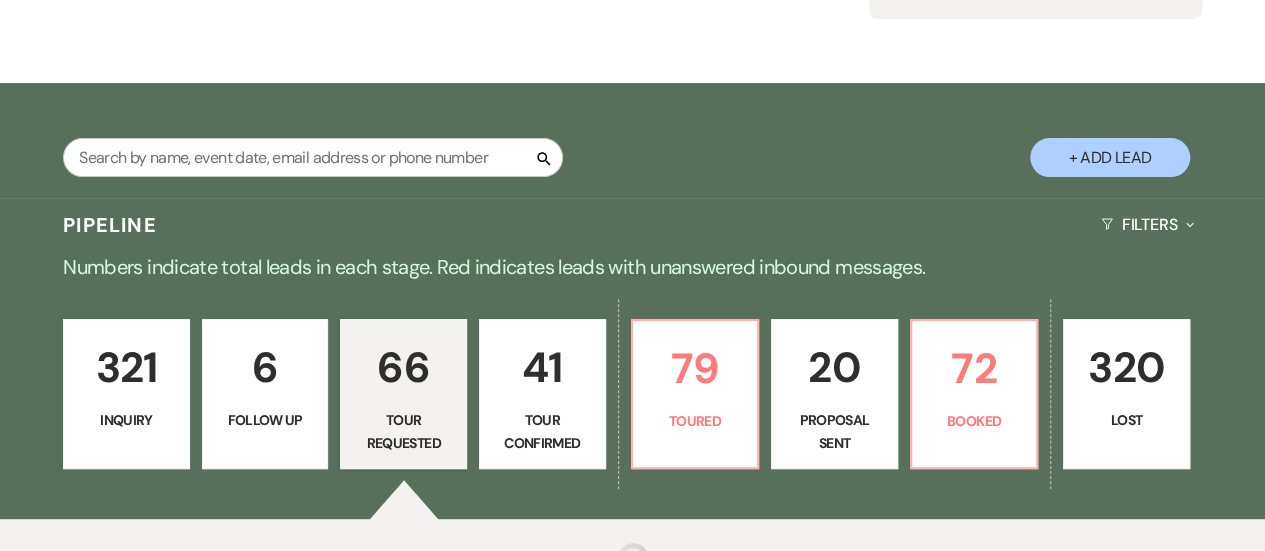 select on "2" 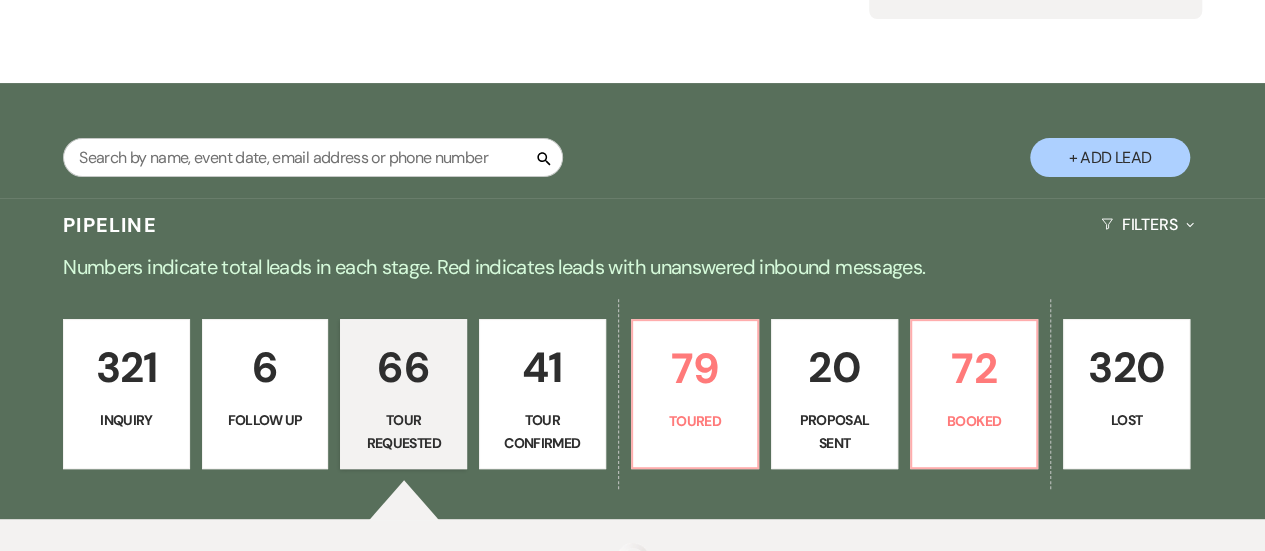 select on "2" 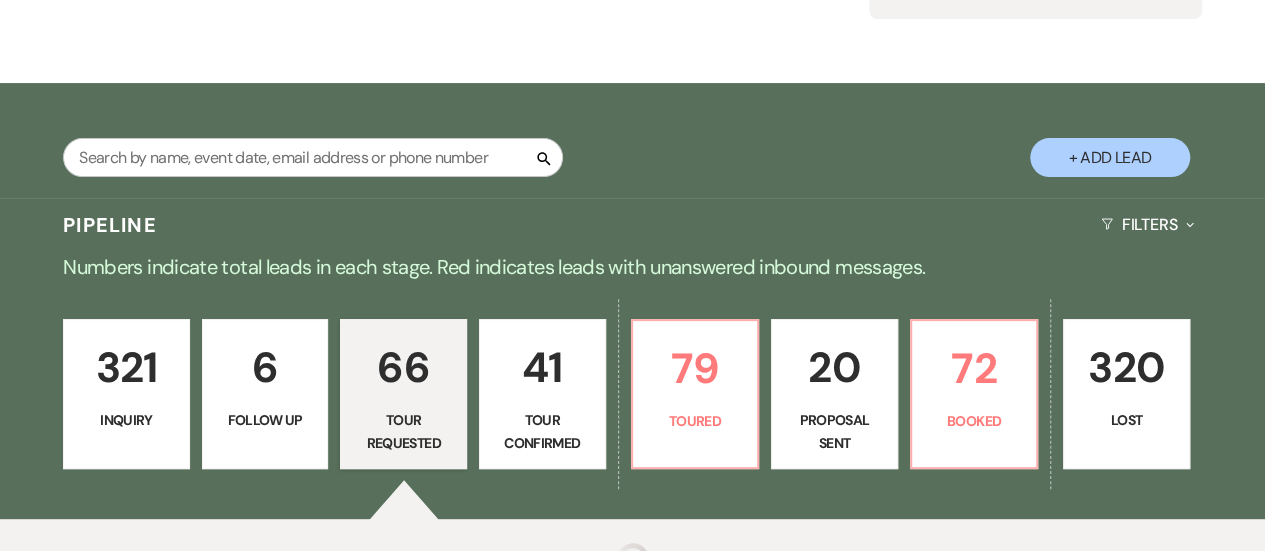 select on "2" 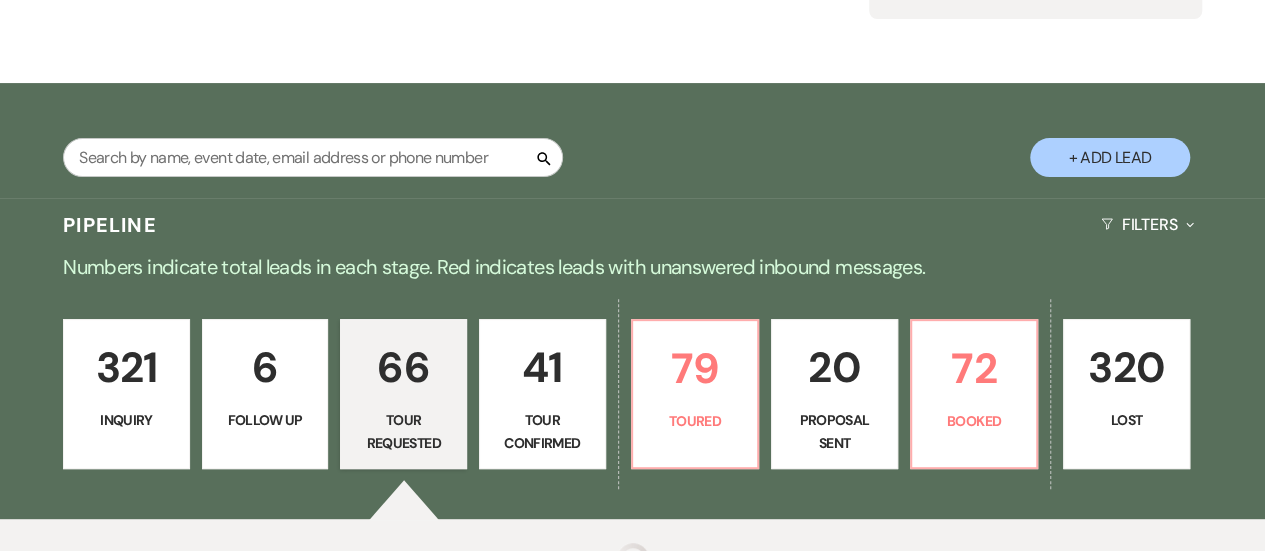select on "2" 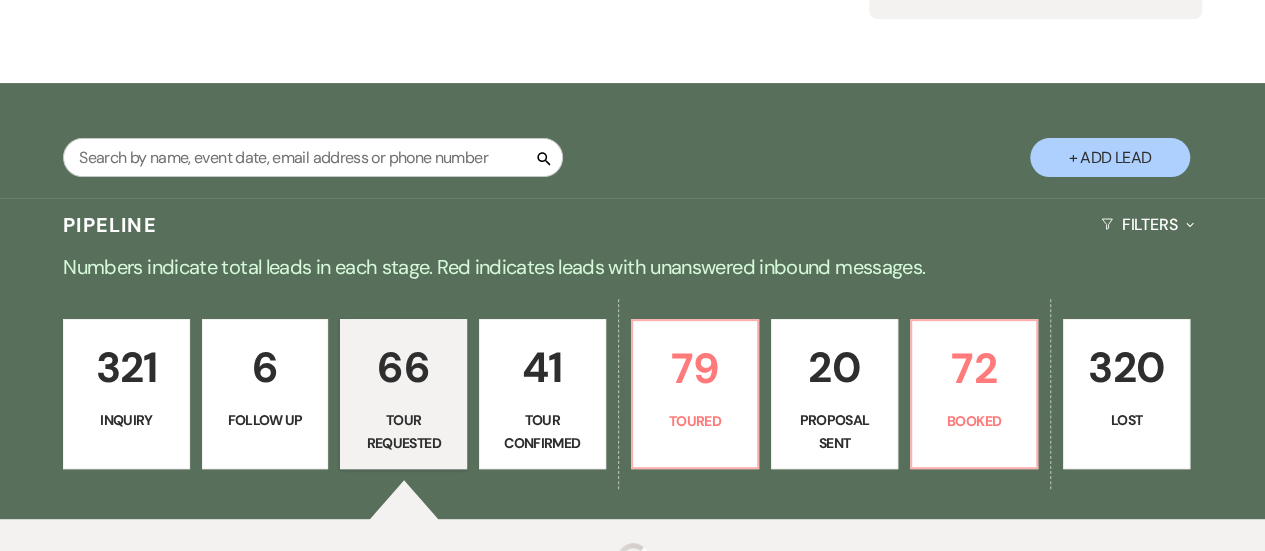 select on "2" 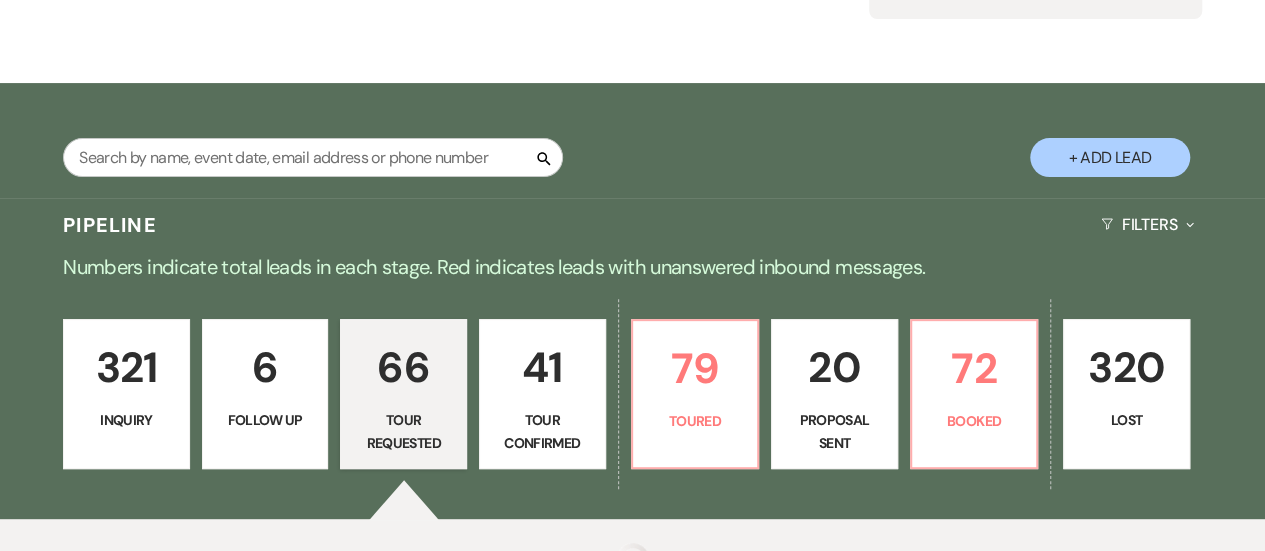 select on "2" 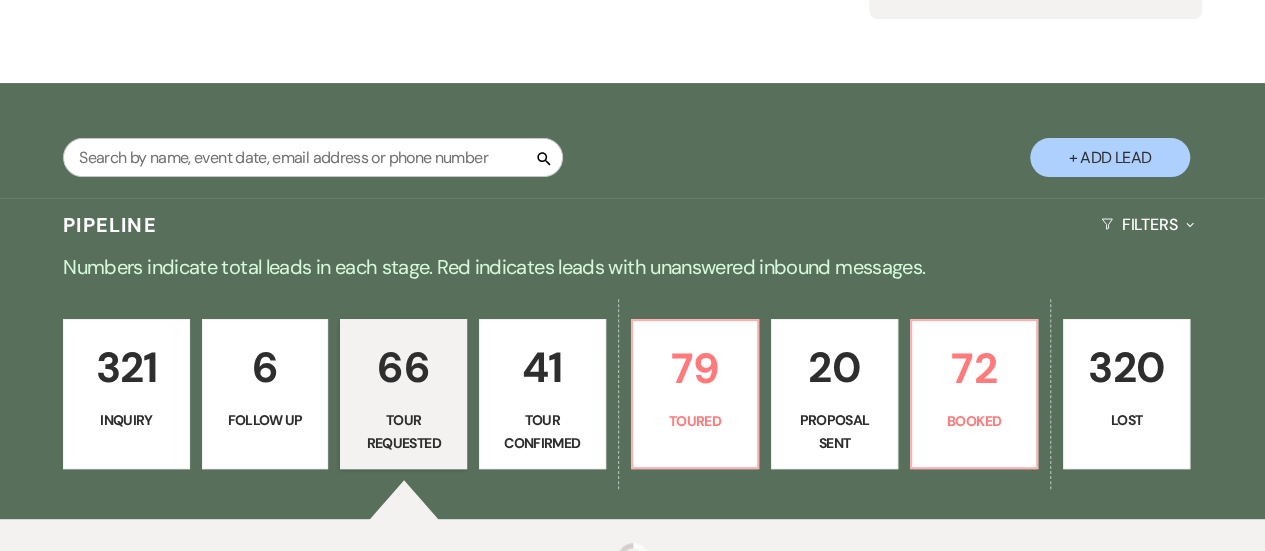 select on "2" 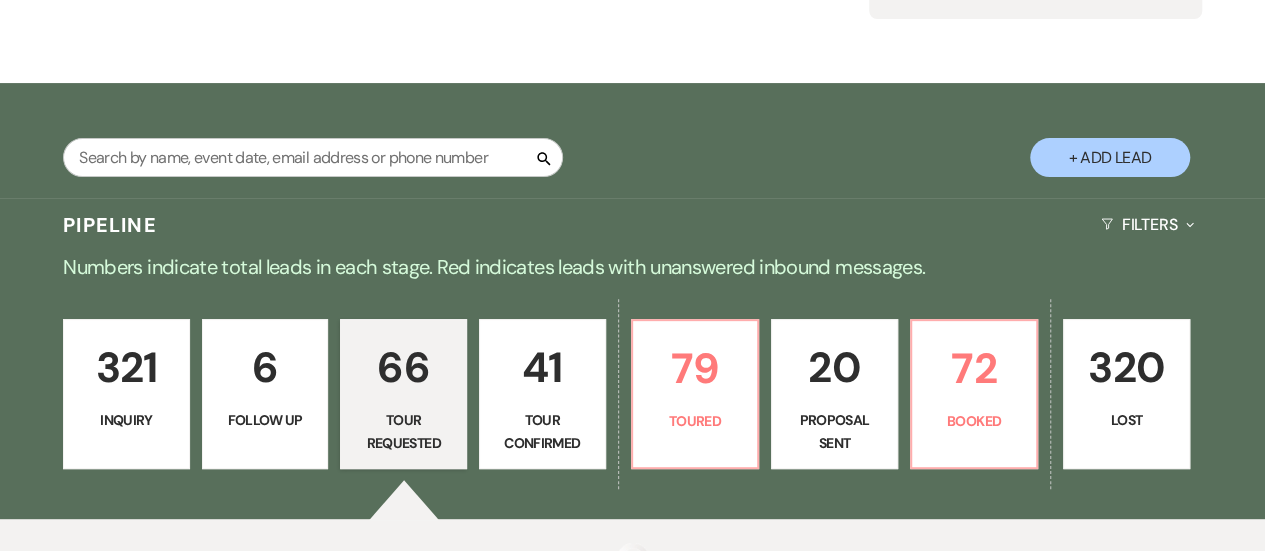 select on "2" 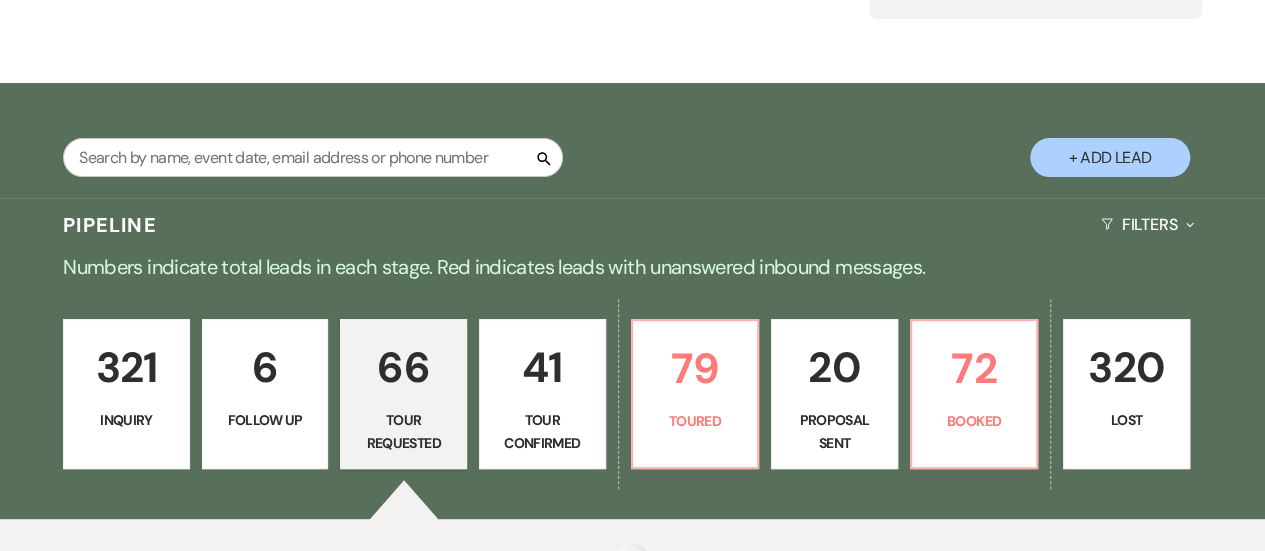 select on "2" 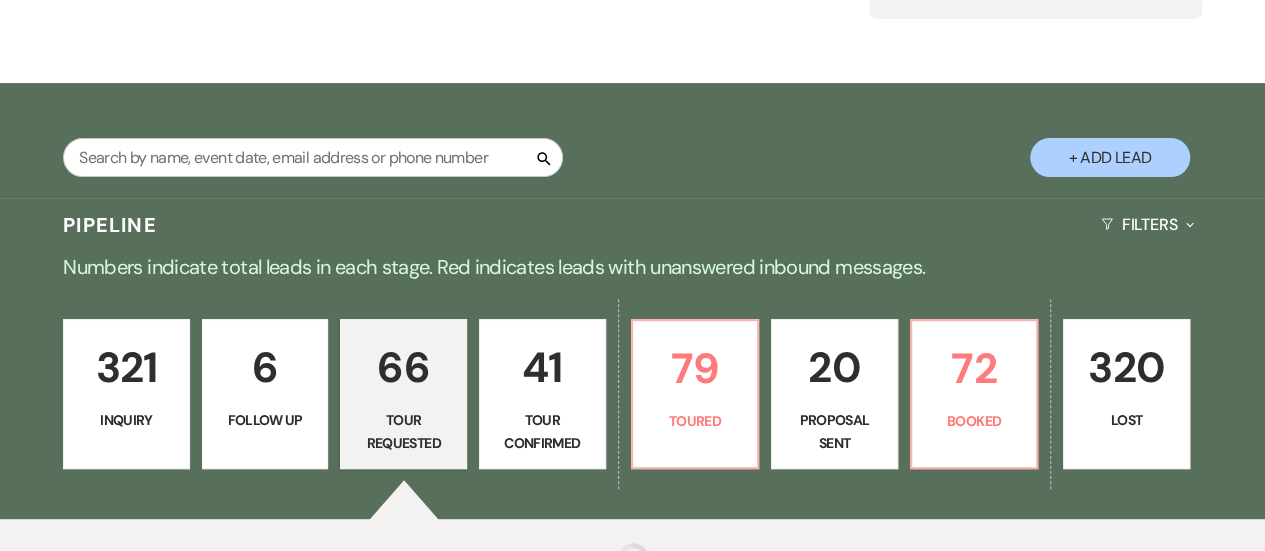 select on "2" 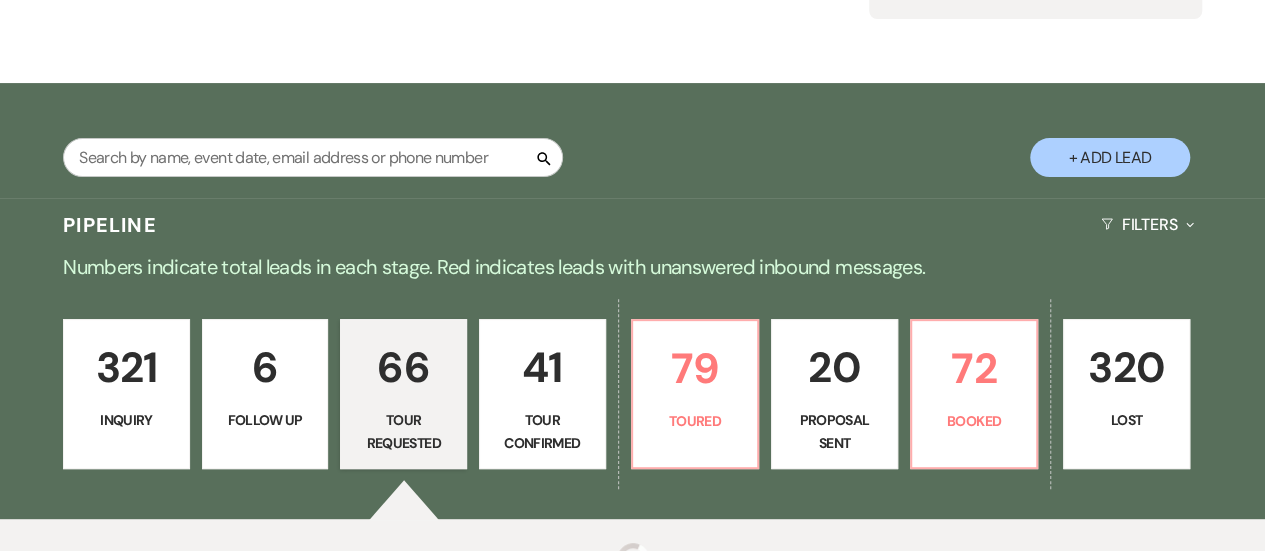 select on "2" 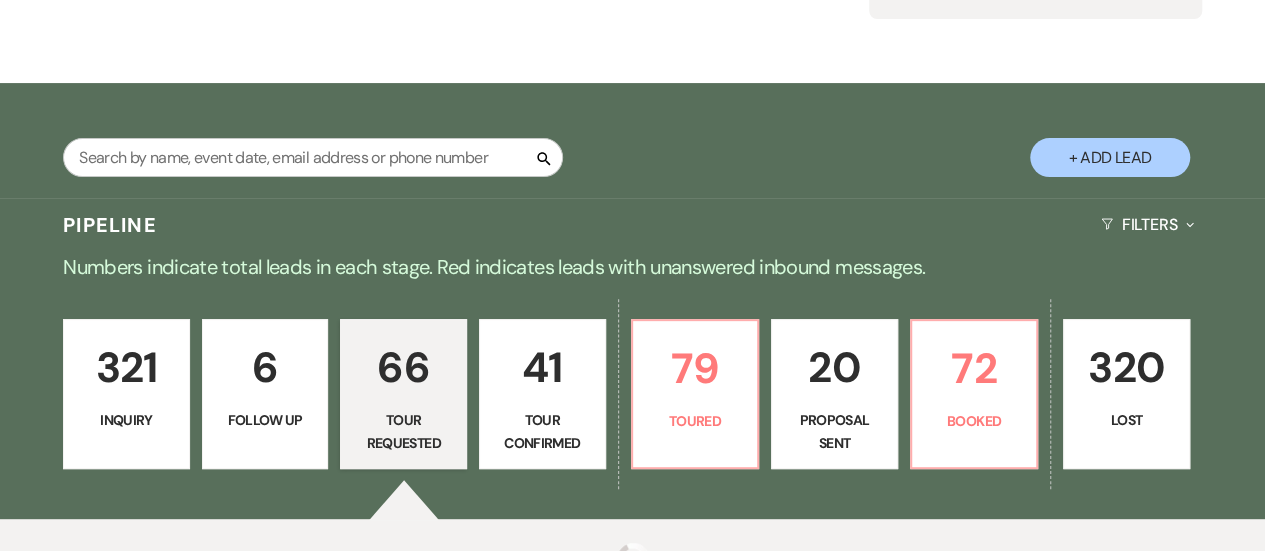 select on "2" 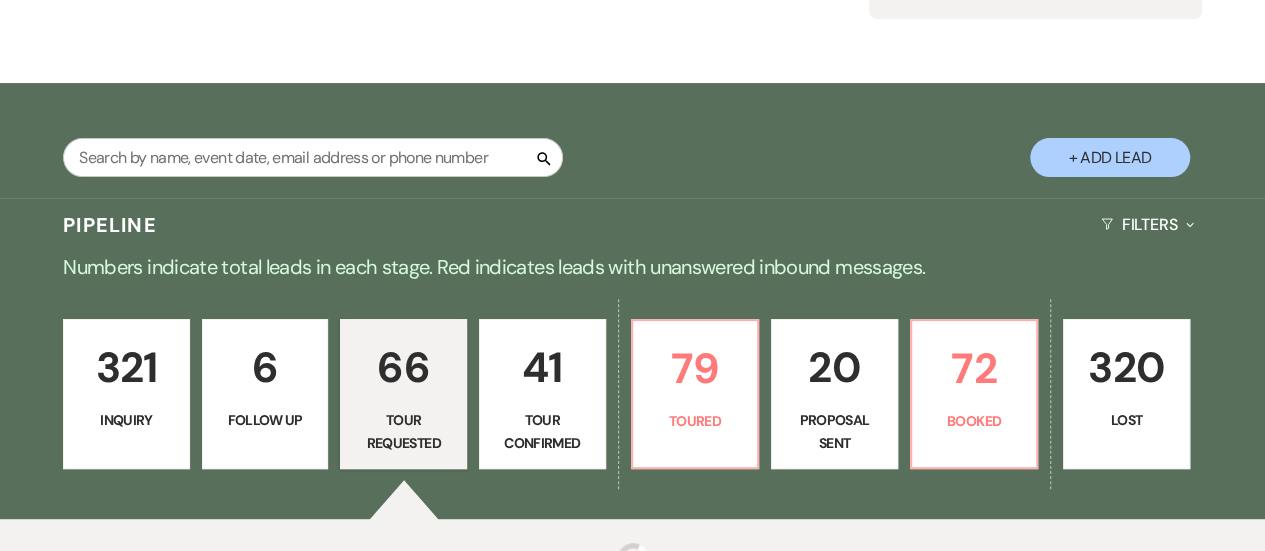 select on "2" 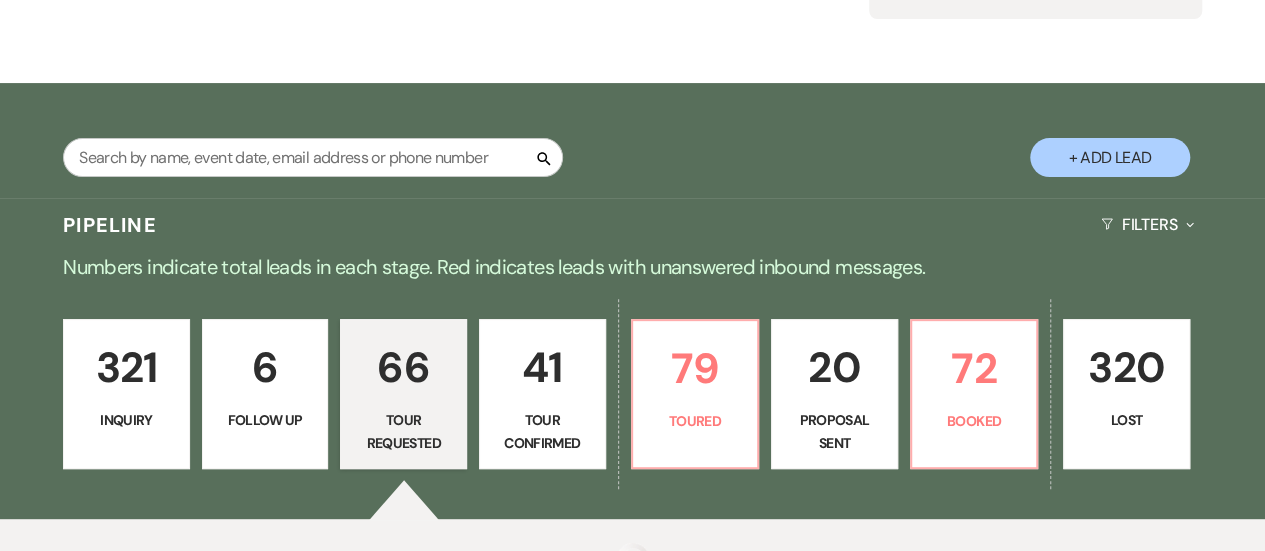 select on "2" 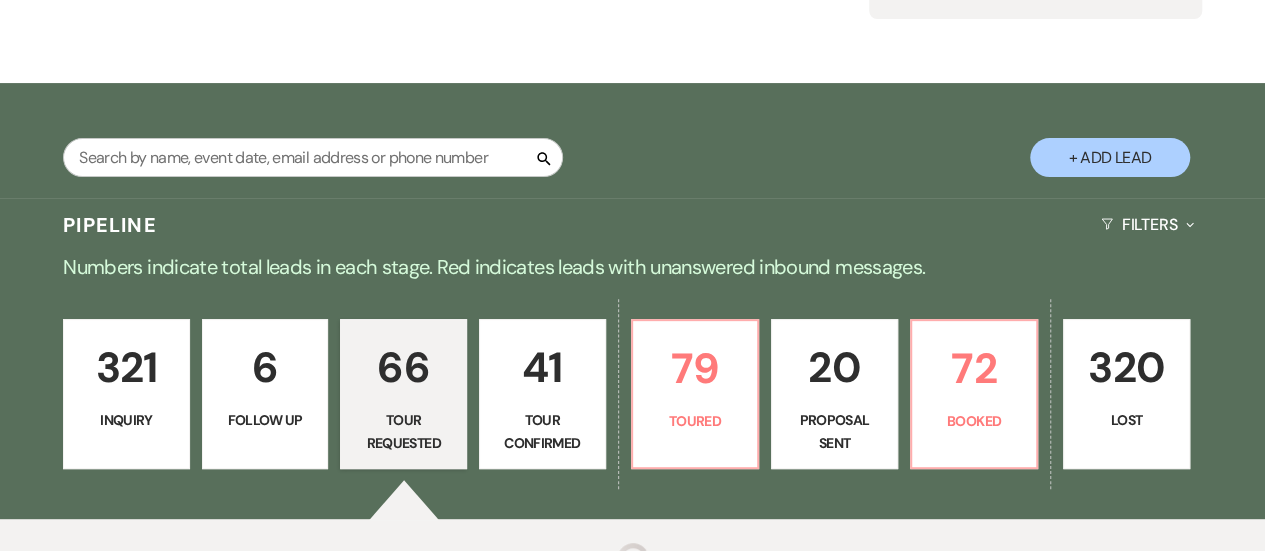 select on "2" 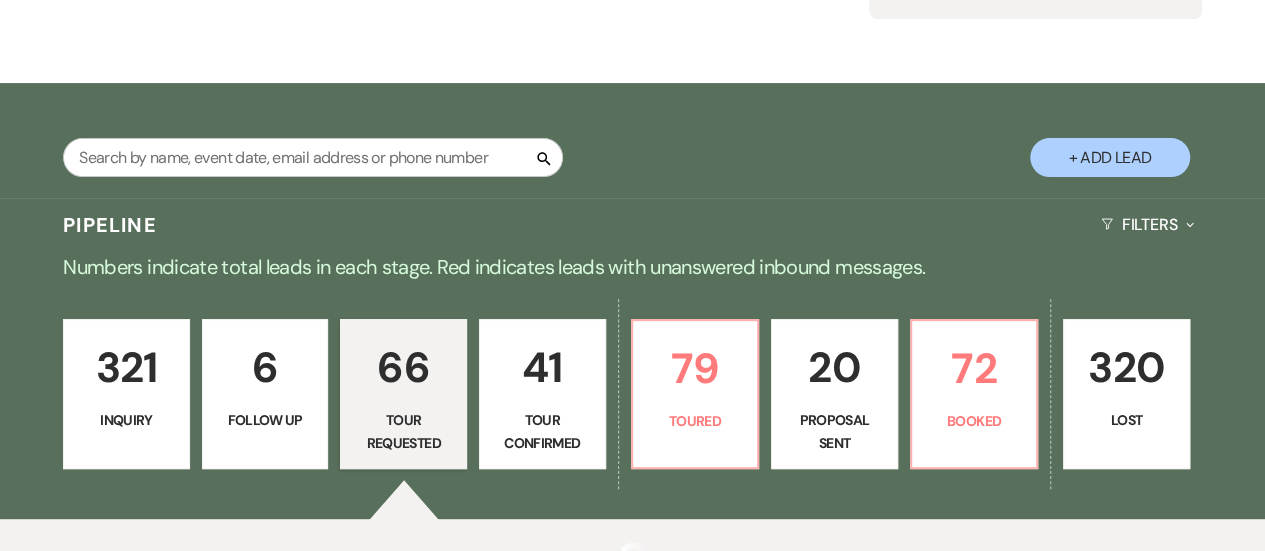 select on "2" 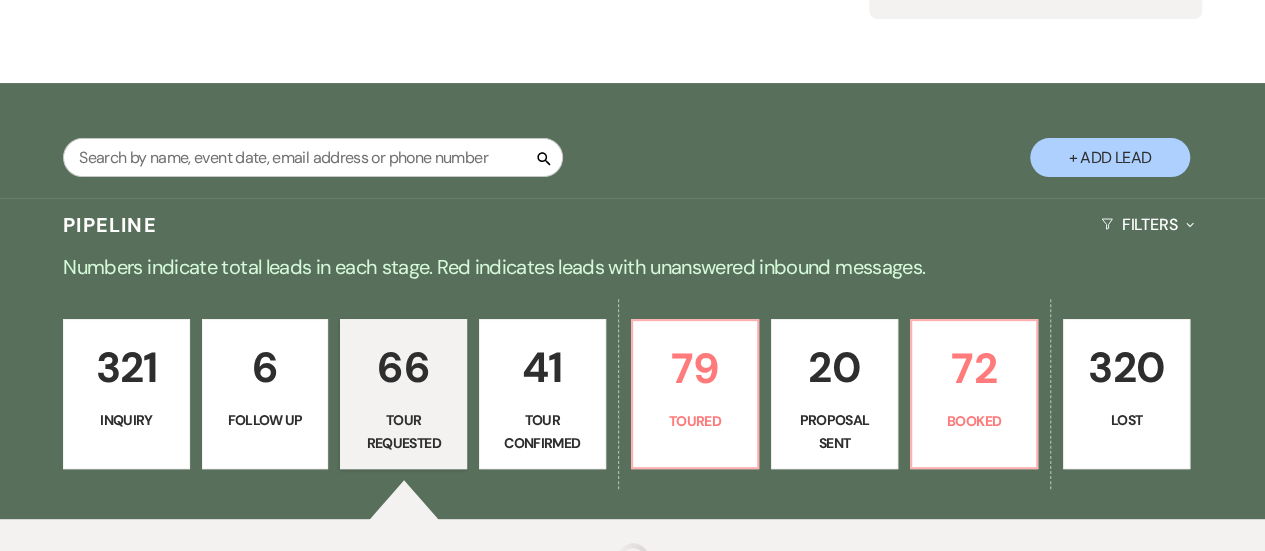 select on "2" 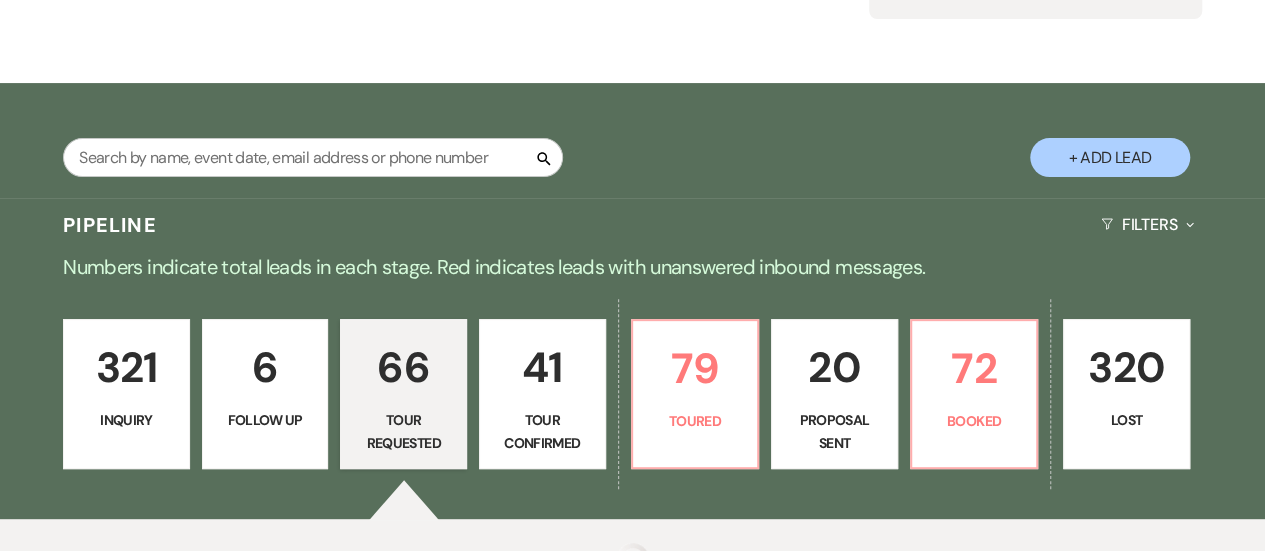 select on "2" 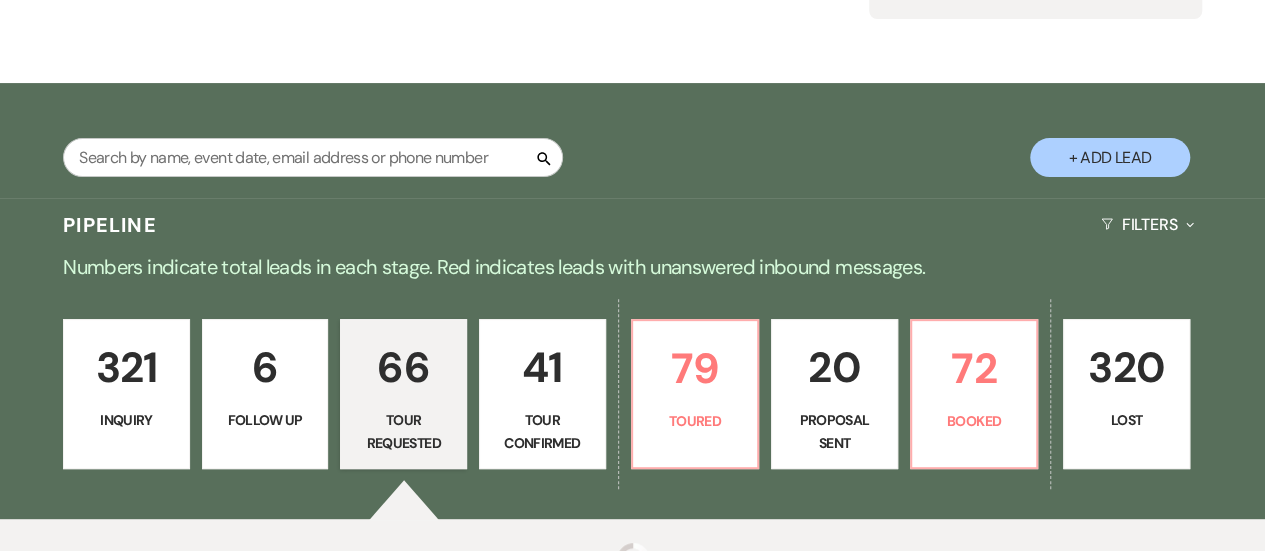 select on "2" 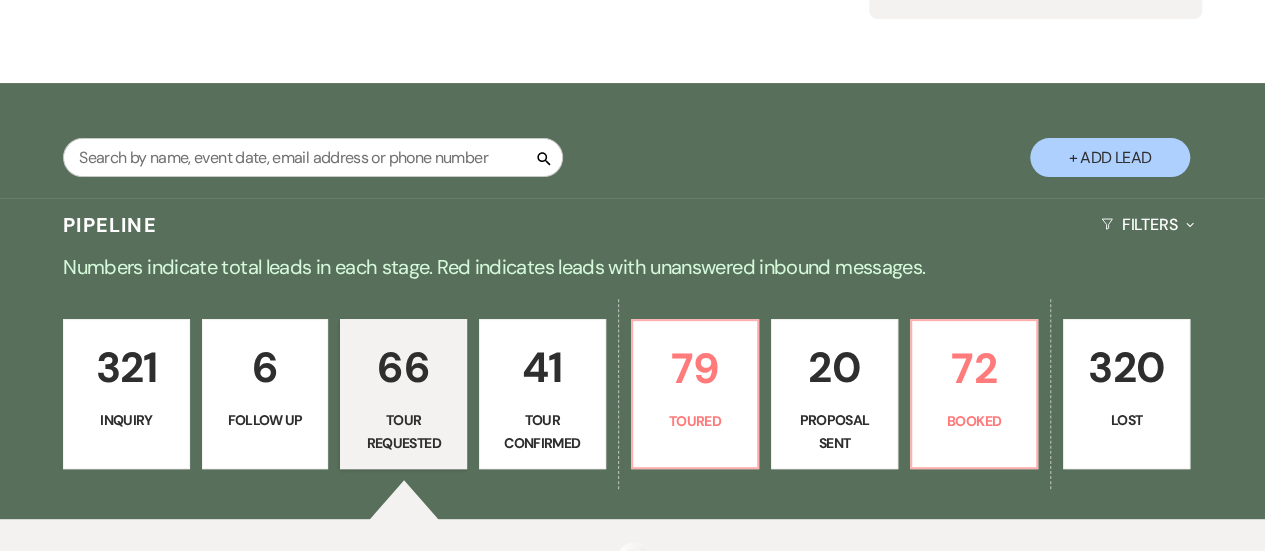 select on "2" 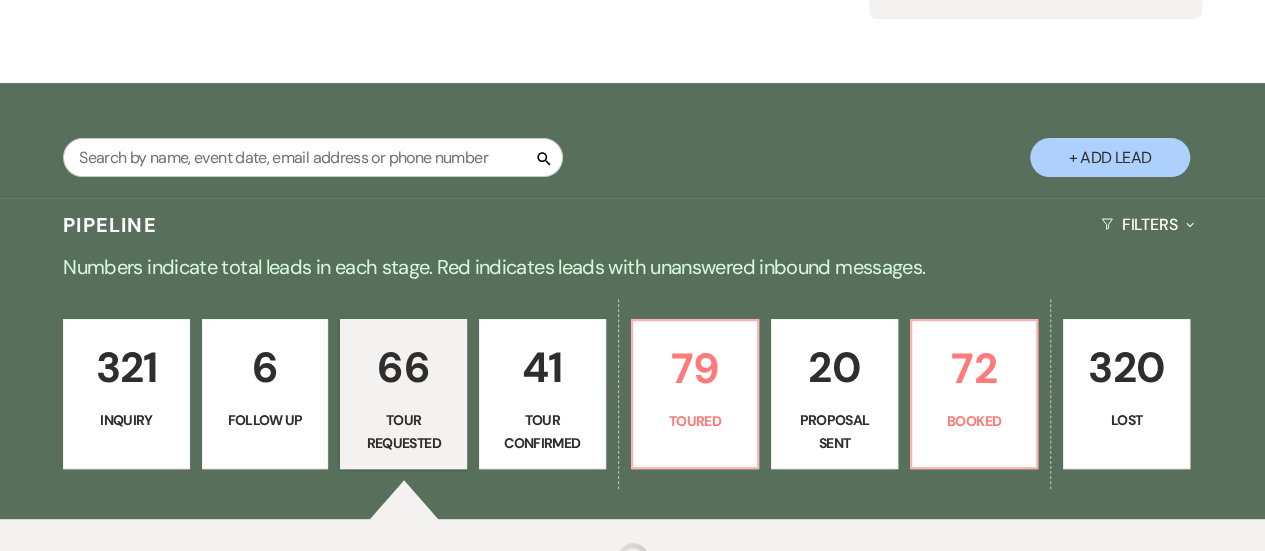 select on "2" 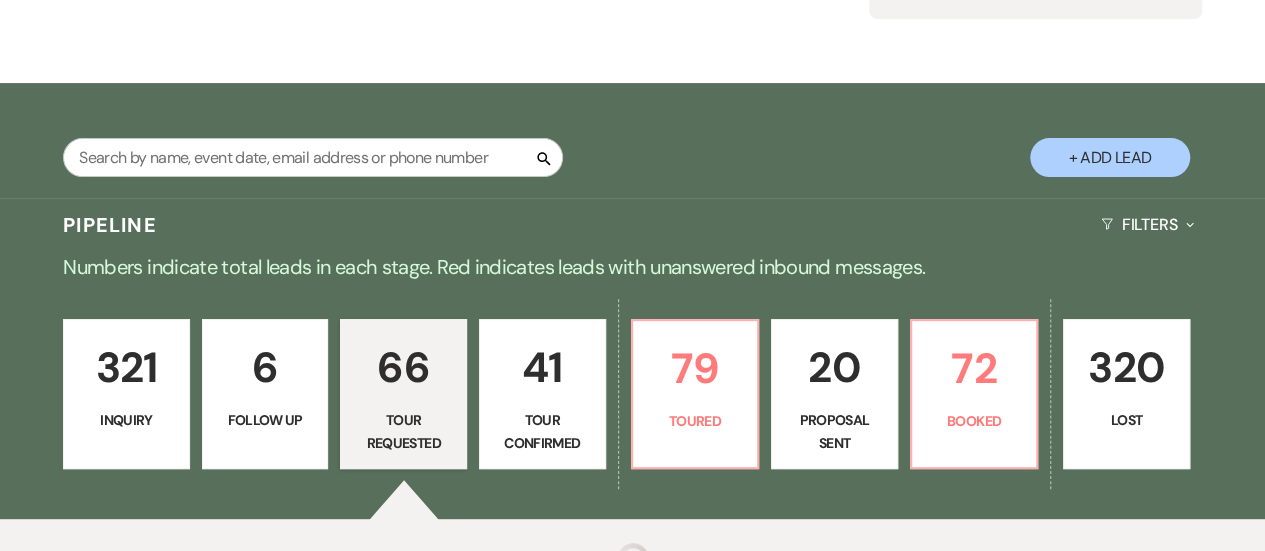 select on "2" 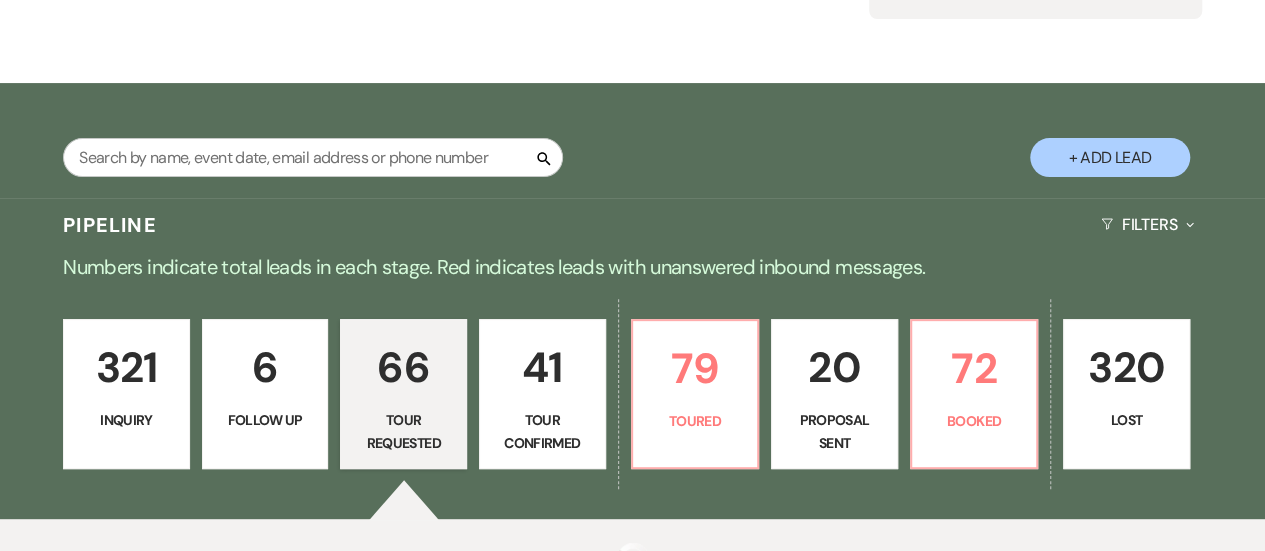 select on "2" 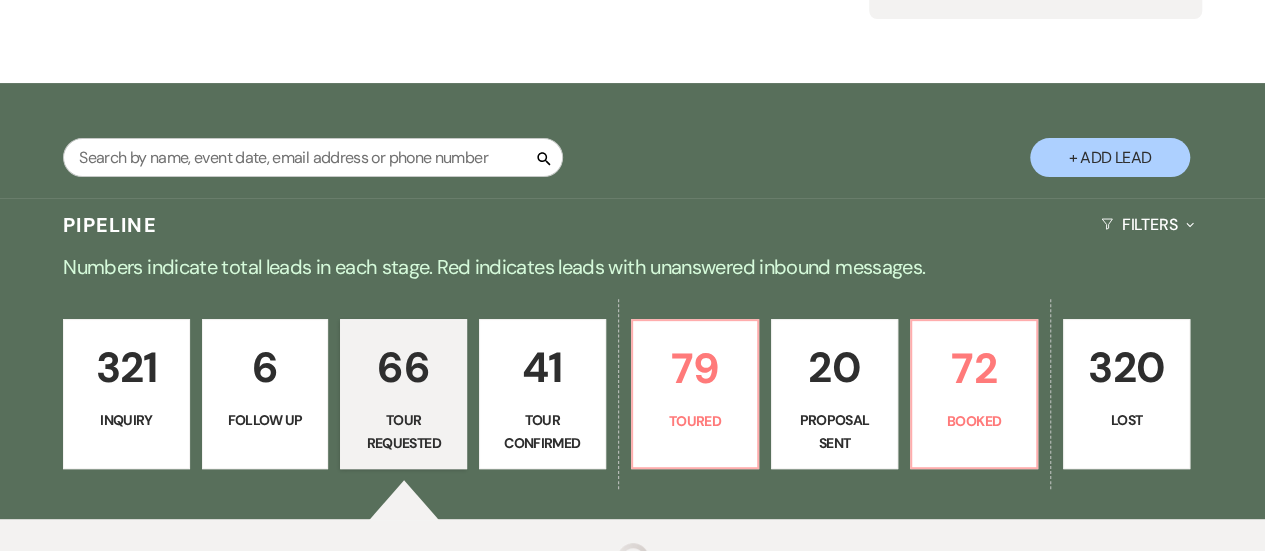 select on "2" 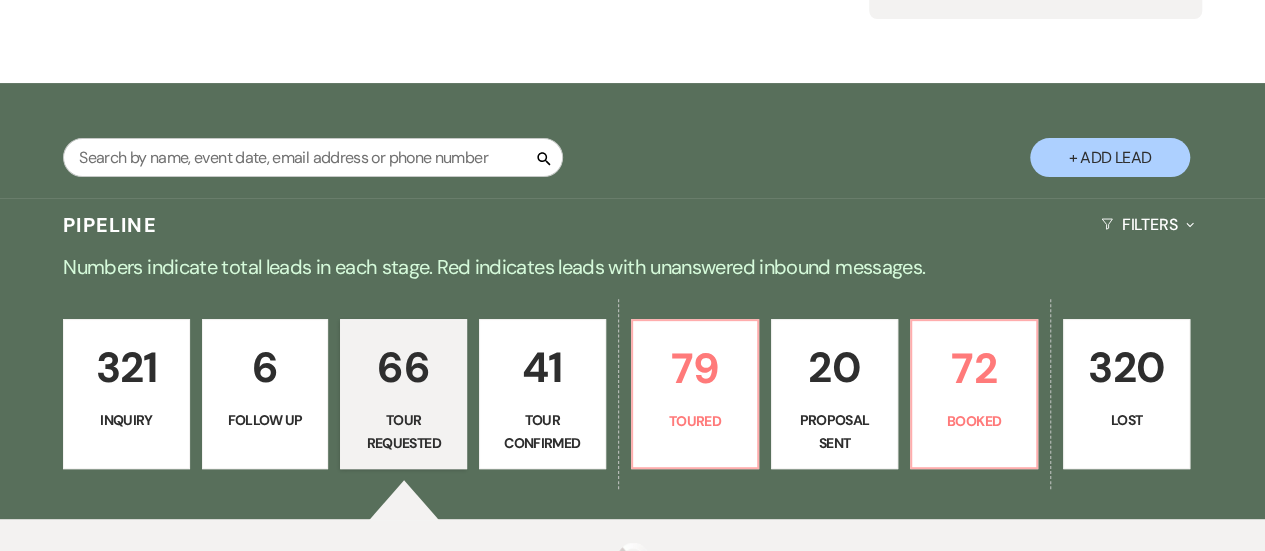 select on "2" 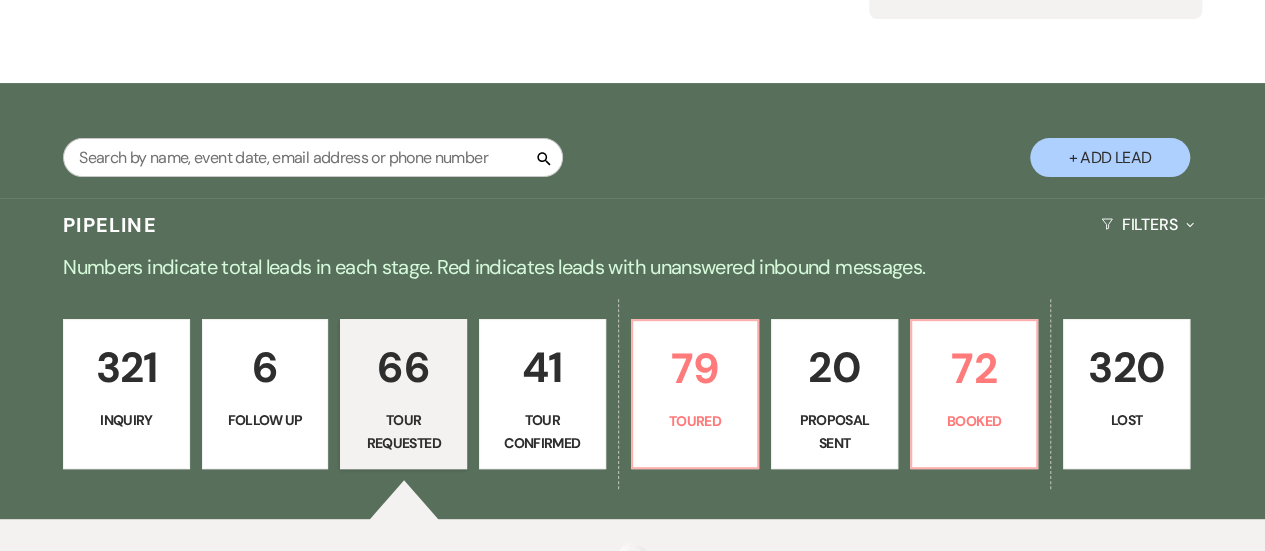 select on "2" 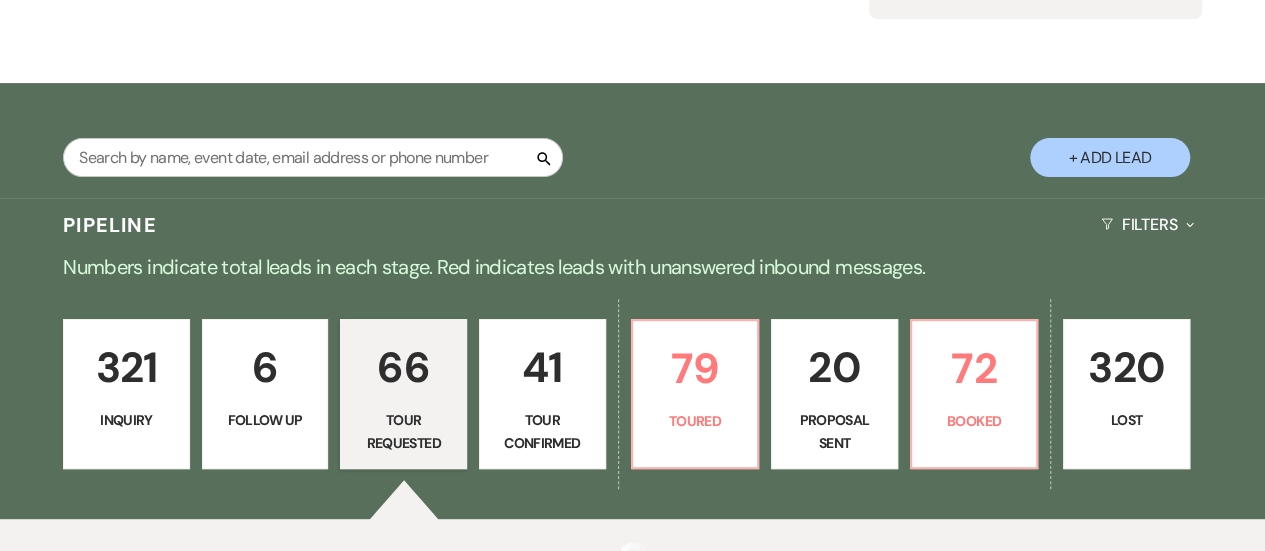 select on "2" 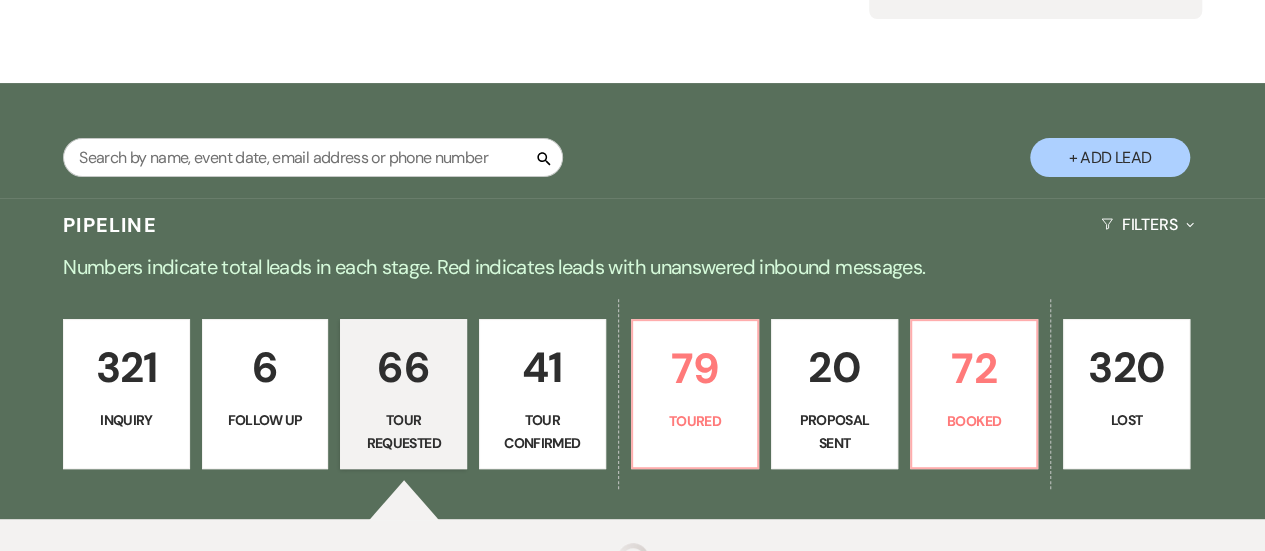 select on "2" 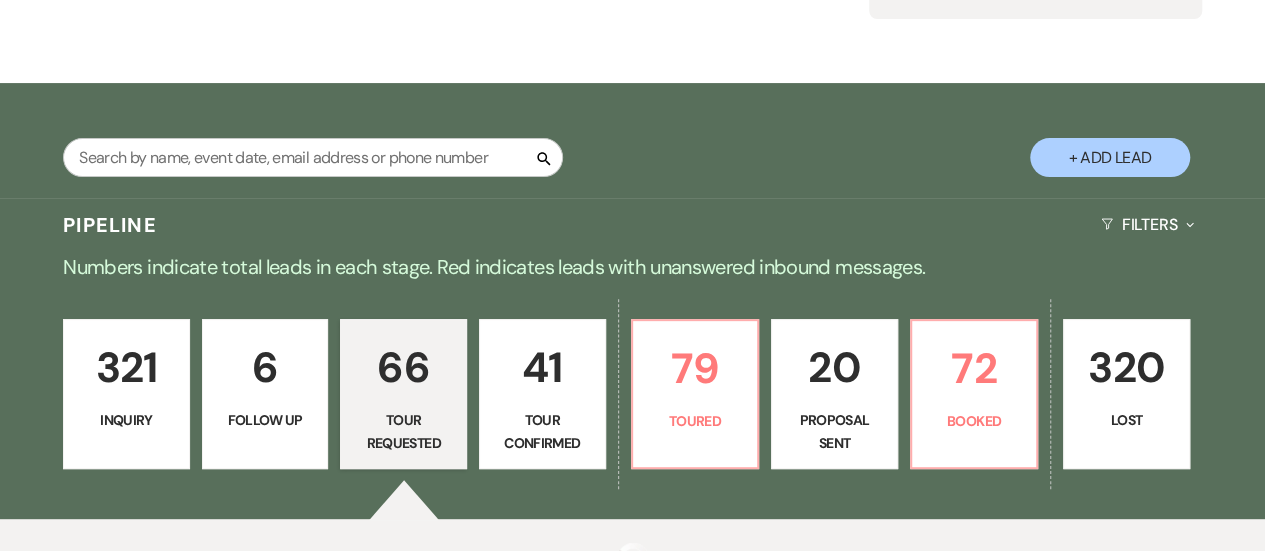 select on "2" 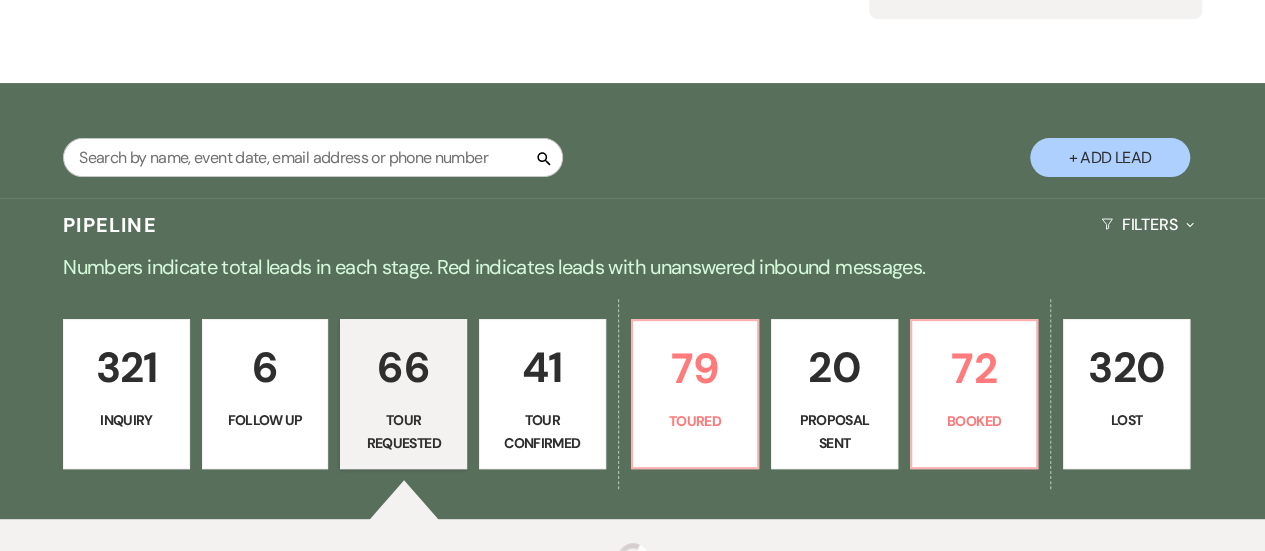 select on "2" 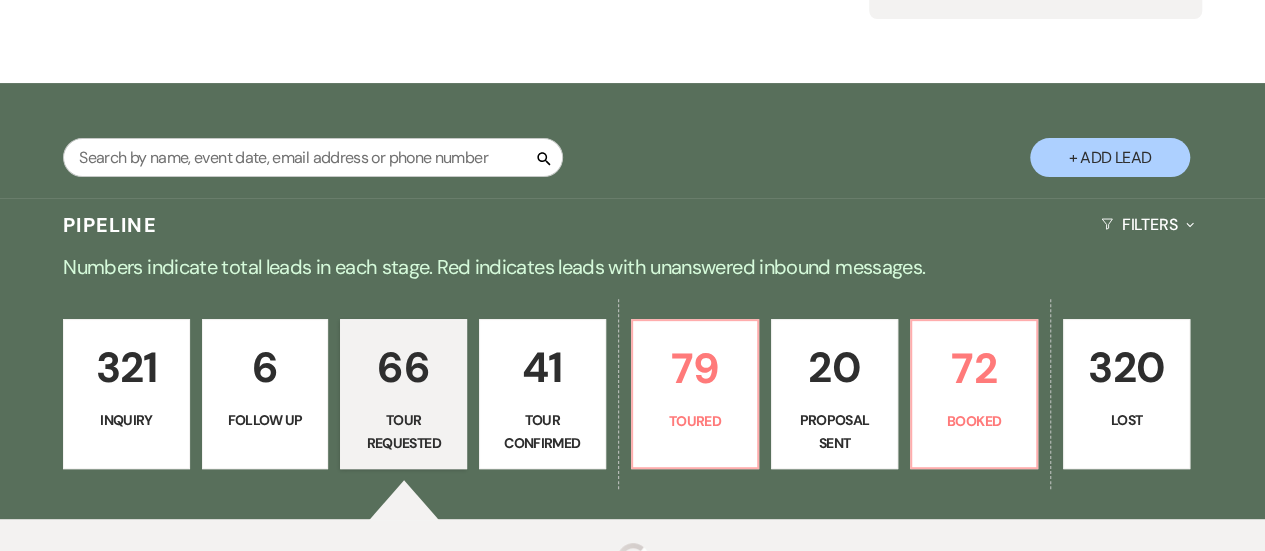 select on "2" 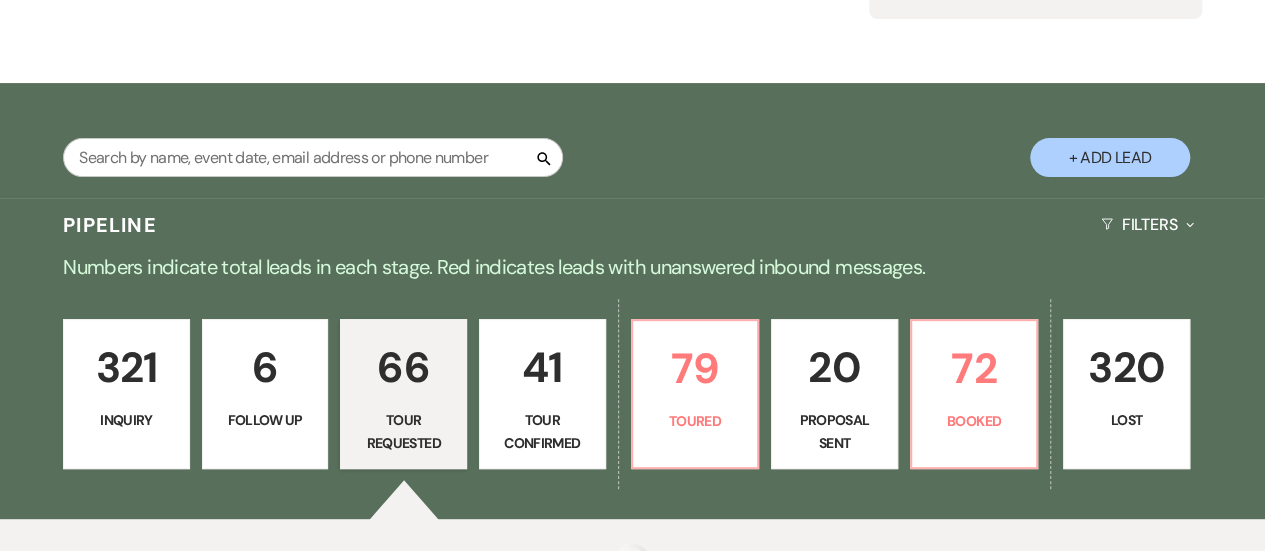 select on "2" 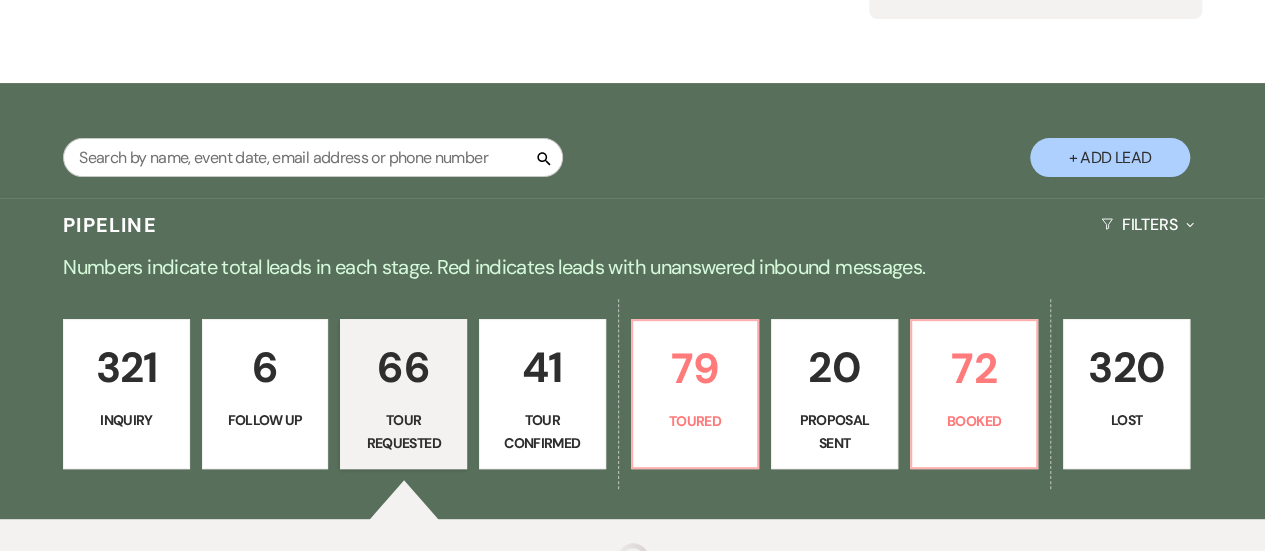 select on "2" 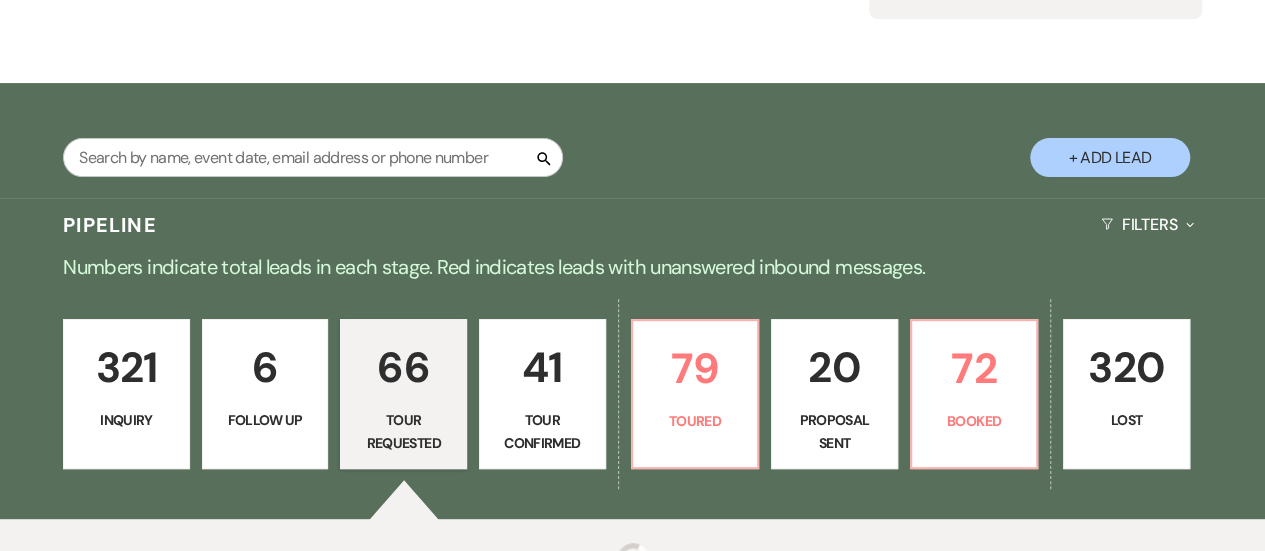 select on "2" 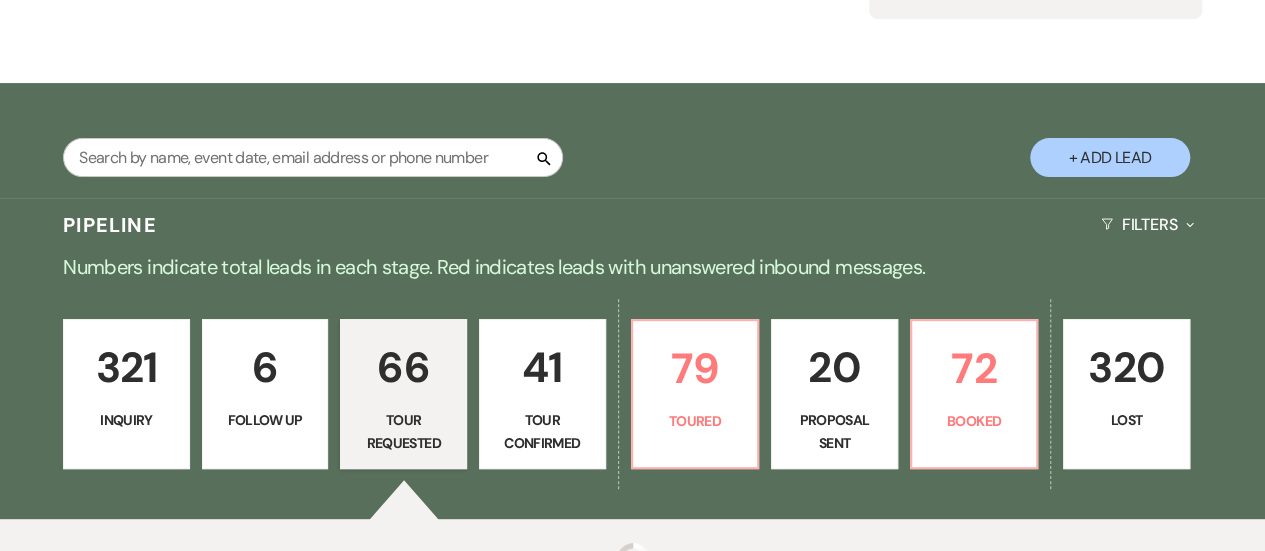 select on "2" 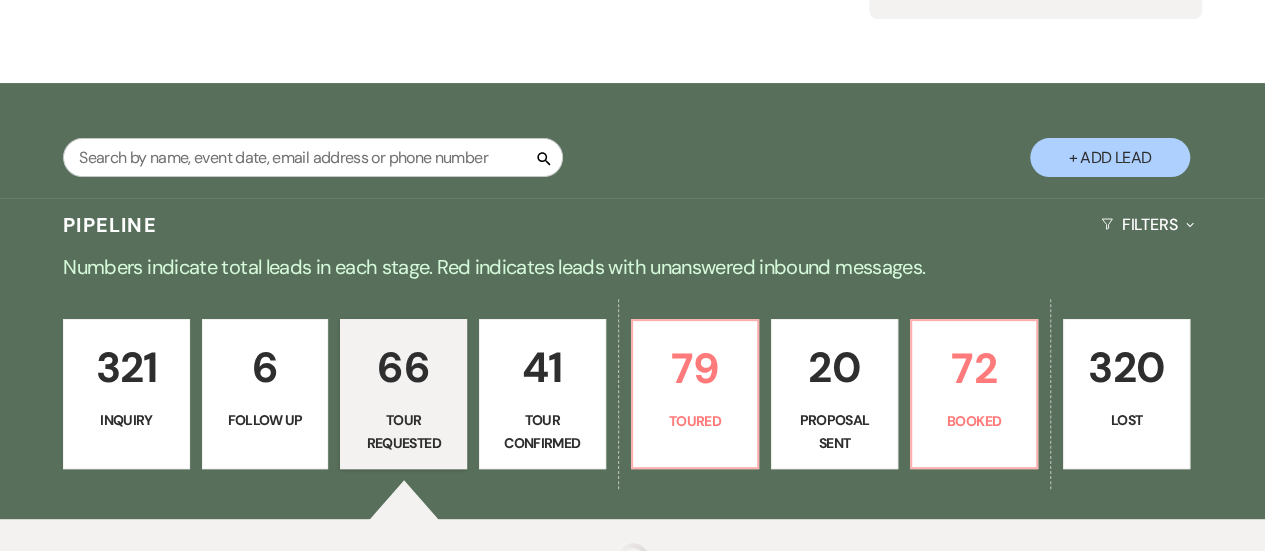 select on "2" 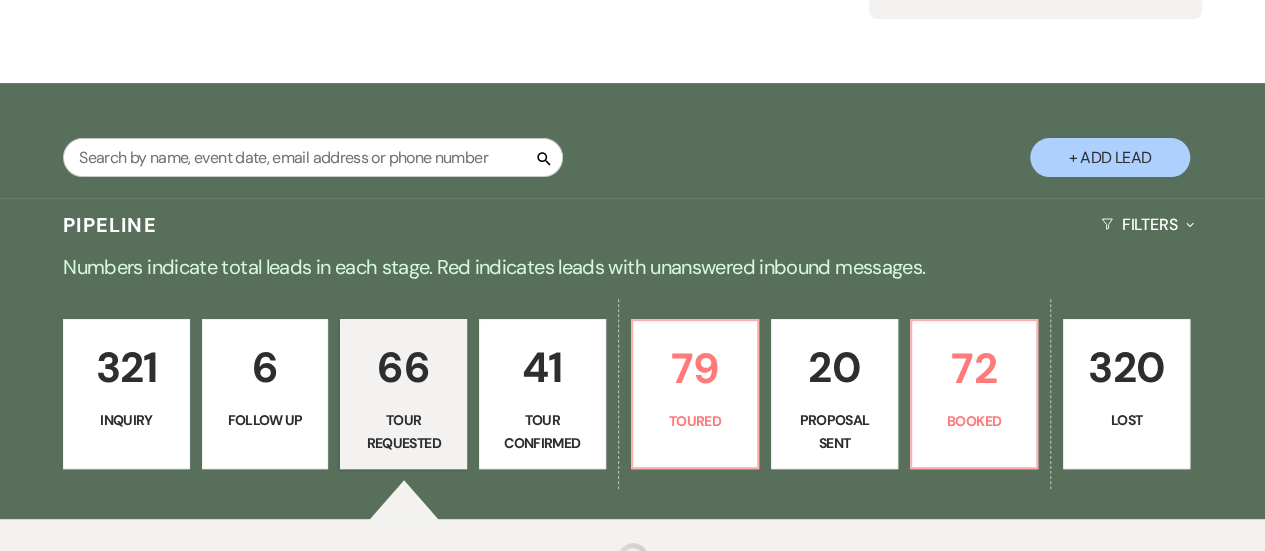 select on "2" 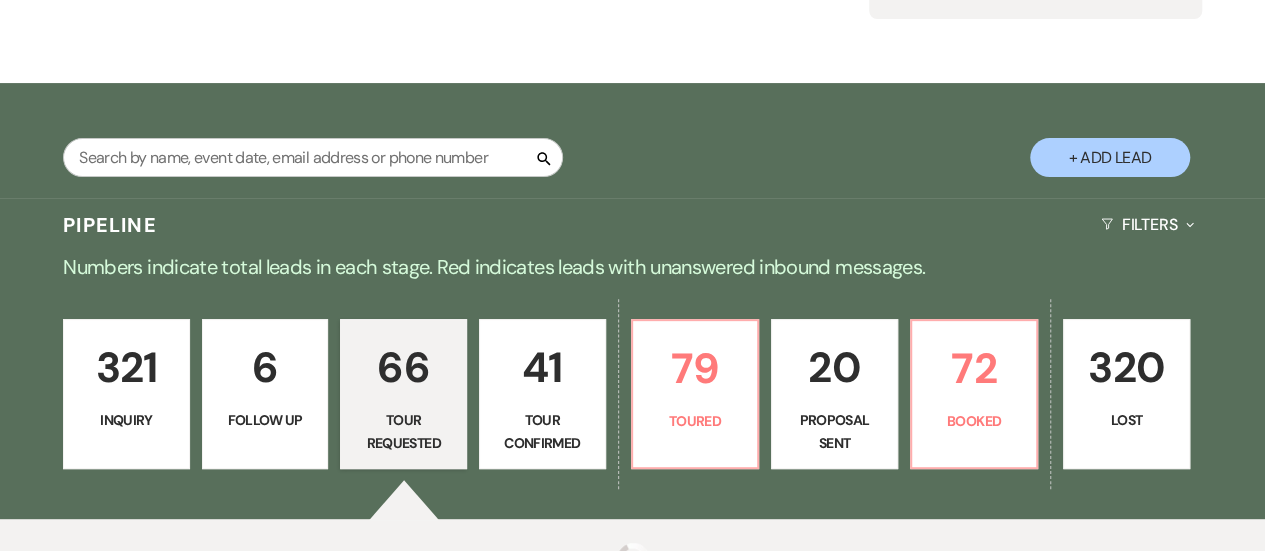 select on "2" 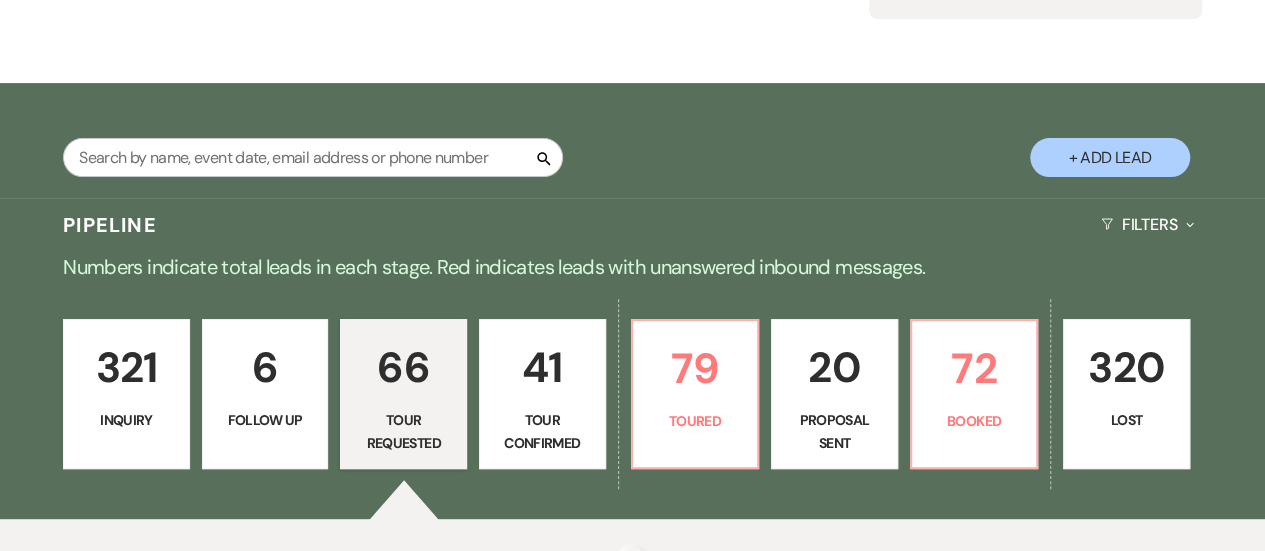 select on "2" 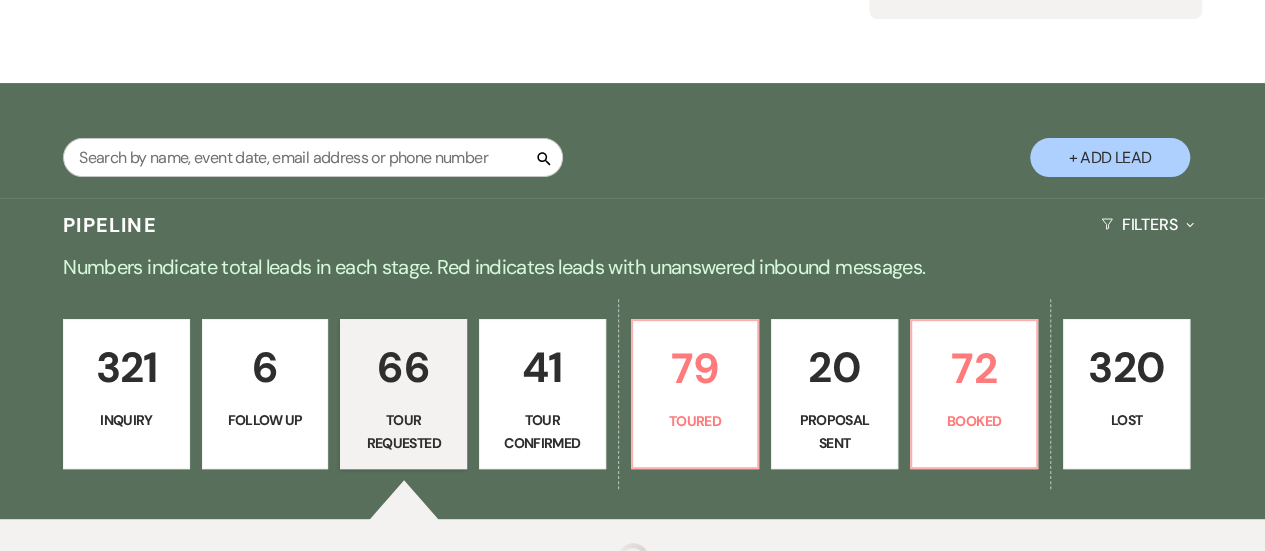 select on "2" 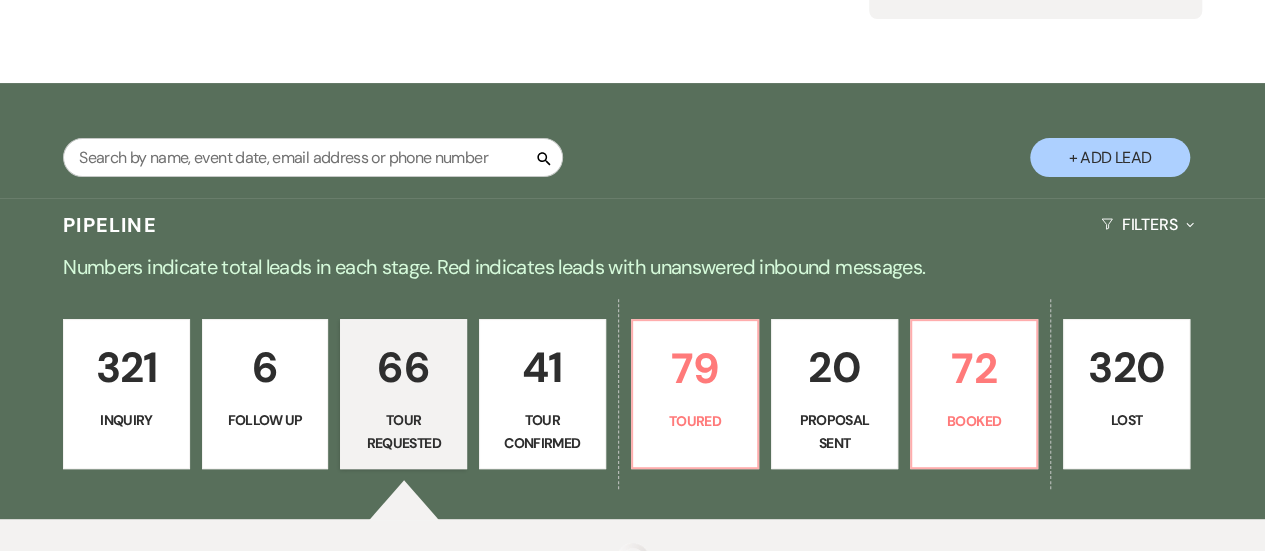 select on "2" 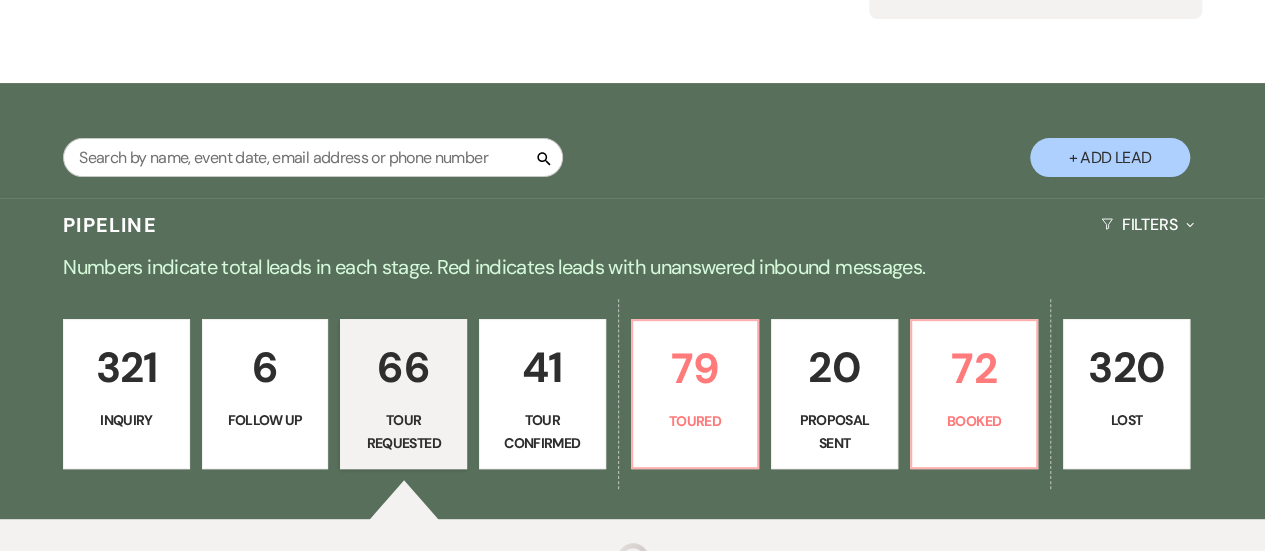 select on "2" 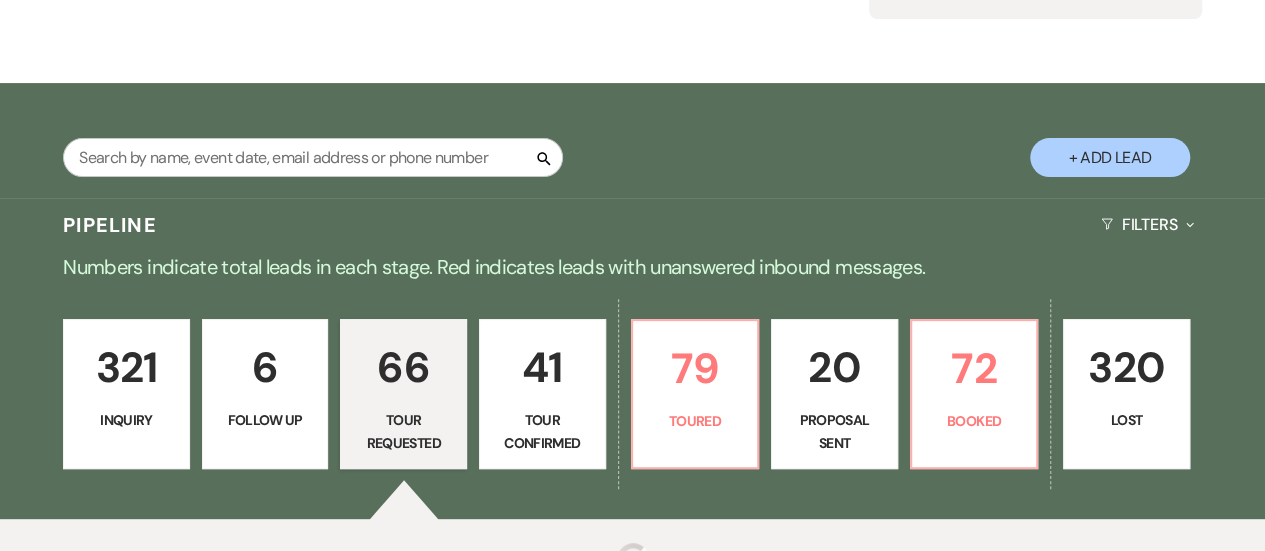 select on "2" 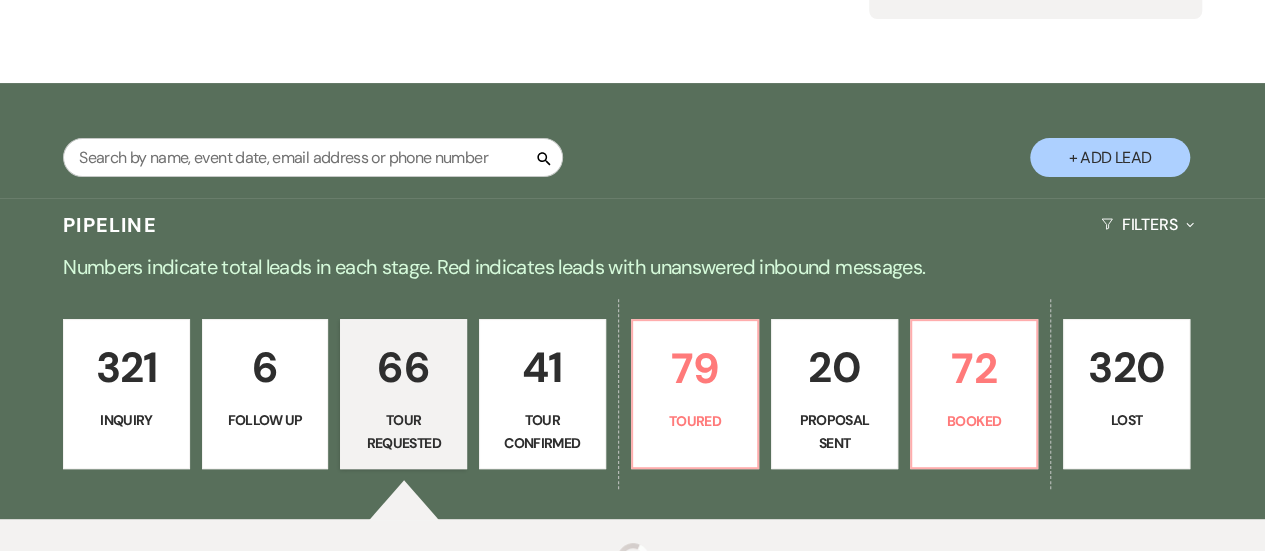 select on "2" 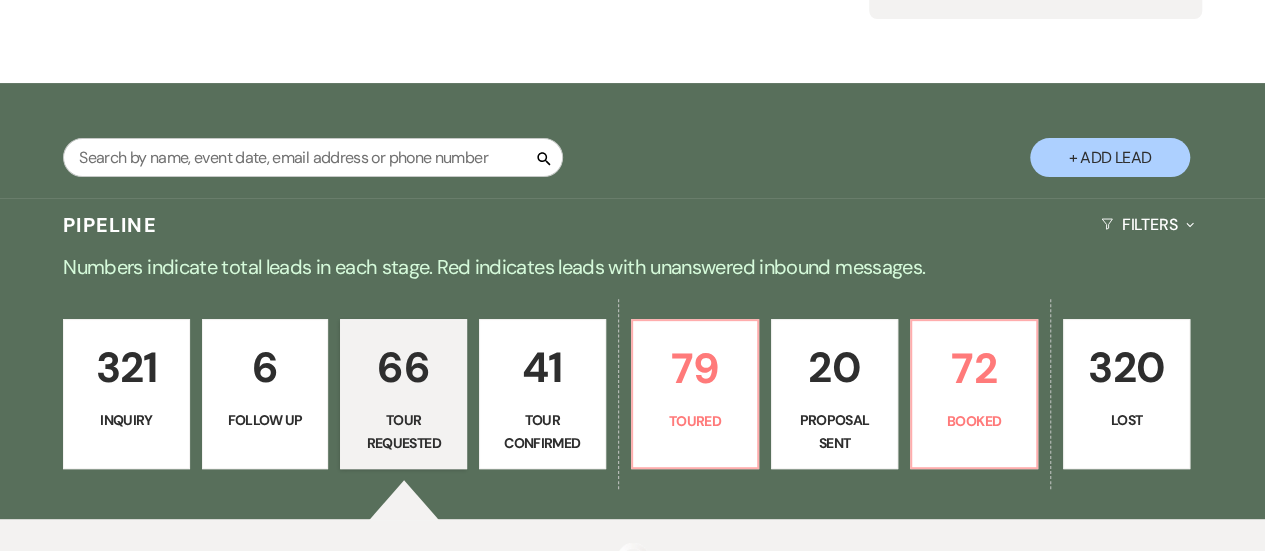 select on "2" 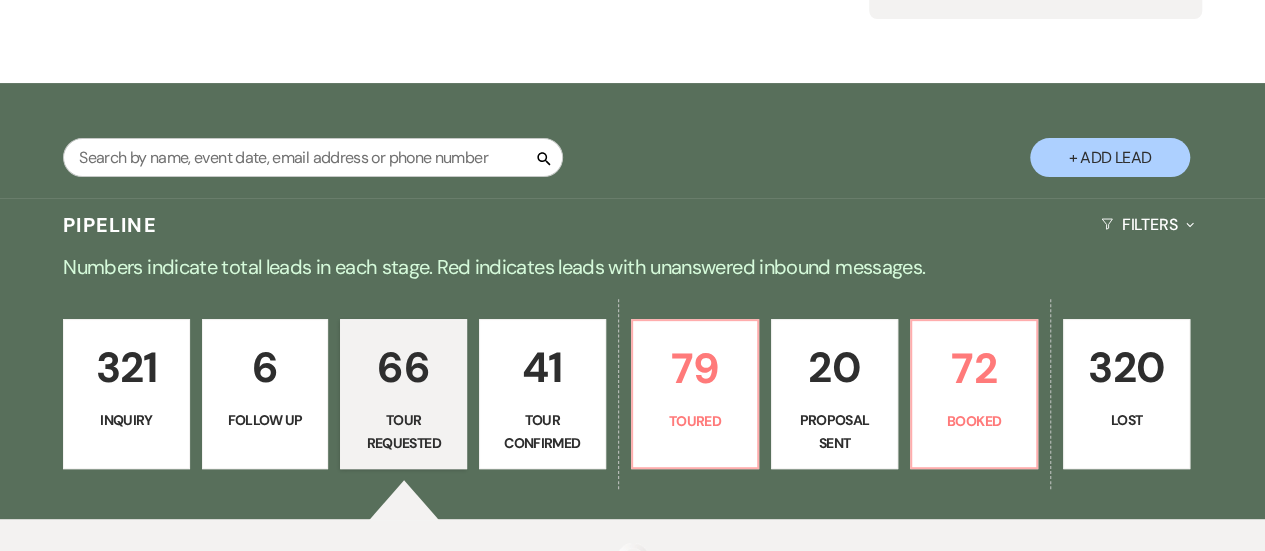 select on "2" 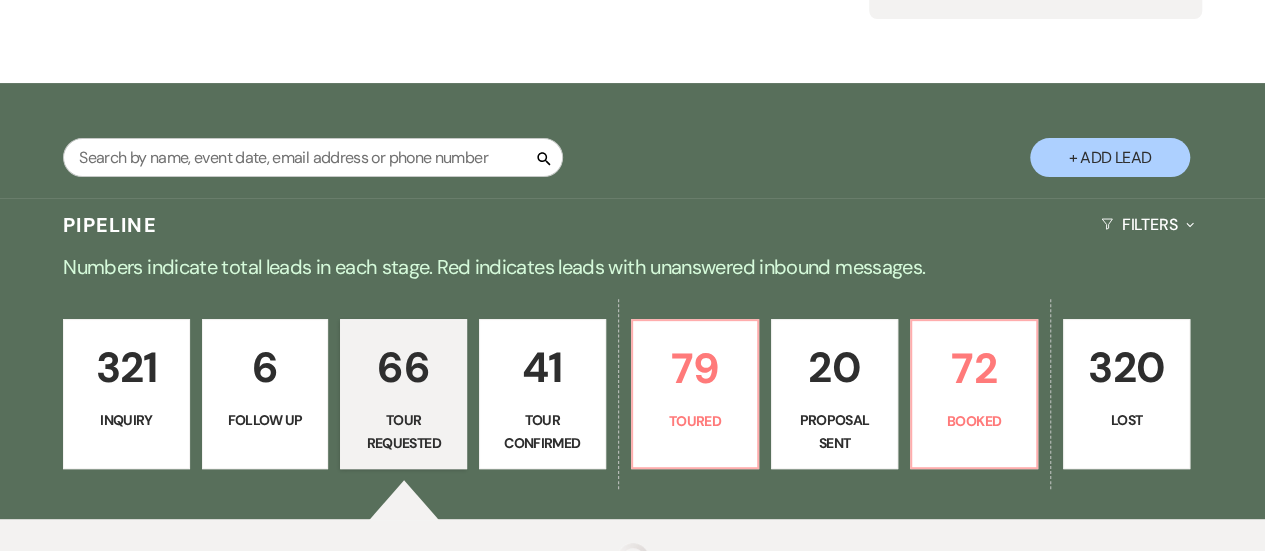 select on "2" 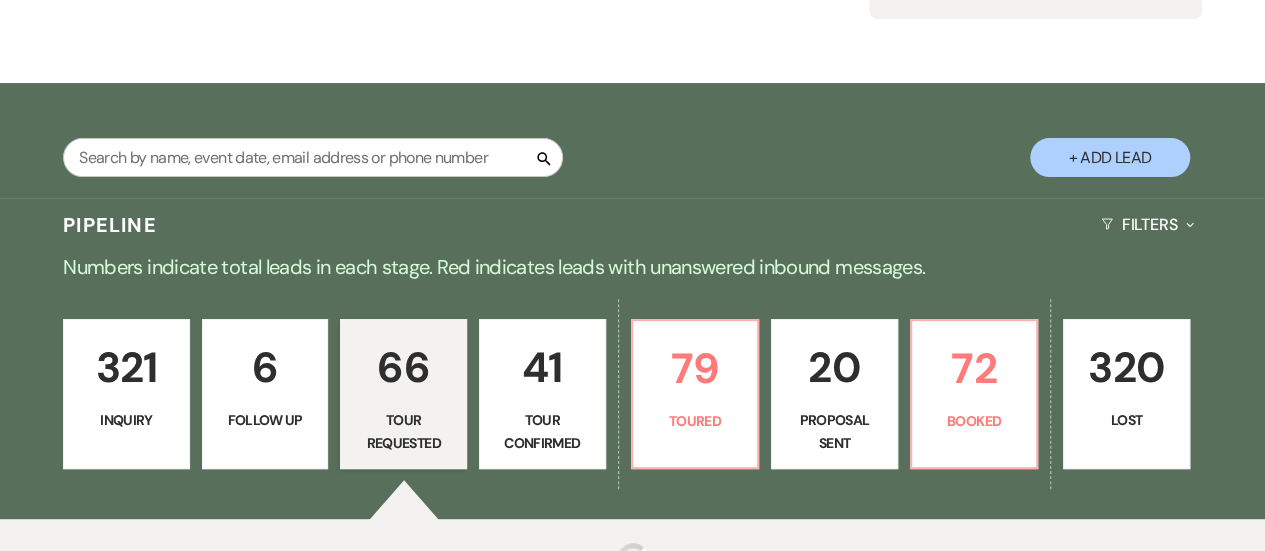 select on "2" 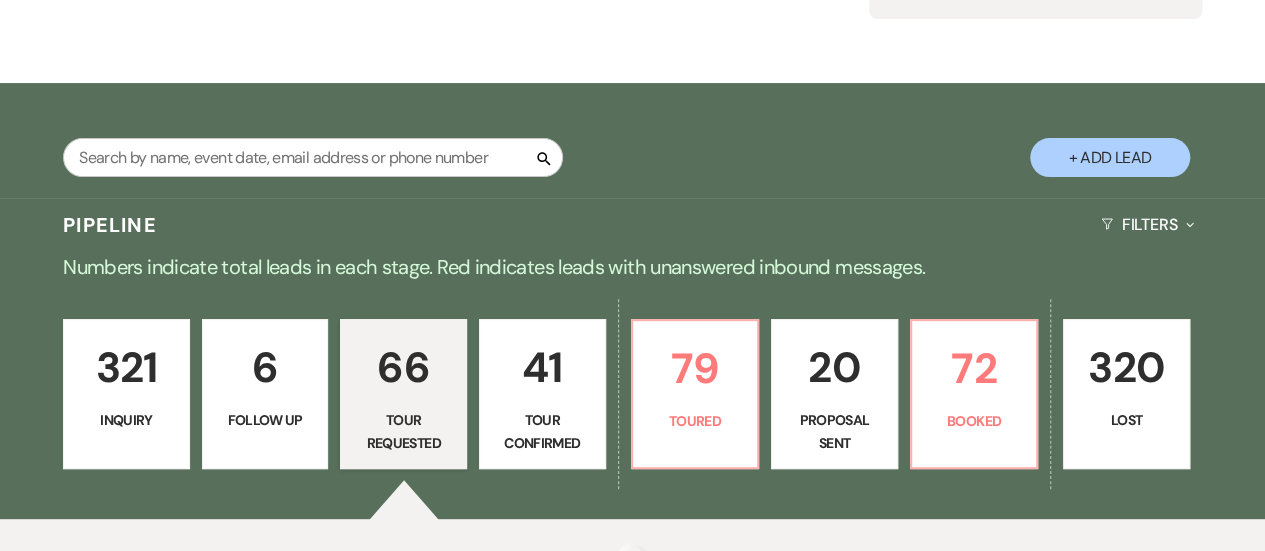 select on "2" 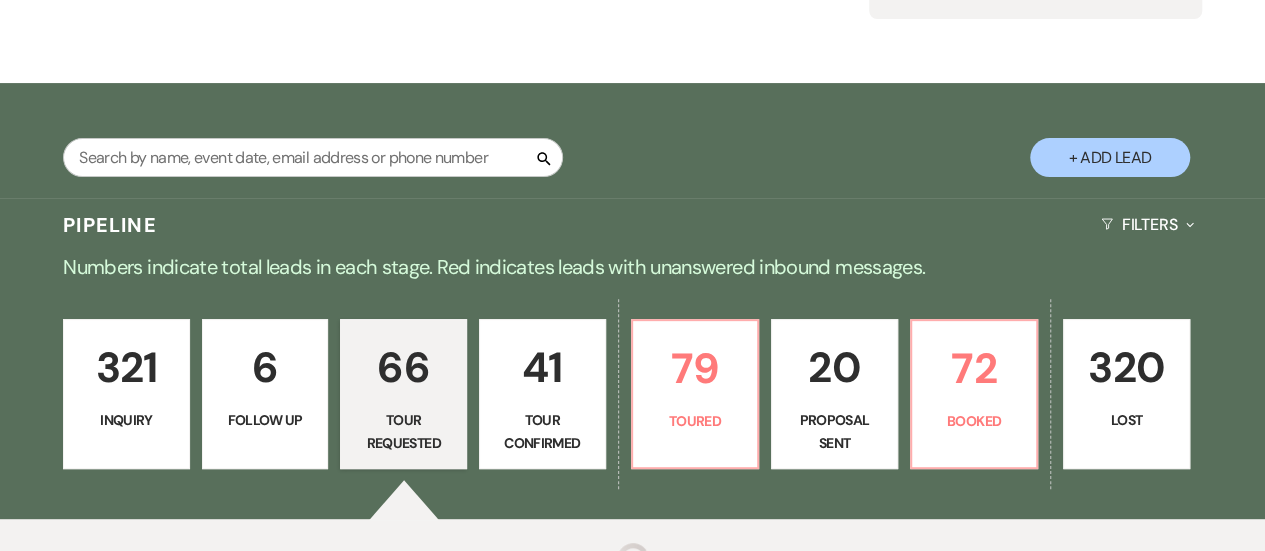 select on "2" 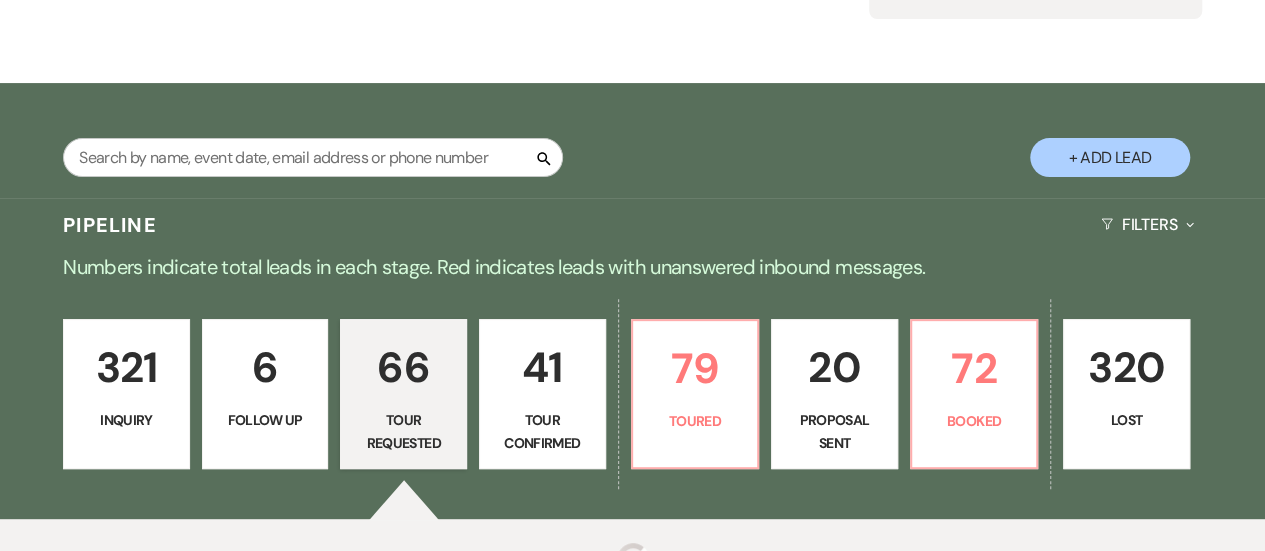 select on "2" 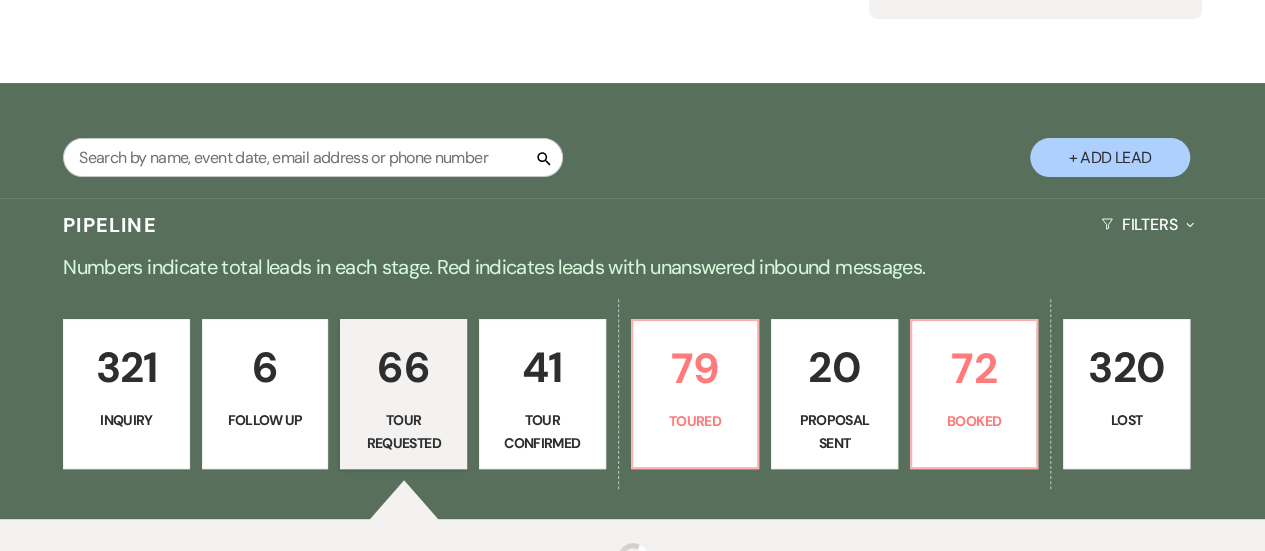 select on "2" 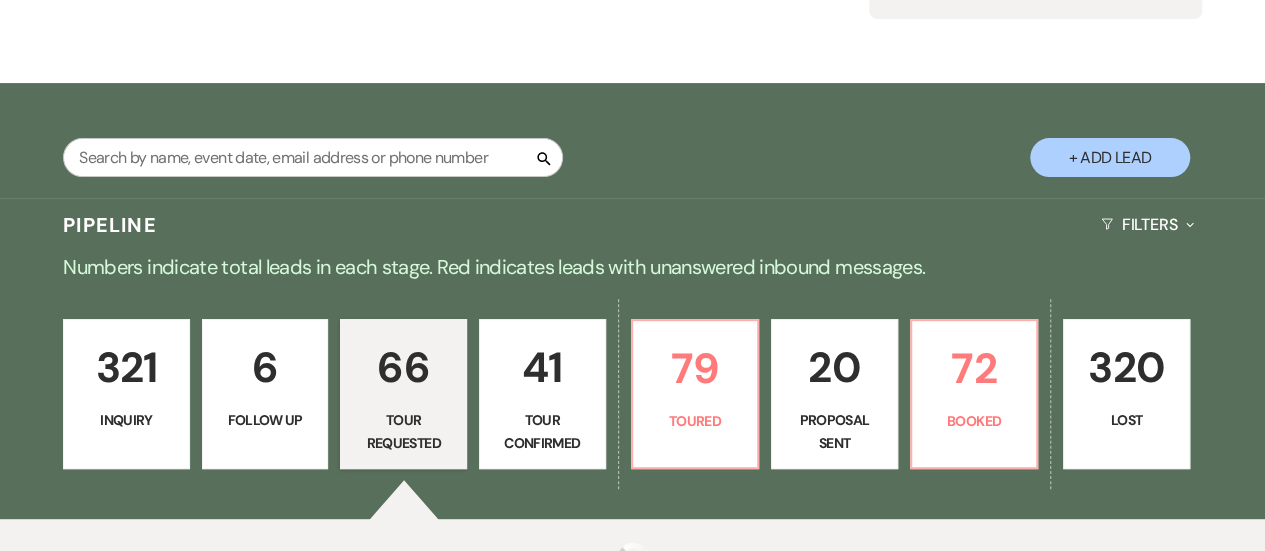 select on "2" 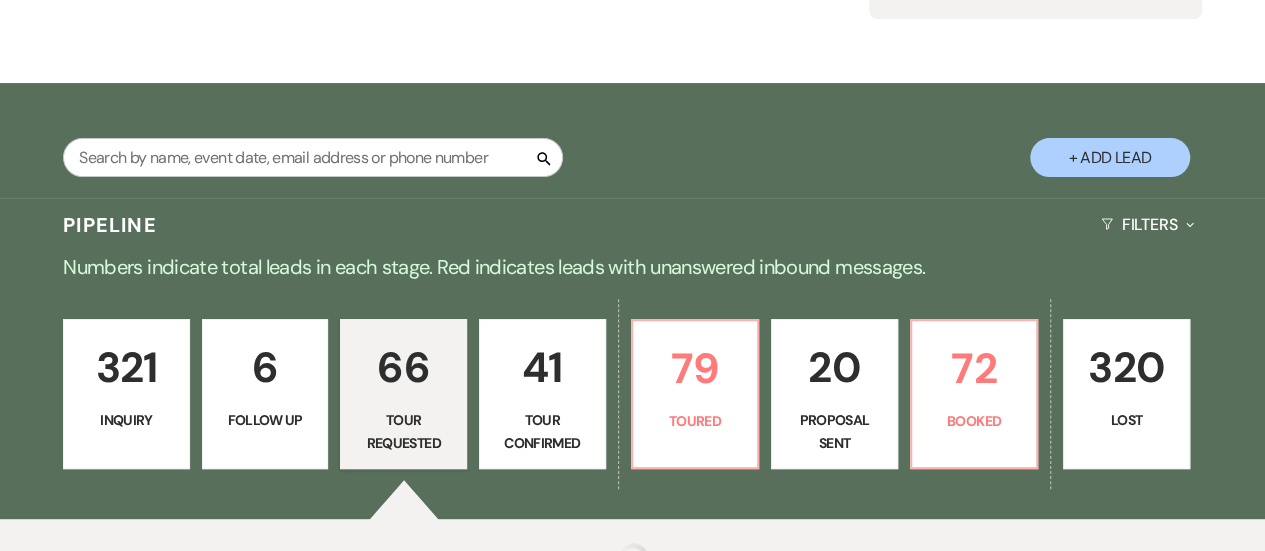 select on "2" 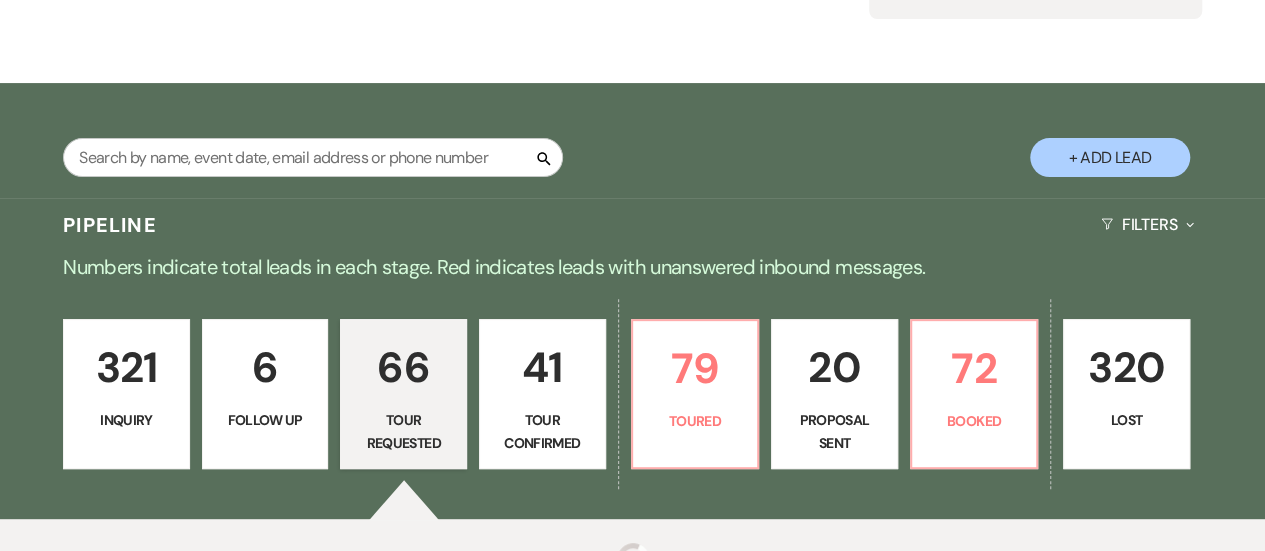 select on "2" 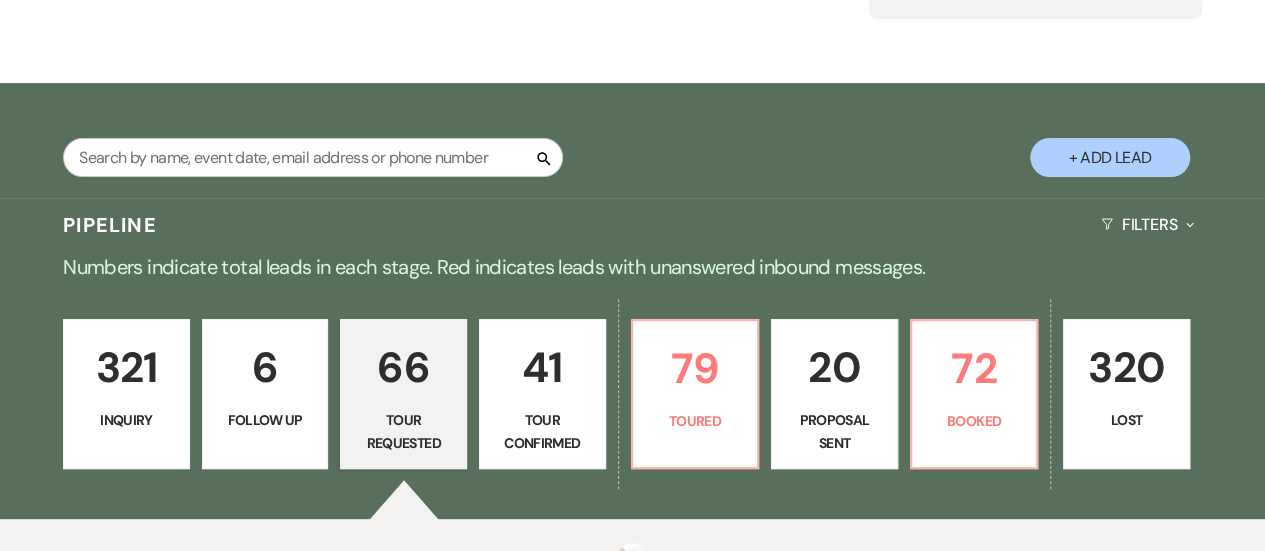 select on "2" 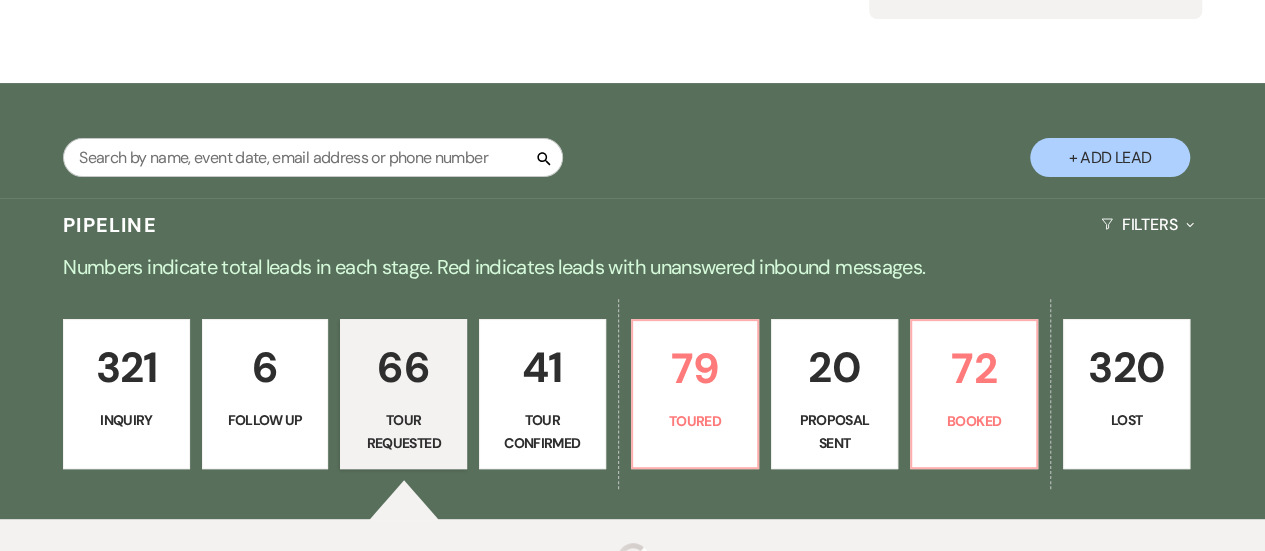 select on "2" 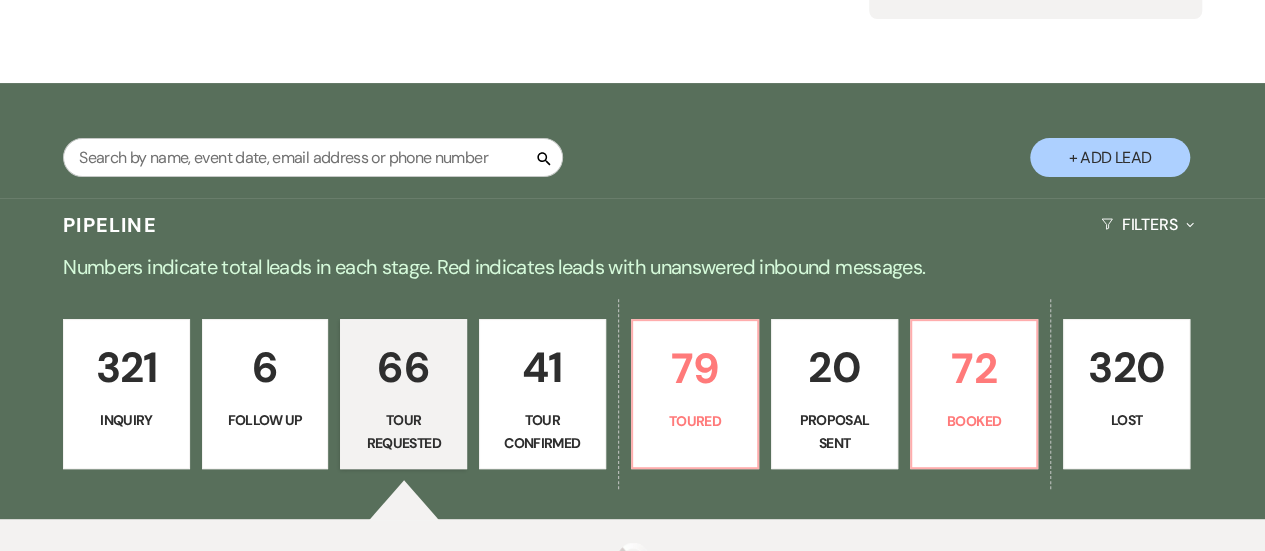 select on "2" 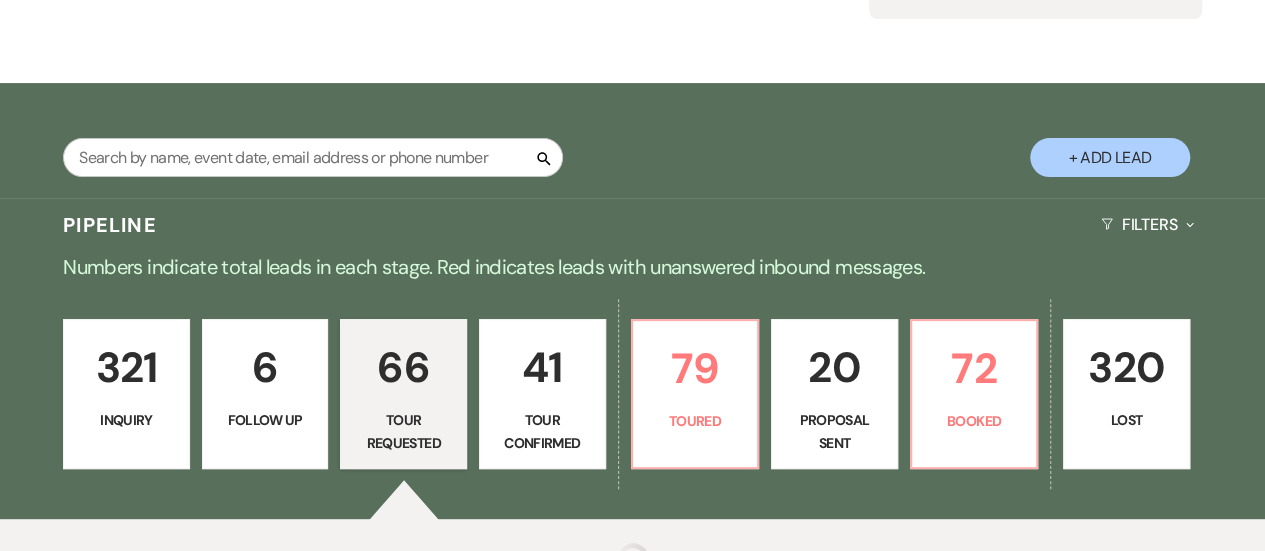 select on "2" 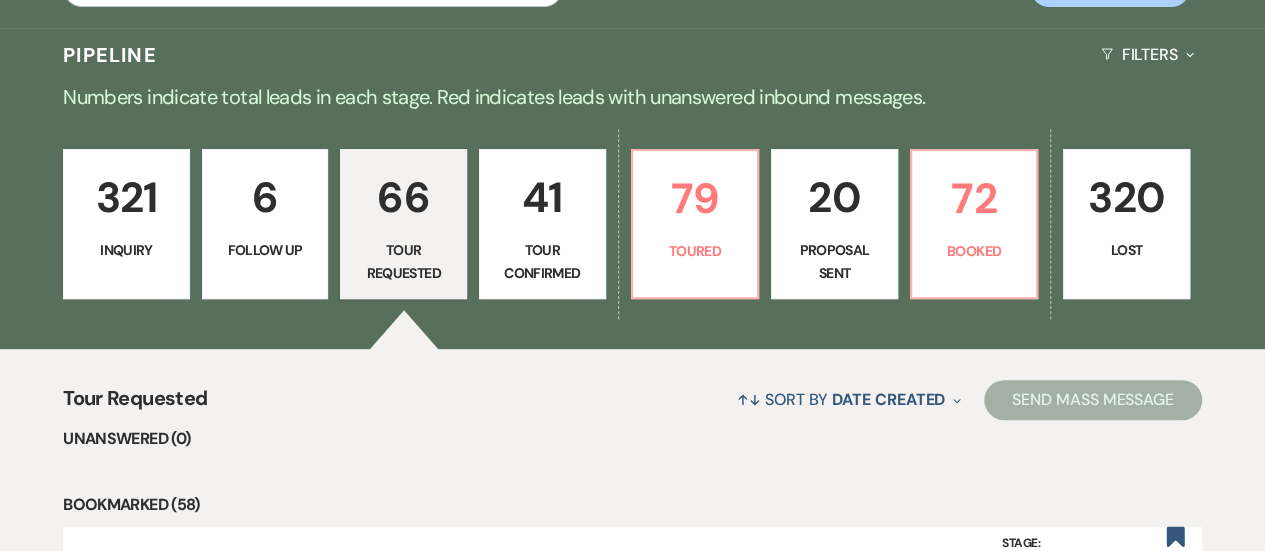 scroll, scrollTop: 398, scrollLeft: 0, axis: vertical 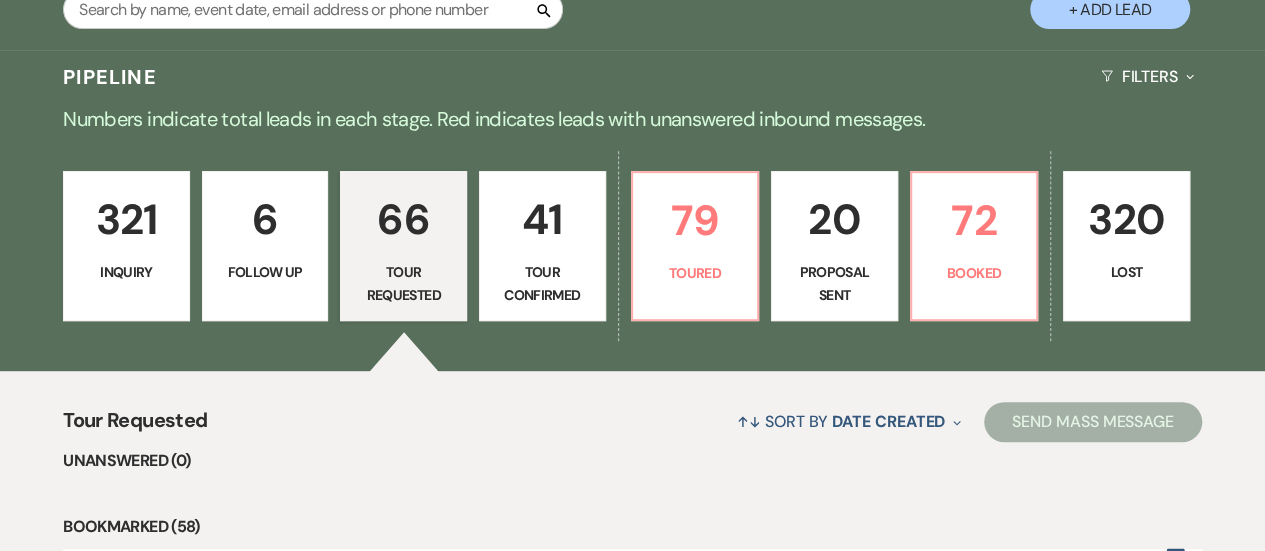 click on "Inquiry" at bounding box center (126, 272) 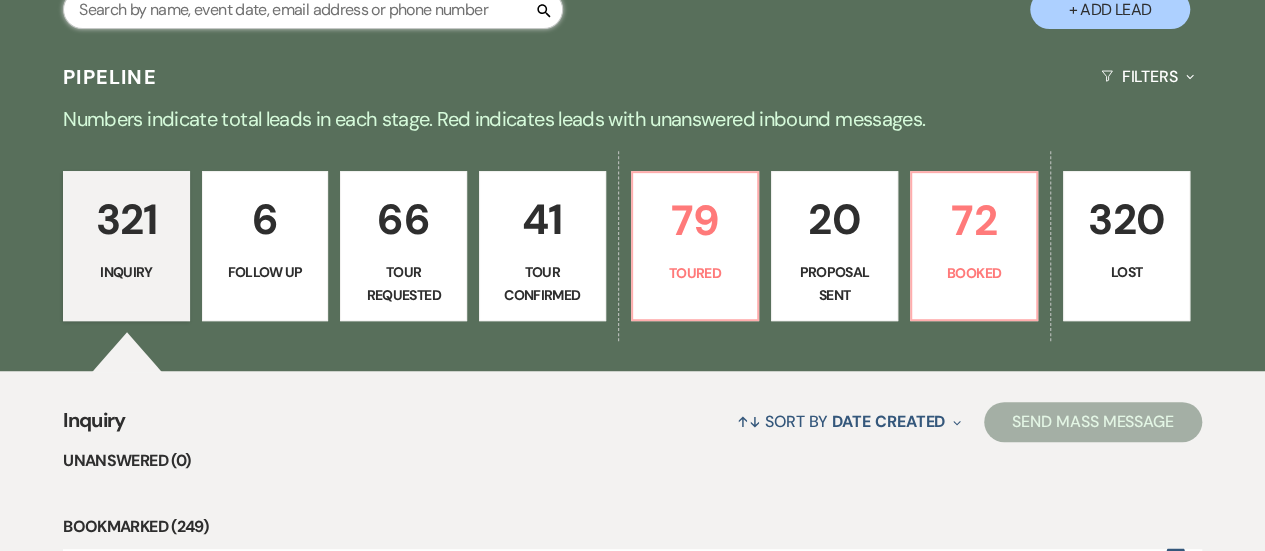 click at bounding box center (313, 9) 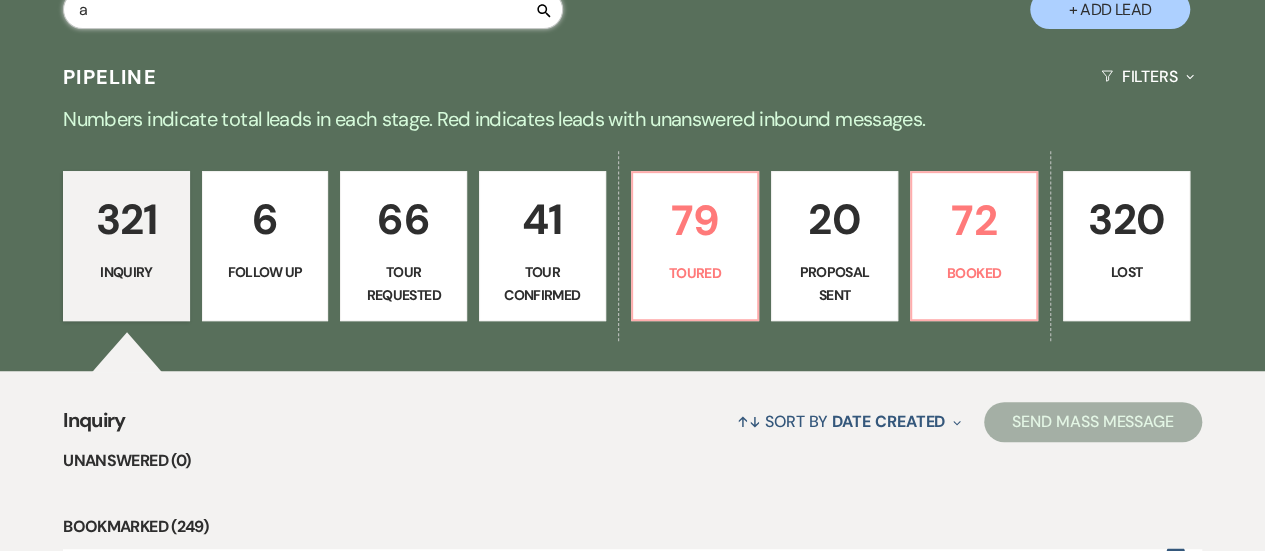 scroll, scrollTop: 396, scrollLeft: 0, axis: vertical 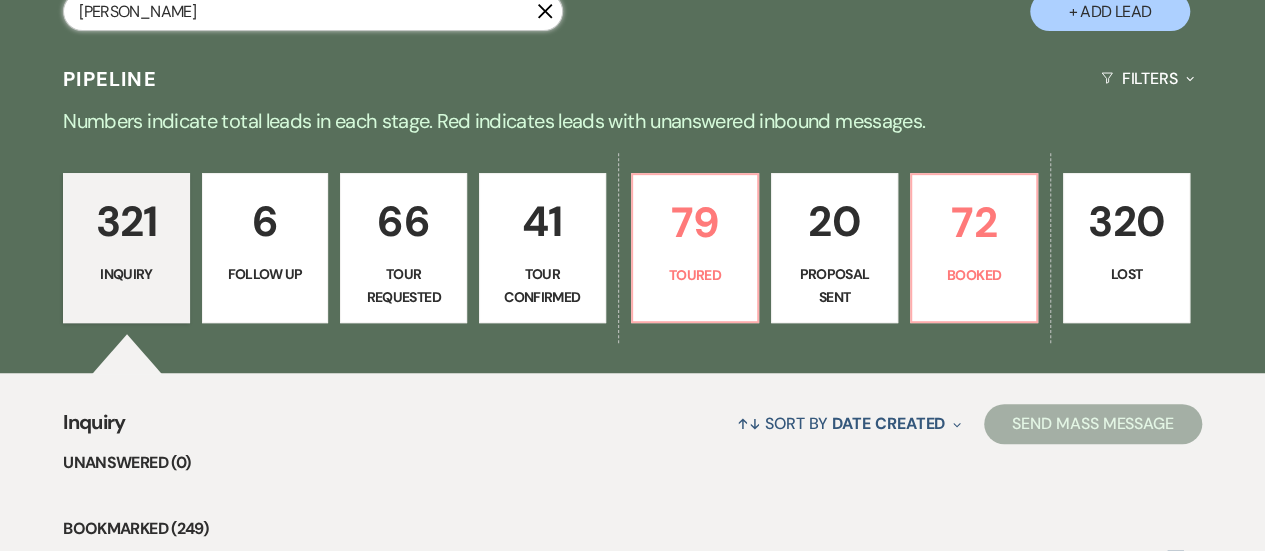 type on "ashley" 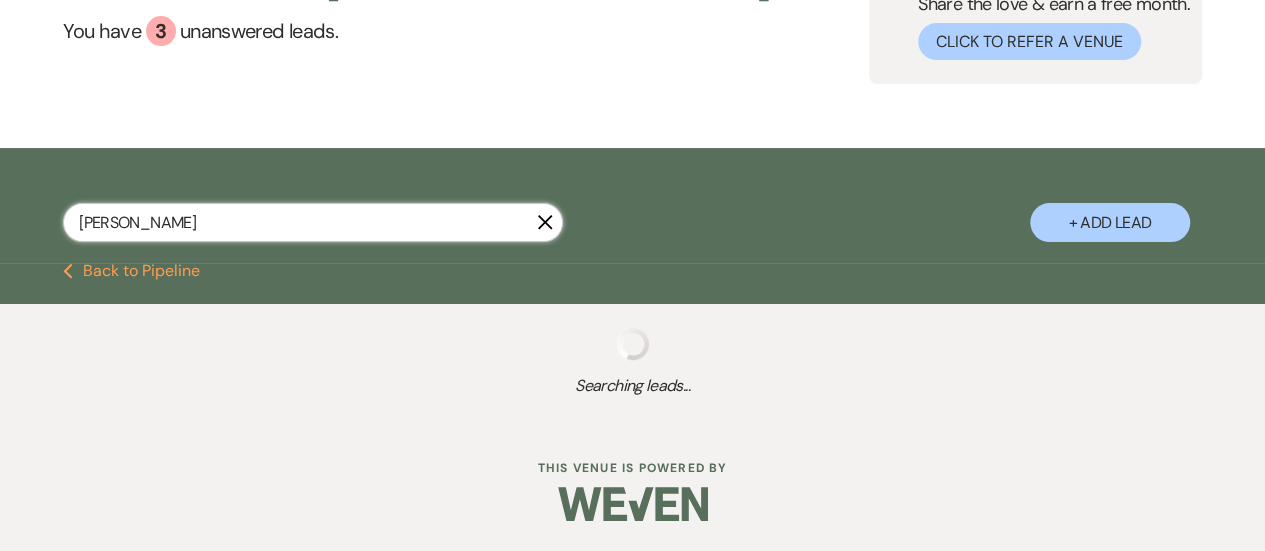scroll, scrollTop: 396, scrollLeft: 0, axis: vertical 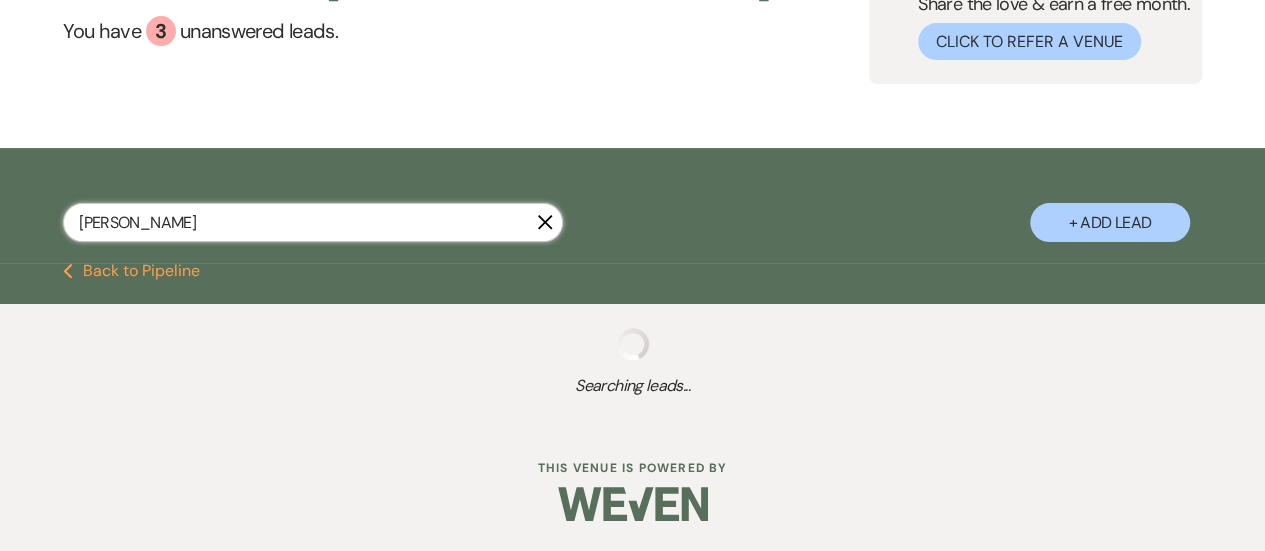 select on "2" 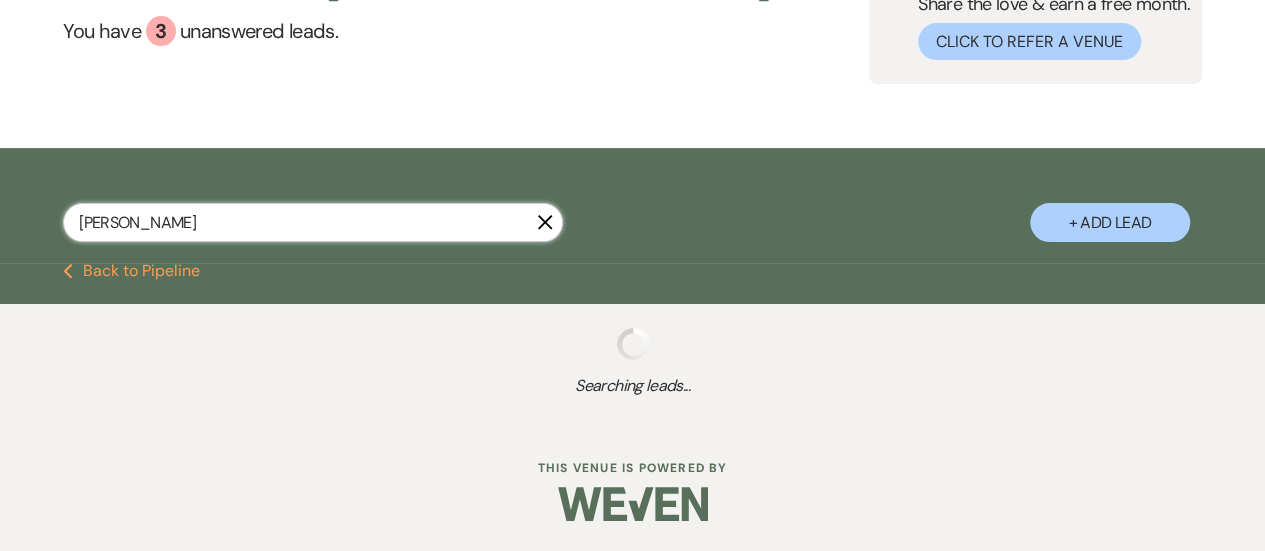 select on "5" 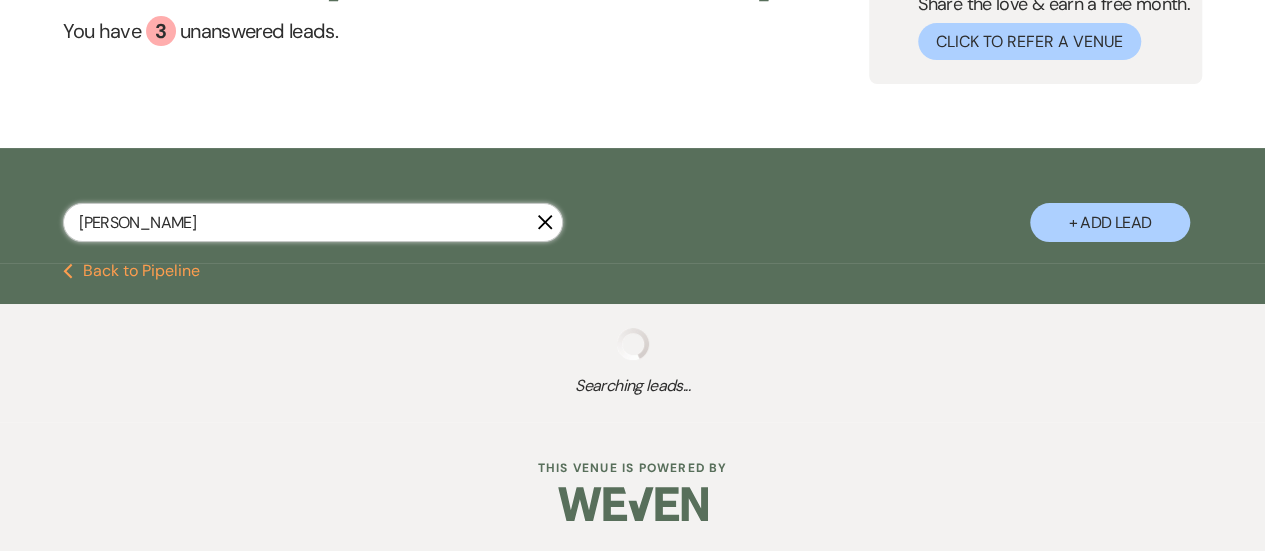 select on "2" 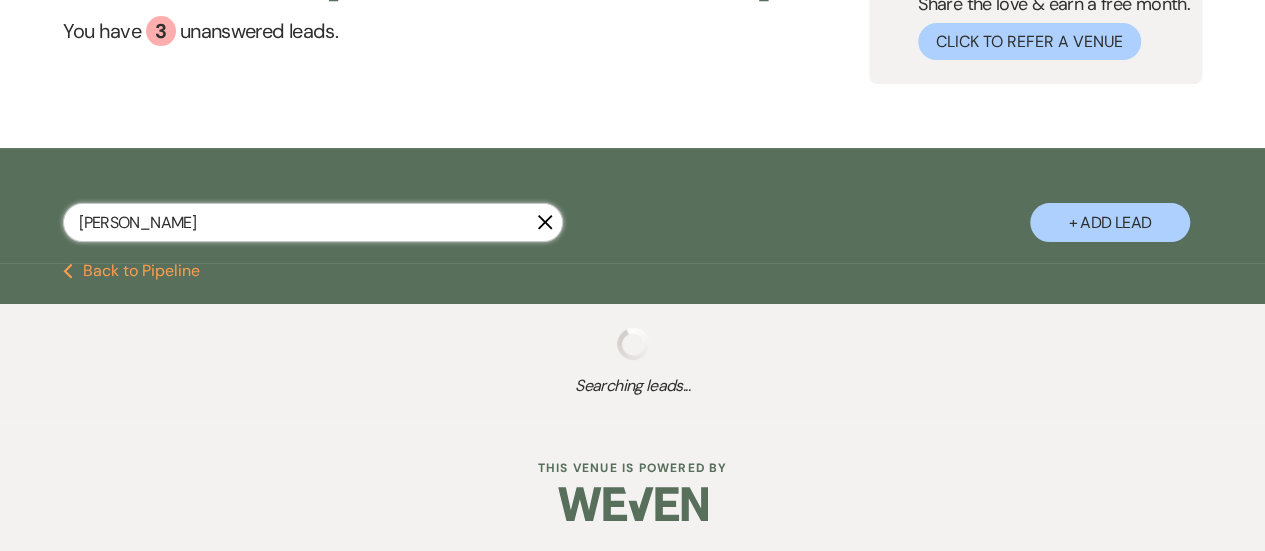 select on "6" 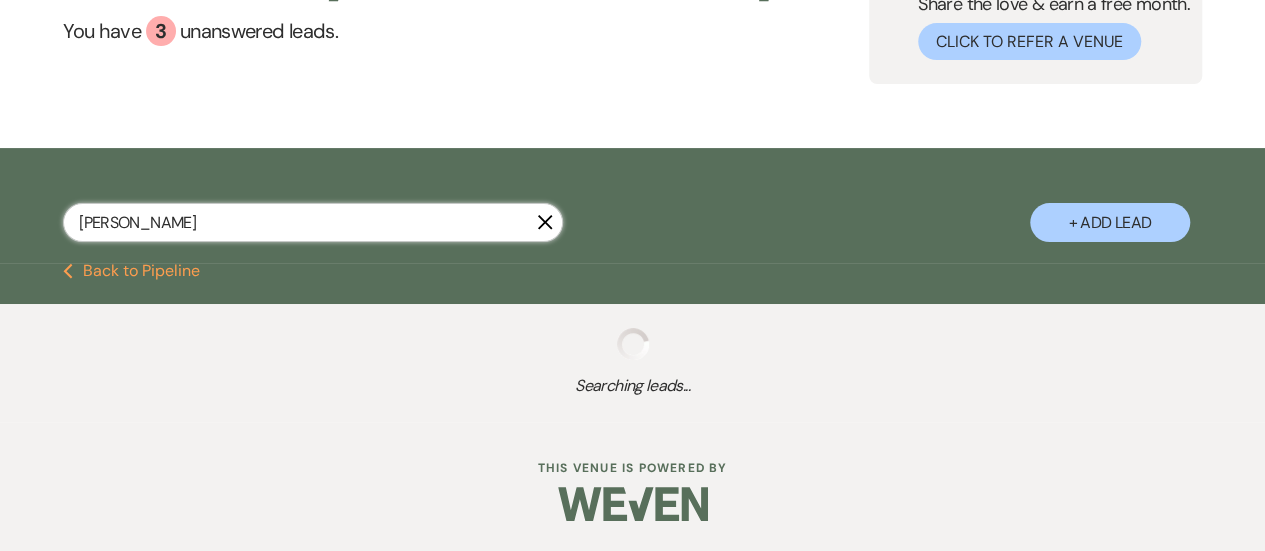 select on "8" 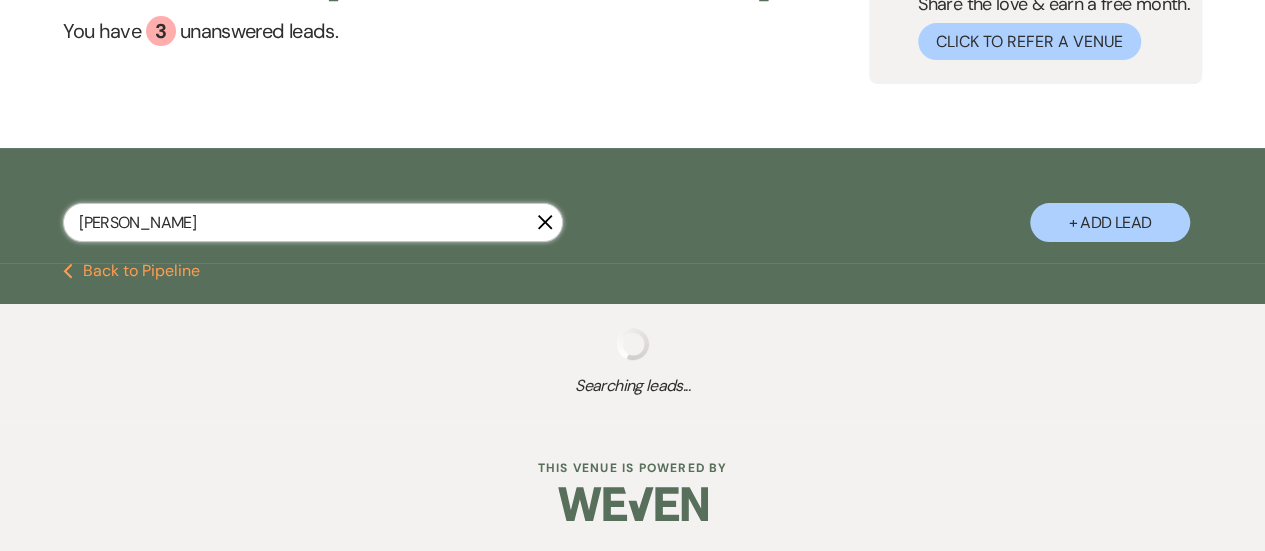 select on "6" 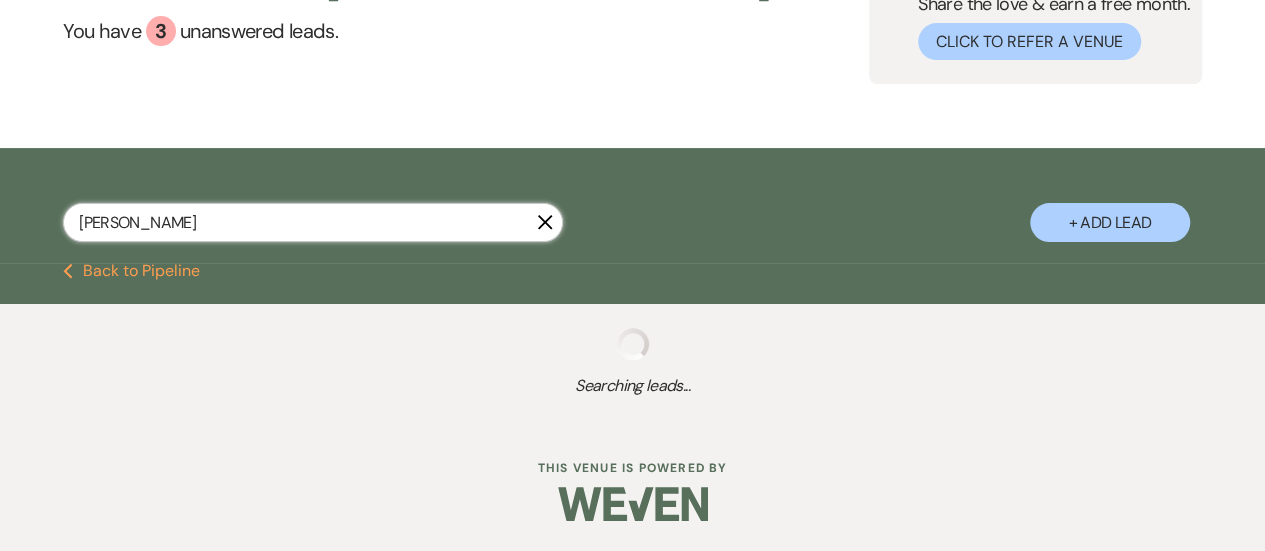 select on "8" 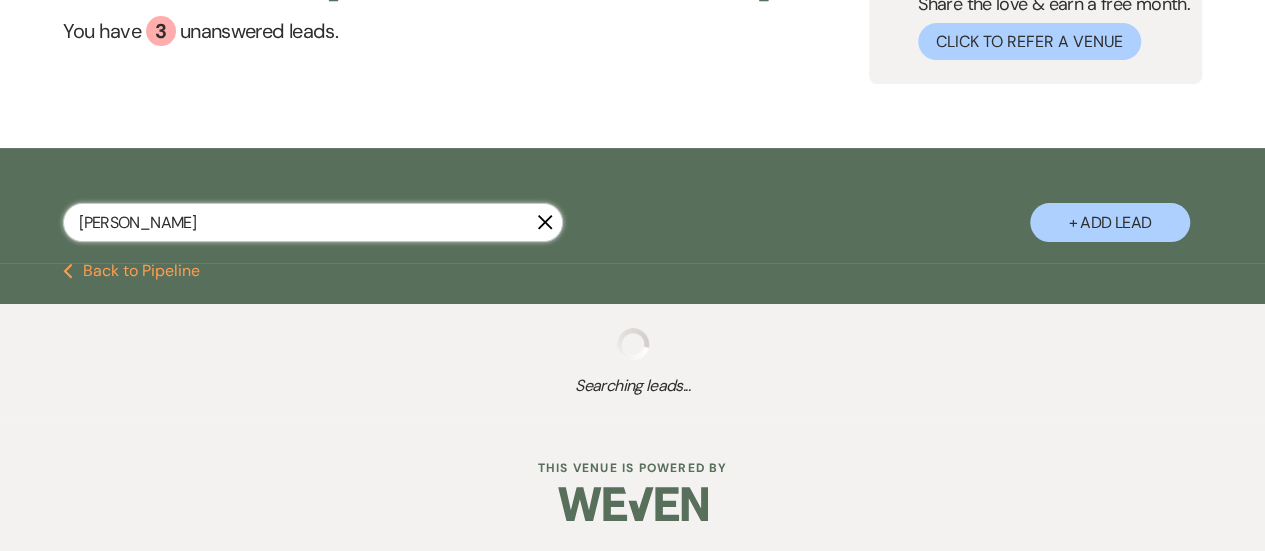 select on "2" 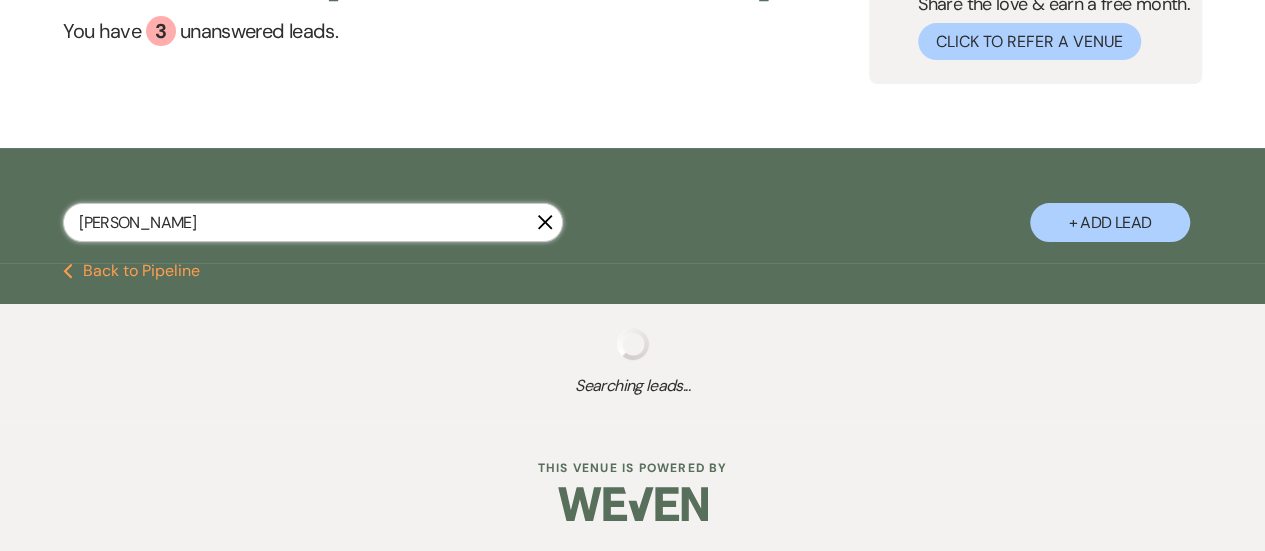 select on "8" 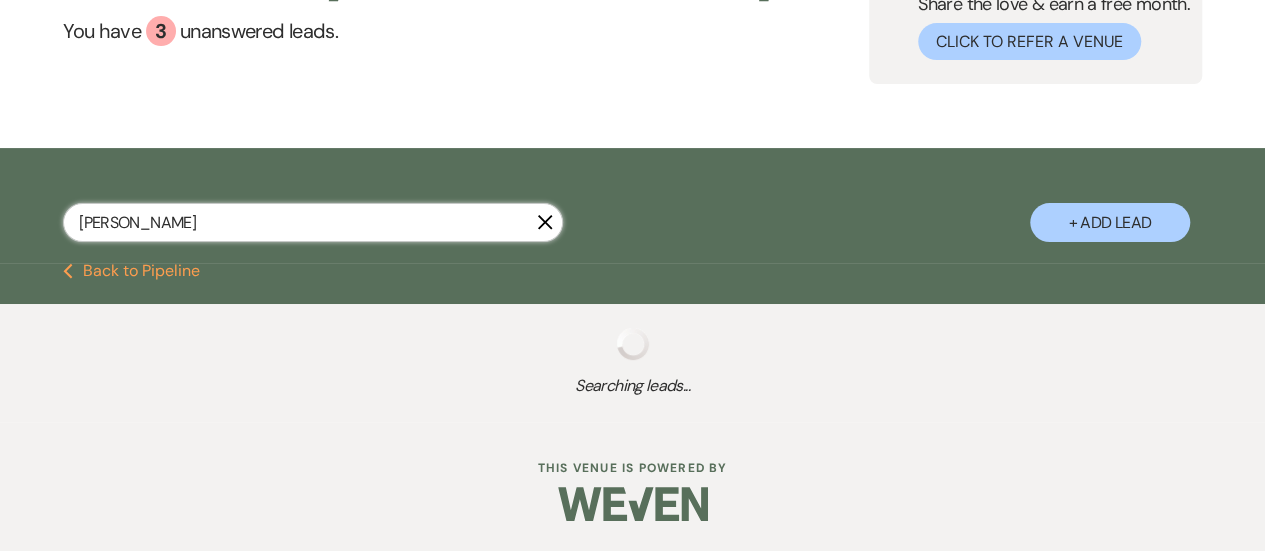 select on "2" 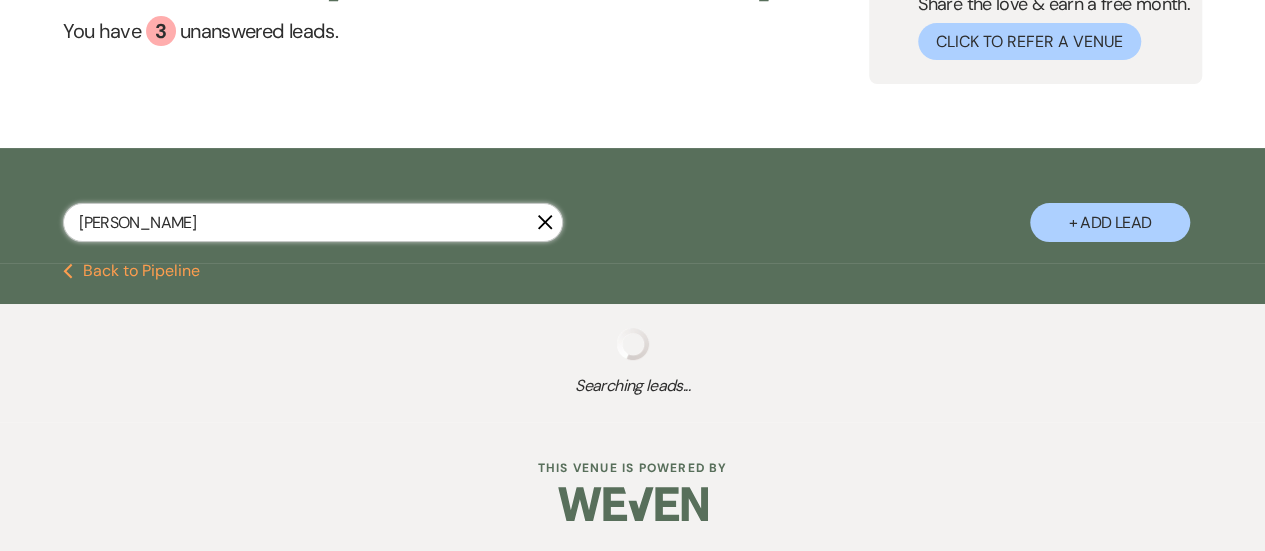 select on "8" 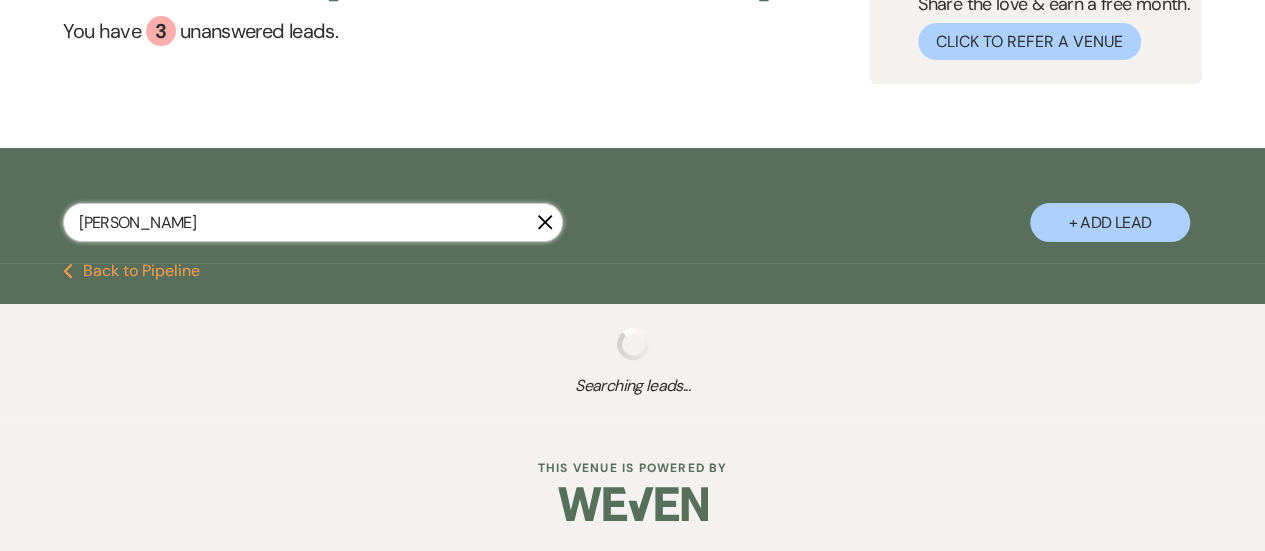 select on "11" 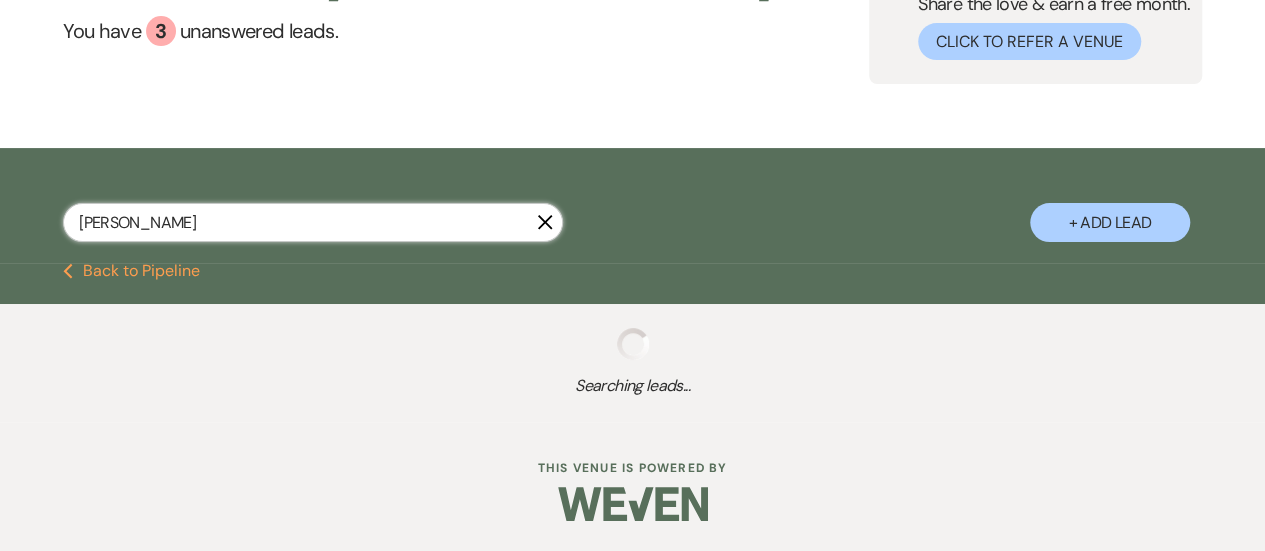 select on "8" 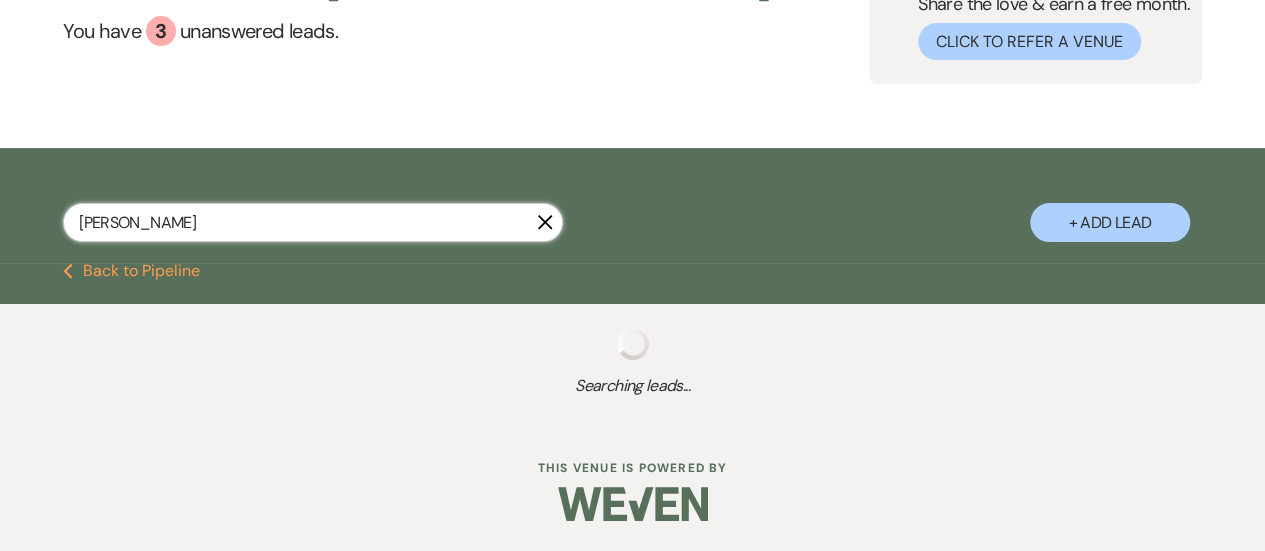 select on "6" 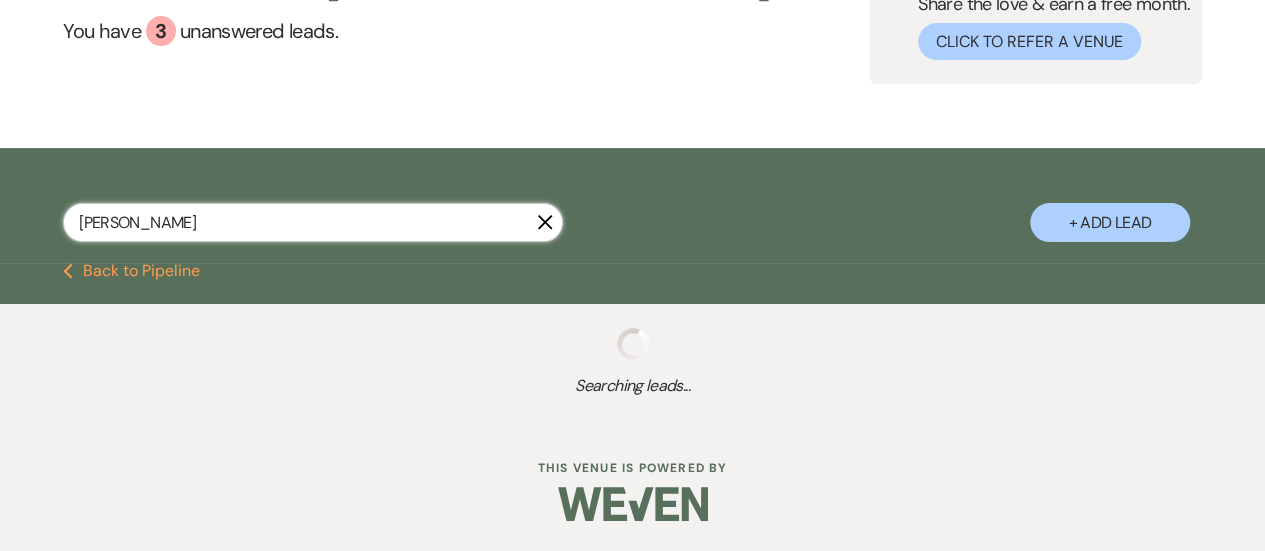 select on "2" 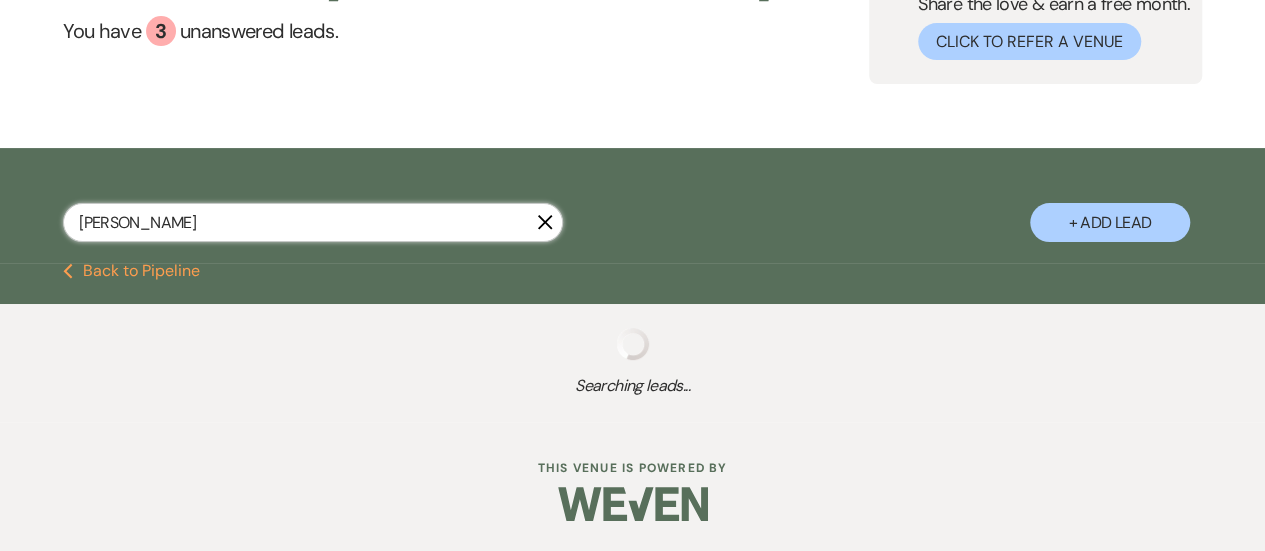 select on "8" 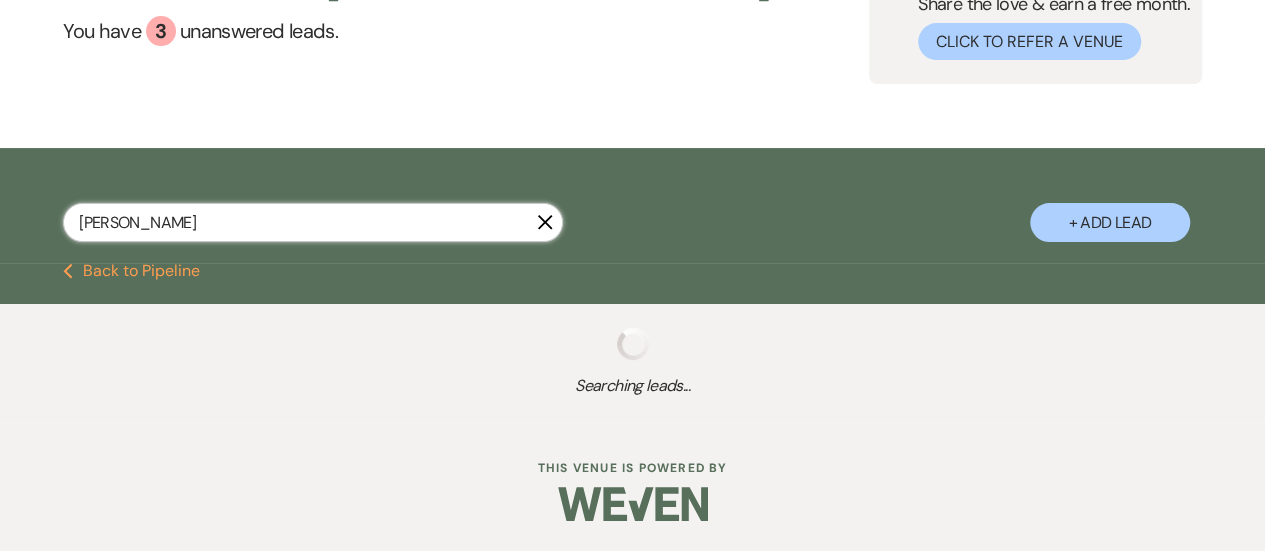 select on "5" 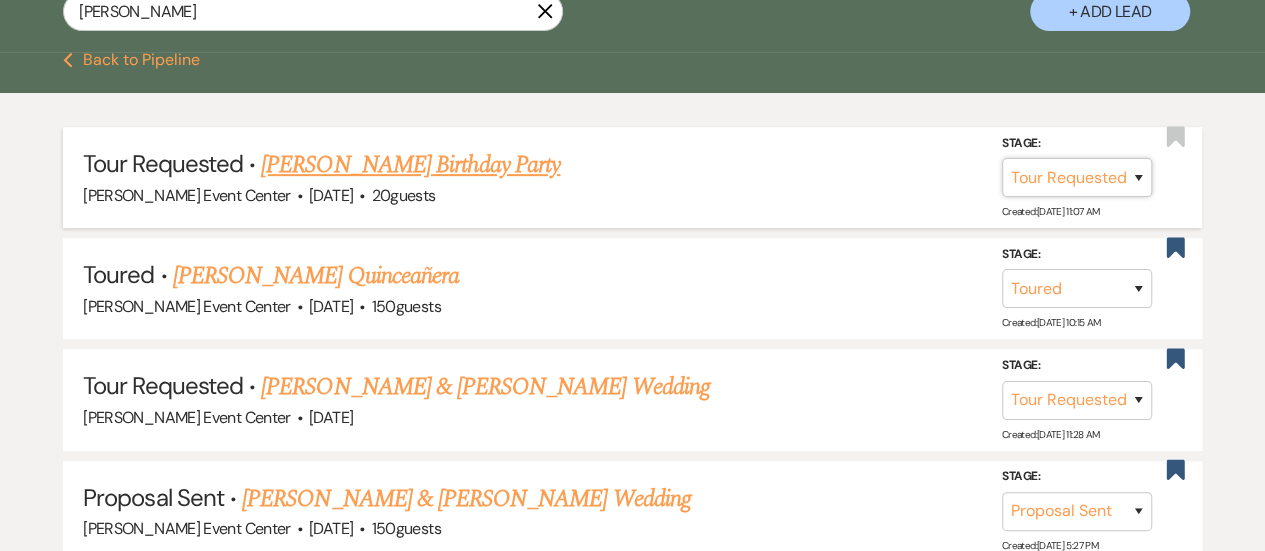 click on "Inquiry Follow Up Tour Requested Tour Confirmed Toured Proposal Sent Booked Lost" at bounding box center [1077, 177] 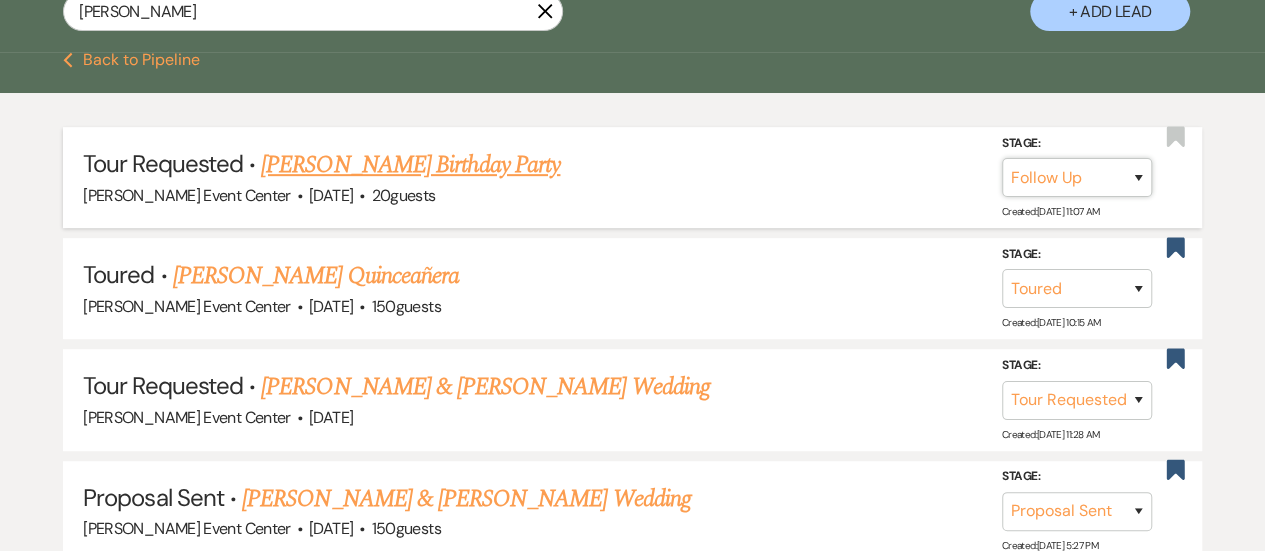 click on "Inquiry Follow Up Tour Requested Tour Confirmed Toured Proposal Sent Booked Lost" at bounding box center (1077, 177) 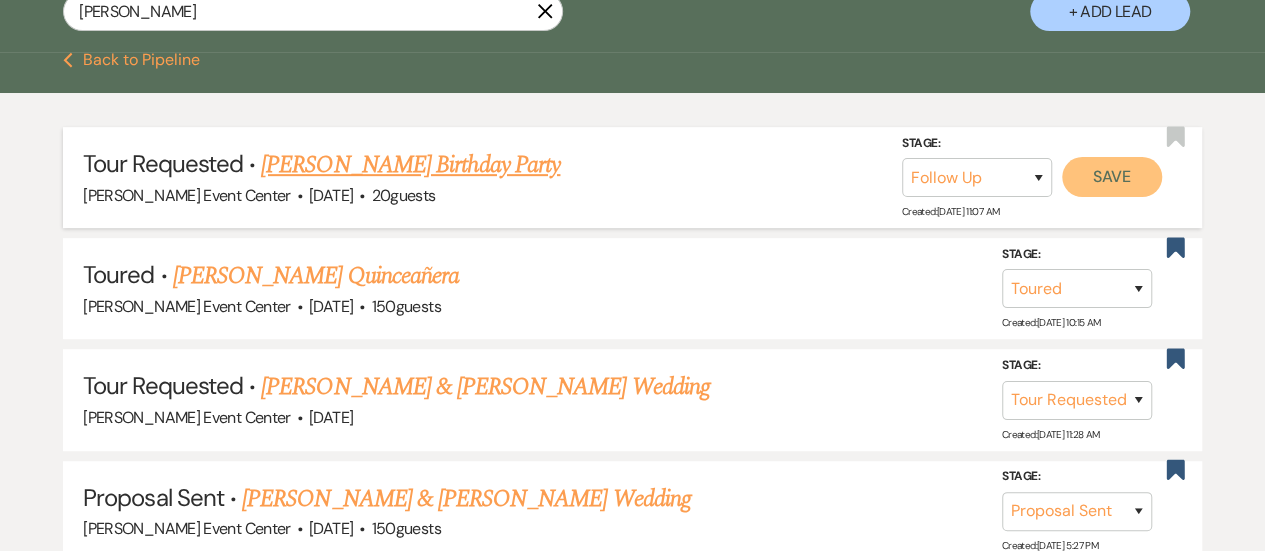 click on "Save" at bounding box center [1112, 177] 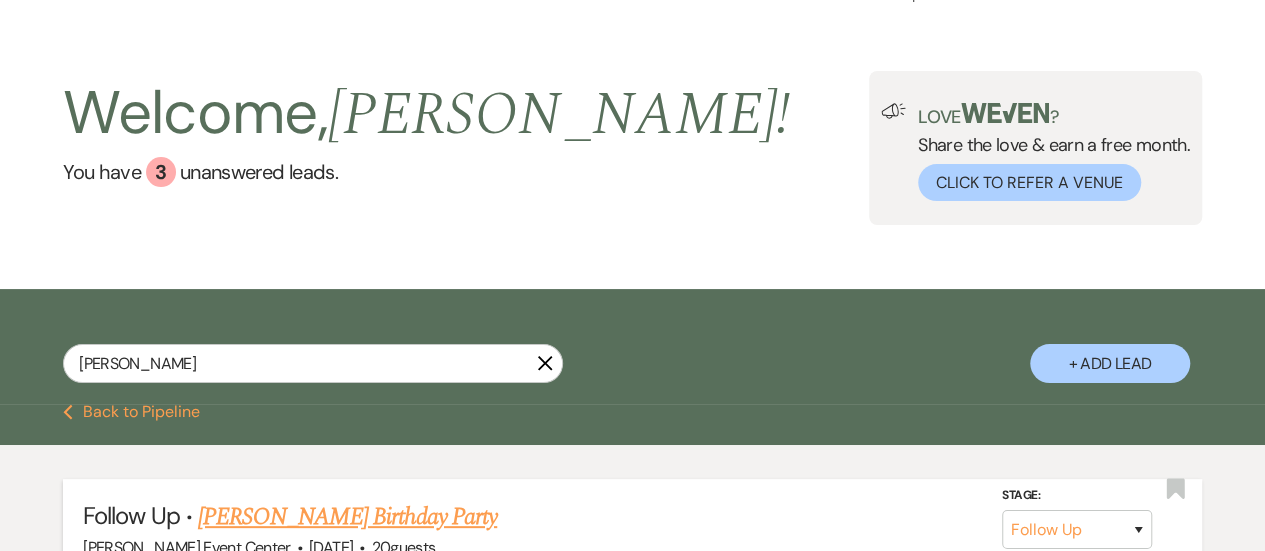 scroll, scrollTop: 38, scrollLeft: 0, axis: vertical 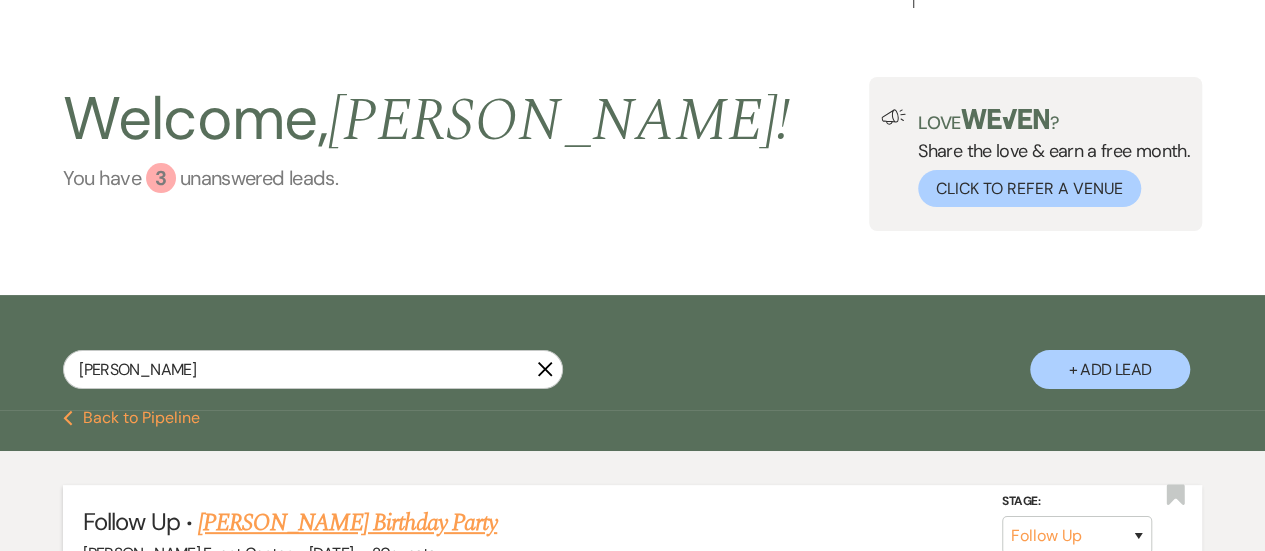 click on "You have   3   unanswered lead s ." at bounding box center (426, 178) 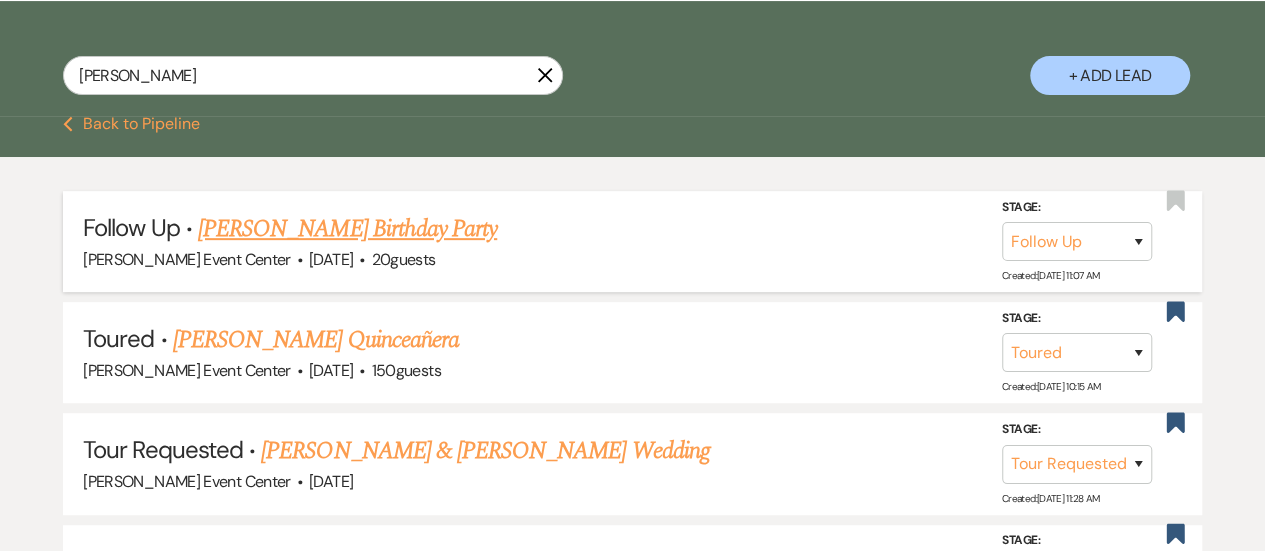 scroll, scrollTop: 0, scrollLeft: 0, axis: both 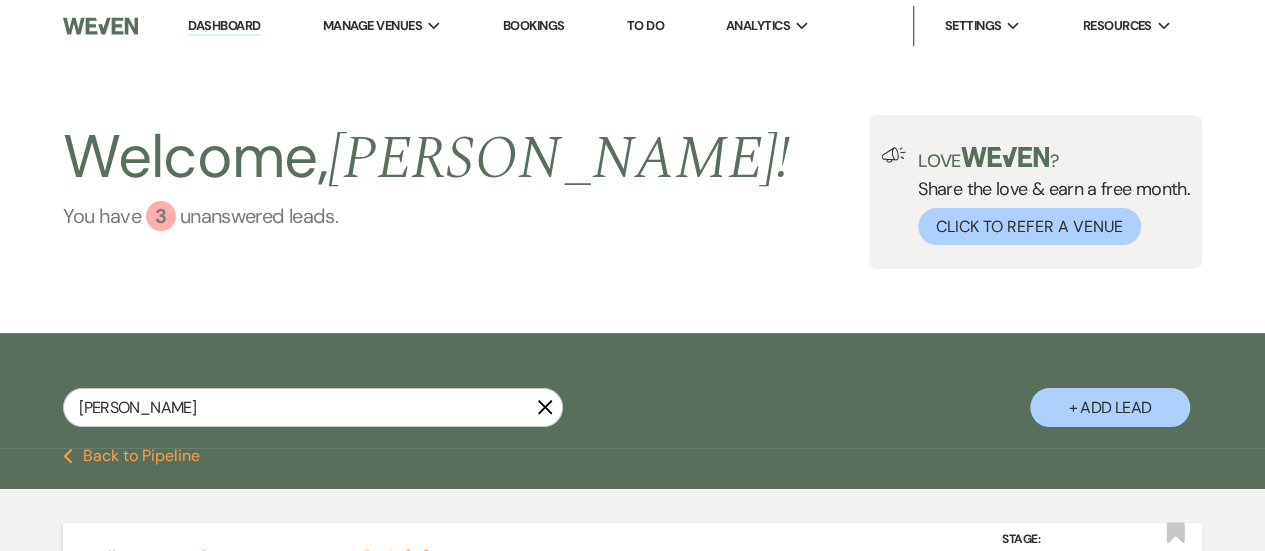 click on "You have   3   unanswered lead s ." at bounding box center [426, 216] 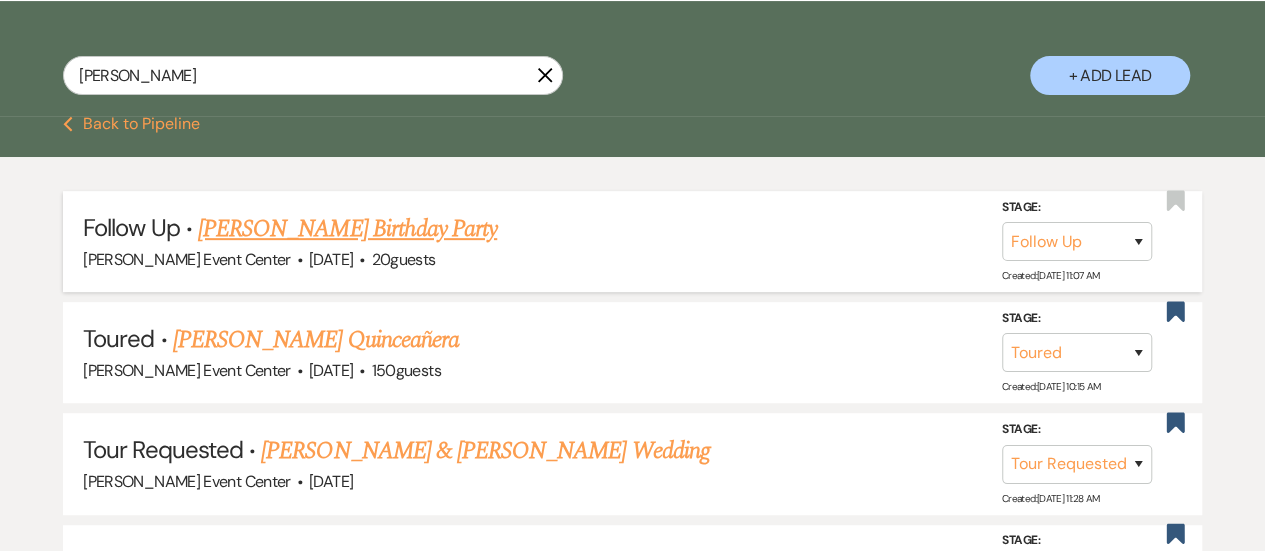 click on "ashley X + Add Lead" at bounding box center [632, 59] 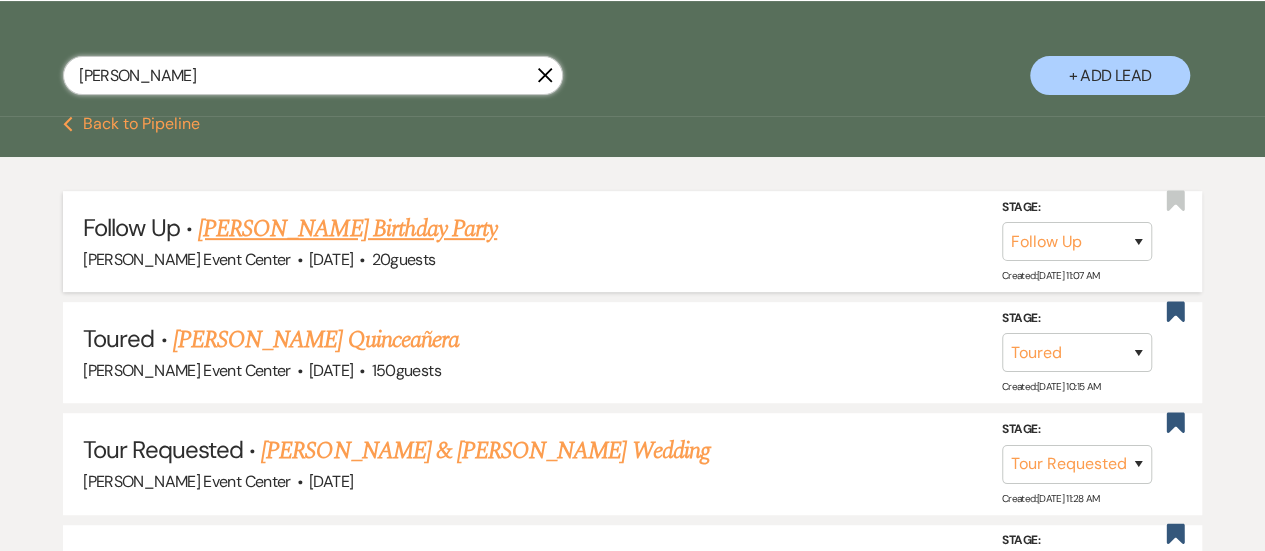 drag, startPoint x: 138, startPoint y: 70, endPoint x: 3, endPoint y: 71, distance: 135.00371 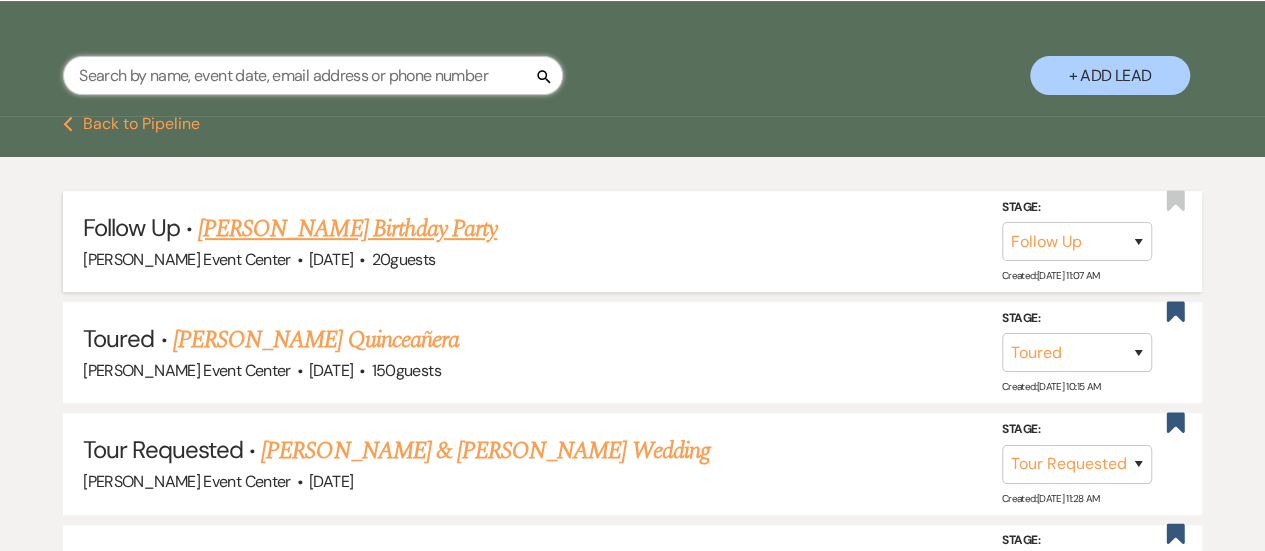 type 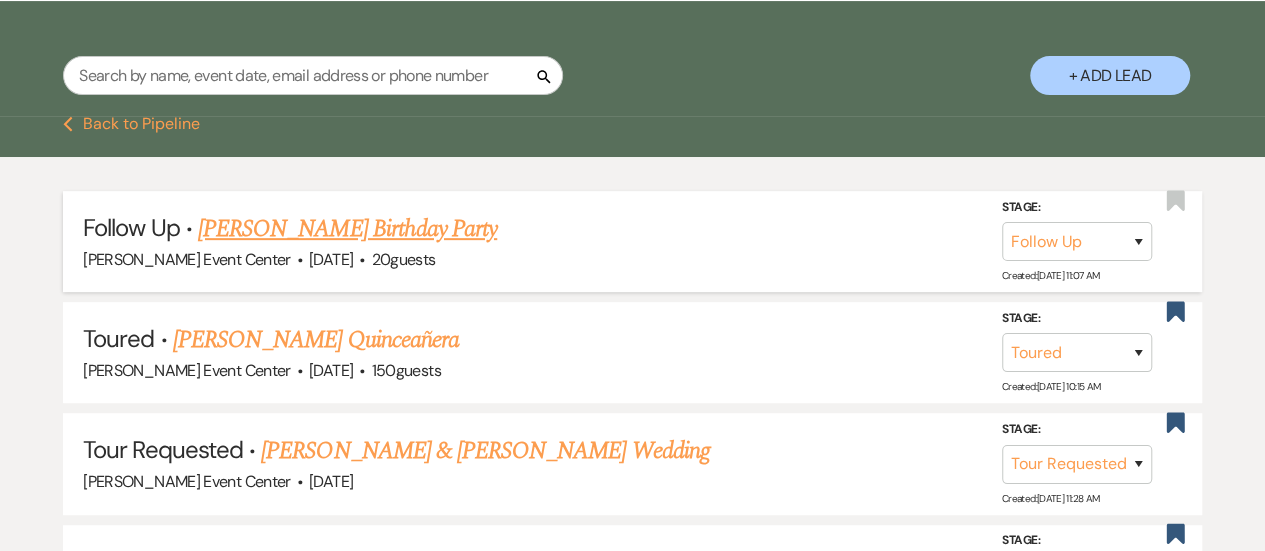 click on "Previous  Back to Pipeline" at bounding box center (131, 124) 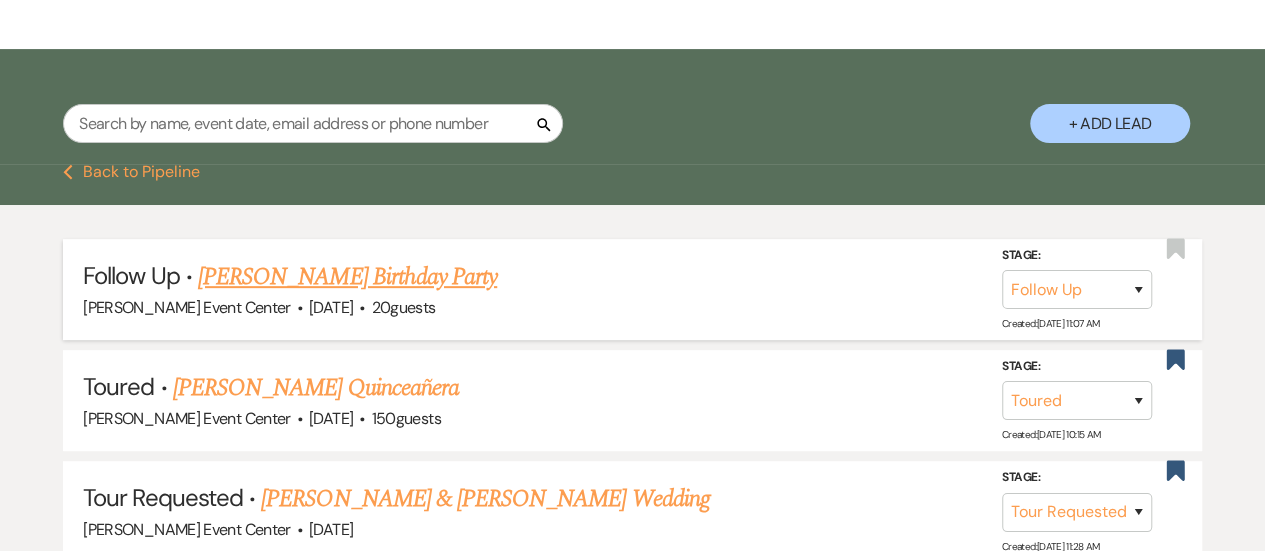 scroll, scrollTop: 0, scrollLeft: 0, axis: both 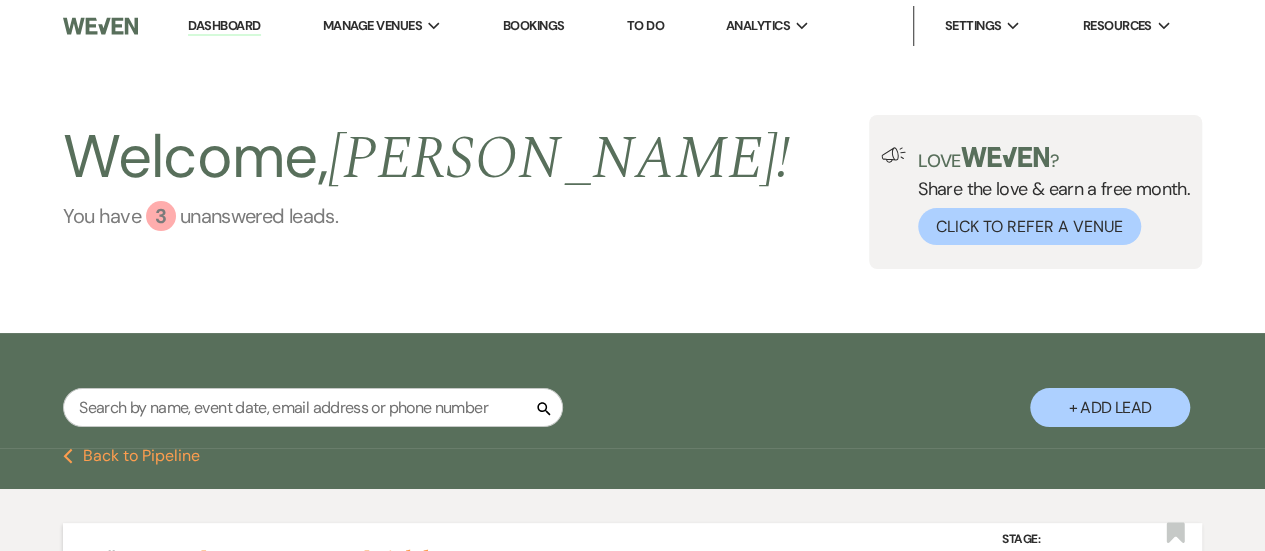 click on "You have   3   unanswered lead s ." at bounding box center [426, 216] 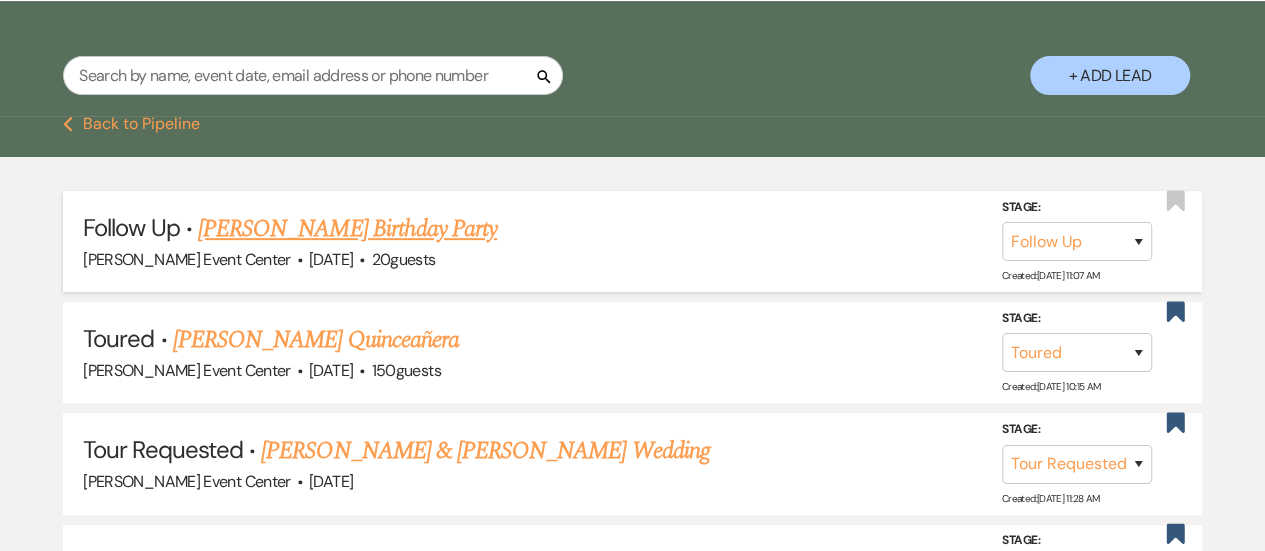 click on "Previous  Back to Pipeline" at bounding box center (131, 124) 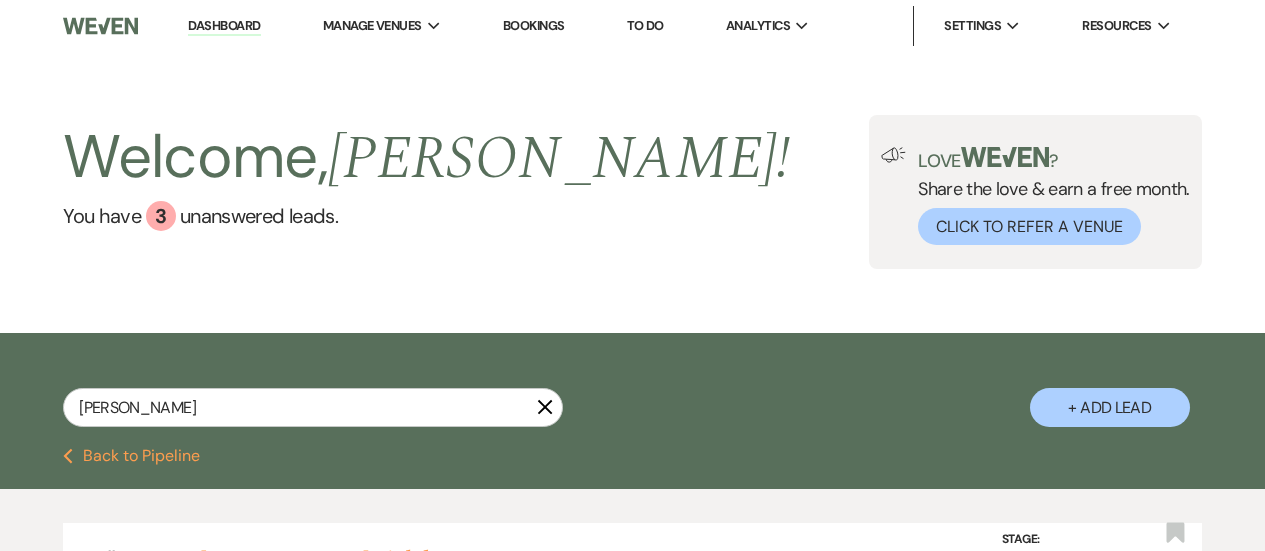scroll, scrollTop: 0, scrollLeft: 0, axis: both 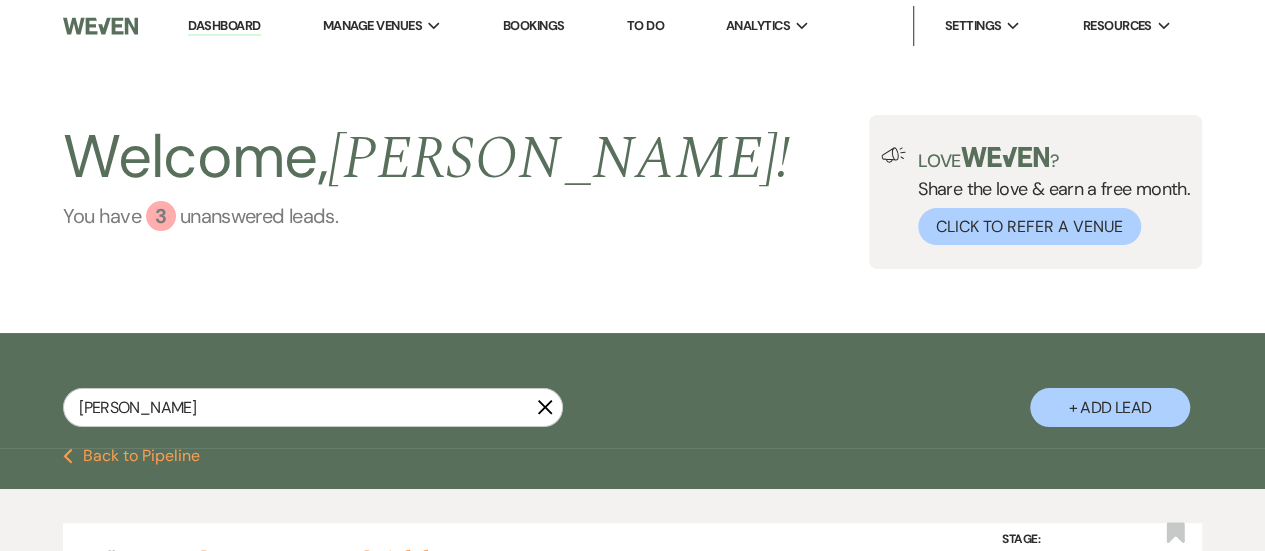 click on "You have   3   unanswered lead s ." at bounding box center (426, 216) 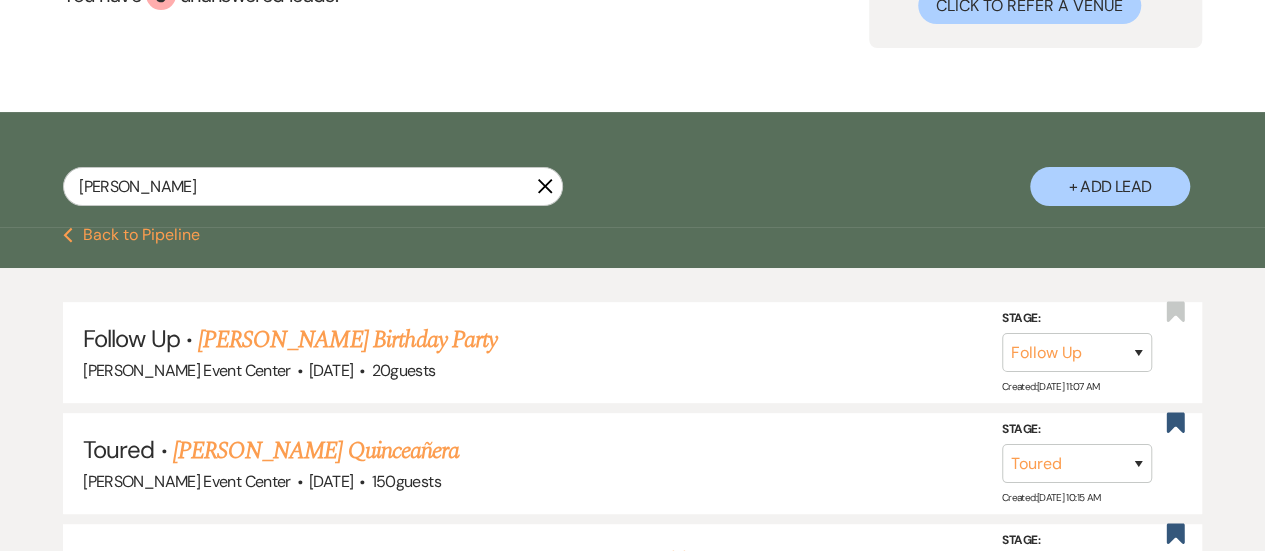 scroll, scrollTop: 235, scrollLeft: 0, axis: vertical 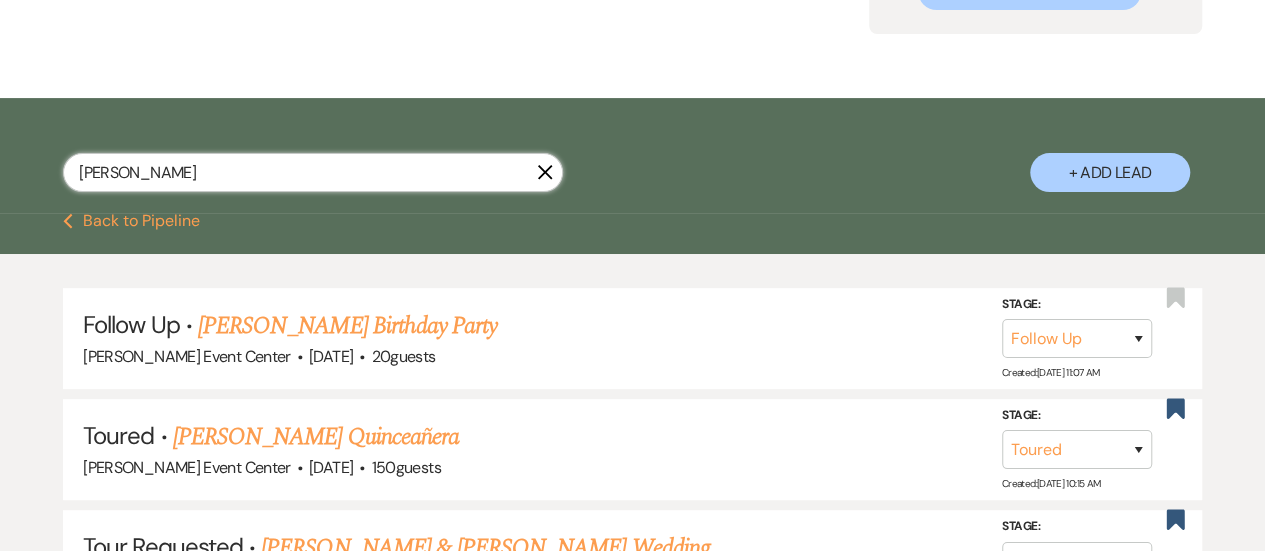 click on "ashley" at bounding box center [313, 172] 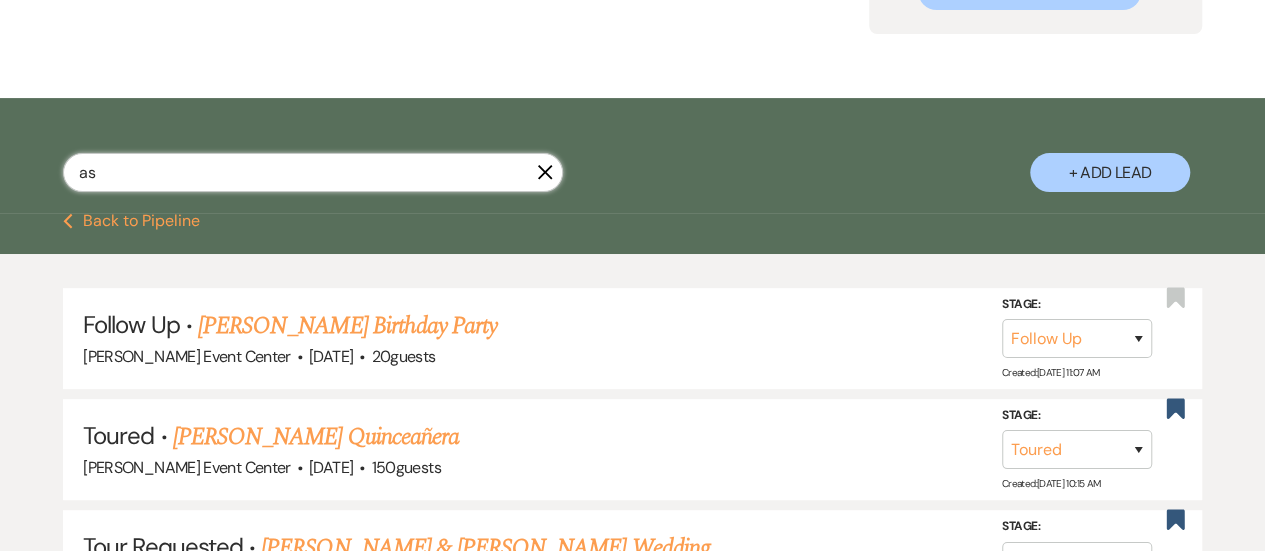 type on "a" 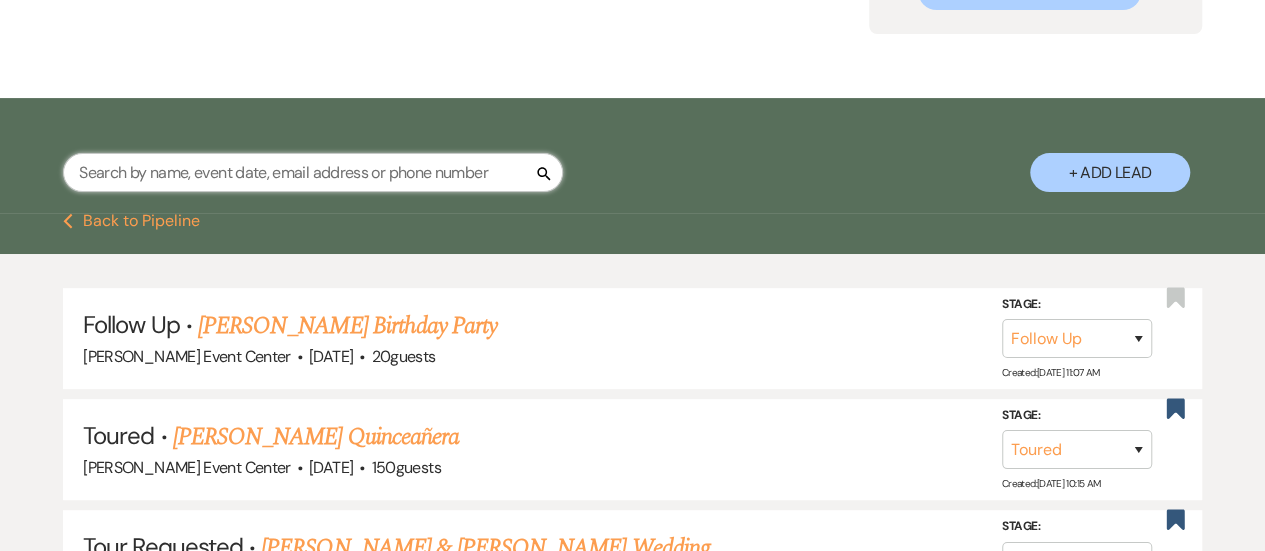 type 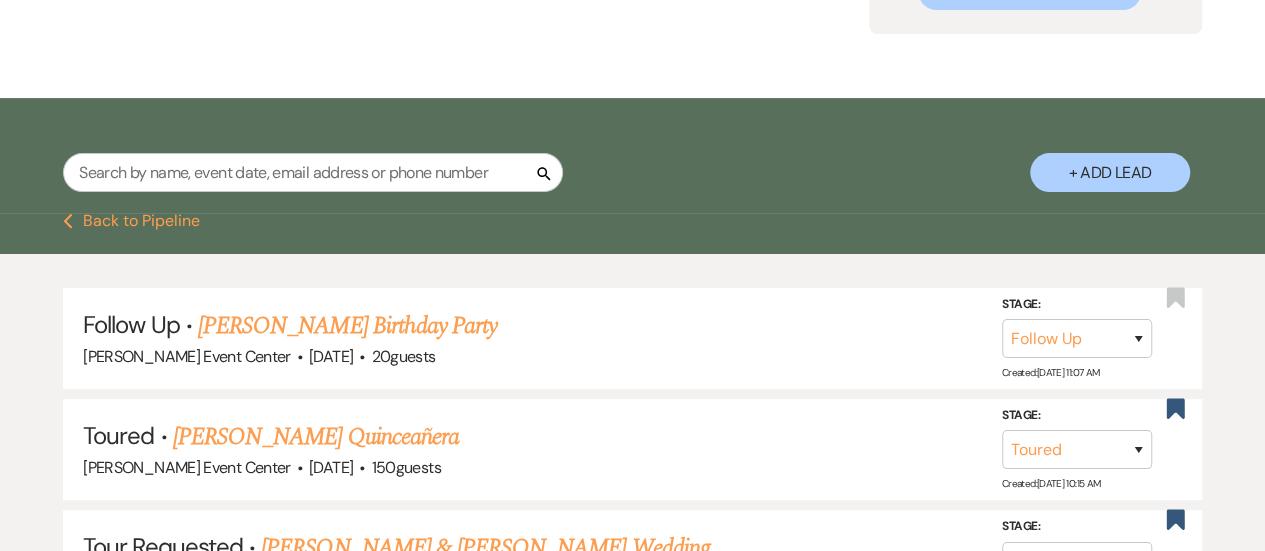 click on "Search + Add Lead" at bounding box center [632, 156] 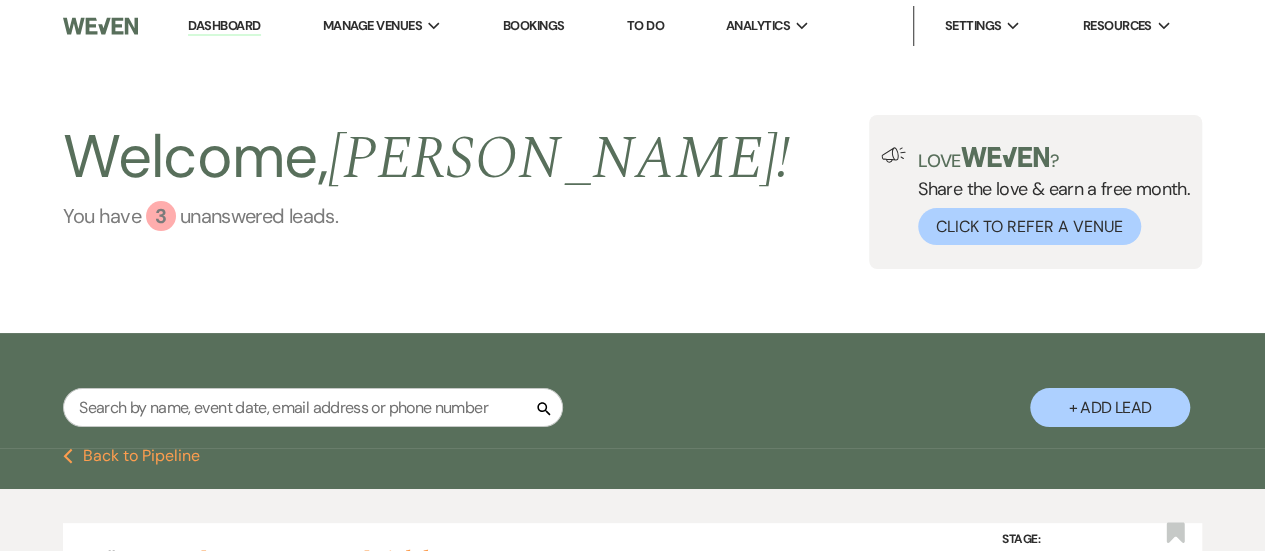 click on "You have   3   unanswered lead s ." at bounding box center (426, 216) 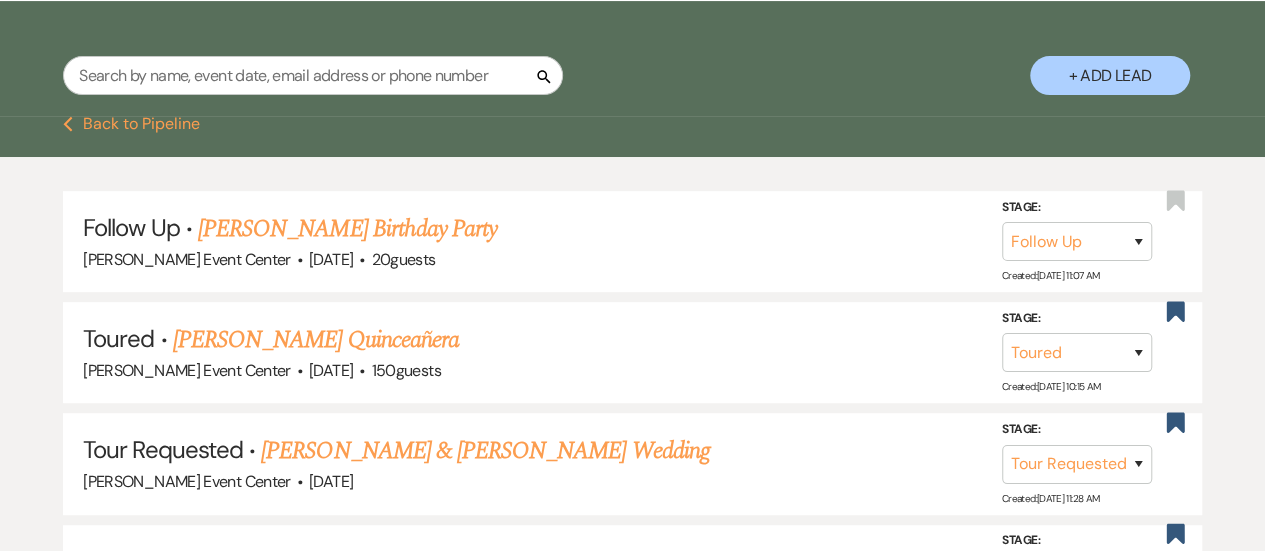 scroll, scrollTop: 0, scrollLeft: 0, axis: both 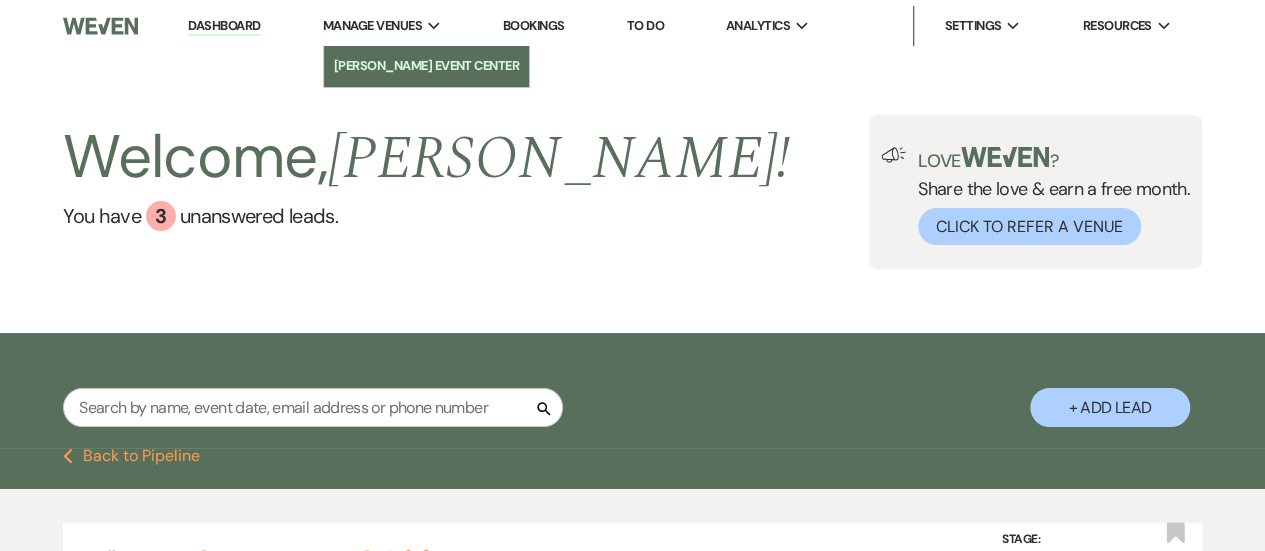 click on "[PERSON_NAME] Event Center" at bounding box center [427, 66] 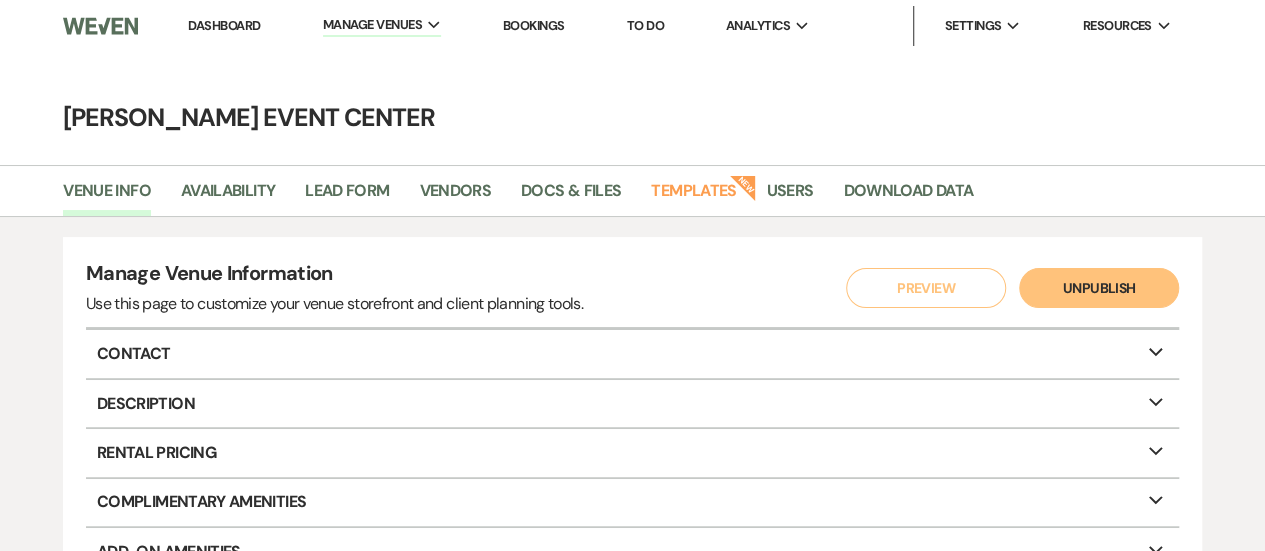 click on "Dashboard" at bounding box center (224, 26) 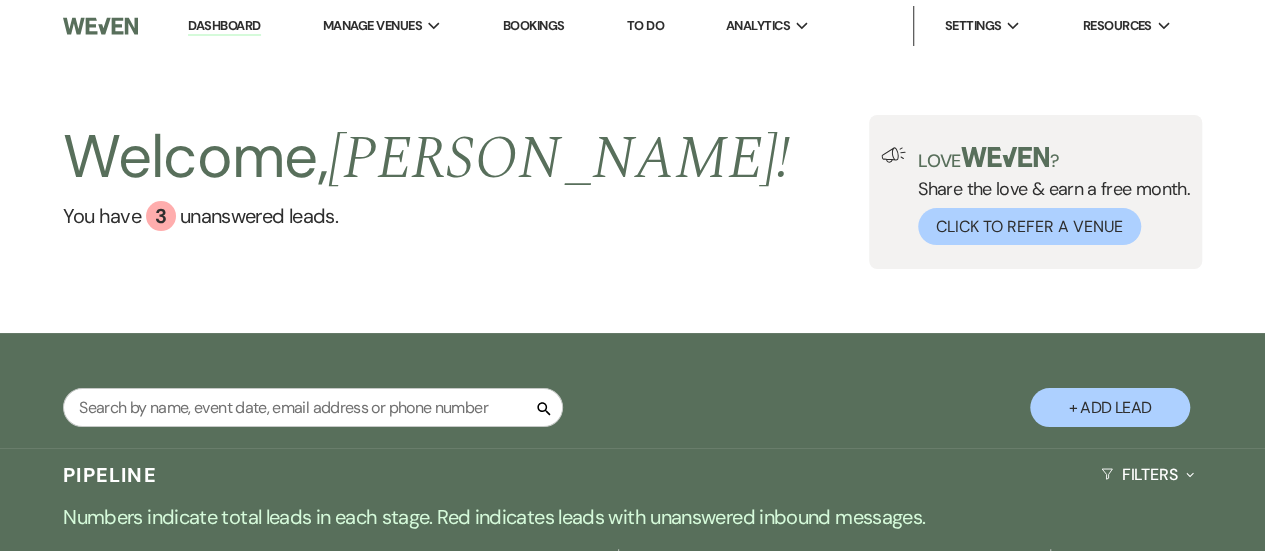 click on "Dashboard" at bounding box center [224, 26] 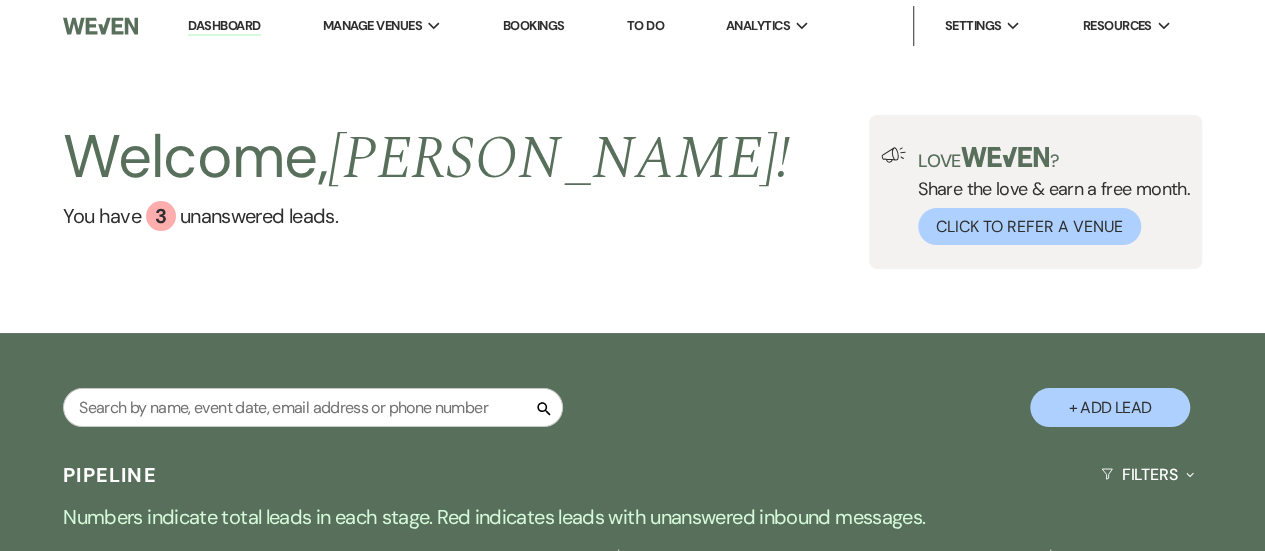 click on "Bookings" at bounding box center [534, 25] 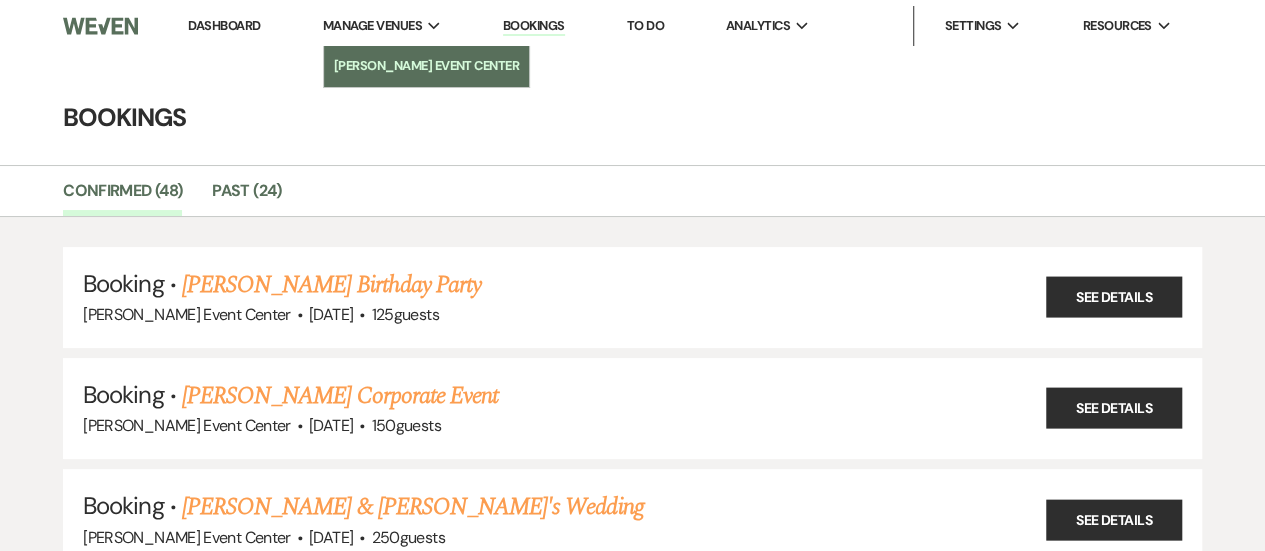 click on "[PERSON_NAME] Event Center" at bounding box center [427, 66] 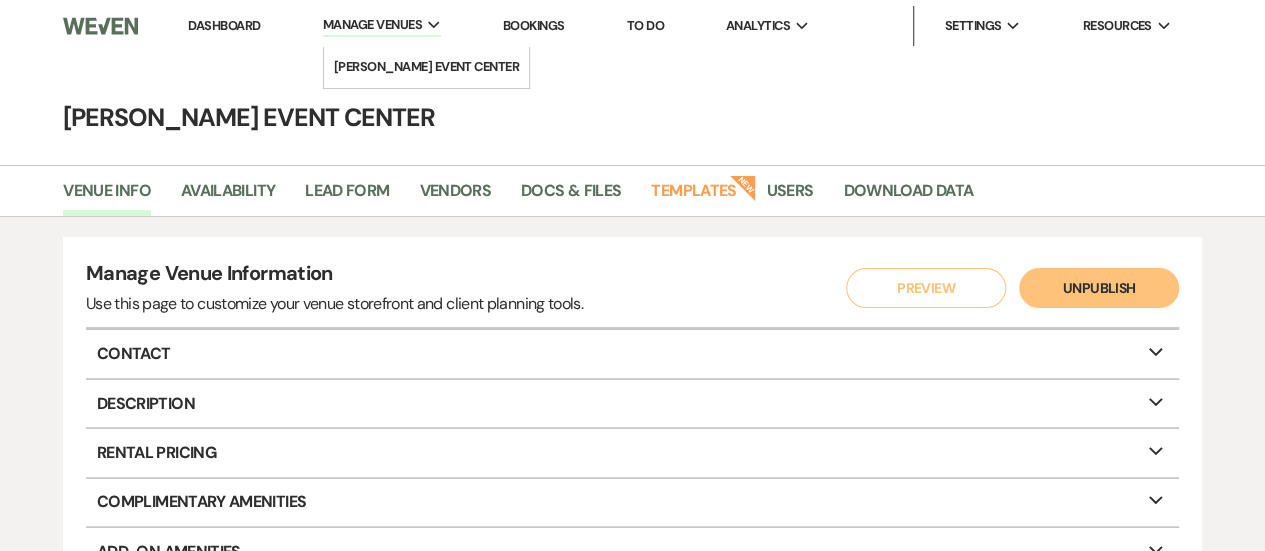 click on "Manage Venues" at bounding box center (372, 25) 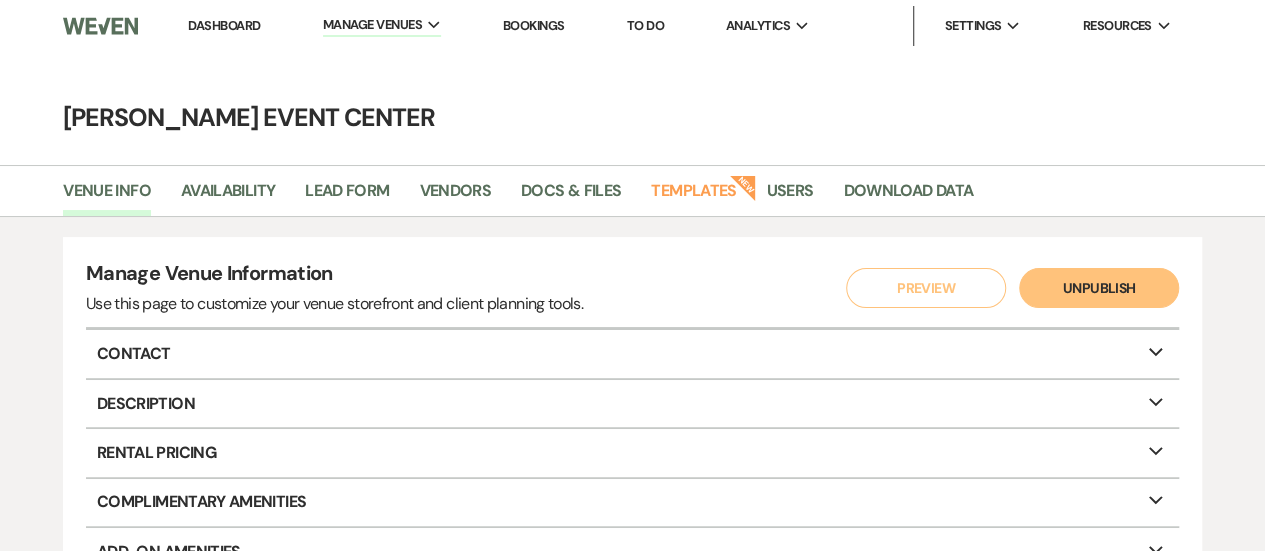 click on "Dashboard" at bounding box center (224, 25) 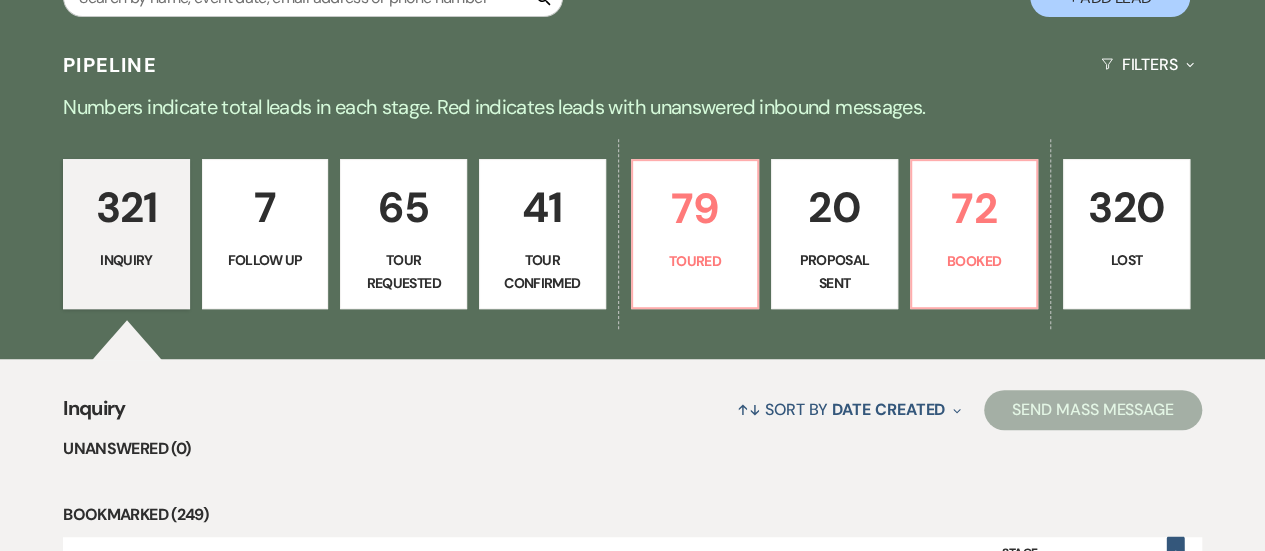 scroll, scrollTop: 458, scrollLeft: 0, axis: vertical 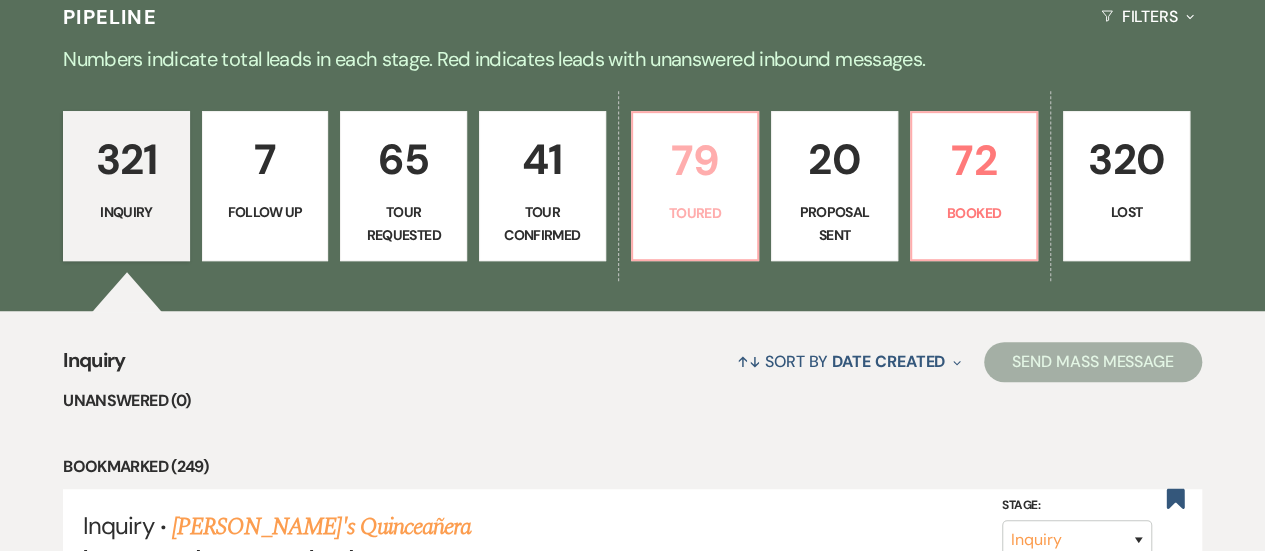 click on "Toured" at bounding box center [695, 213] 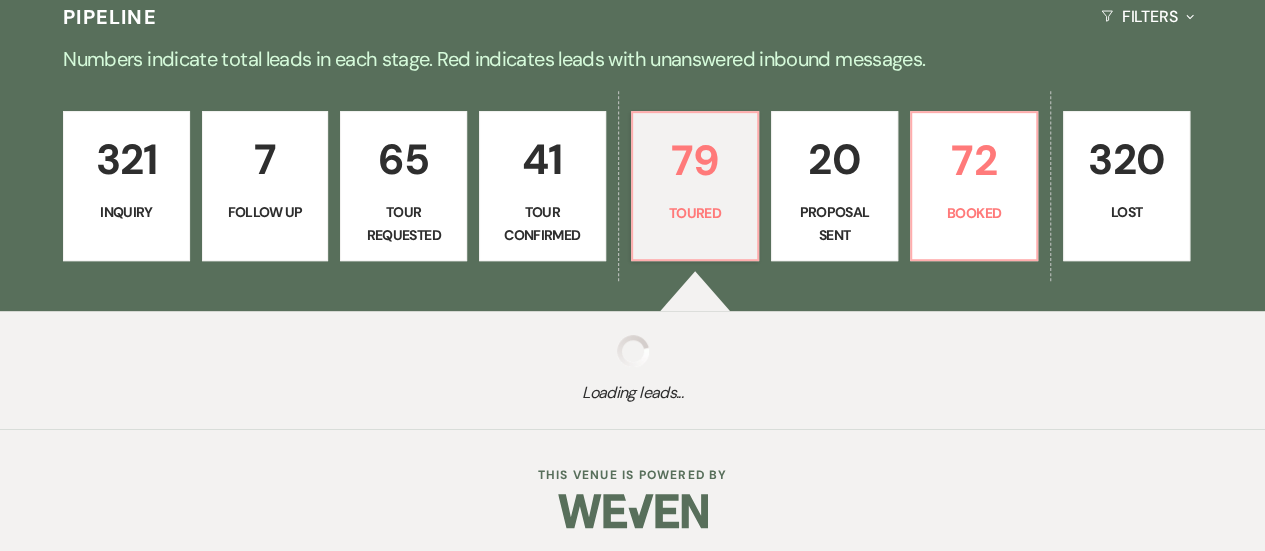 select on "5" 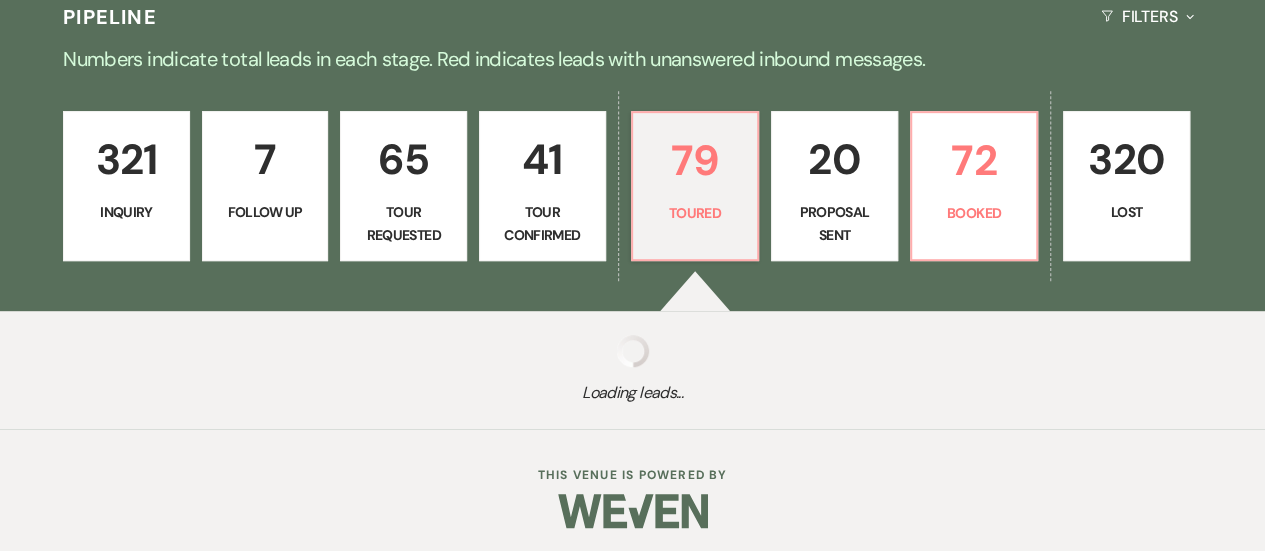 select on "5" 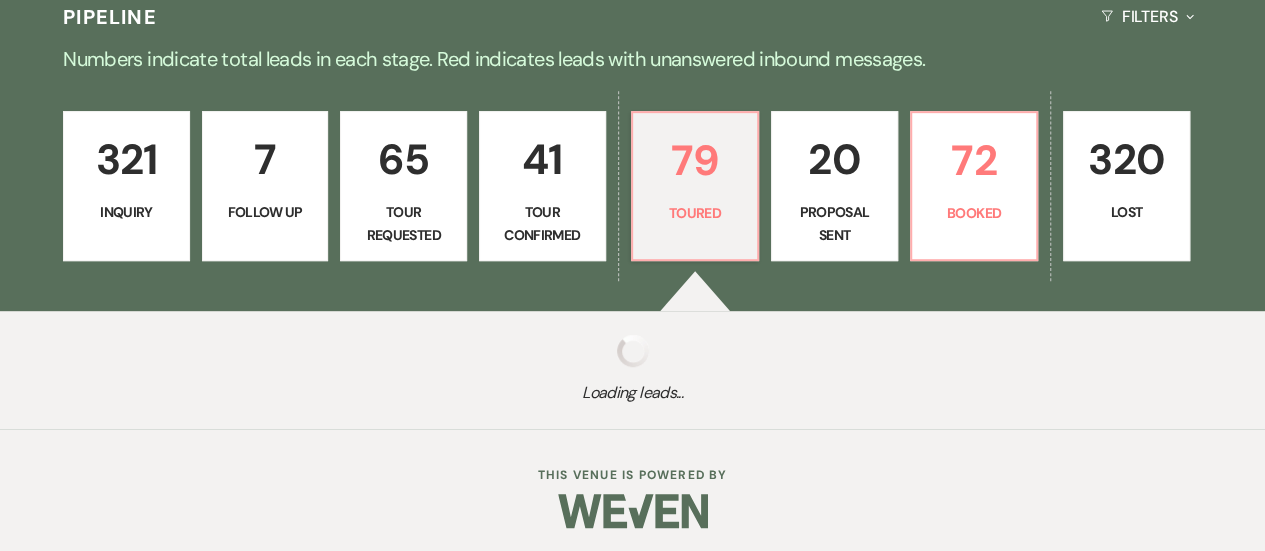 select on "5" 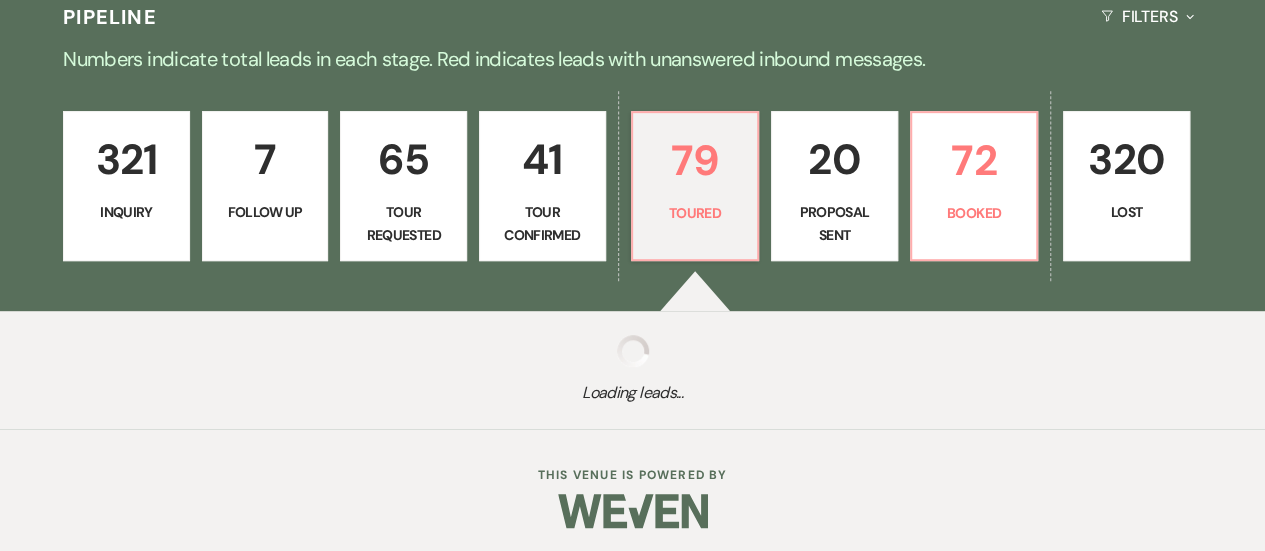 select on "5" 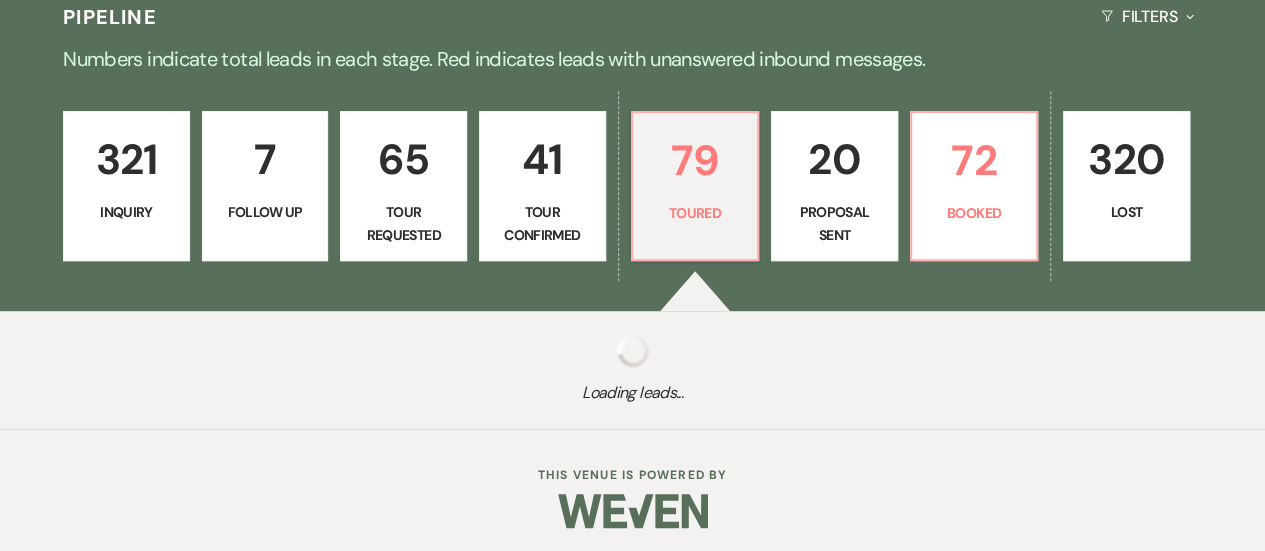 select on "5" 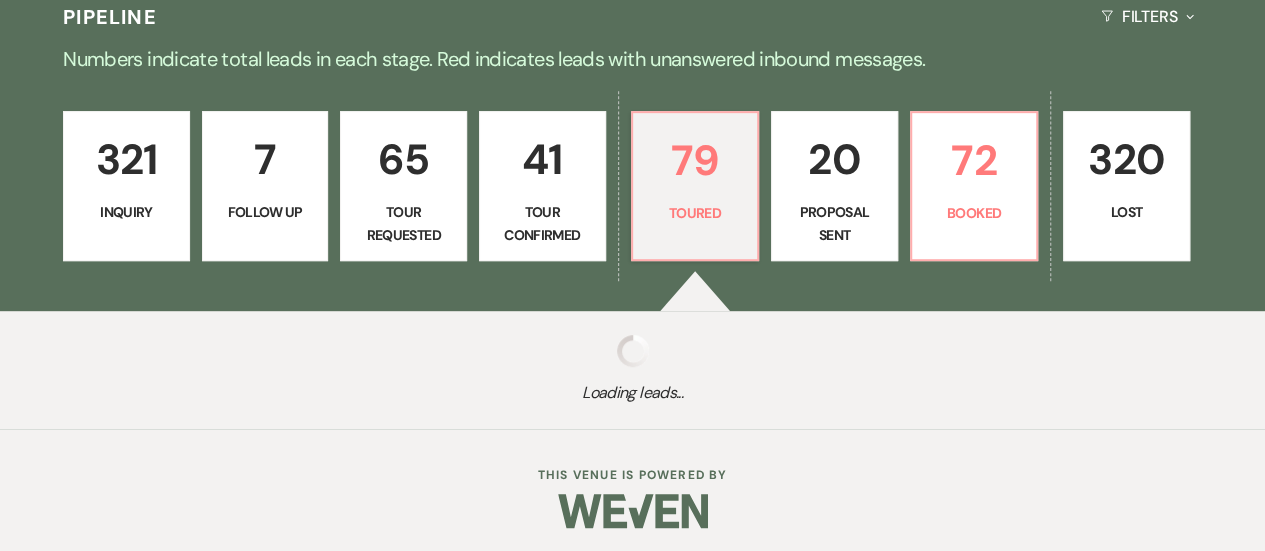 select on "5" 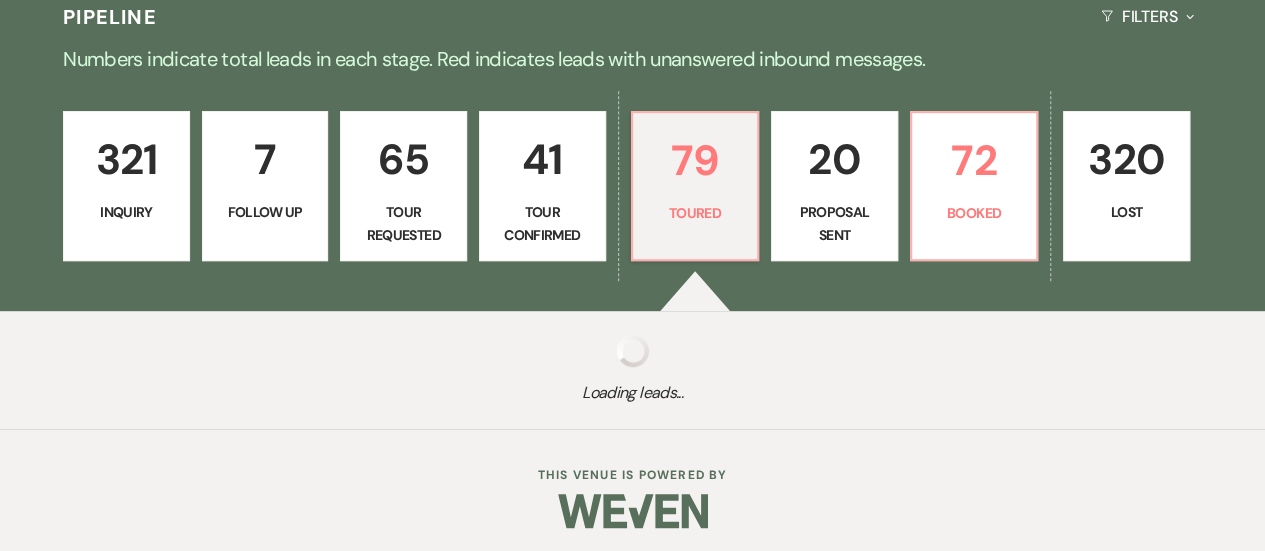 select on "5" 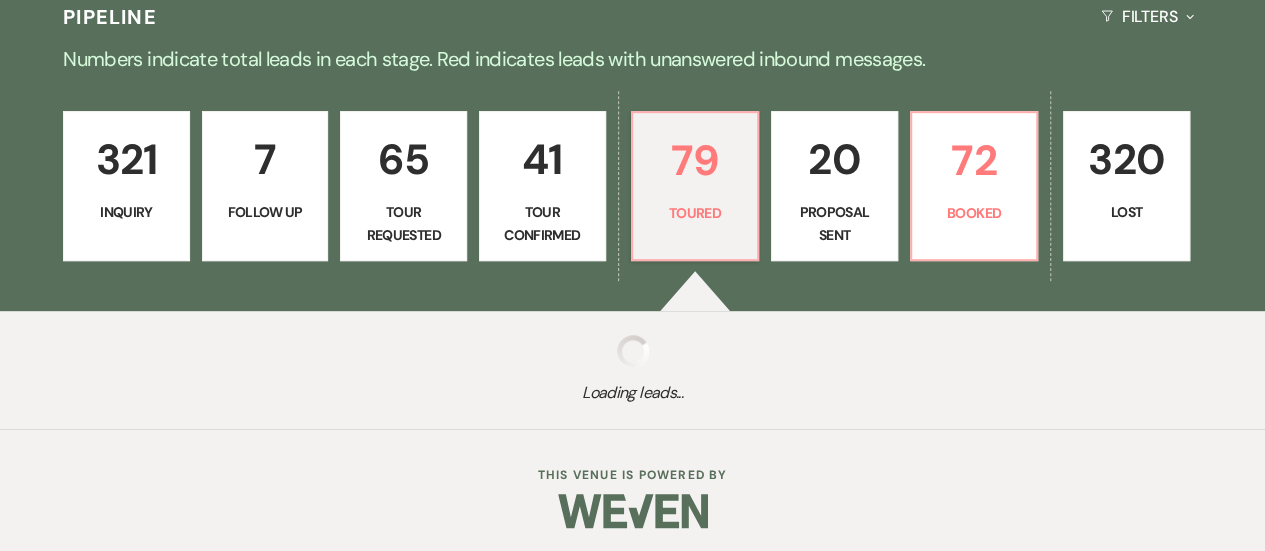 select on "5" 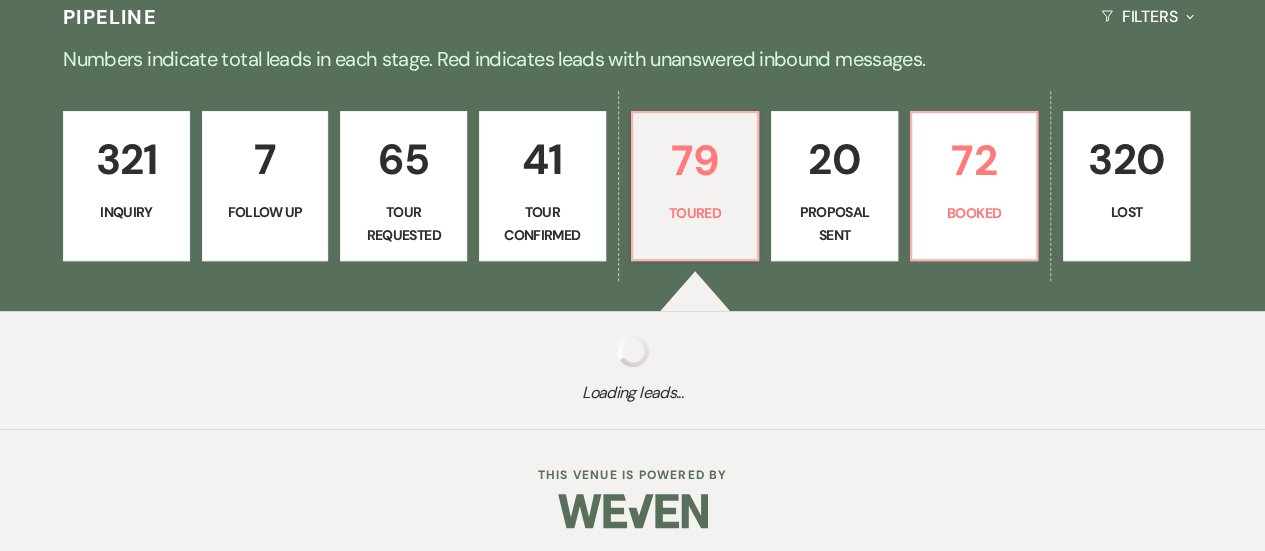 select on "5" 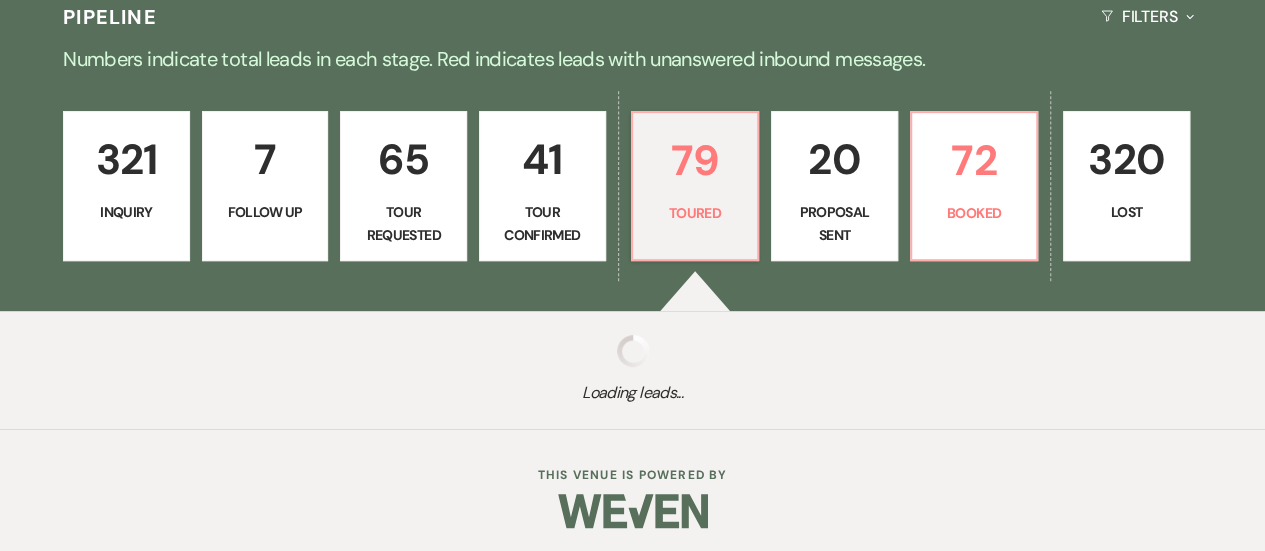 select on "5" 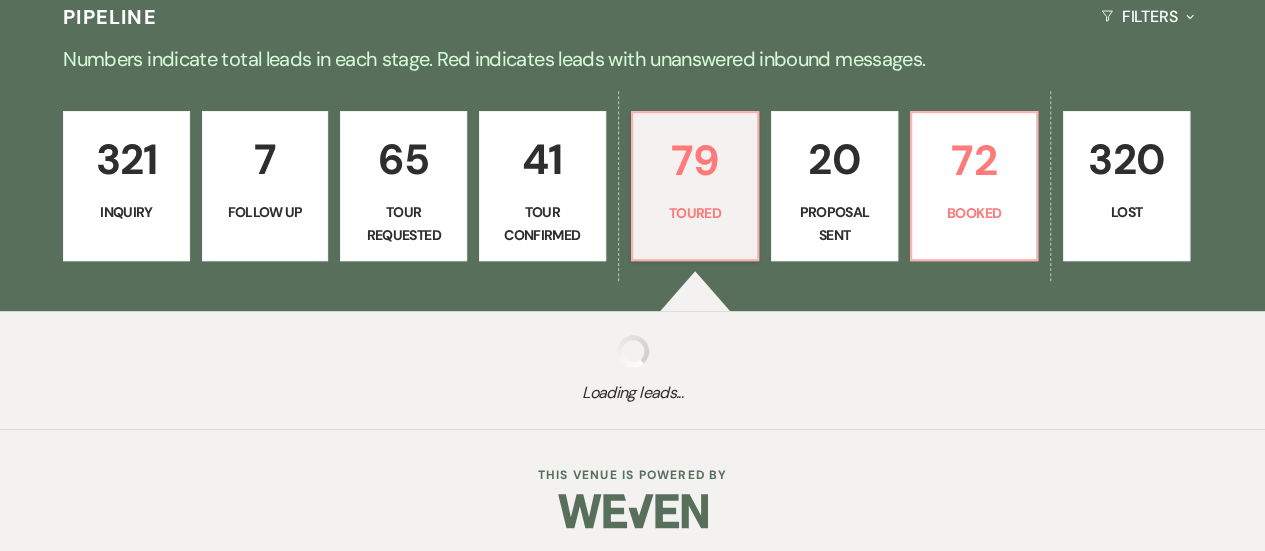 select on "5" 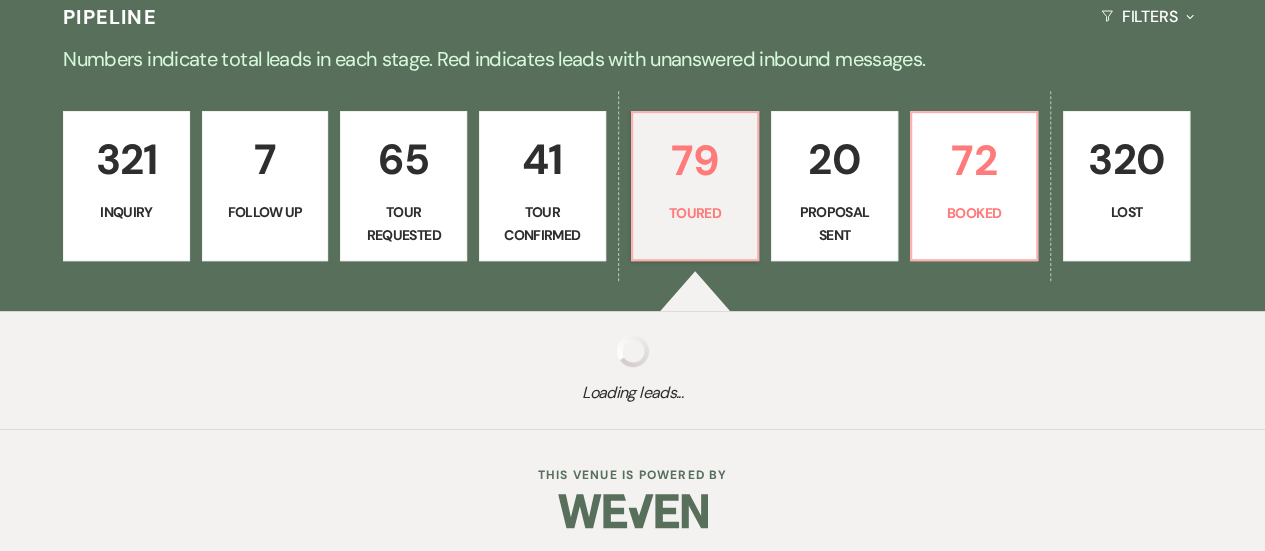 select on "5" 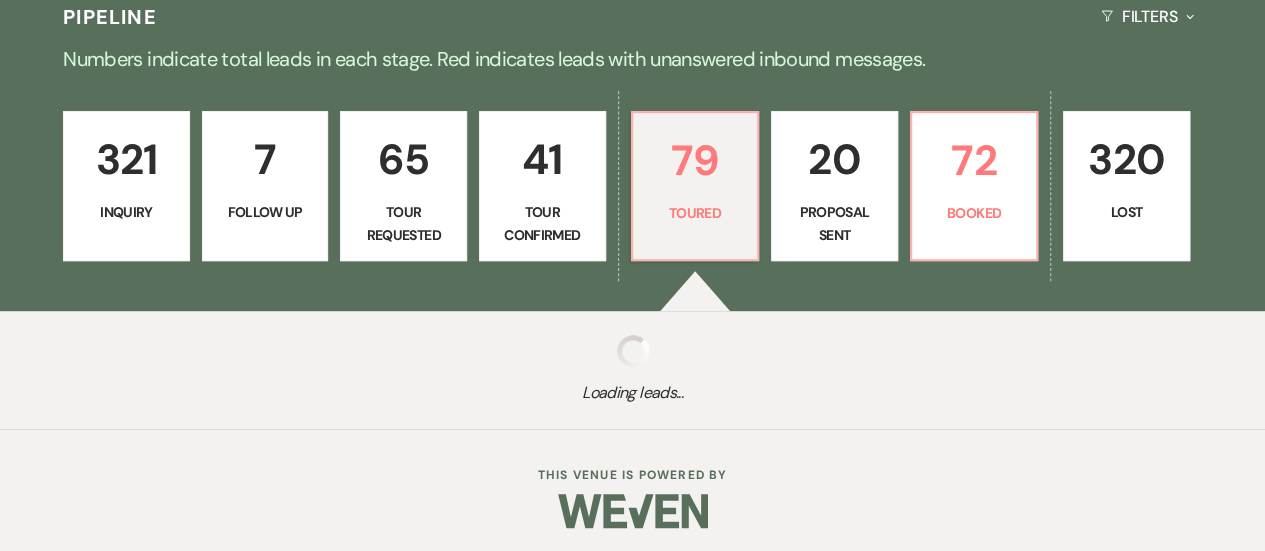 select on "5" 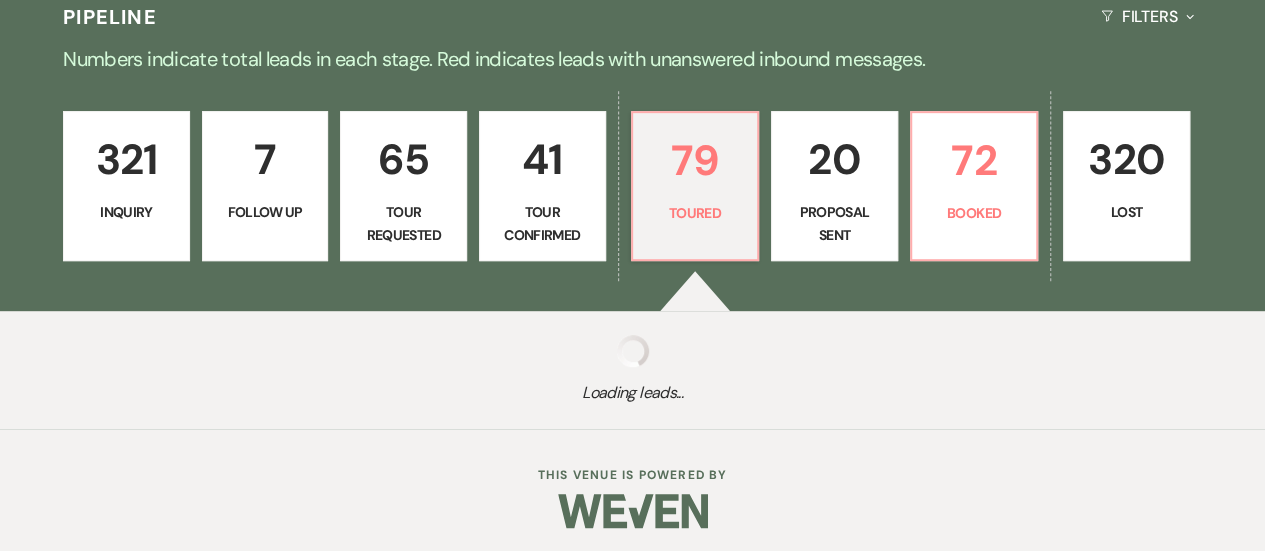 select on "5" 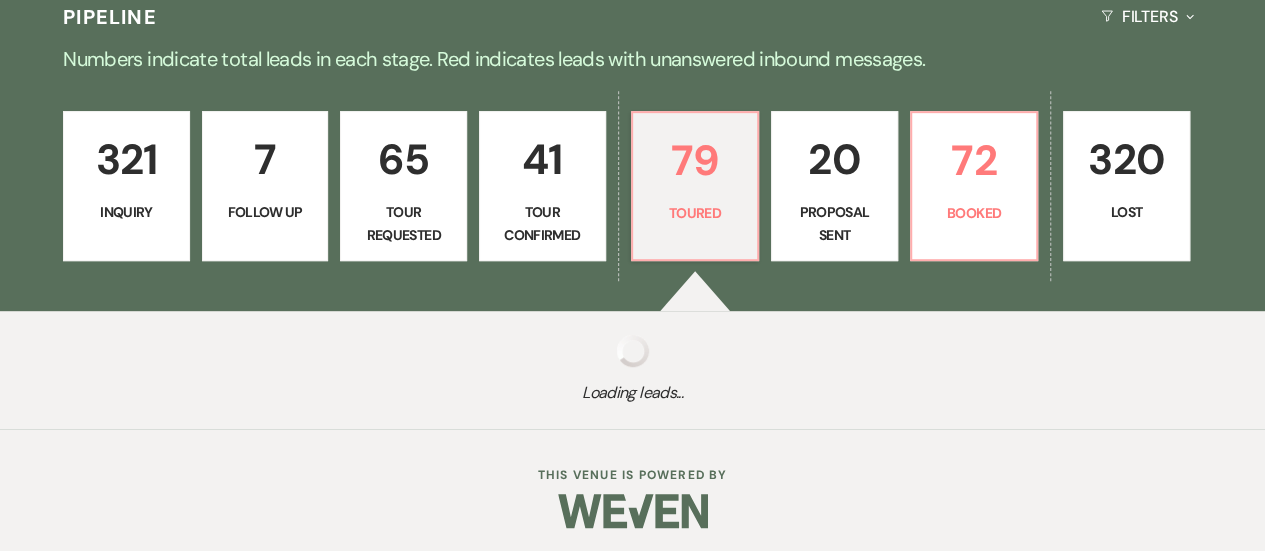 select on "5" 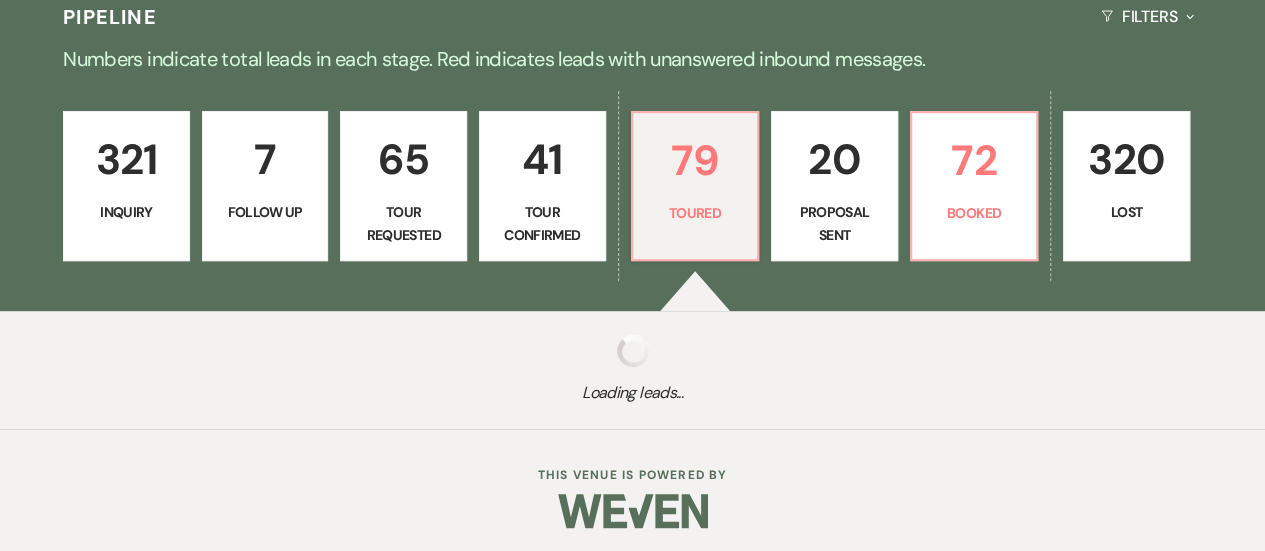 select on "5" 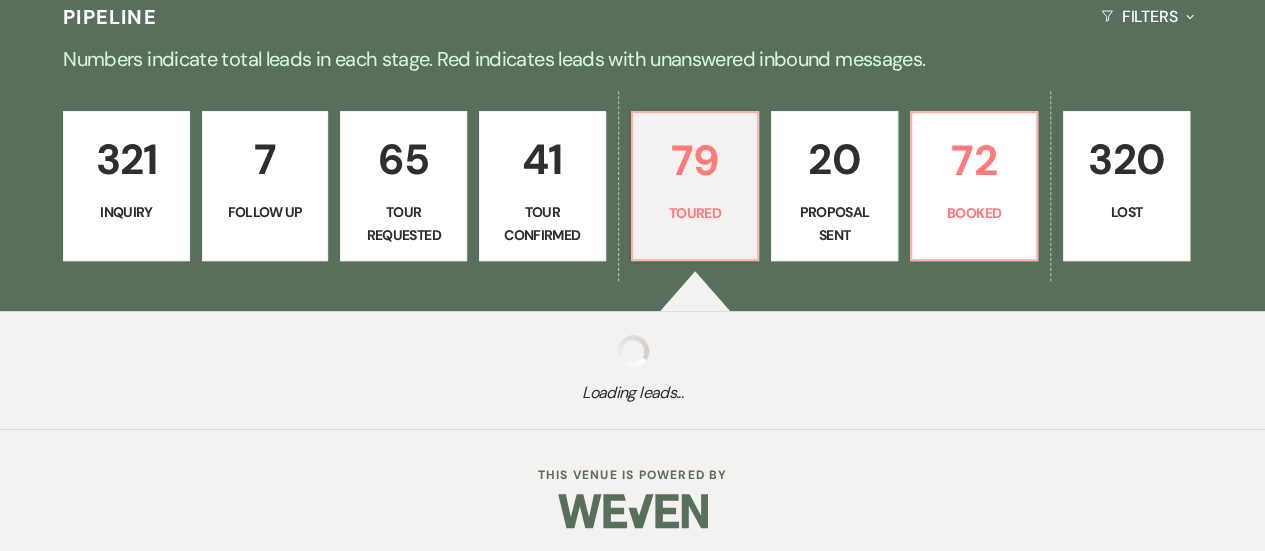 select on "5" 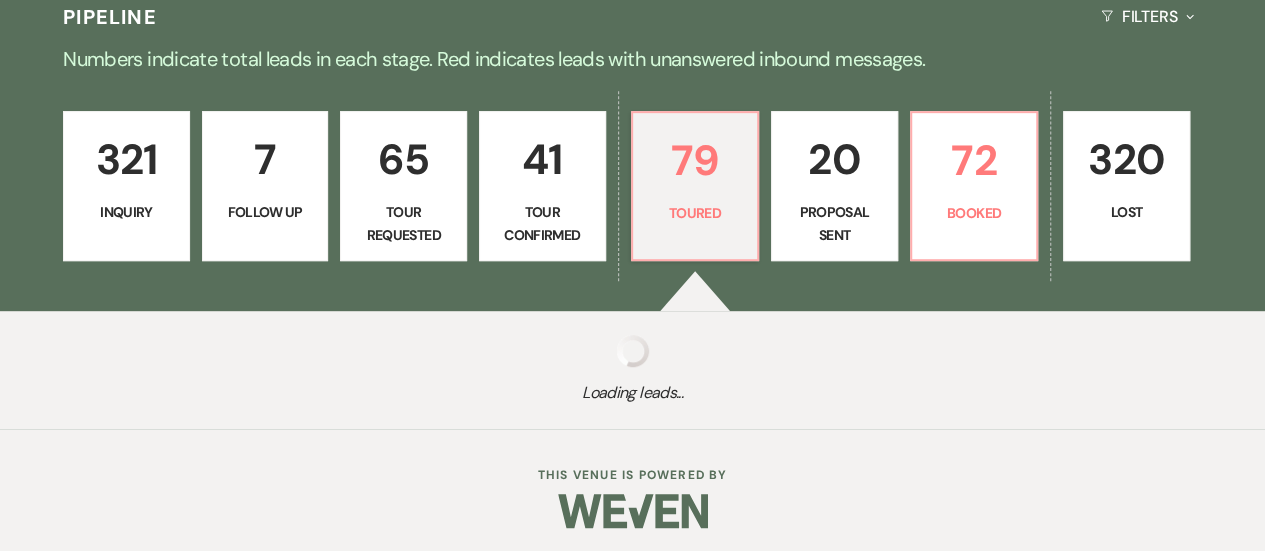 select on "5" 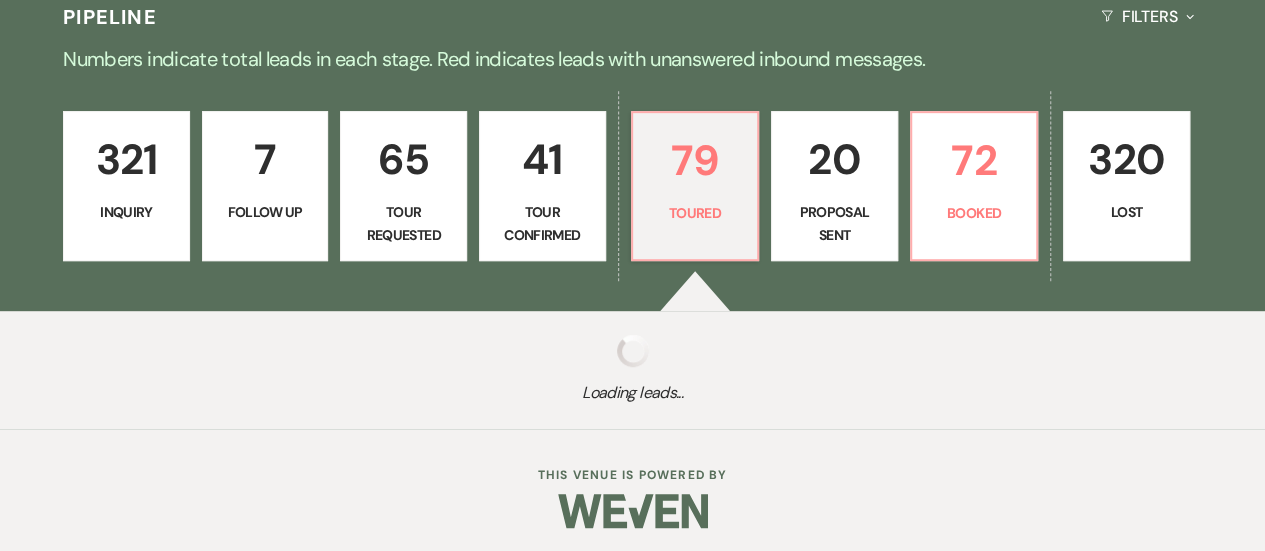select on "5" 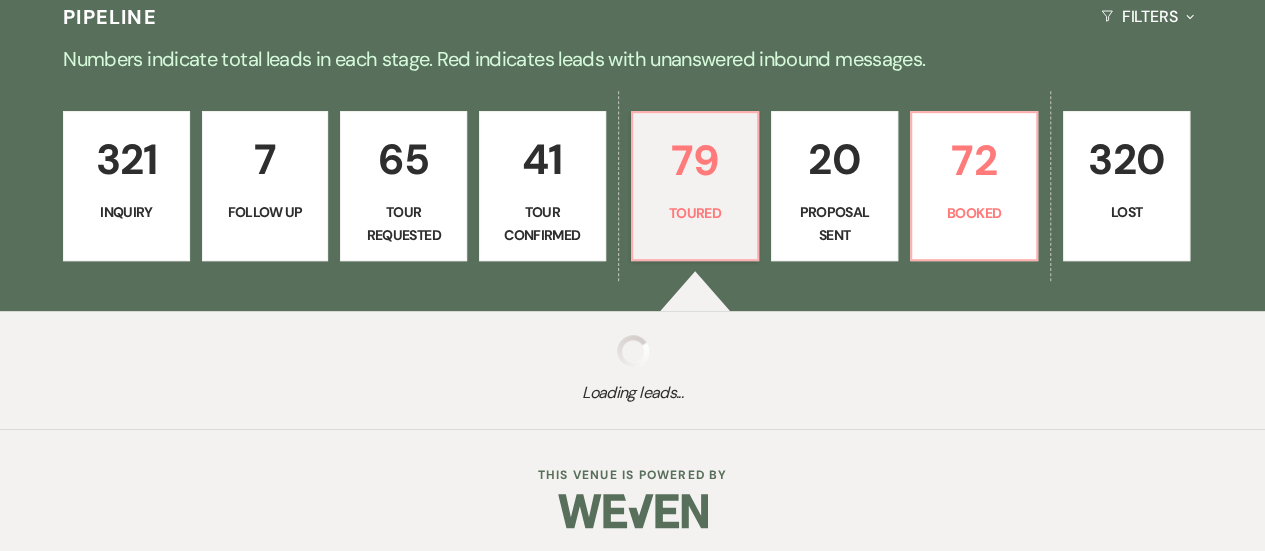 select on "5" 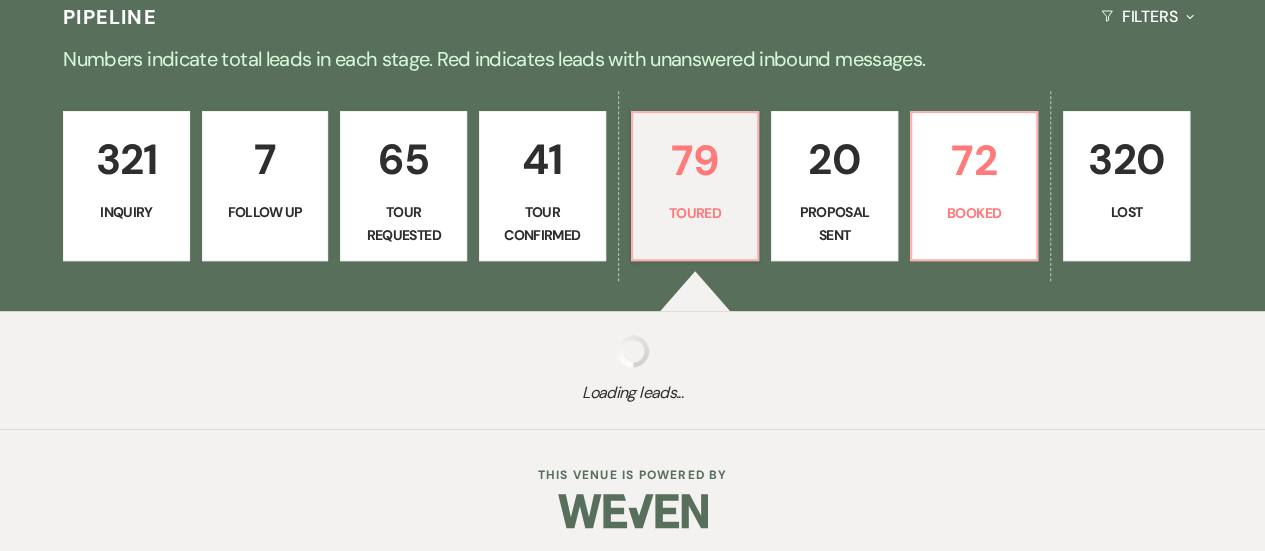 select on "5" 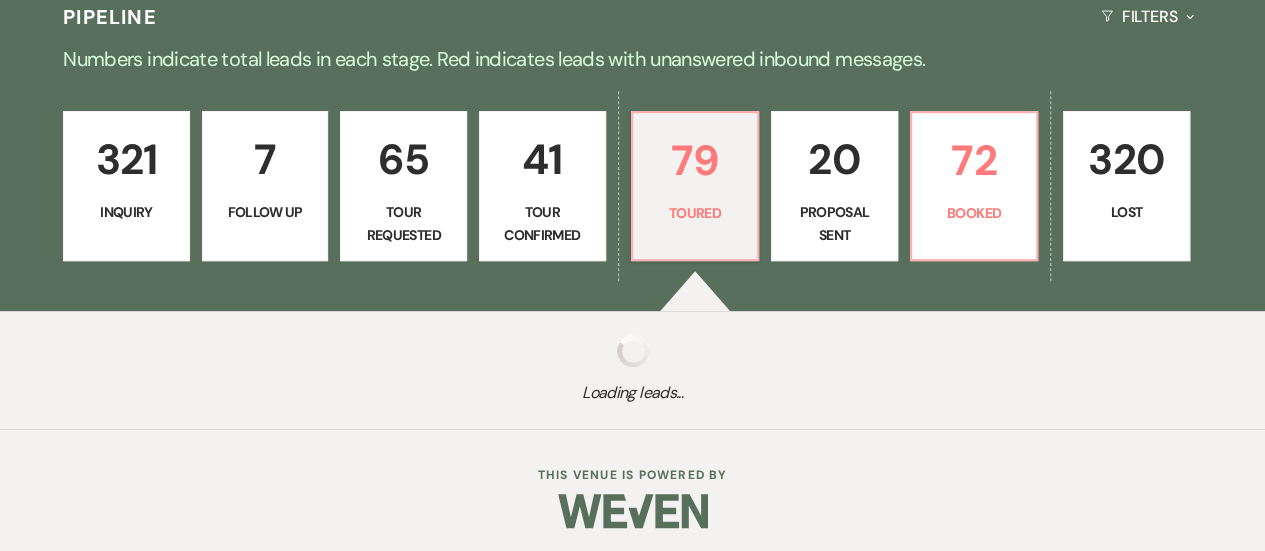select on "5" 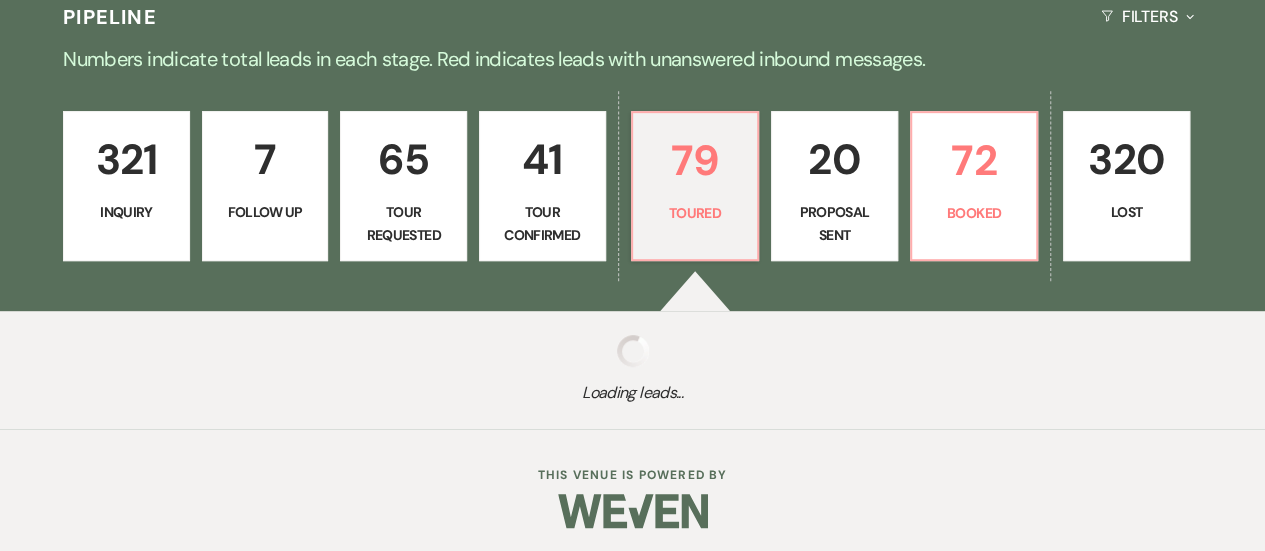 select on "5" 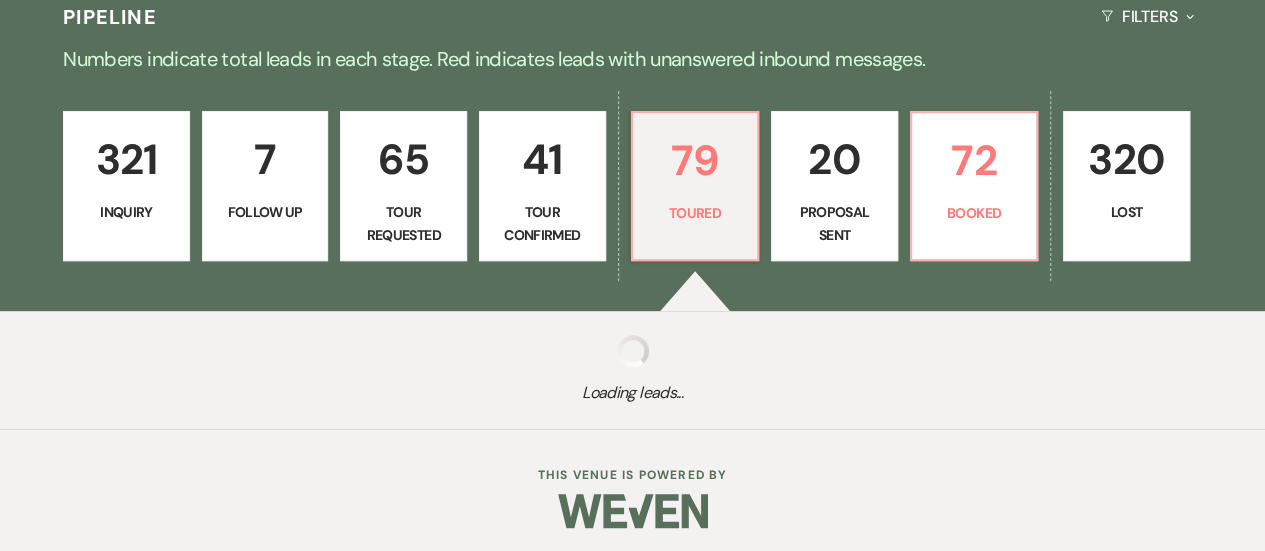 select on "5" 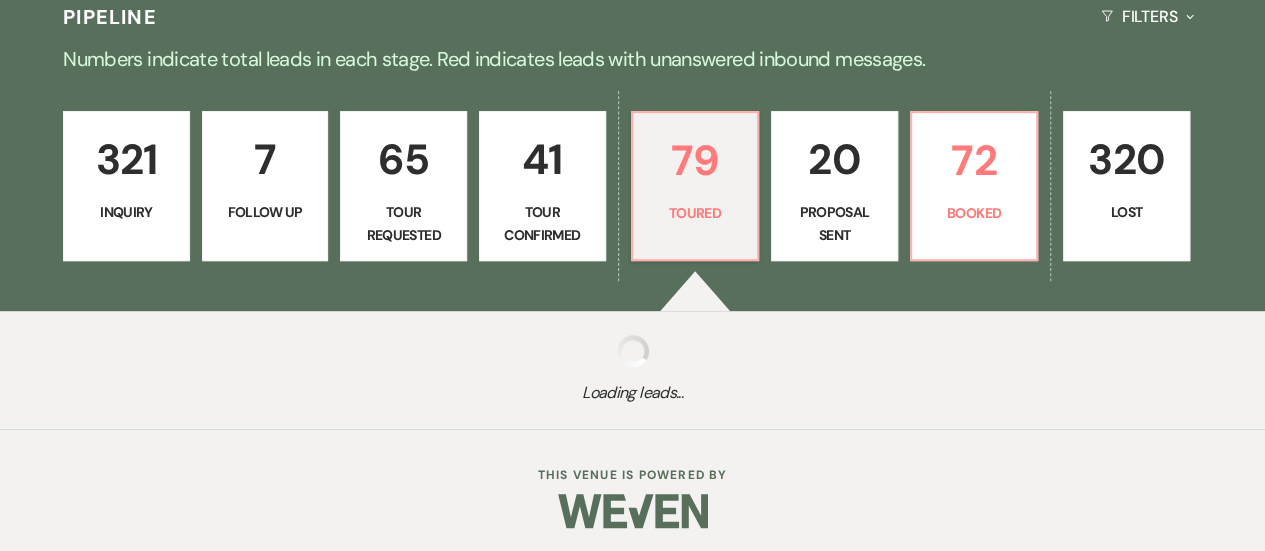 select on "5" 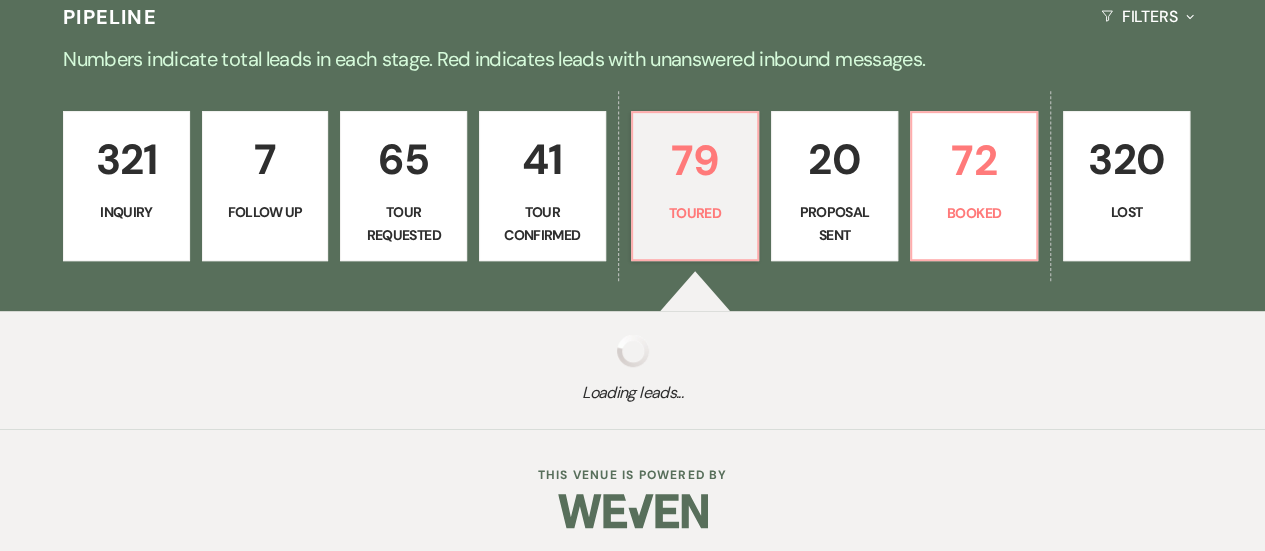select on "5" 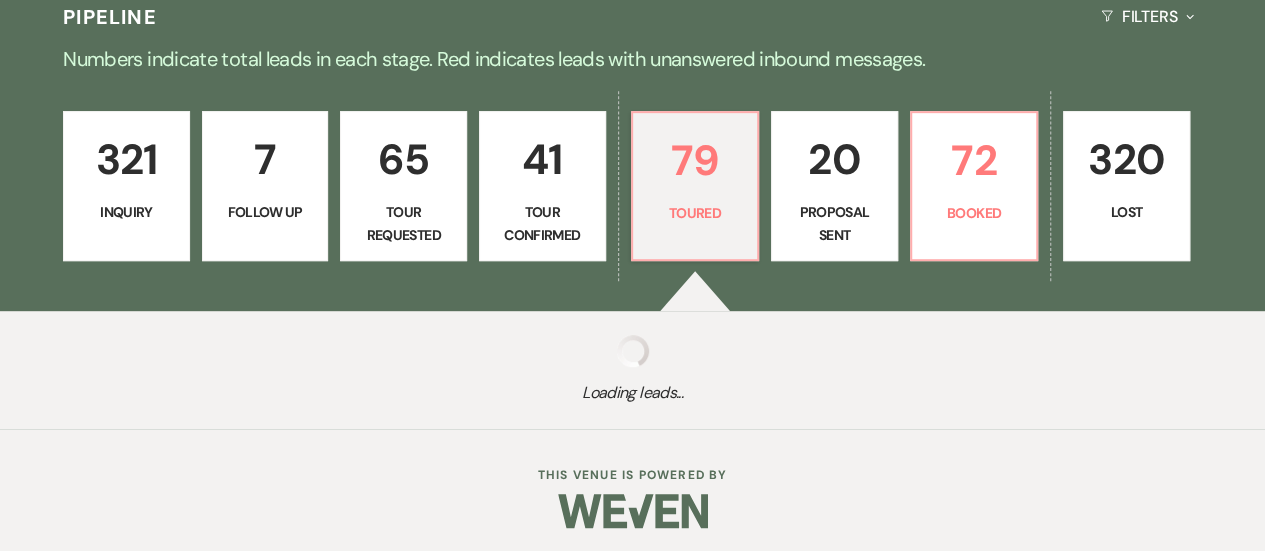 select on "5" 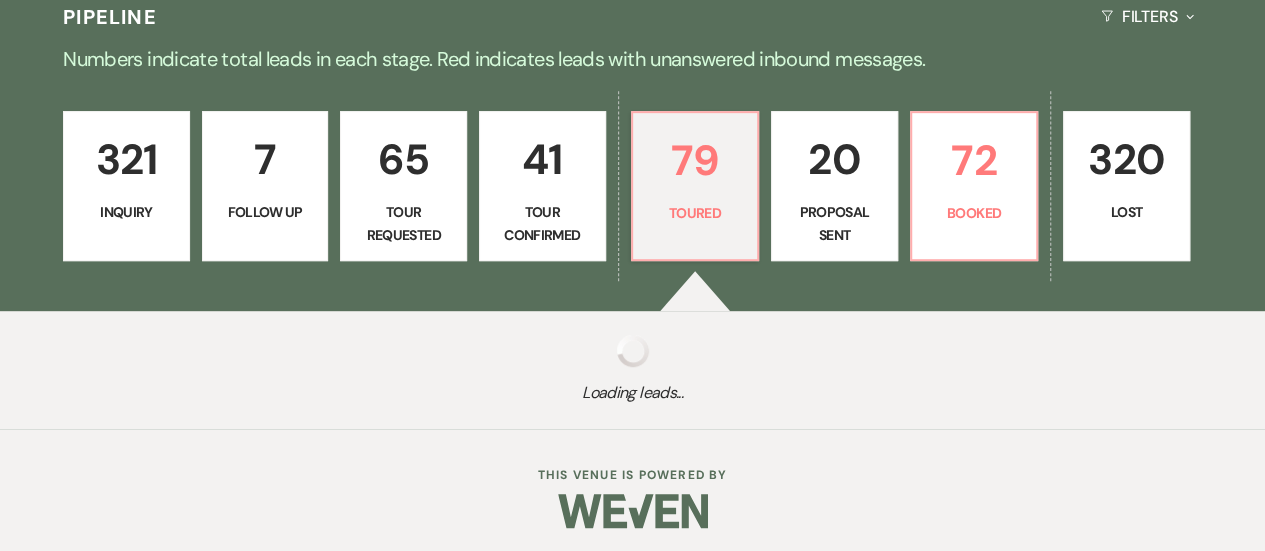 select on "5" 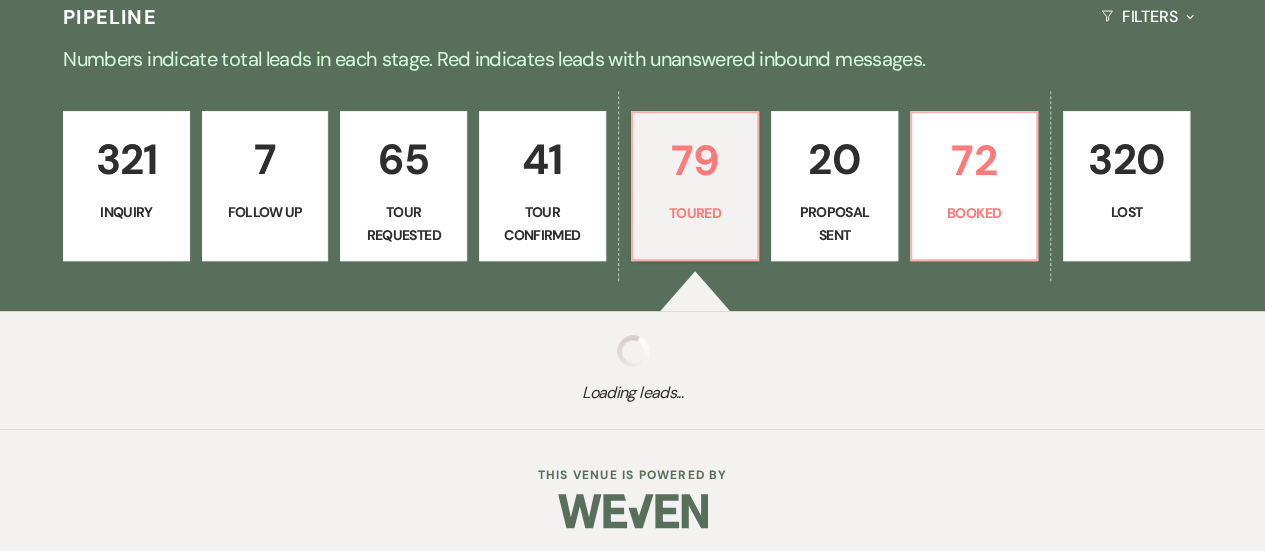select on "5" 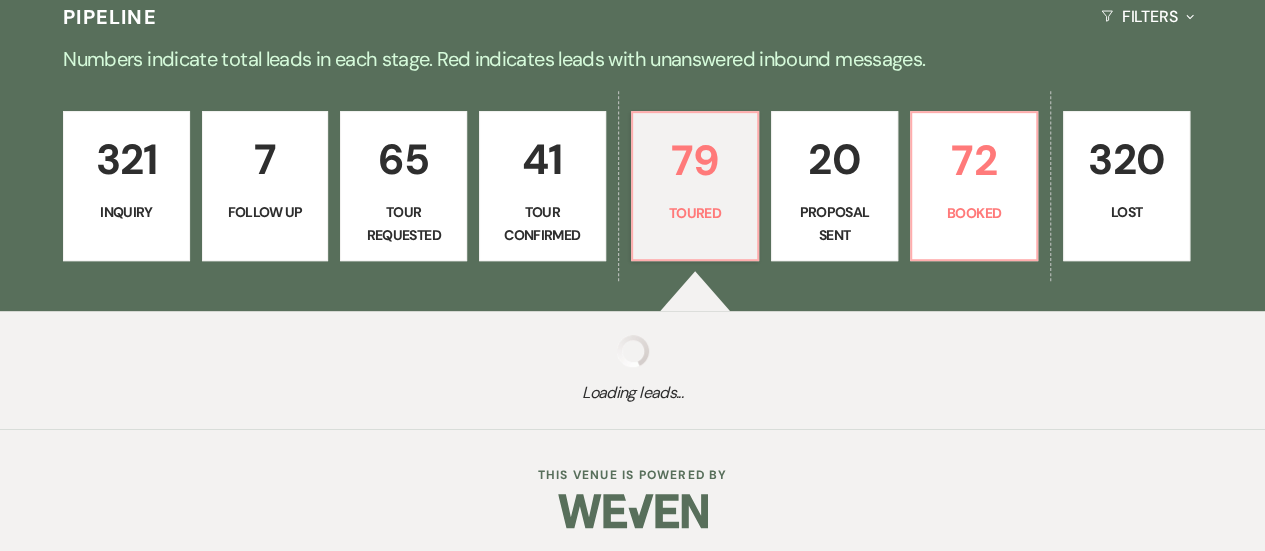 select on "5" 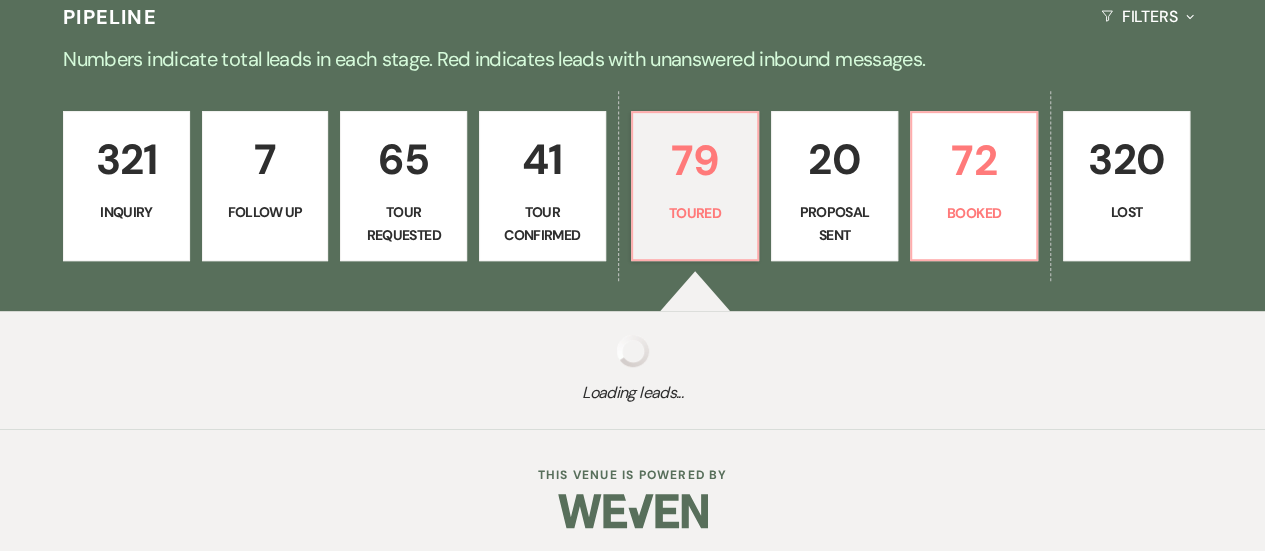 select on "5" 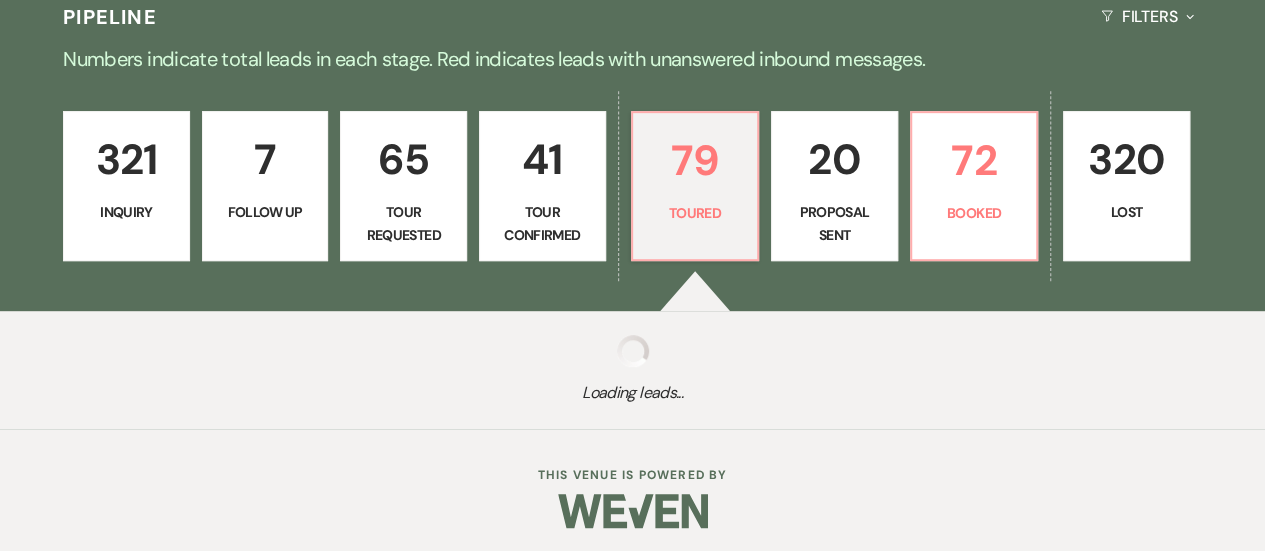 select on "5" 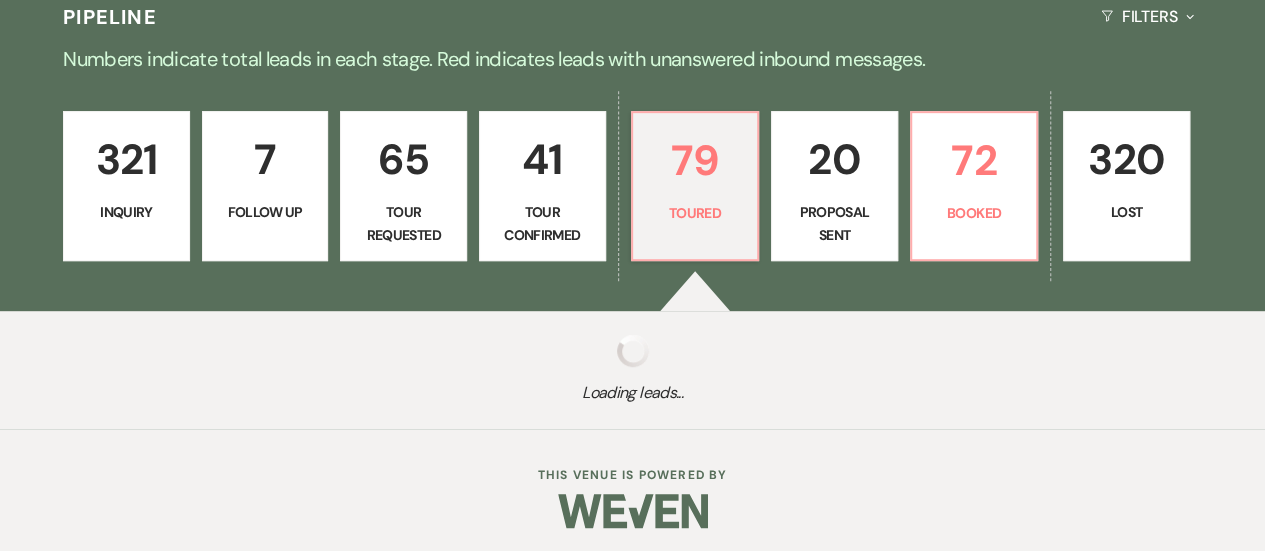 select on "5" 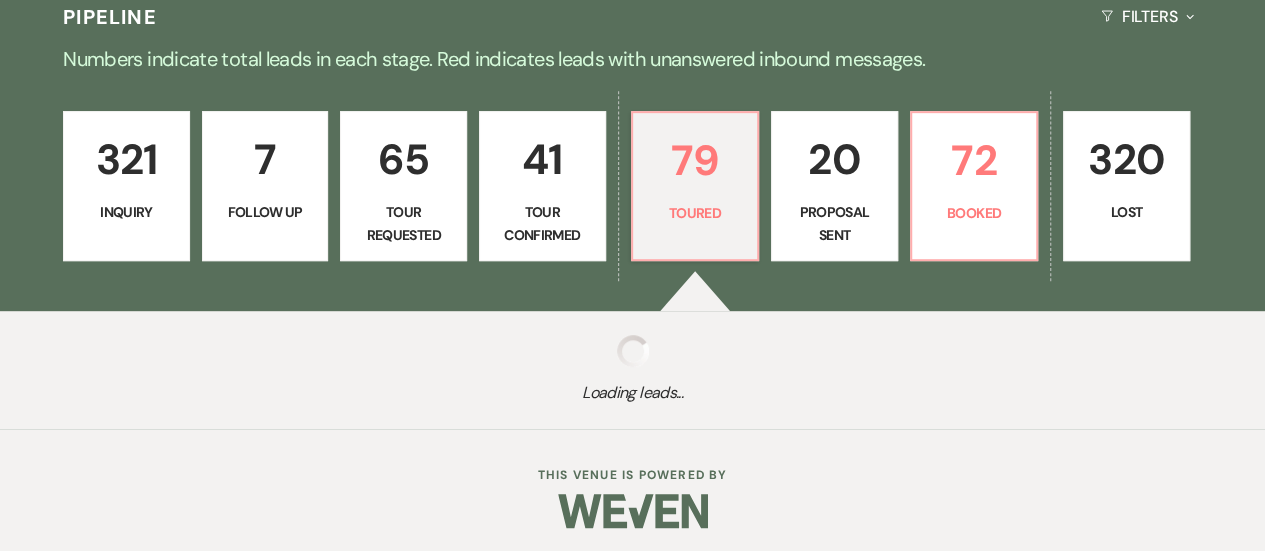 select on "5" 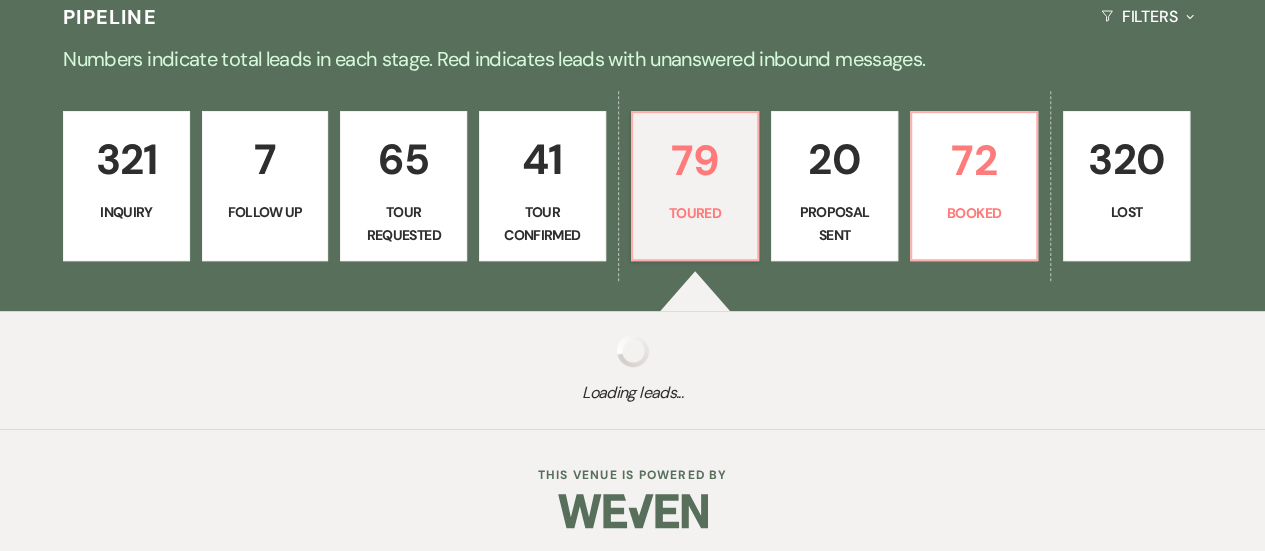 select on "5" 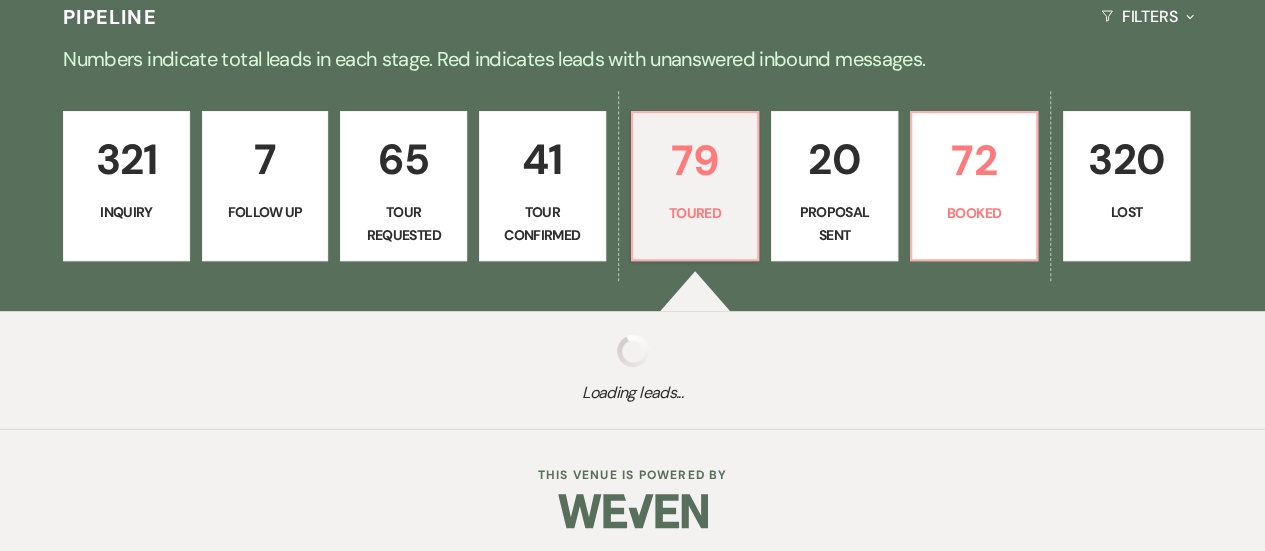 select on "5" 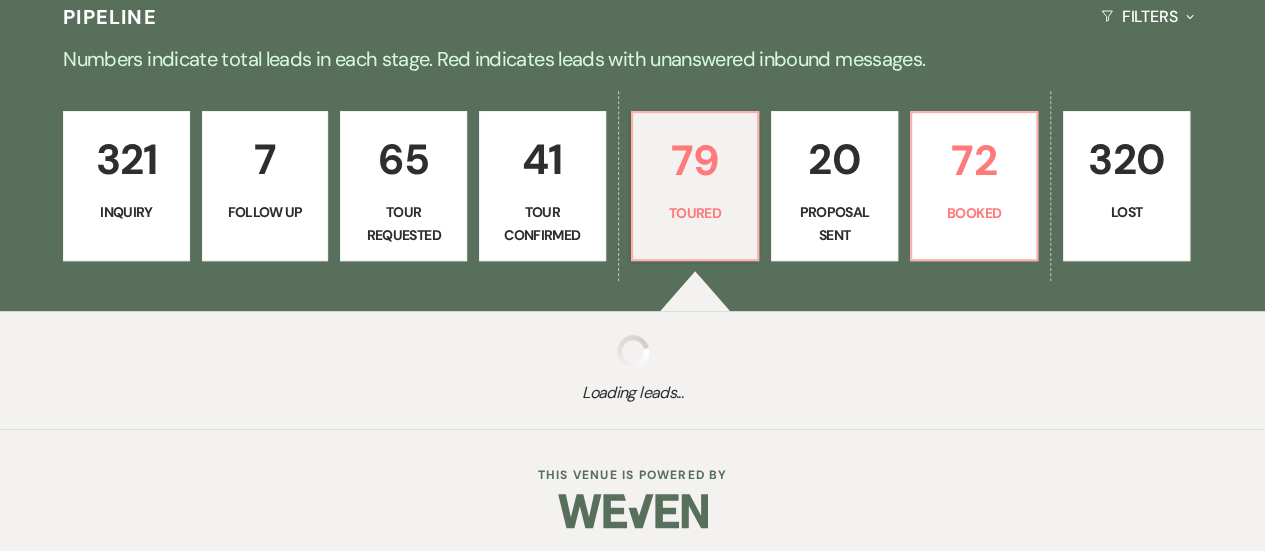 select on "5" 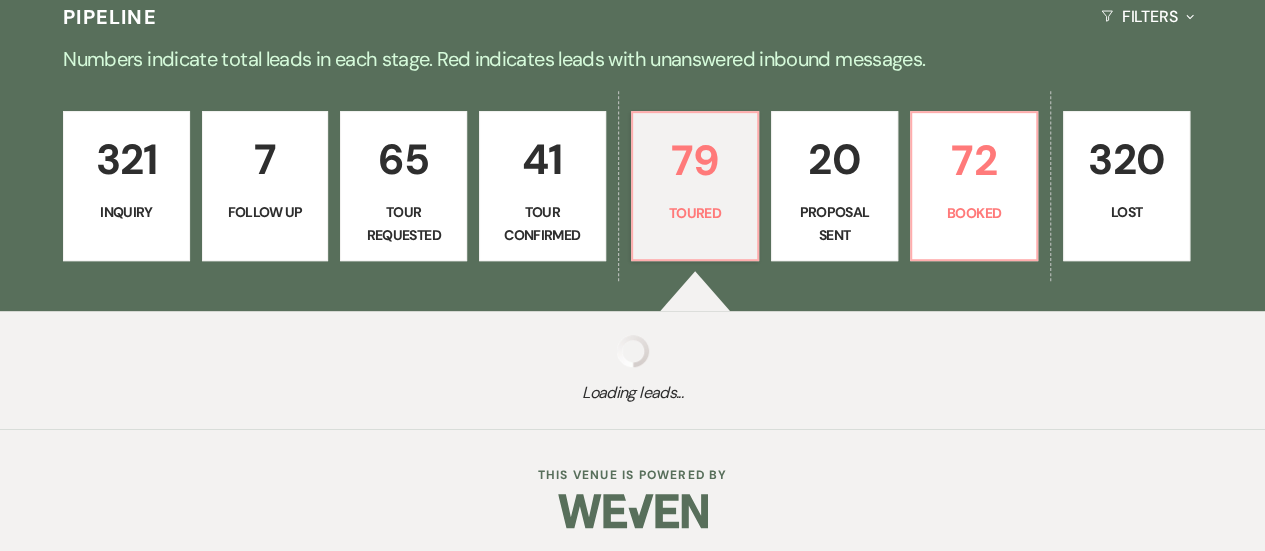 select on "5" 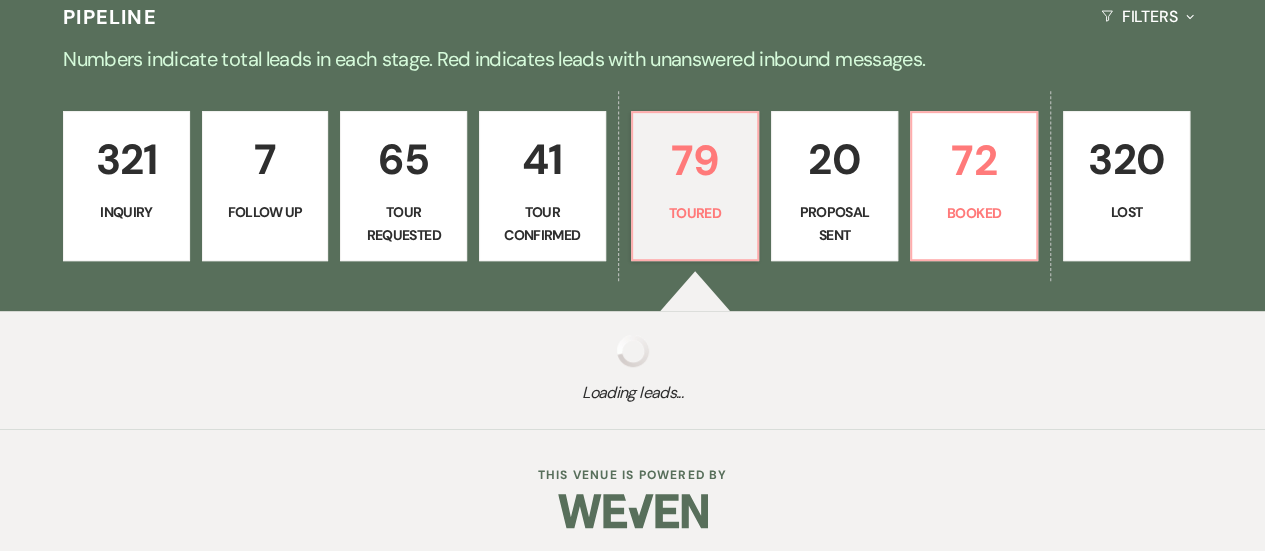 select on "5" 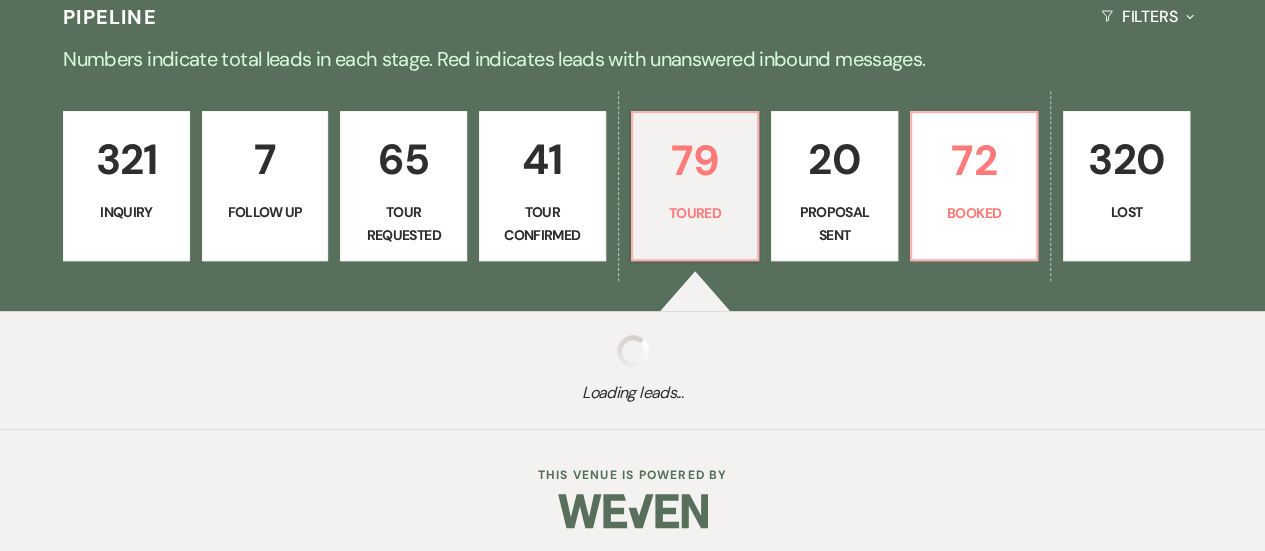 select on "5" 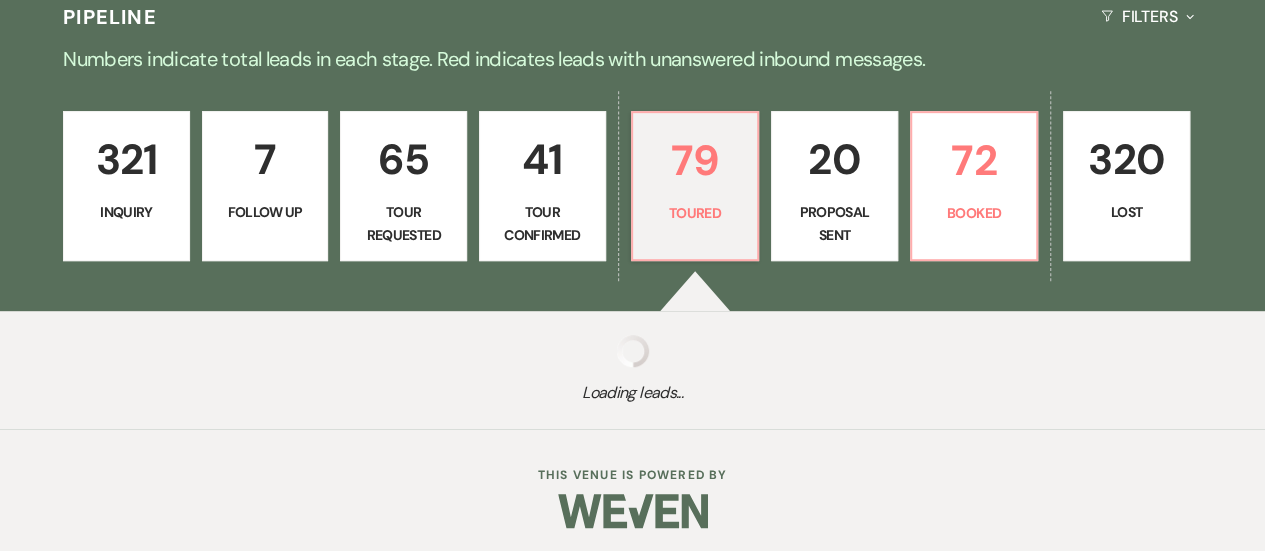 select on "5" 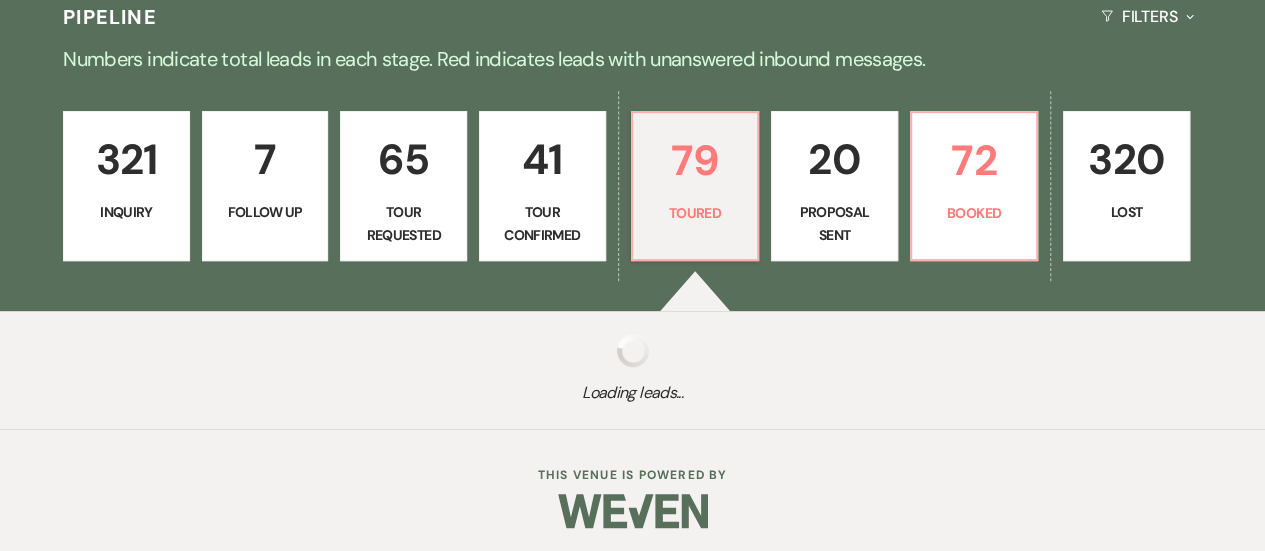 select on "5" 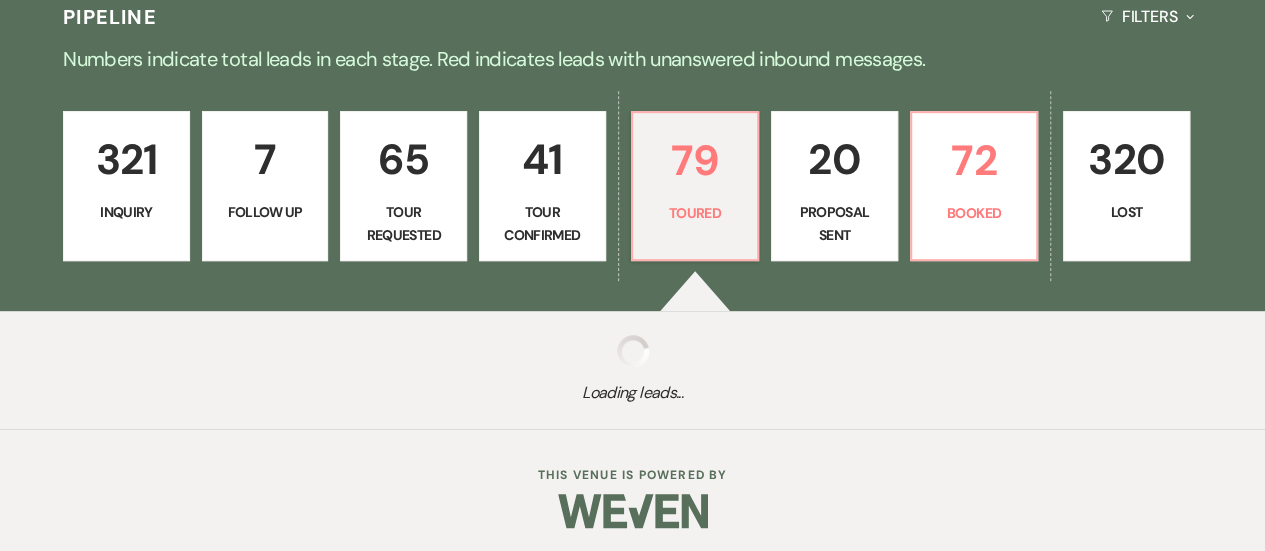 select on "5" 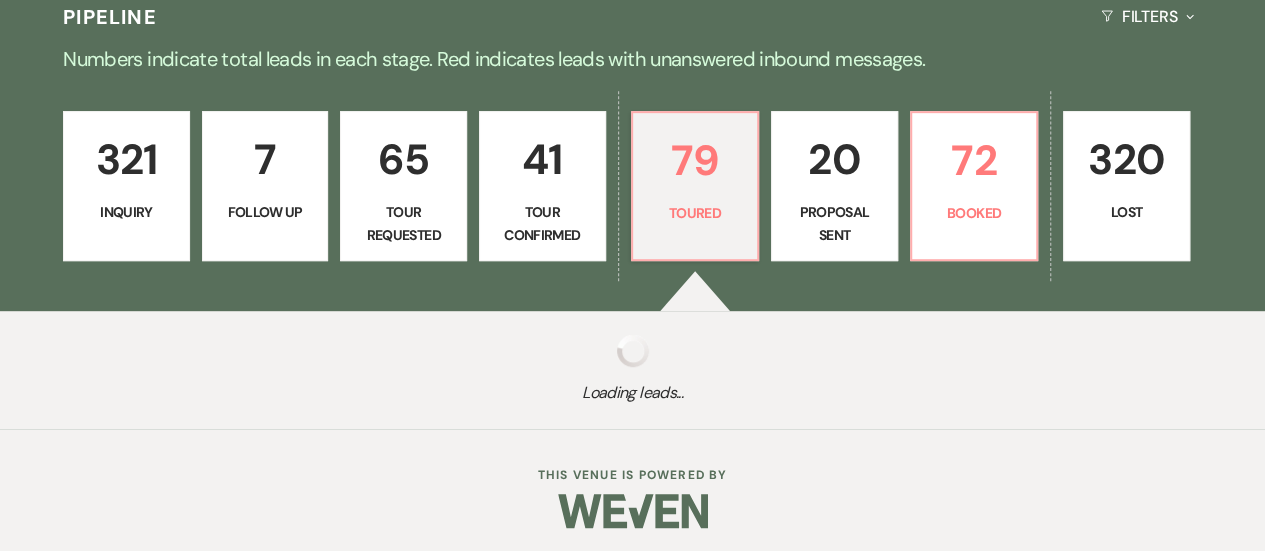 select on "5" 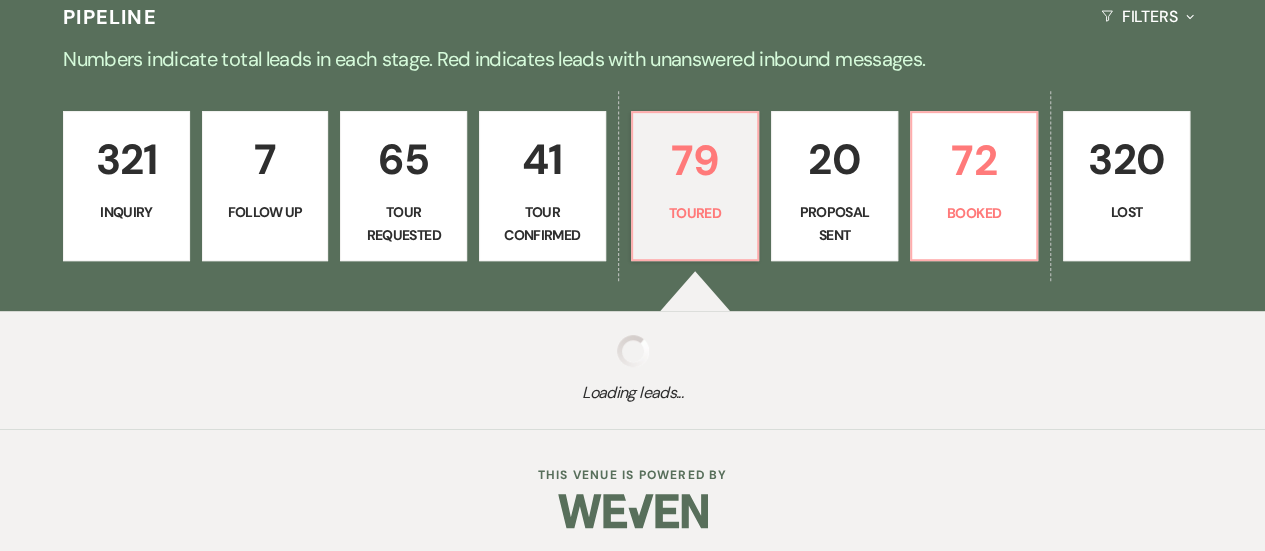 select on "5" 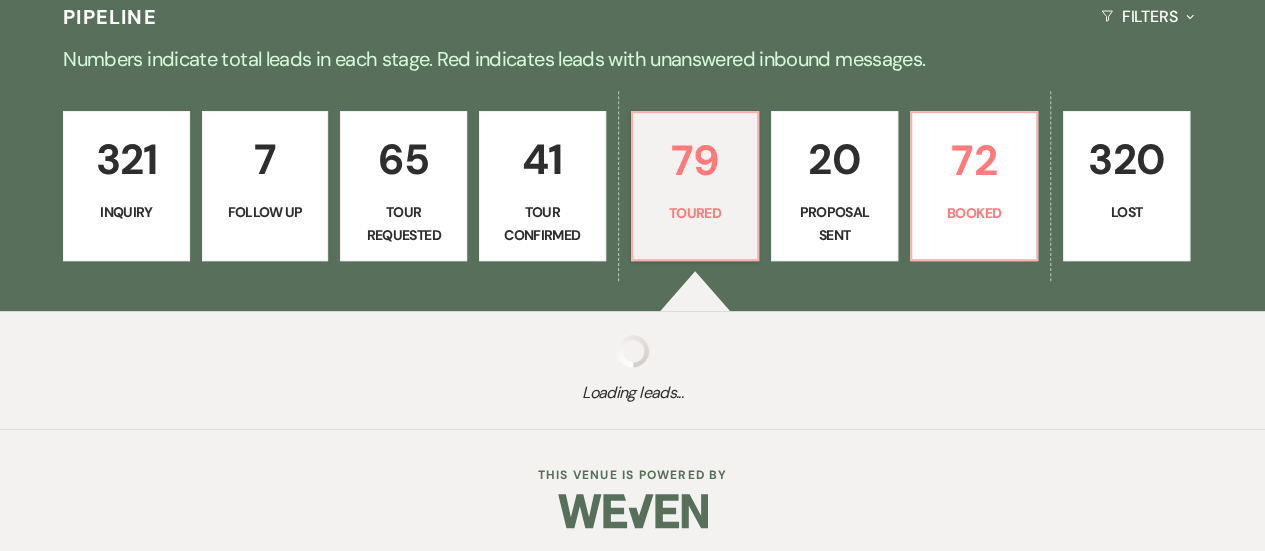 select on "5" 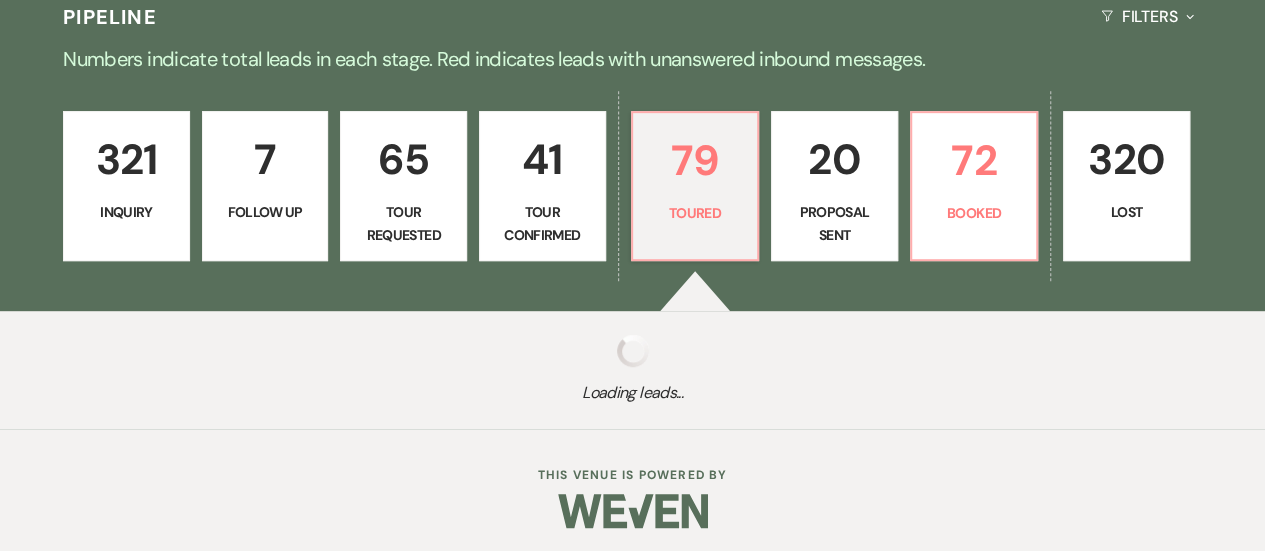select on "5" 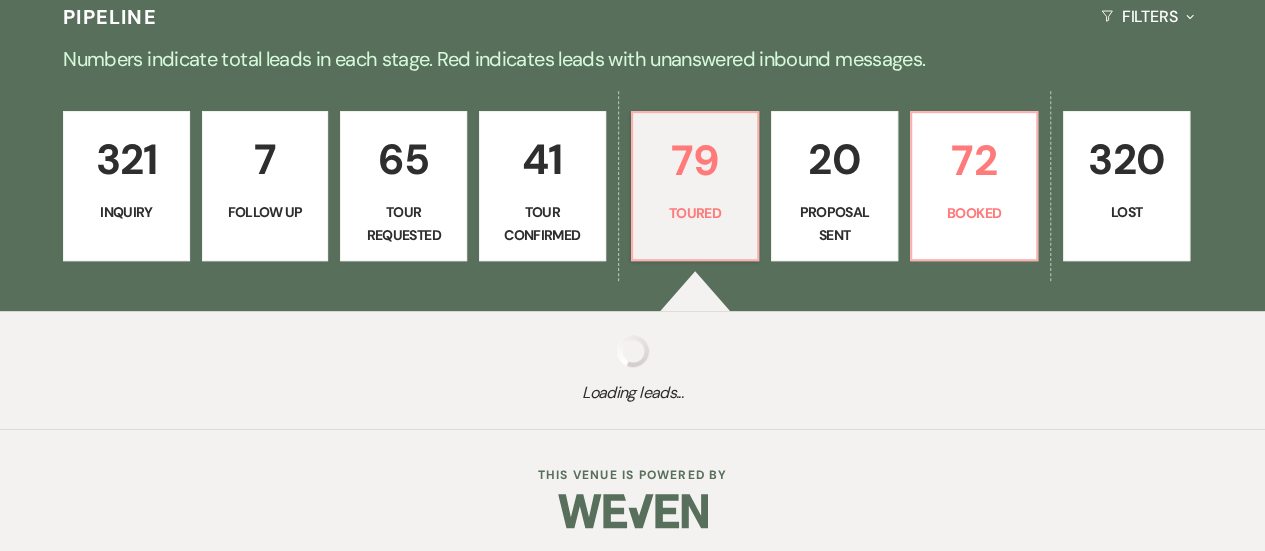 select on "5" 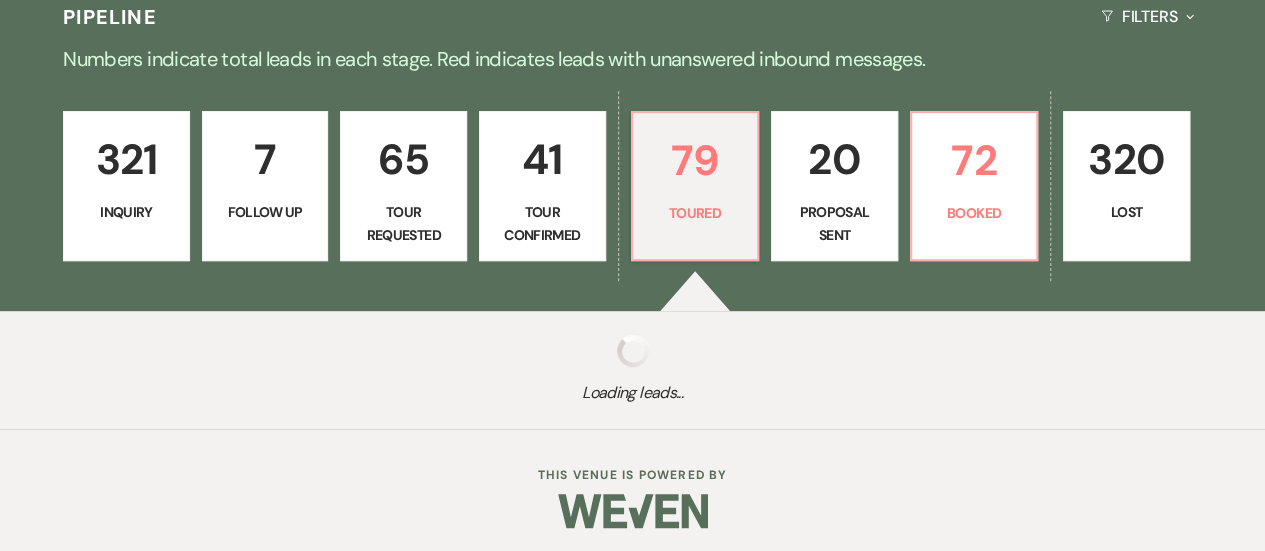 select on "5" 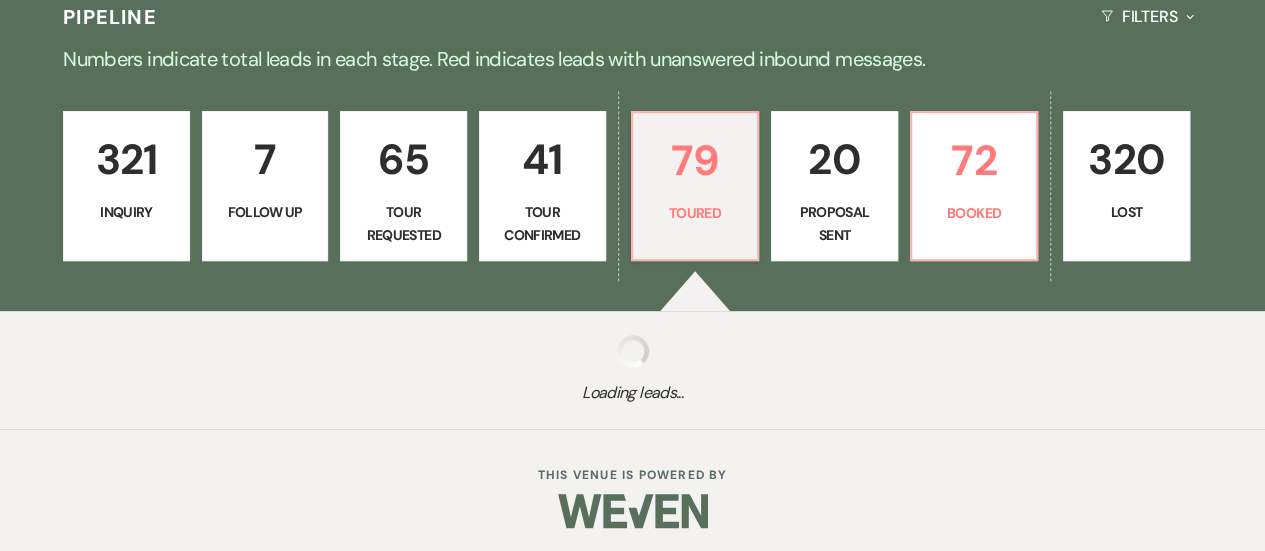 select on "5" 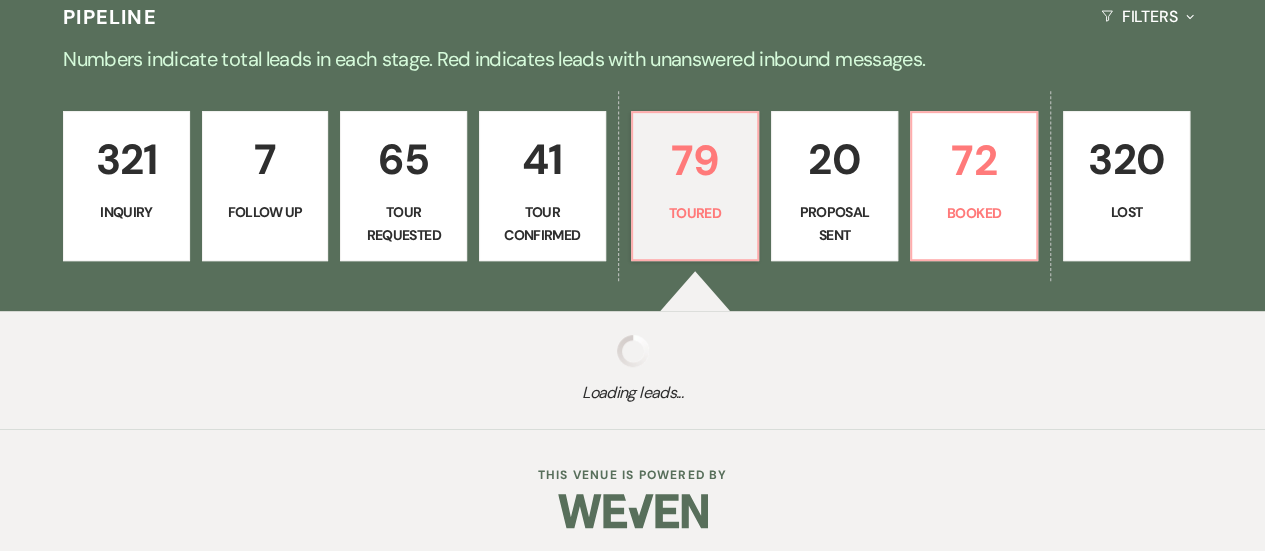 select on "5" 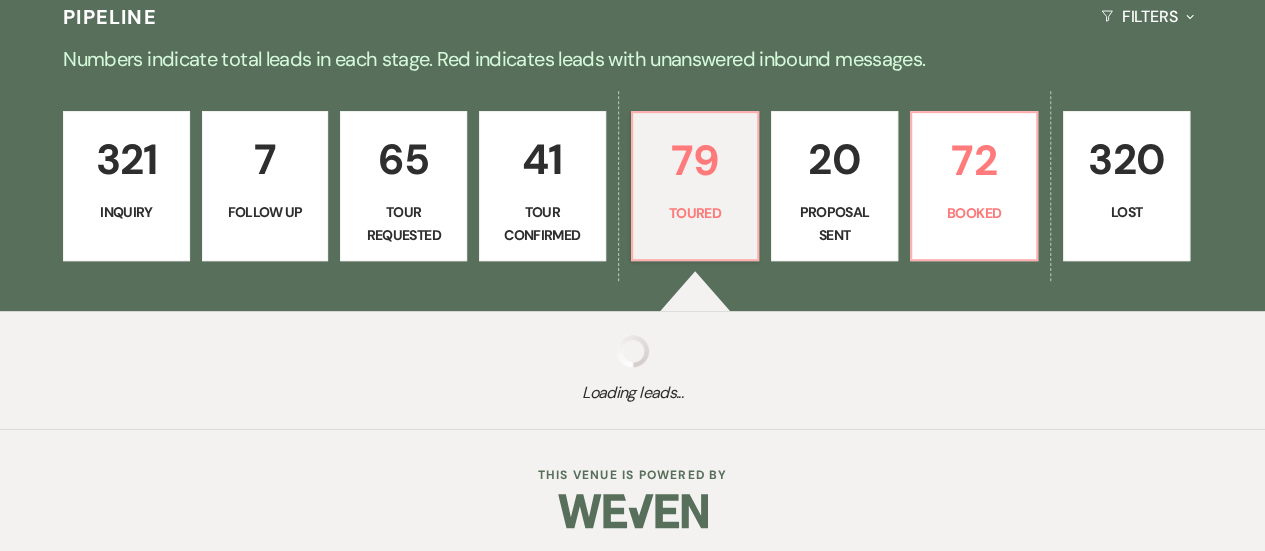 select on "5" 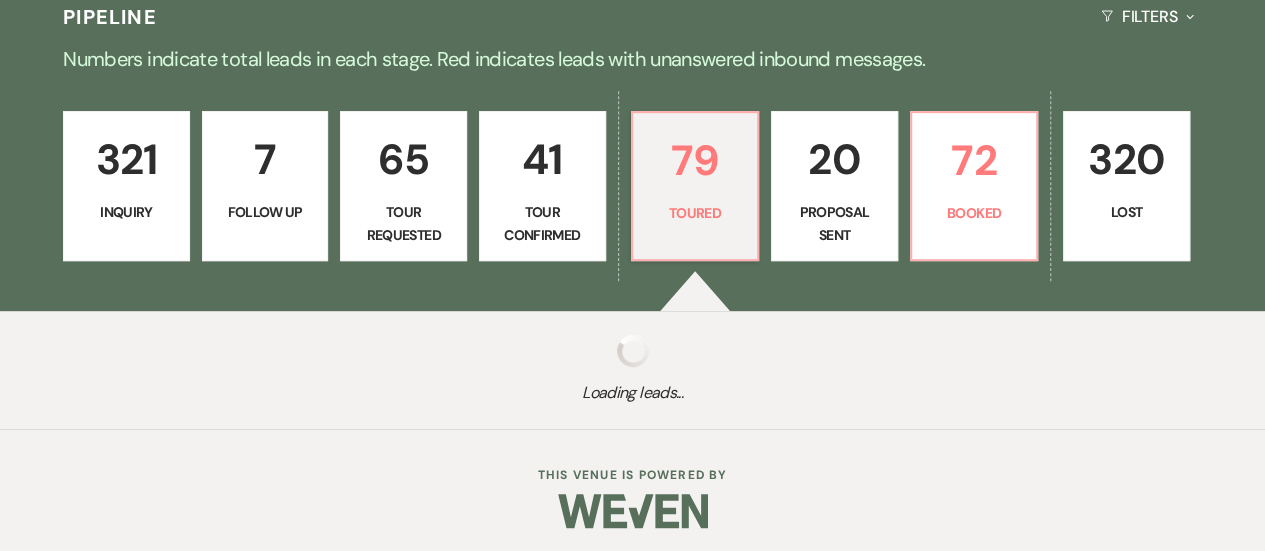 select on "5" 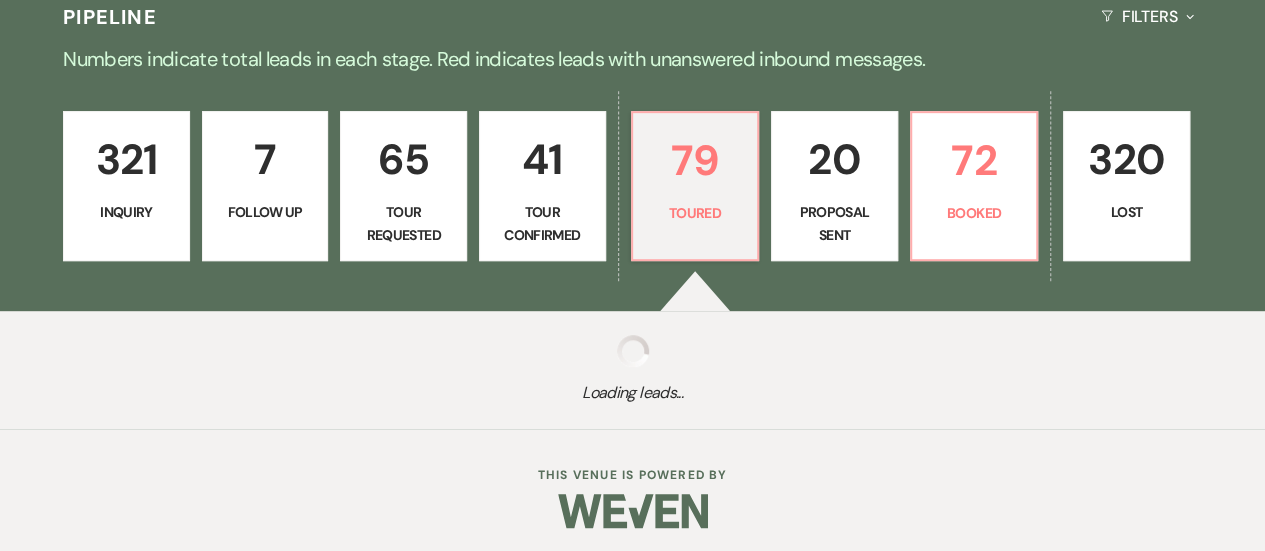 select on "5" 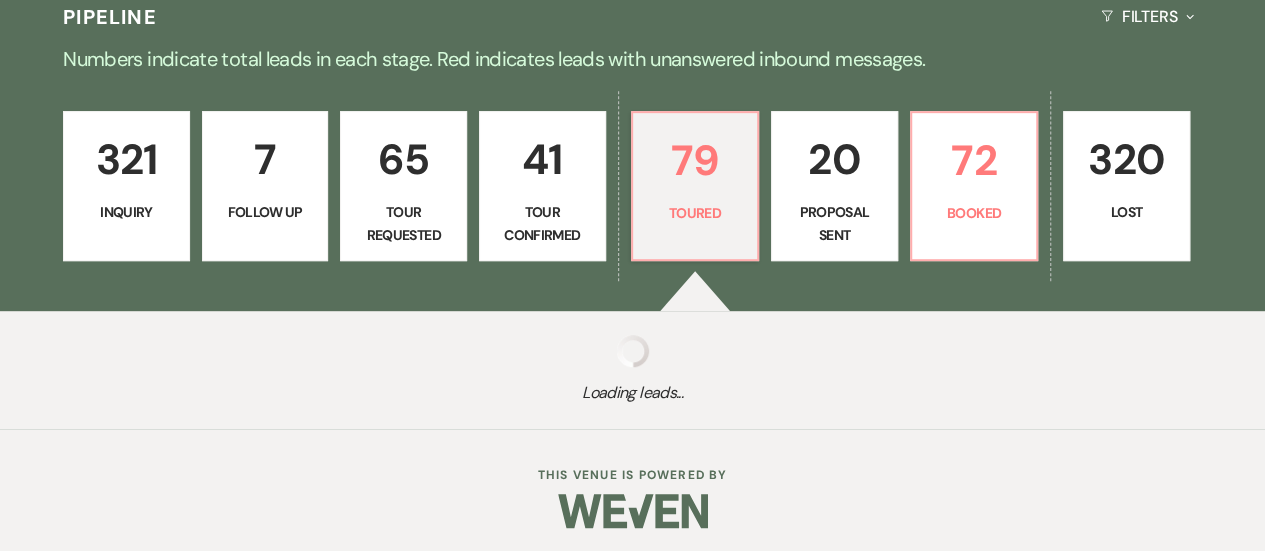 select on "5" 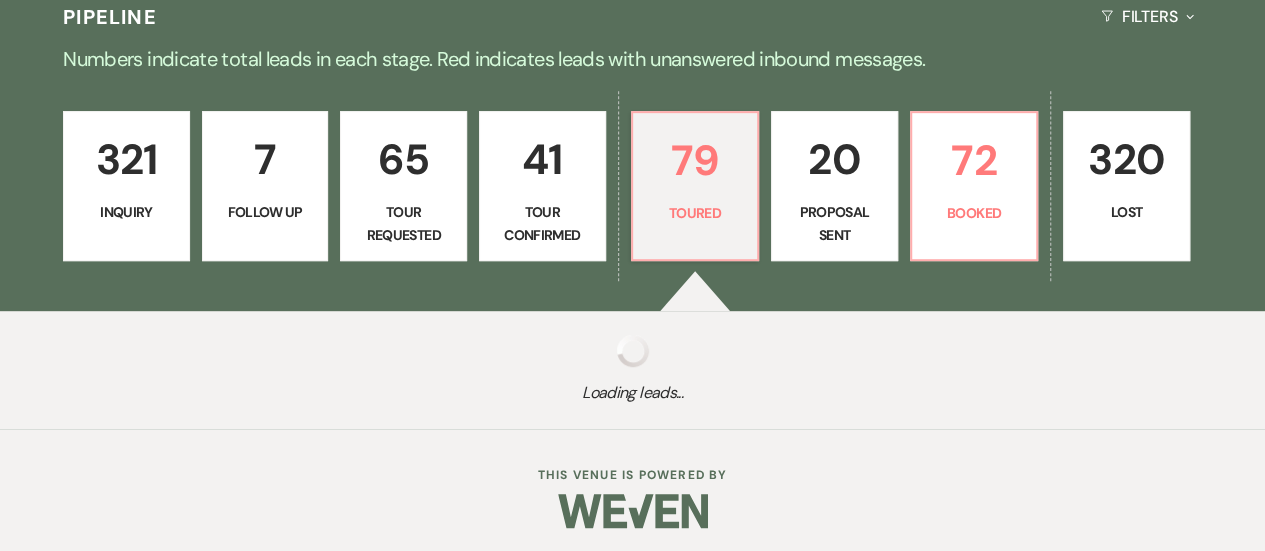 select on "5" 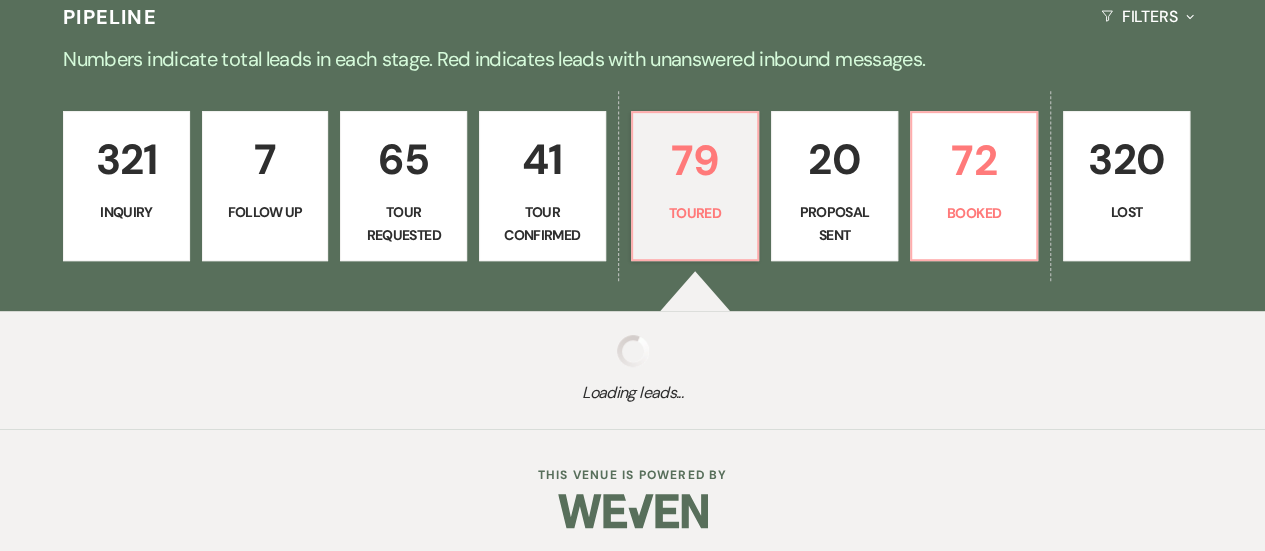 select on "5" 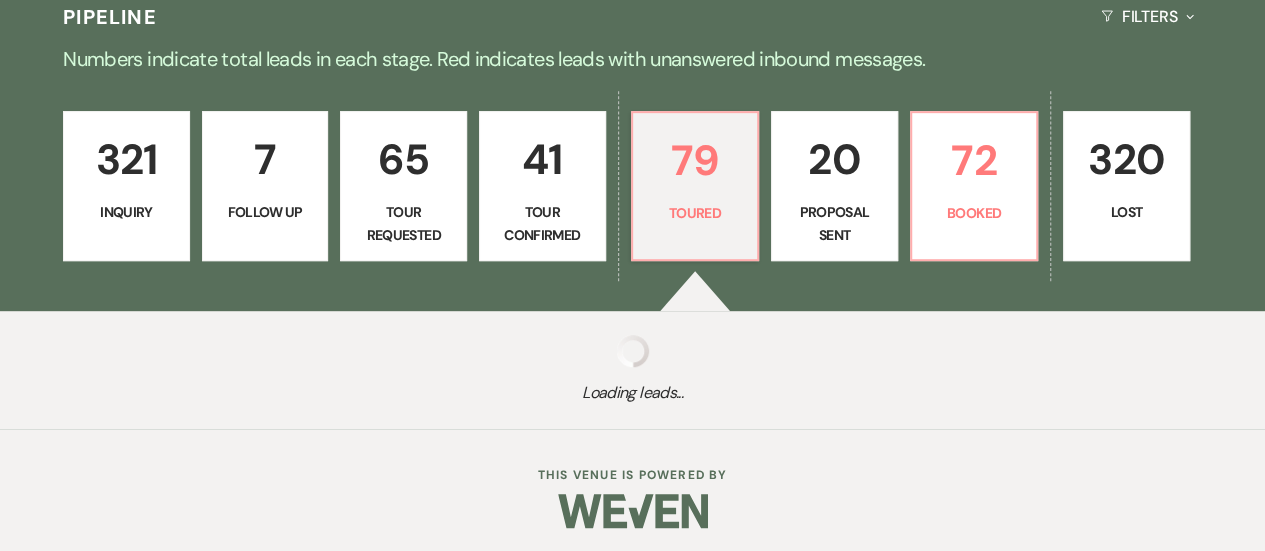select on "5" 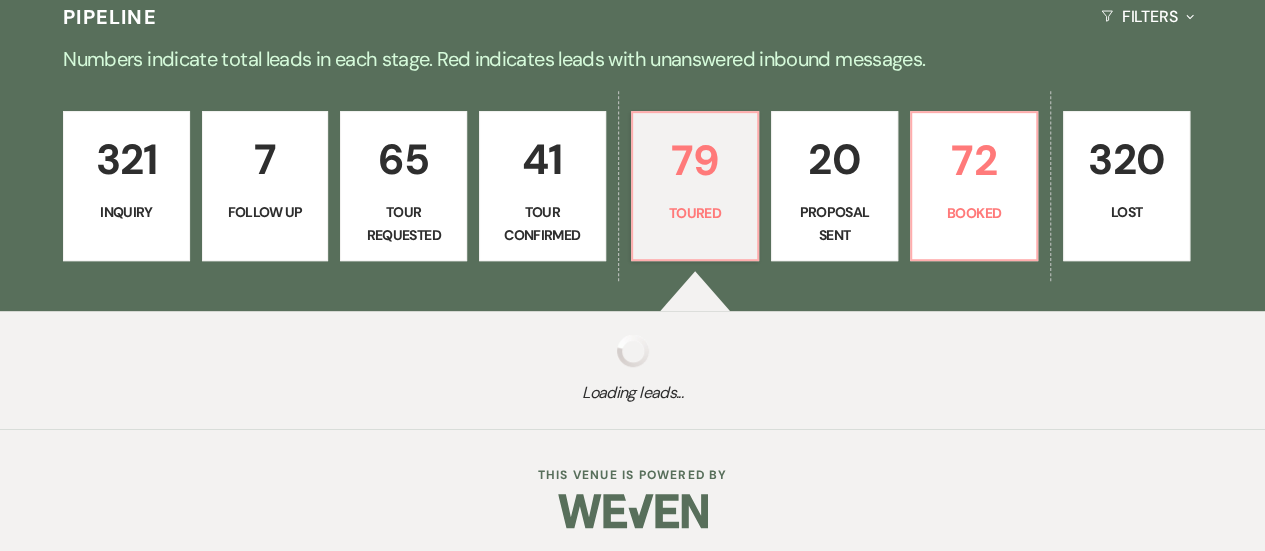 select on "5" 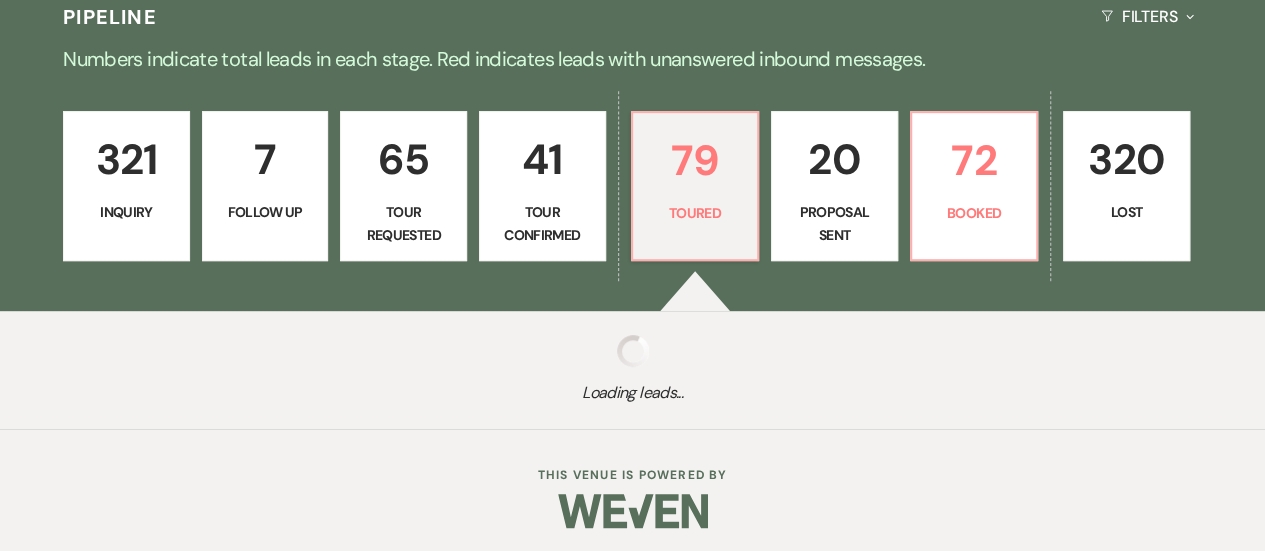 select on "5" 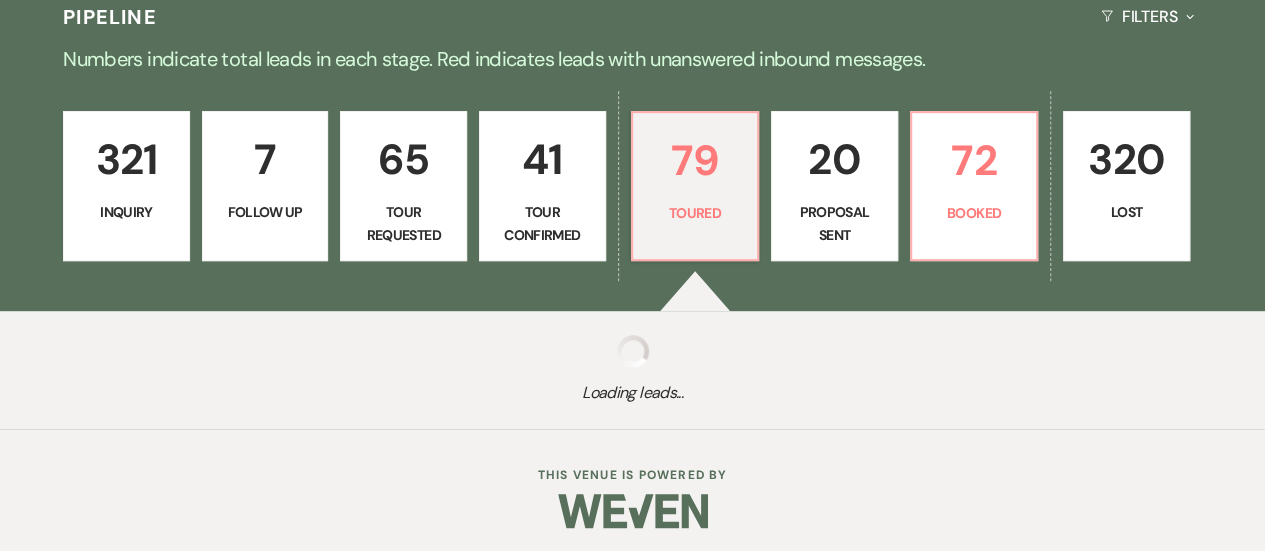 select on "5" 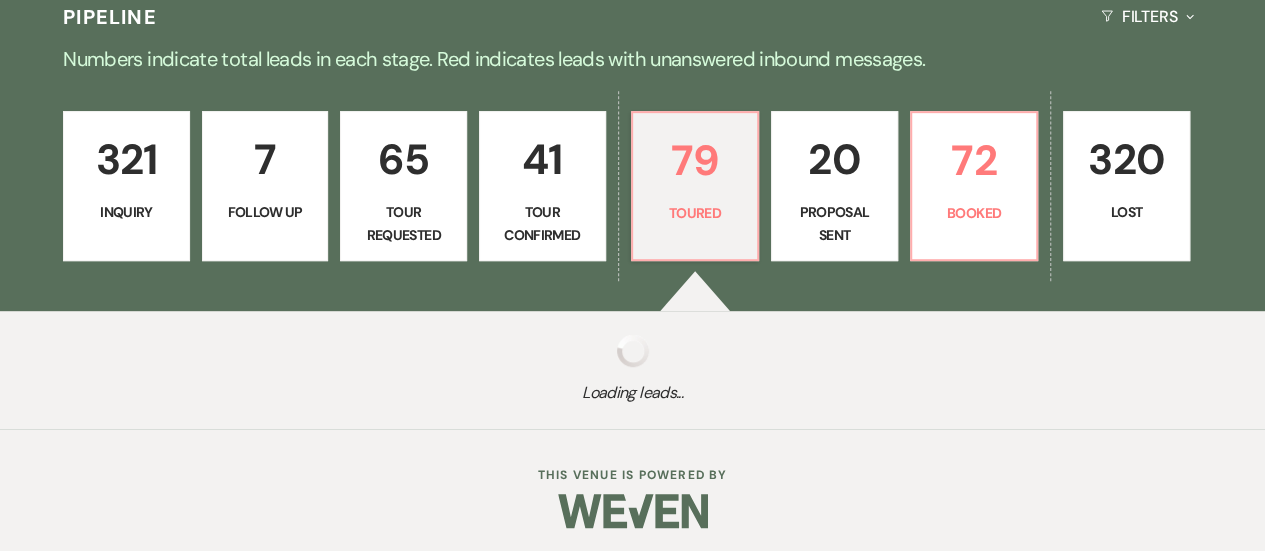 select on "5" 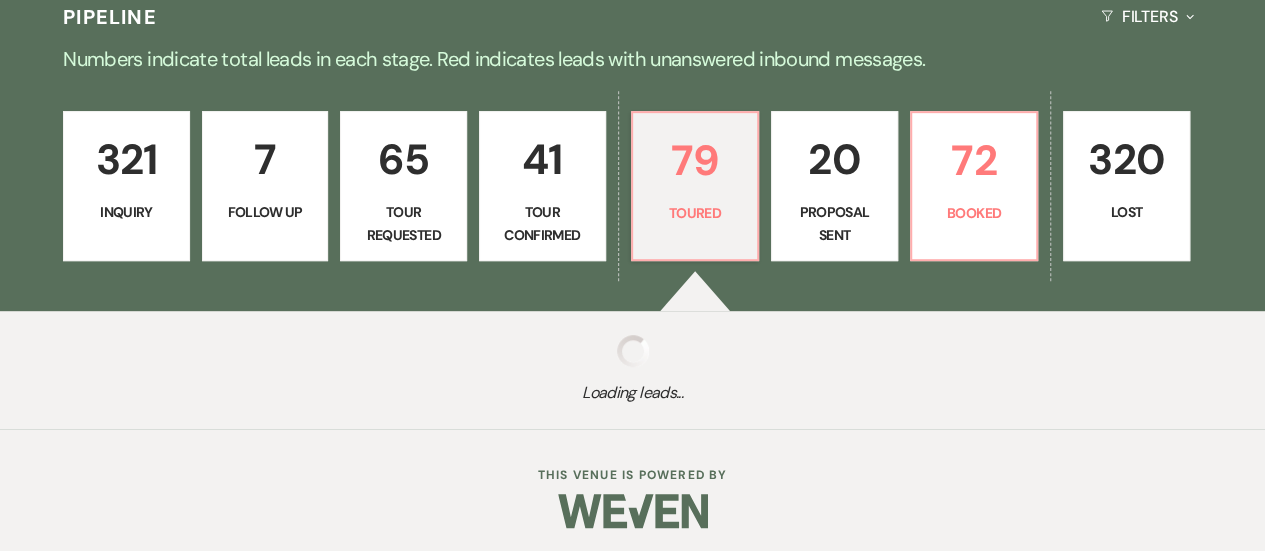 select on "5" 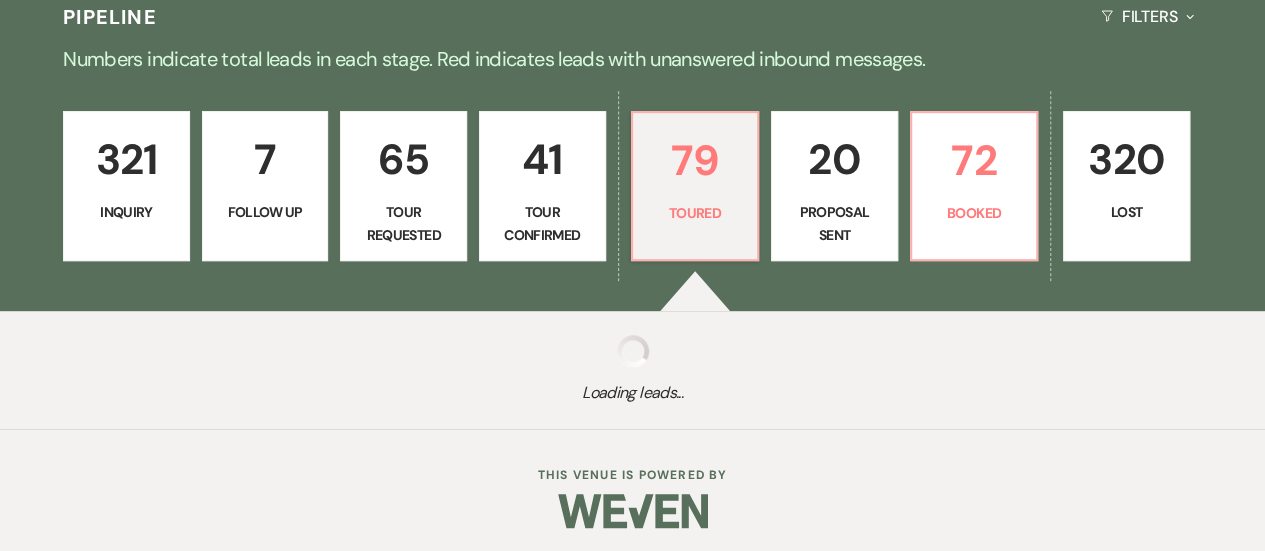 select on "5" 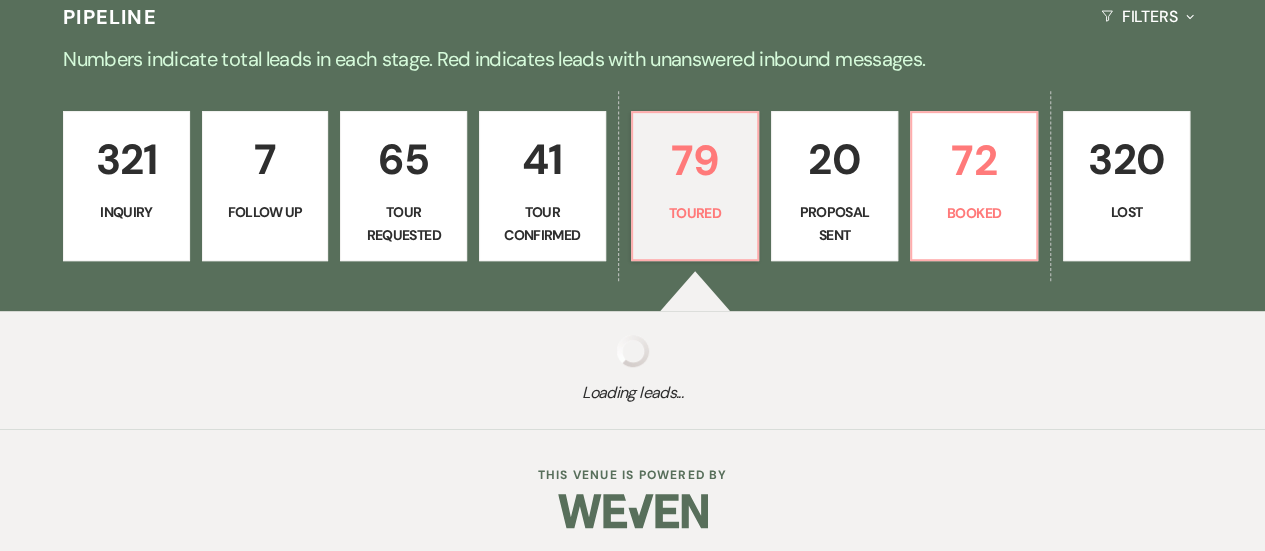 select on "5" 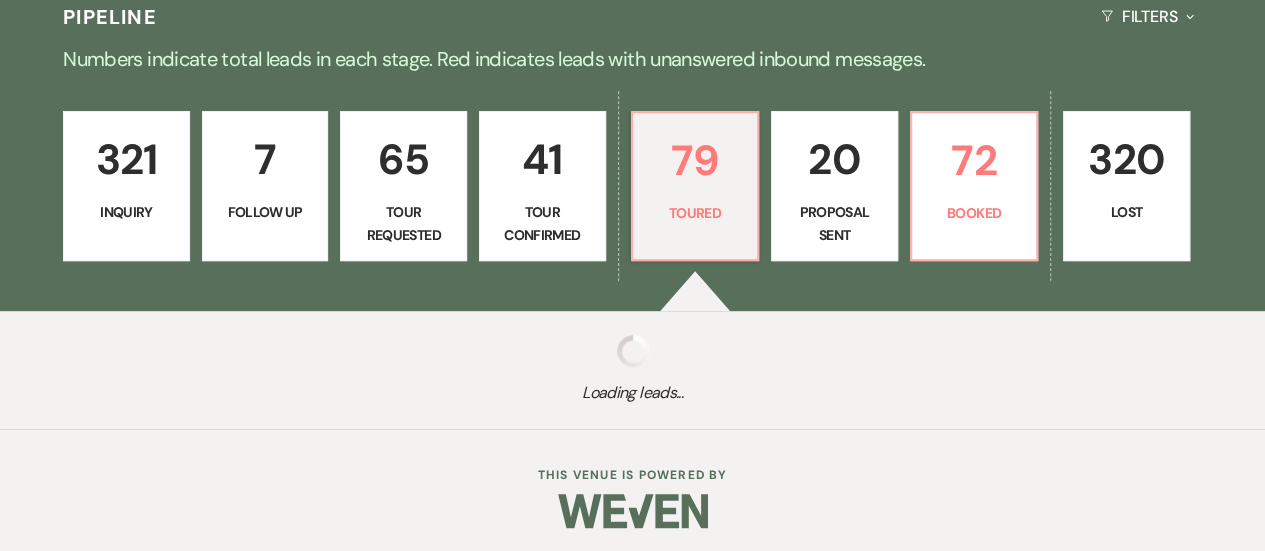 select on "5" 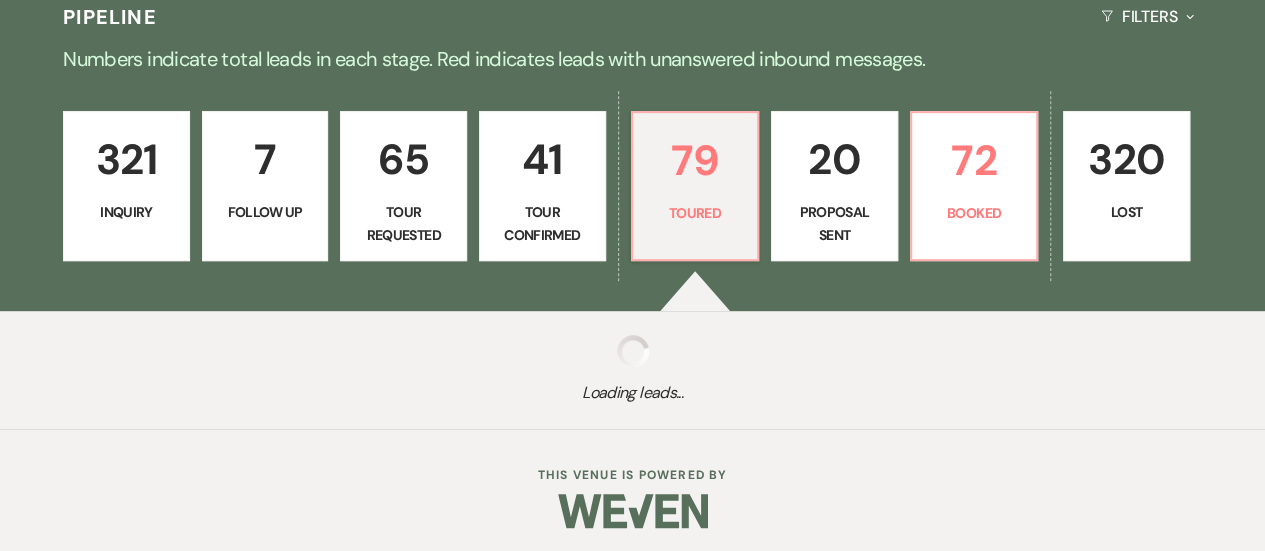 select on "5" 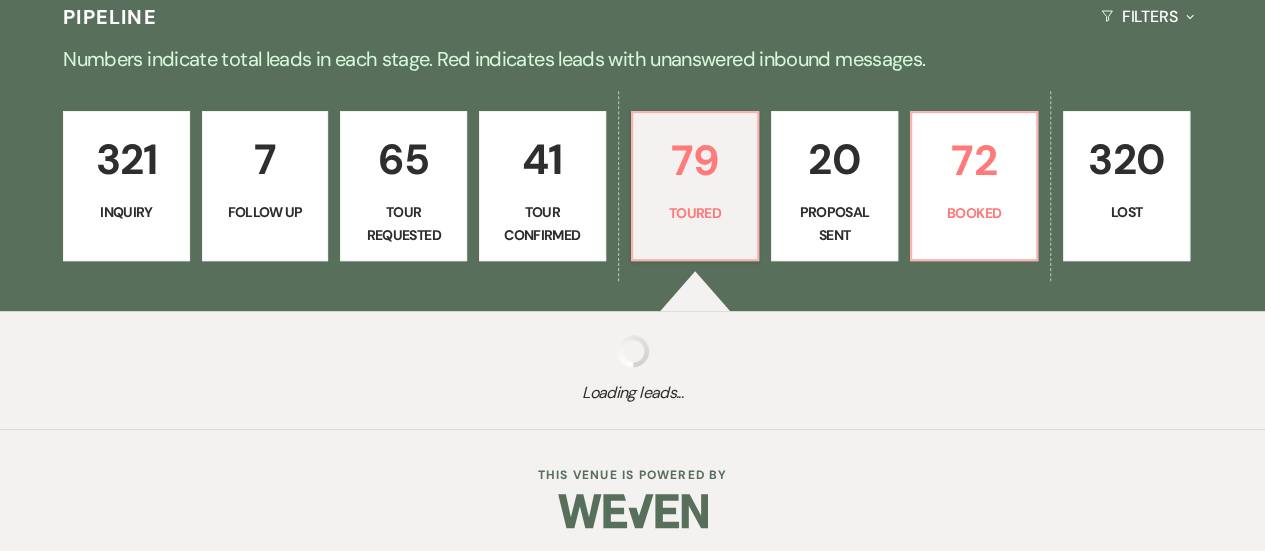 select on "5" 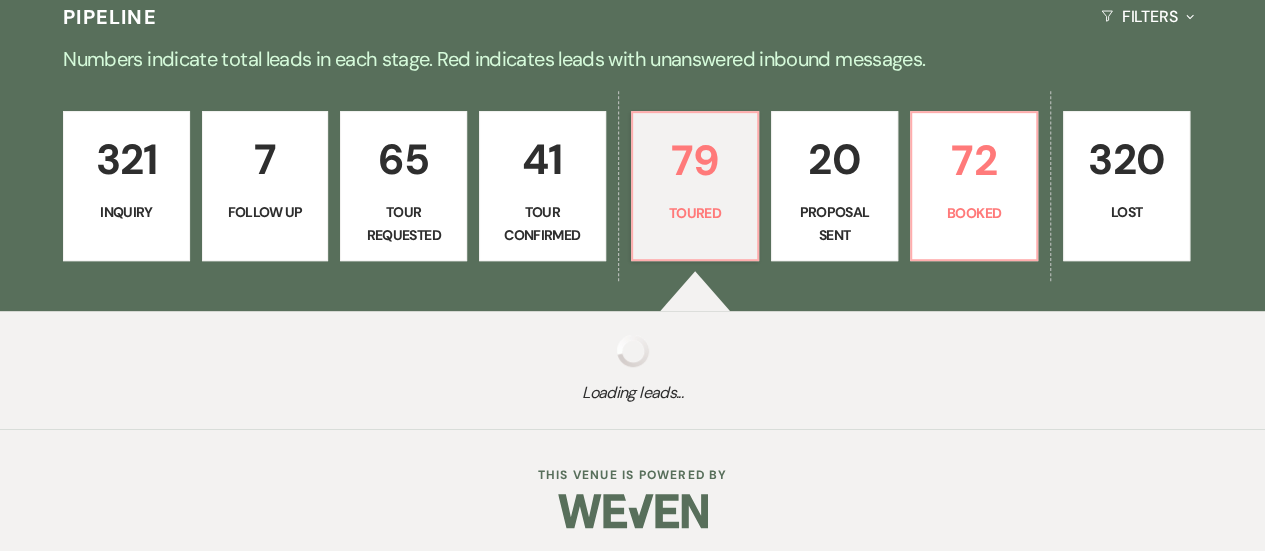 select on "5" 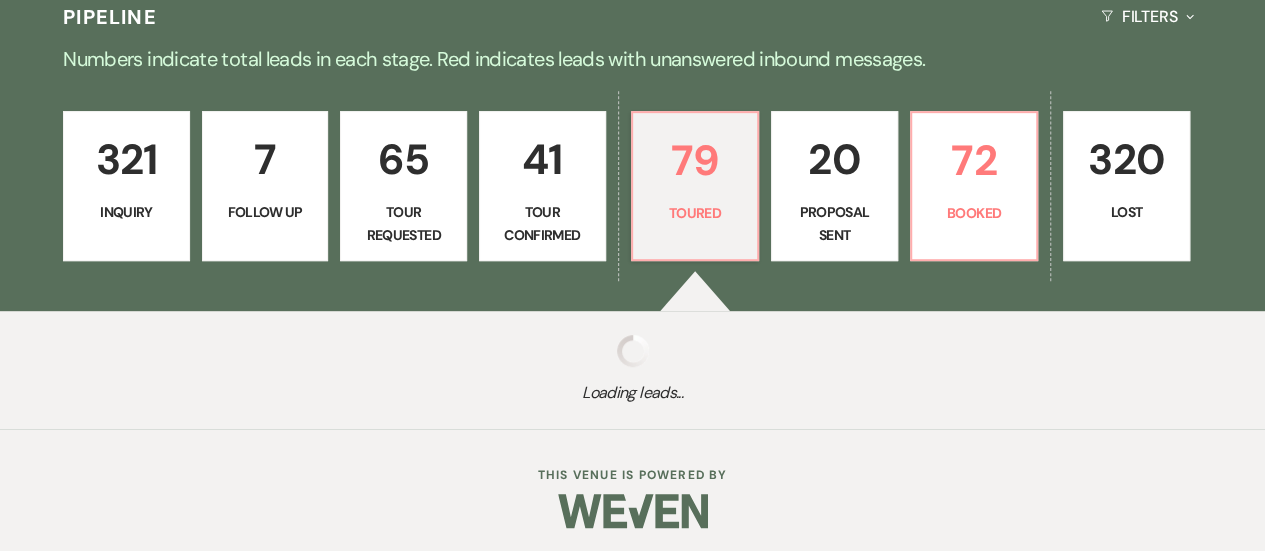 select on "5" 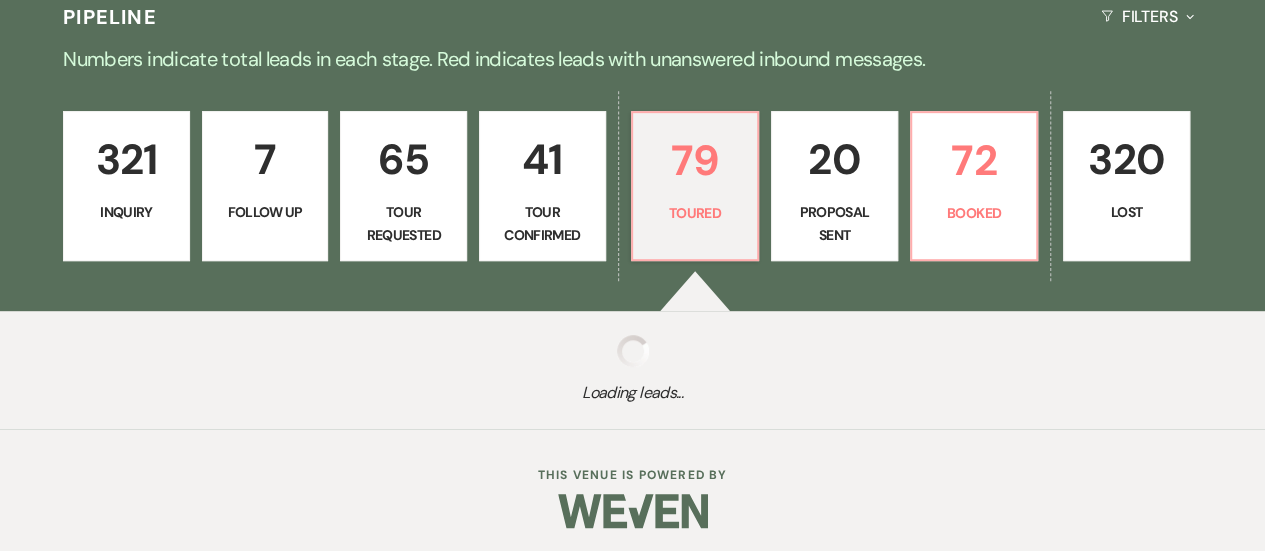 select on "5" 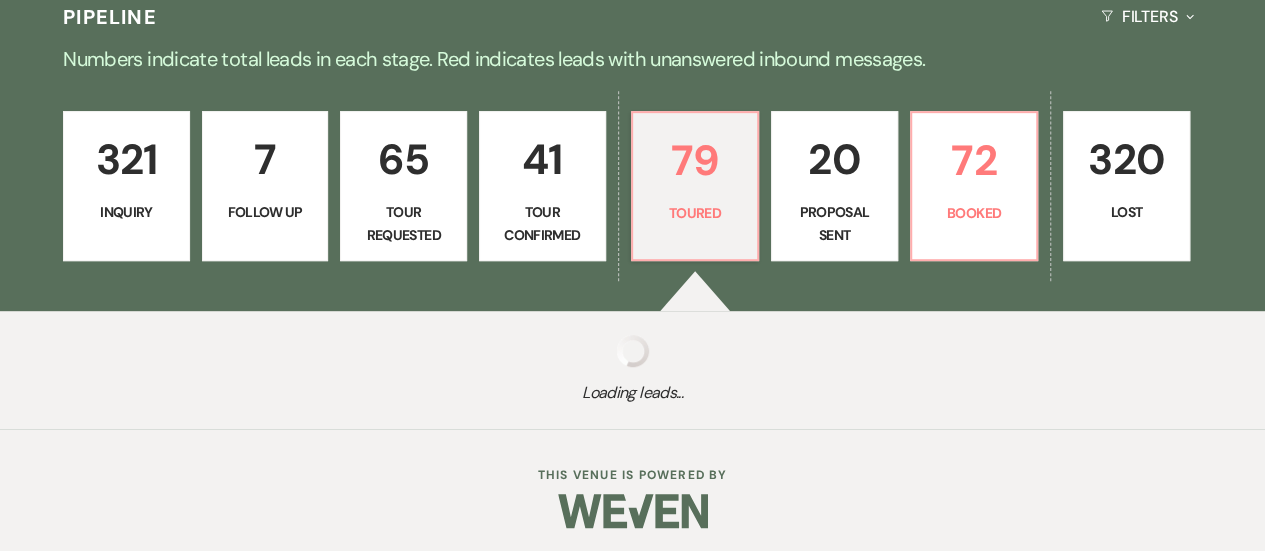 select on "5" 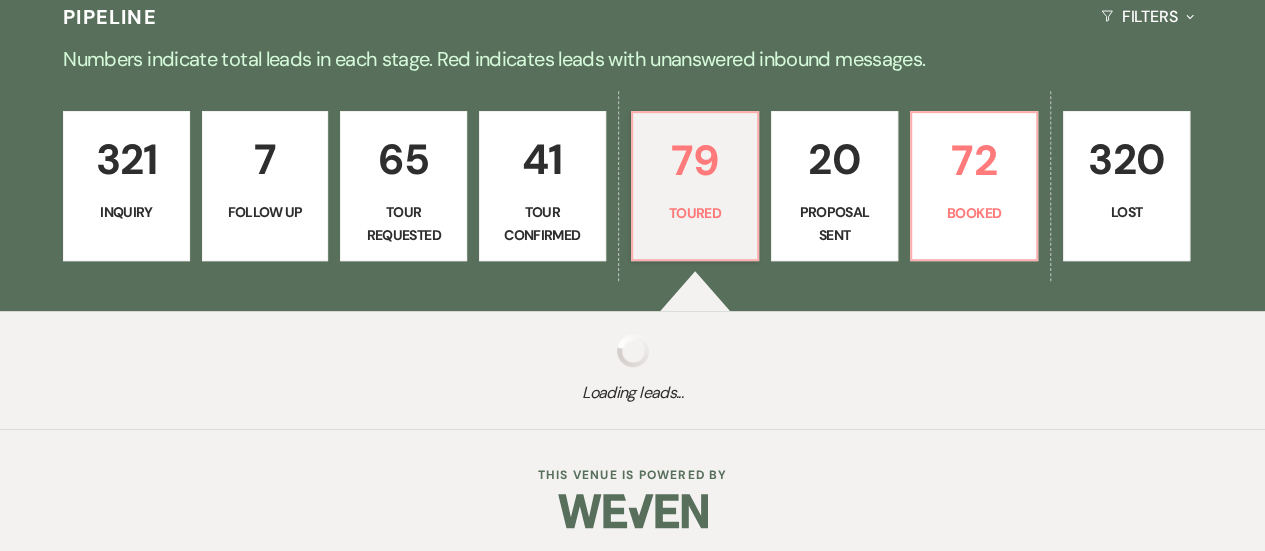 select on "5" 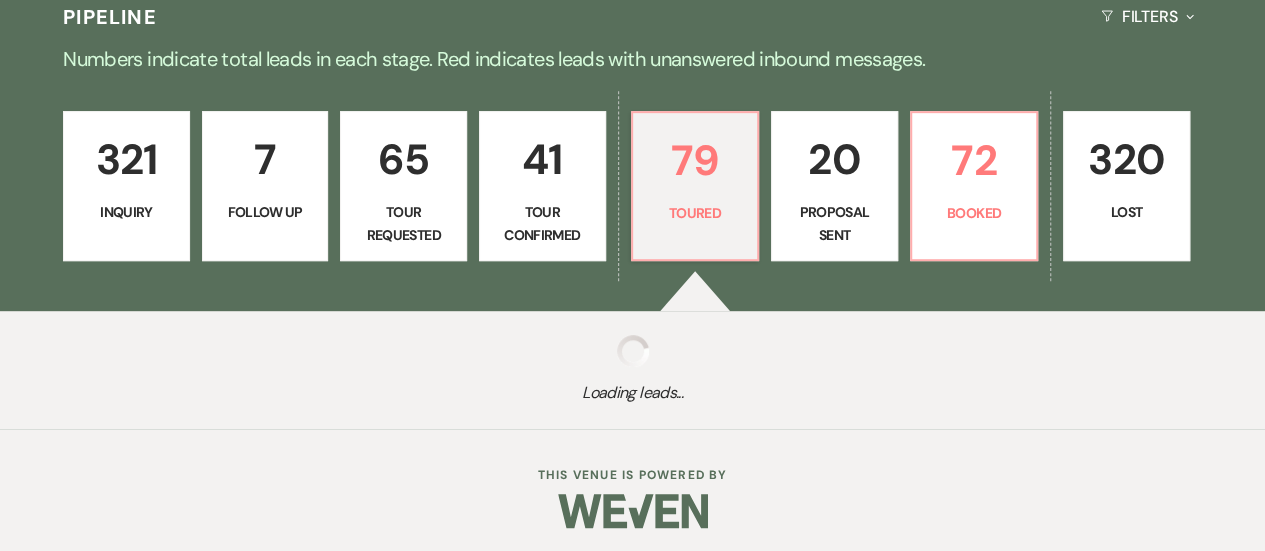 select on "5" 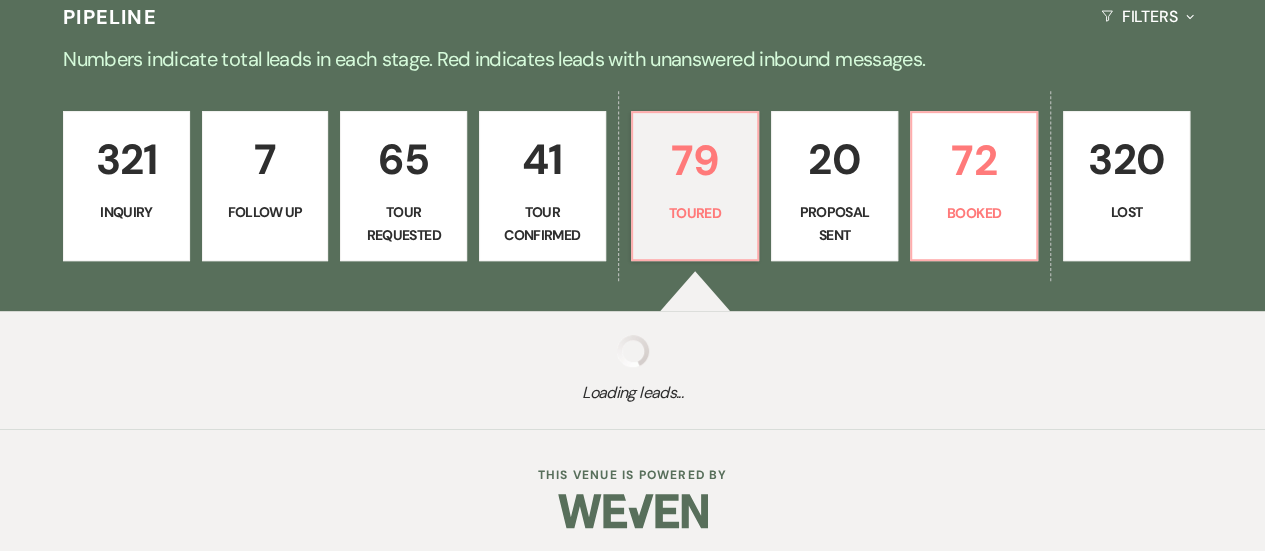 select on "5" 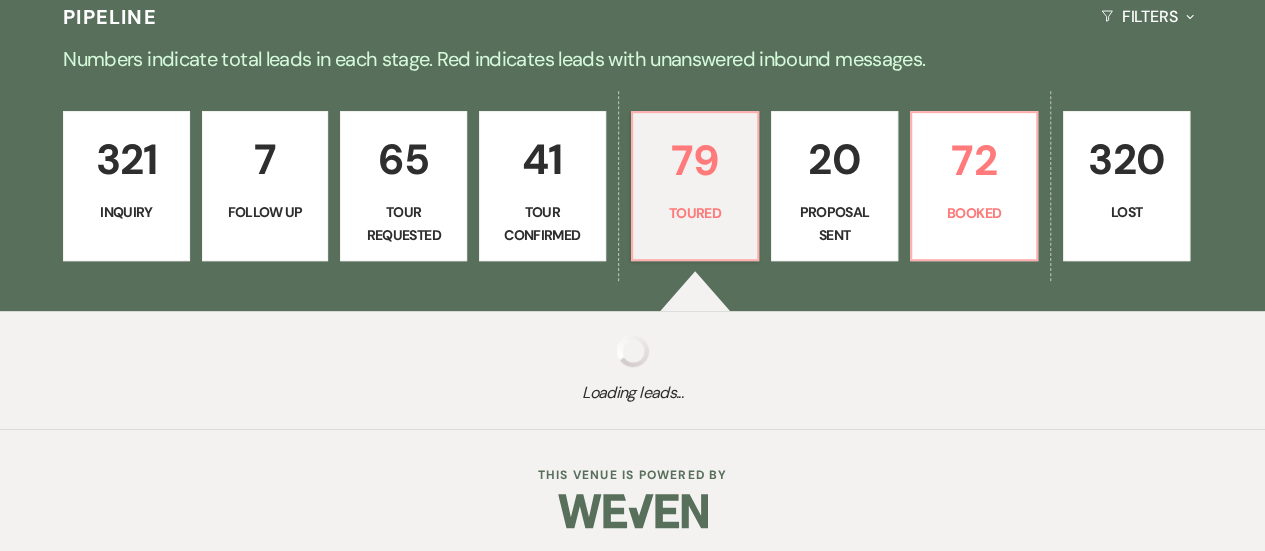 select on "5" 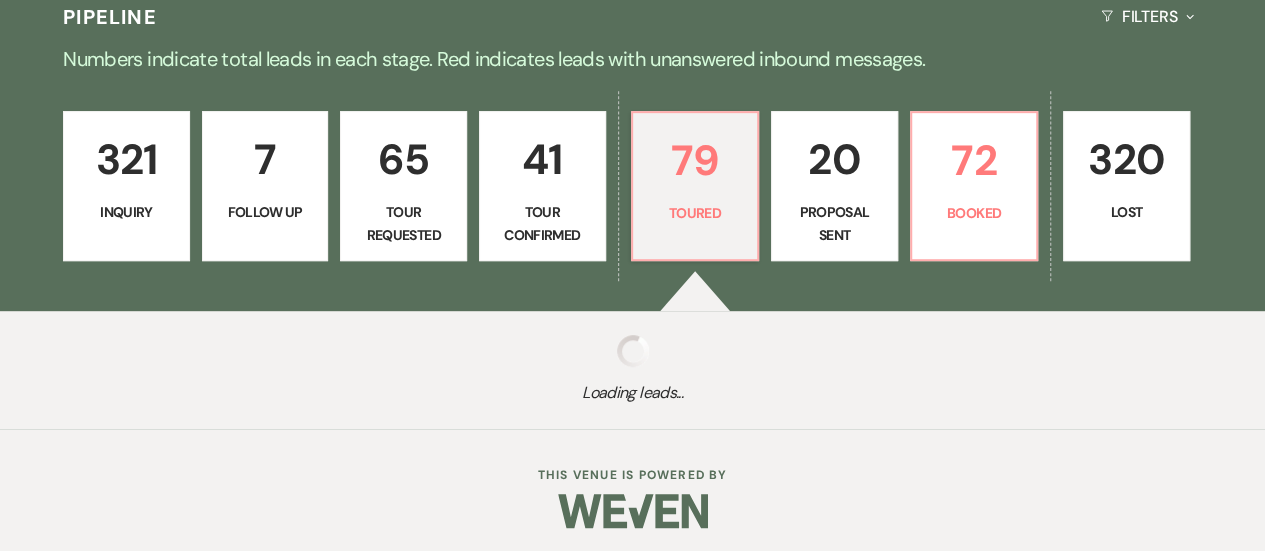 select on "5" 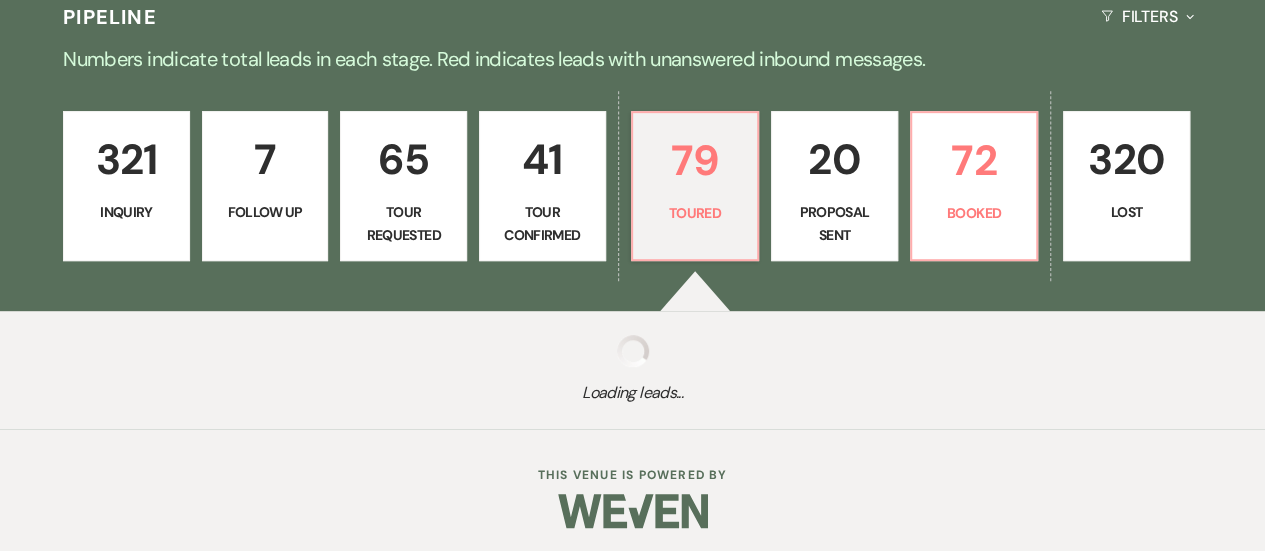 select on "5" 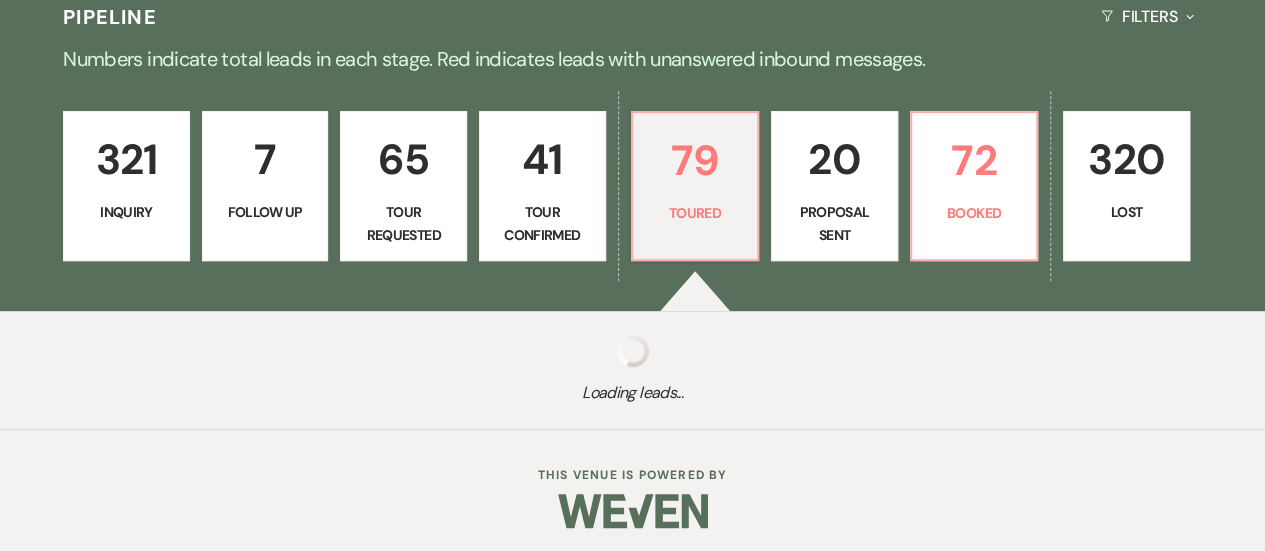 select on "5" 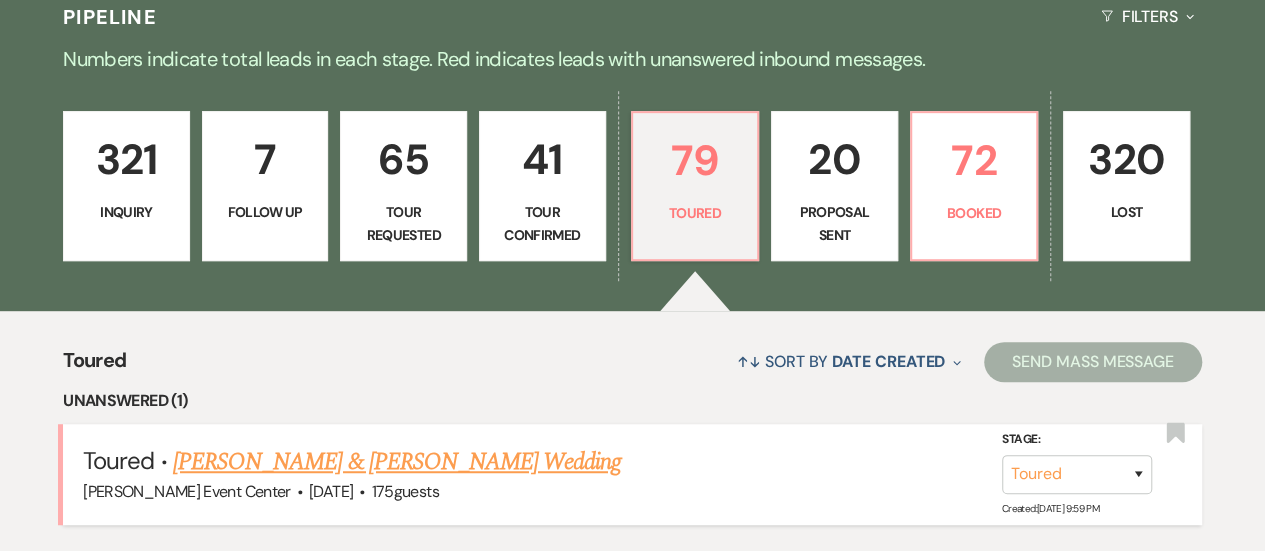 click on "Lee Donaldson & Danyell Smith's Wedding" at bounding box center [397, 462] 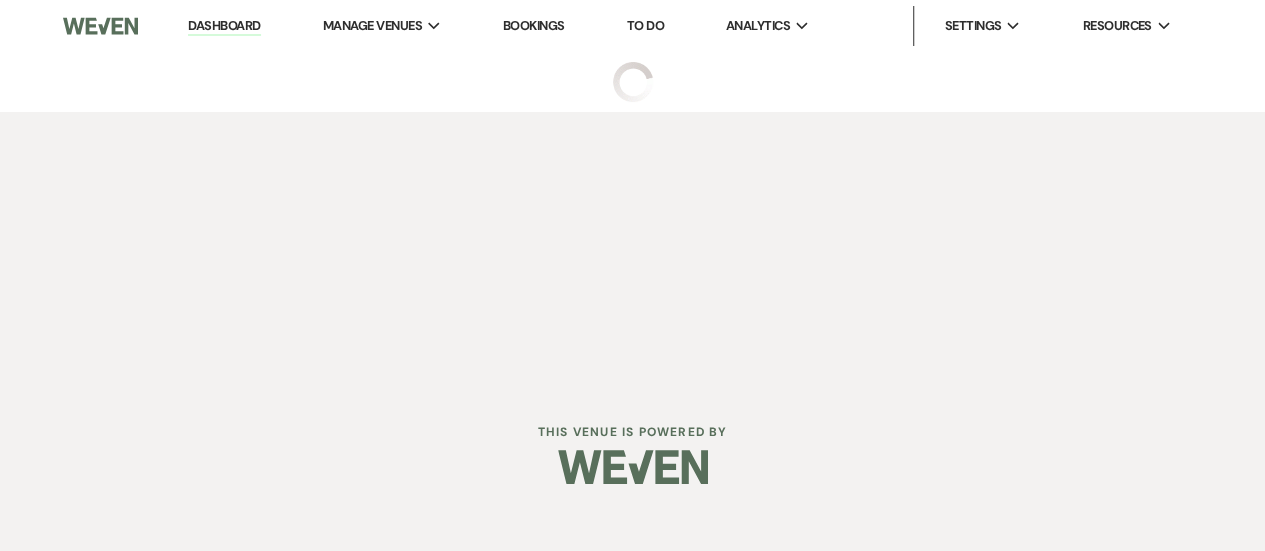 scroll, scrollTop: 0, scrollLeft: 0, axis: both 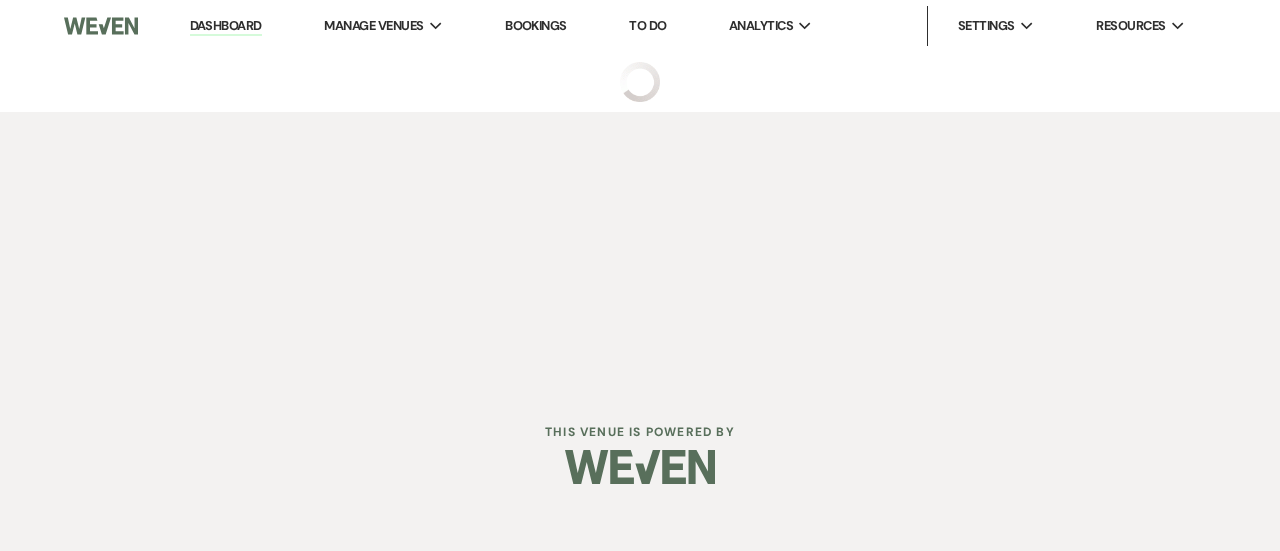 select on "5" 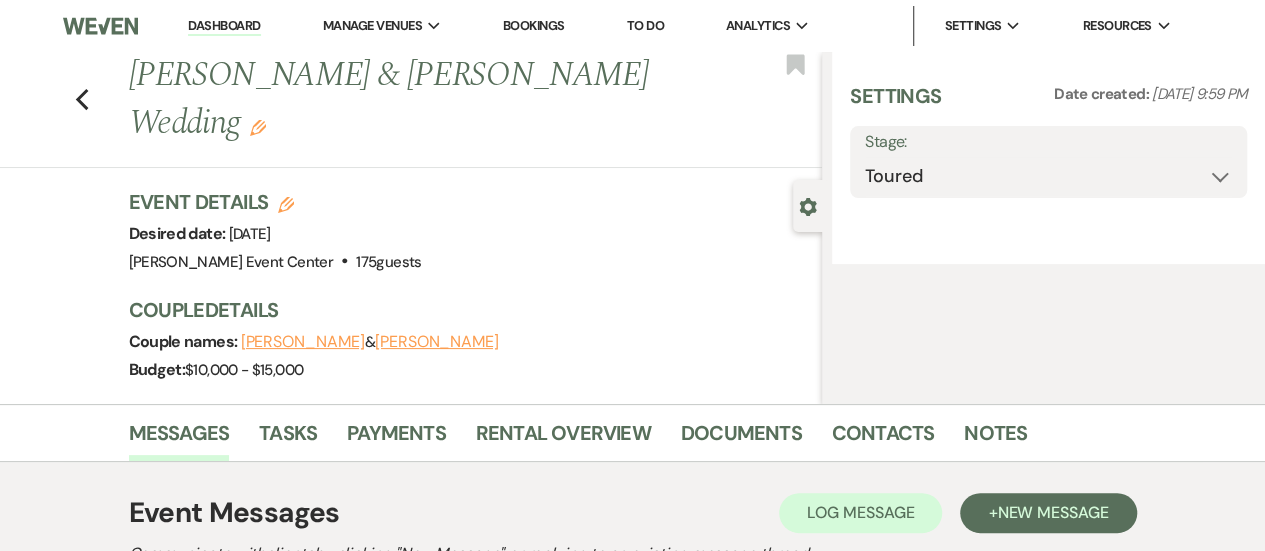 select on "5" 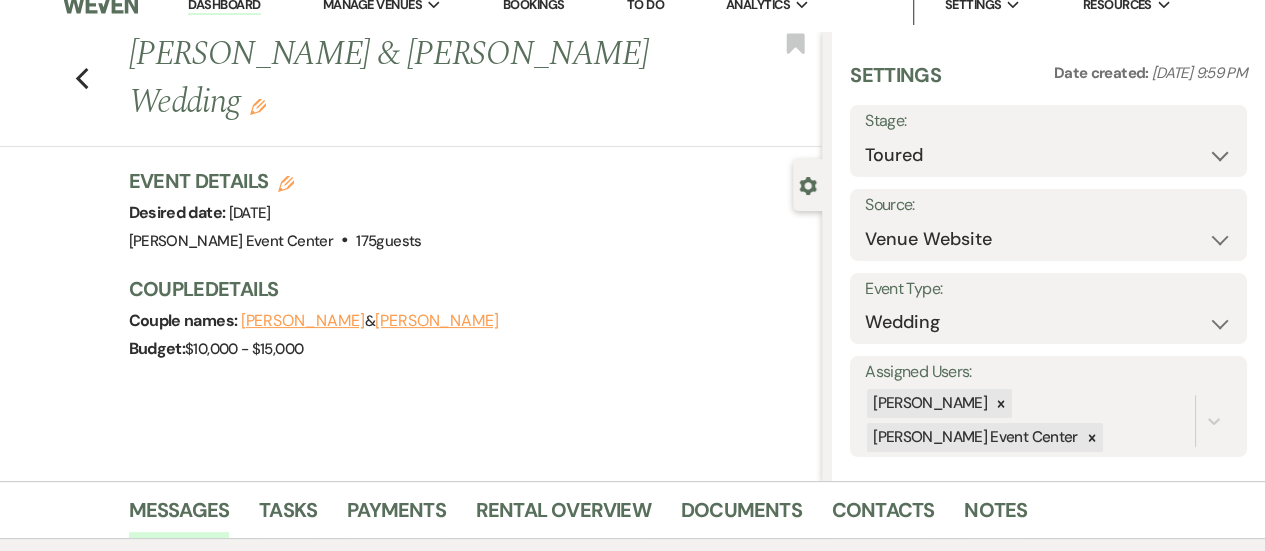 scroll, scrollTop: 0, scrollLeft: 0, axis: both 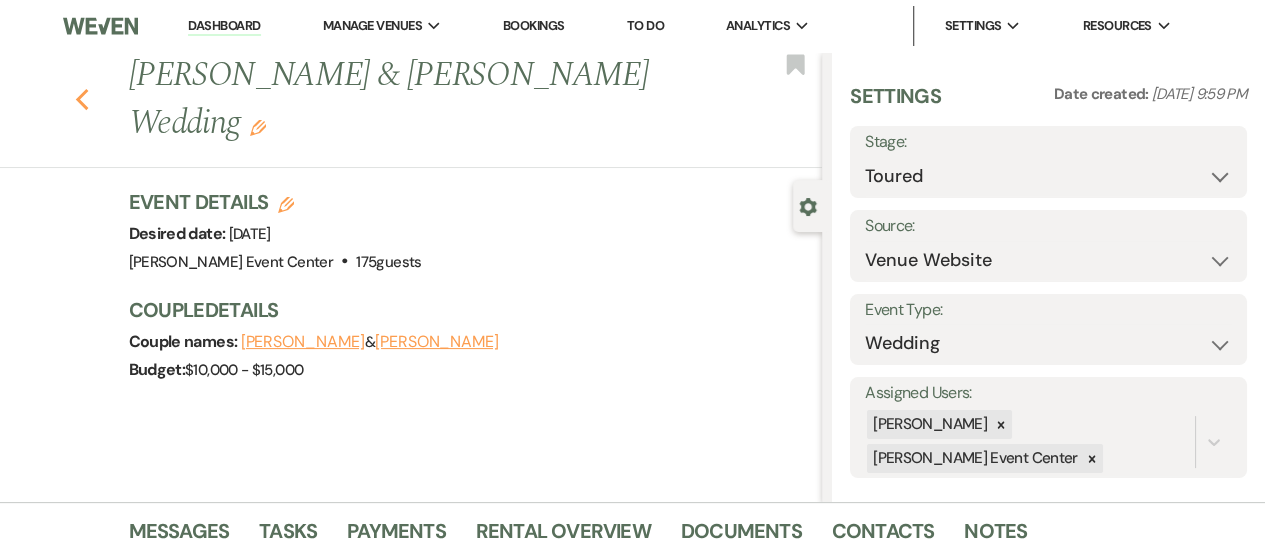click on "Previous" 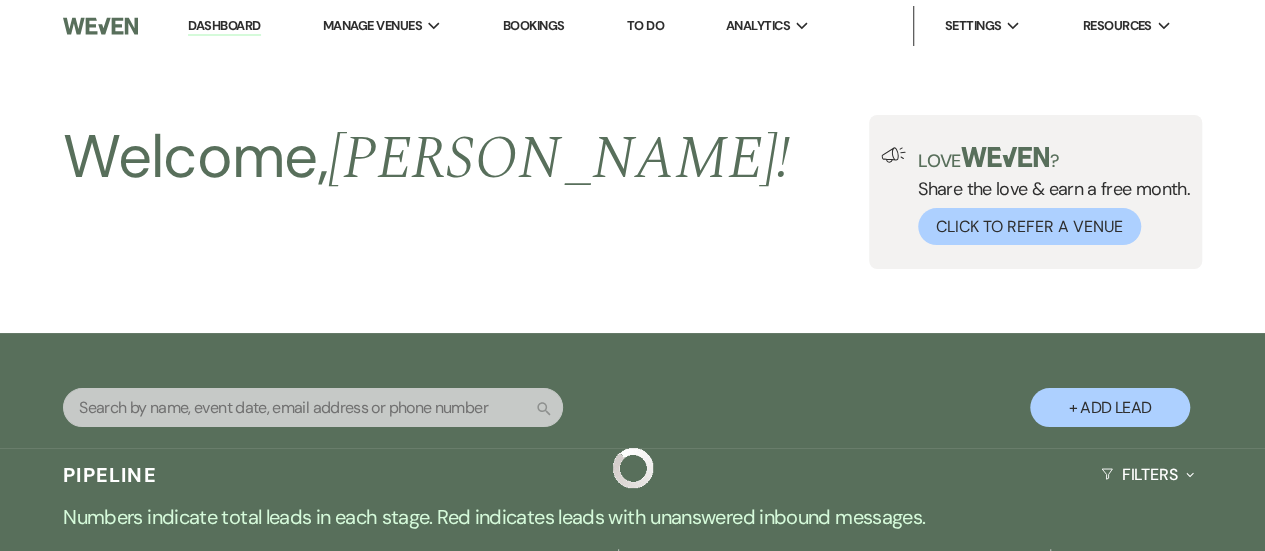 scroll, scrollTop: 458, scrollLeft: 0, axis: vertical 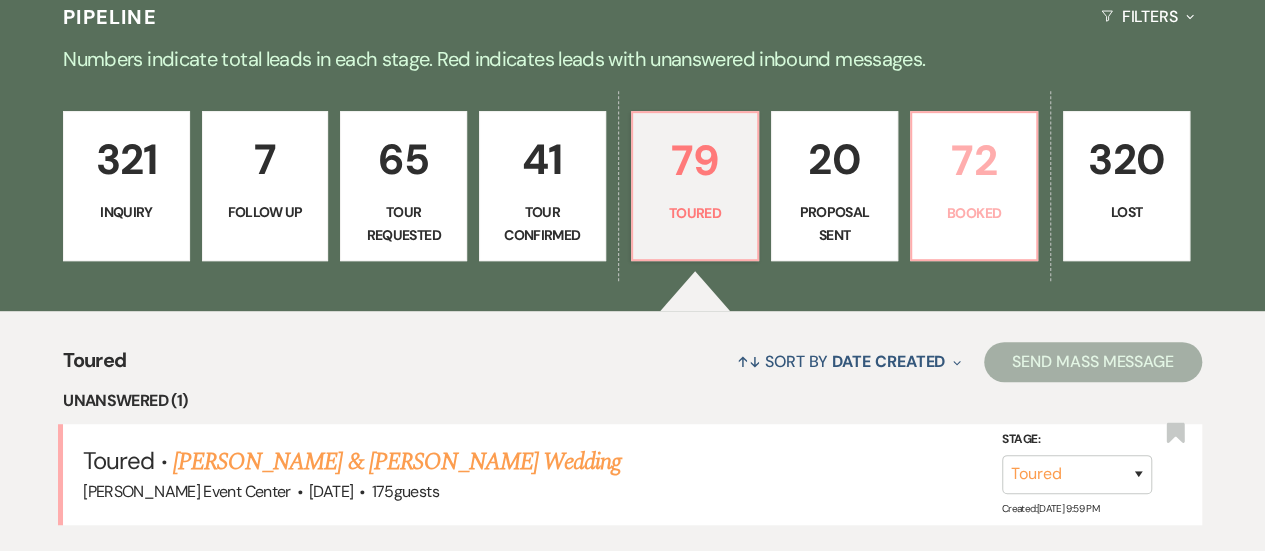 click on "Booked" at bounding box center [974, 213] 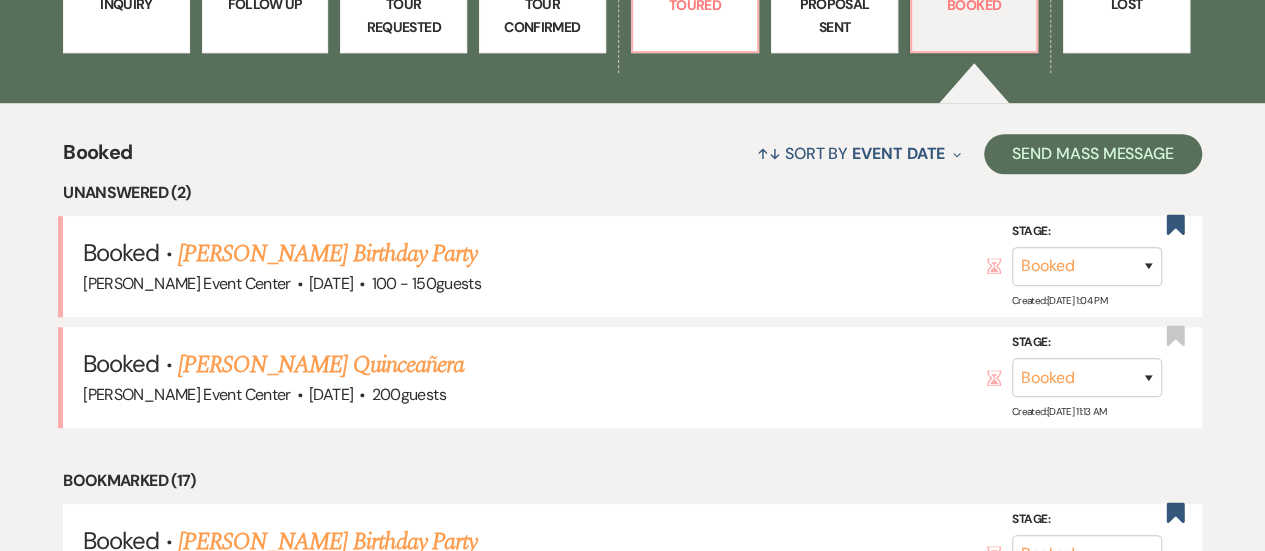 scroll, scrollTop: 702, scrollLeft: 0, axis: vertical 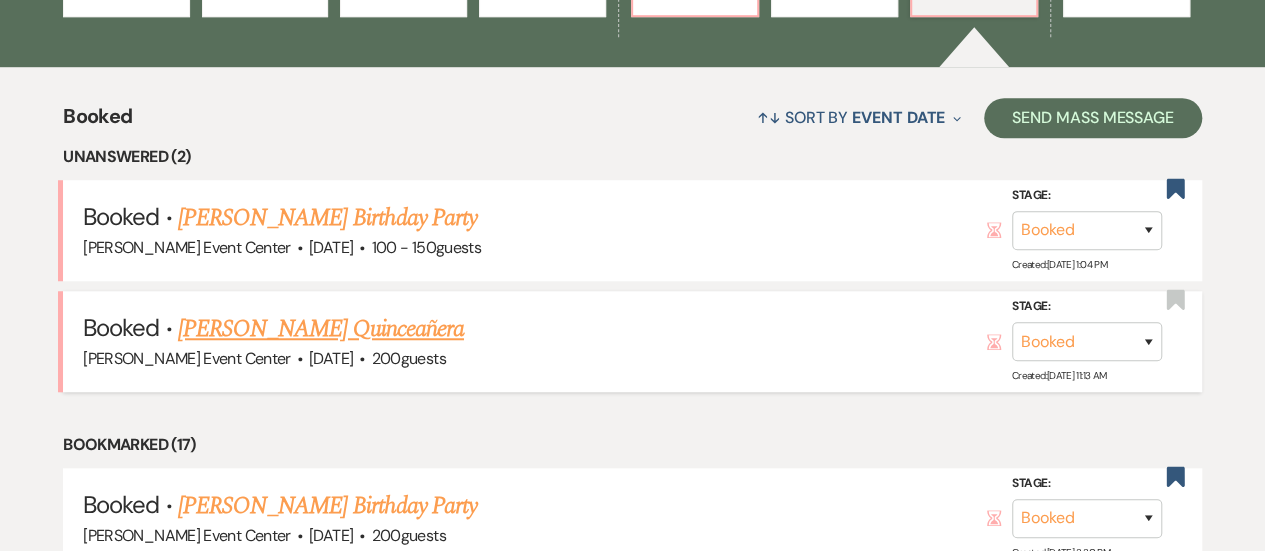 click on "Brenda Rangel's Quinceañera" at bounding box center [321, 329] 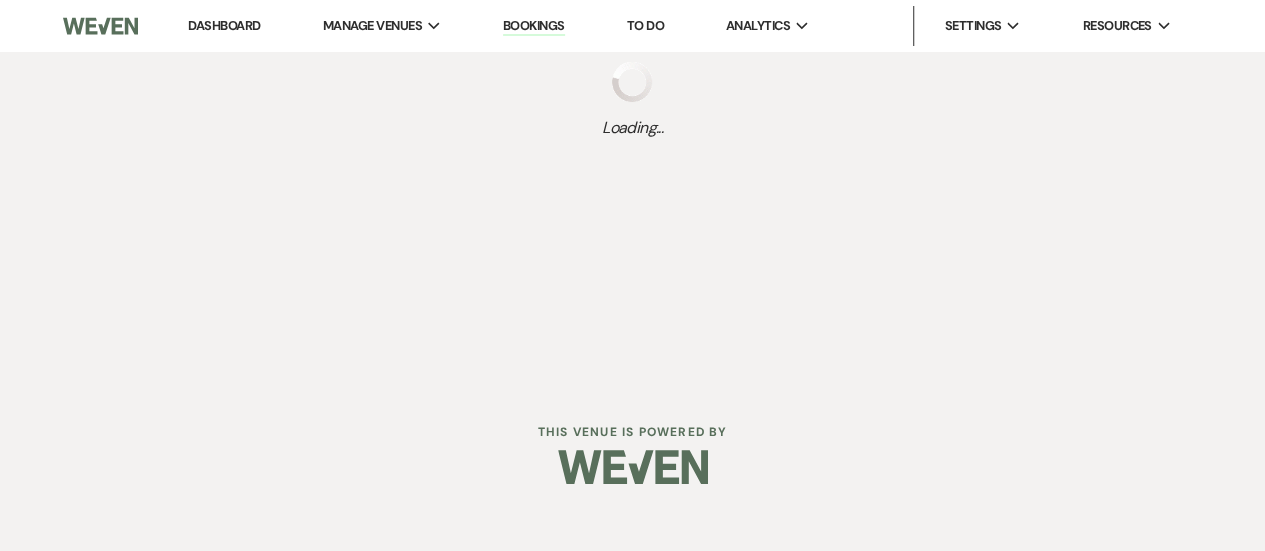 scroll, scrollTop: 0, scrollLeft: 0, axis: both 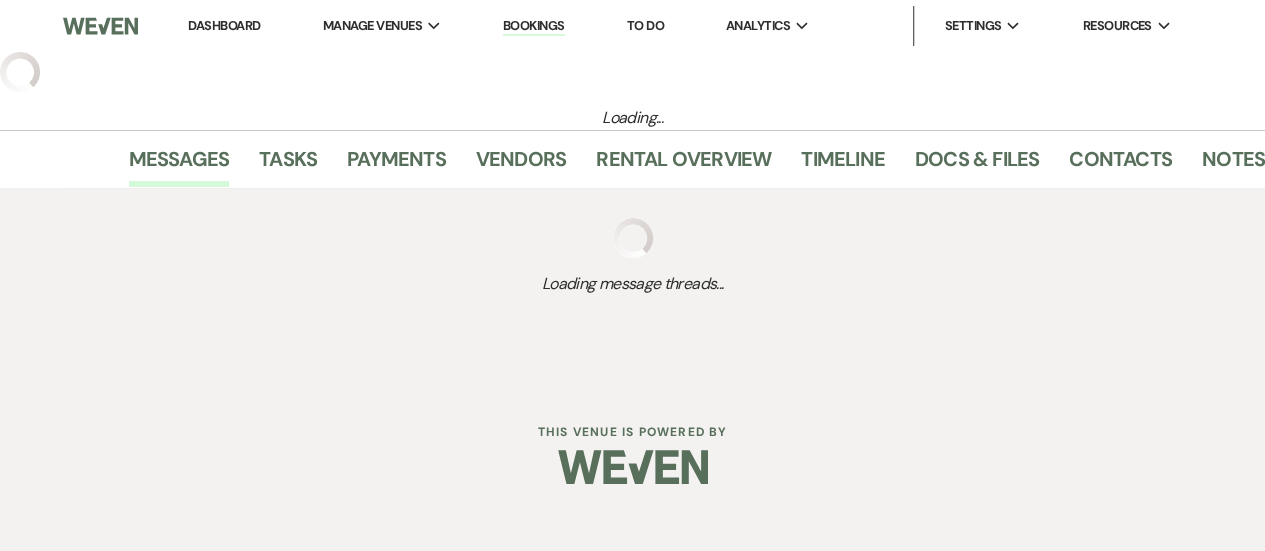 select on "5" 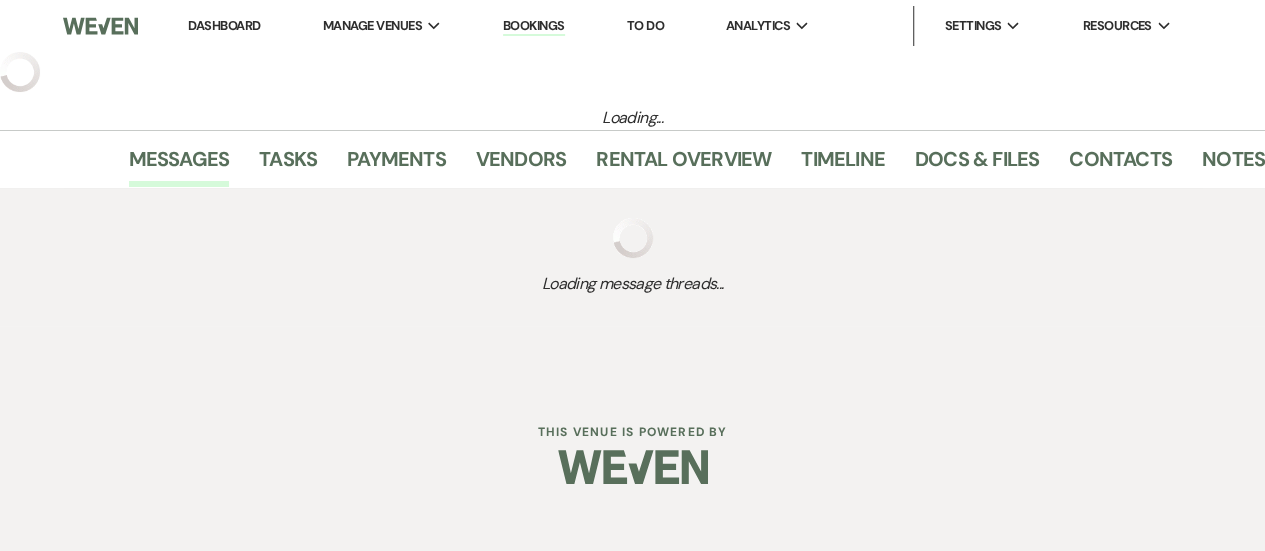 select on "15" 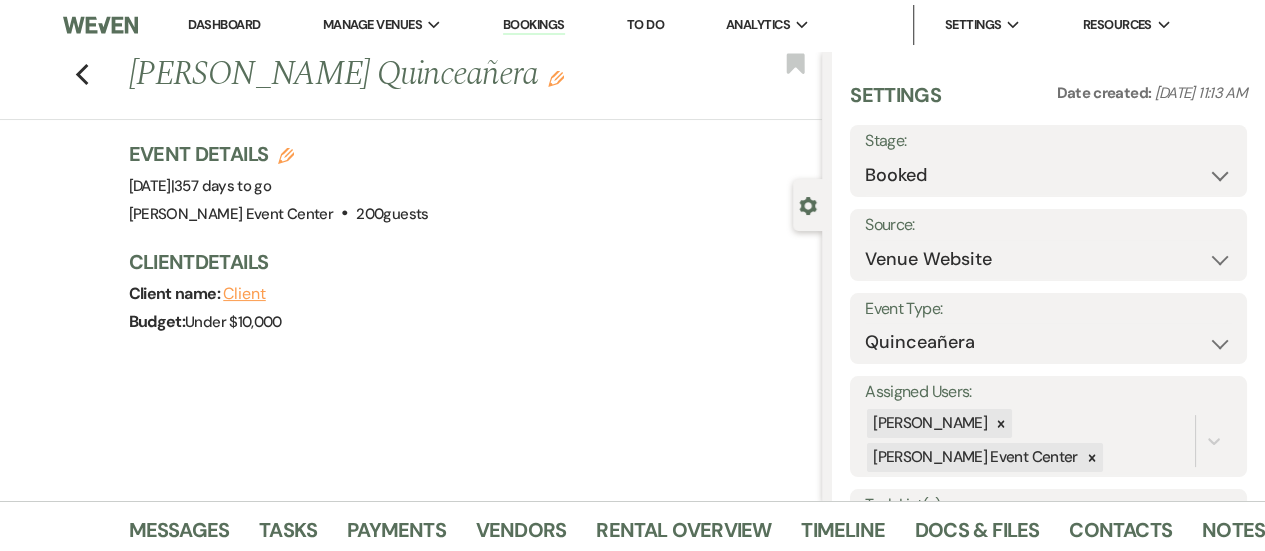scroll, scrollTop: 0, scrollLeft: 0, axis: both 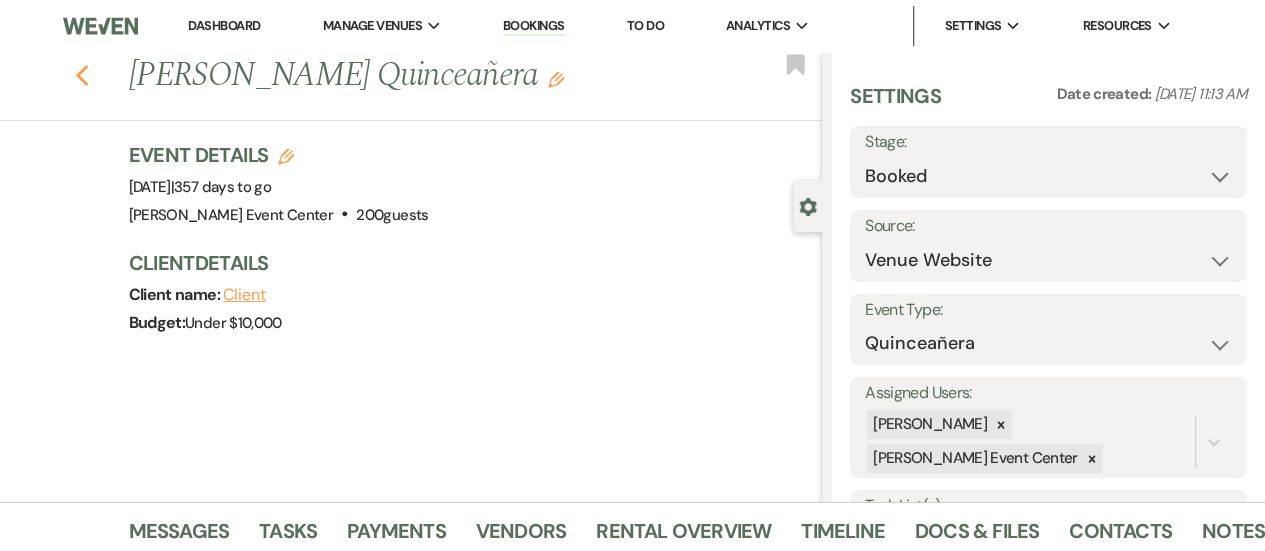 click on "Previous" 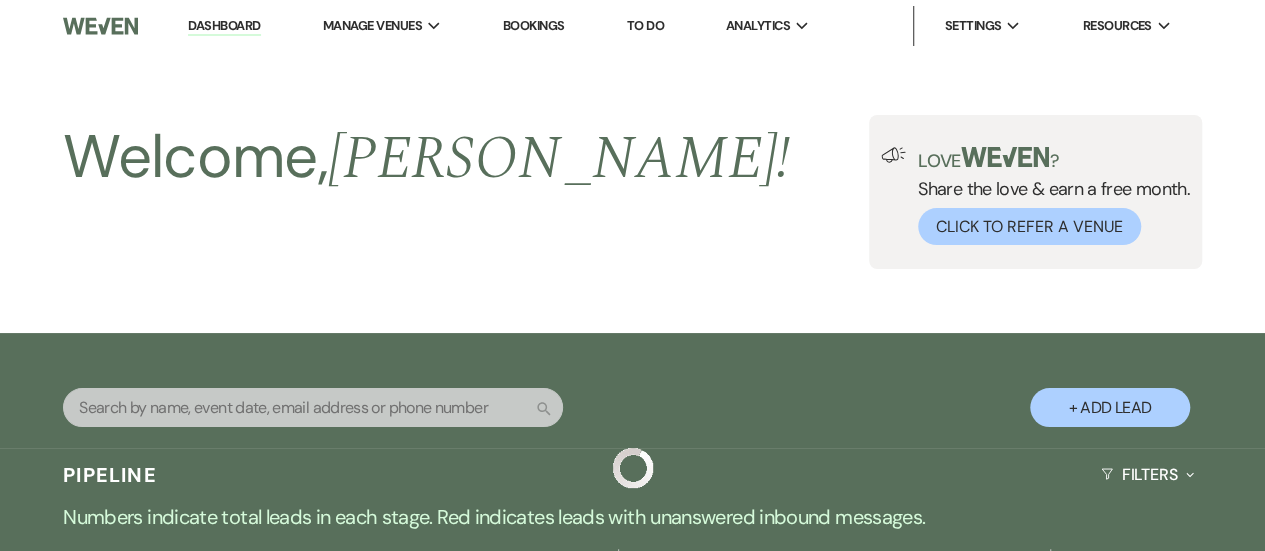 scroll, scrollTop: 702, scrollLeft: 0, axis: vertical 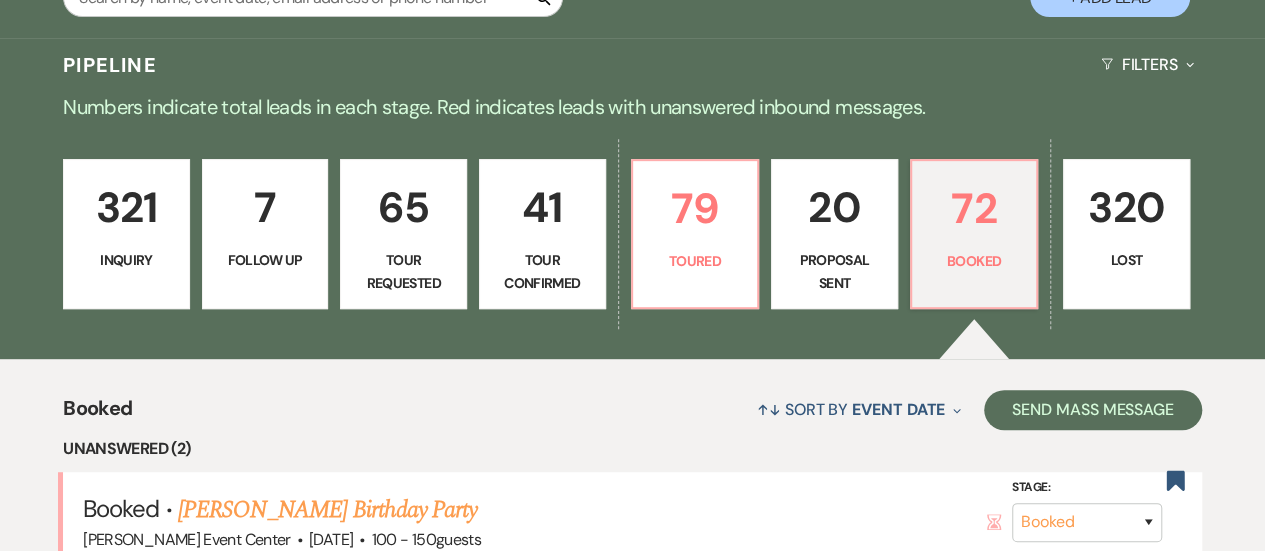 click on "Follow Up" at bounding box center (265, 260) 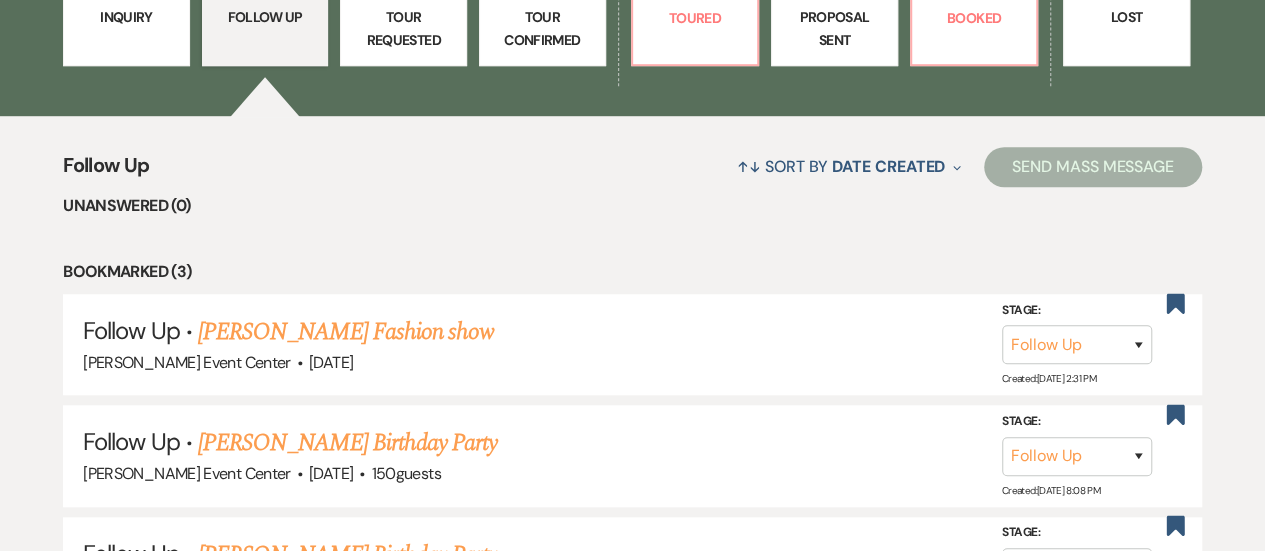 scroll, scrollTop: 655, scrollLeft: 0, axis: vertical 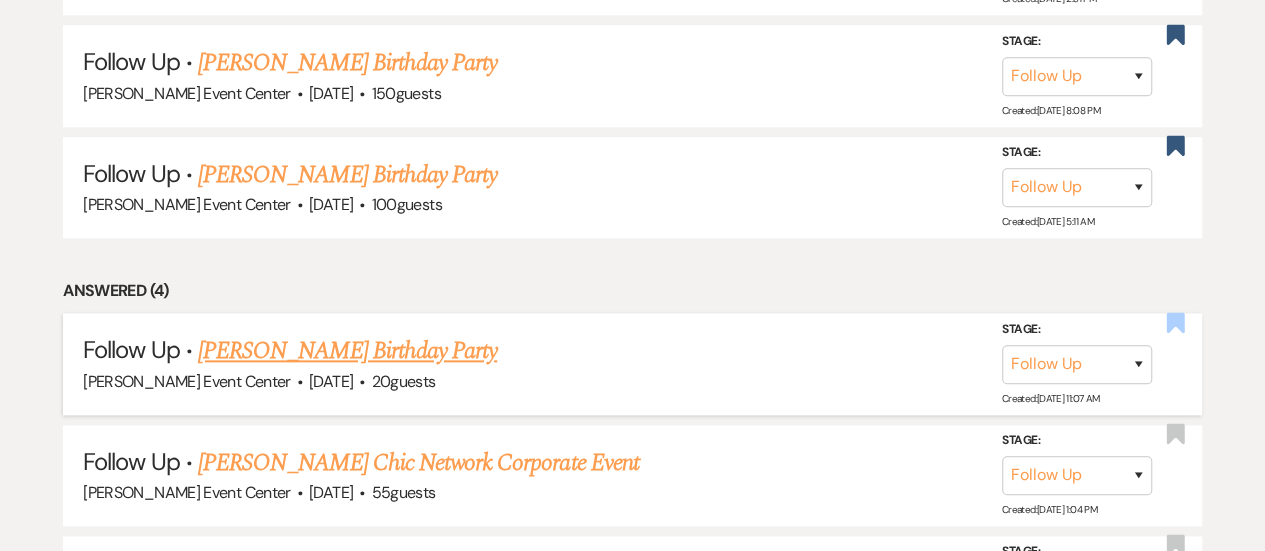 click 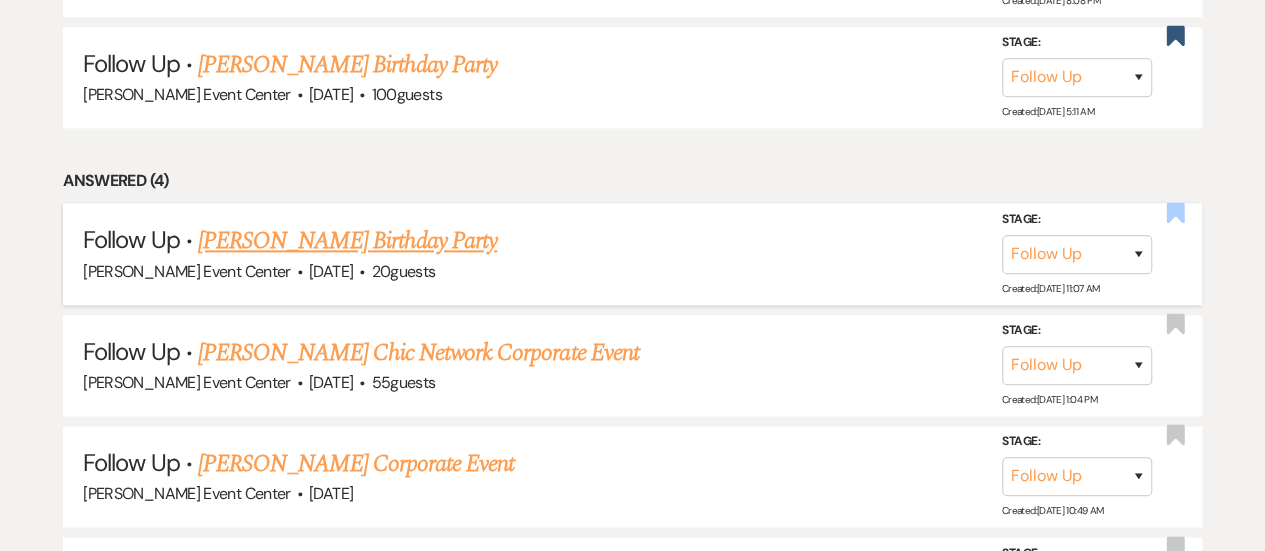 select on "9" 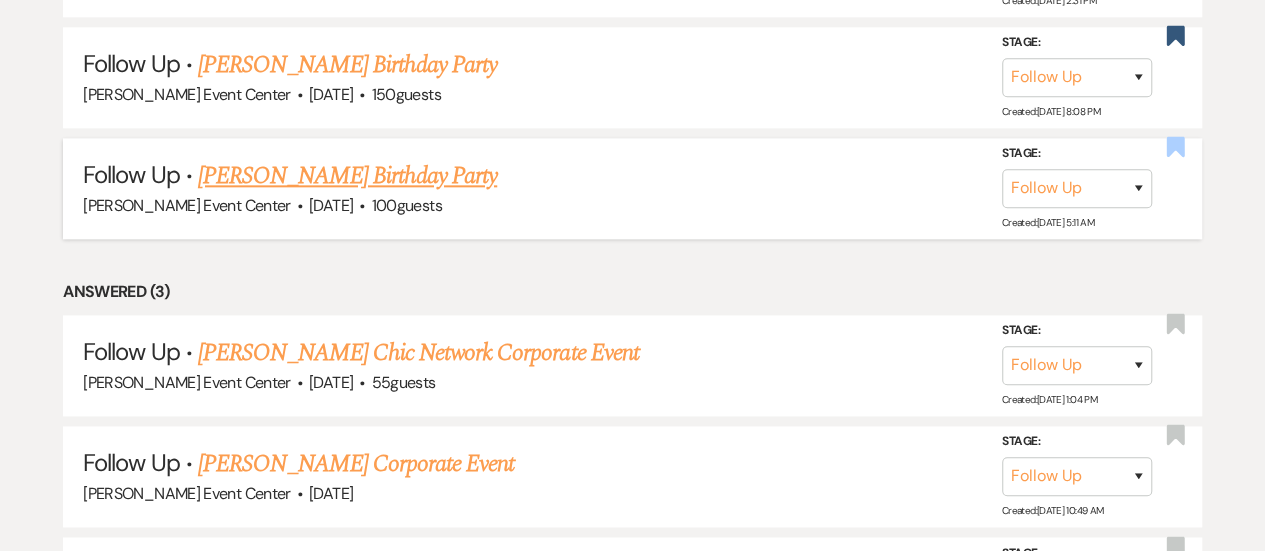 click 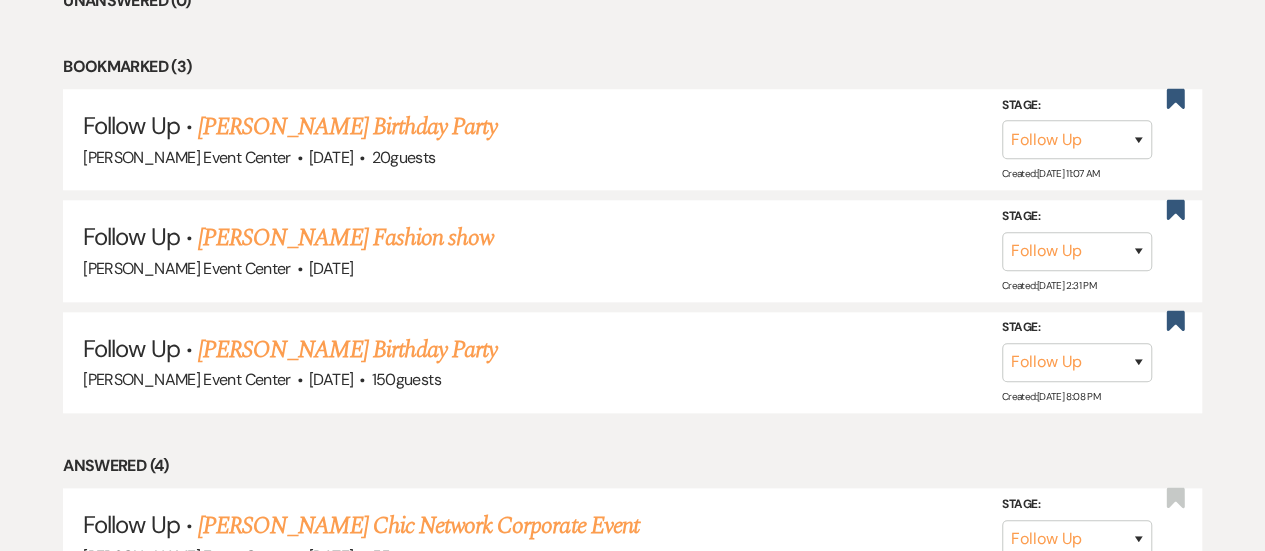 scroll, scrollTop: 856, scrollLeft: 0, axis: vertical 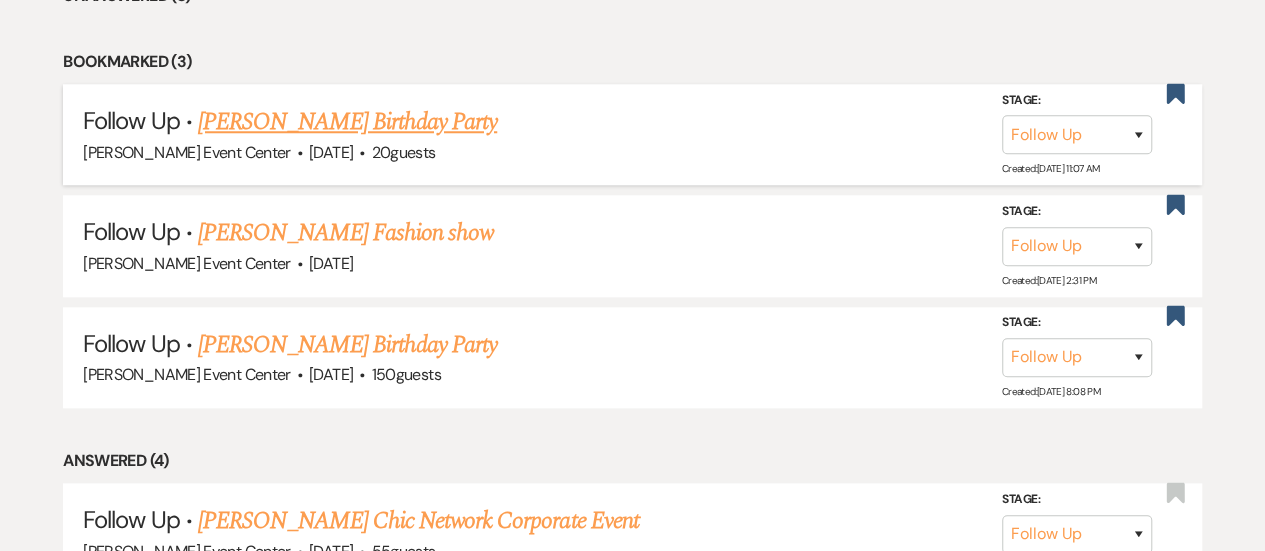click on "[PERSON_NAME] Birthday Party" at bounding box center (347, 122) 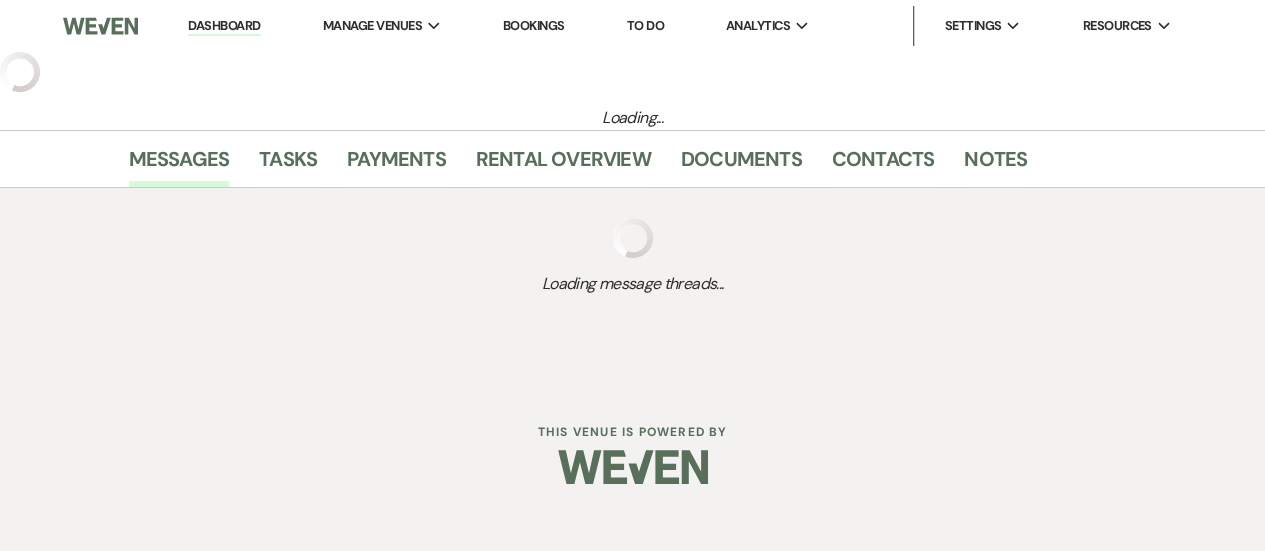 select on "9" 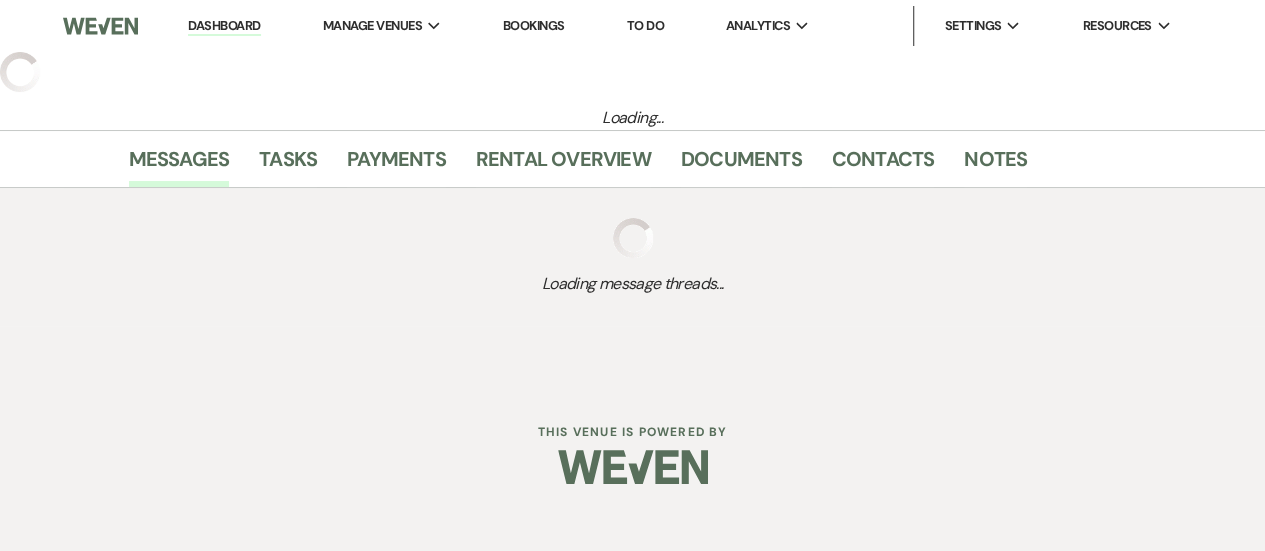 select on "19" 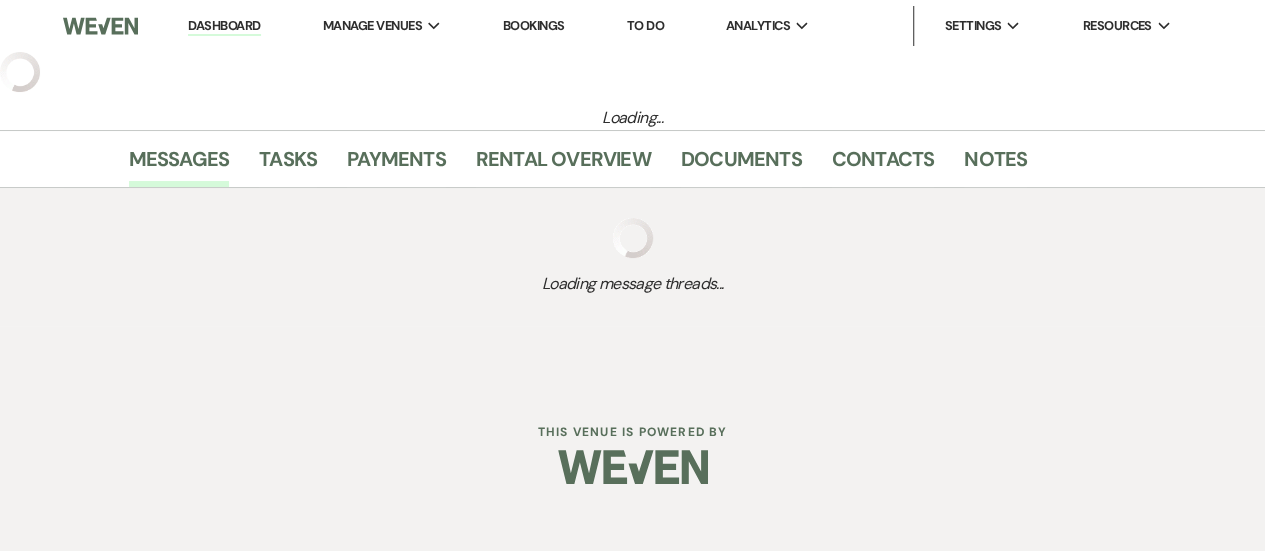 select on "4" 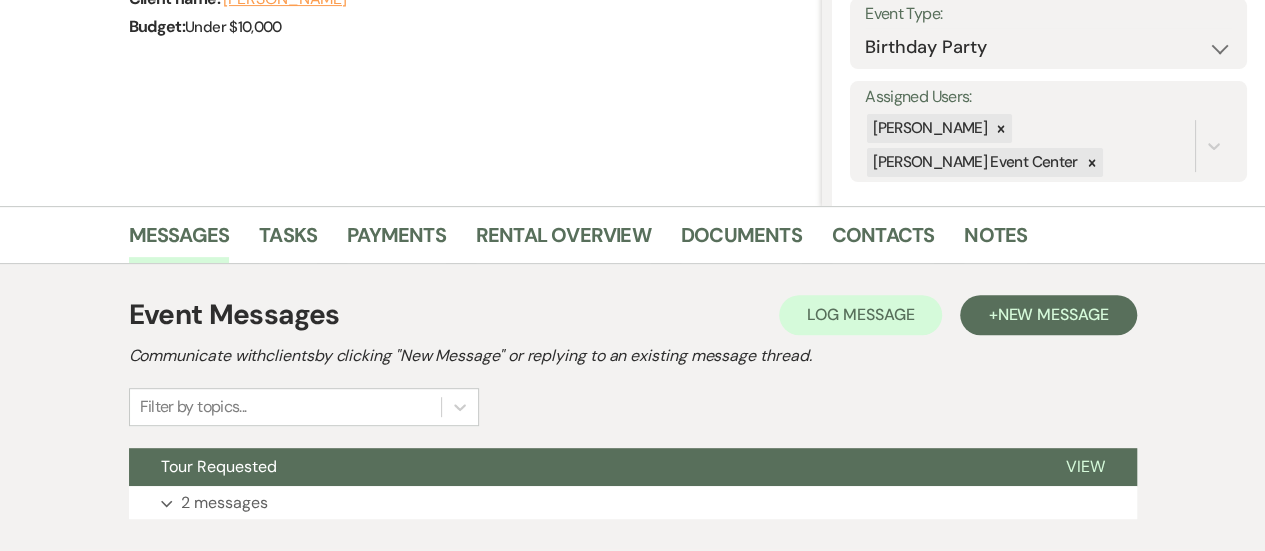 scroll, scrollTop: 302, scrollLeft: 0, axis: vertical 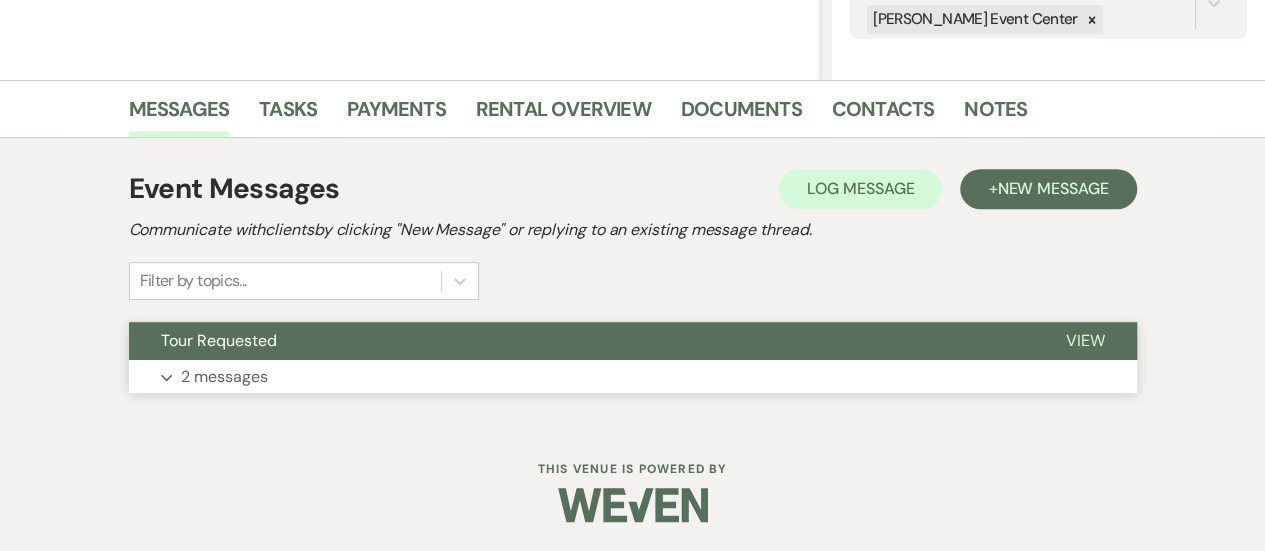 click on "View" at bounding box center [1085, 340] 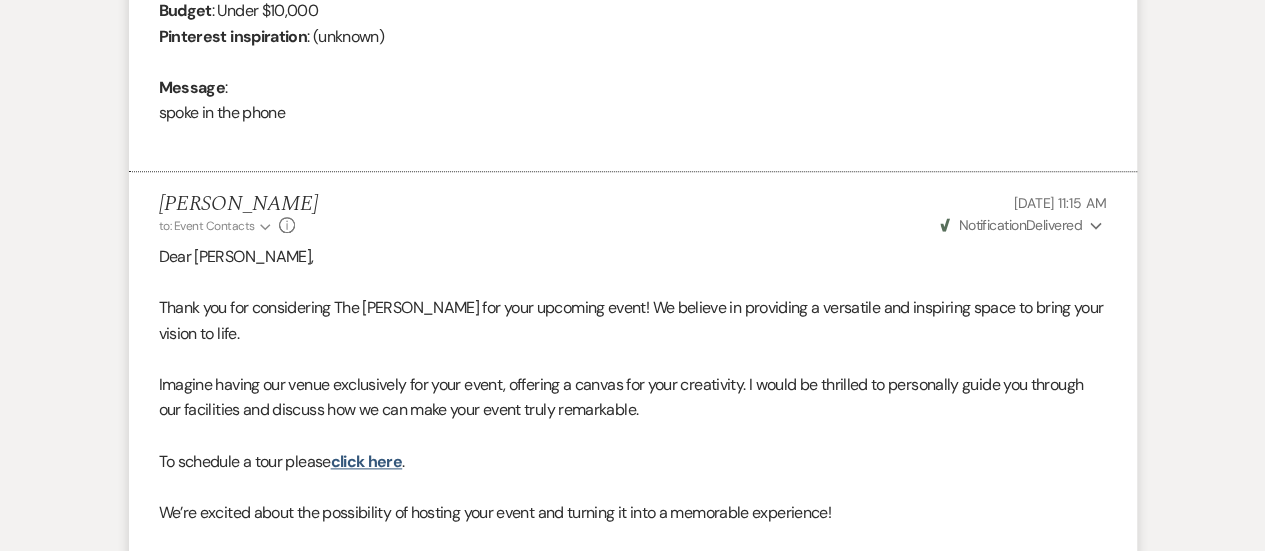scroll, scrollTop: 1002, scrollLeft: 0, axis: vertical 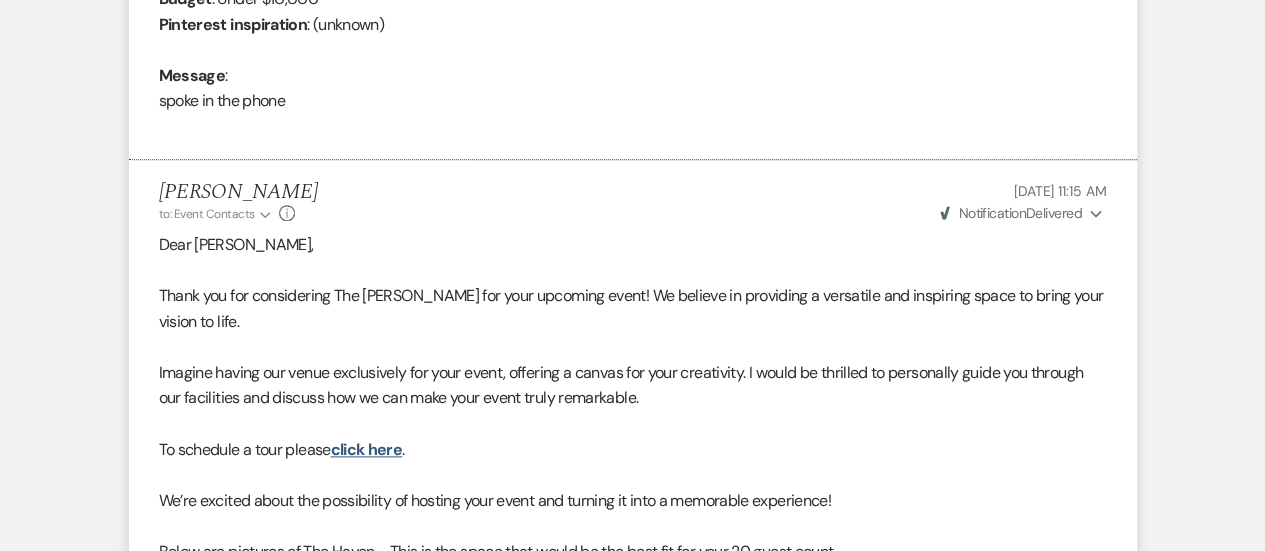 click 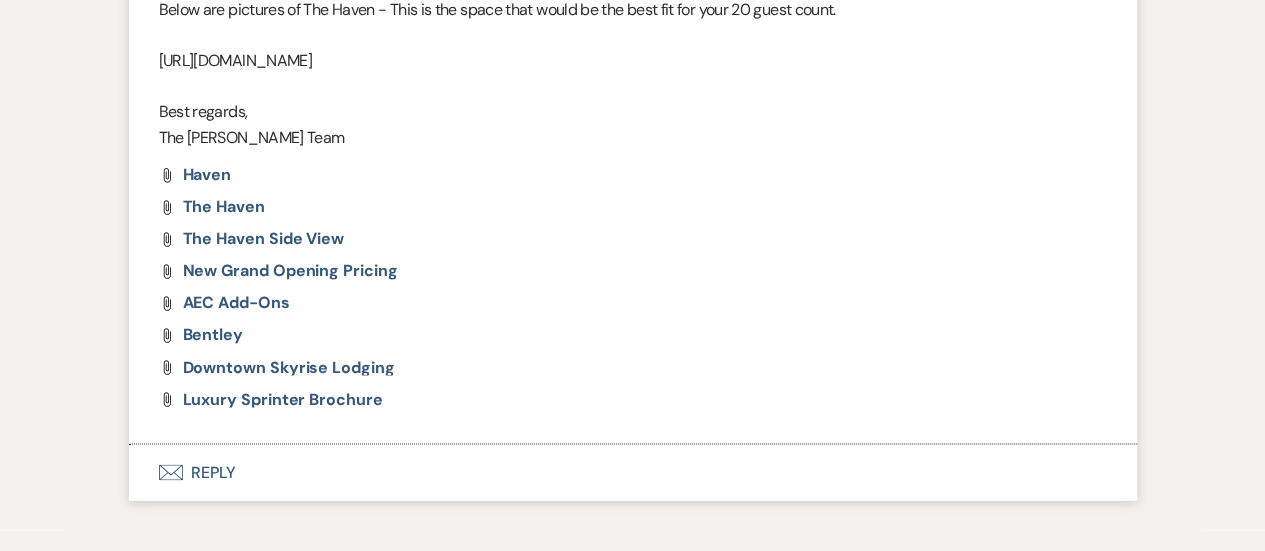 scroll, scrollTop: 1562, scrollLeft: 0, axis: vertical 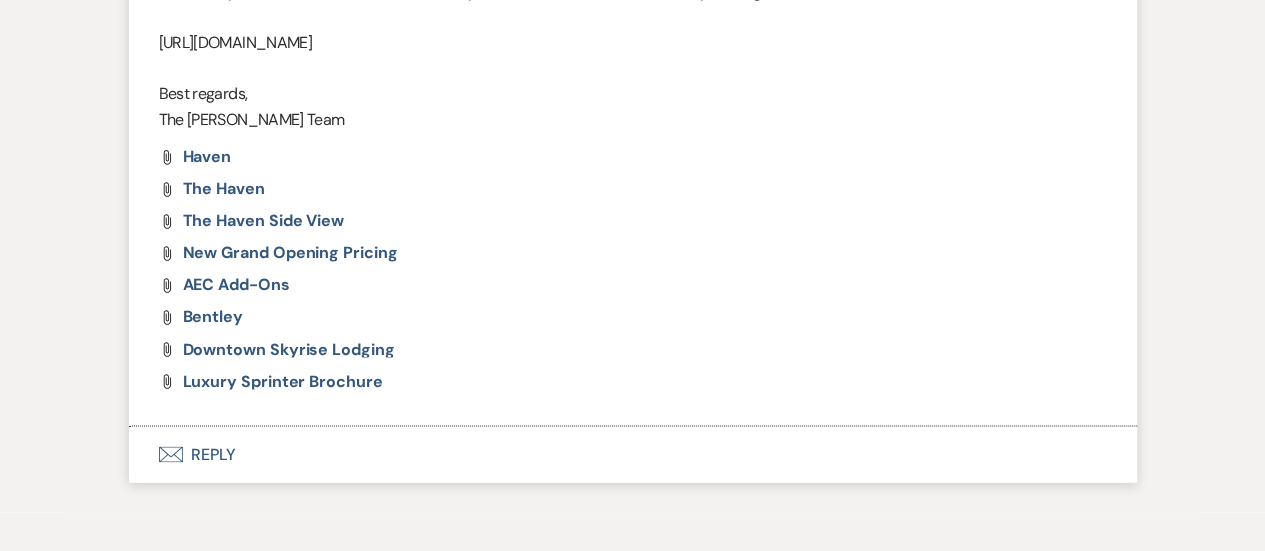 click on "Dashboard Manage Venues   Expand Artis Event Center Bookings To Do Analytics   Expand Artis Event Center Settings   Expand Host Profile Payment Settings Change Password Log Out Resources   Expand Lead Form/Badge Resource Library     Contact Weven Previous Ashley Guihon's Birthday Party Edit Bookmark Gear Settings Settings Date created:   Jul 17, 2025, 11:07 AM Stage: Inquiry Follow Up Tour Requested Tour Confirmed Toured Proposal Sent Booked Lost Source: Weven Venue Website Instagram Facebook Pinterest Google The Knot Wedding Wire Here Comes the Guide Wedding Spot Eventective Zola The Venue Report PartySlate VRBO / Homeaway Airbnb Wedding Show TikTok X / Twitter Phone Call Walk-in Vendor Referral Advertising Personal Referral Local Referral Other Event Type: Wedding Anniversary Party Baby Shower Bachelorette / Bachelor Party Birthday Party Bridal Shower Brunch Community Event Concert Corporate Event Elopement End of Life Celebration Engagement Party Fundraiser Graduation Party Micro Wedding Prom Quinceañera" at bounding box center [632, -461] 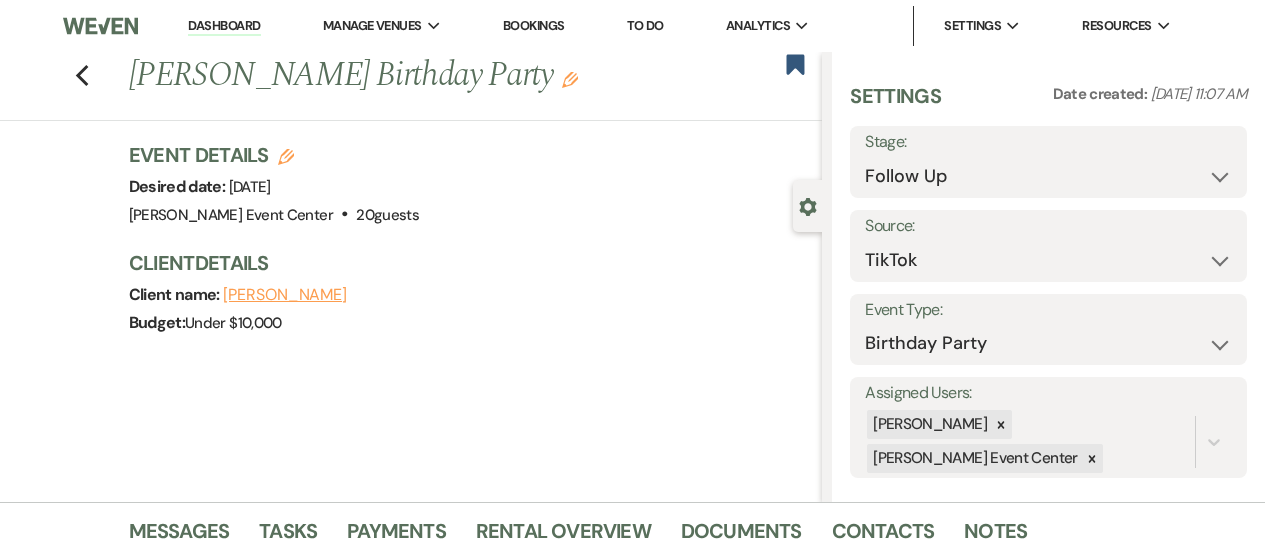 scroll, scrollTop: 419, scrollLeft: 0, axis: vertical 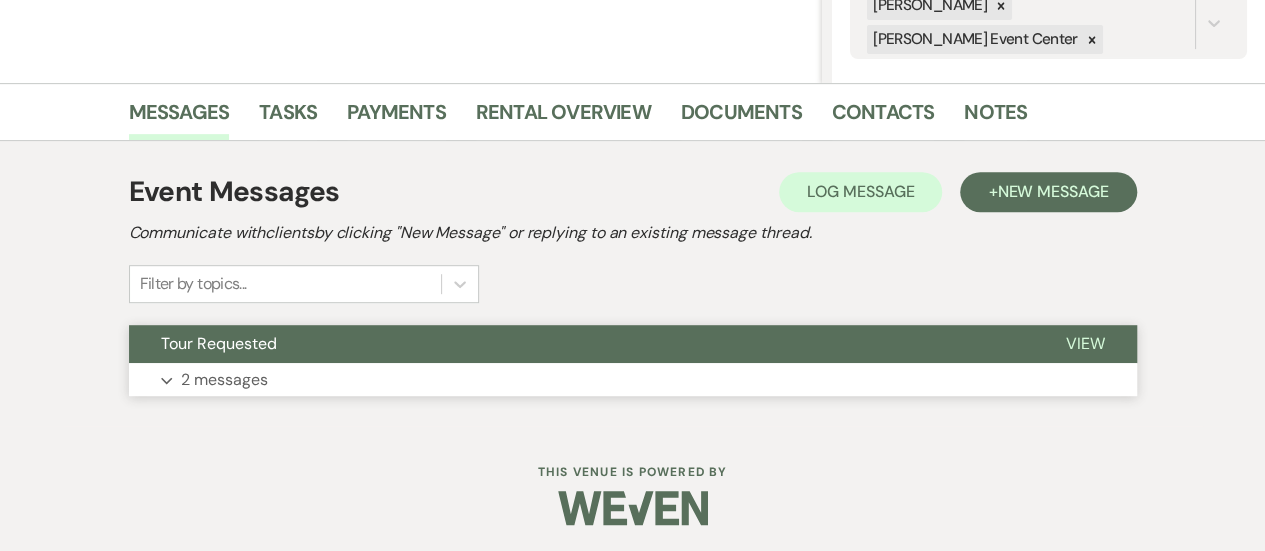 click on "View" at bounding box center (1085, 343) 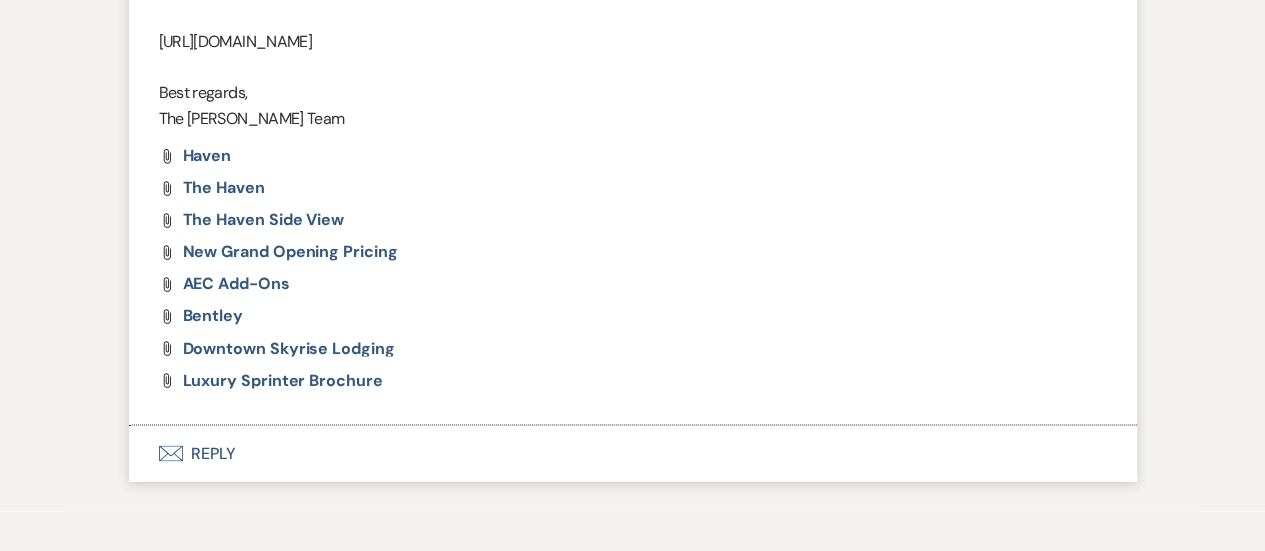 scroll, scrollTop: 1566, scrollLeft: 0, axis: vertical 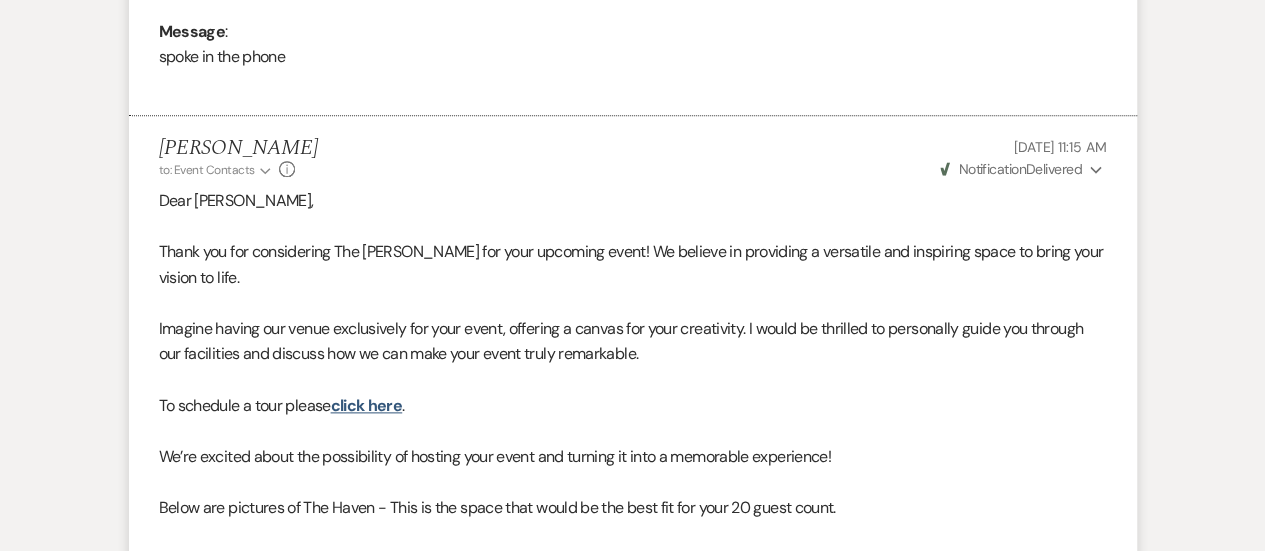 click on "Weven Check Notification  Delivered Expand" at bounding box center [1021, 169] 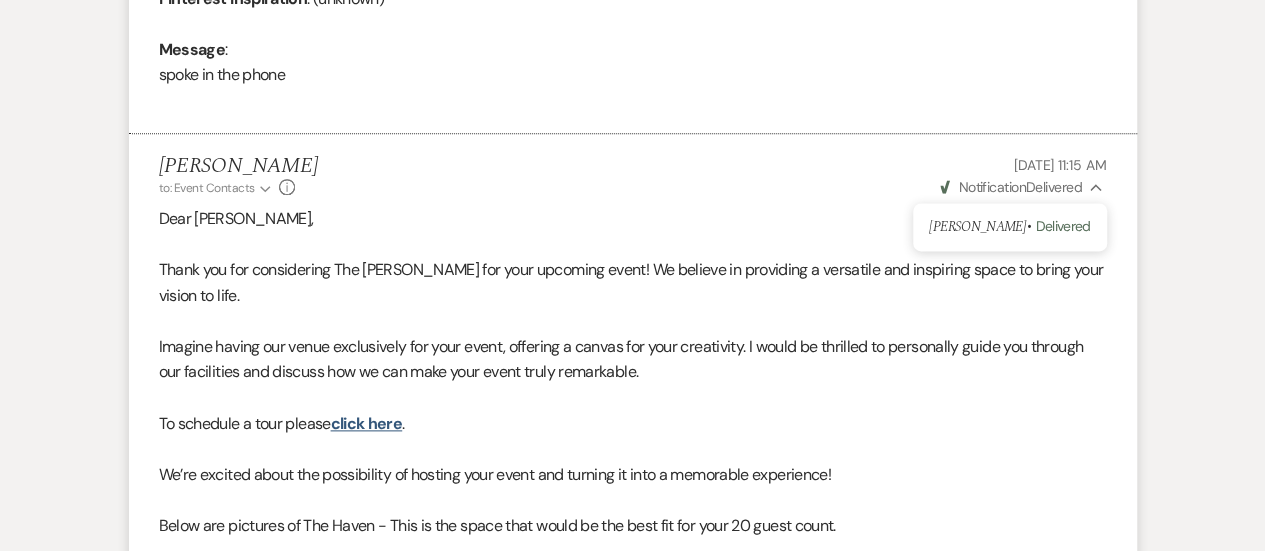 scroll, scrollTop: 1016, scrollLeft: 0, axis: vertical 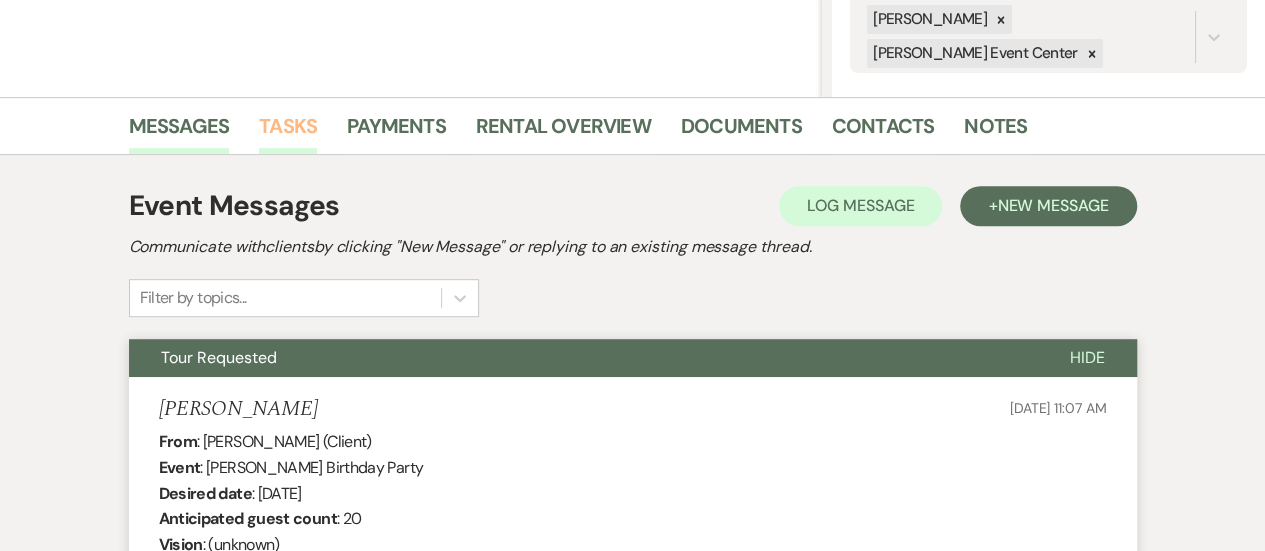 click on "Tasks" at bounding box center [288, 132] 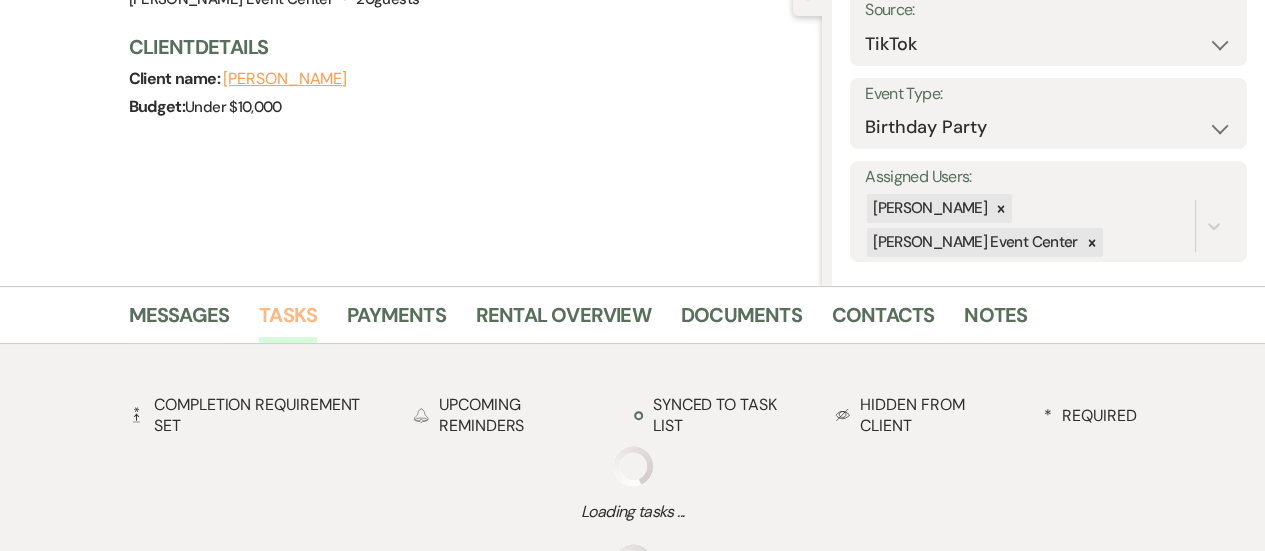 scroll, scrollTop: 405, scrollLeft: 0, axis: vertical 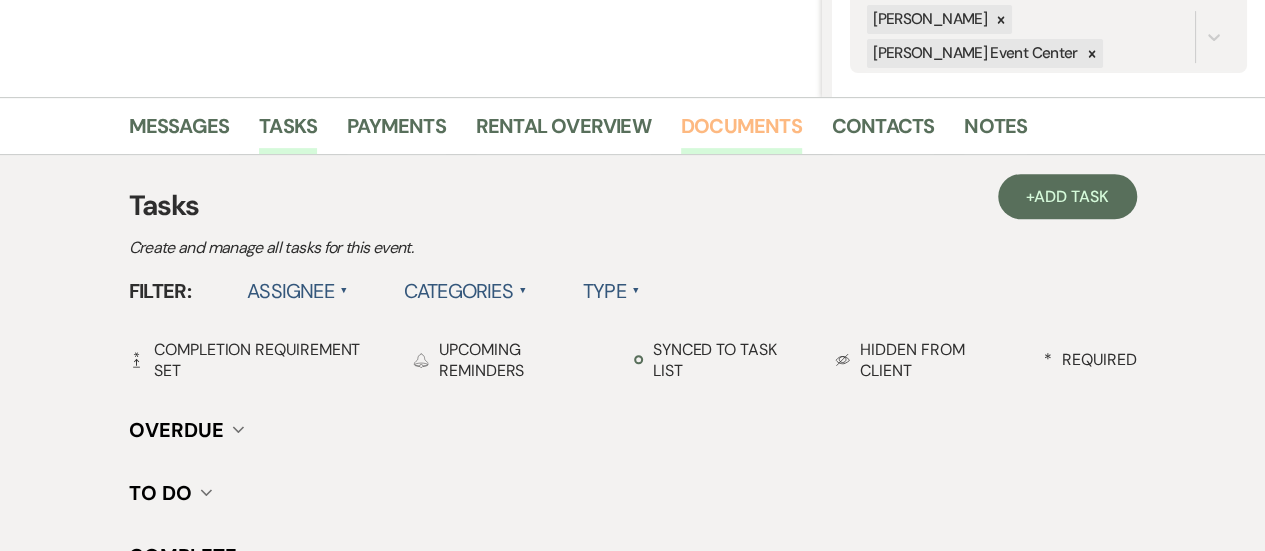 click on "Documents" at bounding box center (741, 132) 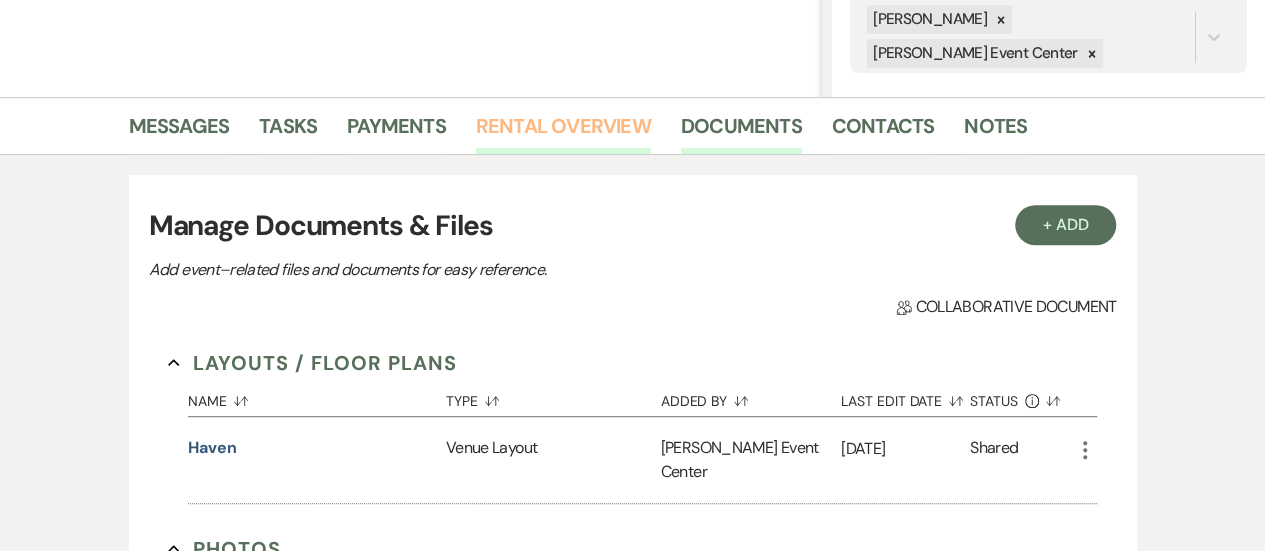 click on "Rental Overview" at bounding box center (563, 132) 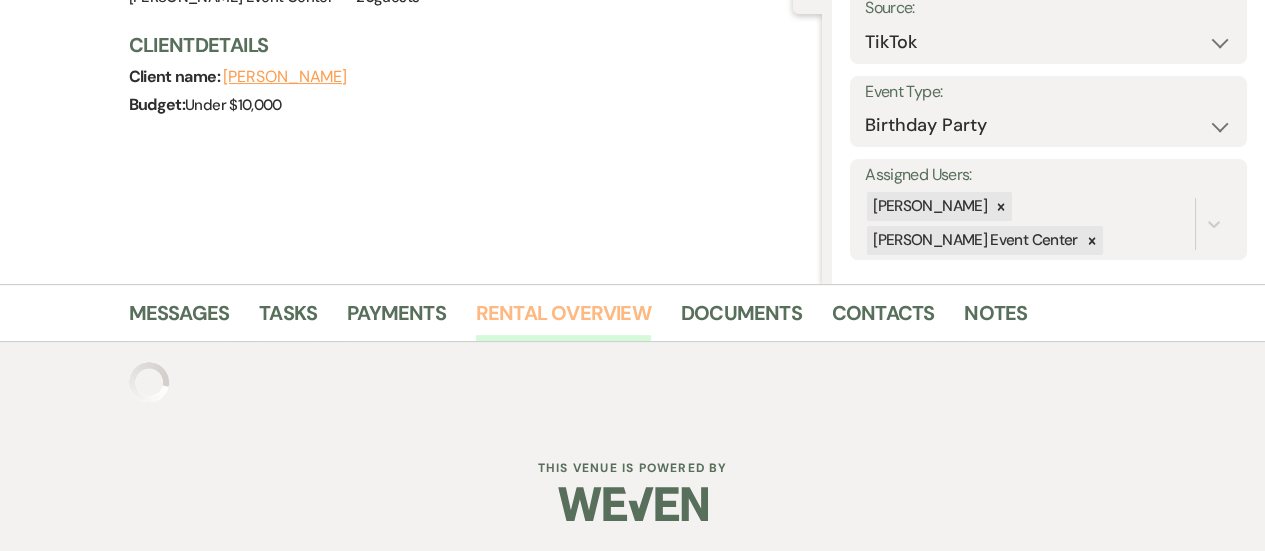 scroll, scrollTop: 375, scrollLeft: 0, axis: vertical 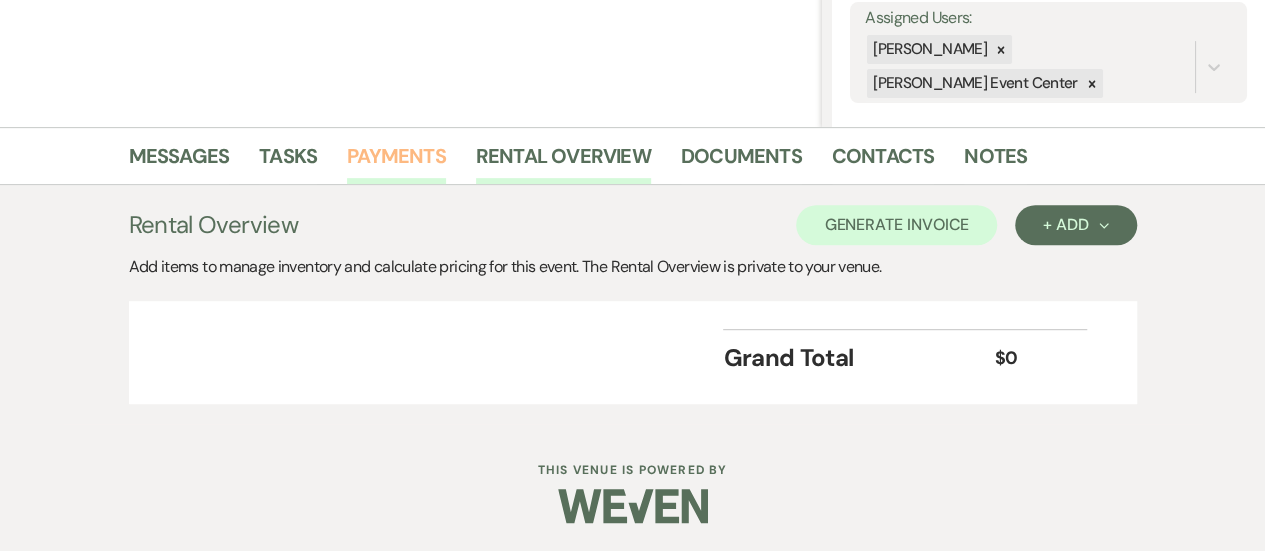 click on "Payments" at bounding box center (396, 162) 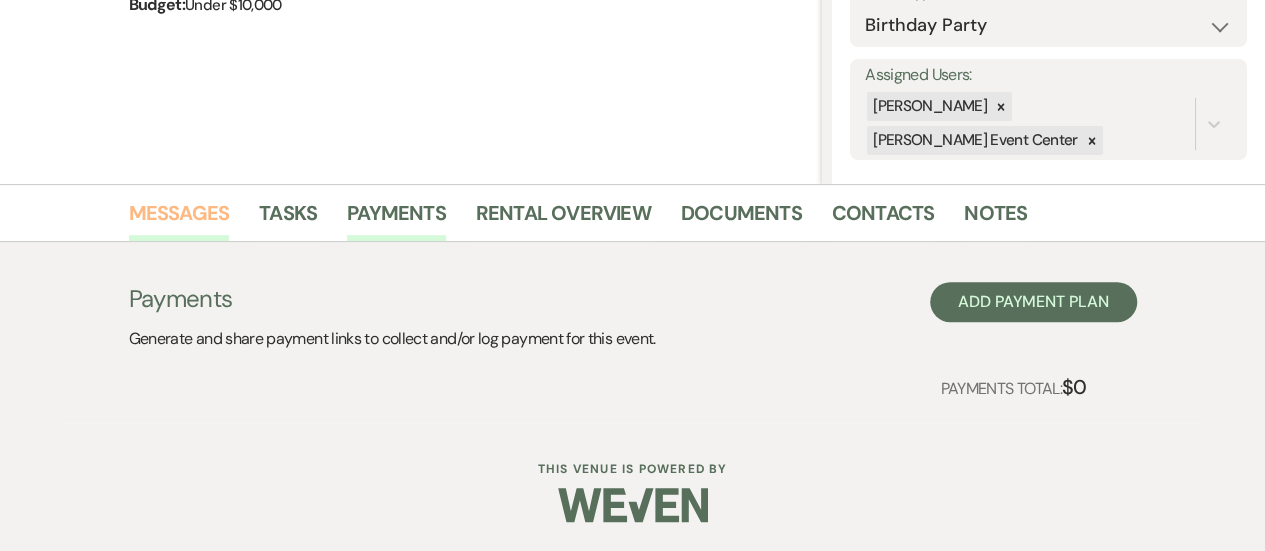 click on "Messages" at bounding box center (179, 219) 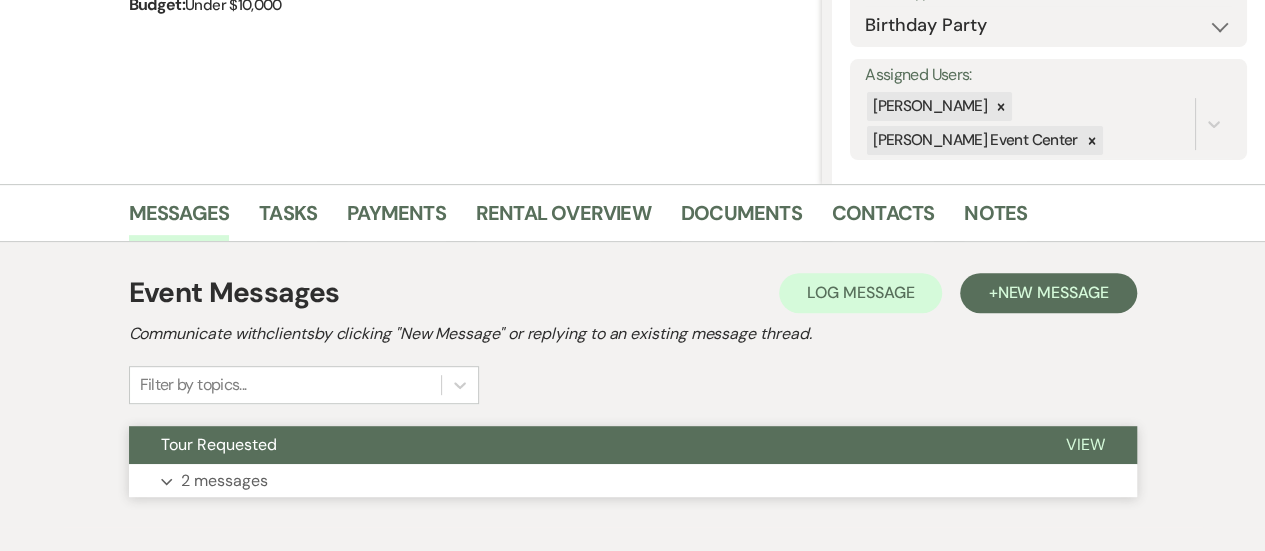 click on "Expand 2 messages" at bounding box center (633, 481) 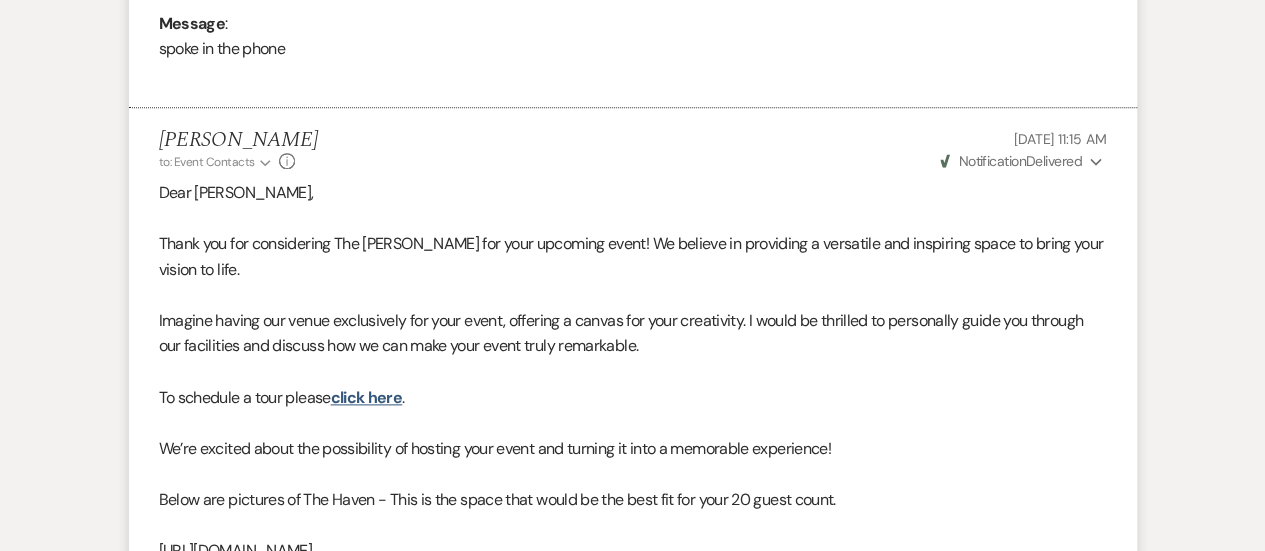 scroll, scrollTop: 1057, scrollLeft: 0, axis: vertical 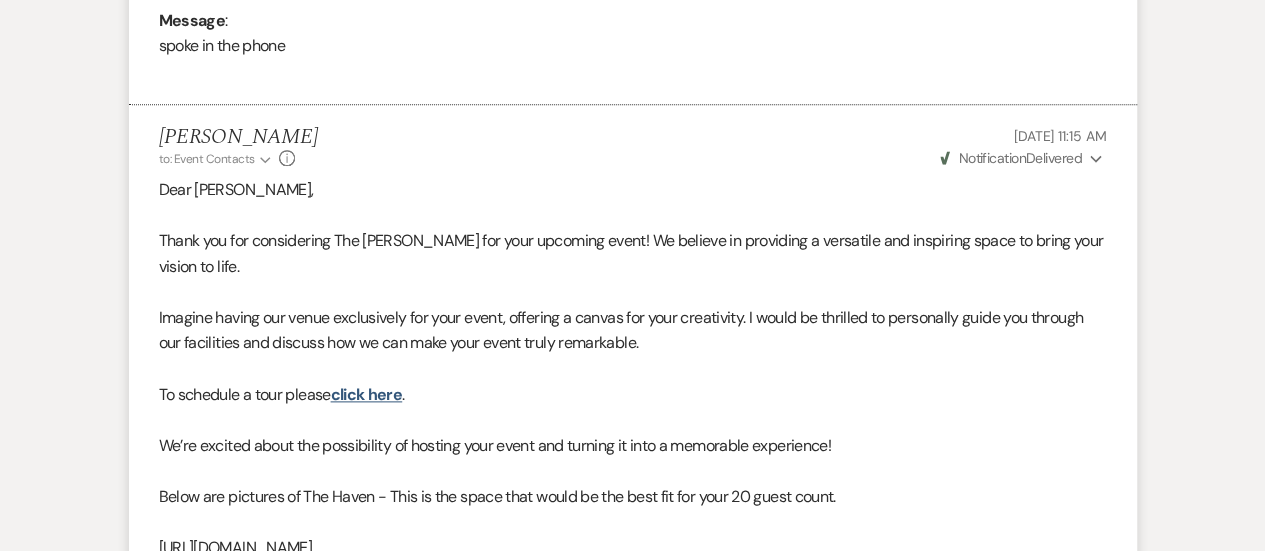 click 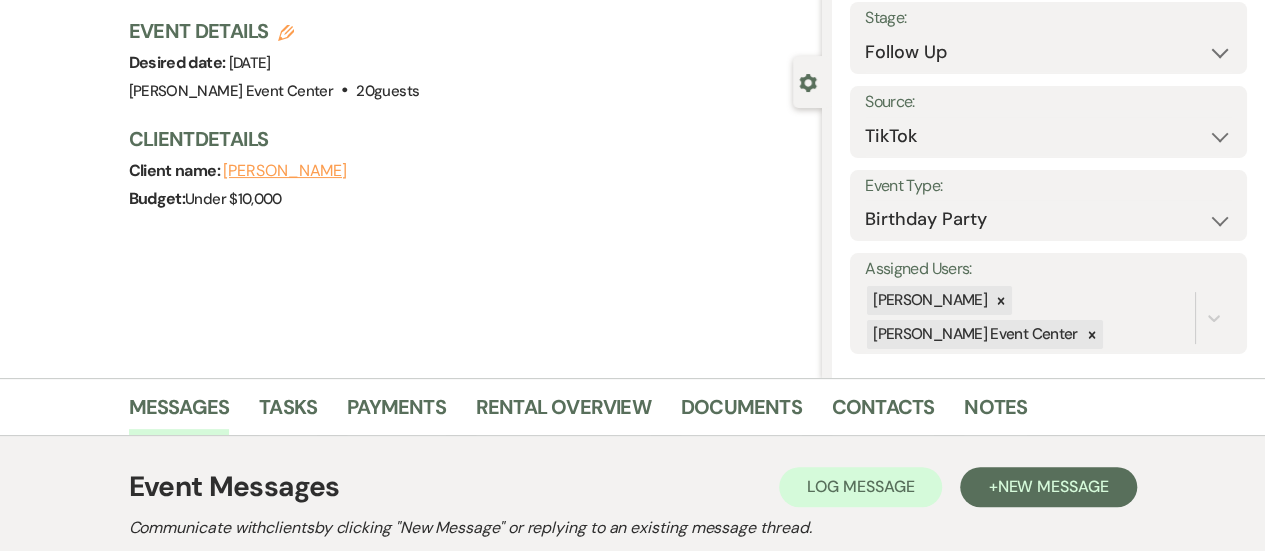 scroll, scrollTop: 132, scrollLeft: 0, axis: vertical 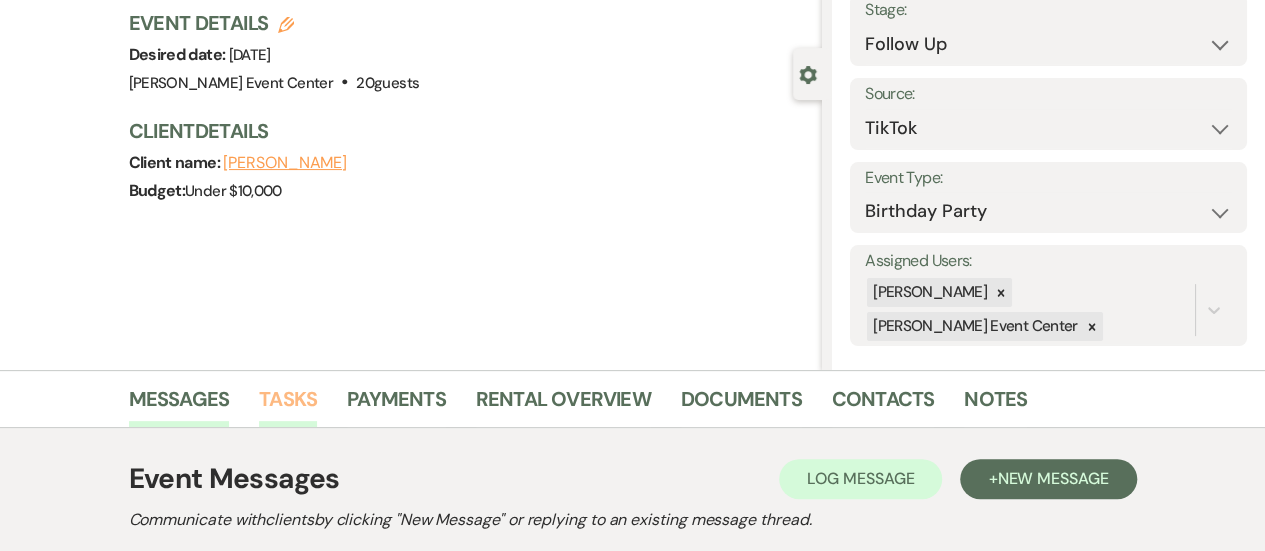 click on "Tasks" at bounding box center [288, 405] 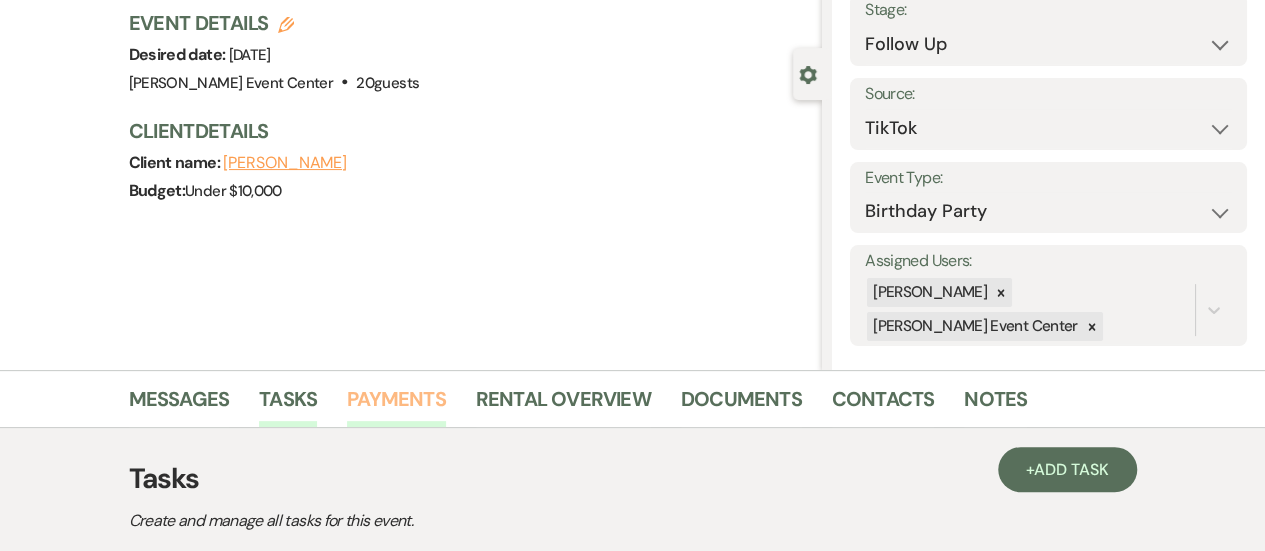 click on "Payments" at bounding box center [396, 405] 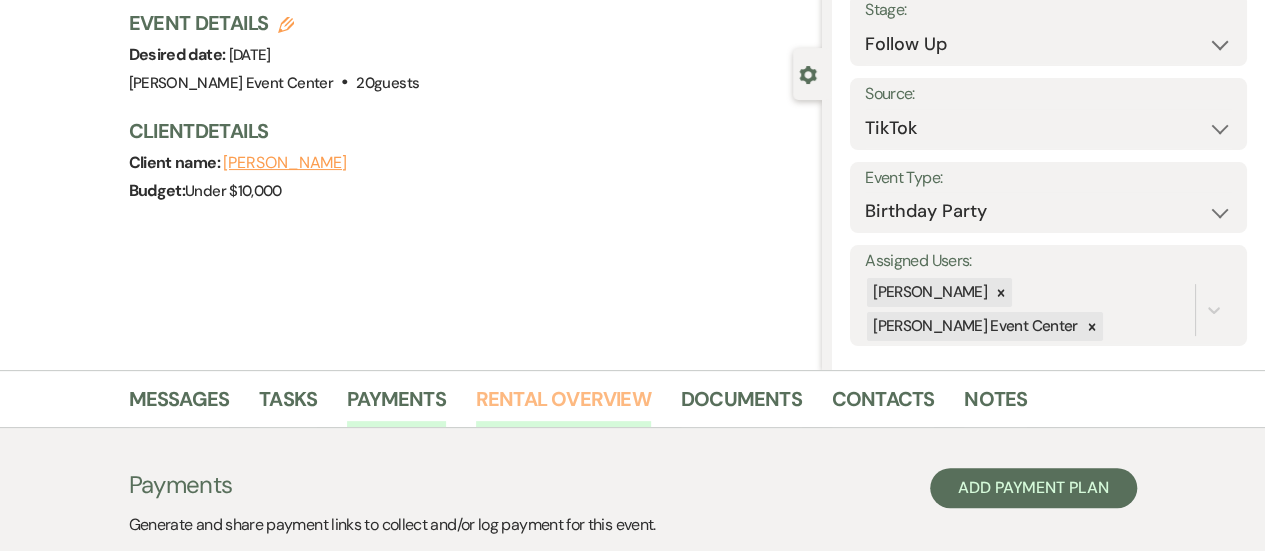 click on "Rental Overview" at bounding box center (563, 405) 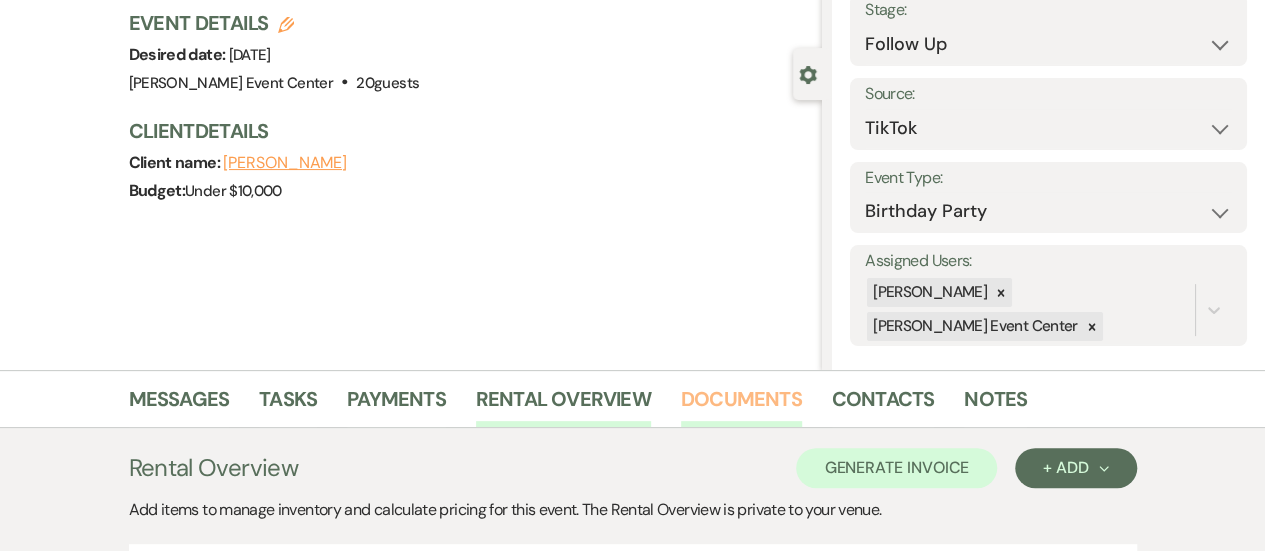 click on "Documents" at bounding box center [741, 405] 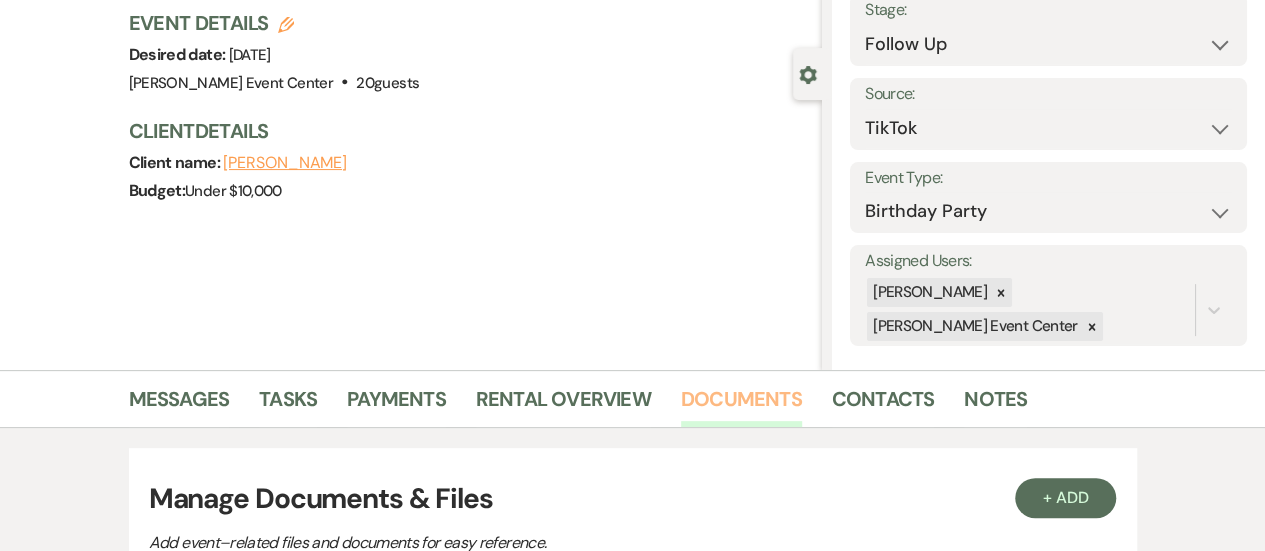 scroll, scrollTop: 0, scrollLeft: 0, axis: both 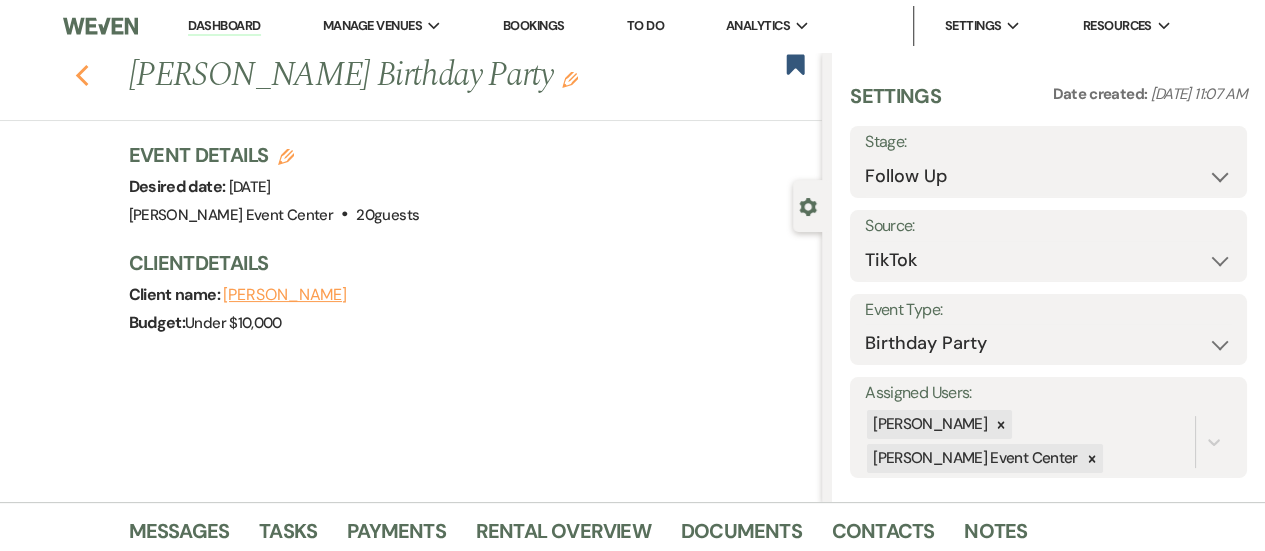 click on "Previous" 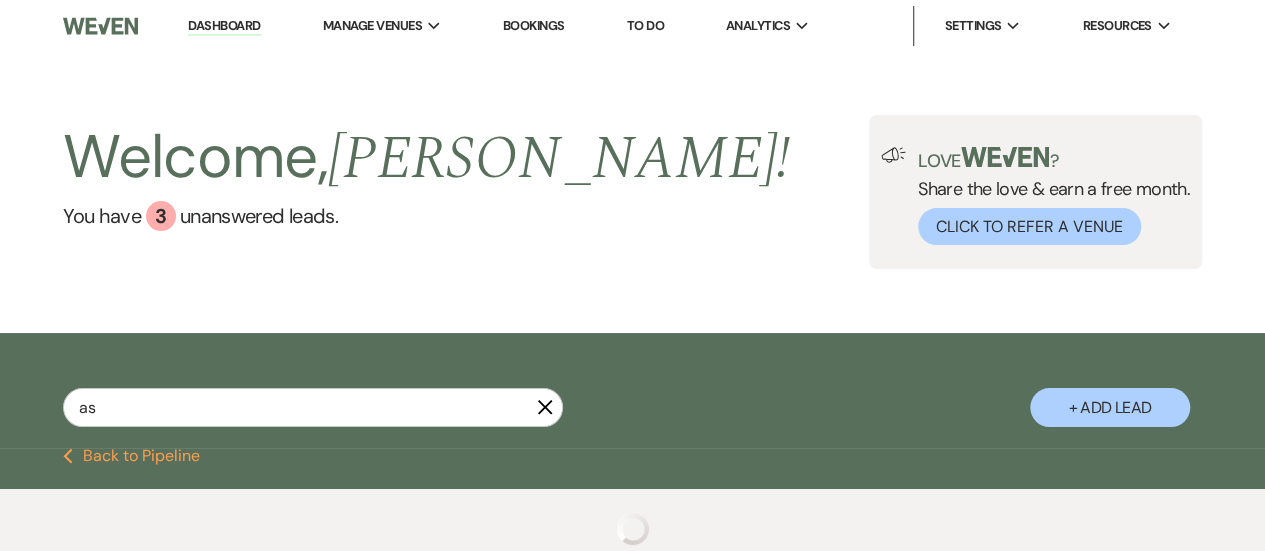 select on "9" 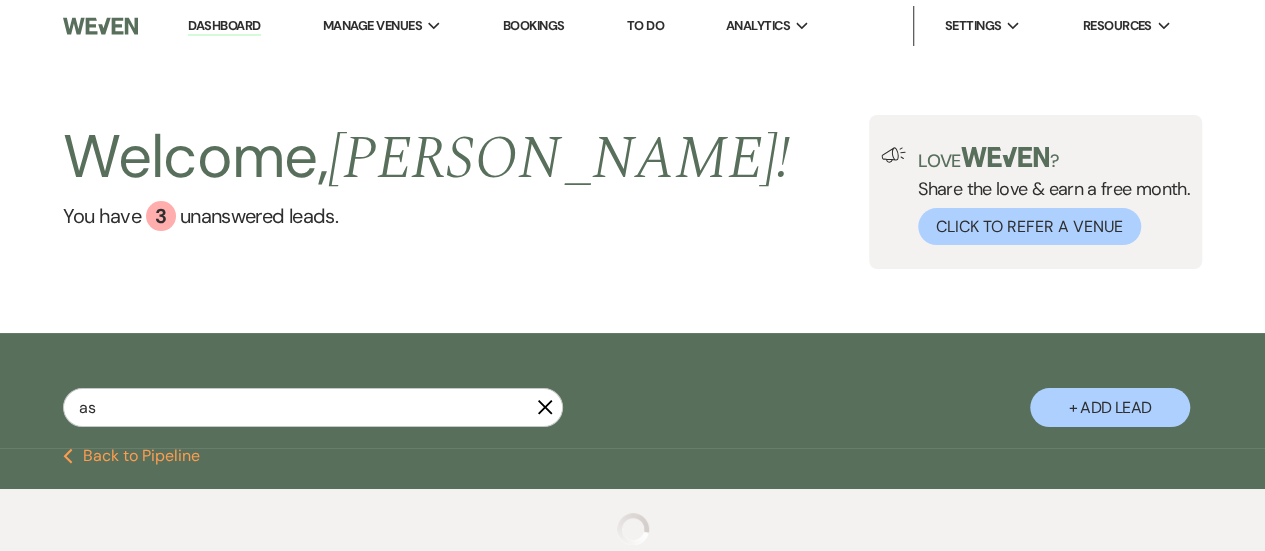 select on "5" 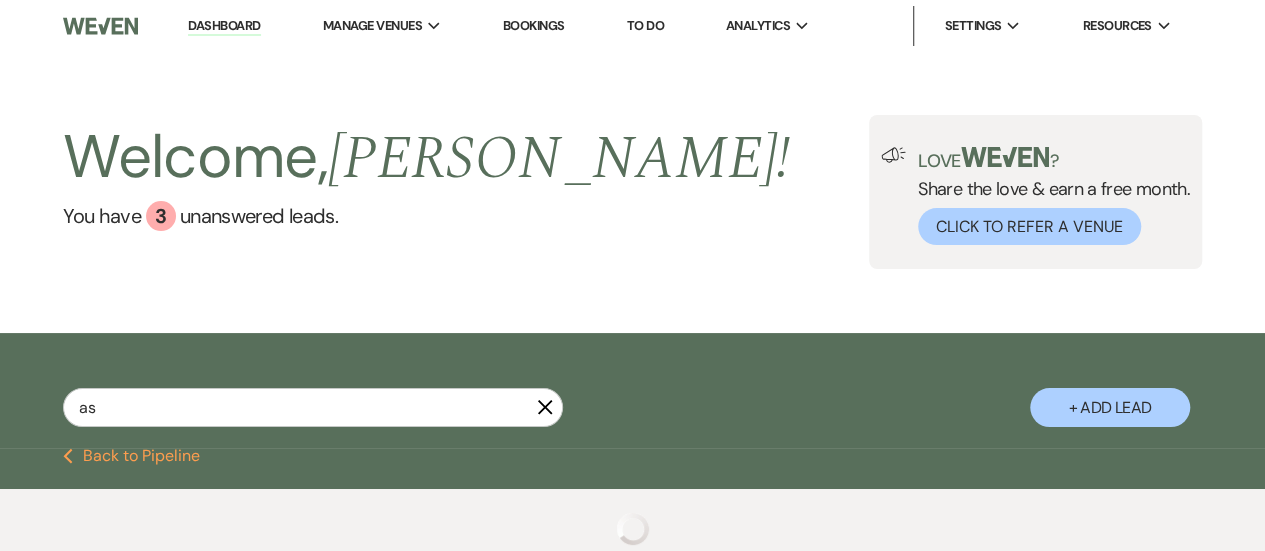 select on "5" 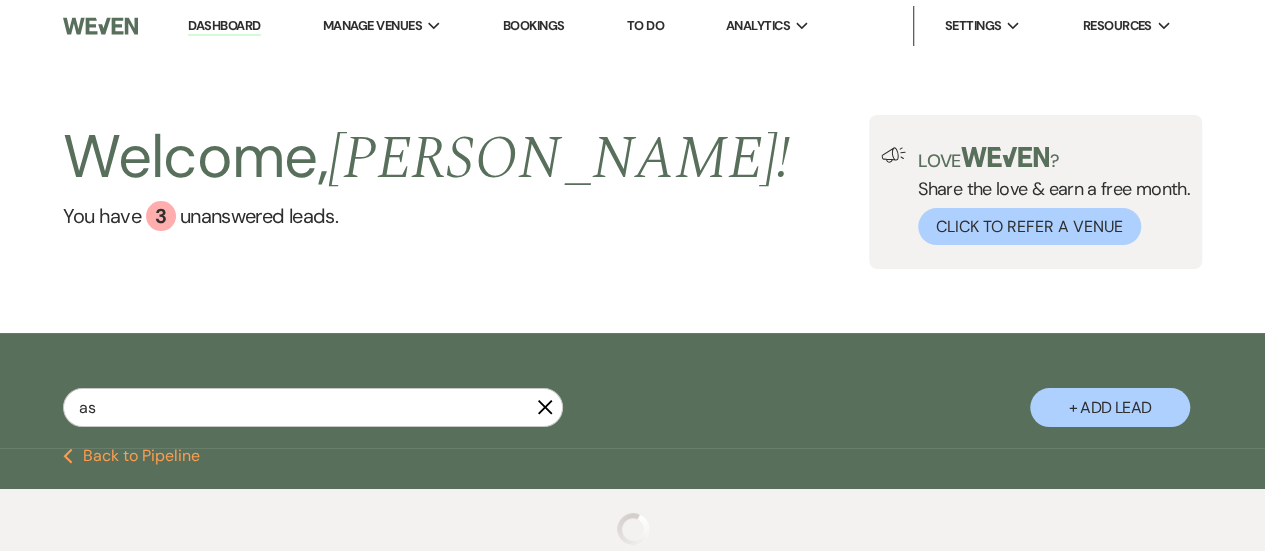 select on "5" 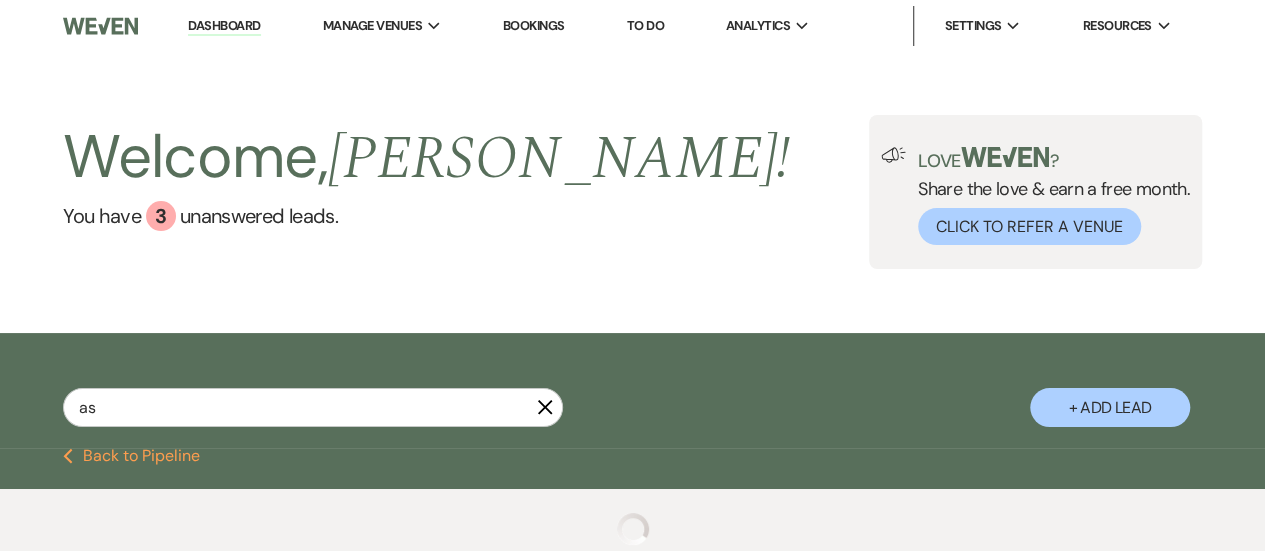 select on "2" 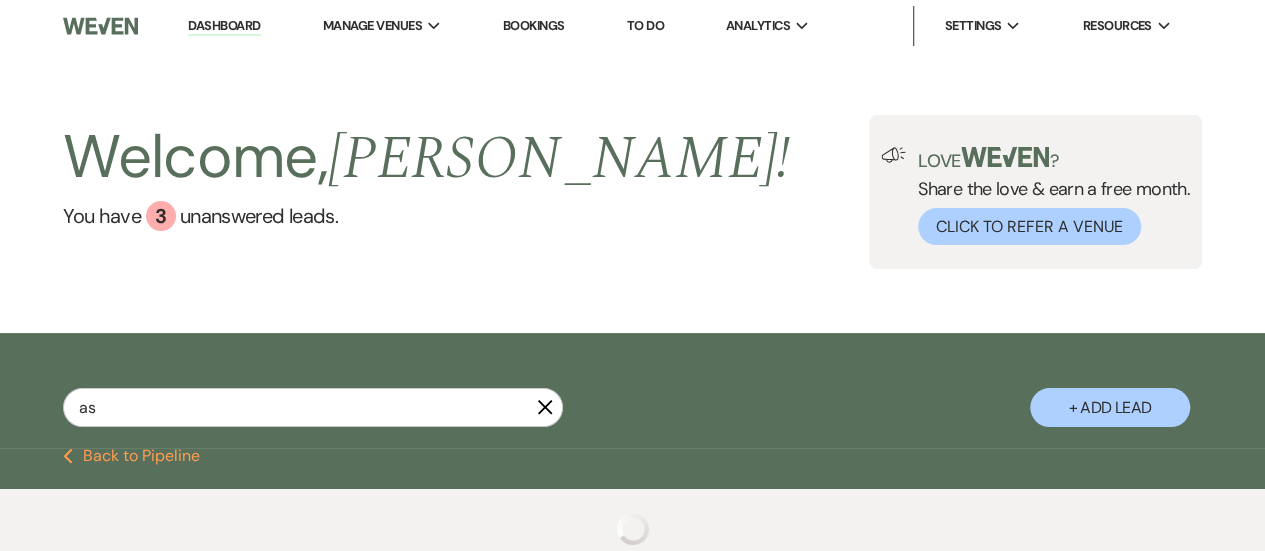 select on "8" 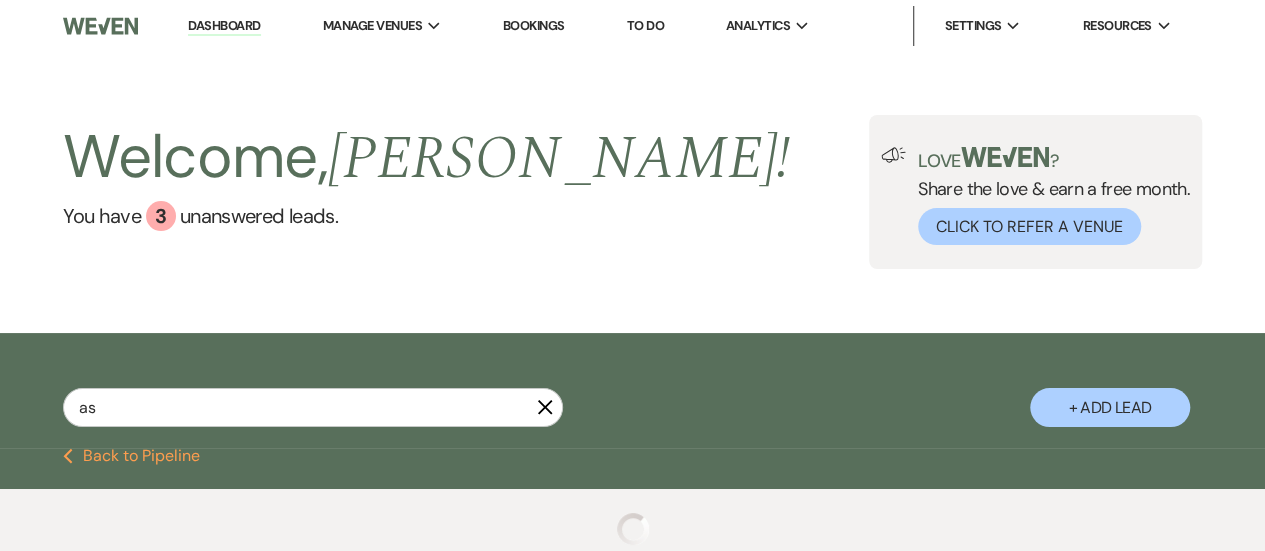 select on "4" 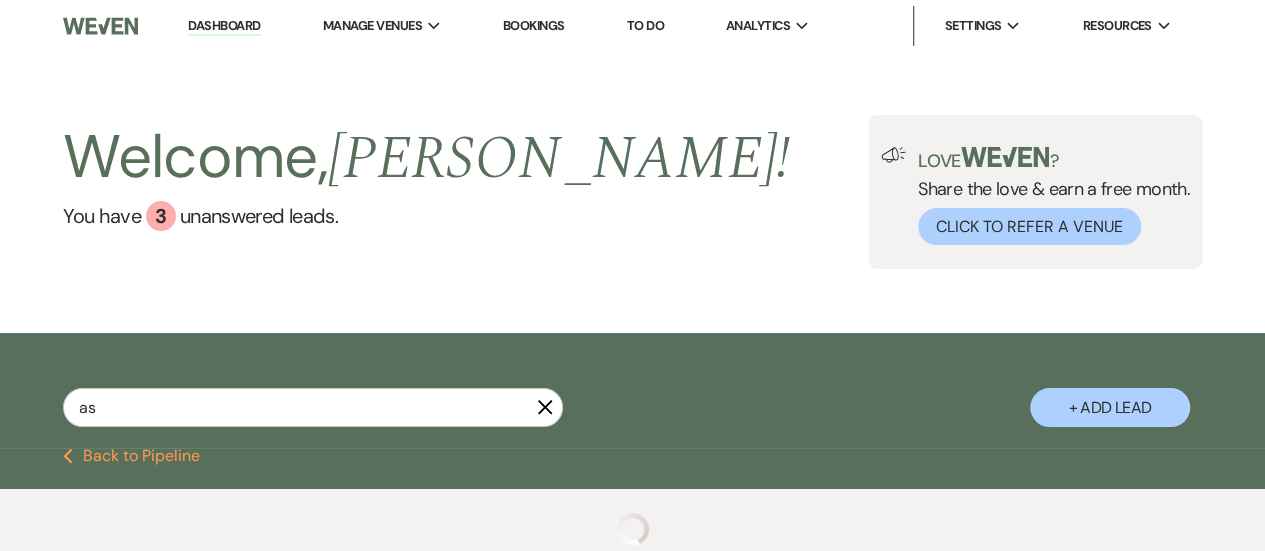 select on "2" 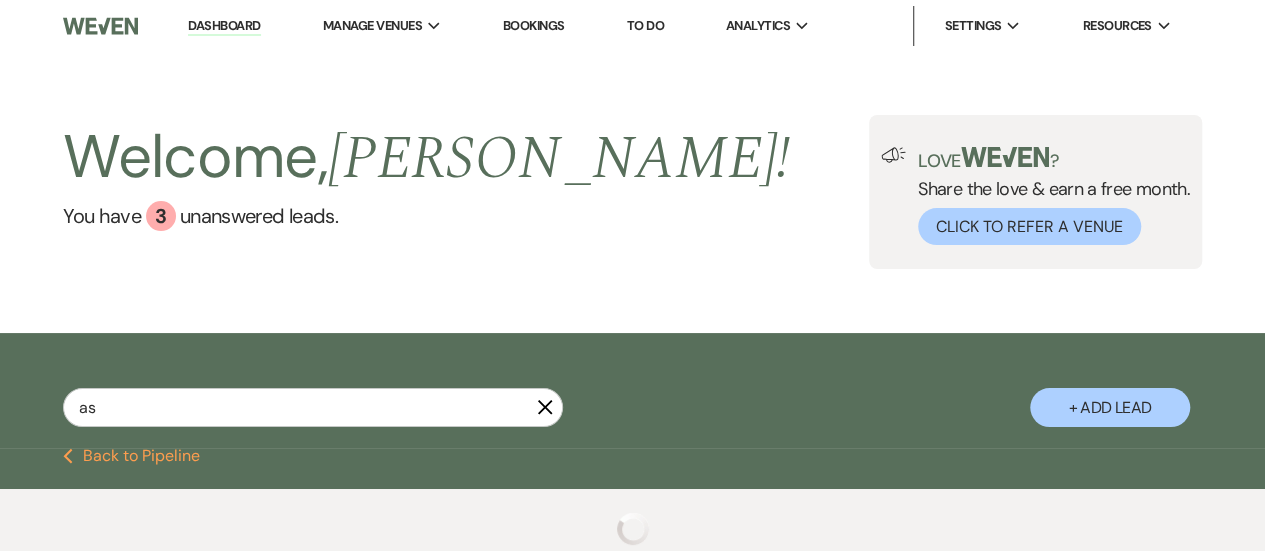 select on "2" 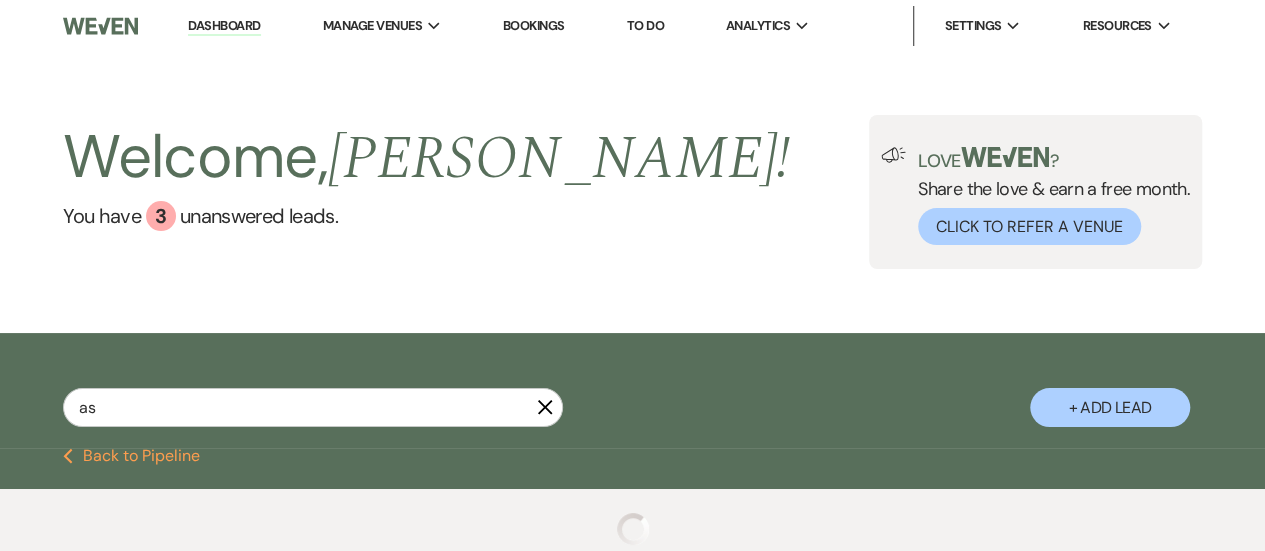 select on "4" 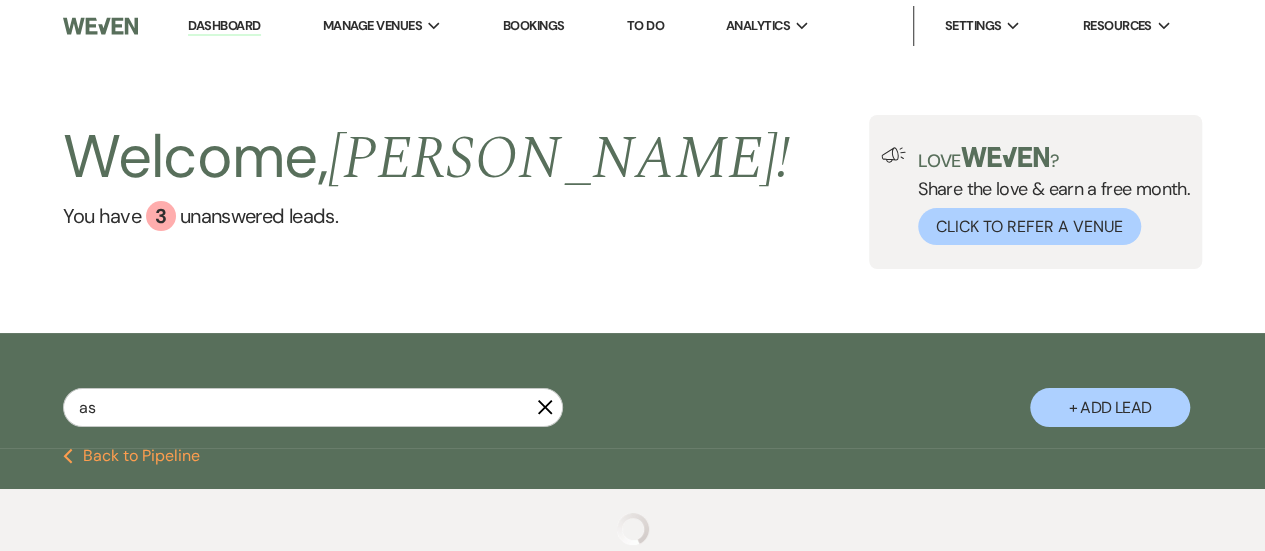 select on "6" 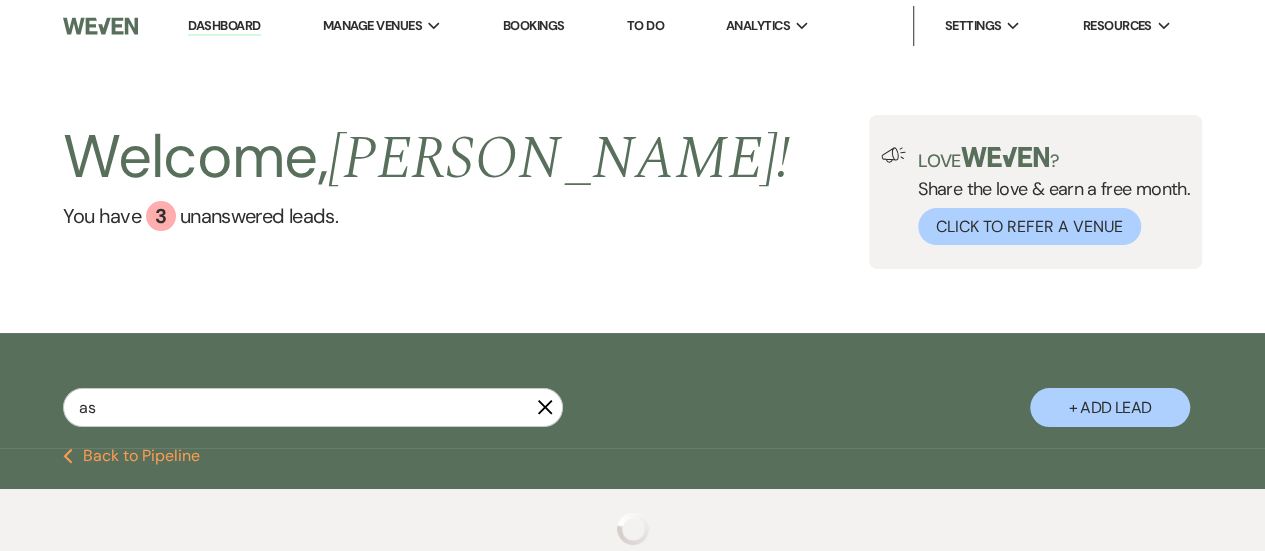 select on "7" 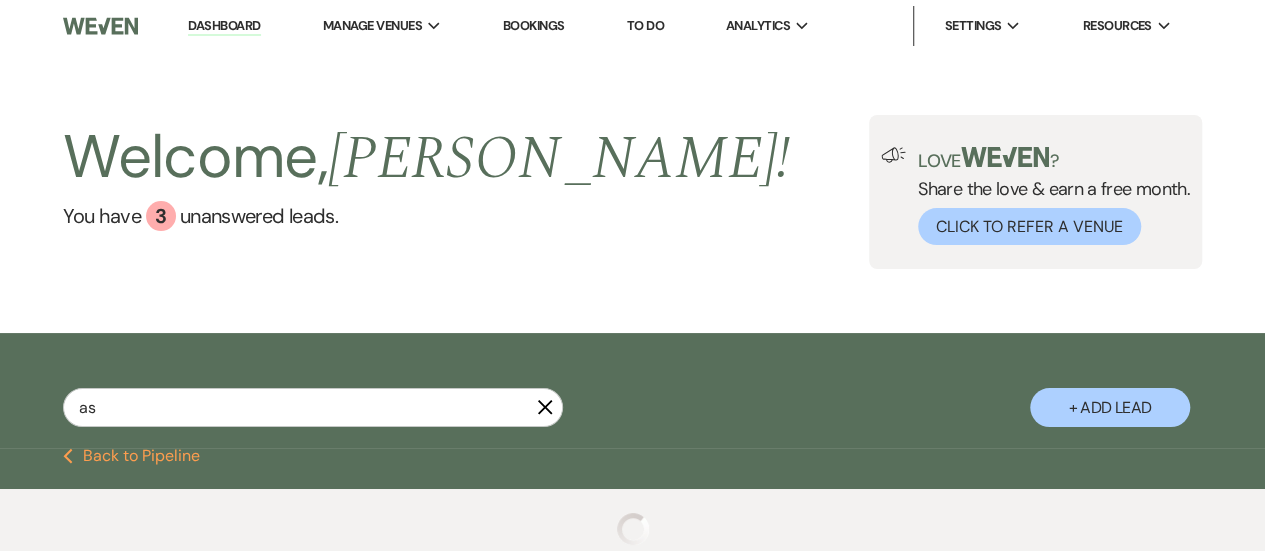 select on "2" 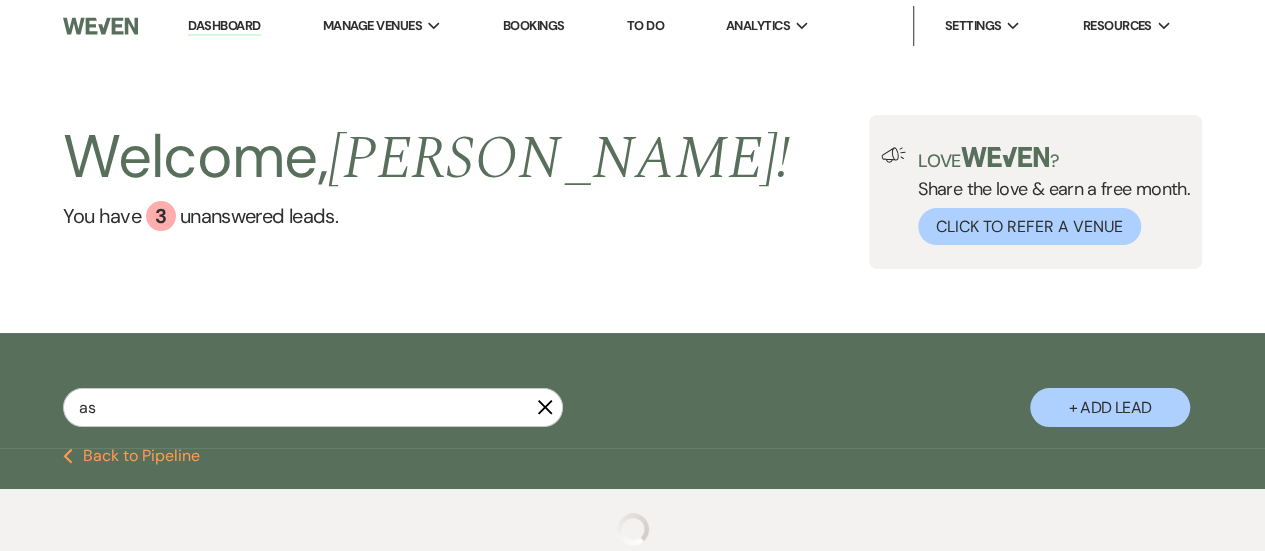 select on "8" 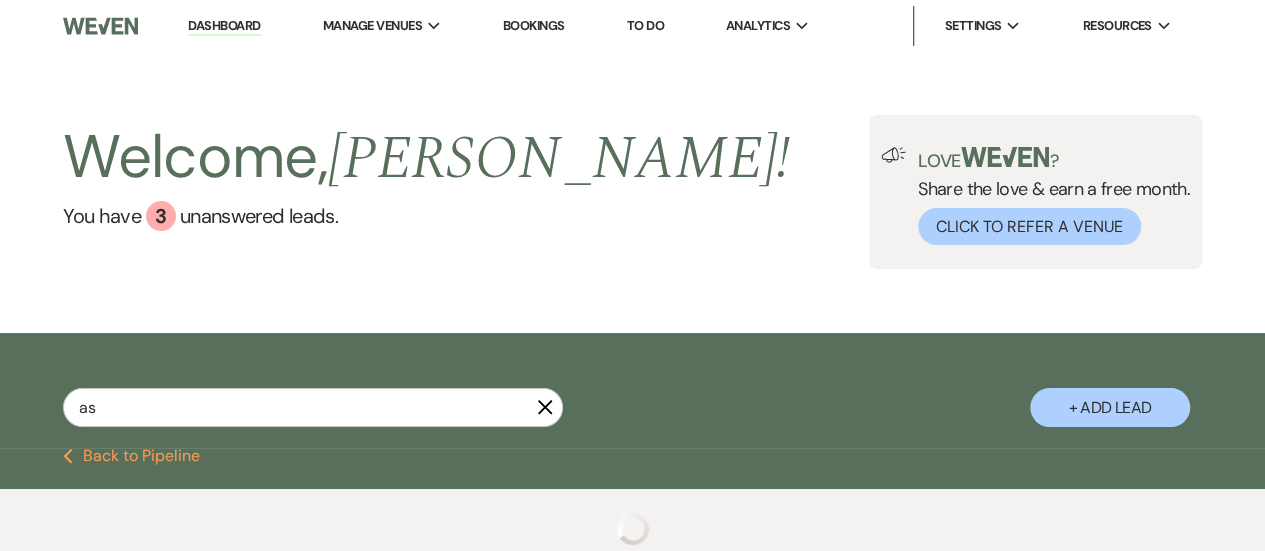 select on "11" 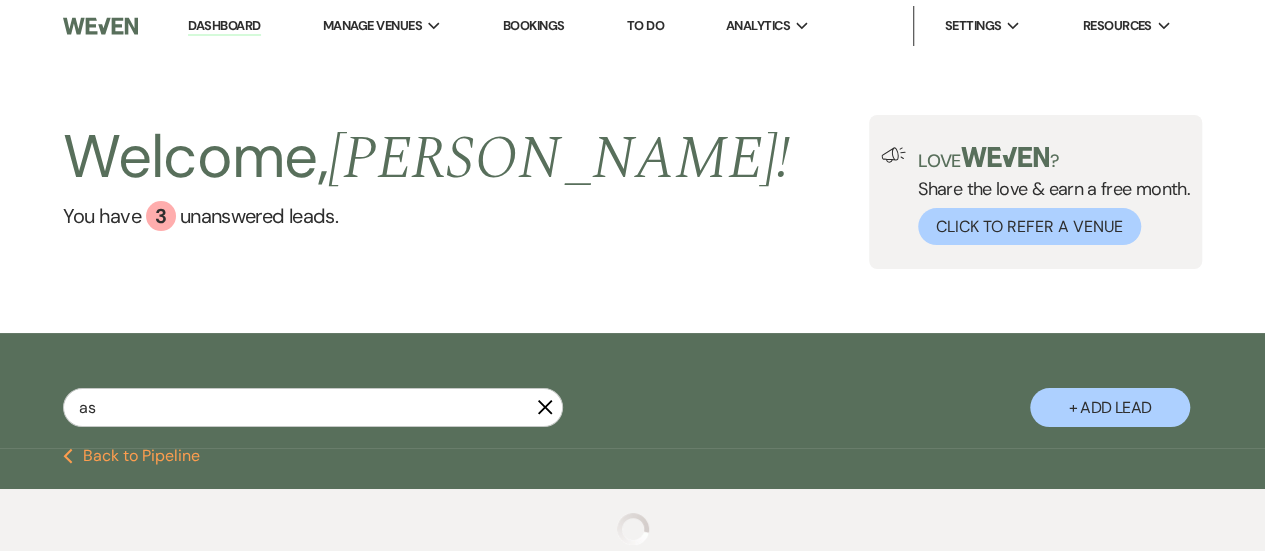 select on "6" 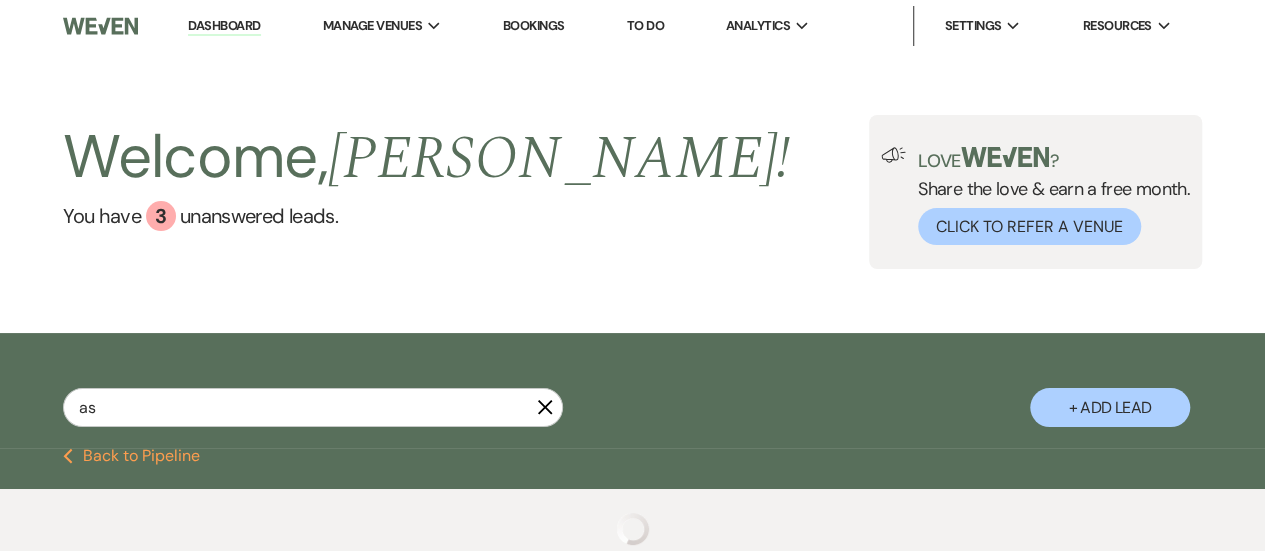 select on "4" 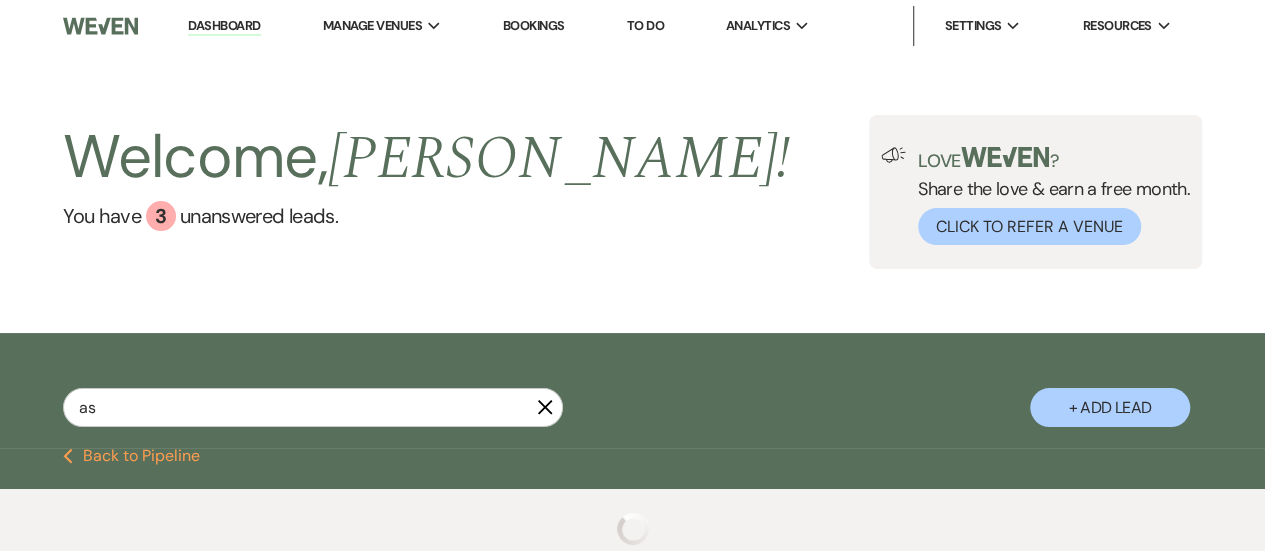 select on "2" 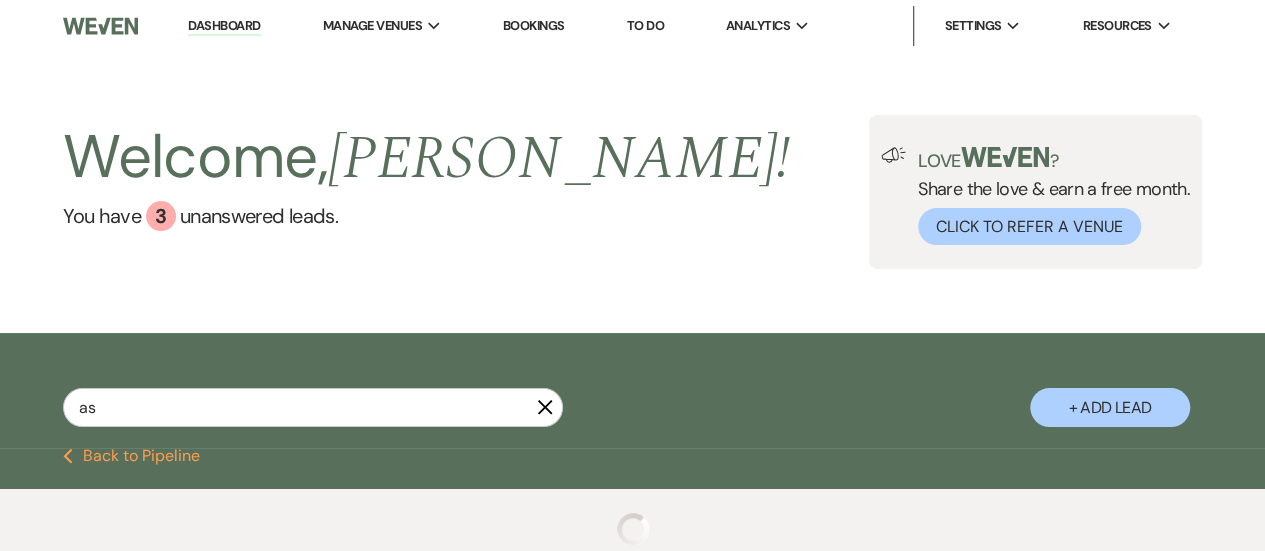 select on "8" 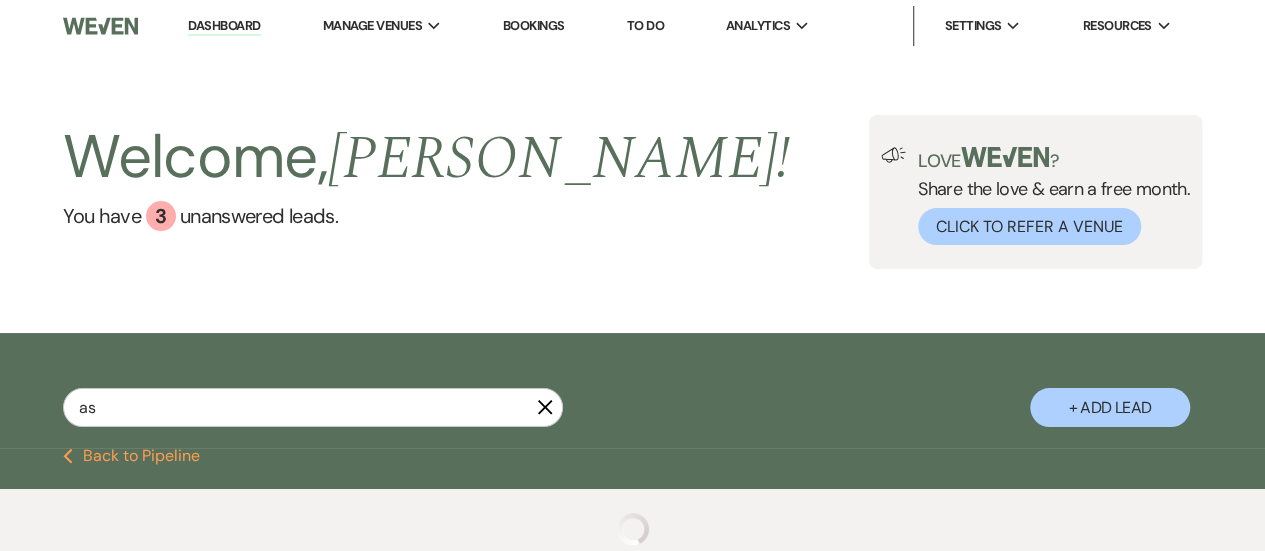 select on "6" 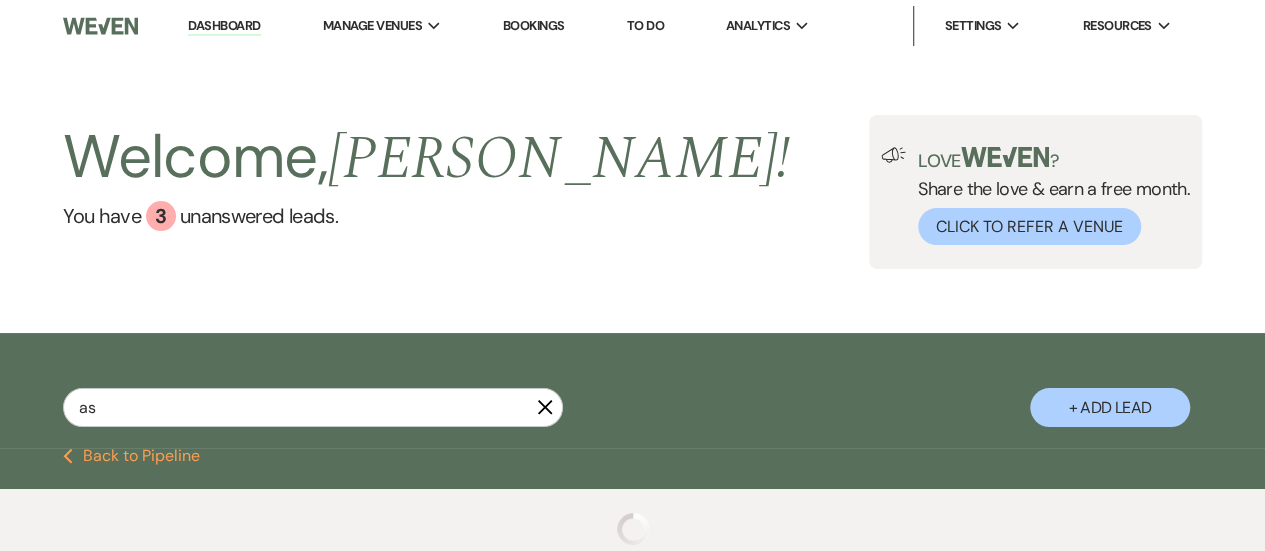 select on "8" 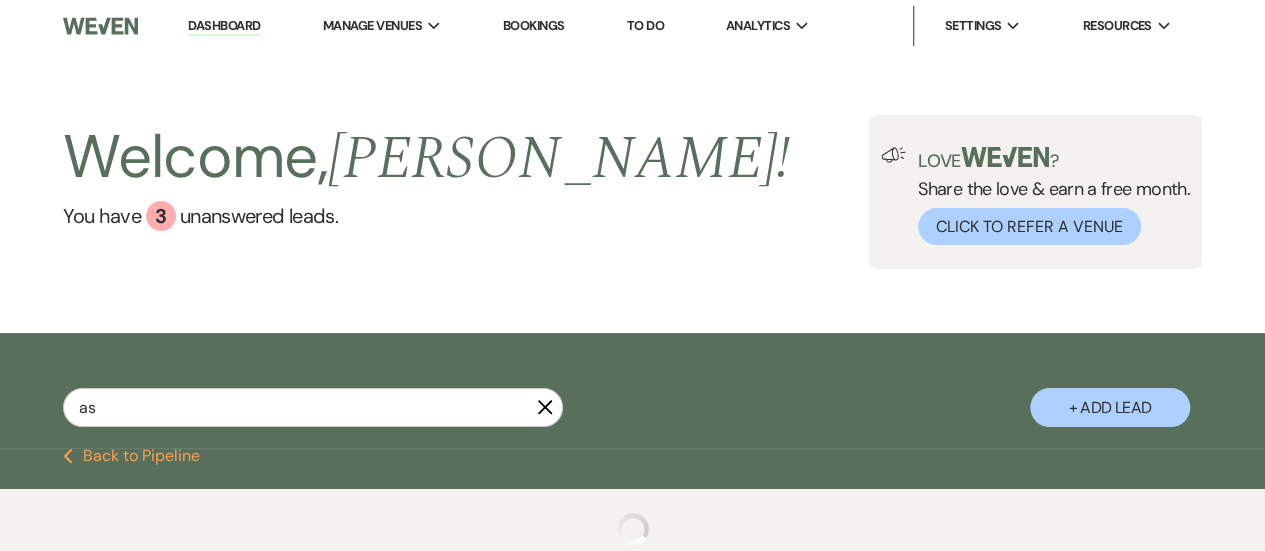 select on "9" 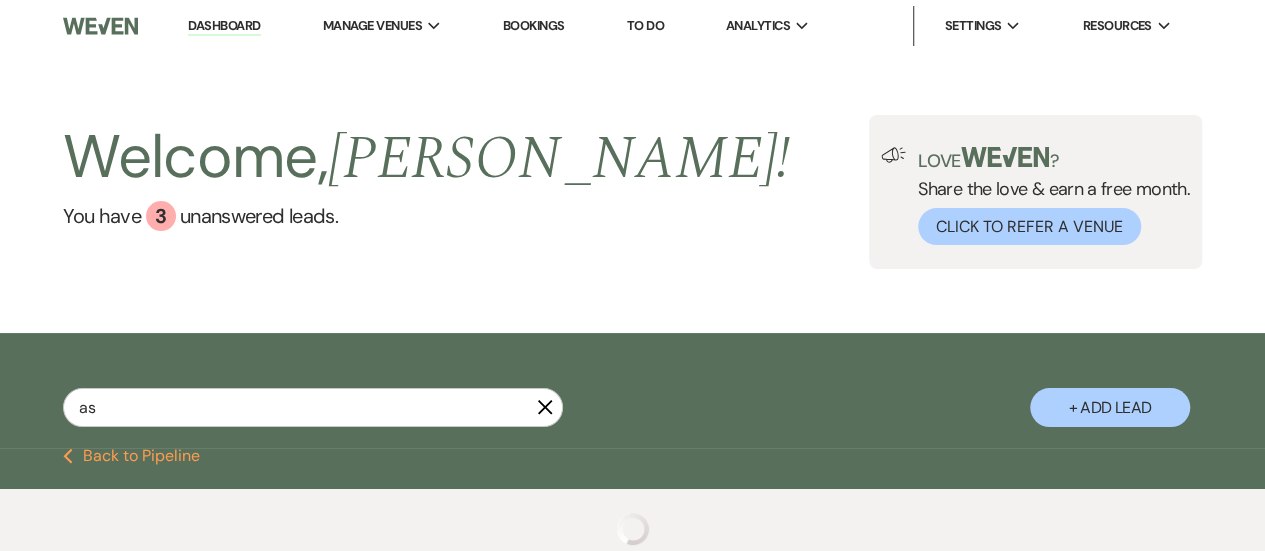select on "8" 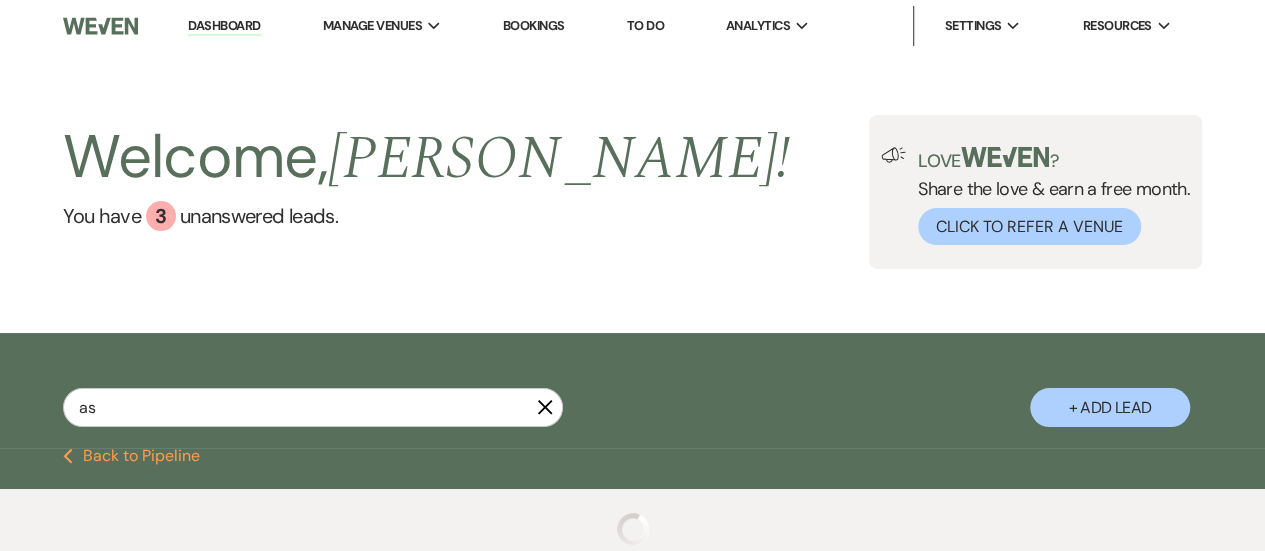 select on "10" 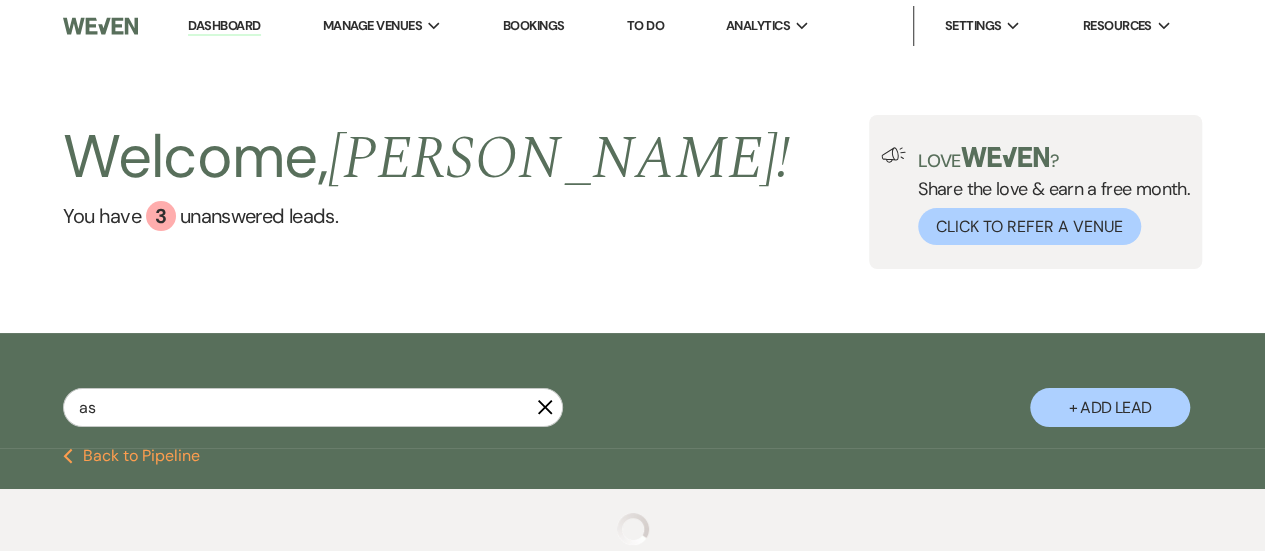 select on "5" 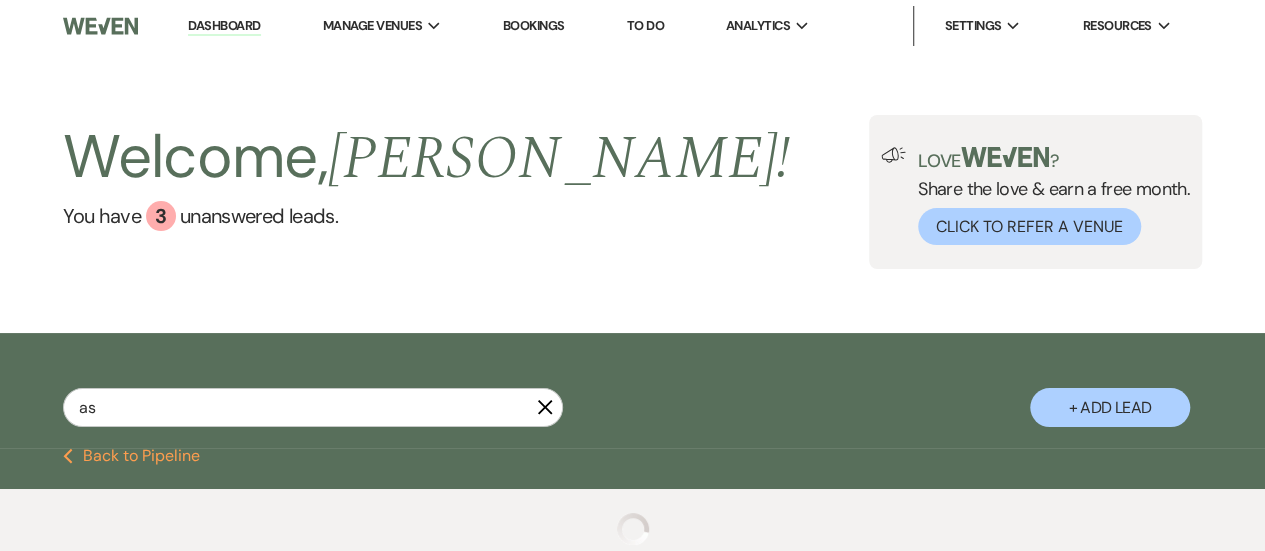 select on "2" 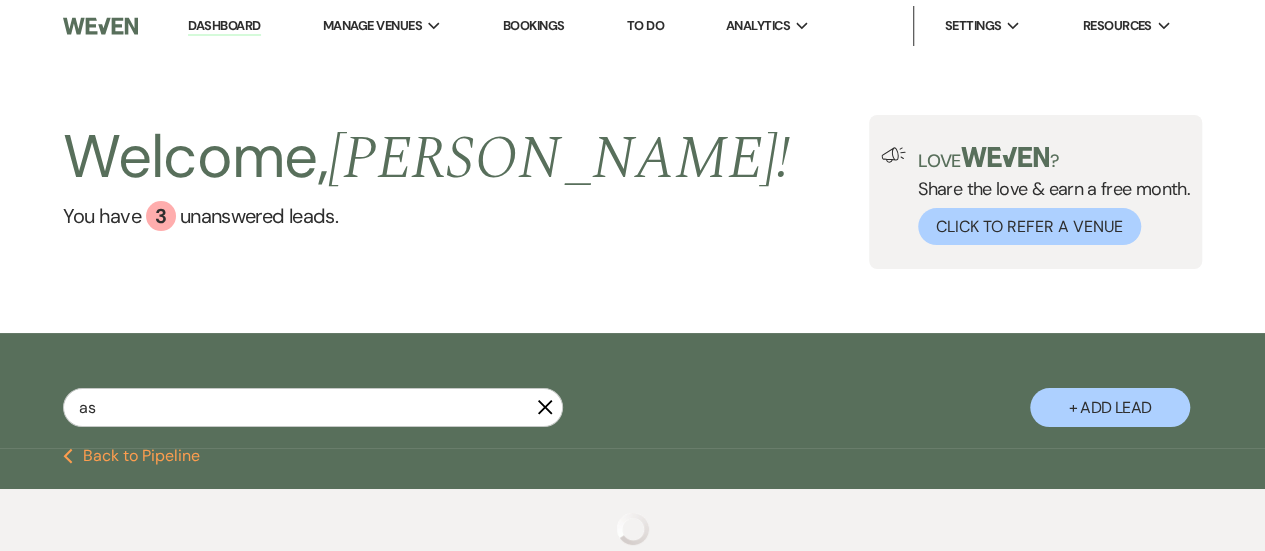select on "6" 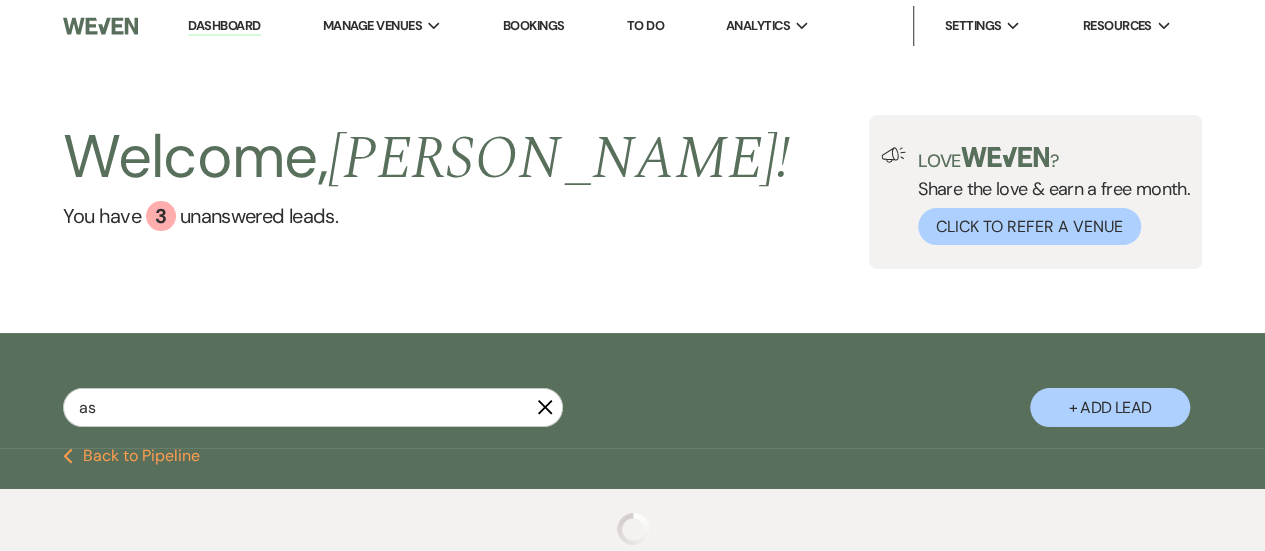 select on "8" 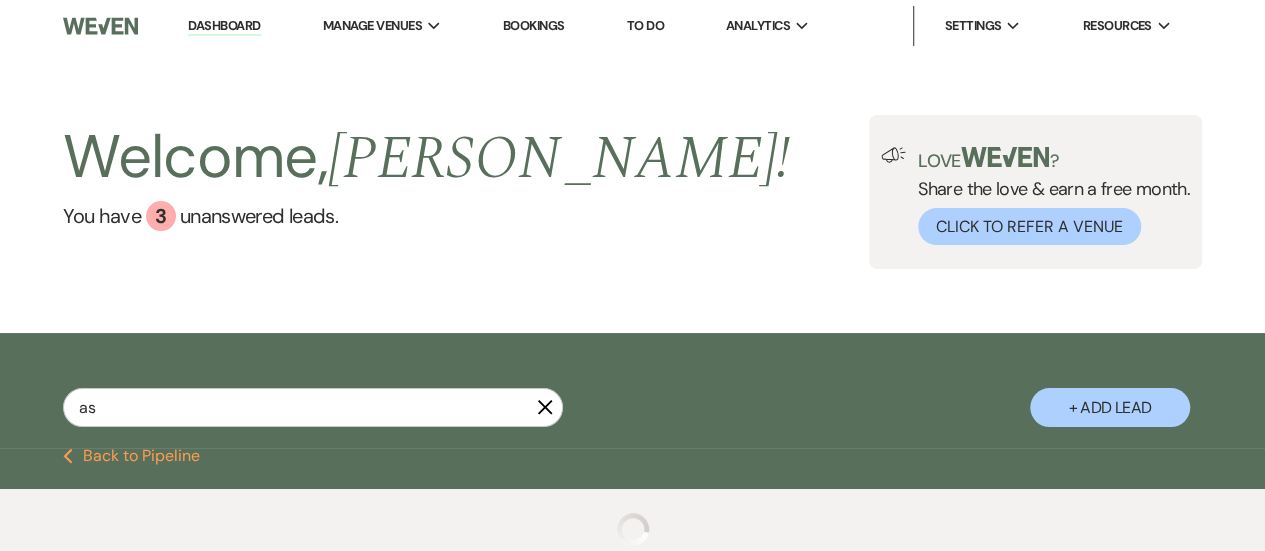 select on "4" 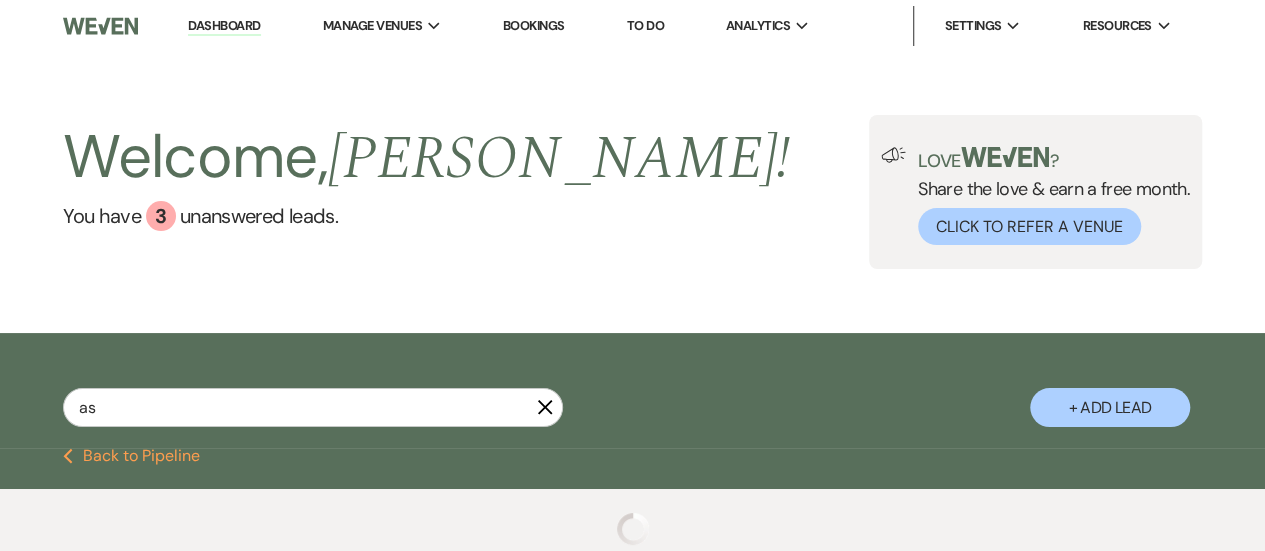 select on "6" 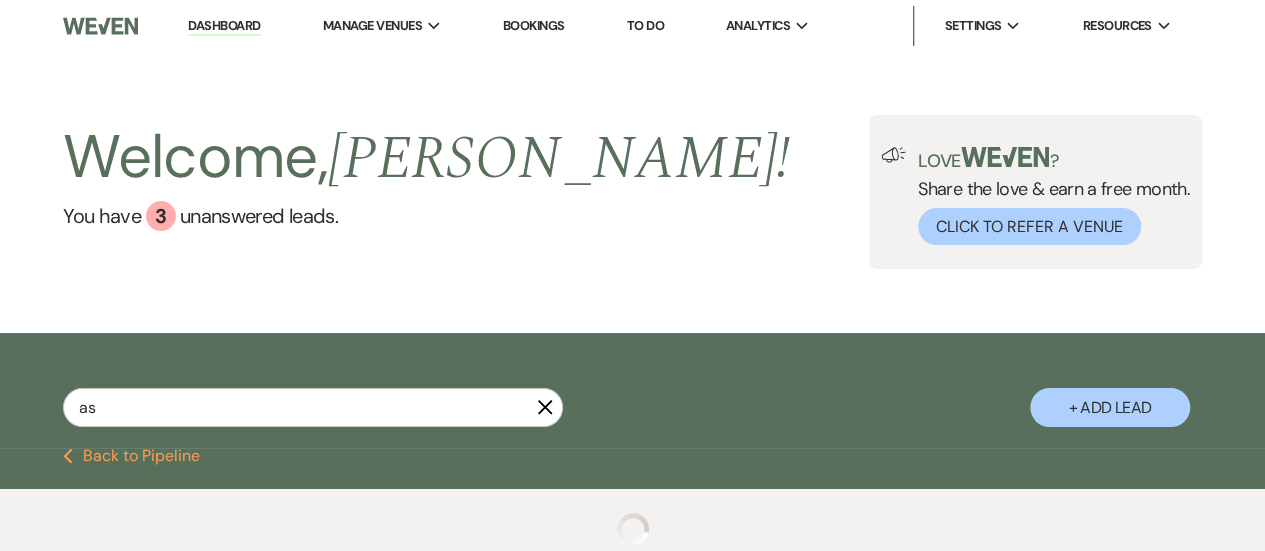 select on "8" 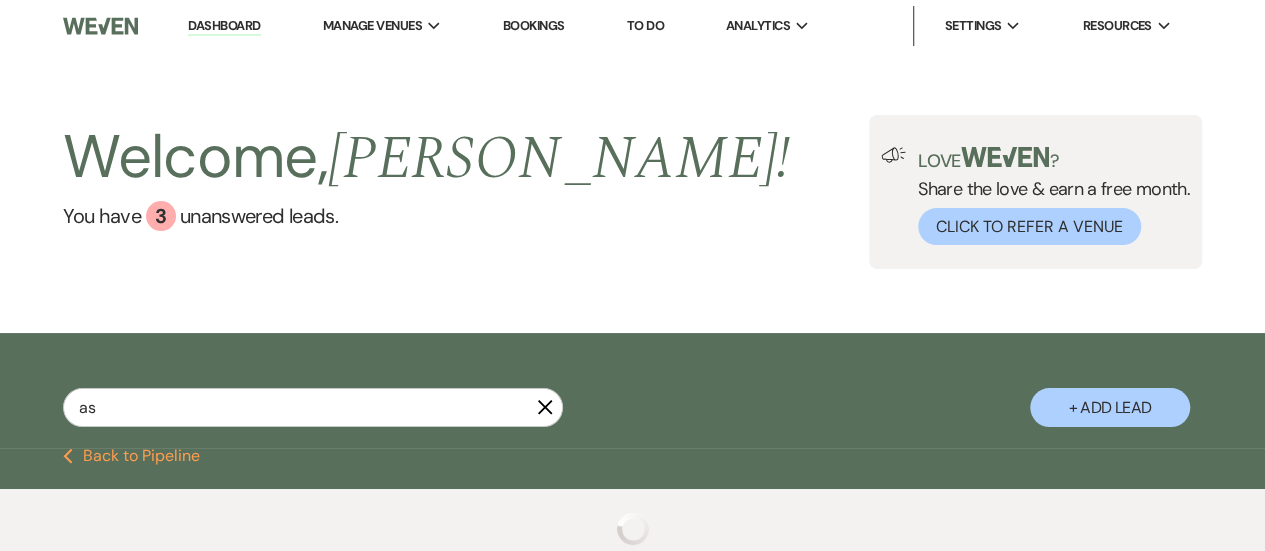 select on "6" 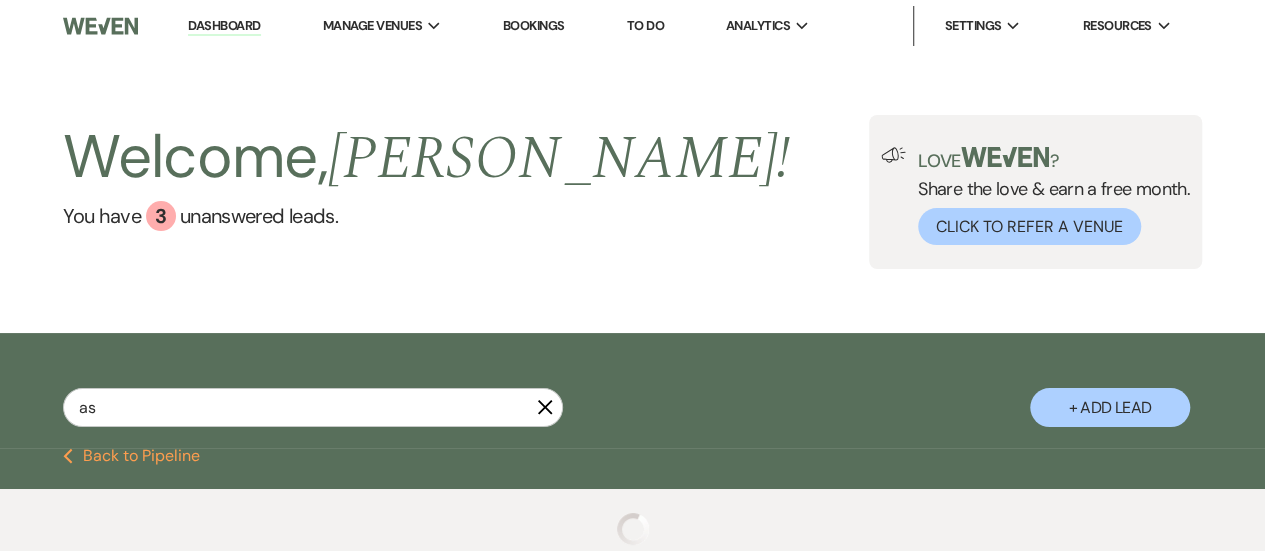 select on "8" 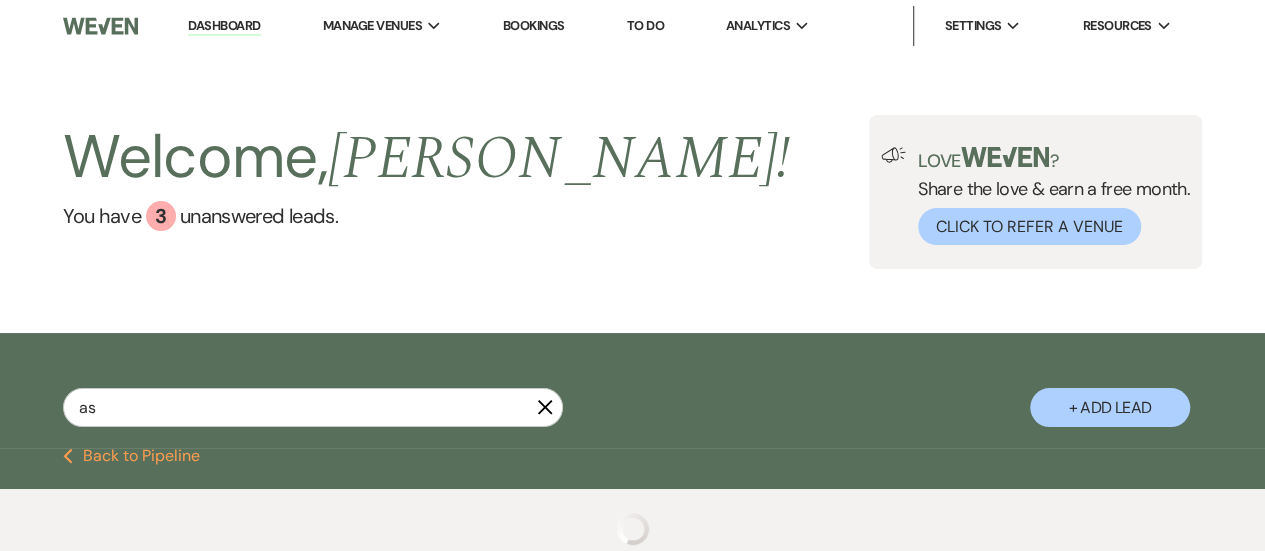 select on "6" 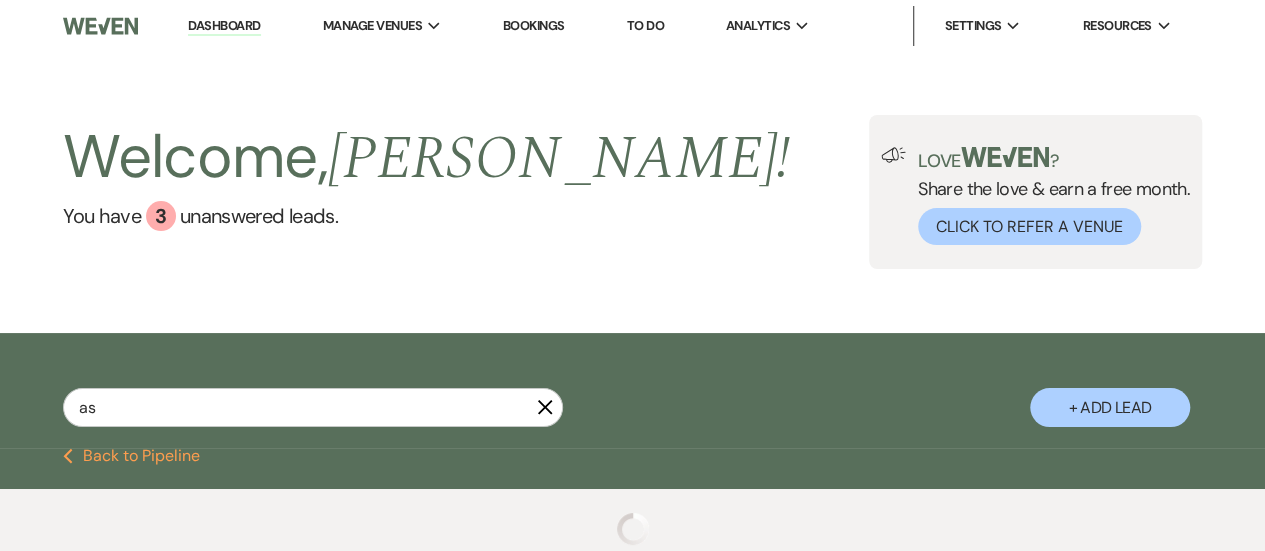 select on "8" 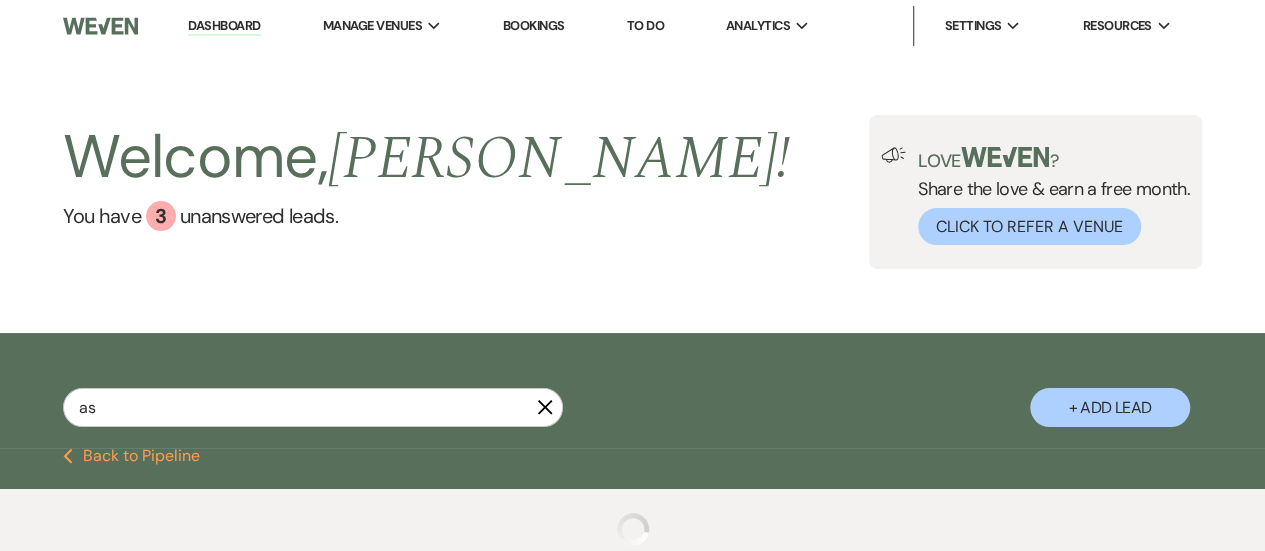 select on "2" 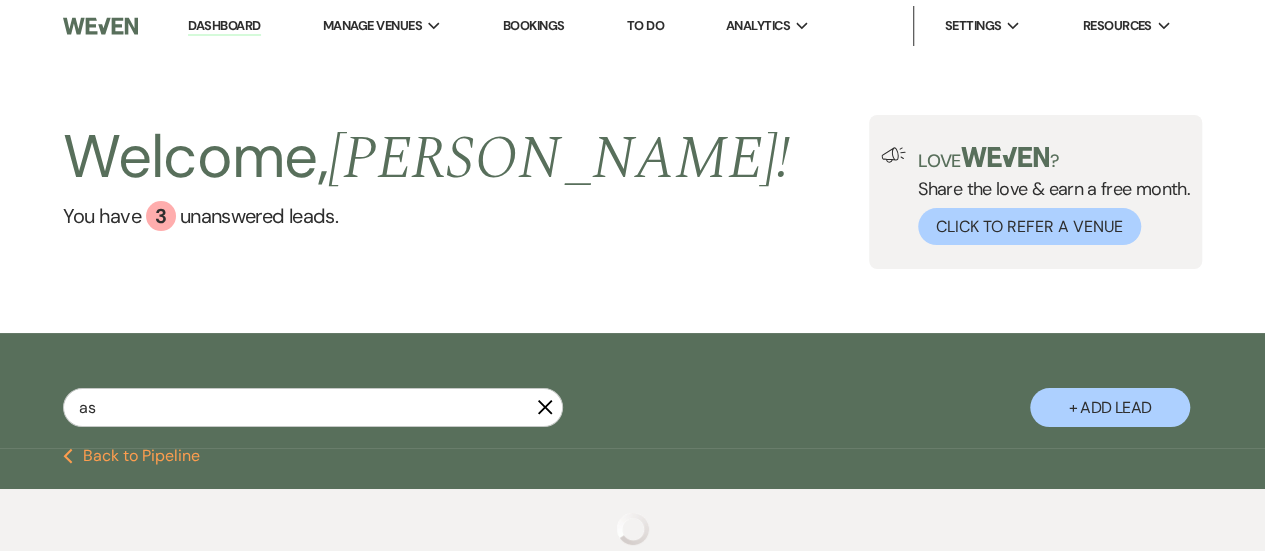 select on "8" 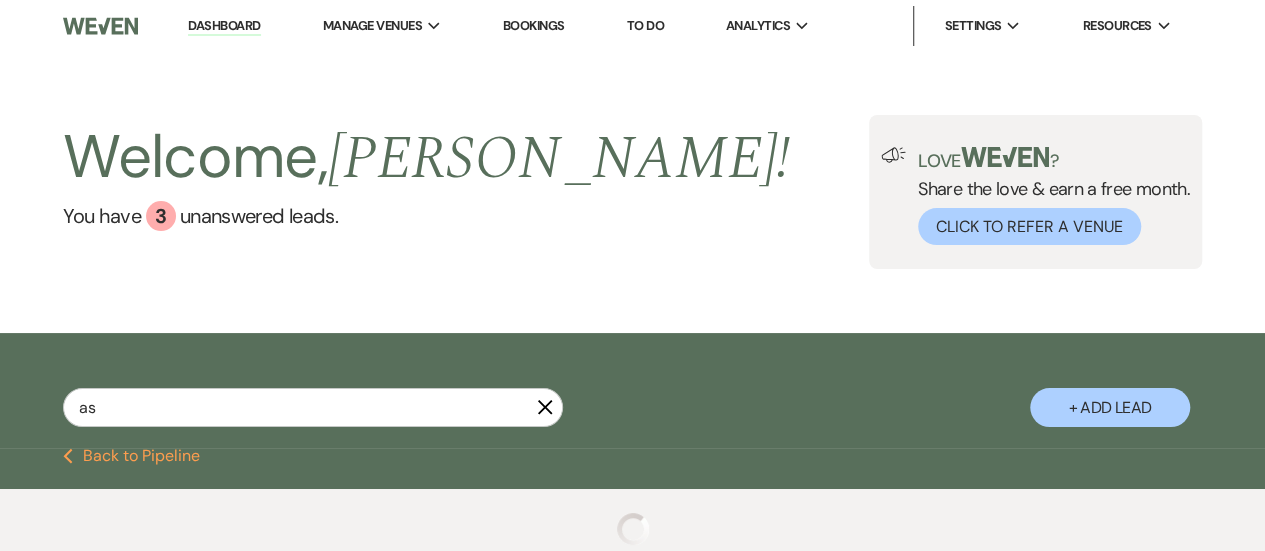 select on "2" 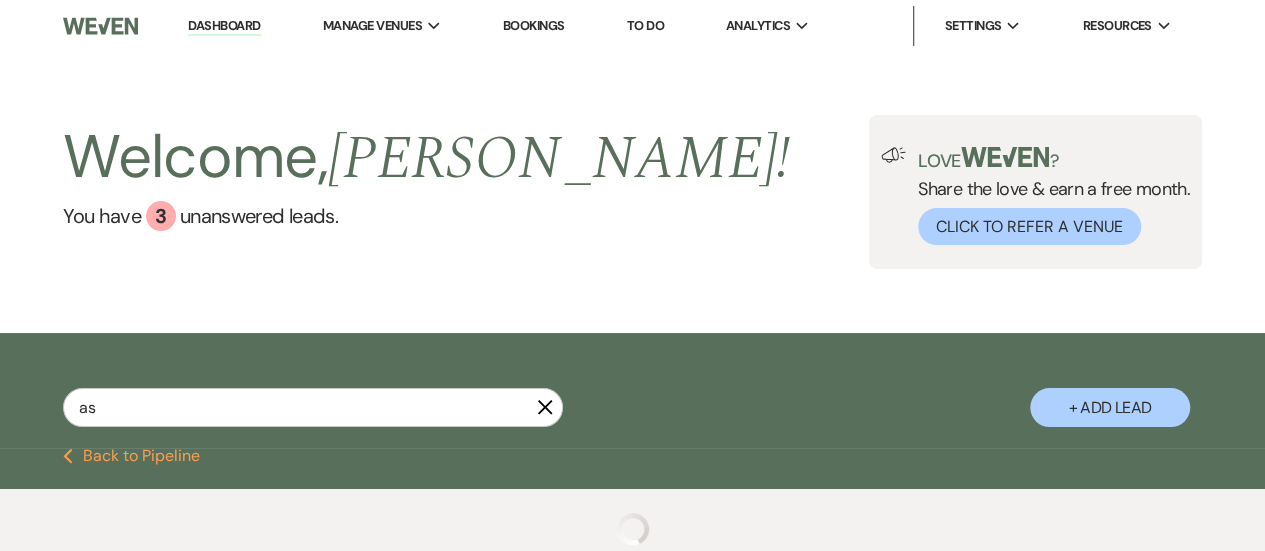 select on "8" 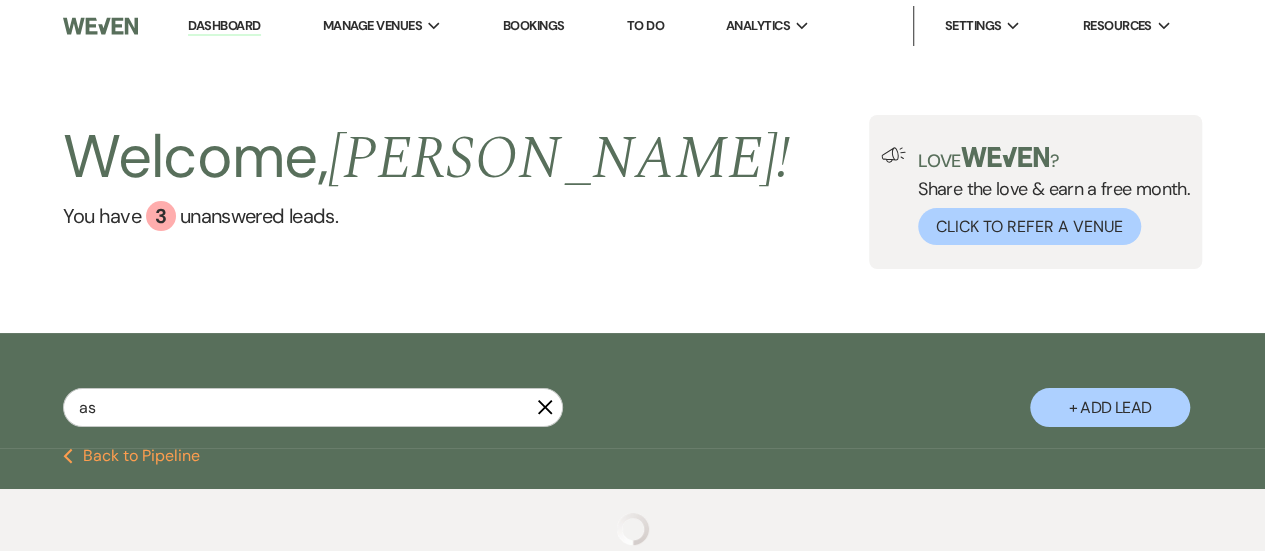 select on "6" 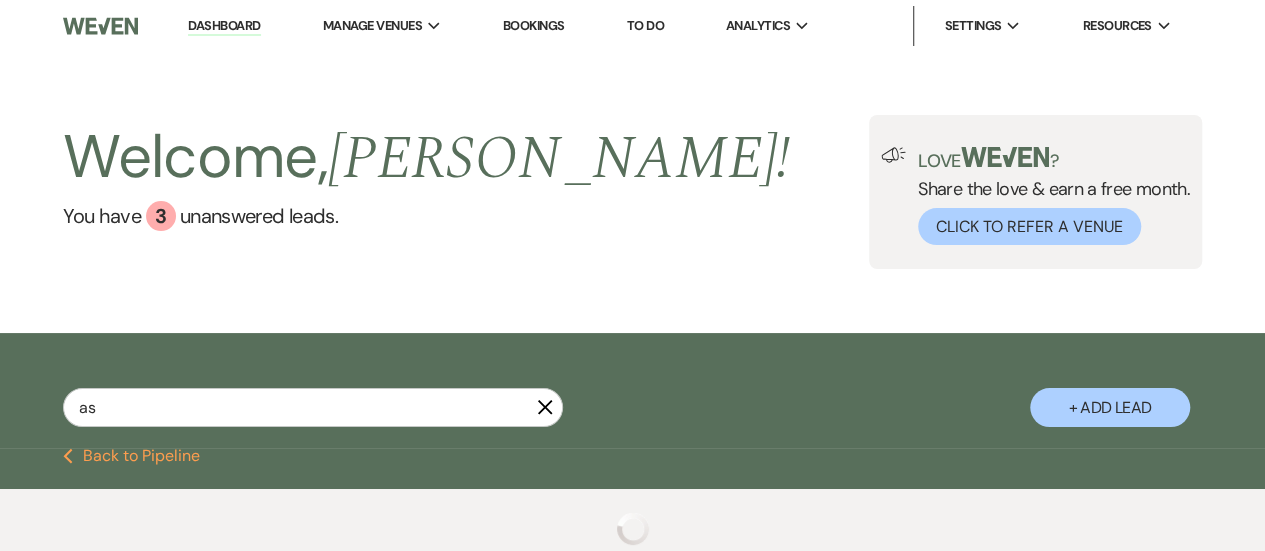 select on "8" 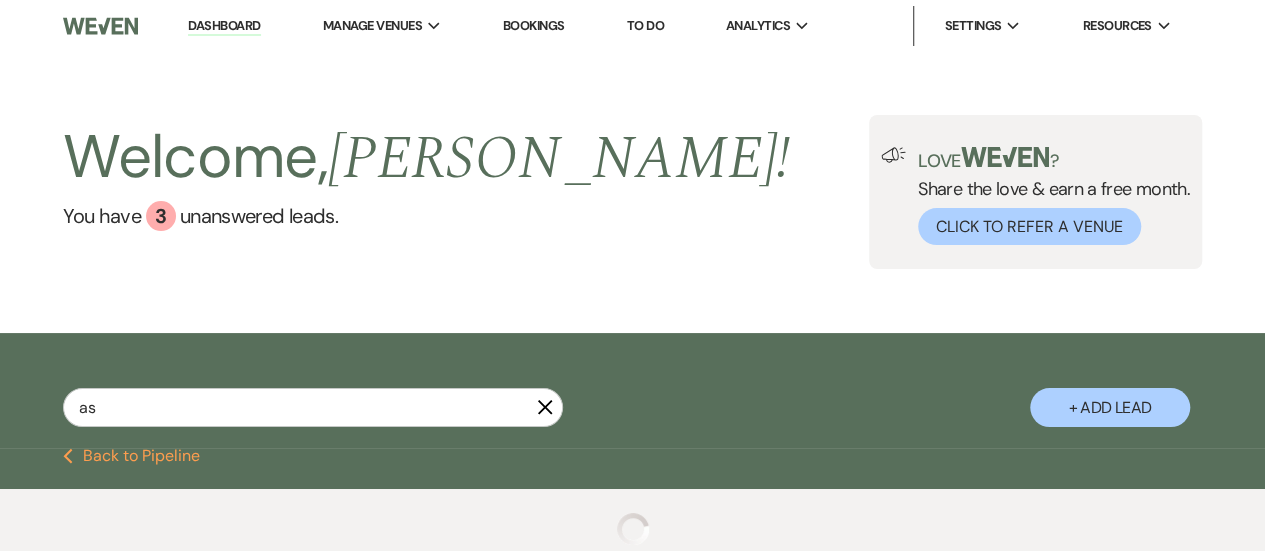 select on "6" 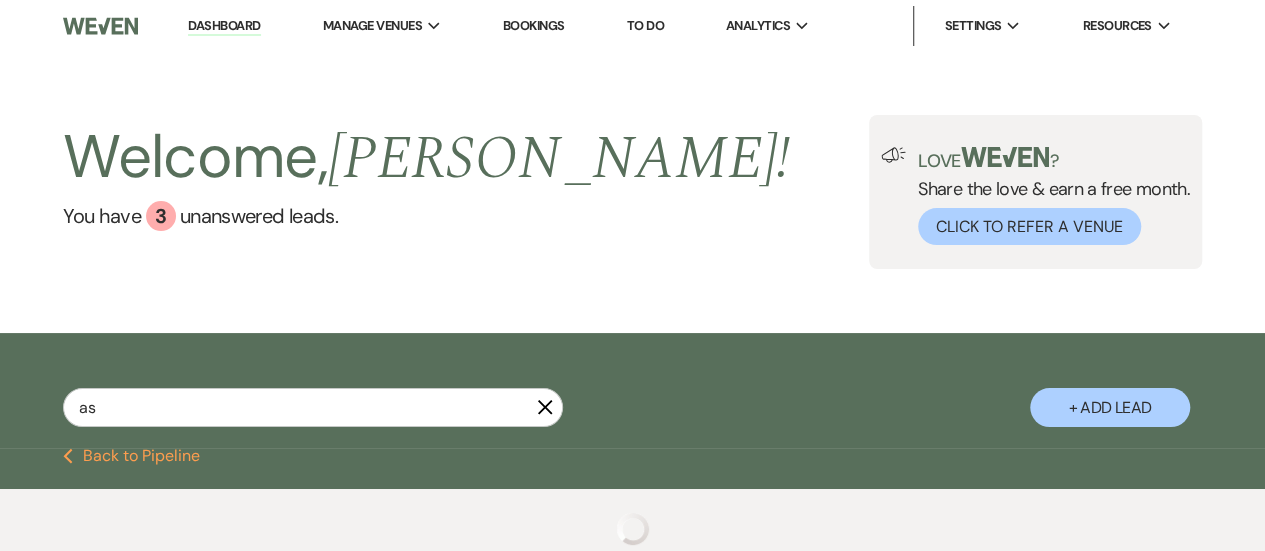select on "5" 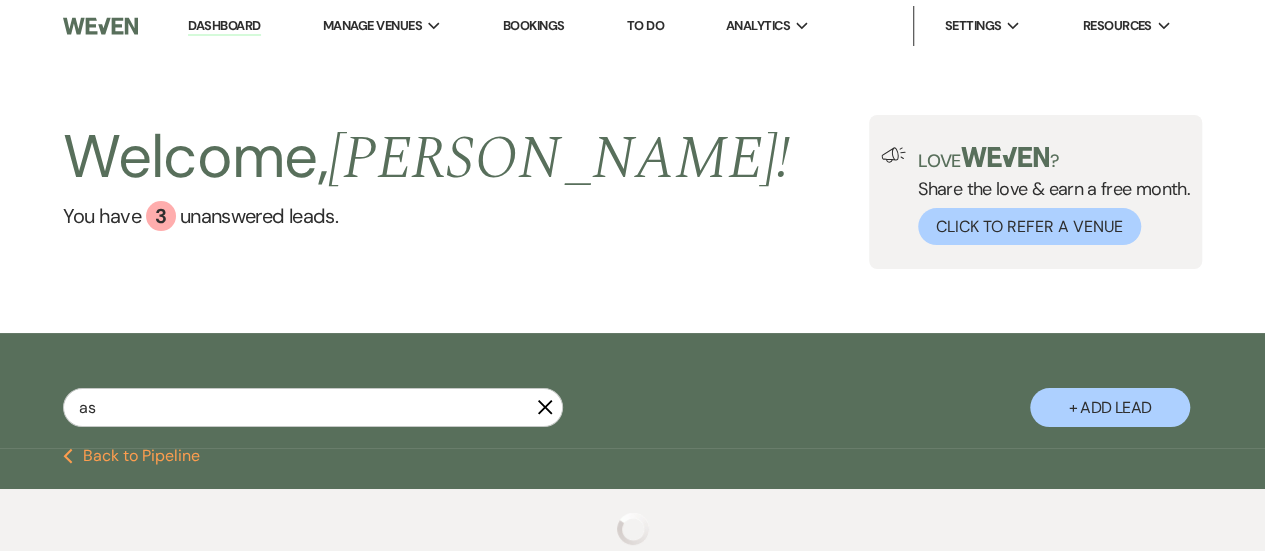 select on "8" 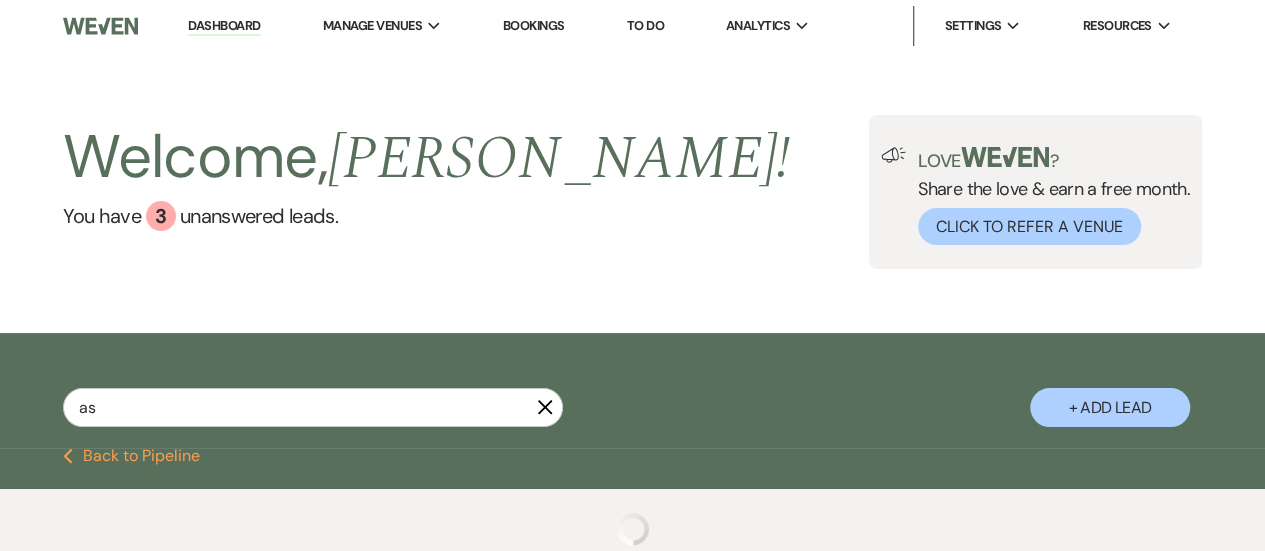 select on "1" 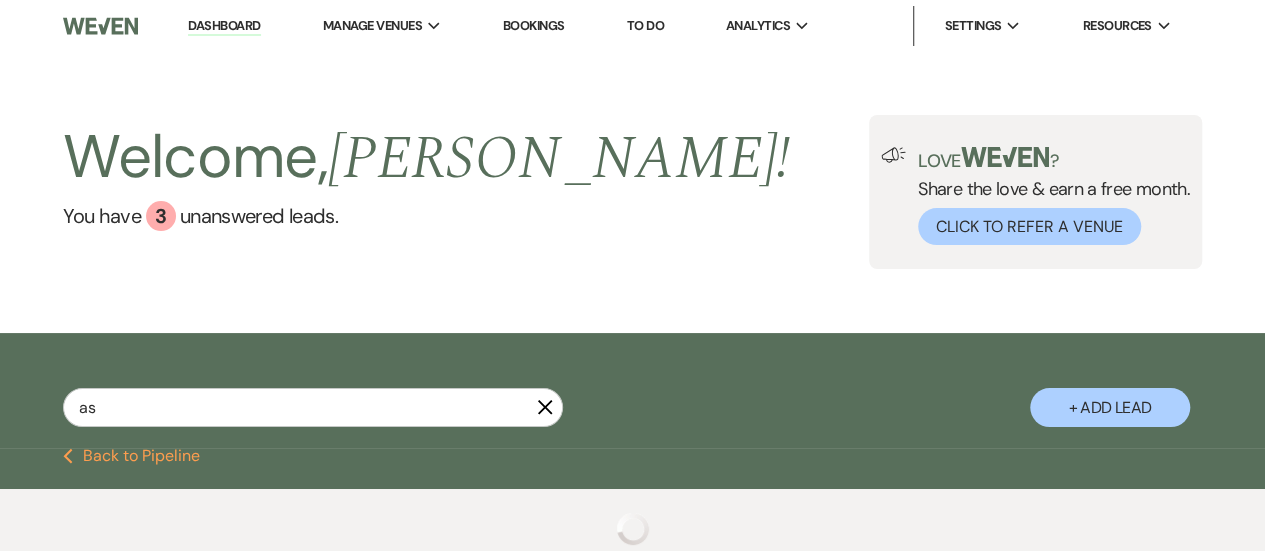 select on "8" 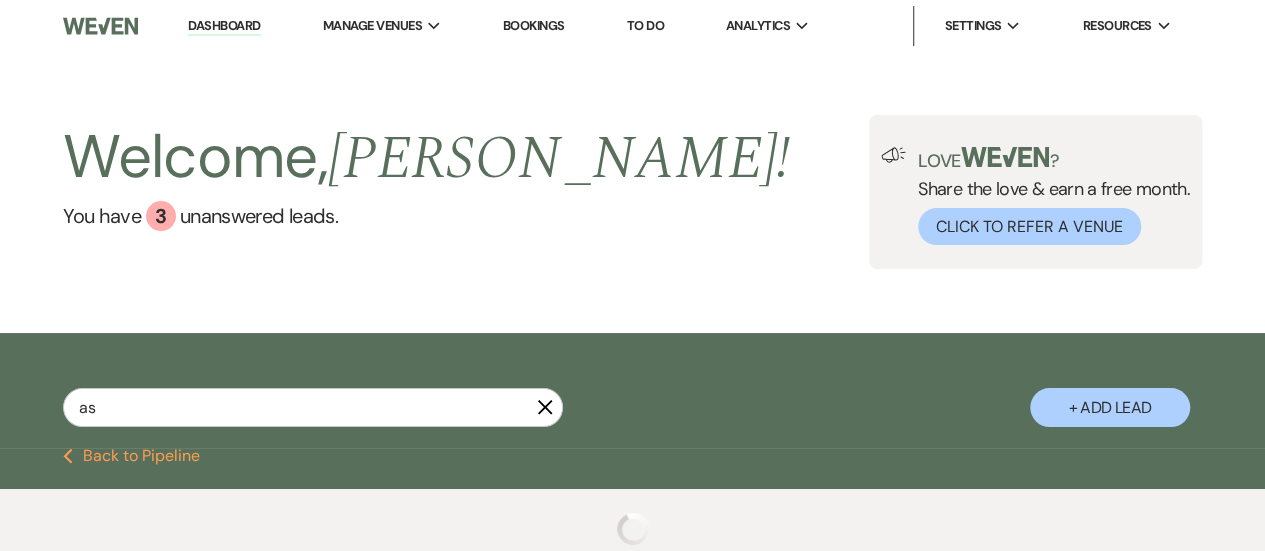 select on "6" 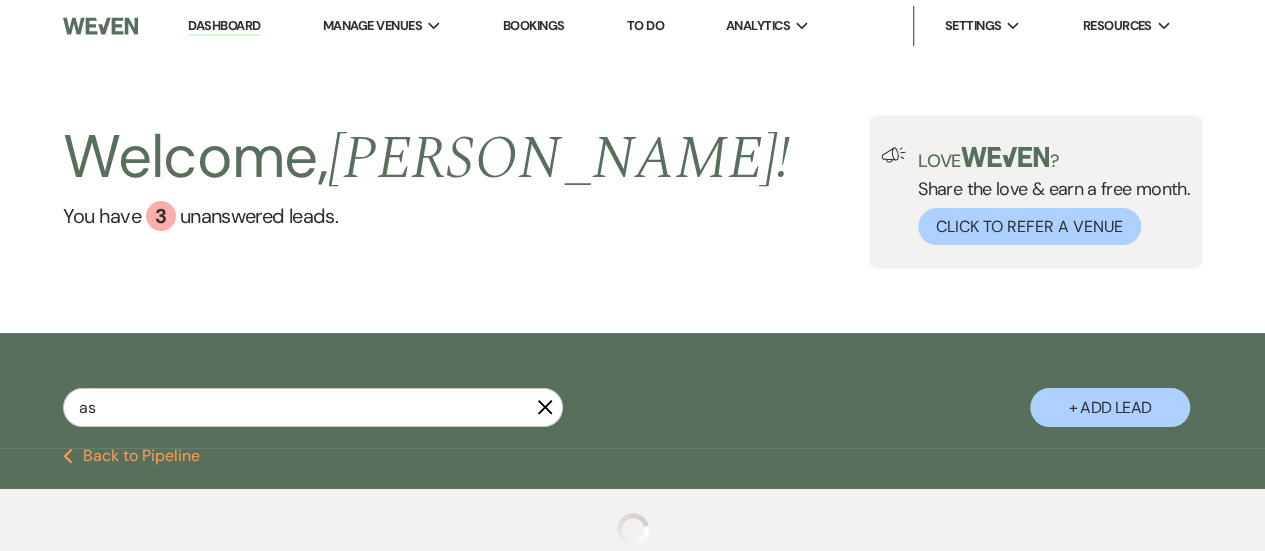 select on "8" 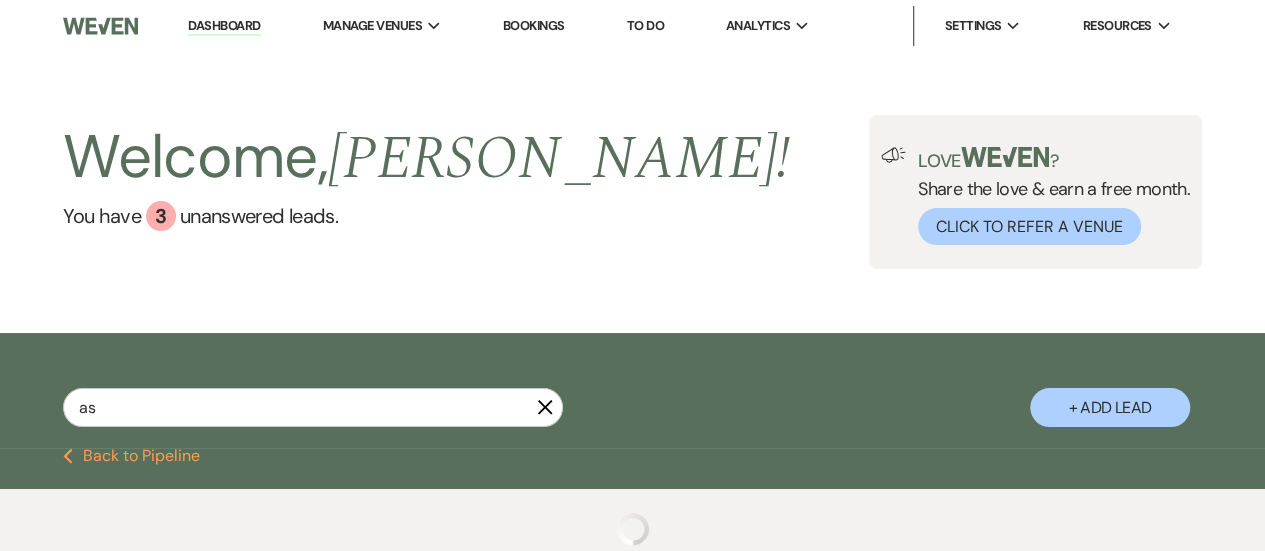select on "8" 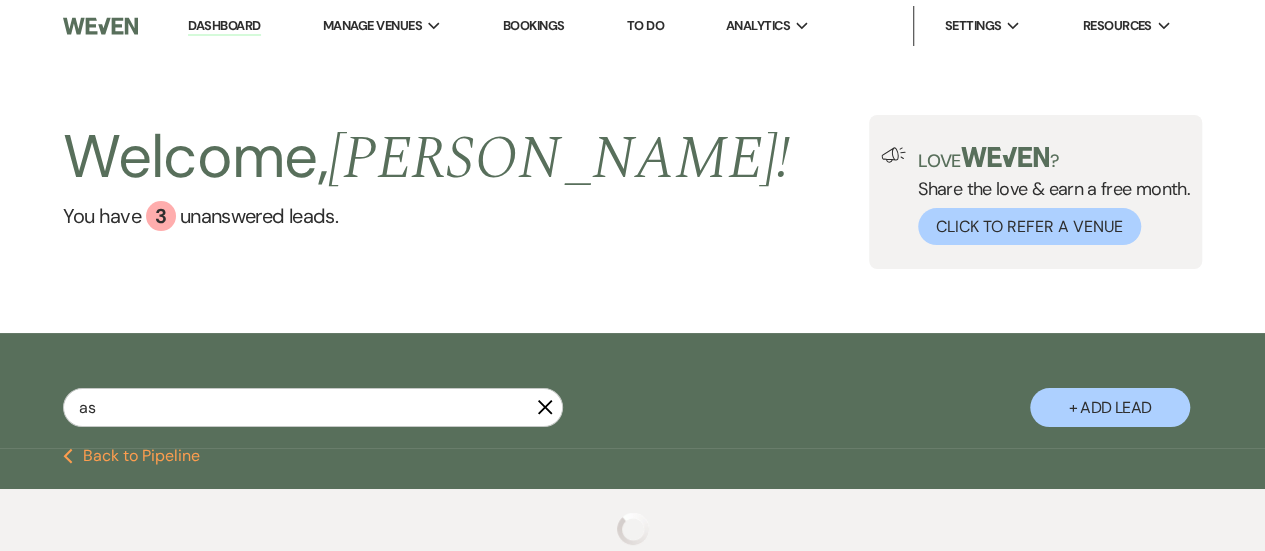select on "5" 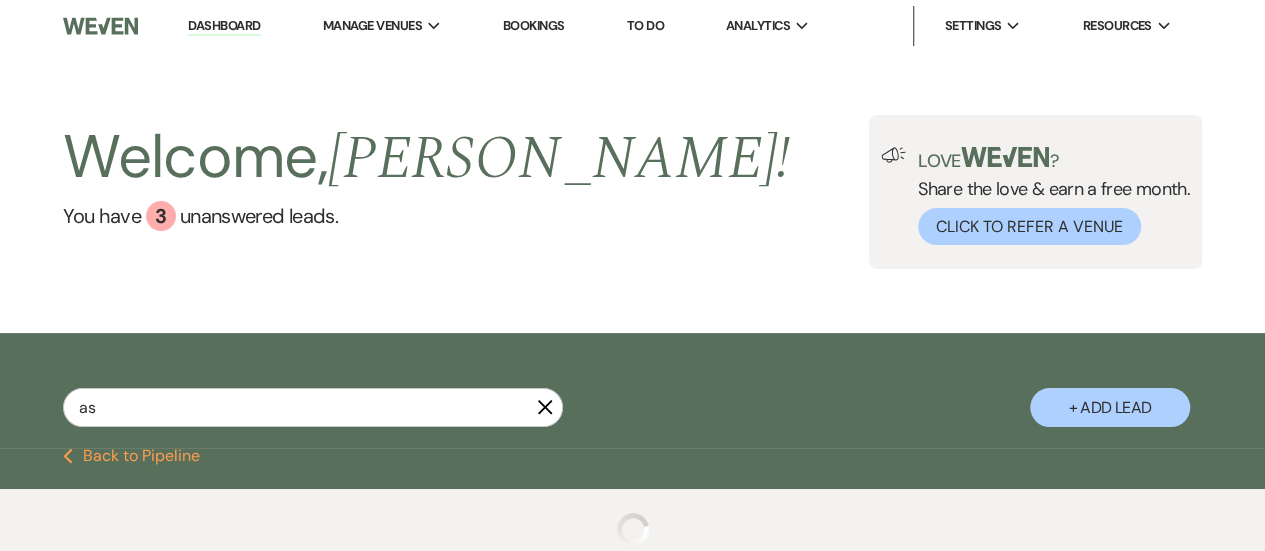 select on "8" 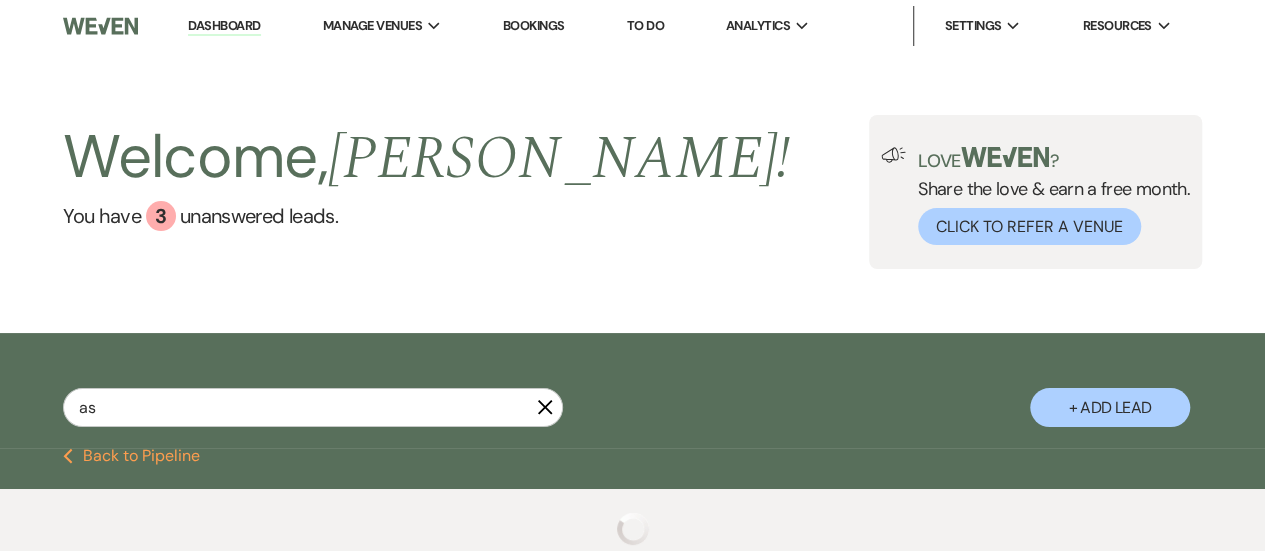 select on "6" 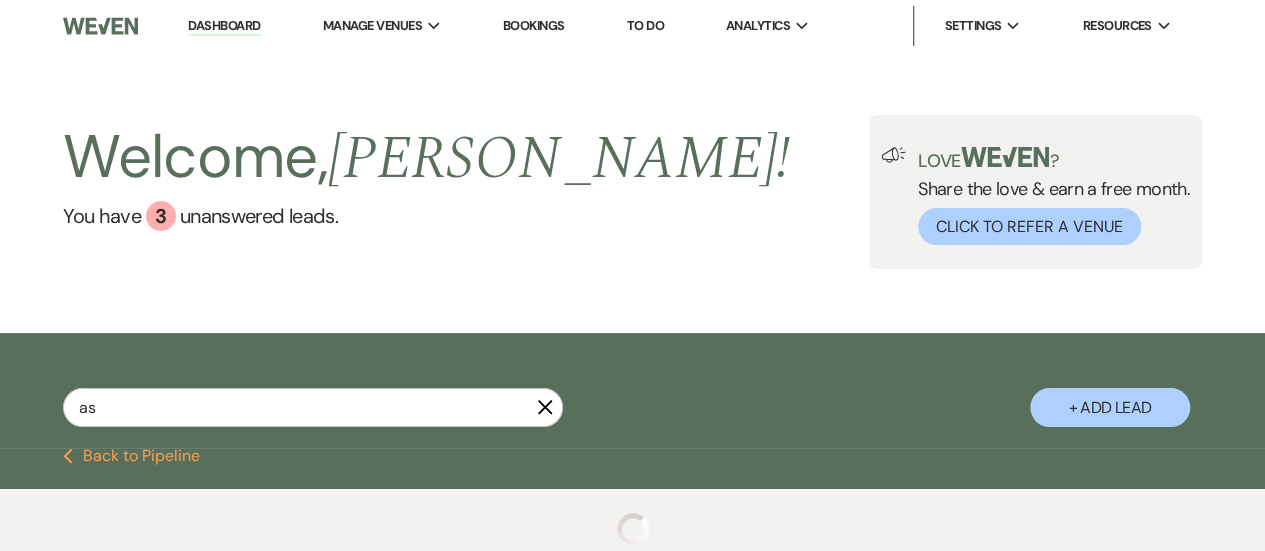 select on "8" 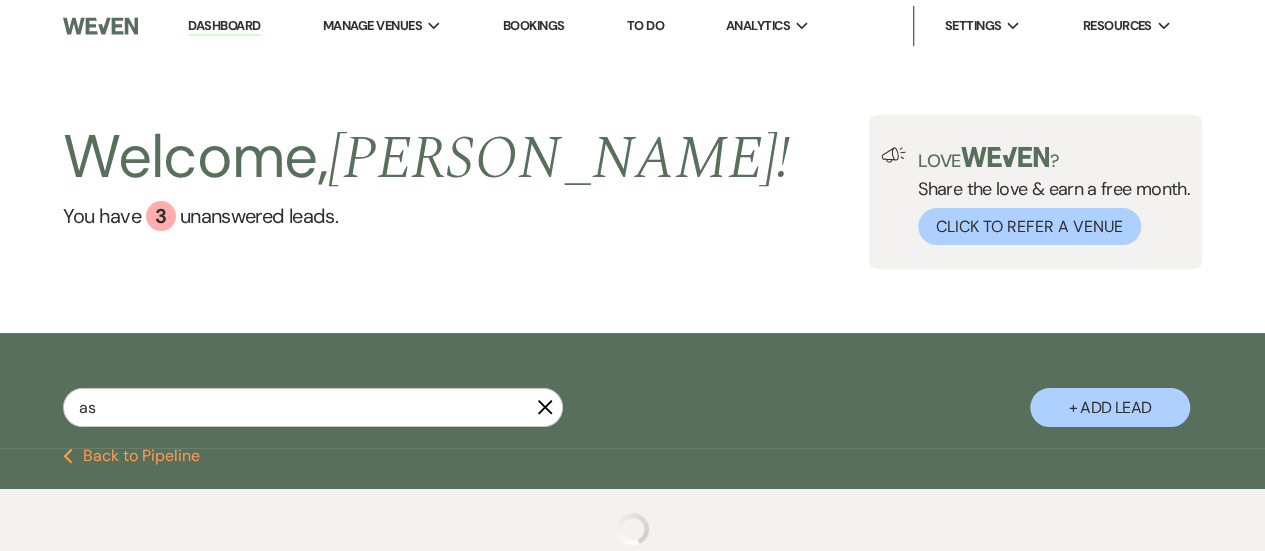 select on "4" 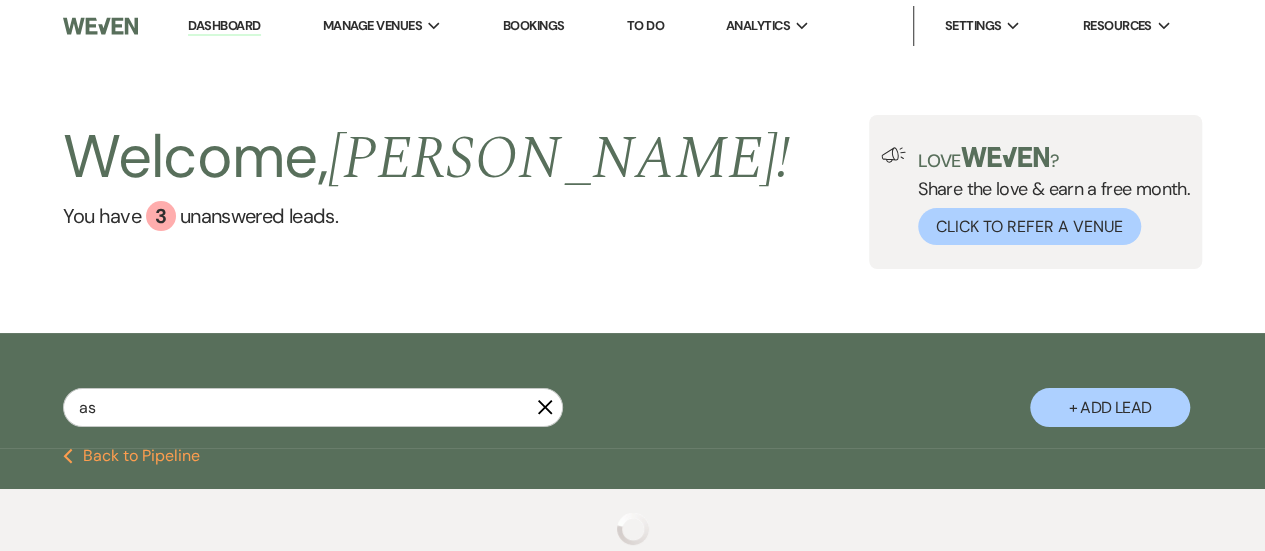 select on "2" 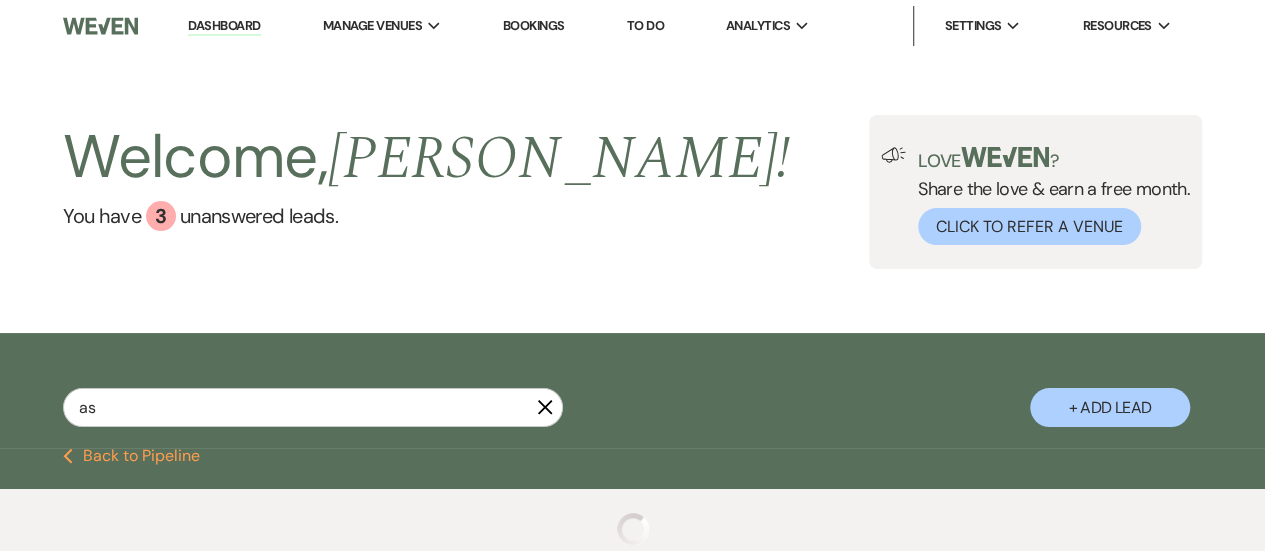 select on "8" 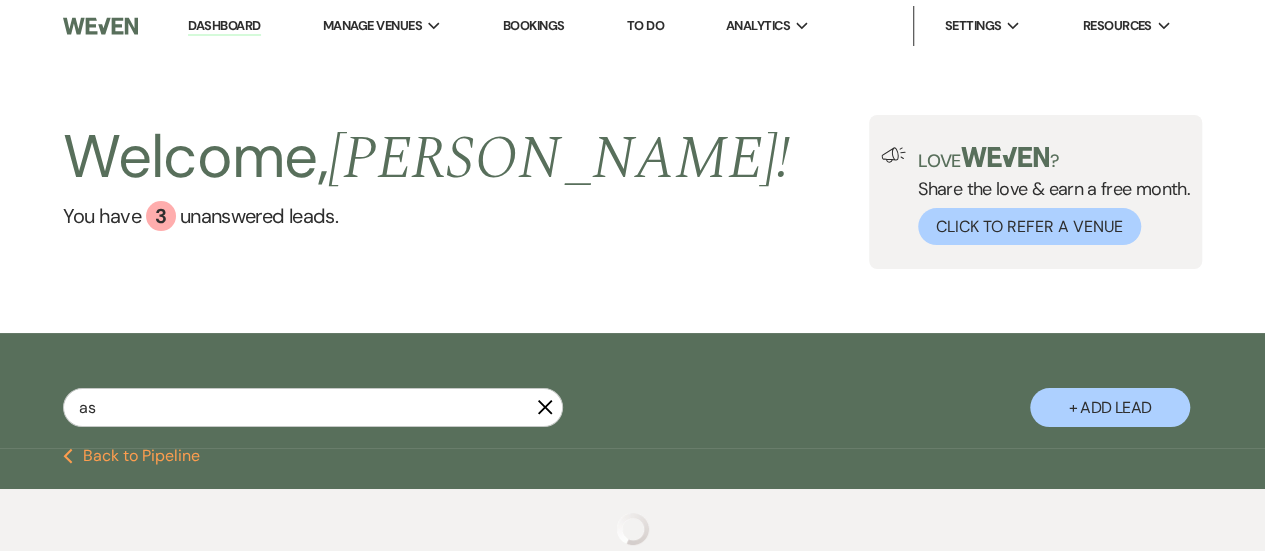 select on "9" 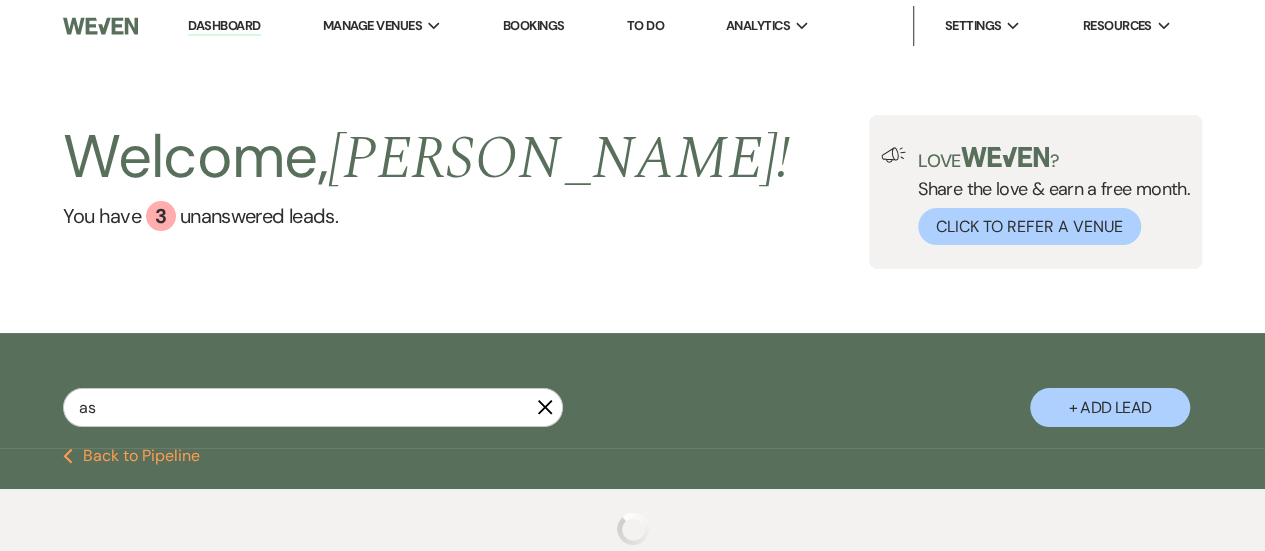 select on "5" 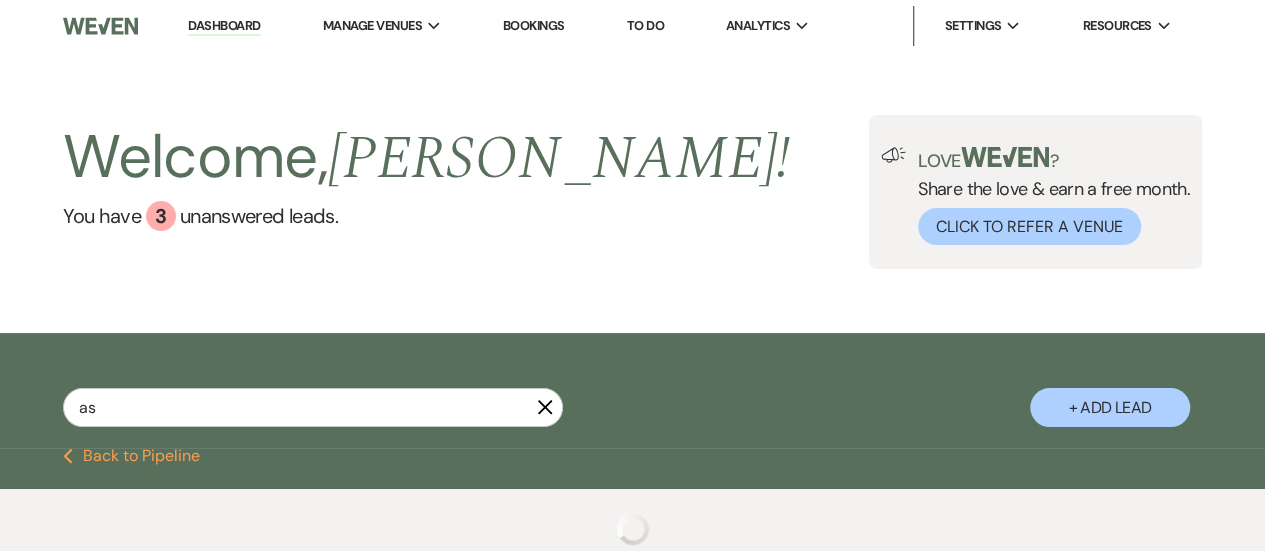 select on "6" 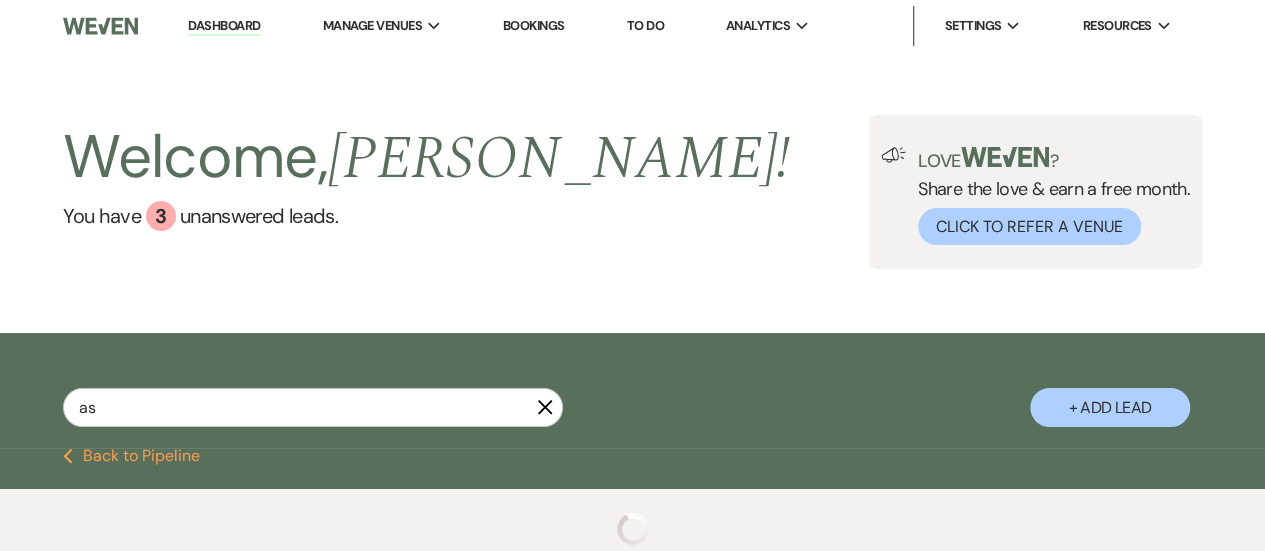 select on "8" 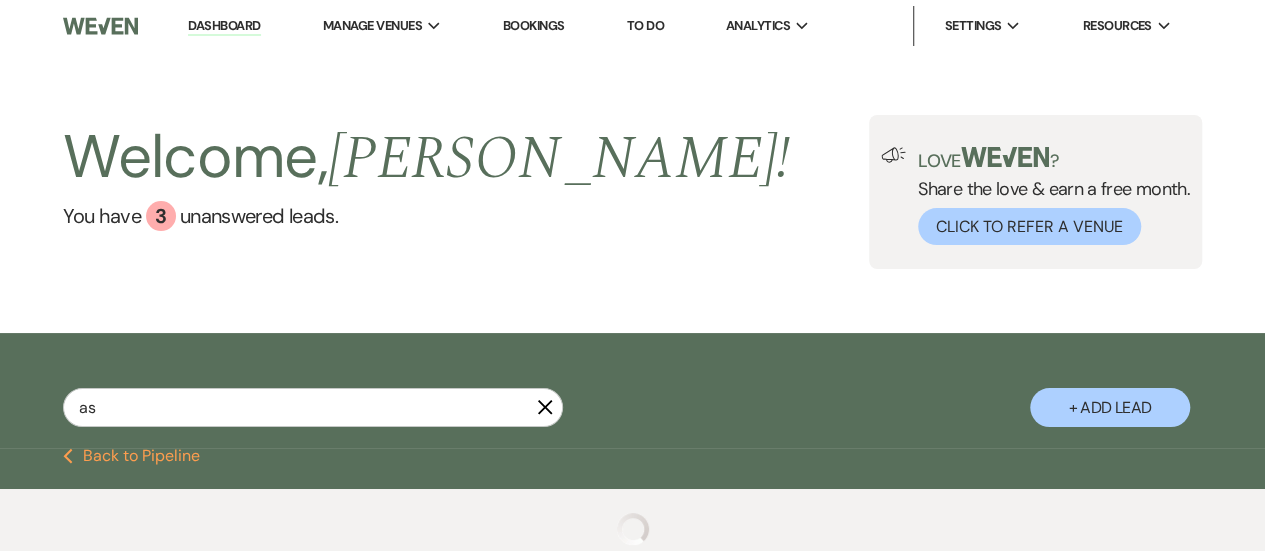 select on "1" 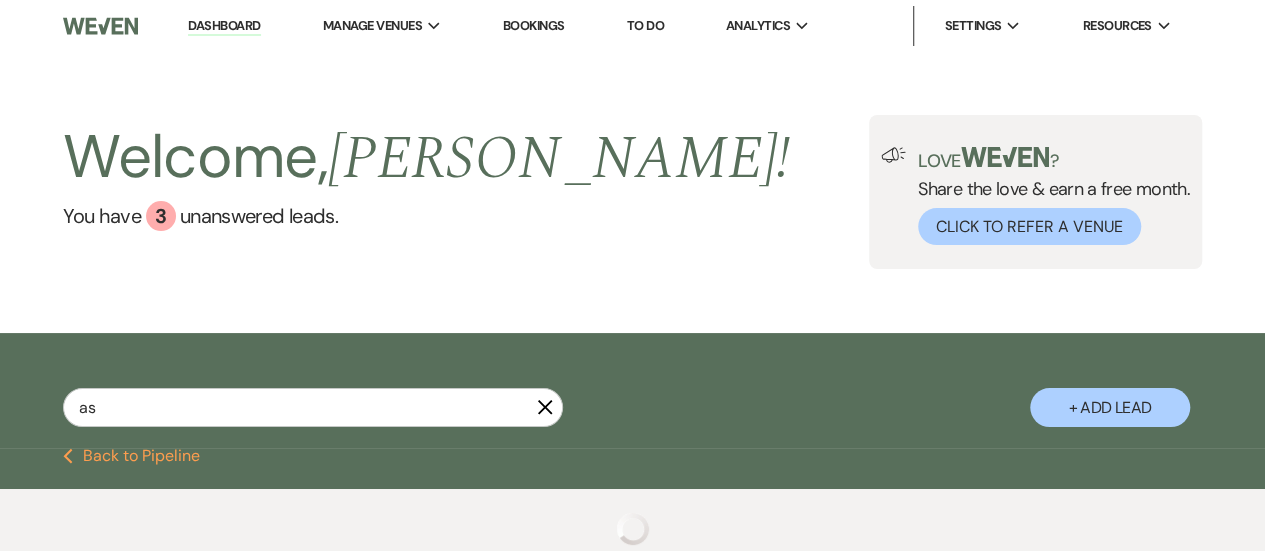 select on "5" 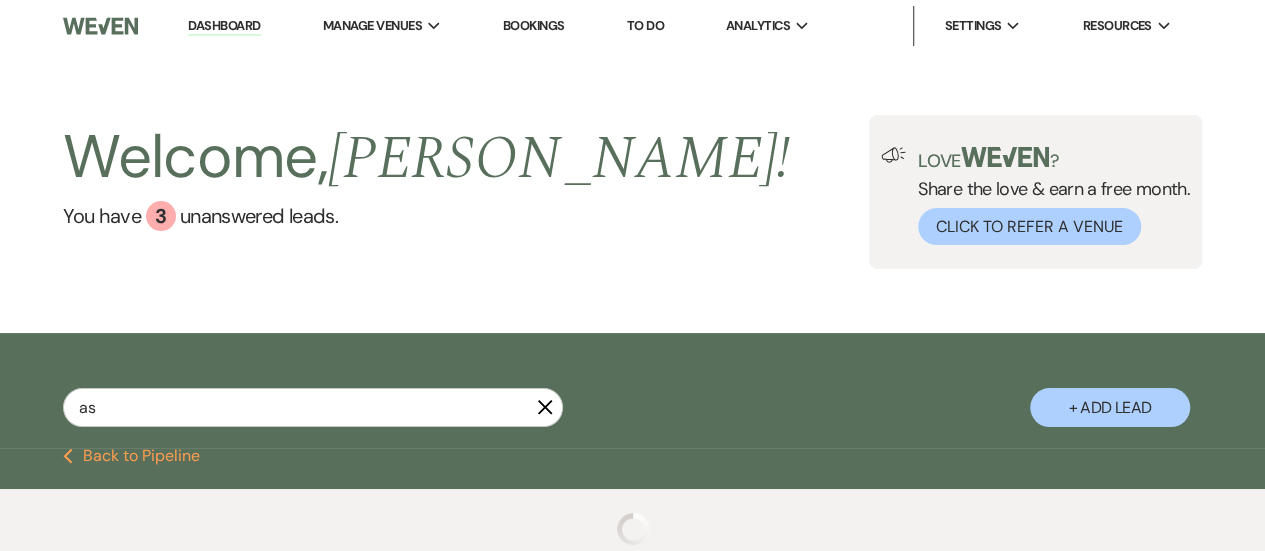 select on "8" 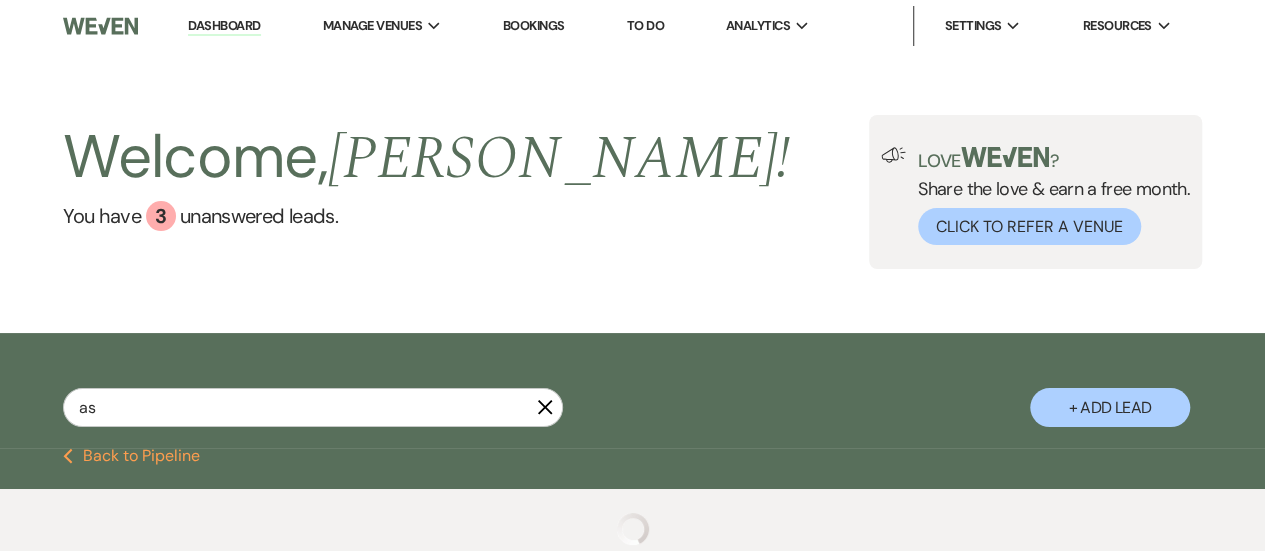select on "11" 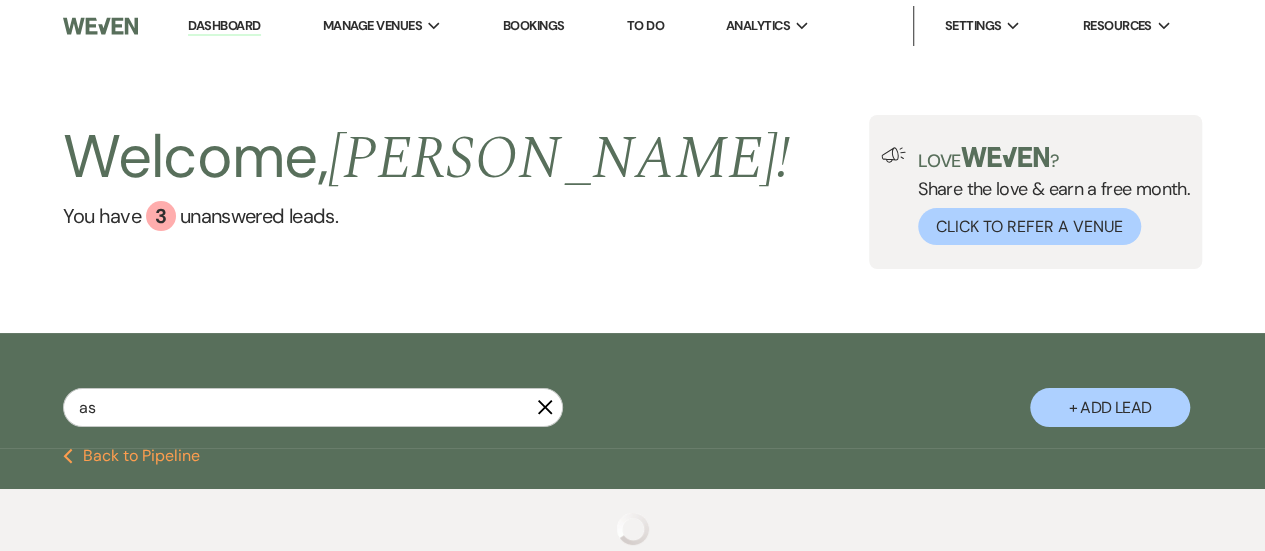 select on "8" 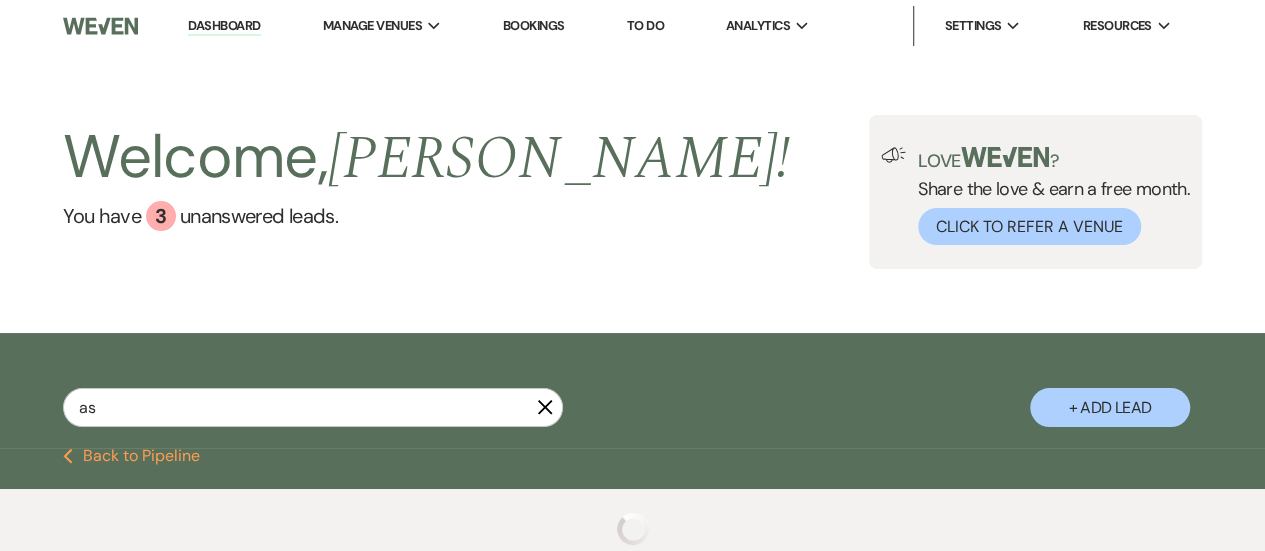 select on "6" 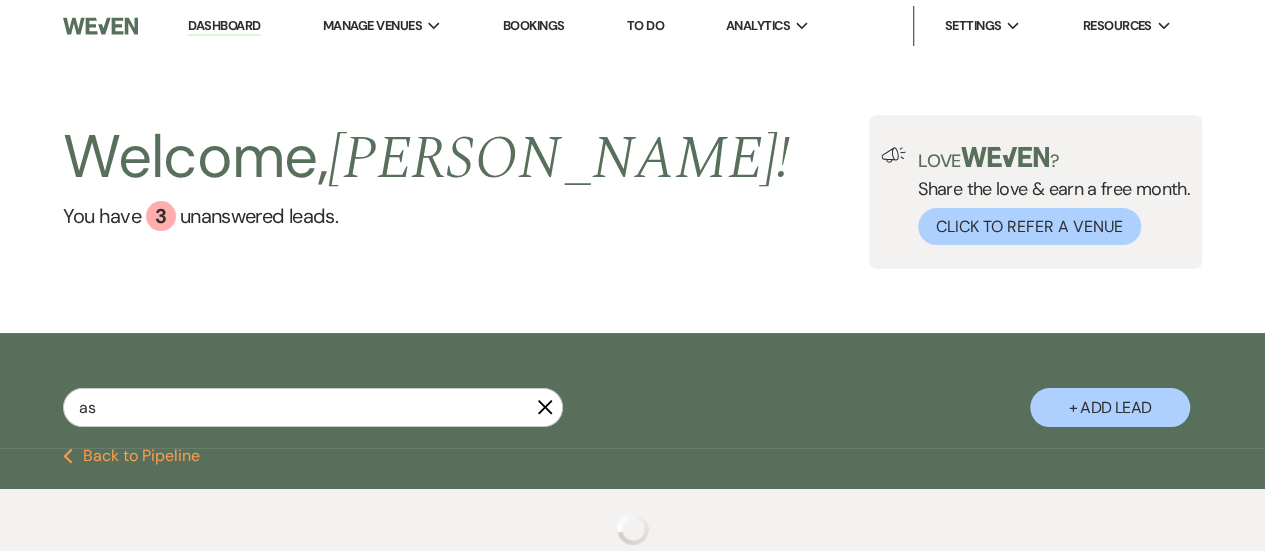 select on "8" 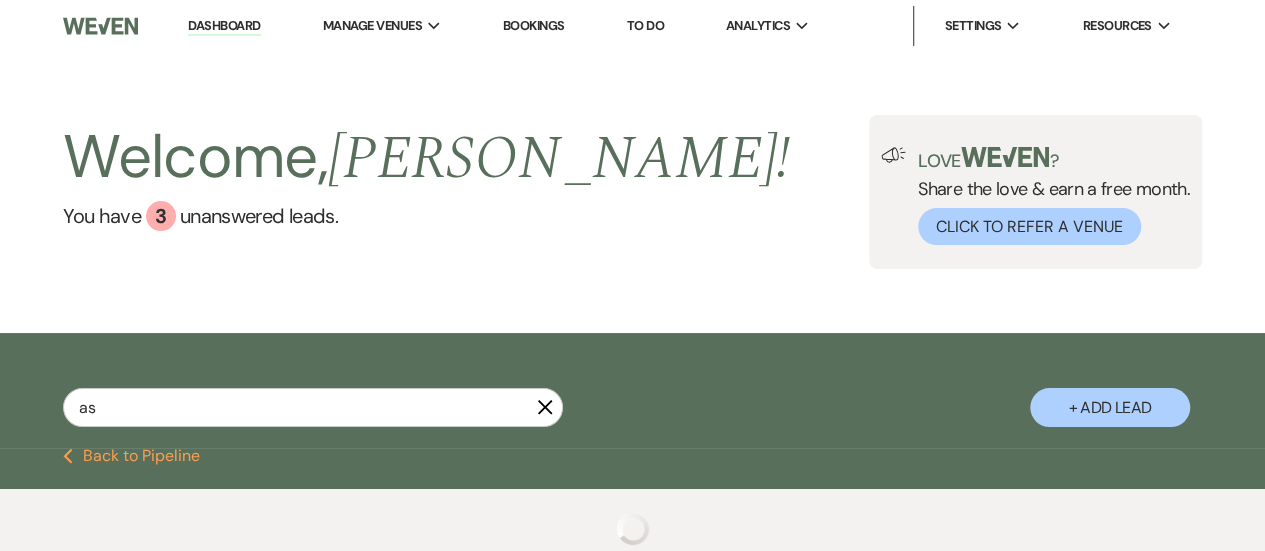select on "5" 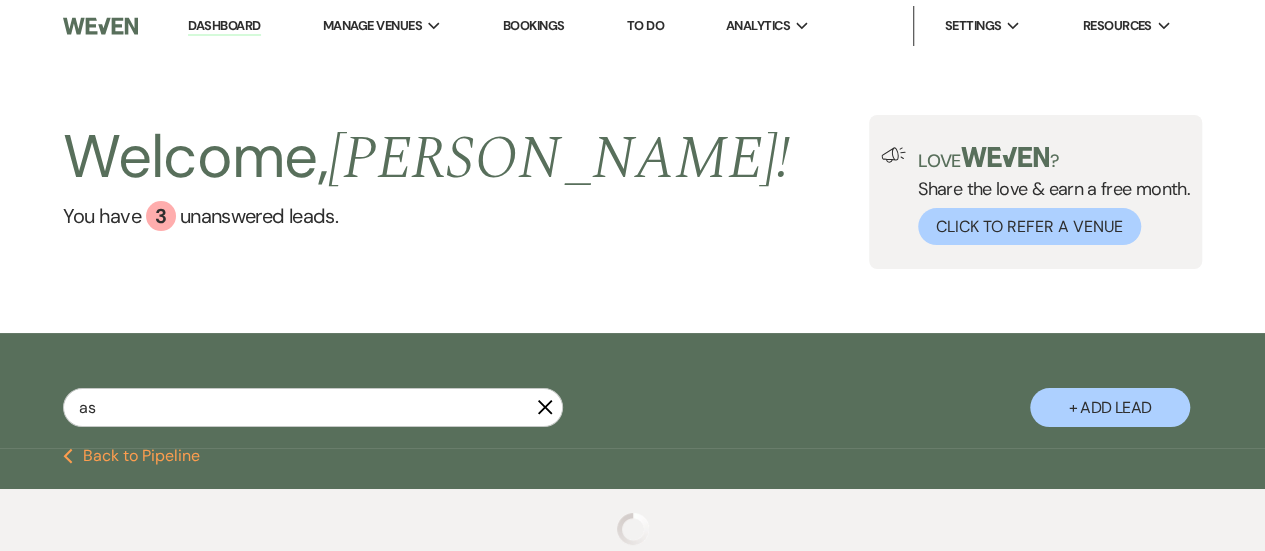 select on "8" 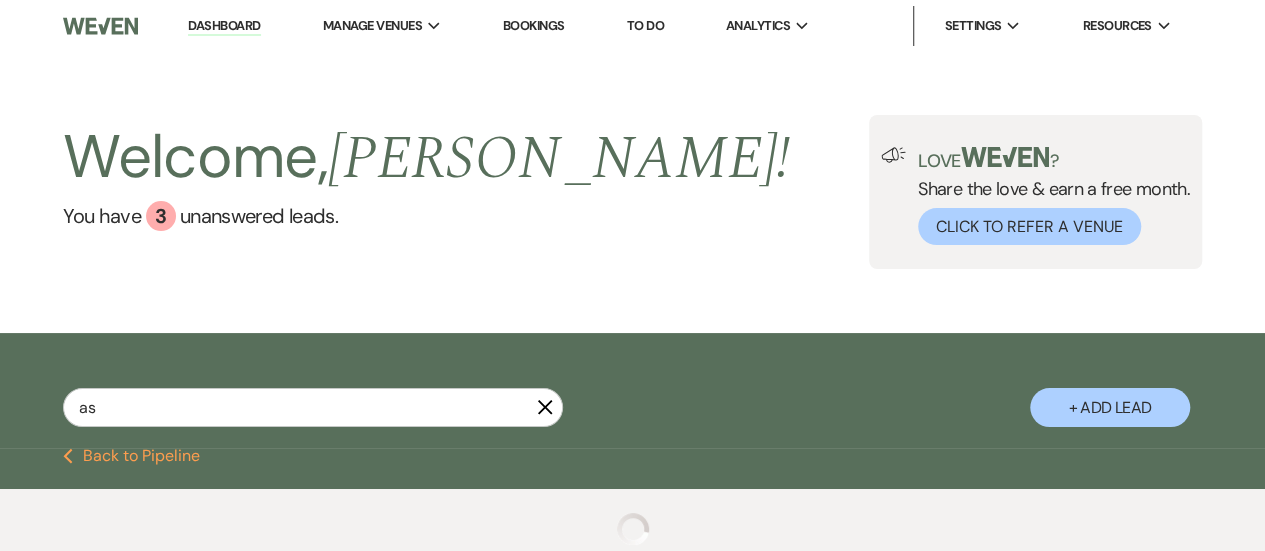 select on "5" 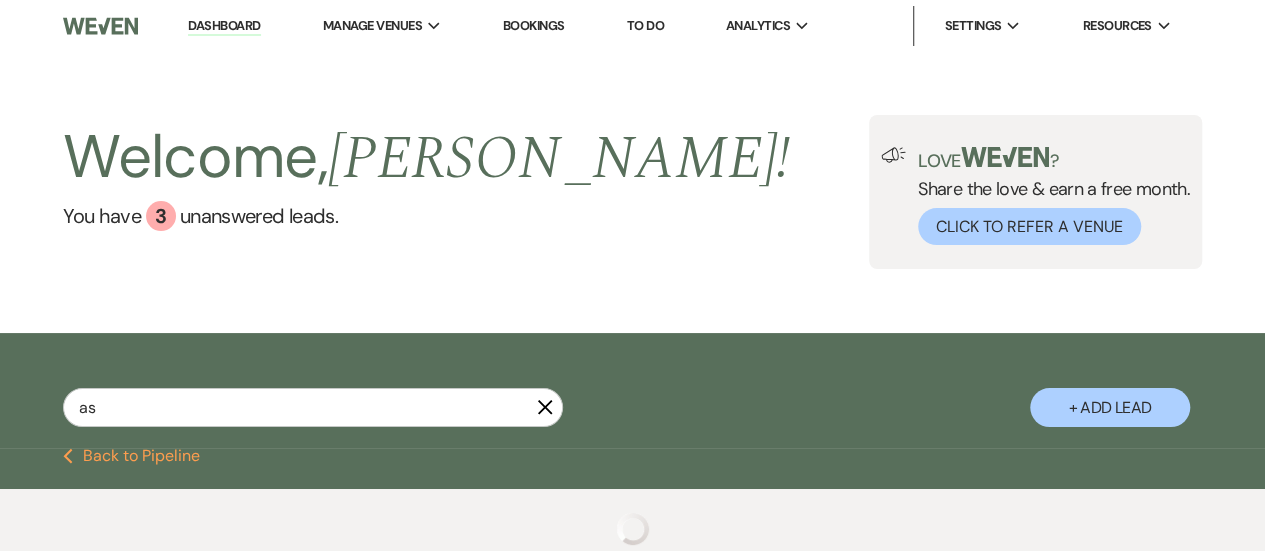 select on "8" 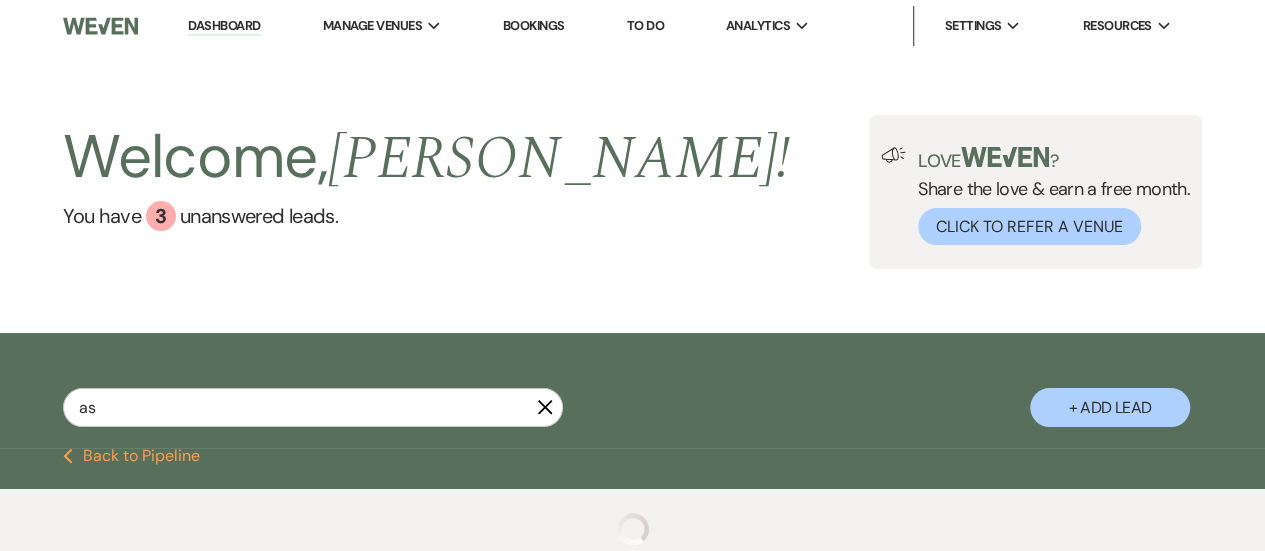 select on "7" 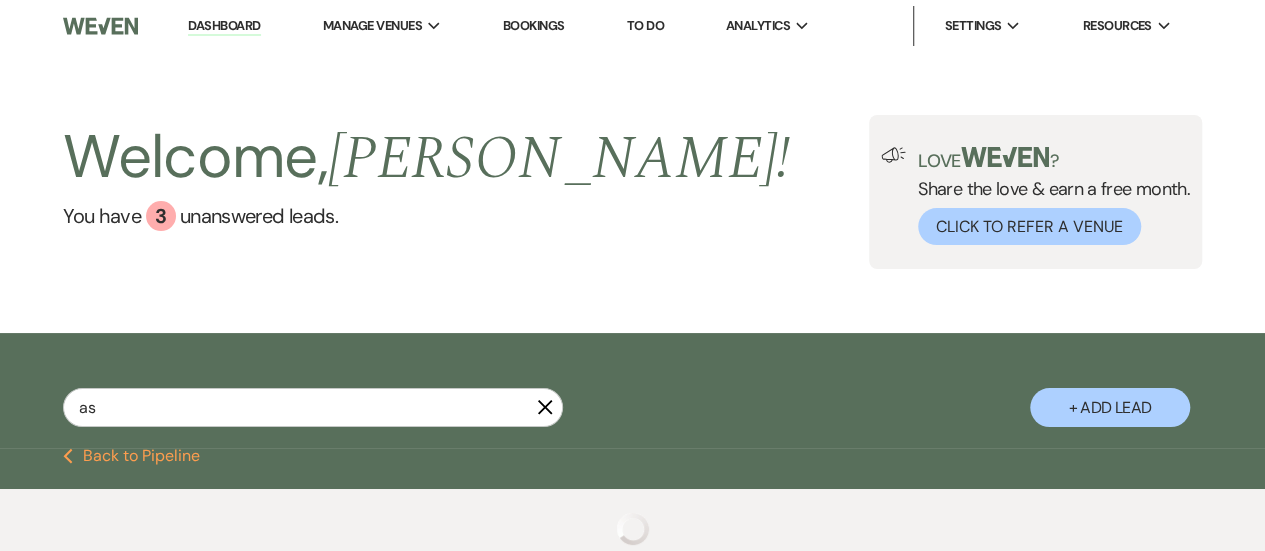 select on "8" 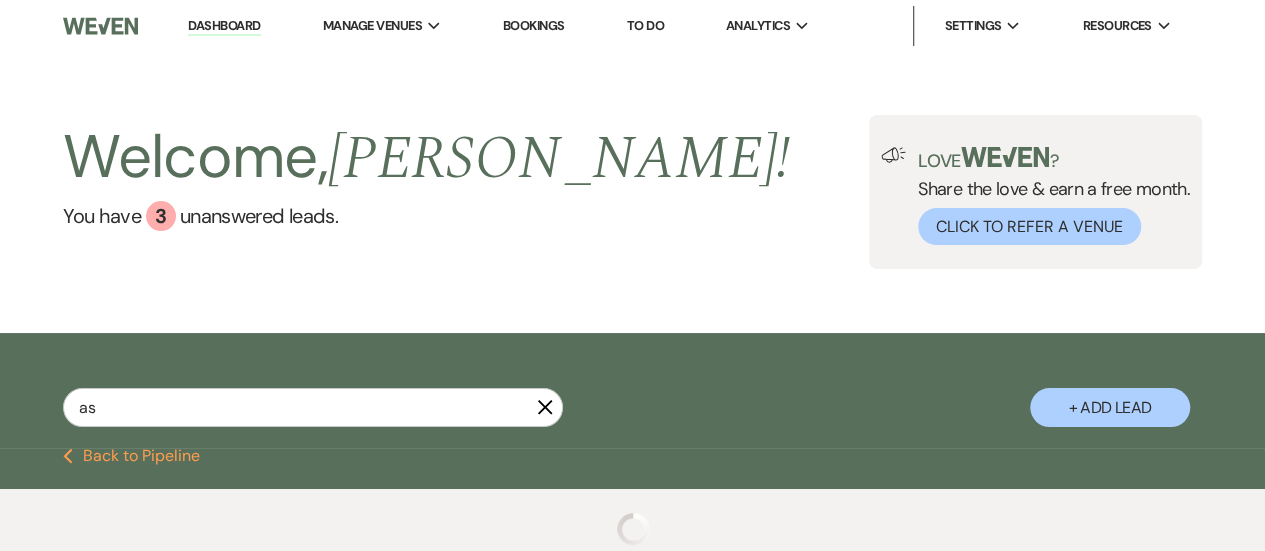 select on "5" 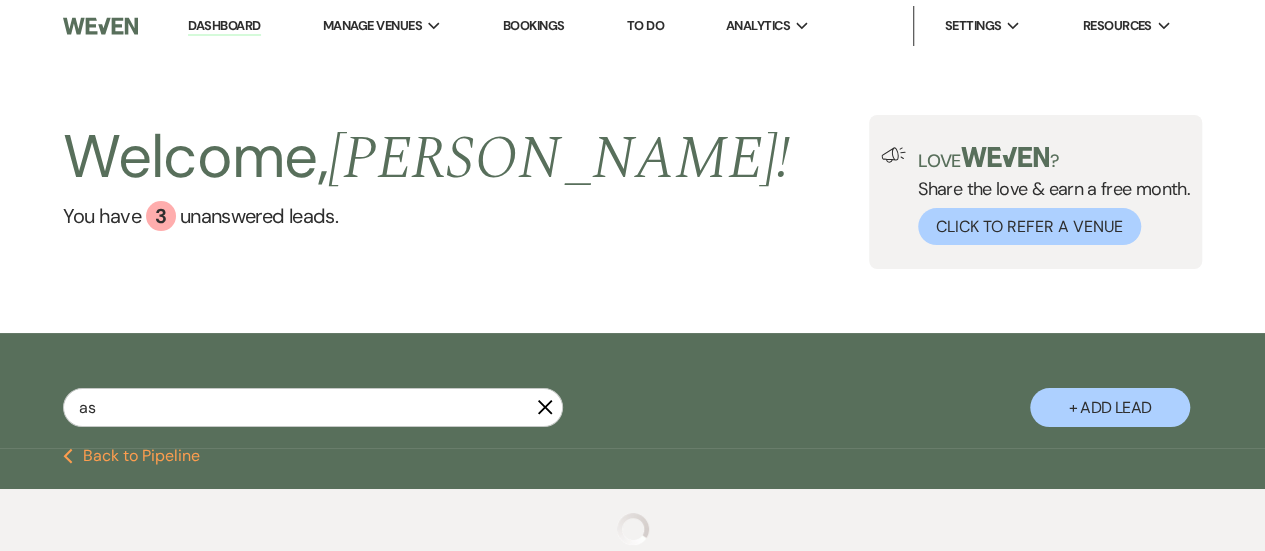 select on "8" 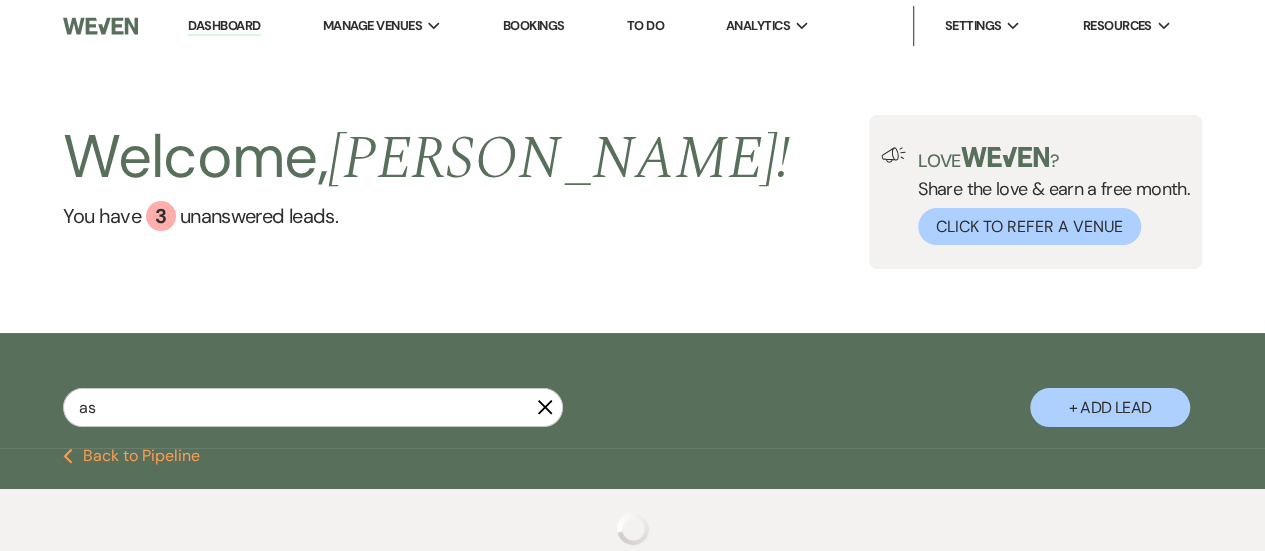 select on "4" 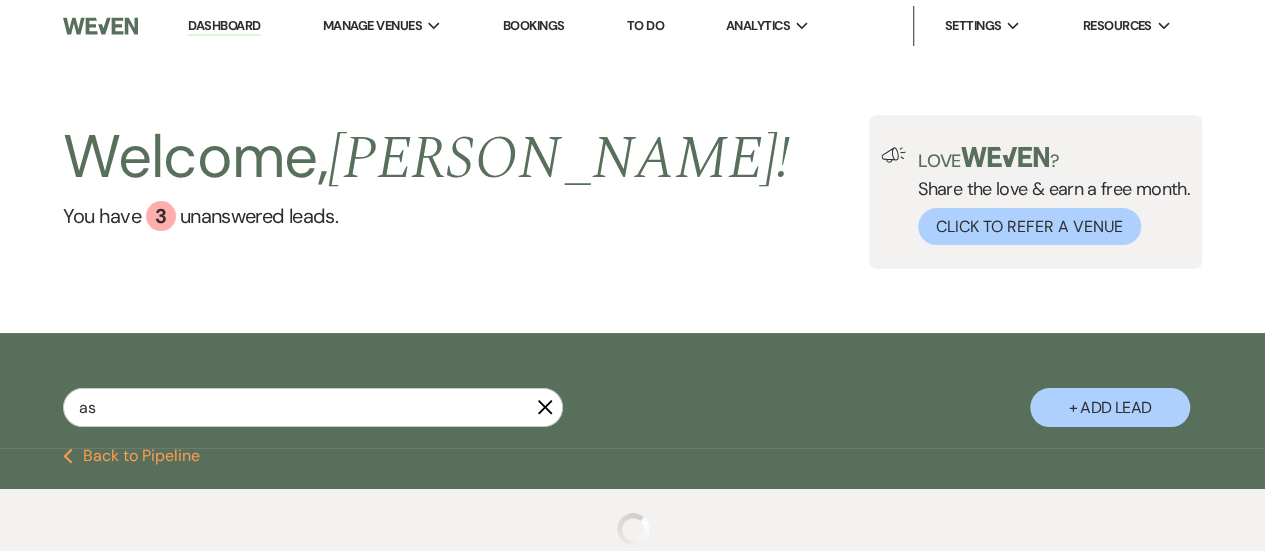 select on "2" 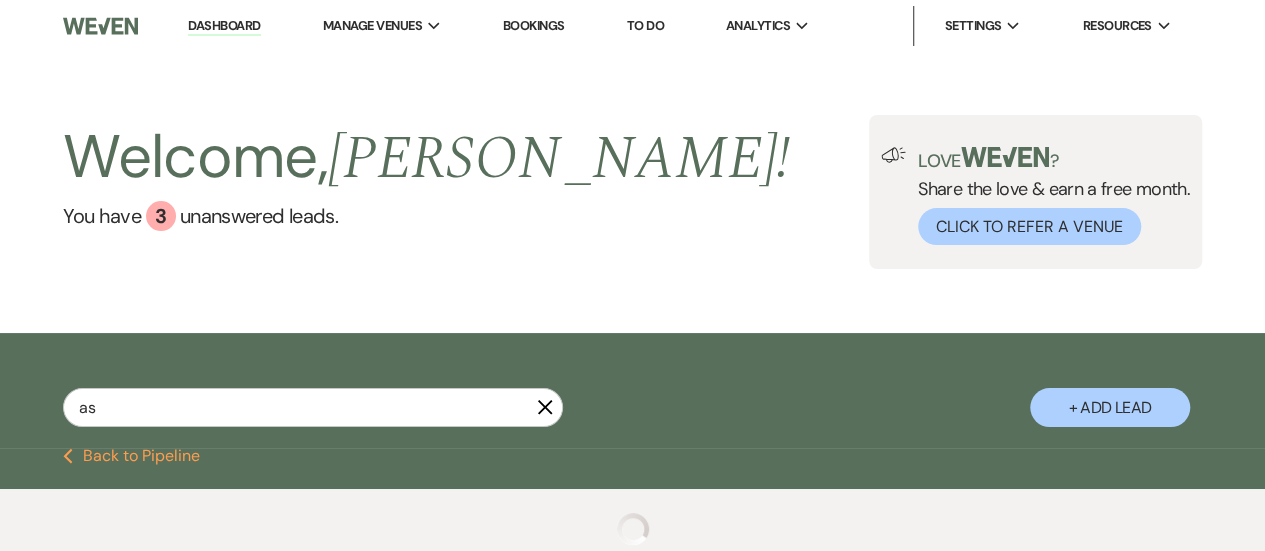 select on "8" 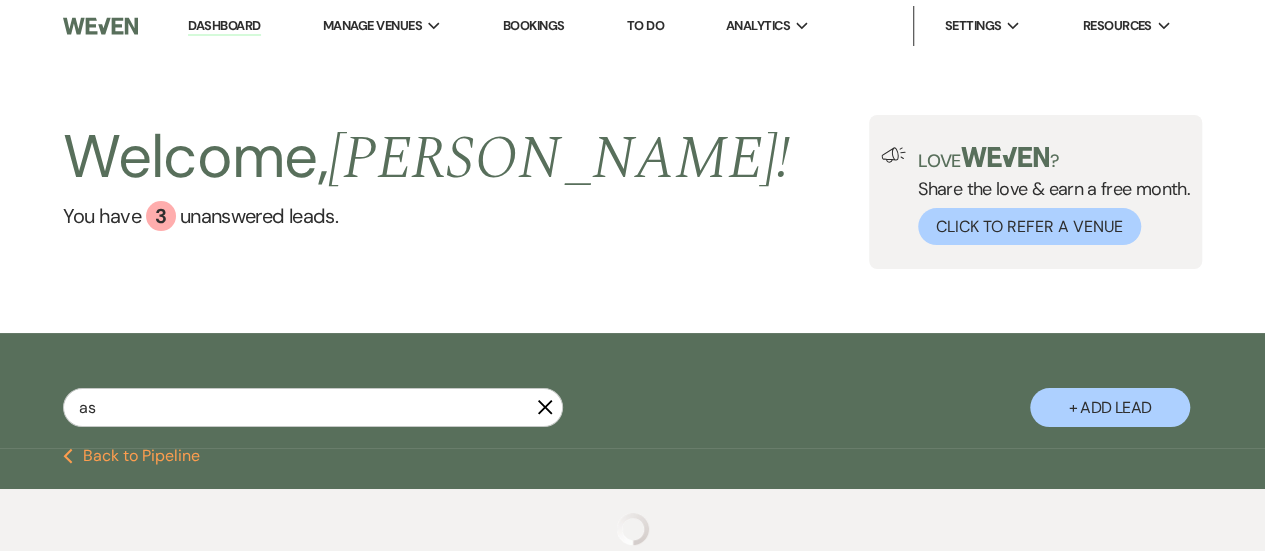 select on "10" 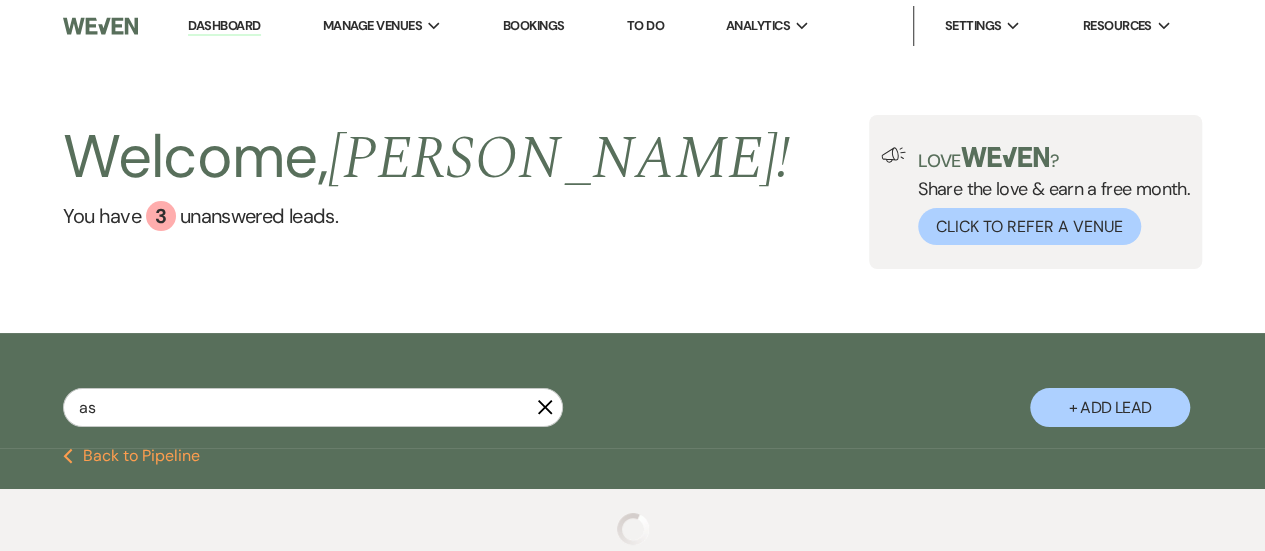 select on "2" 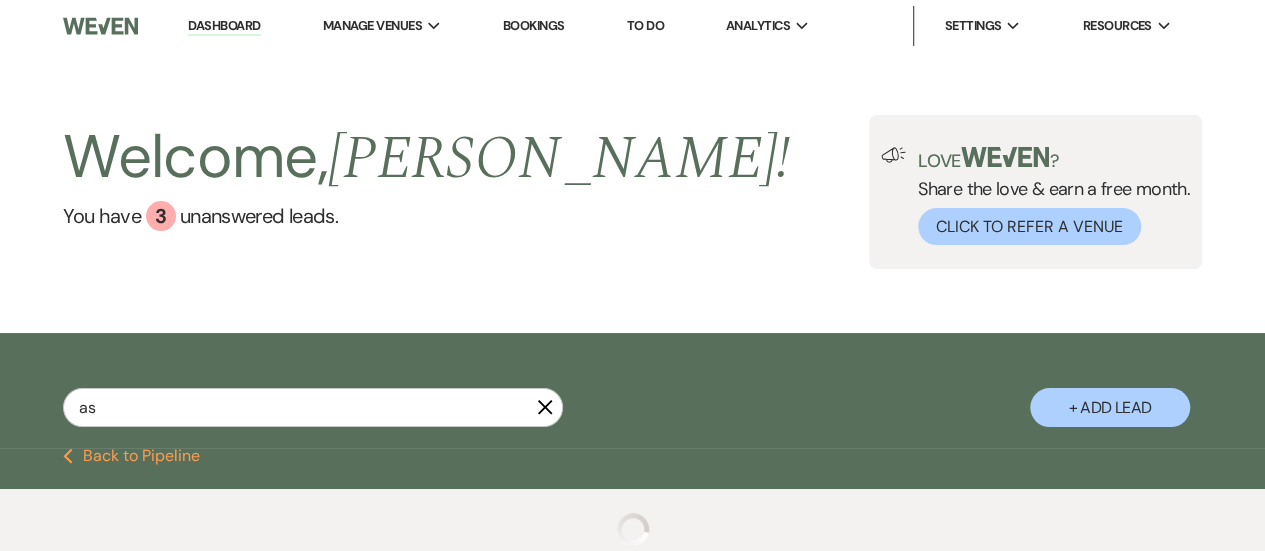 select on "8" 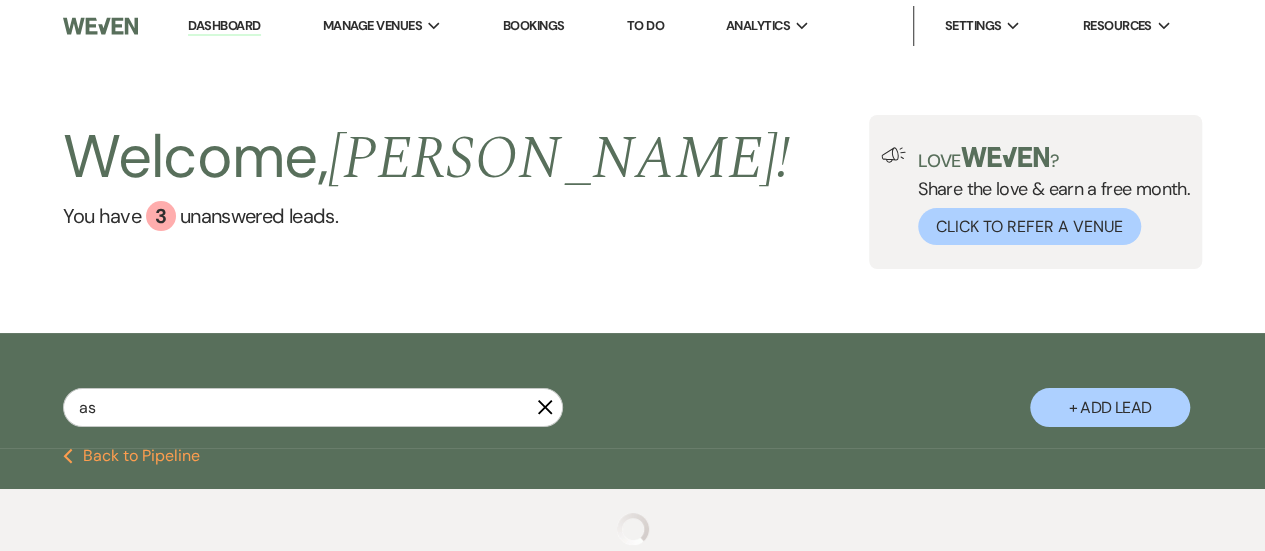 select on "1" 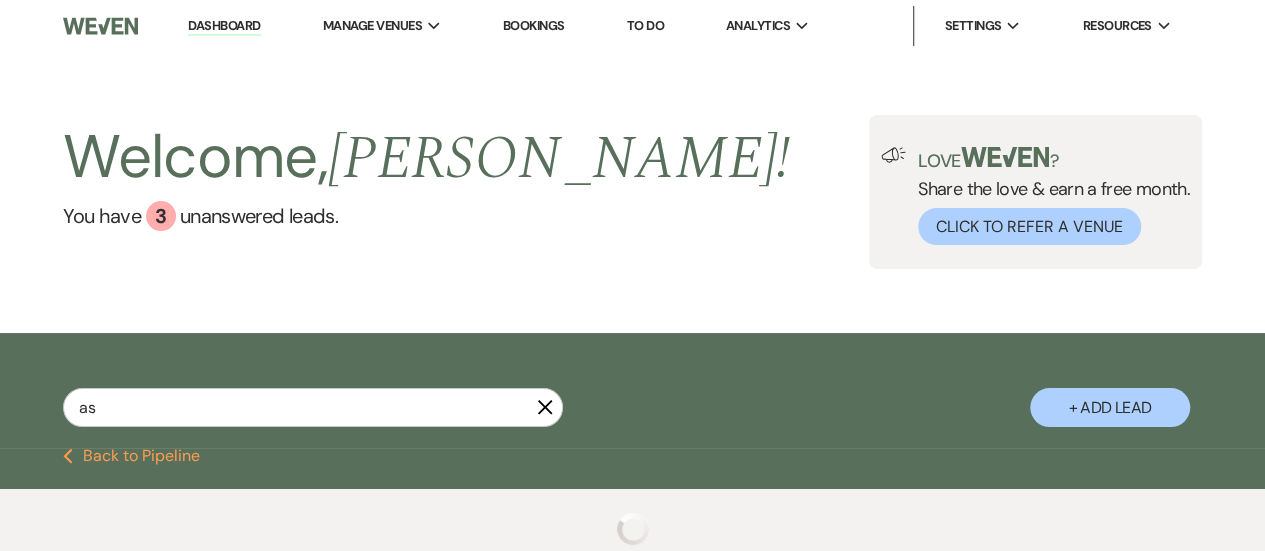 select on "8" 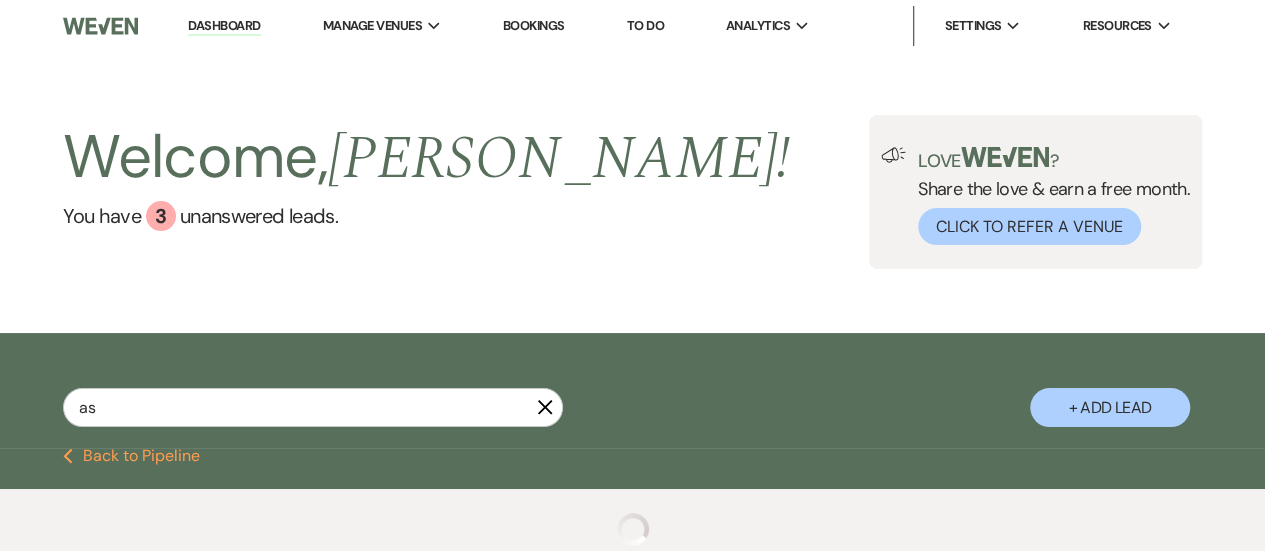 select on "7" 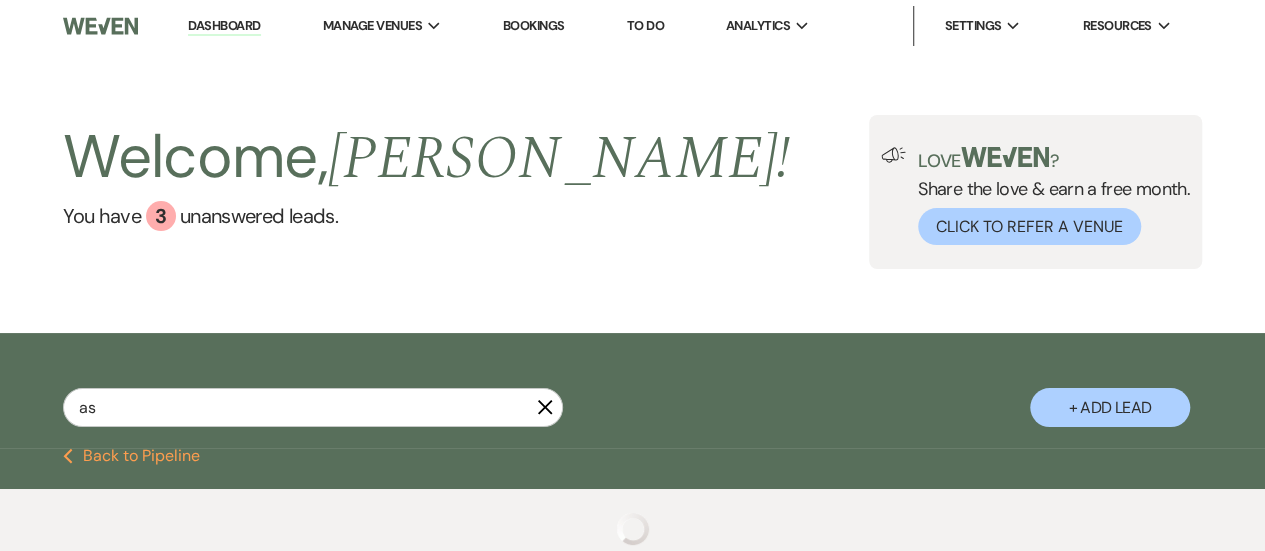 select on "8" 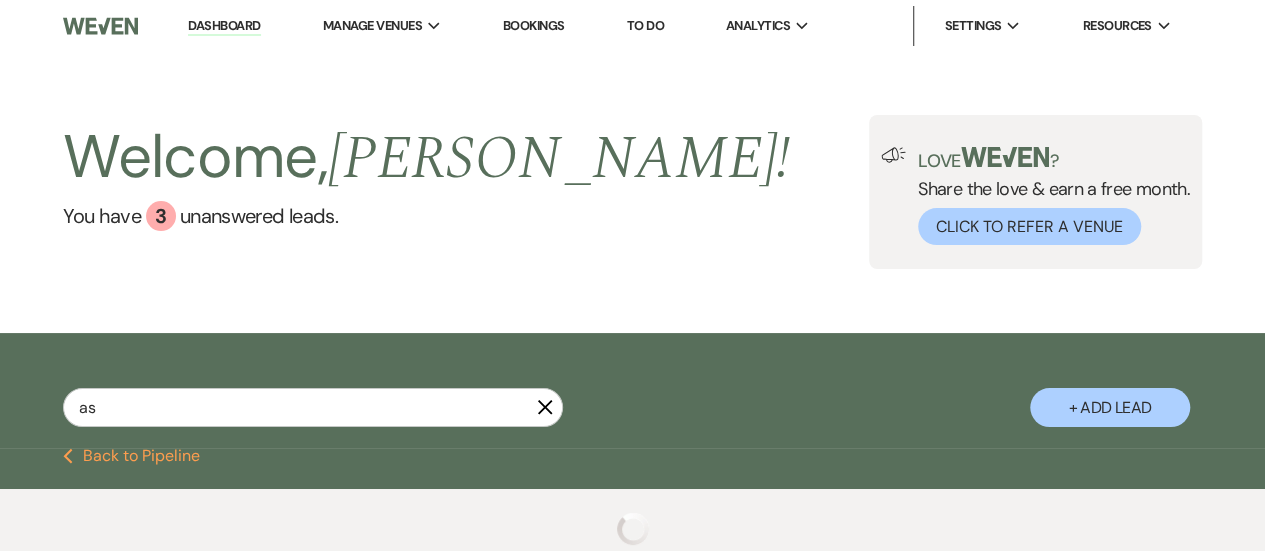 select on "6" 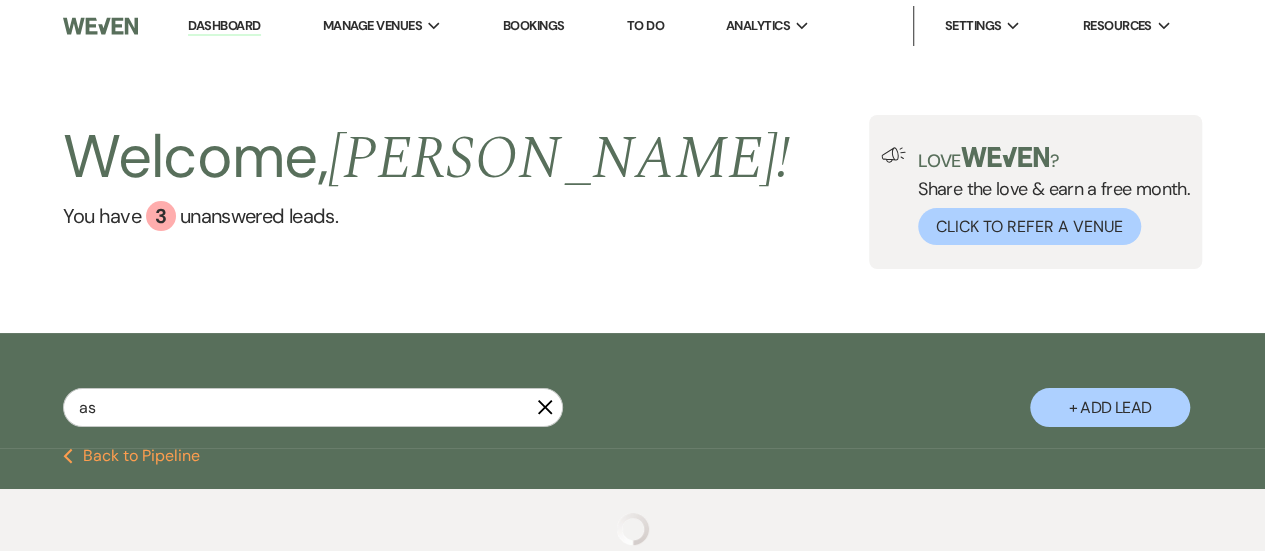 select on "8" 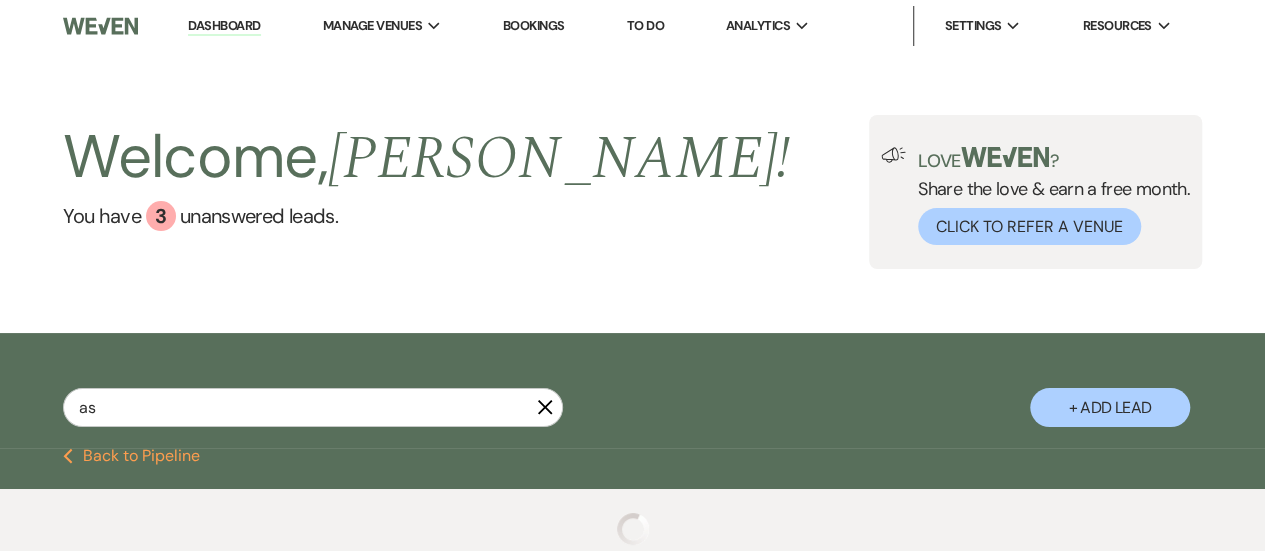 select on "6" 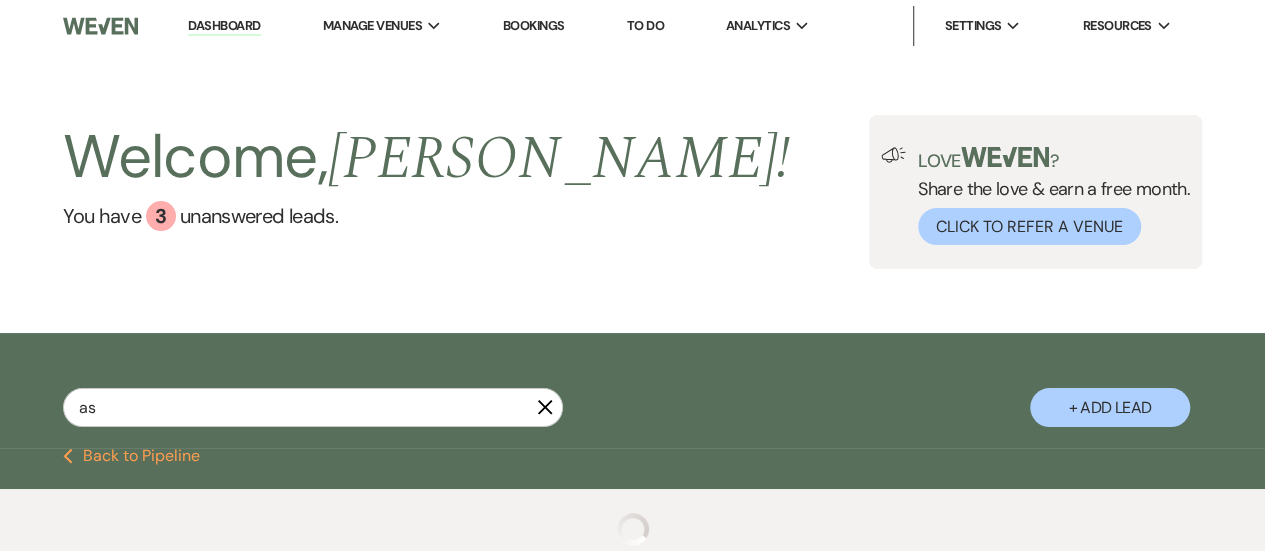 select on "2" 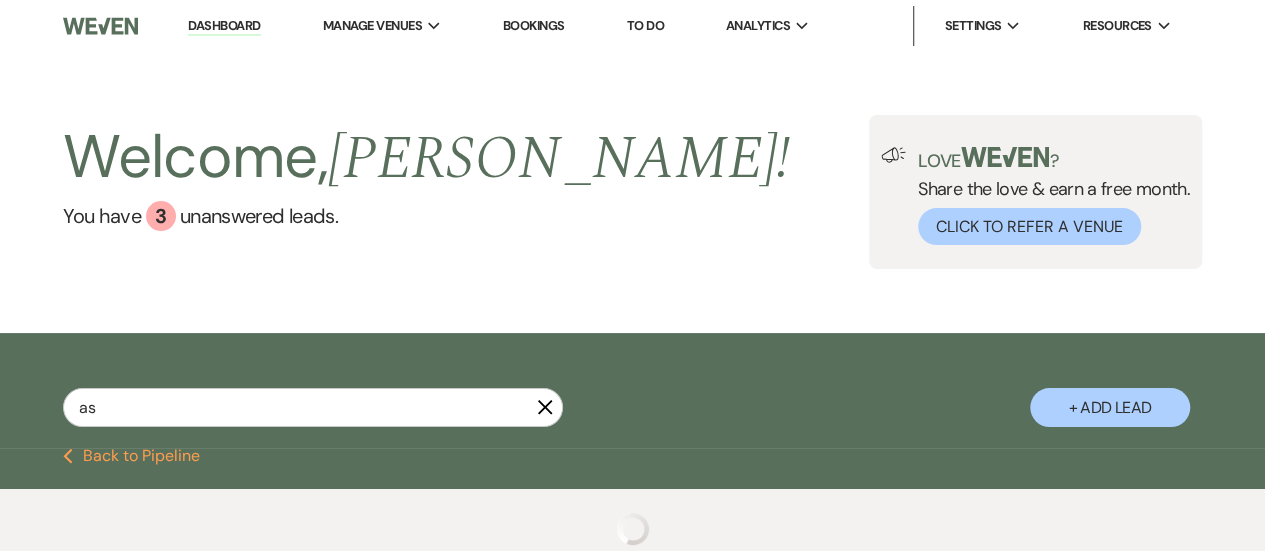 select on "8" 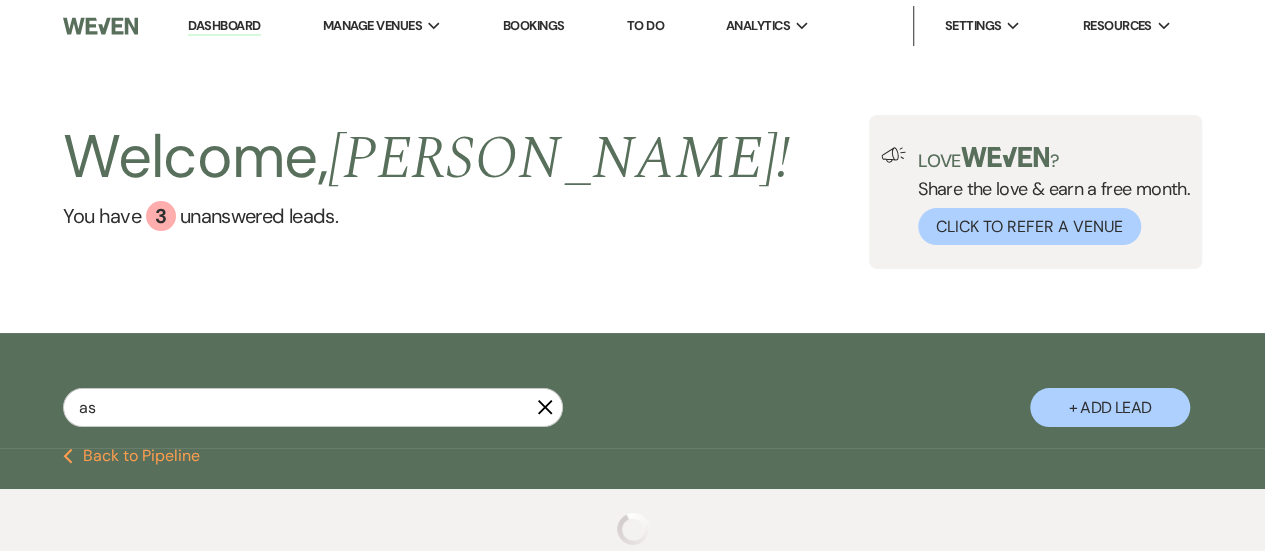select on "1" 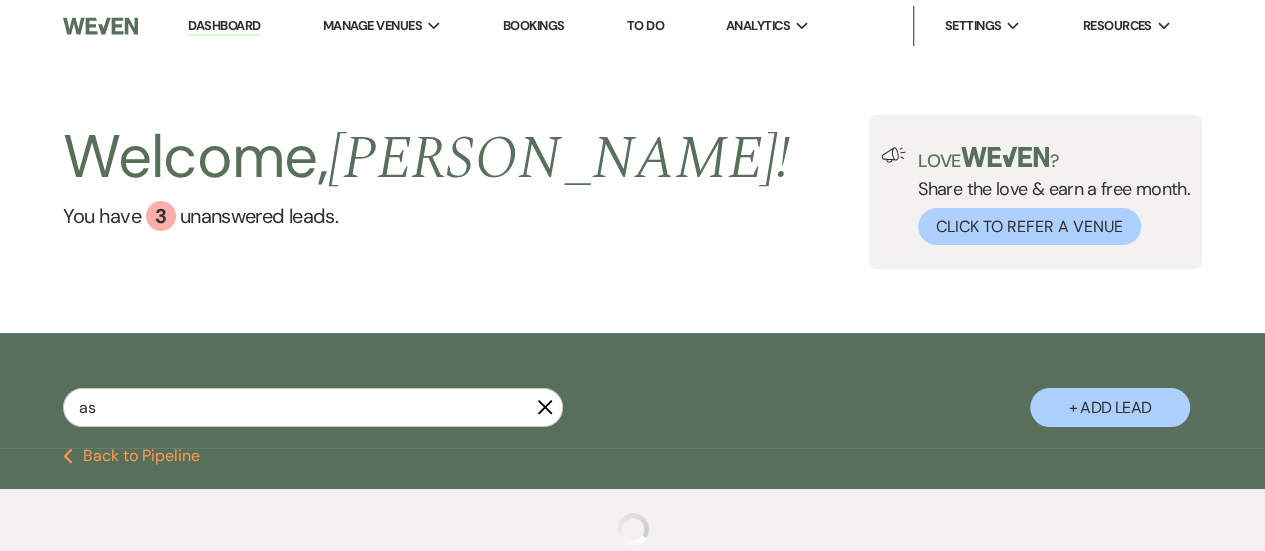 select on "8" 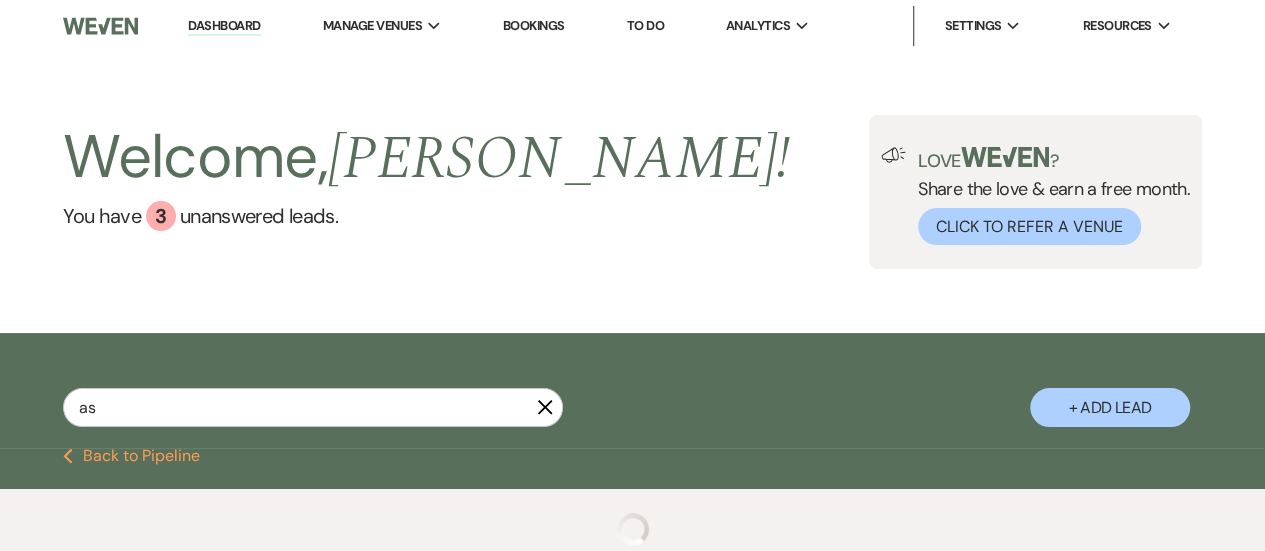 select on "5" 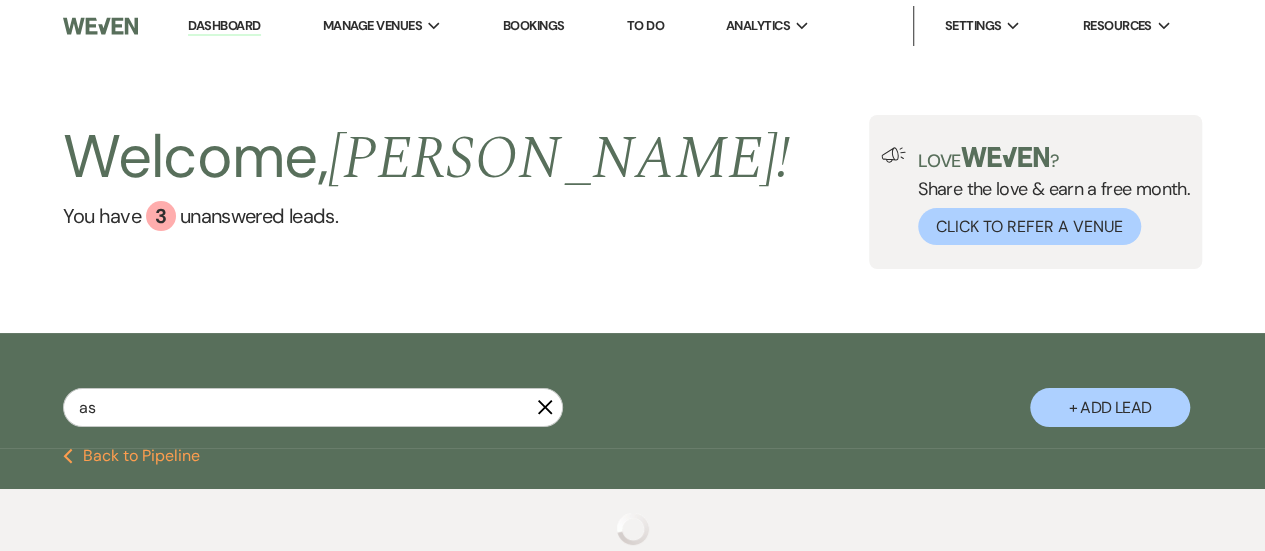 select on "8" 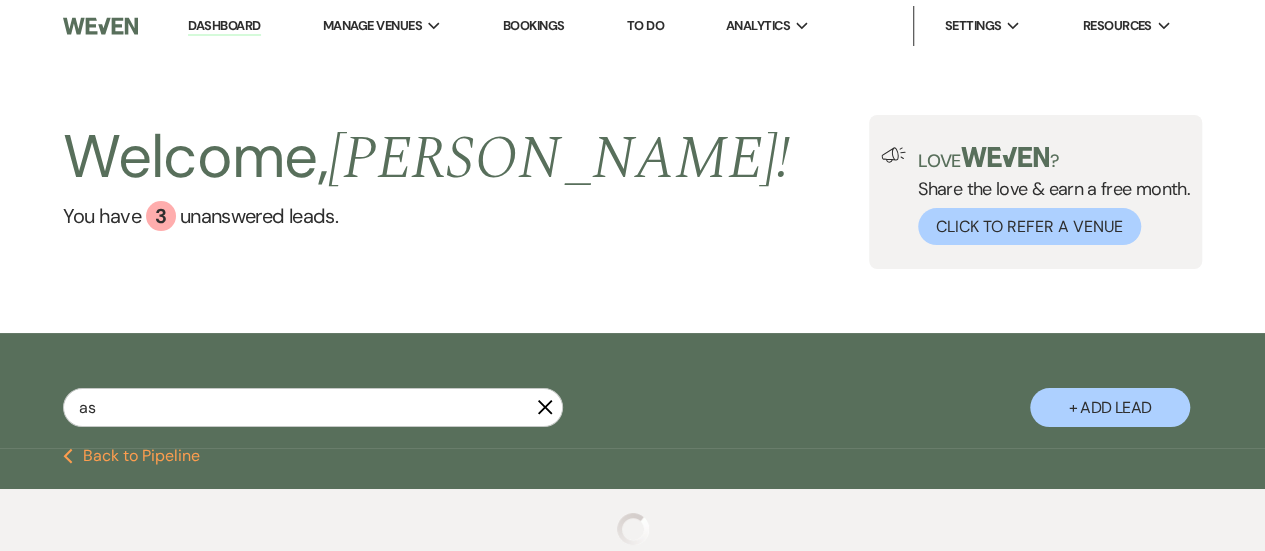select on "6" 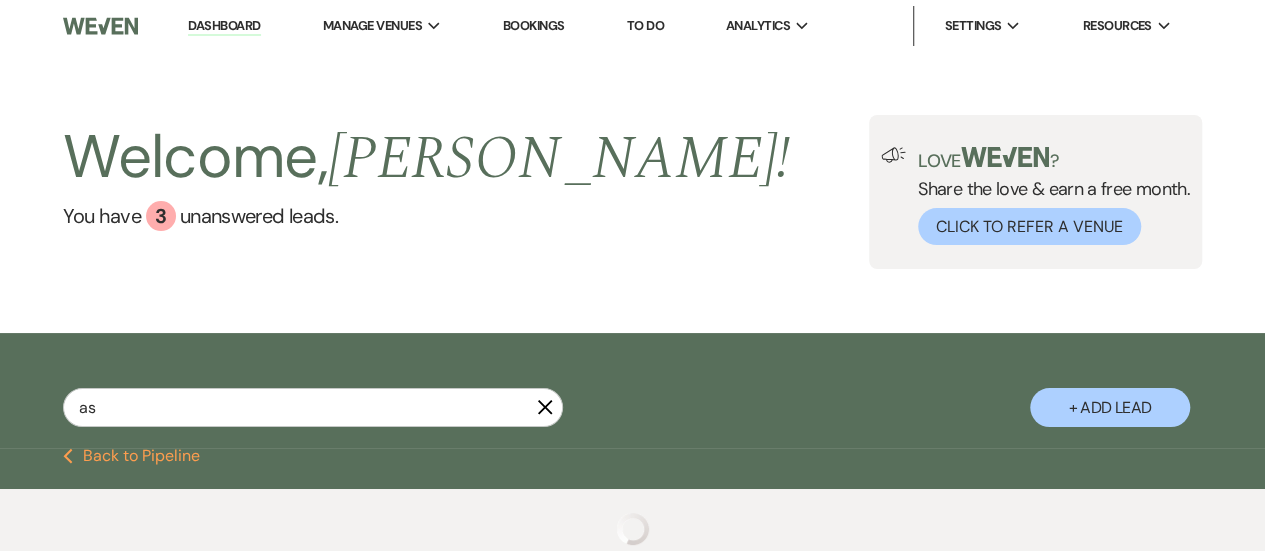 select on "5" 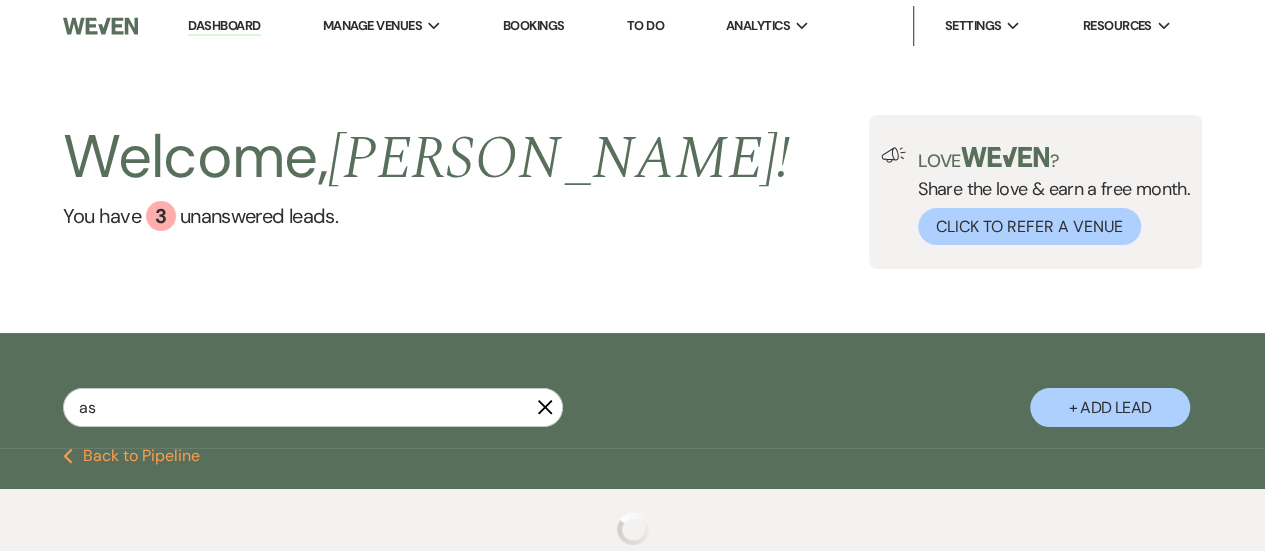 select on "5" 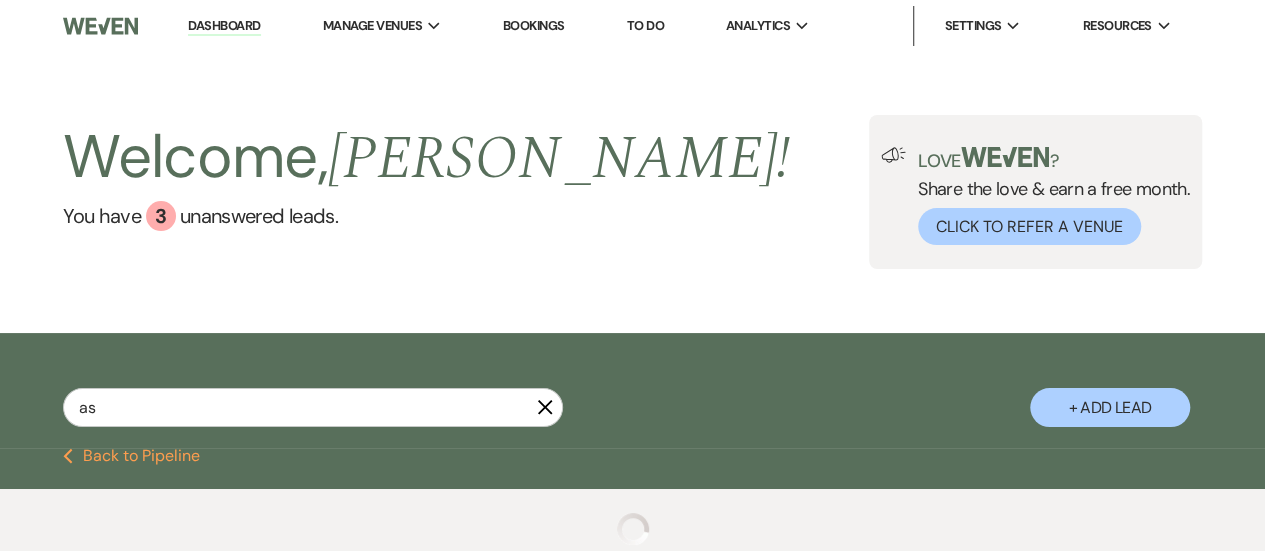 select on "4" 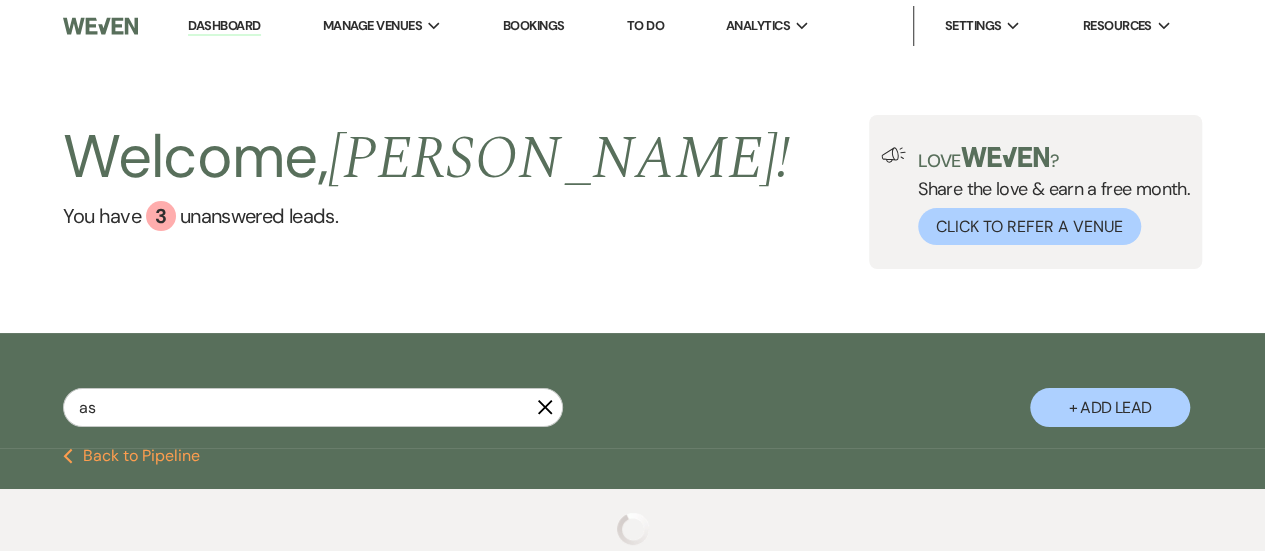 select on "2" 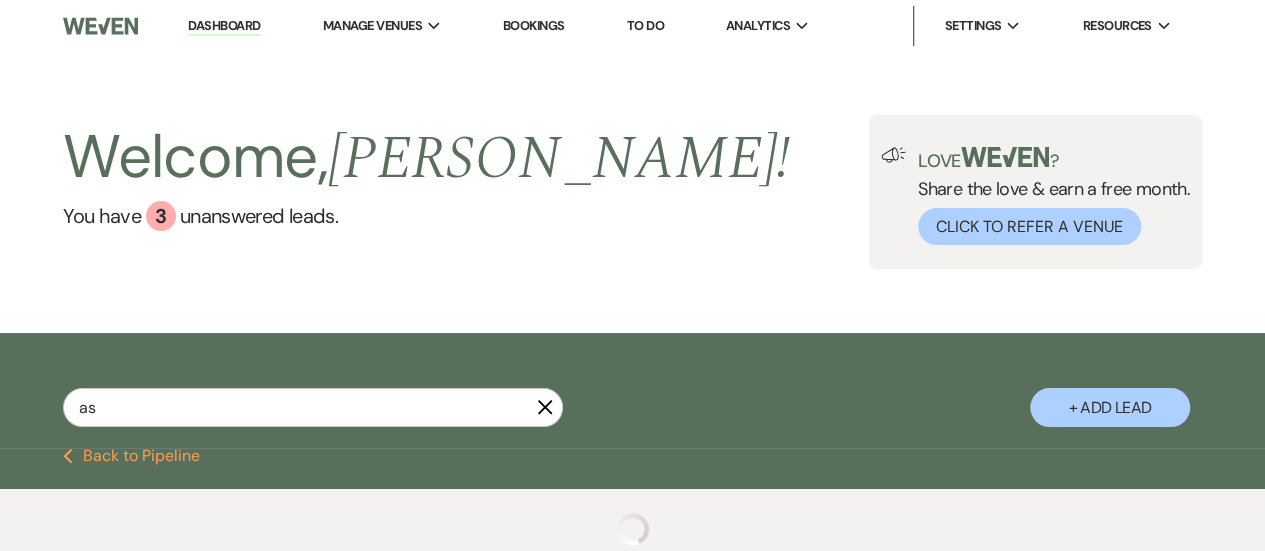 select on "2" 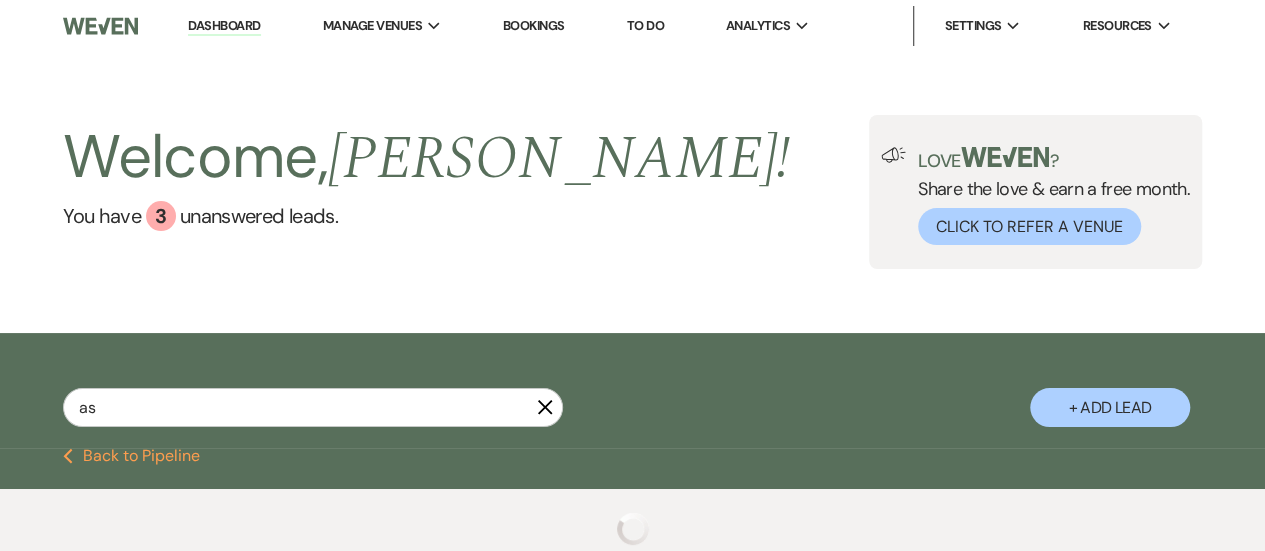 select on "8" 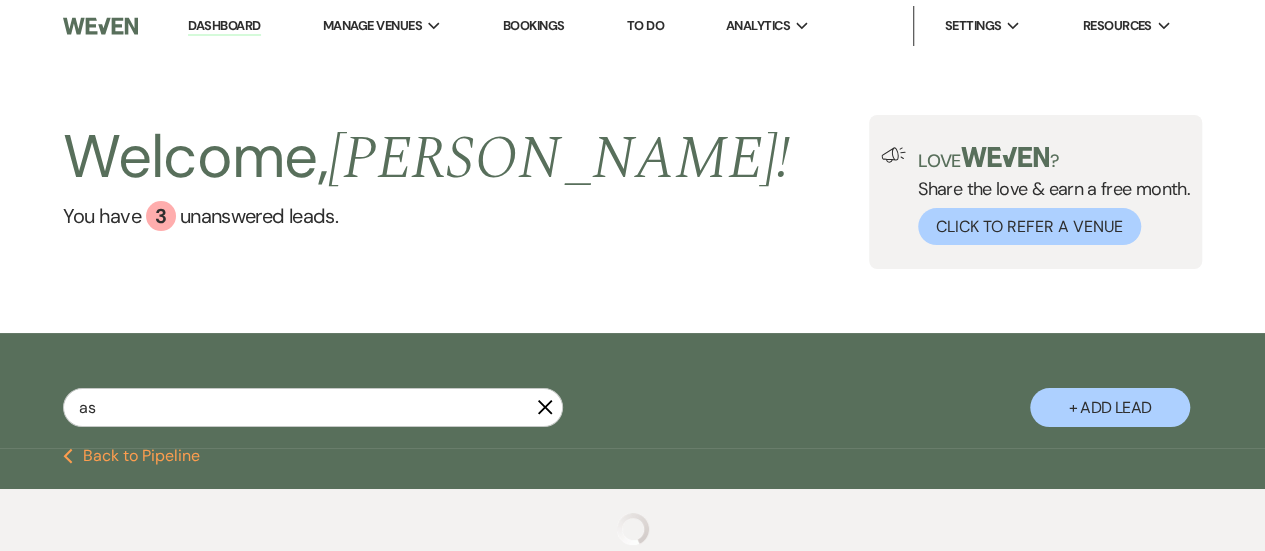 select on "5" 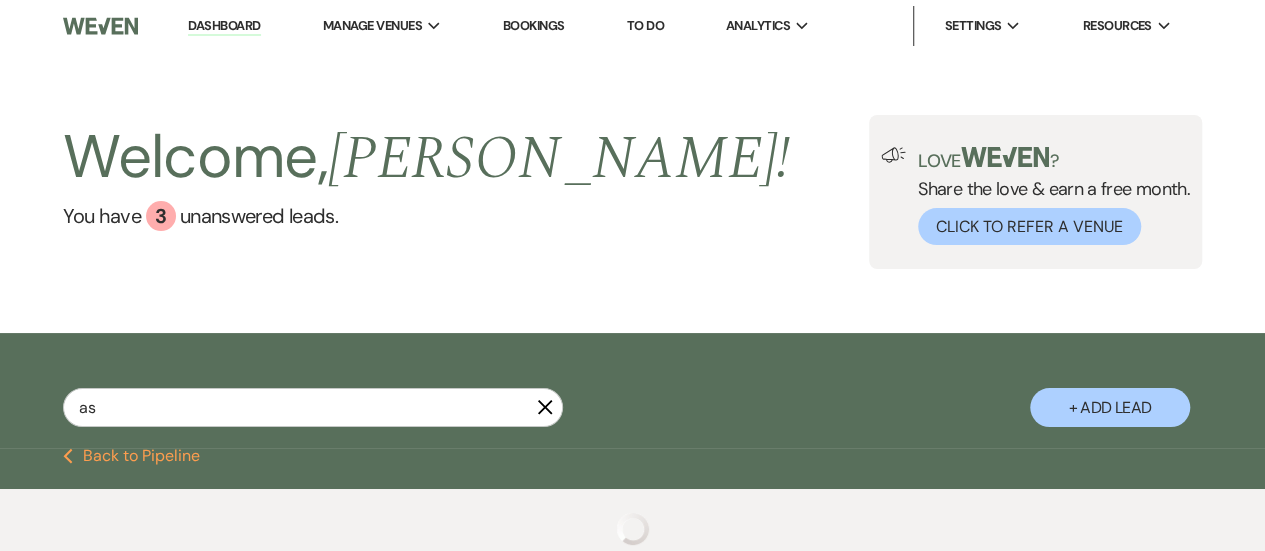 select on "8" 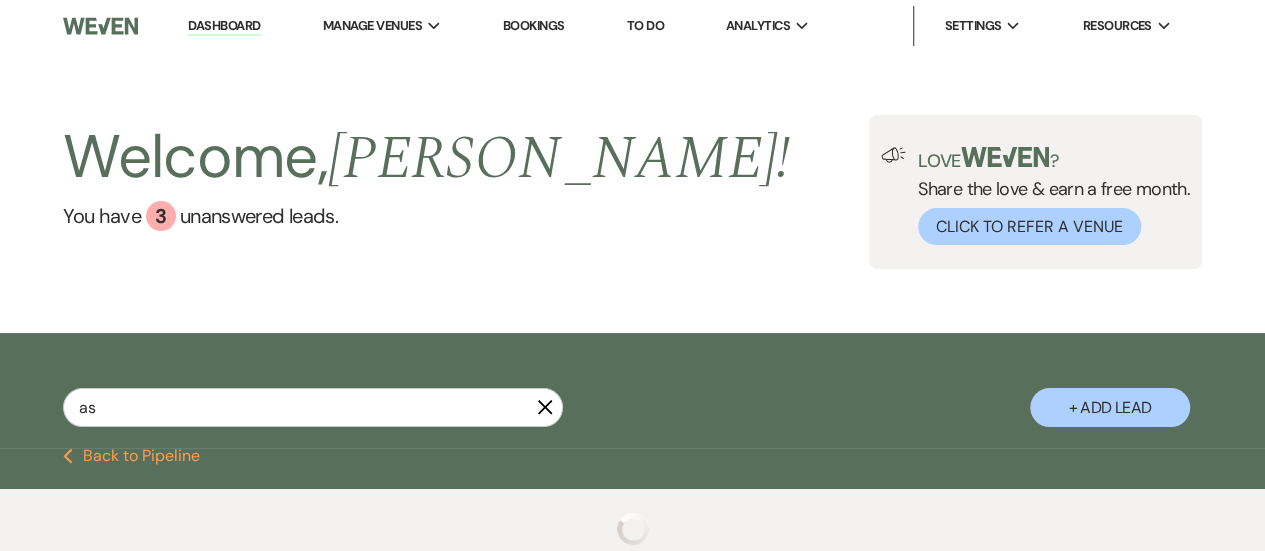select on "7" 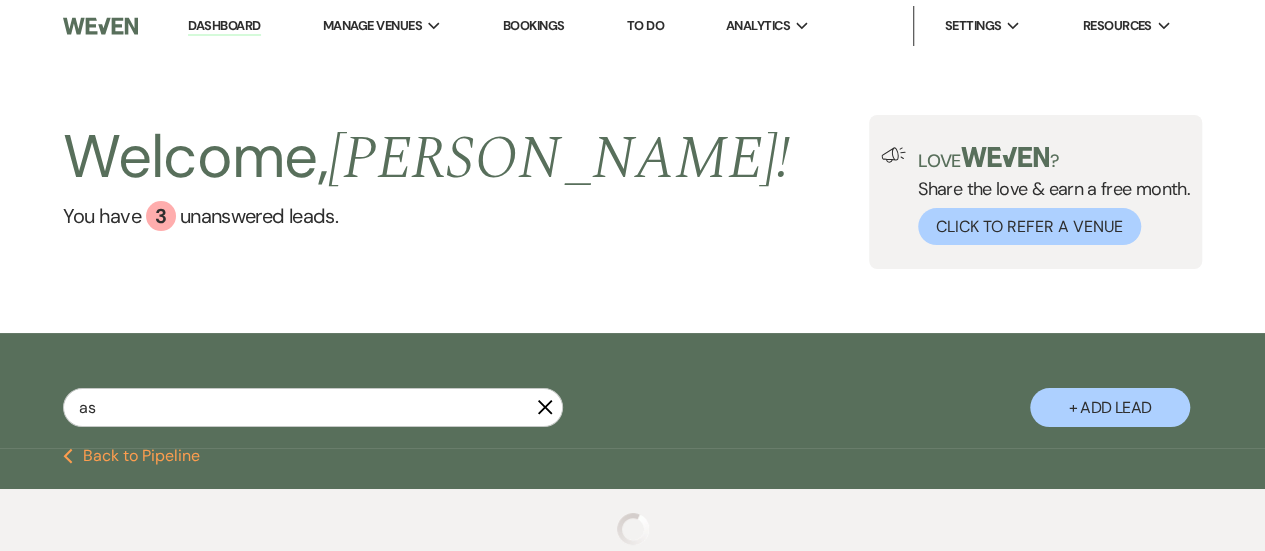 select on "5" 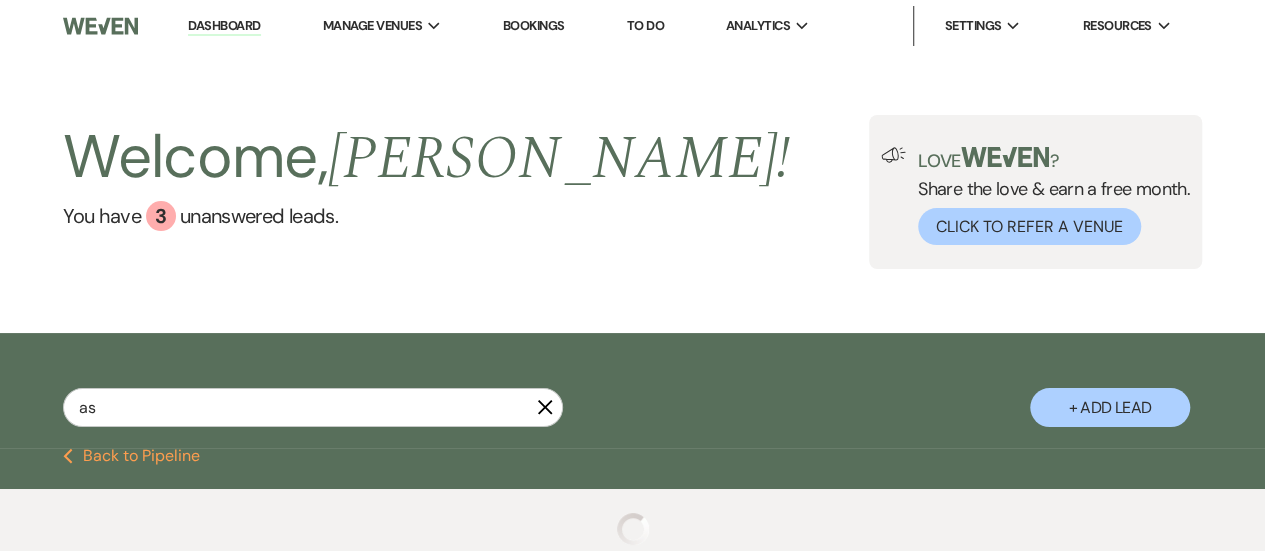 select on "8" 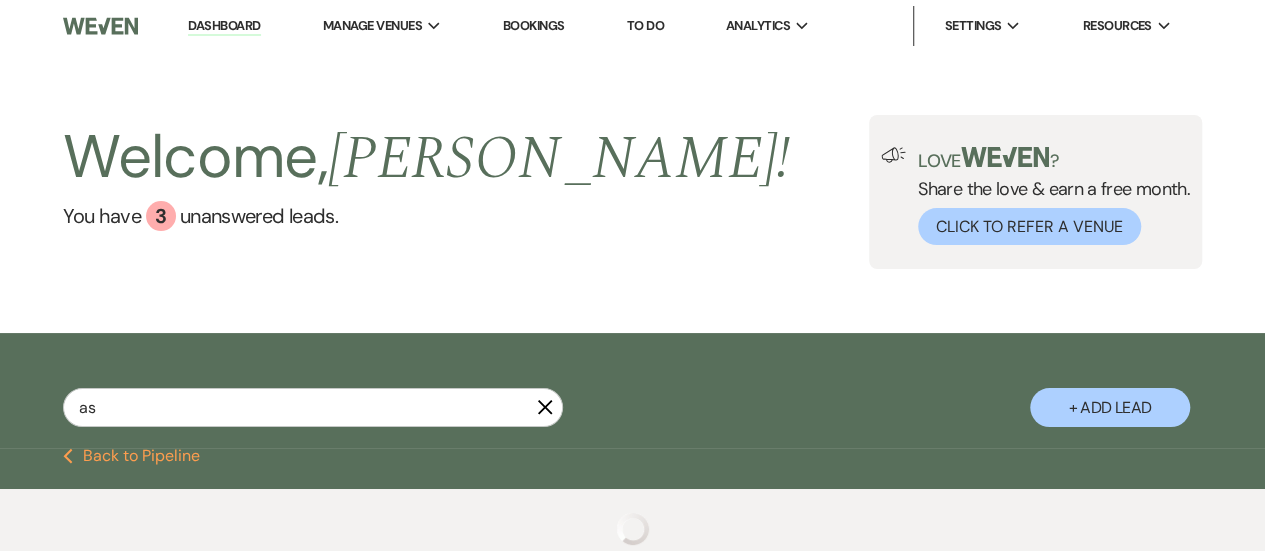 select on "6" 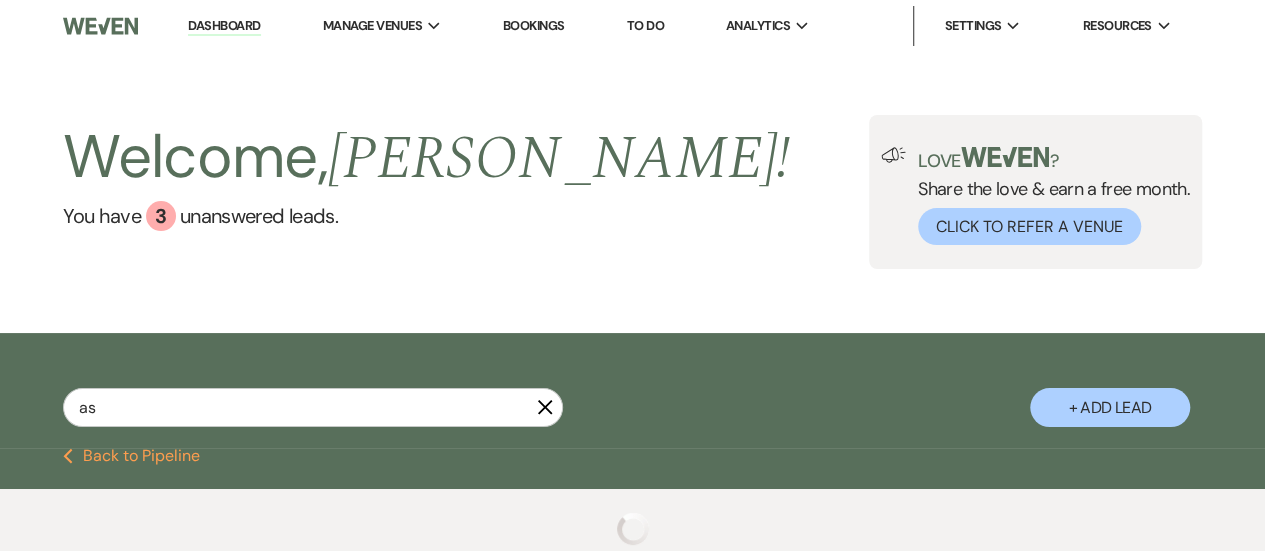 select on "8" 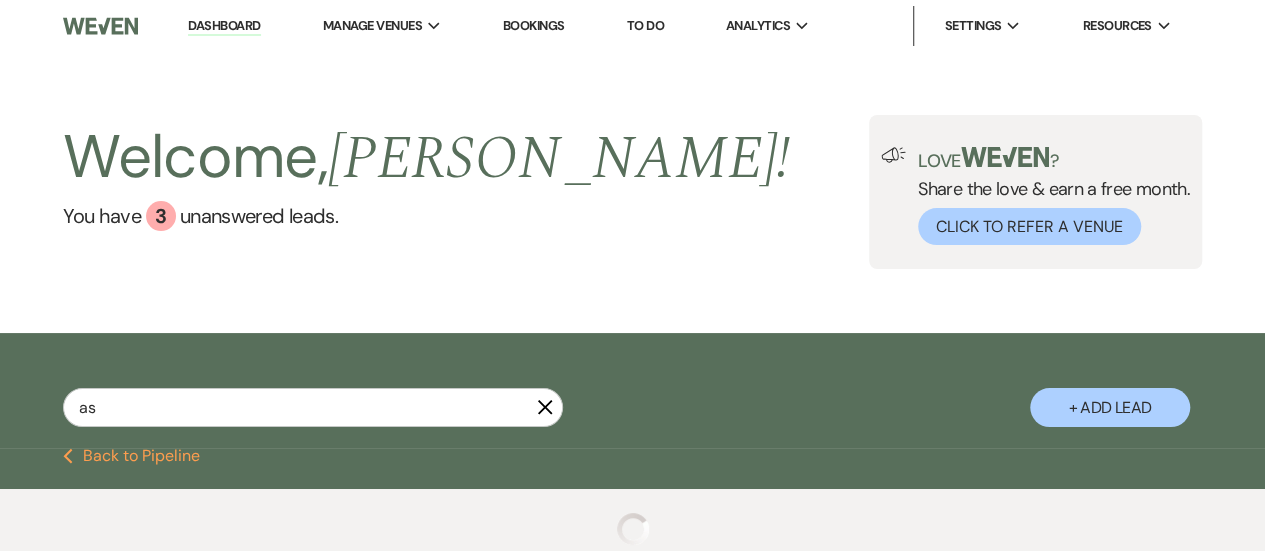 select on "1" 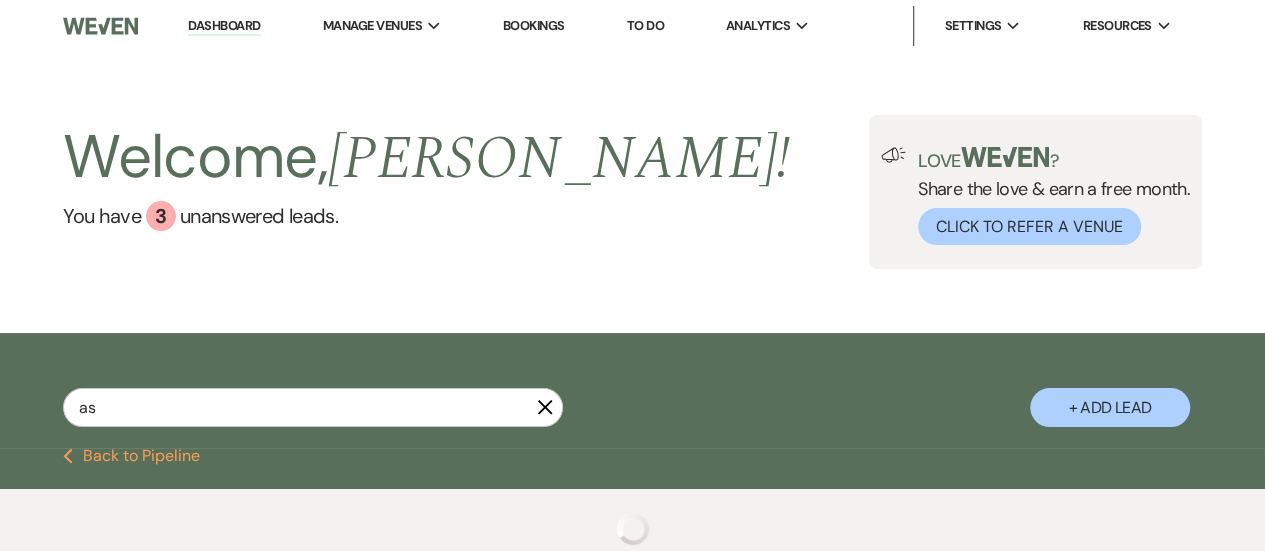 select on "8" 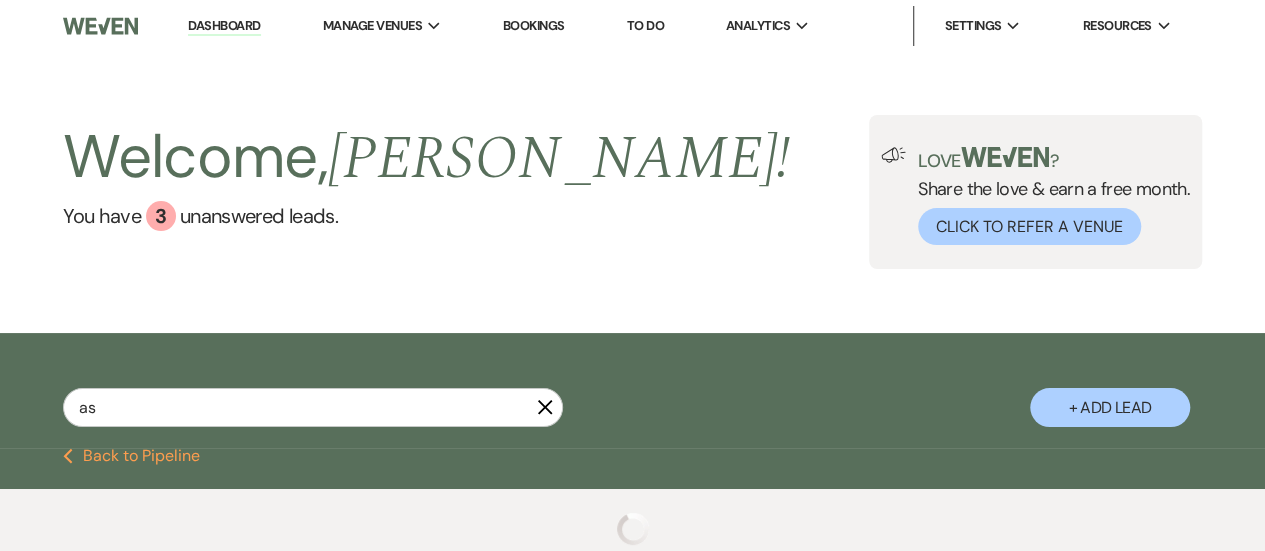 select on "6" 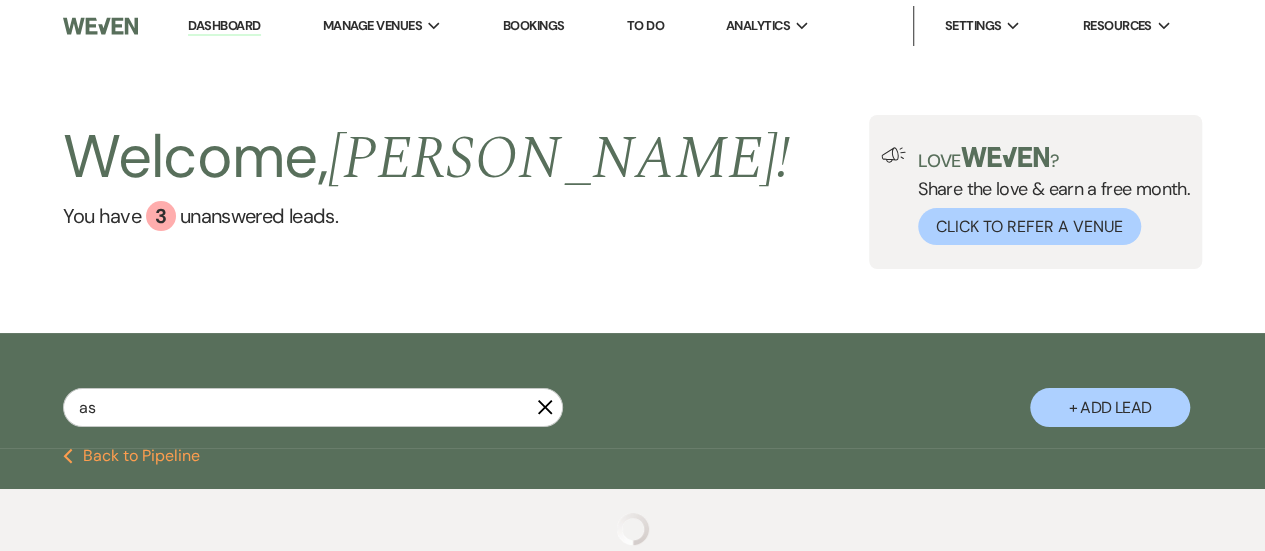 select on "4" 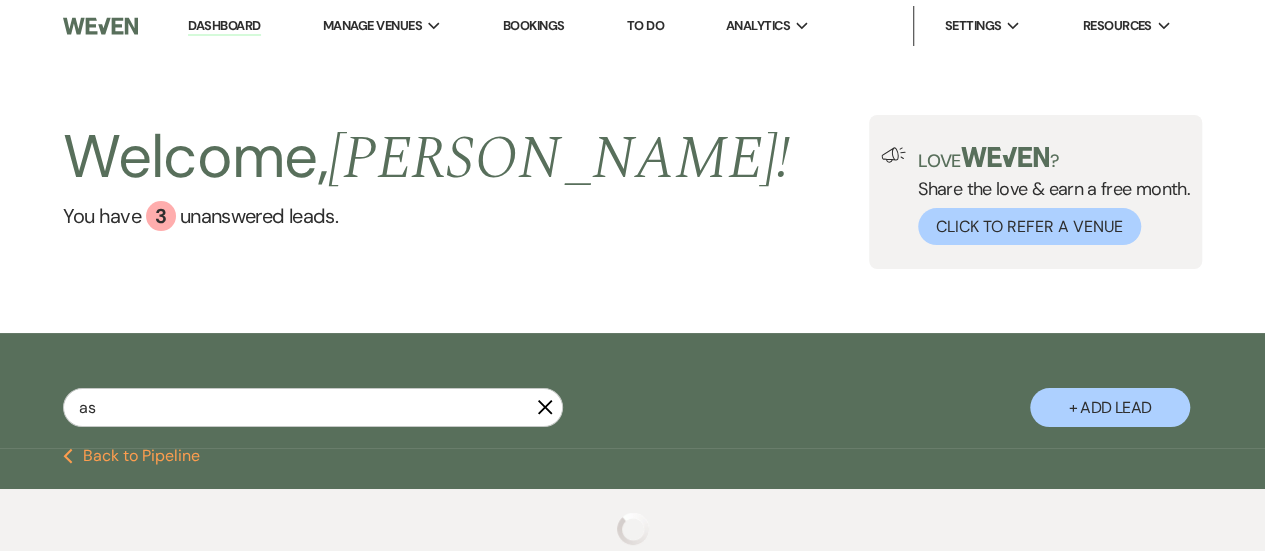 select on "8" 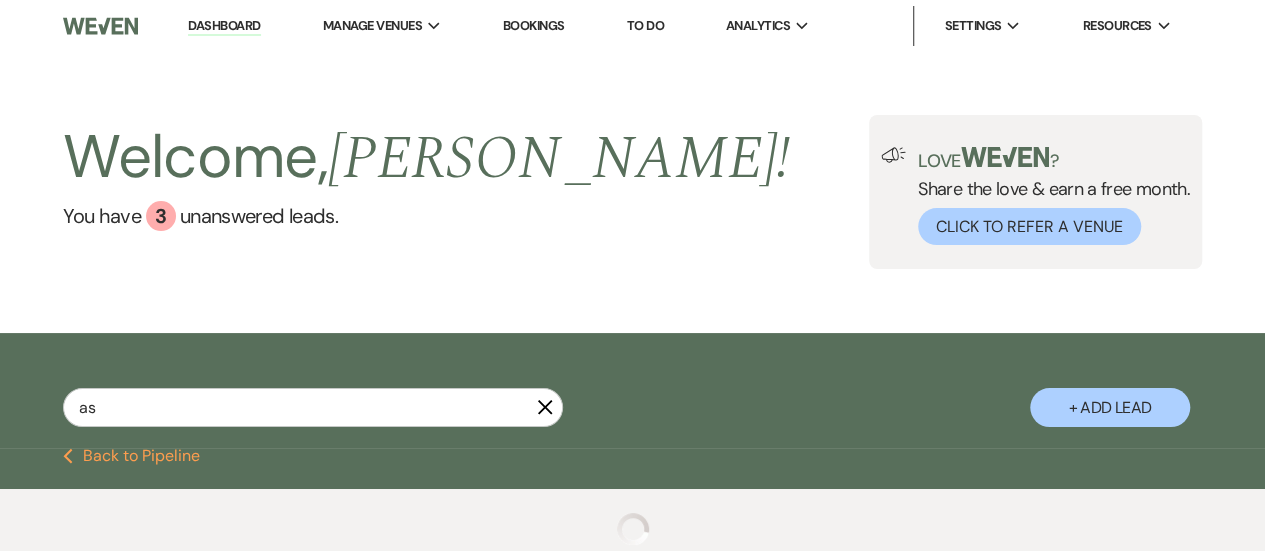 select on "6" 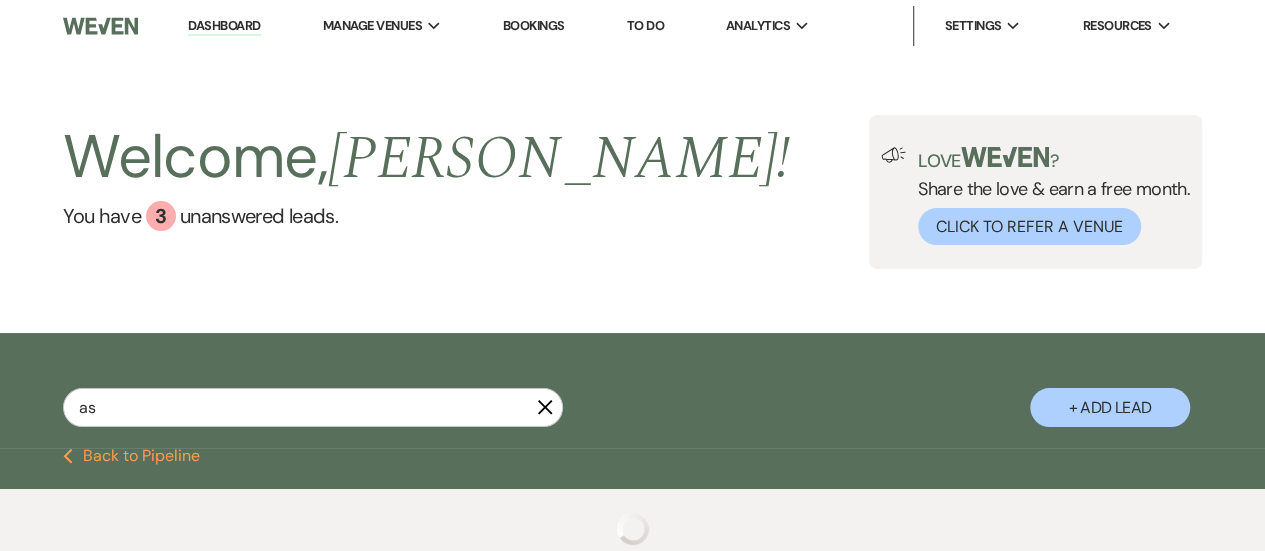 select on "8" 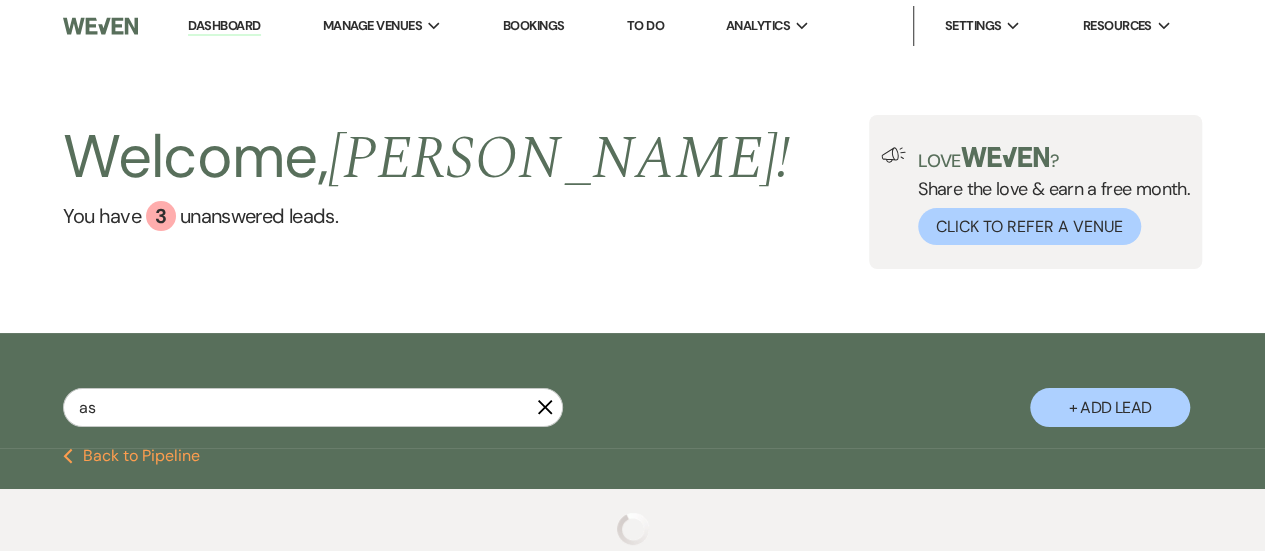 select on "10" 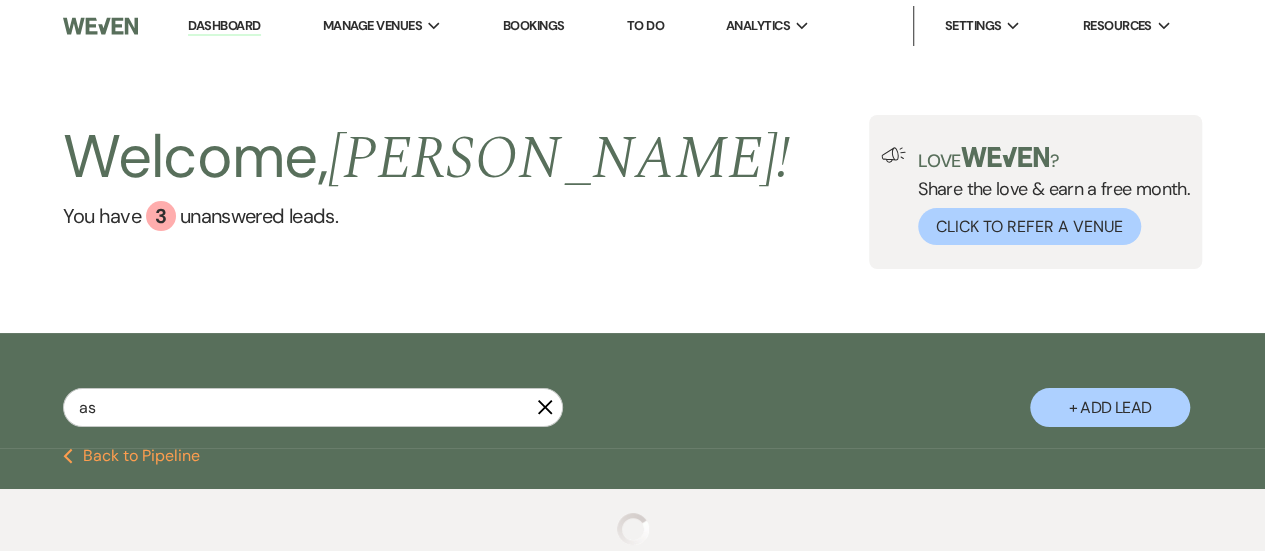 select on "8" 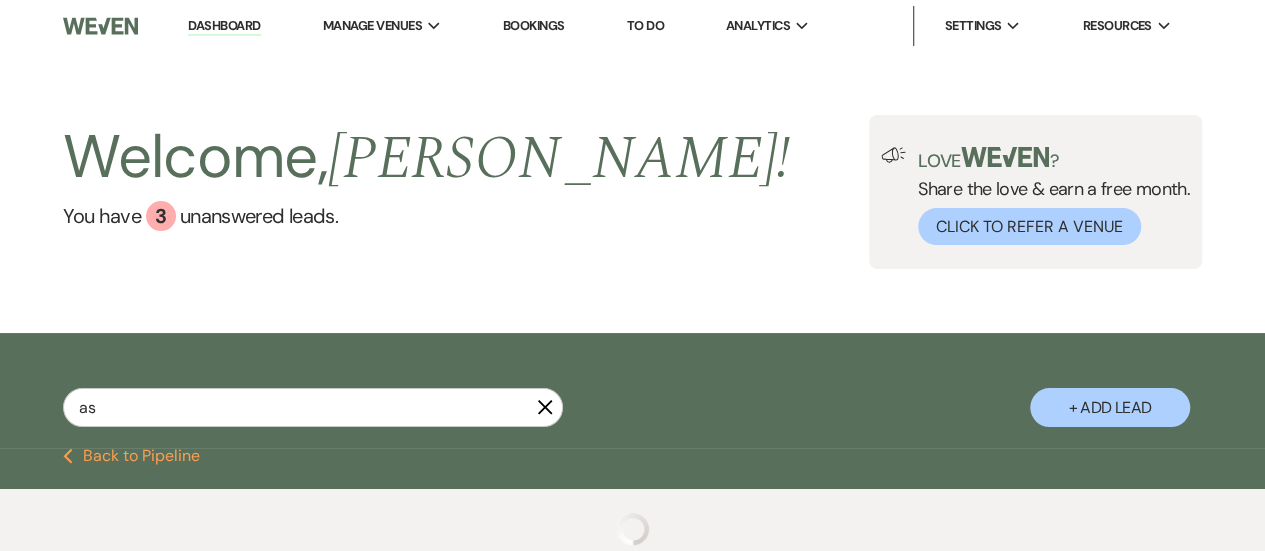 select on "6" 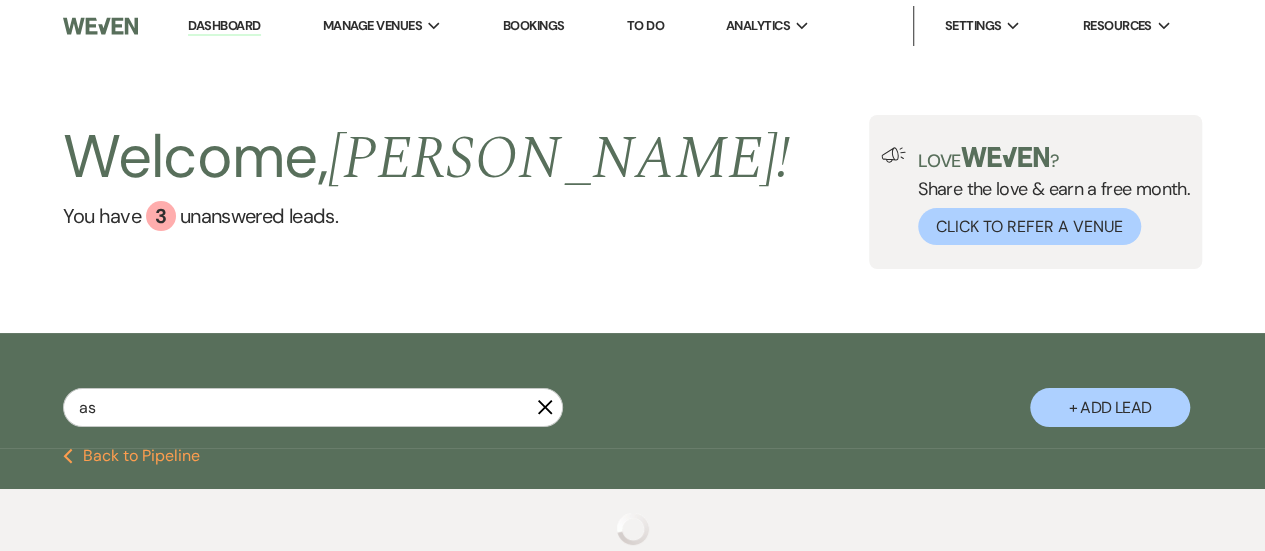 select on "8" 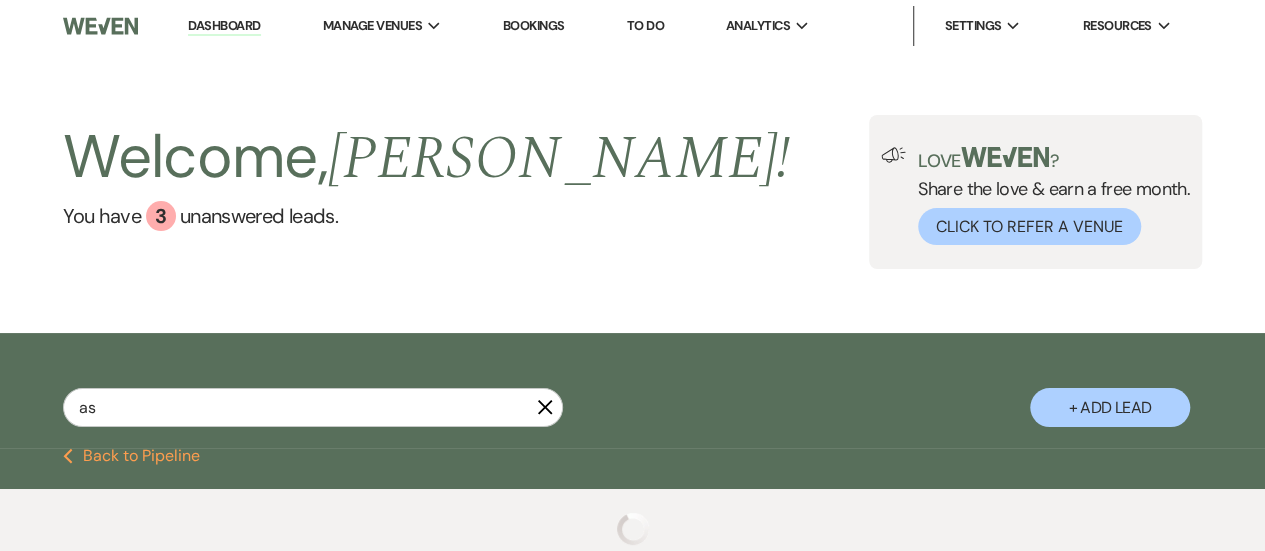select on "4" 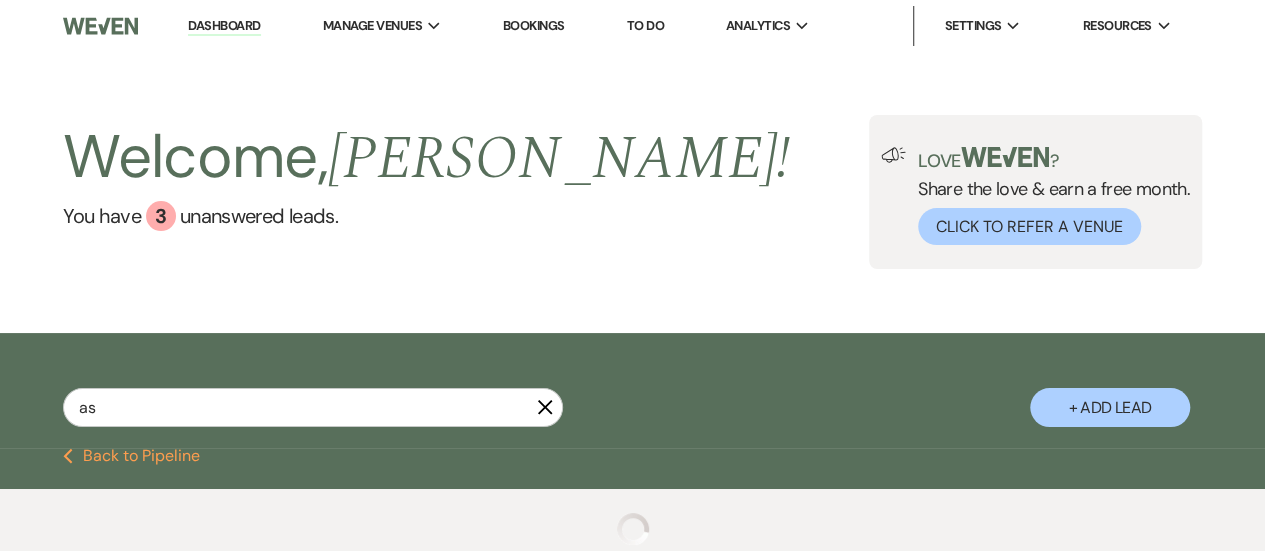 select on "8" 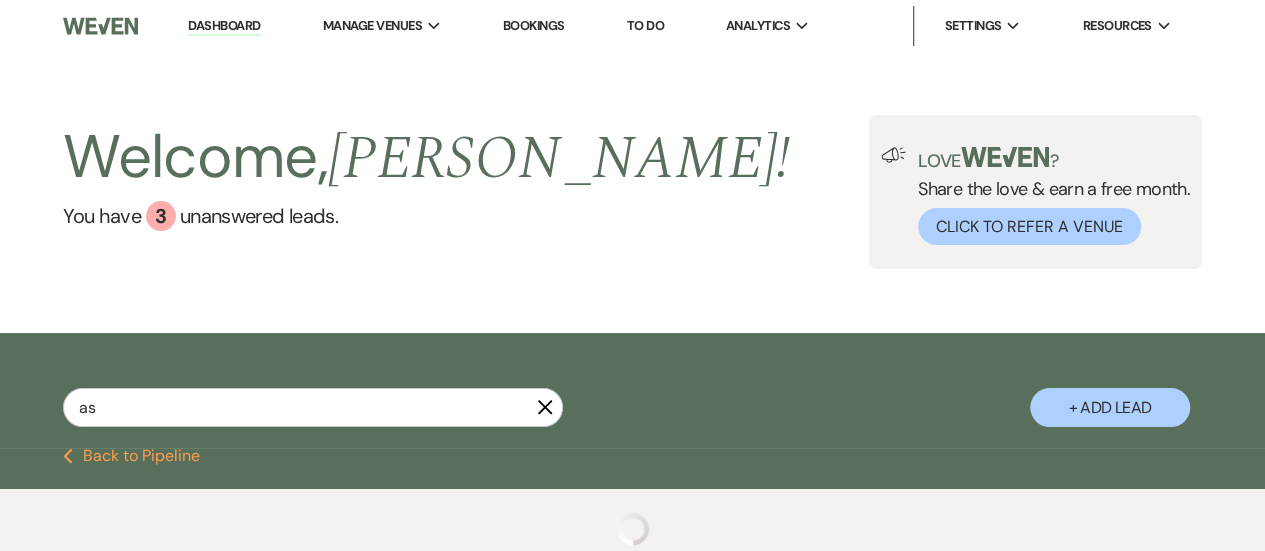 select on "5" 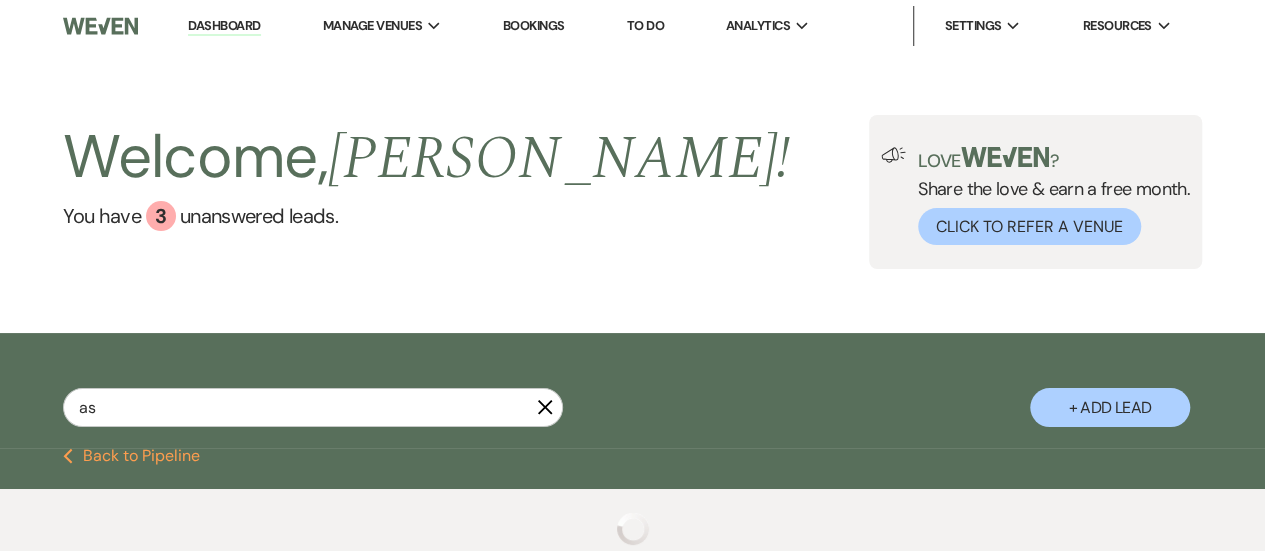 select on "8" 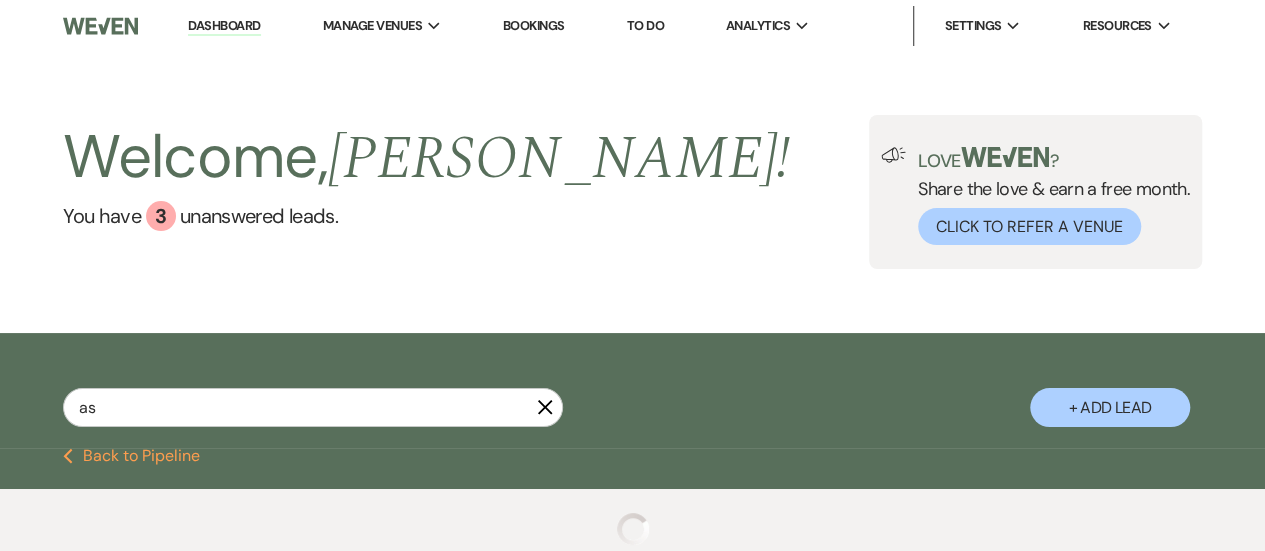 select on "5" 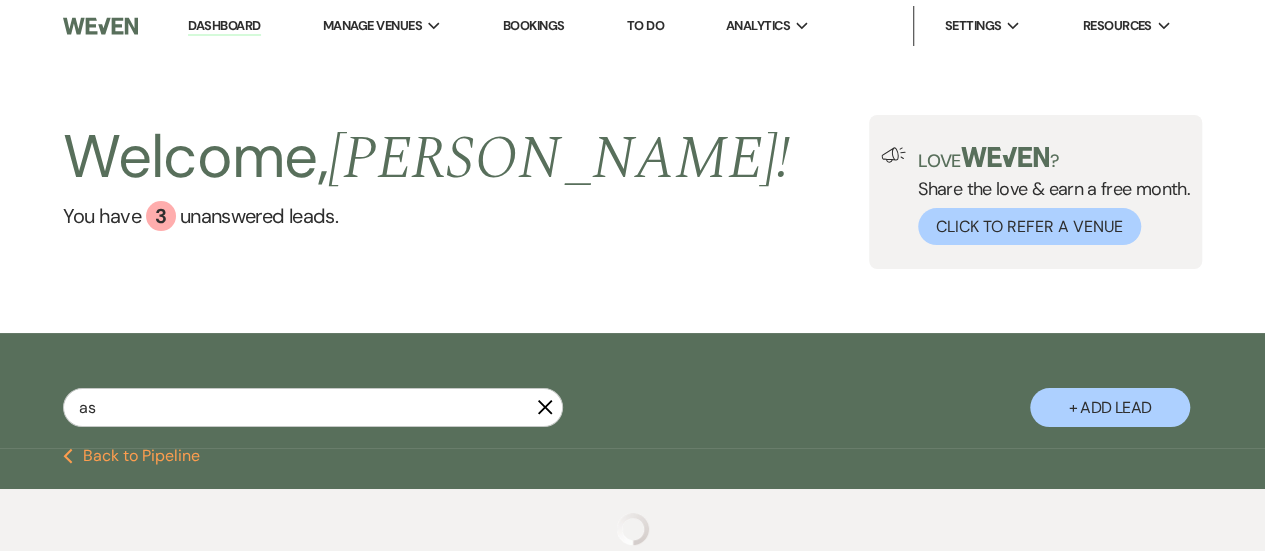 select on "5" 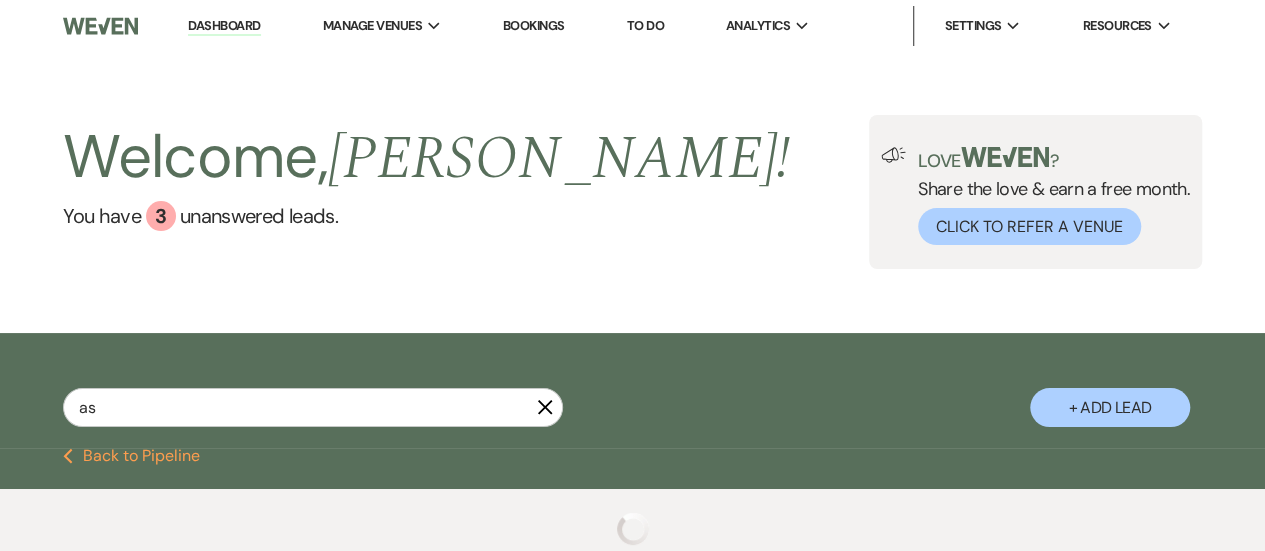 select on "8" 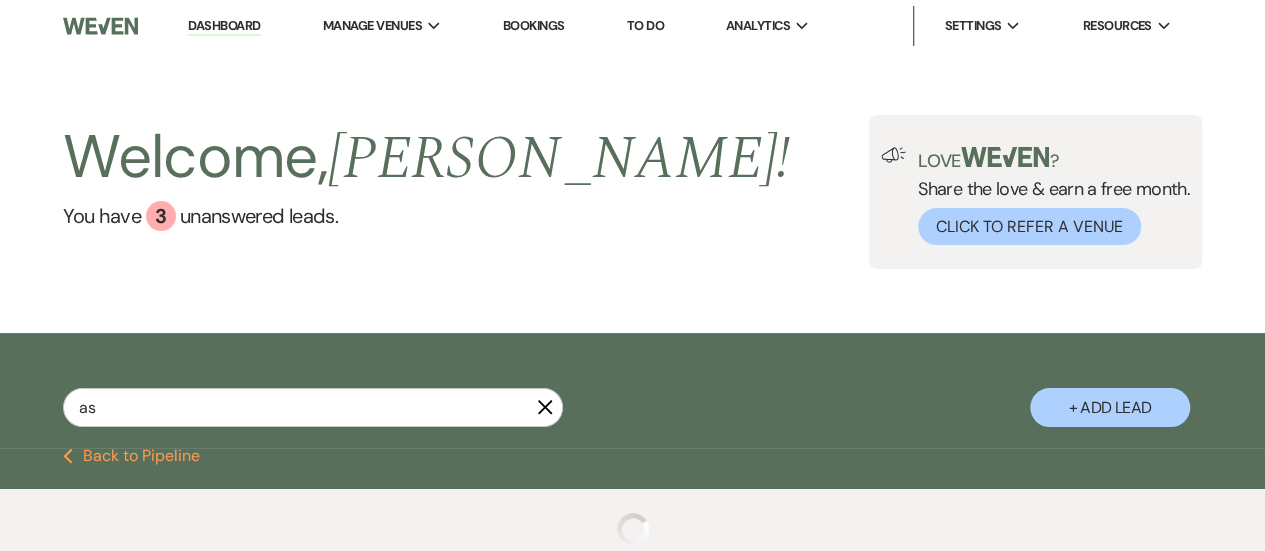 select on "10" 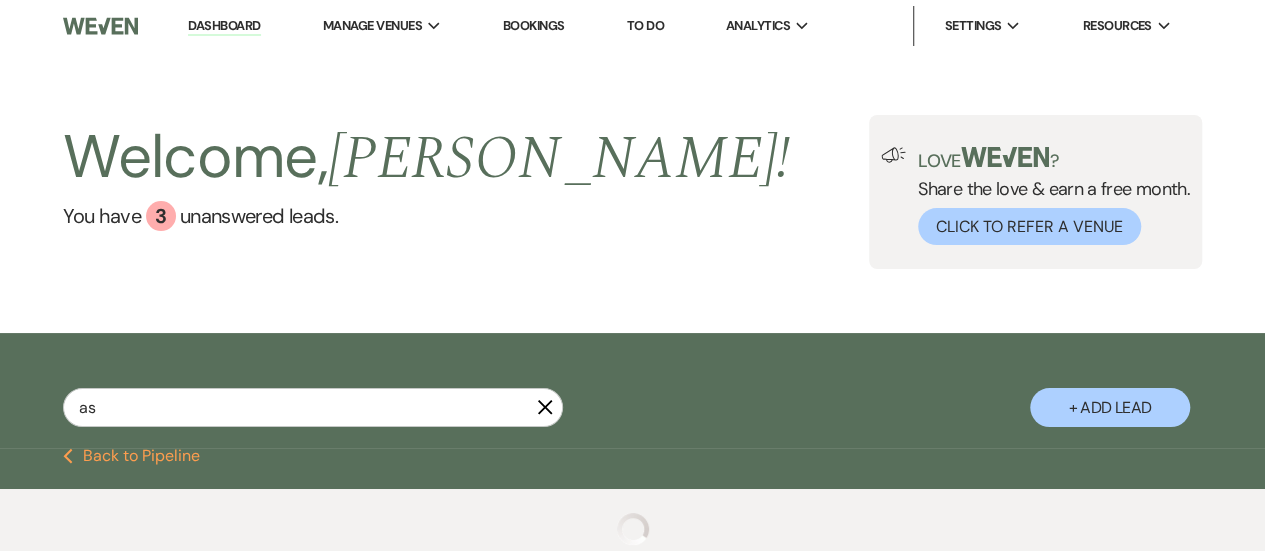 select on "2" 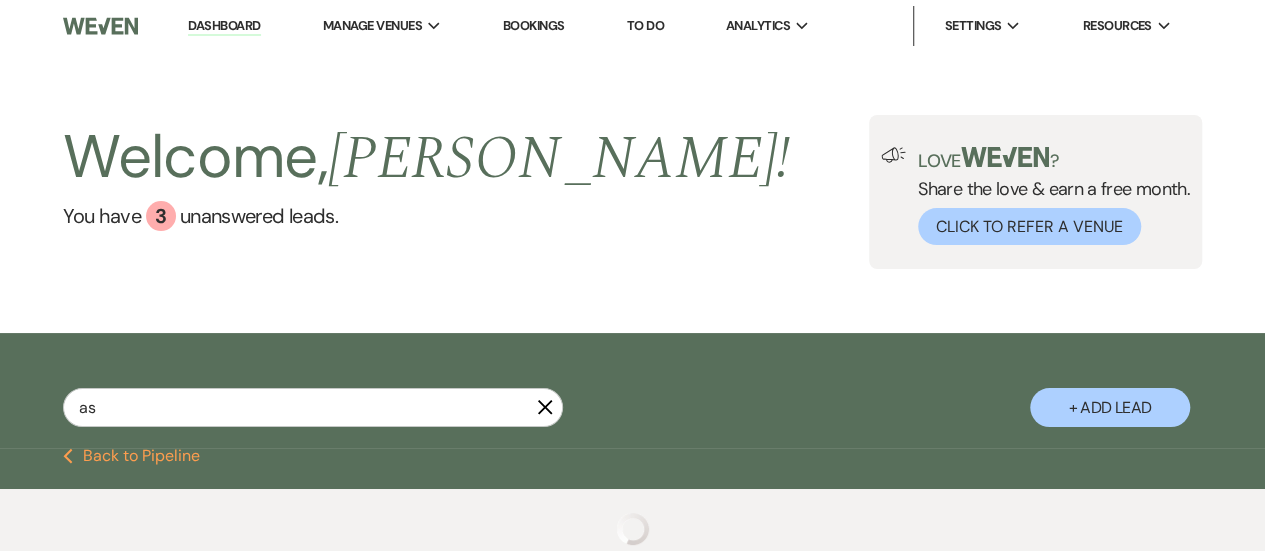 select on "8" 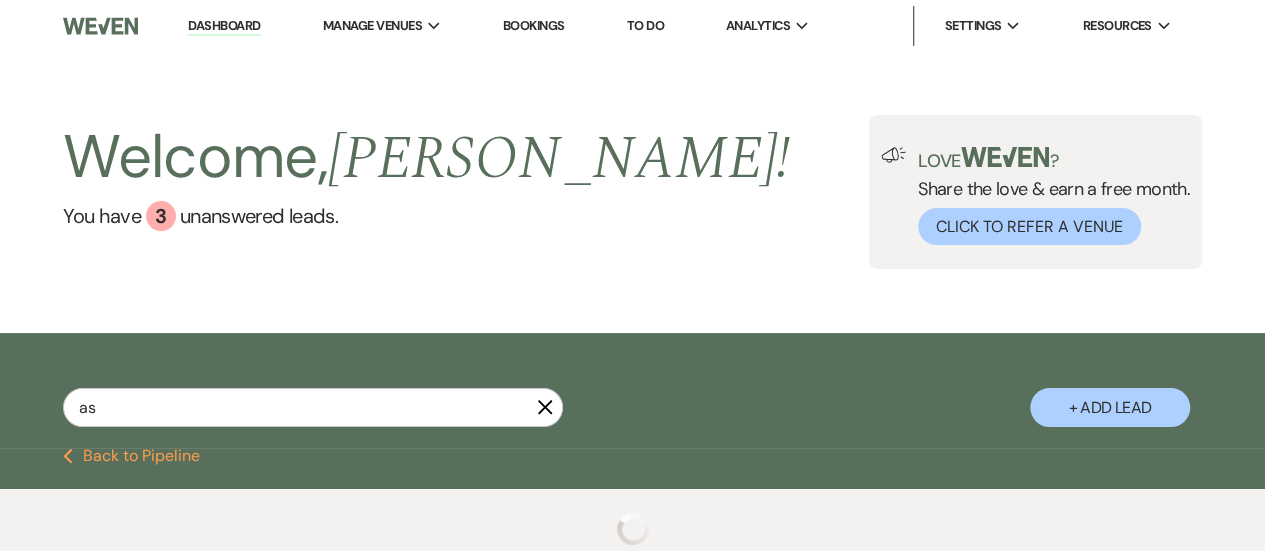 select on "3" 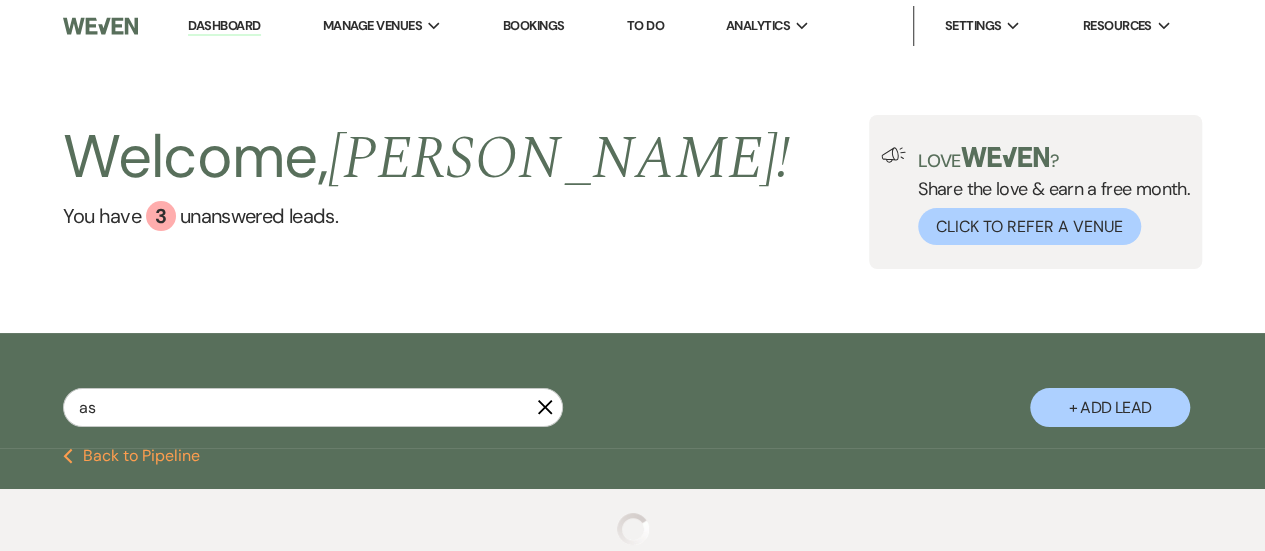 select on "8" 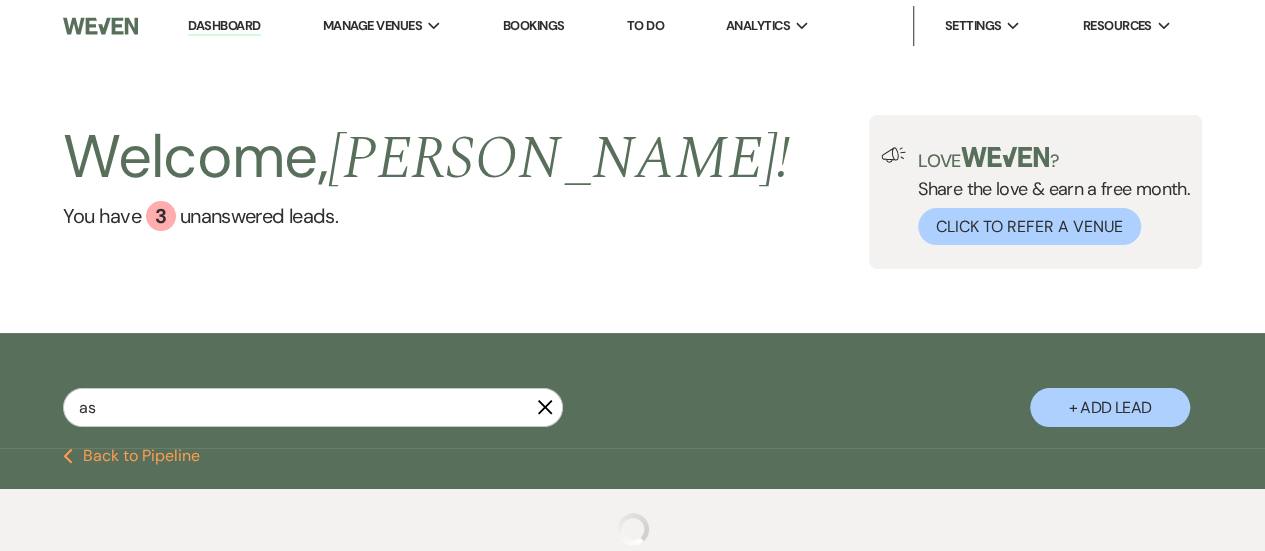 select on "6" 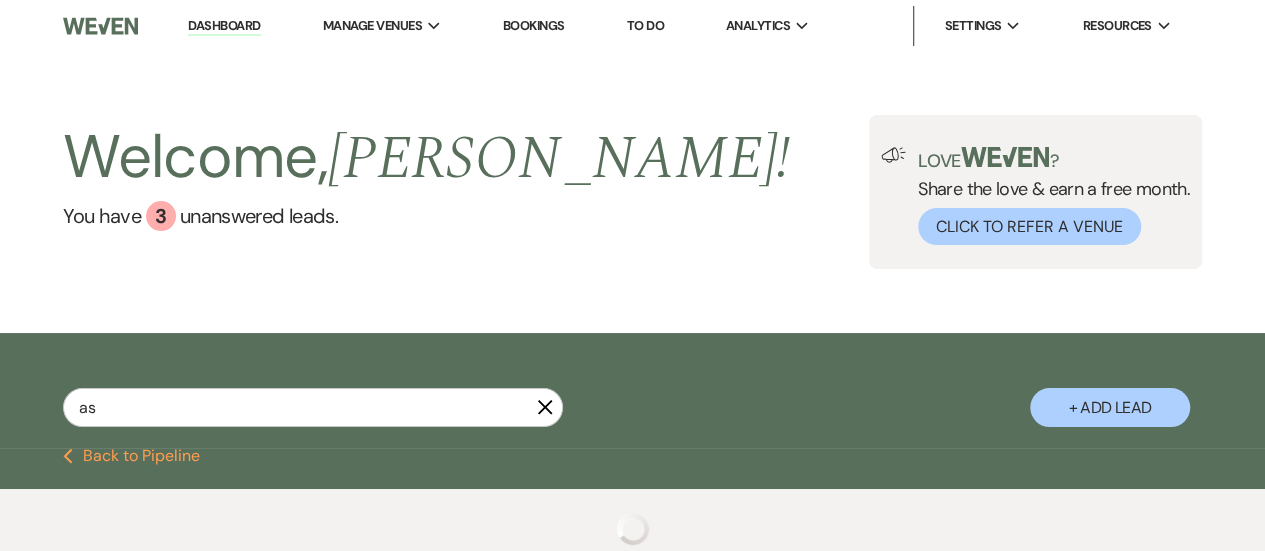 select on "8" 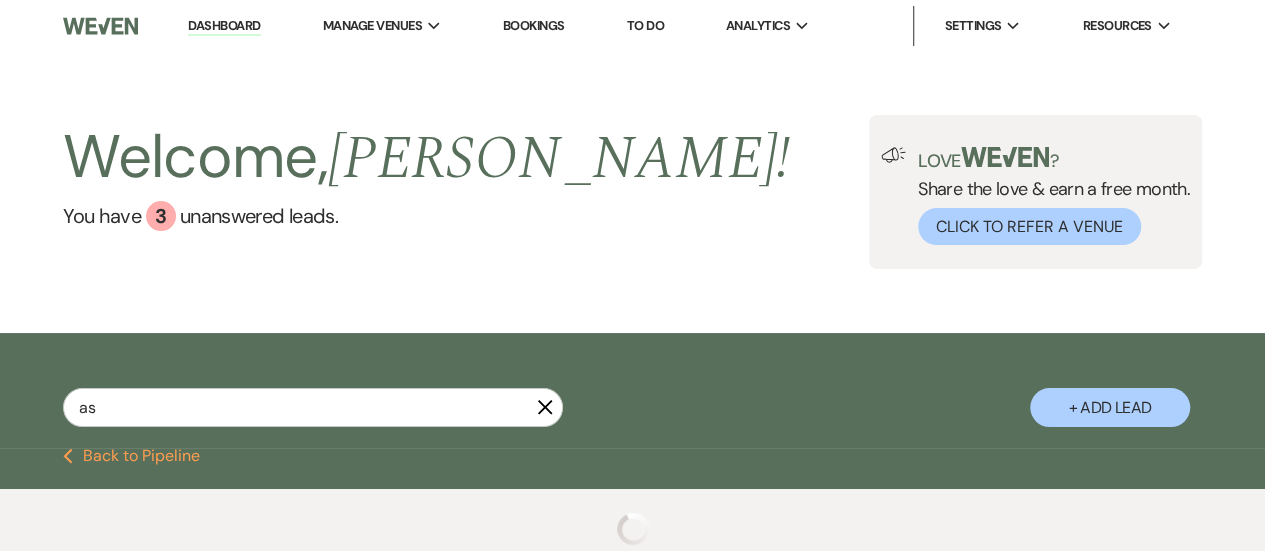 select on "1" 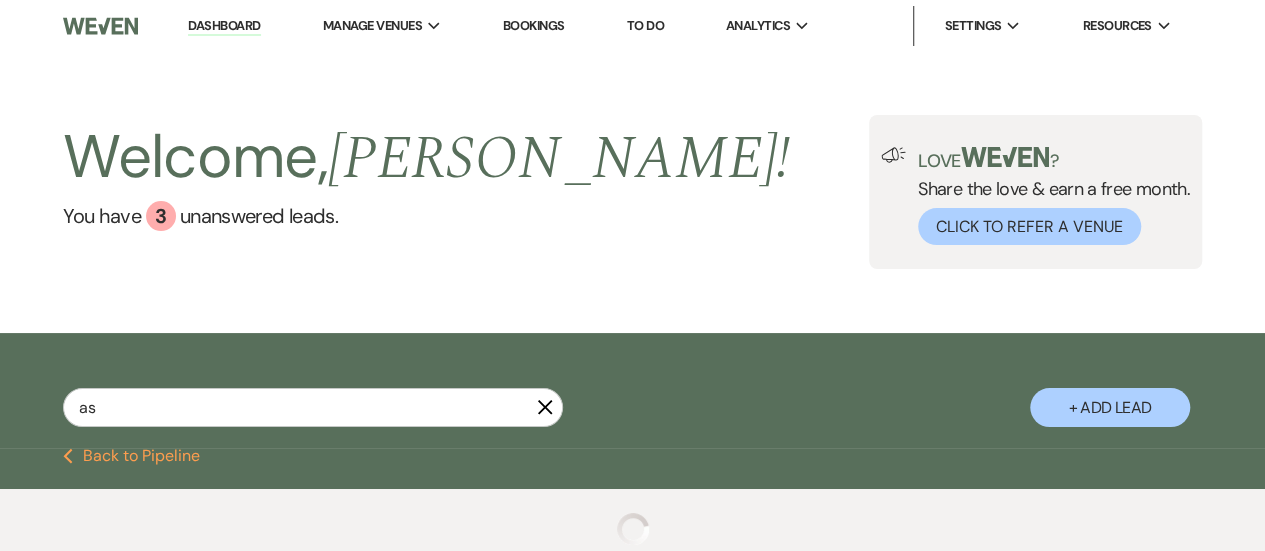 select on "8" 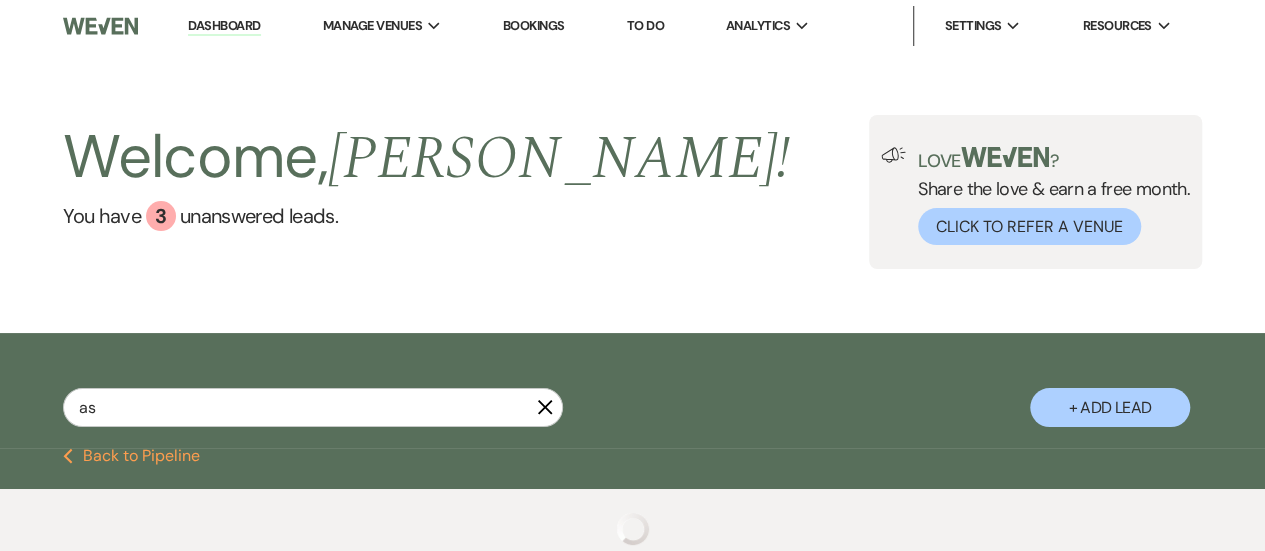 select on "4" 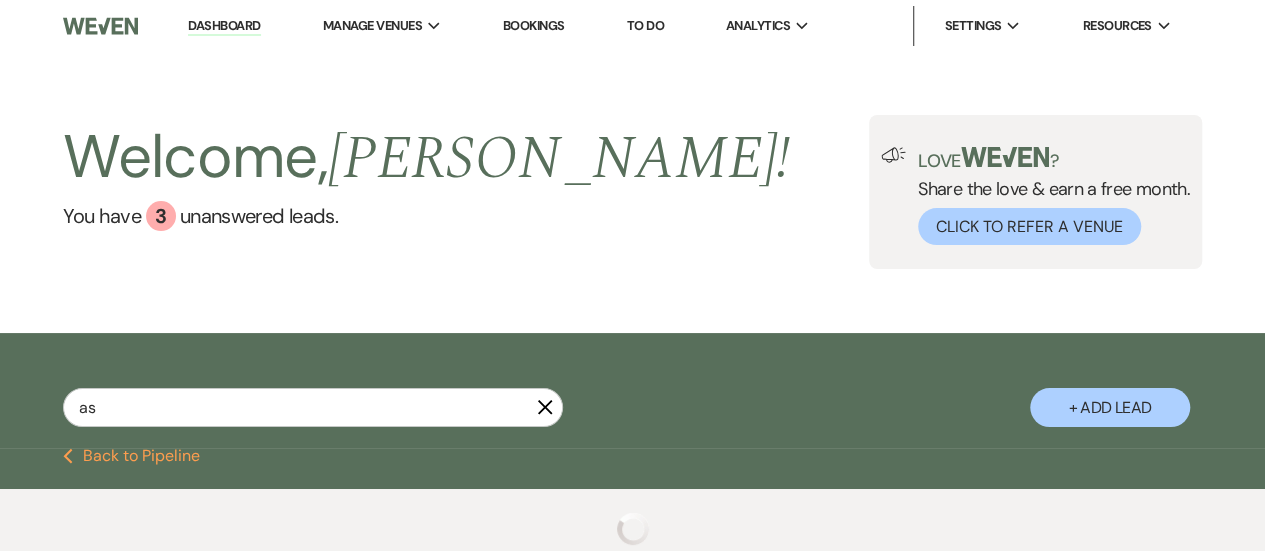 select on "8" 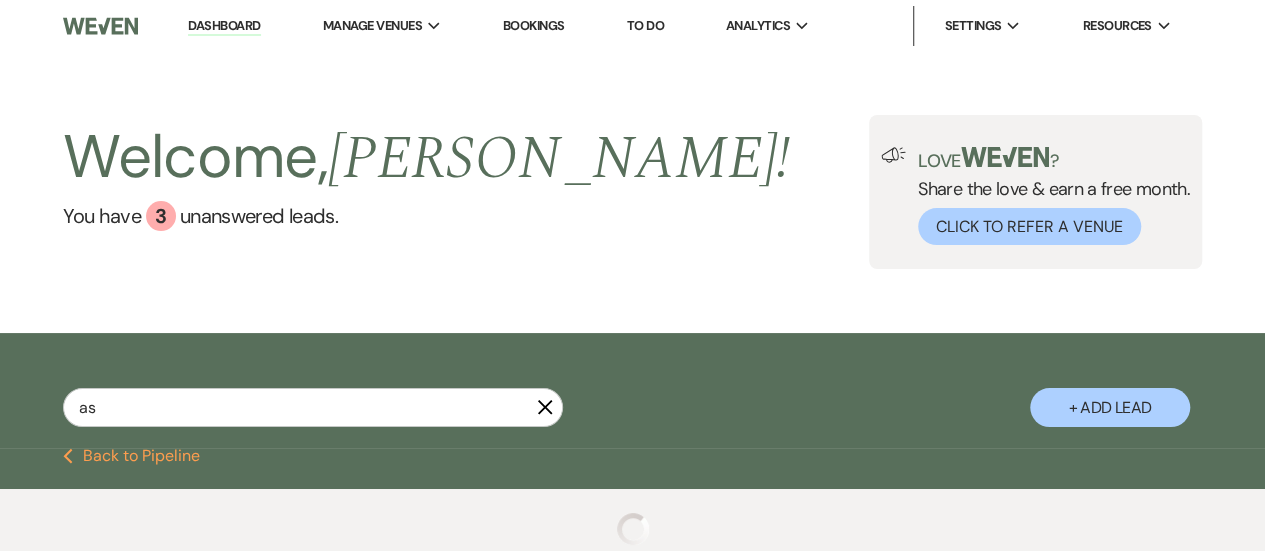 select on "6" 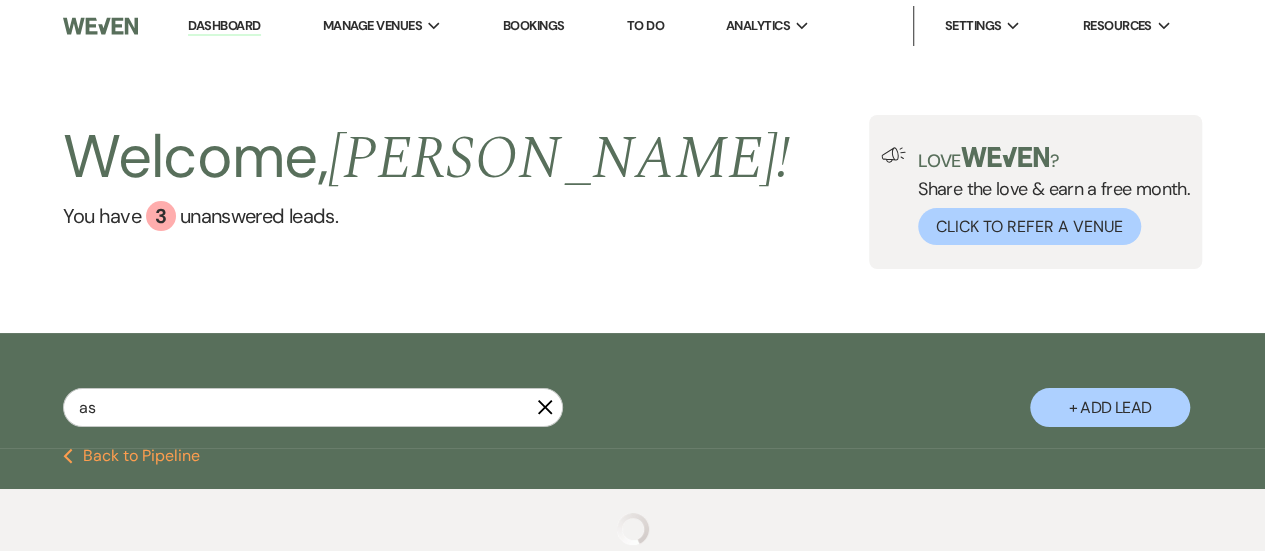 select on "8" 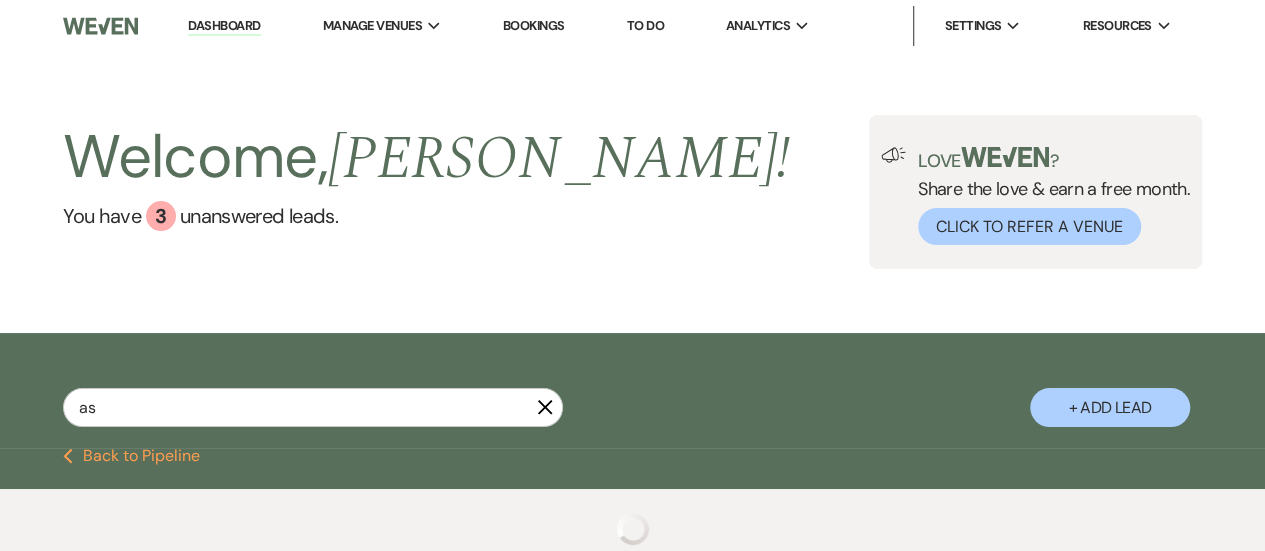 select on "2" 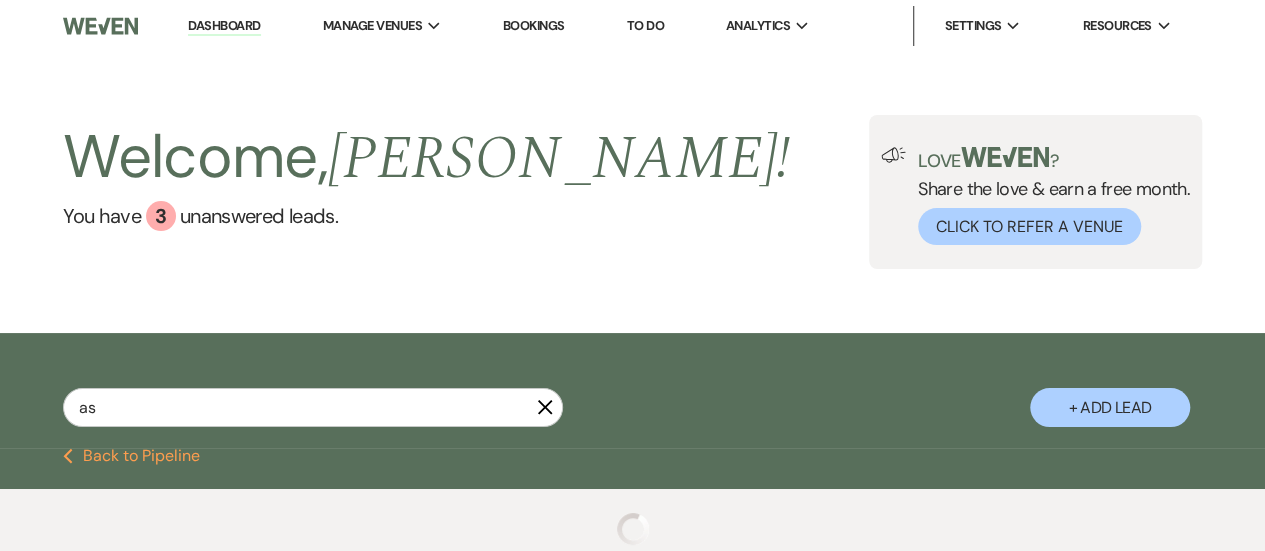 select on "8" 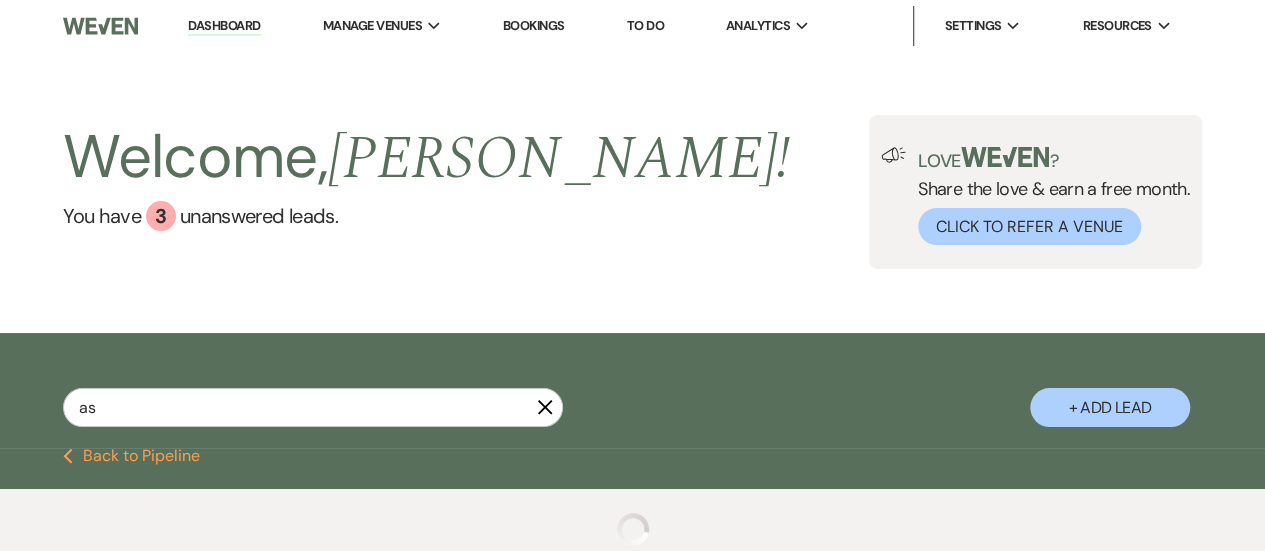 select on "8" 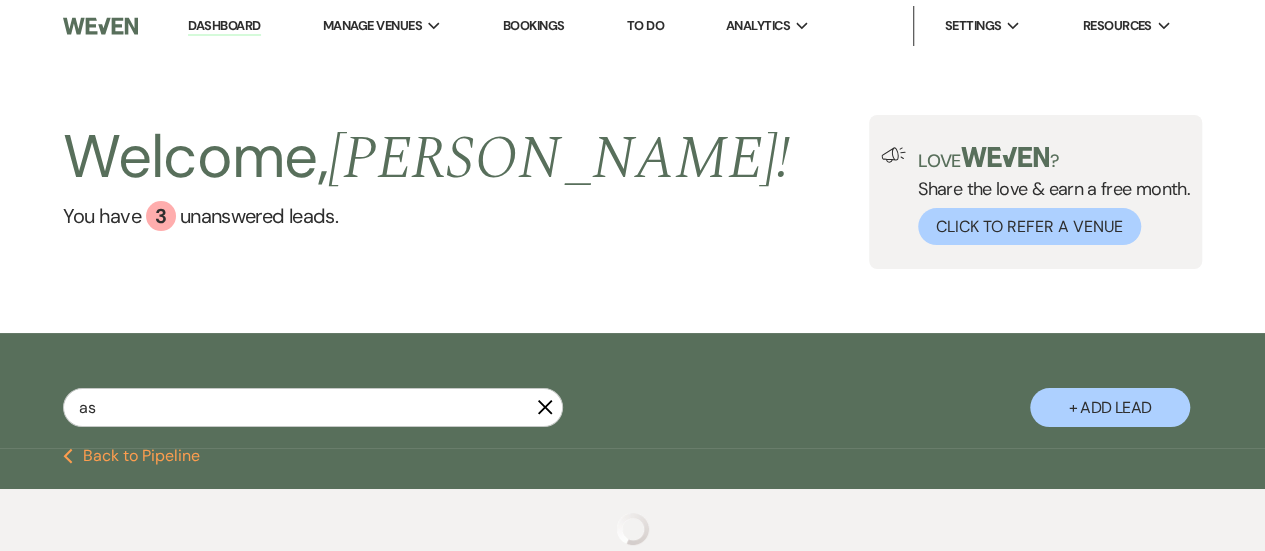 select on "8" 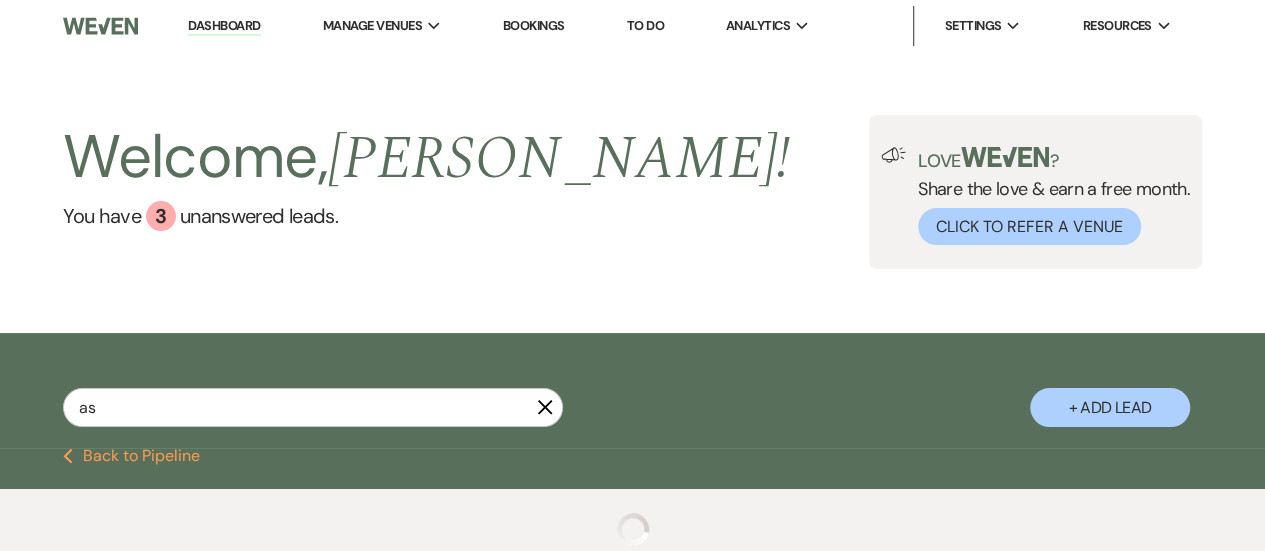 select on "6" 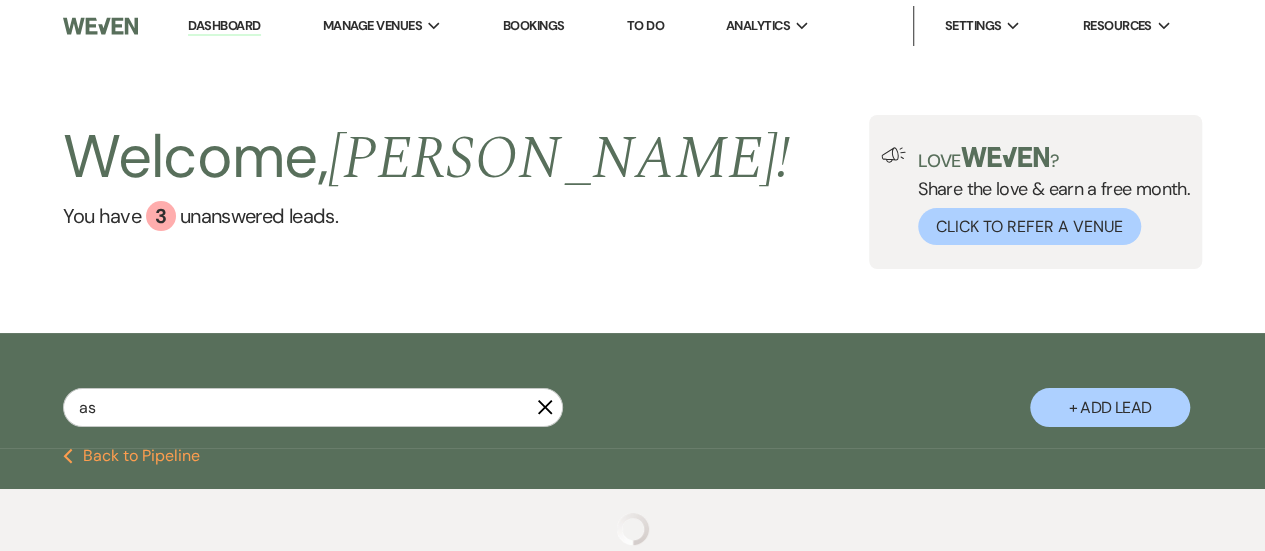 select on "8" 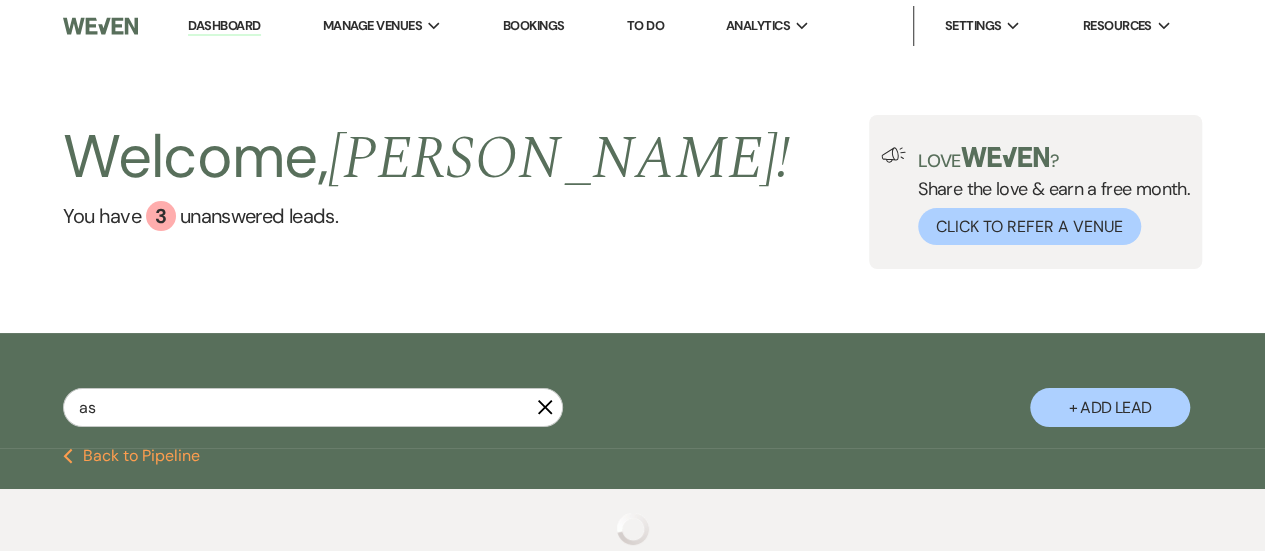 select on "5" 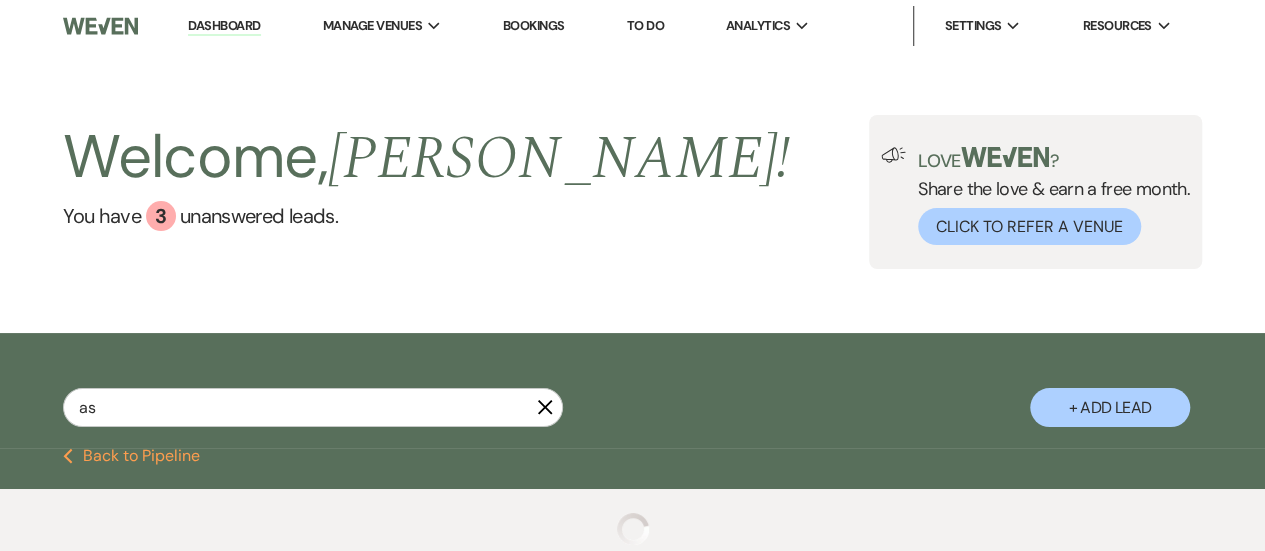 select on "8" 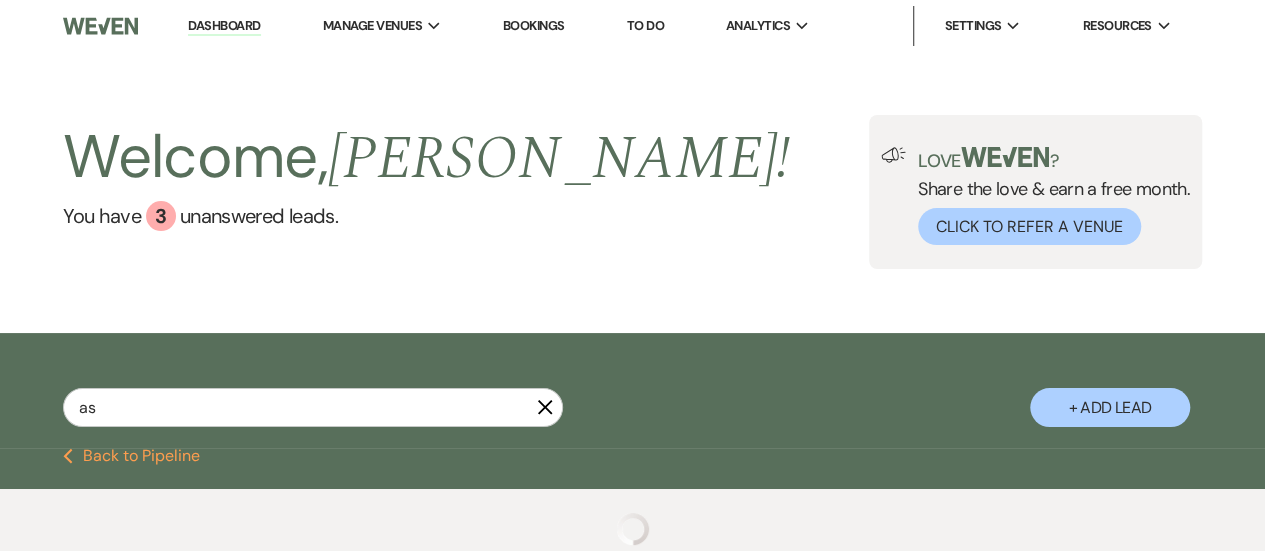select on "5" 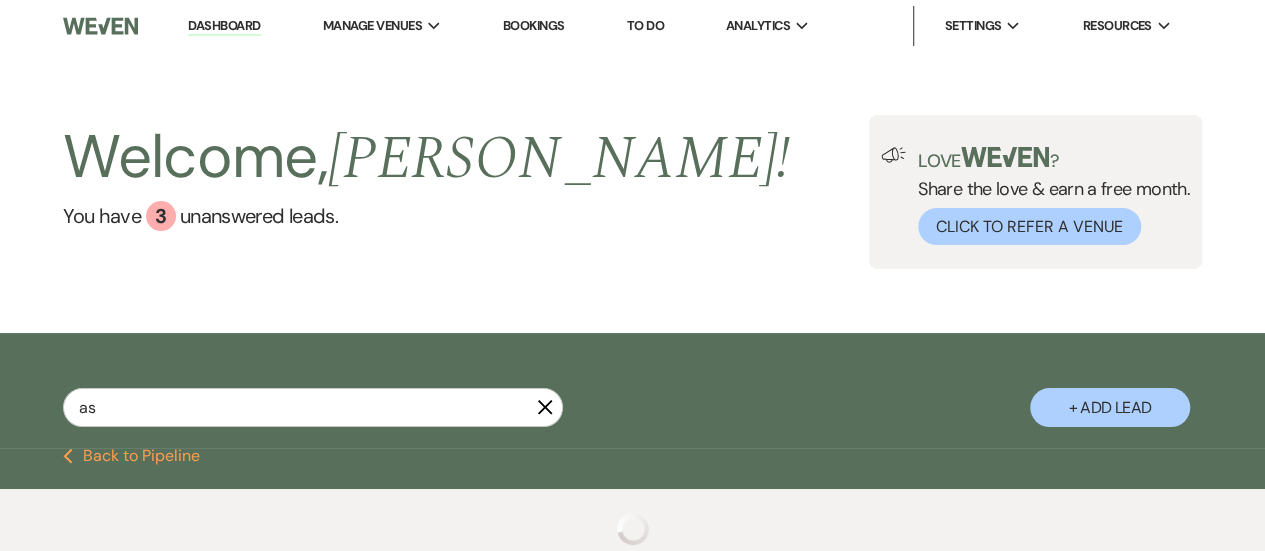 select on "8" 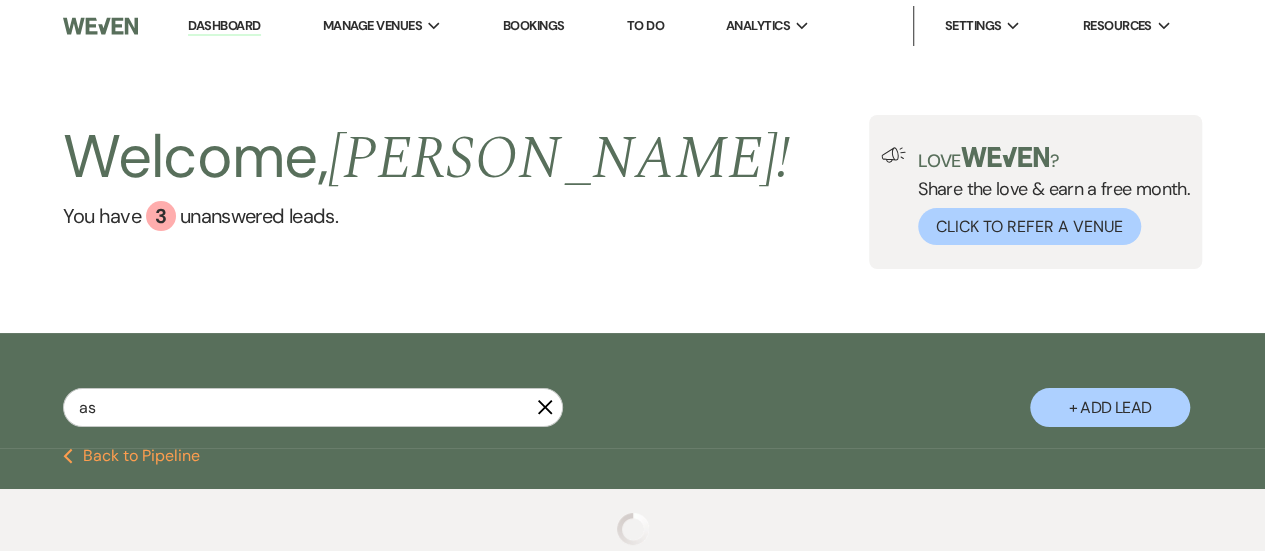 select on "8" 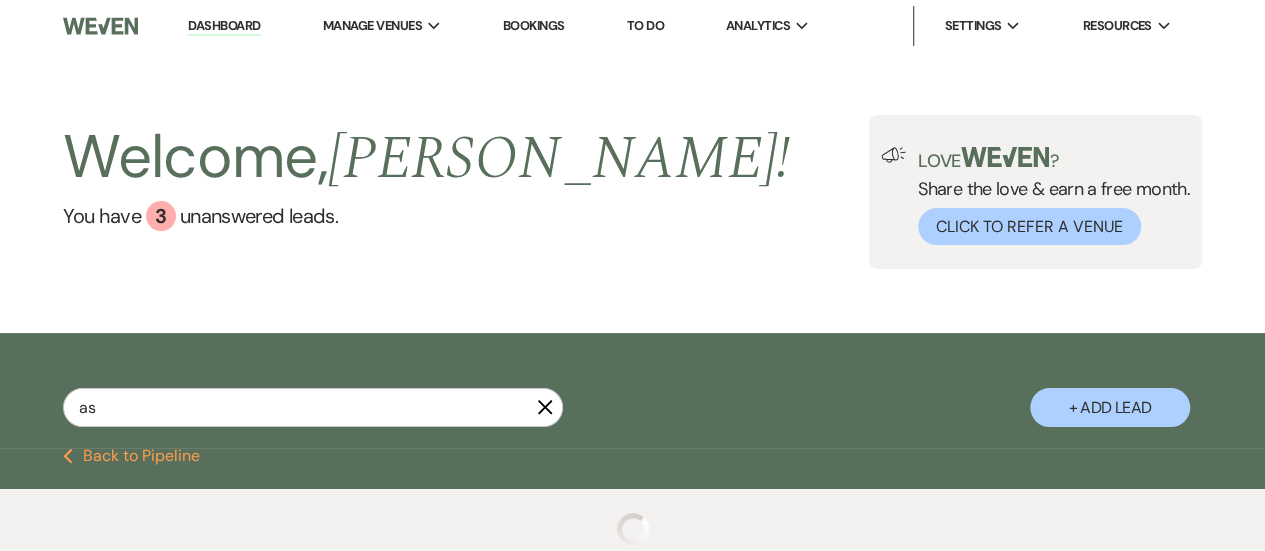 select on "8" 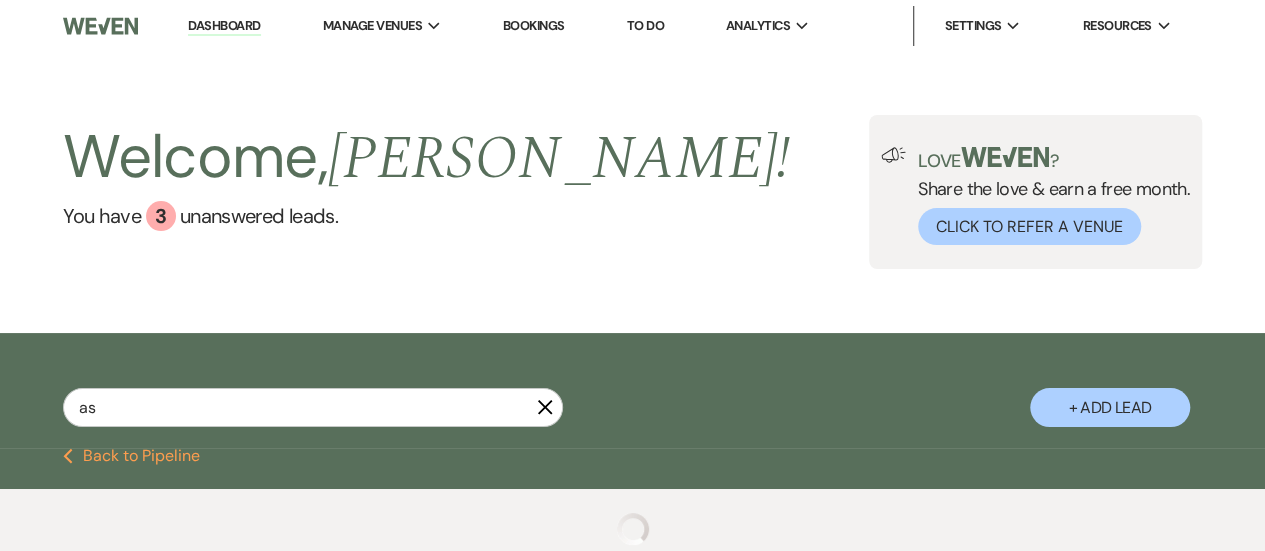 select on "2" 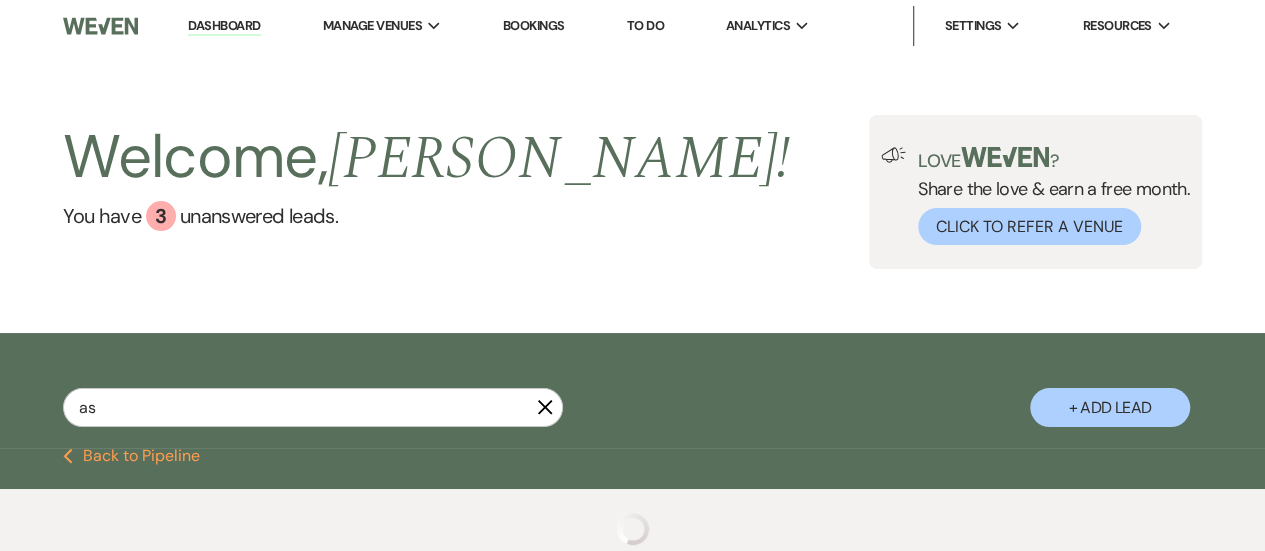 select on "2" 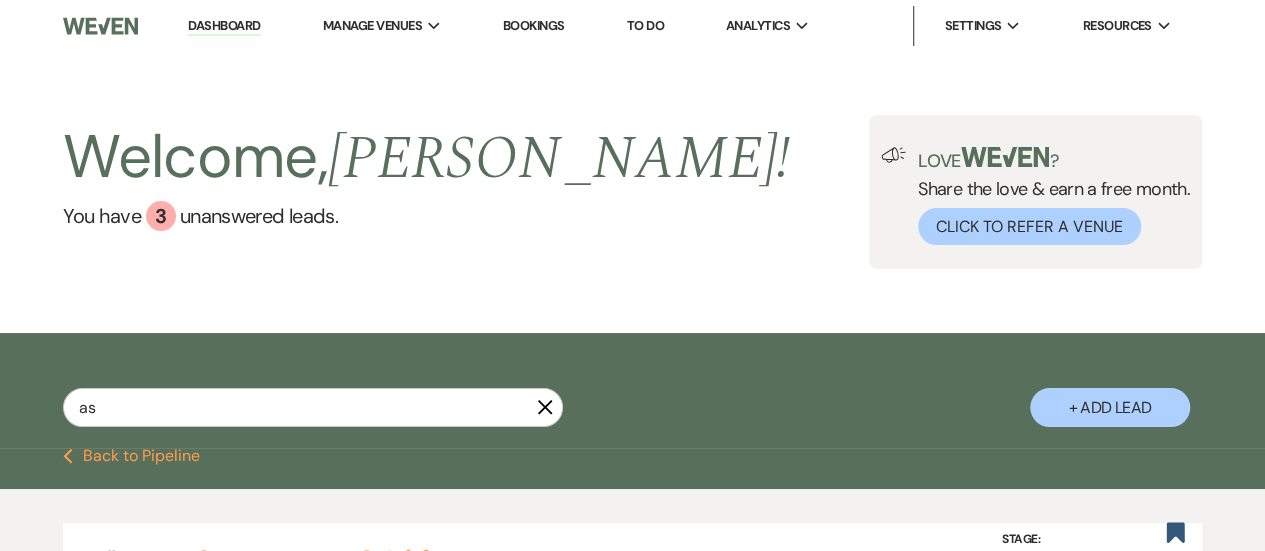 select on "9" 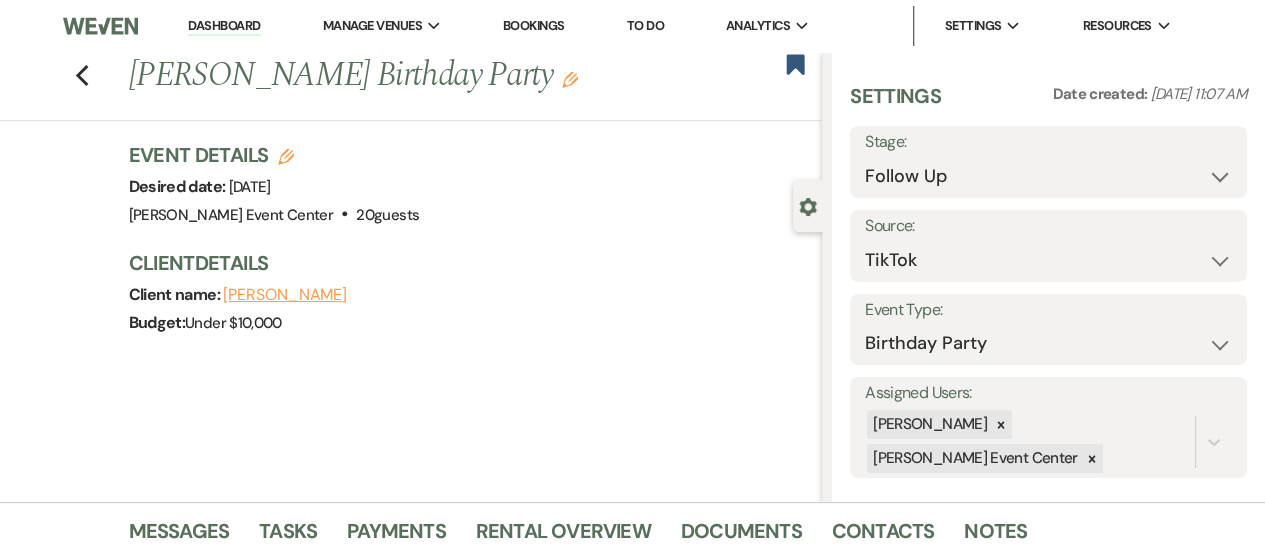 scroll, scrollTop: 119, scrollLeft: 0, axis: vertical 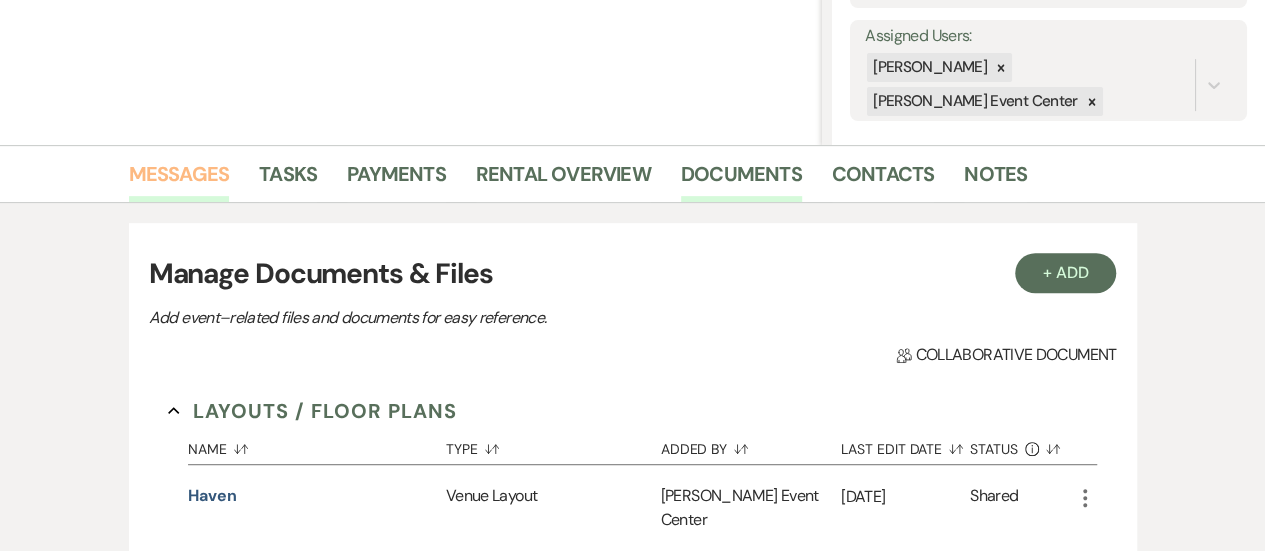 click on "Messages" at bounding box center (179, 180) 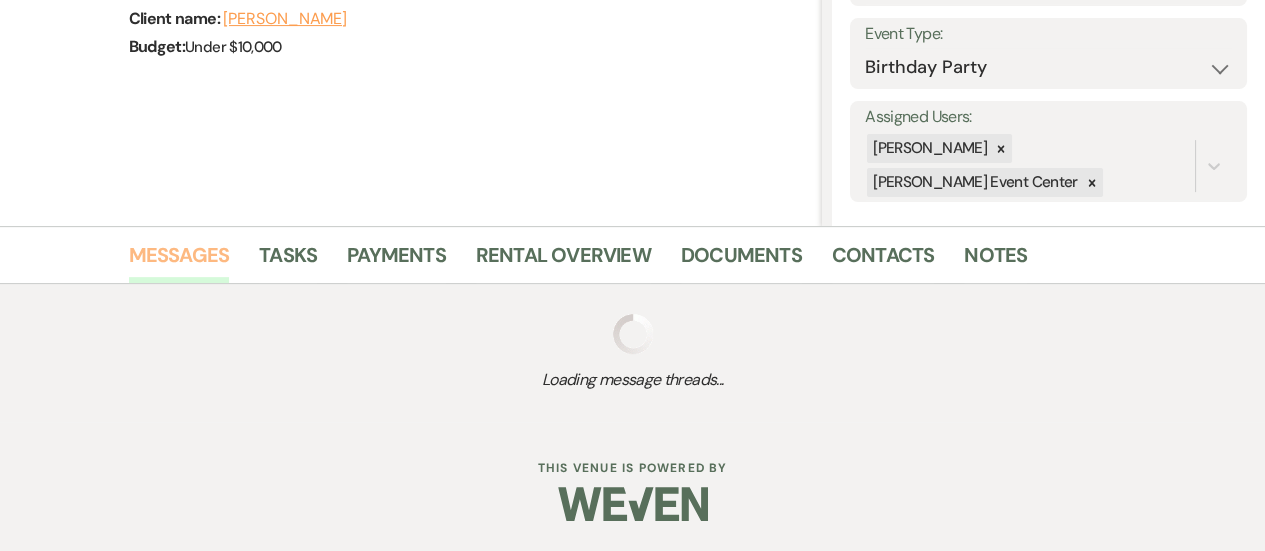 scroll, scrollTop: 357, scrollLeft: 0, axis: vertical 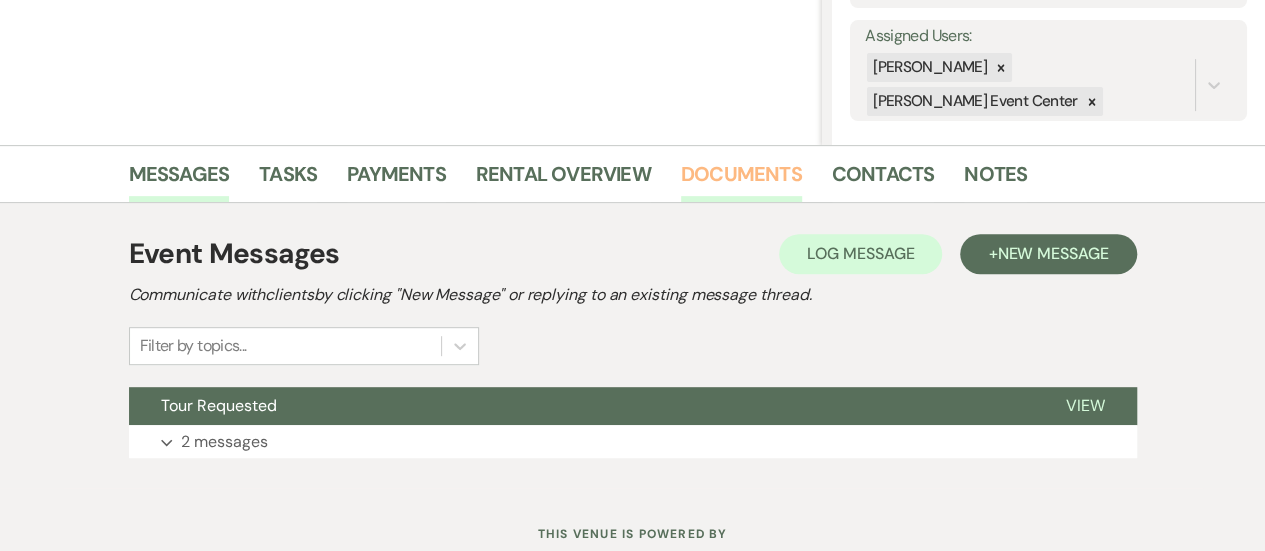 click on "Documents" at bounding box center (741, 180) 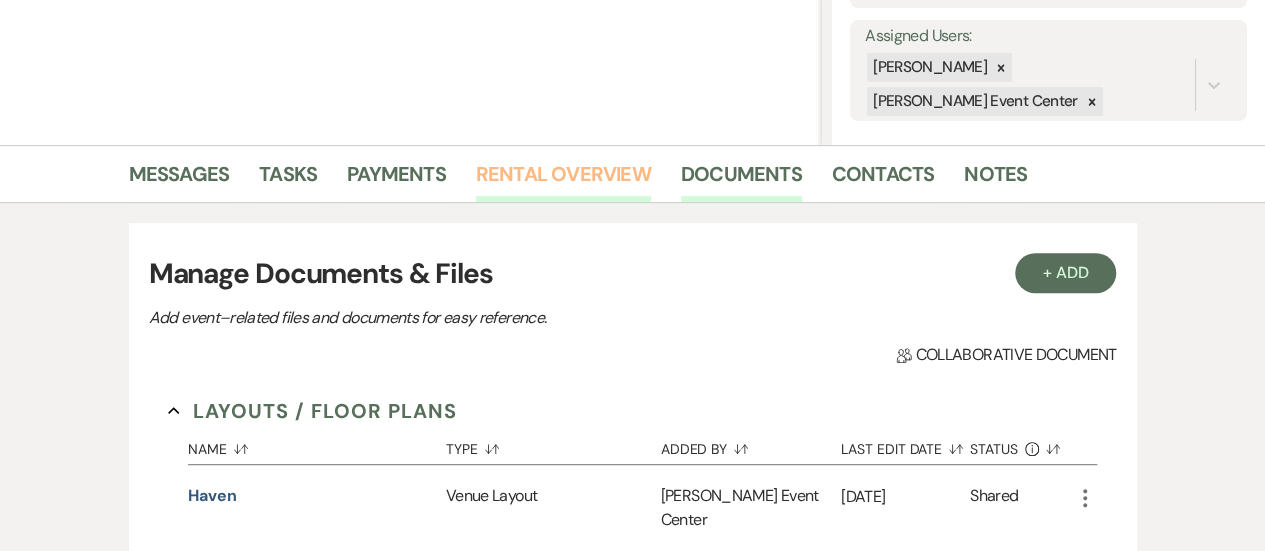 click on "Rental Overview" at bounding box center [563, 180] 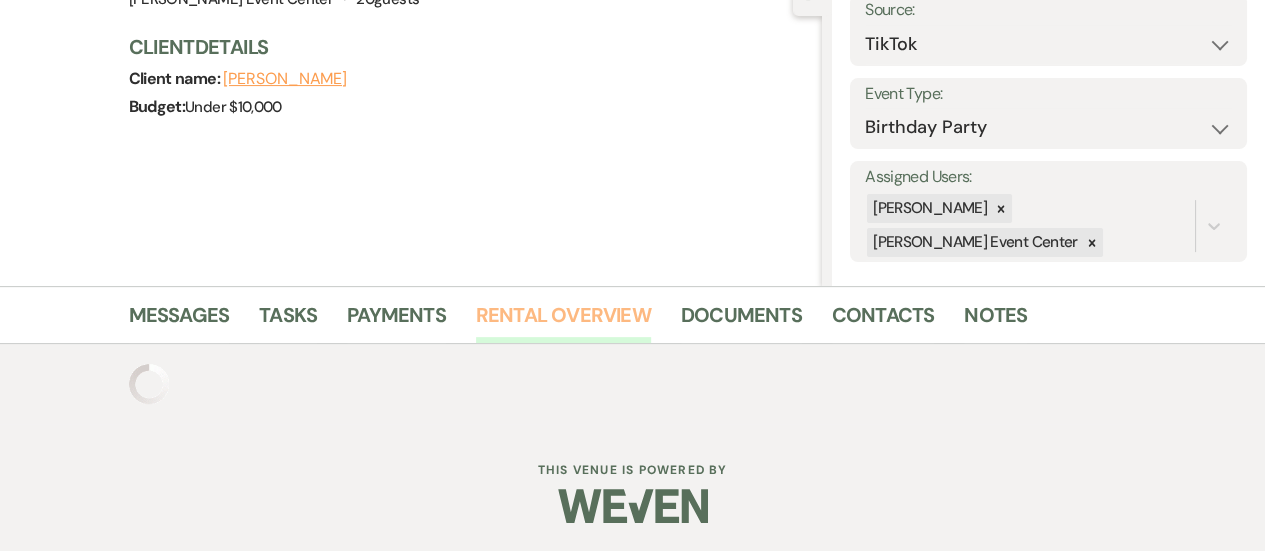 scroll, scrollTop: 357, scrollLeft: 0, axis: vertical 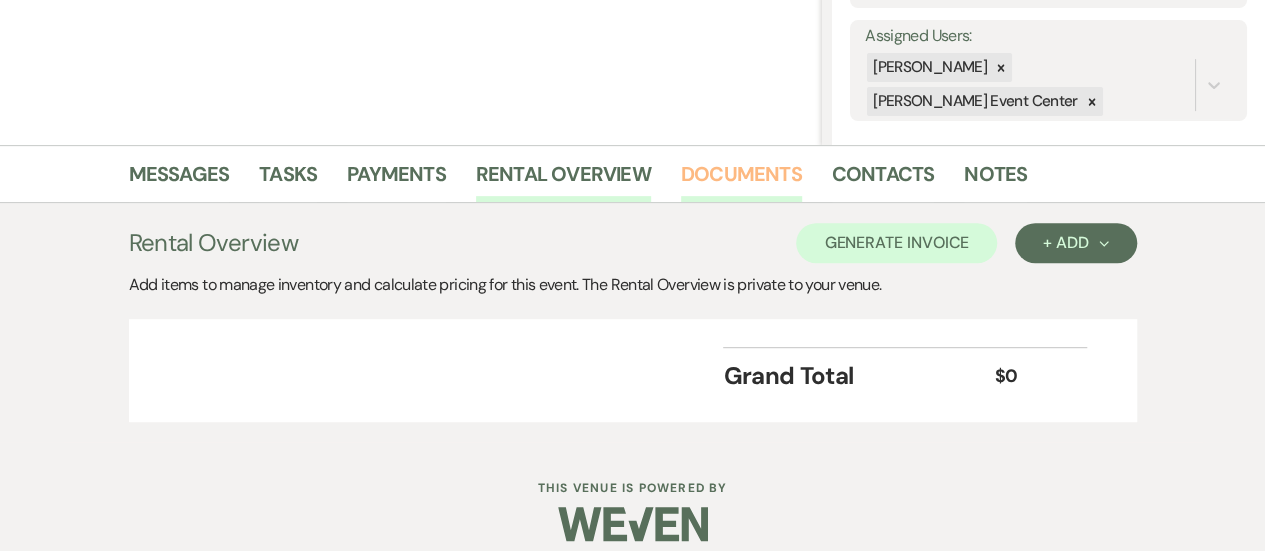 click on "Documents" at bounding box center (741, 180) 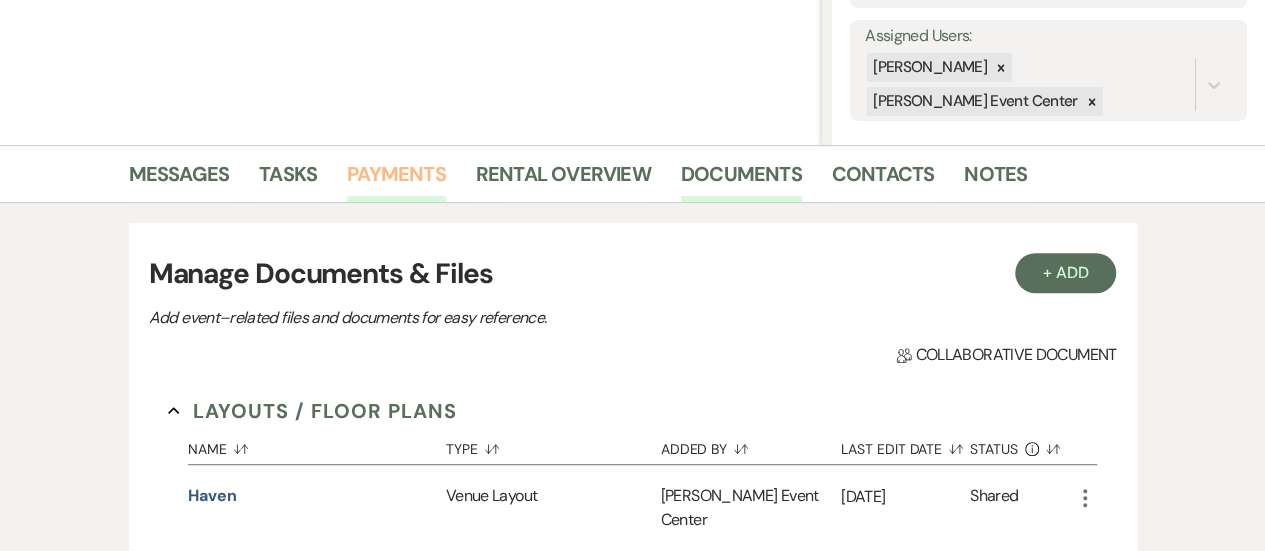 click on "Payments" at bounding box center [396, 180] 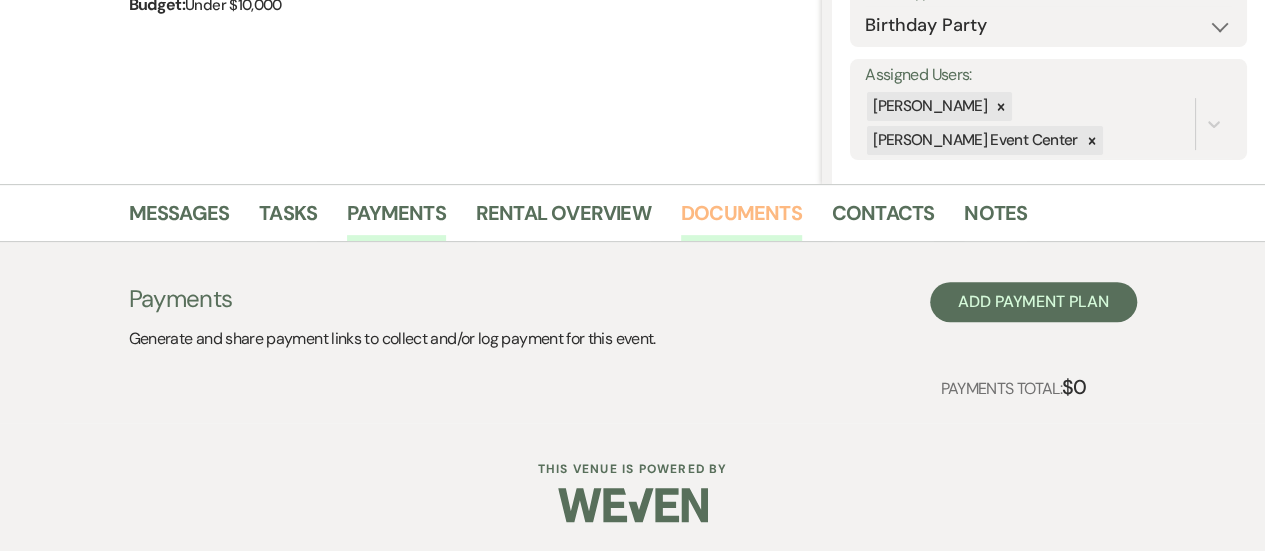 click on "Documents" at bounding box center (741, 219) 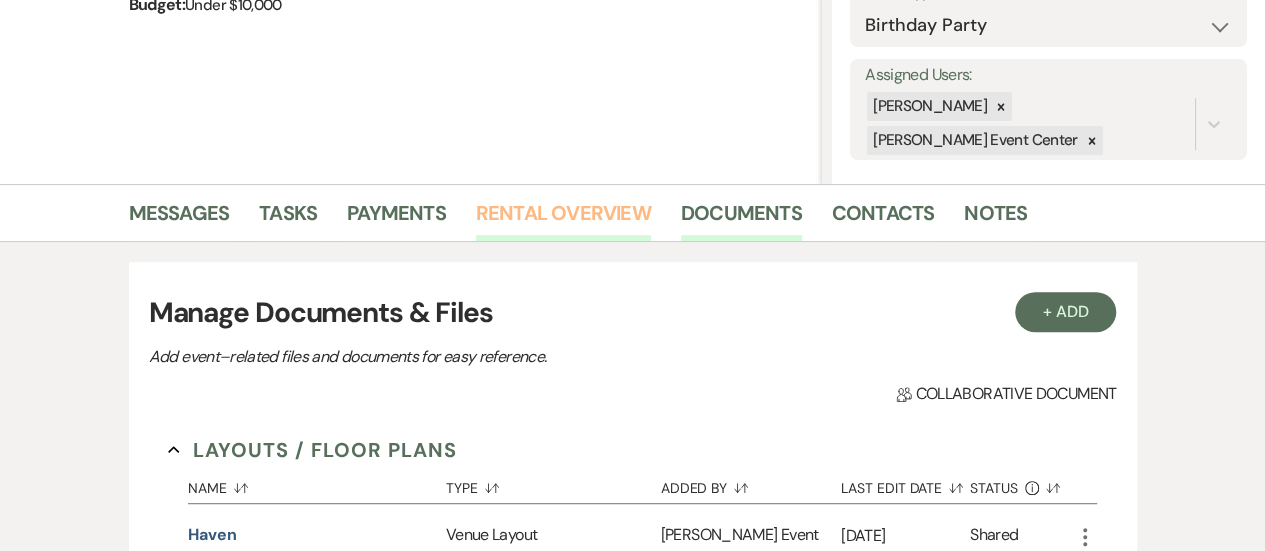 click on "Rental Overview" at bounding box center [563, 219] 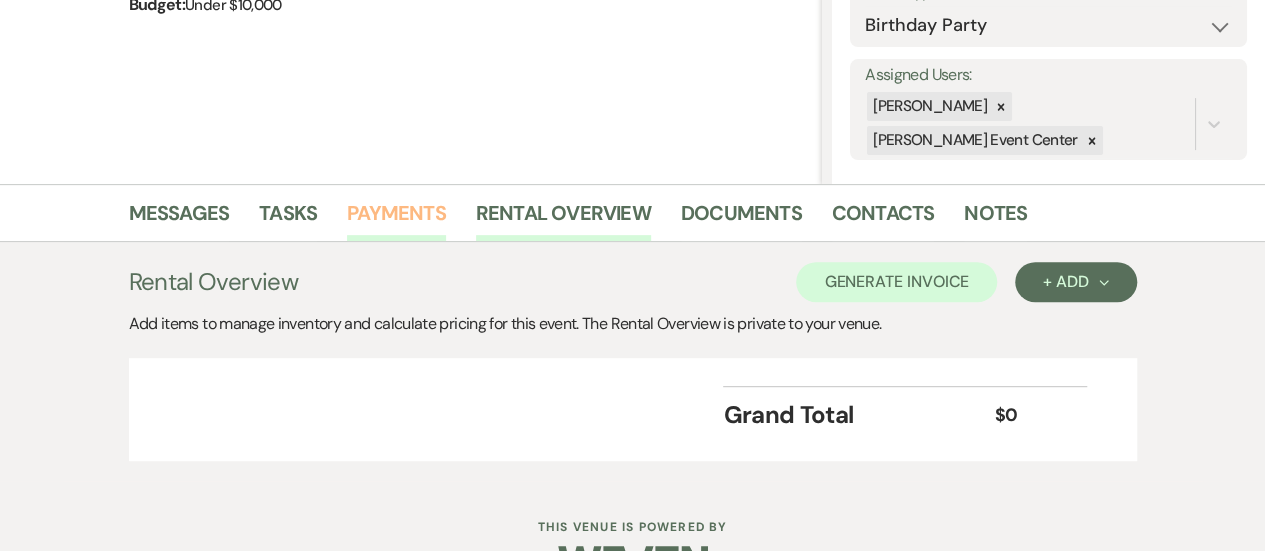 click on "Payments" at bounding box center (396, 219) 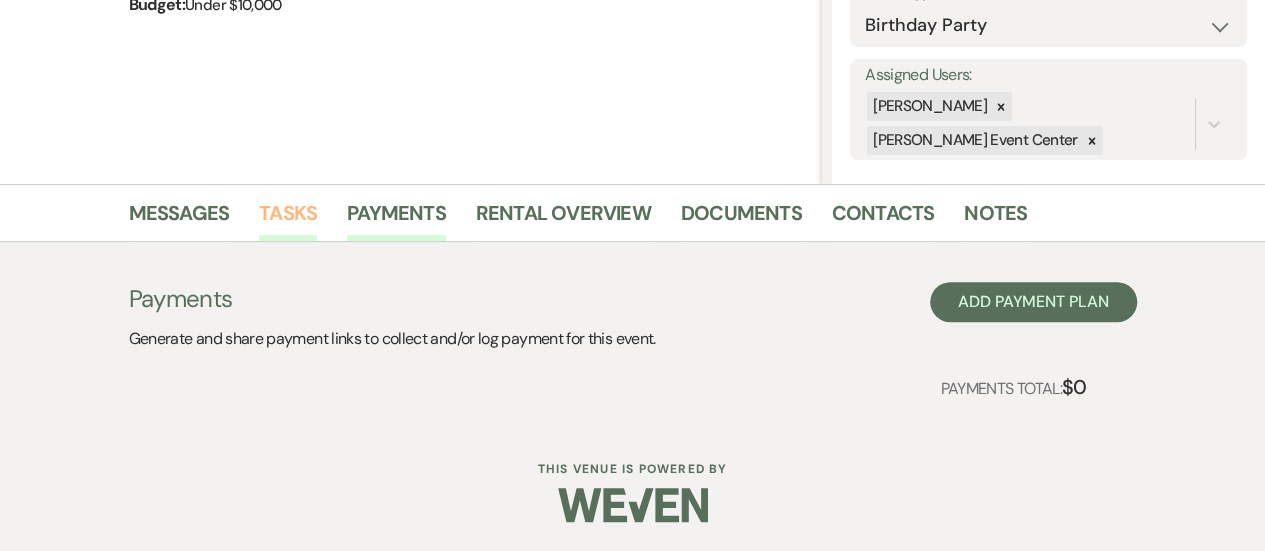 click on "Tasks" at bounding box center (288, 219) 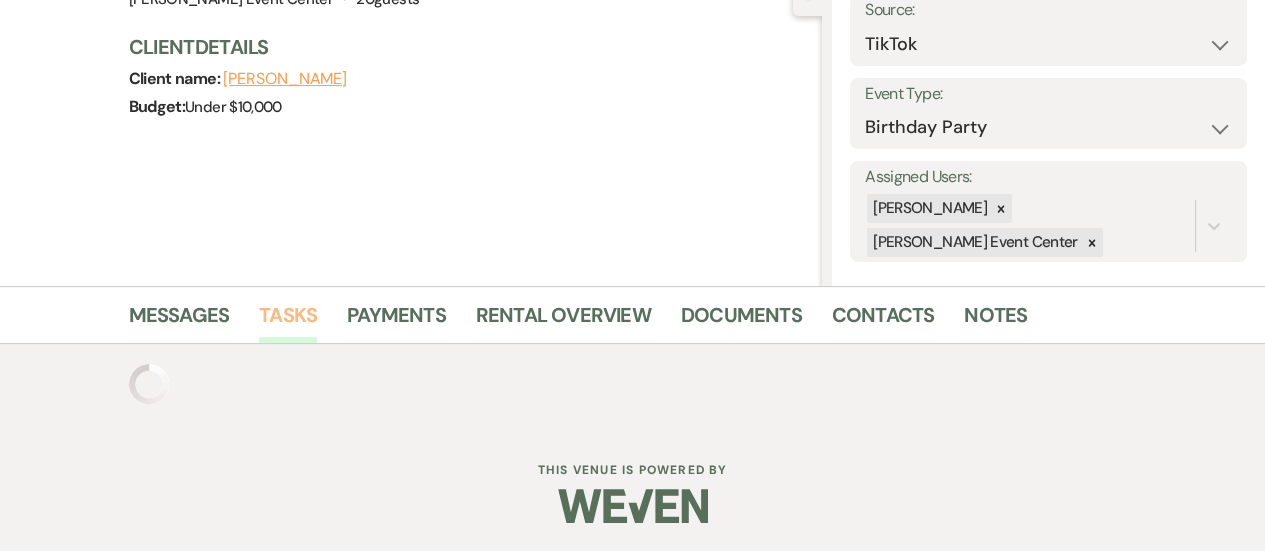 scroll, scrollTop: 318, scrollLeft: 0, axis: vertical 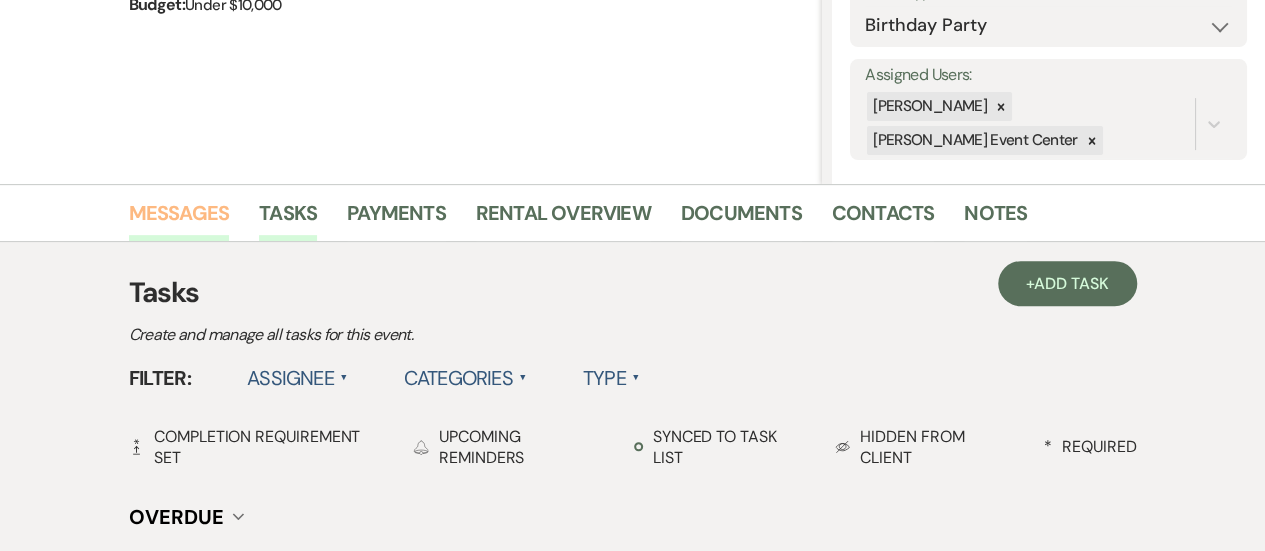click on "Messages" at bounding box center (179, 219) 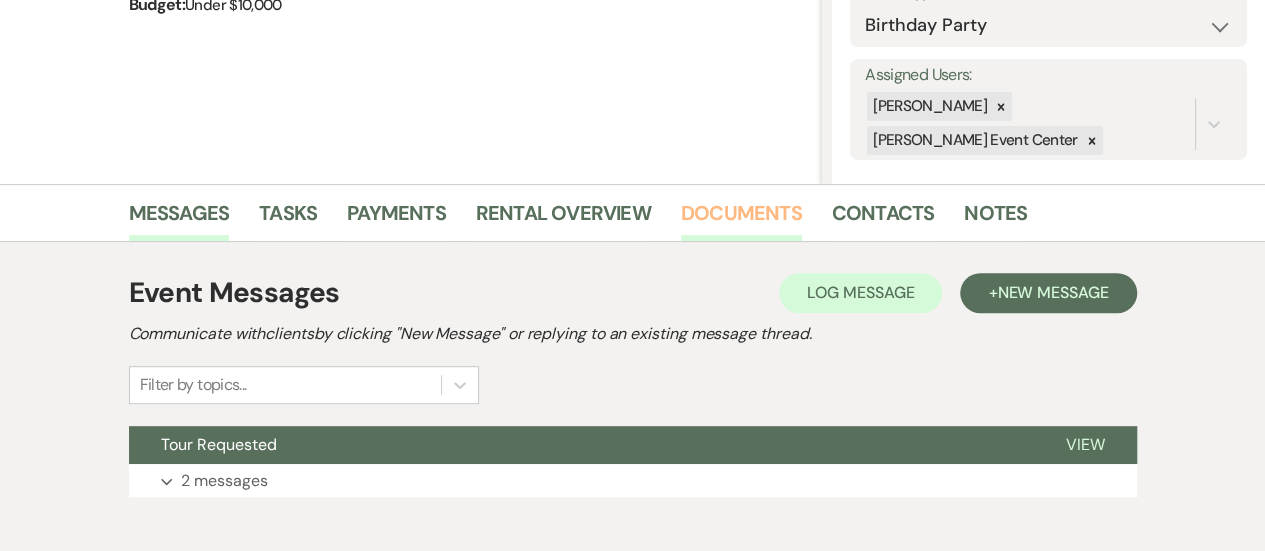 click on "Documents" at bounding box center [741, 219] 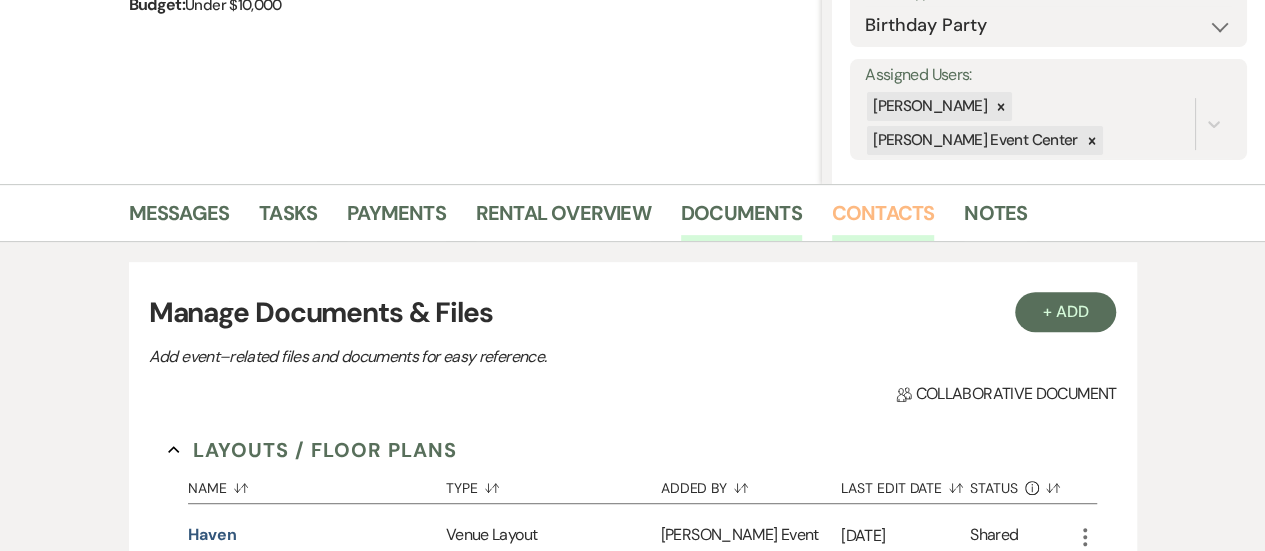 click on "Contacts" at bounding box center (883, 219) 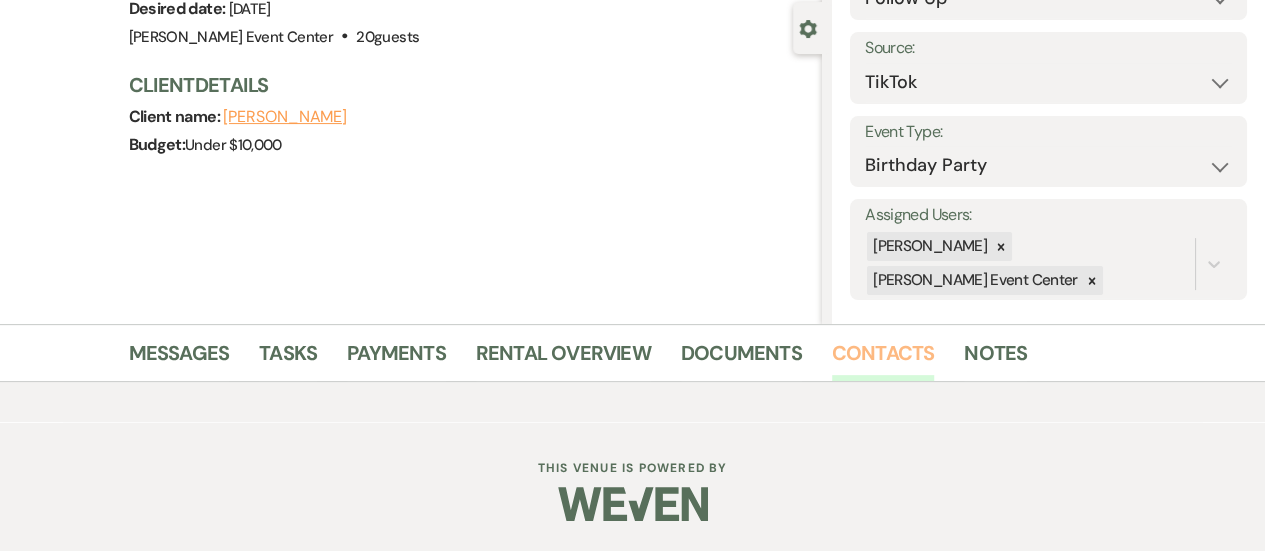 scroll, scrollTop: 176, scrollLeft: 0, axis: vertical 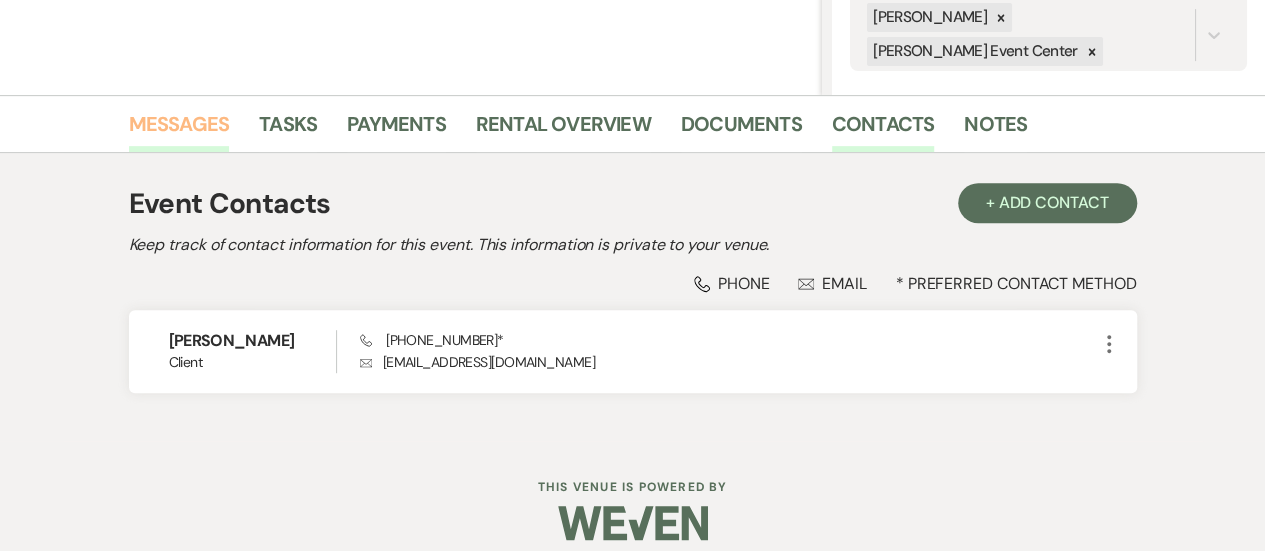 click on "Messages" at bounding box center (179, 130) 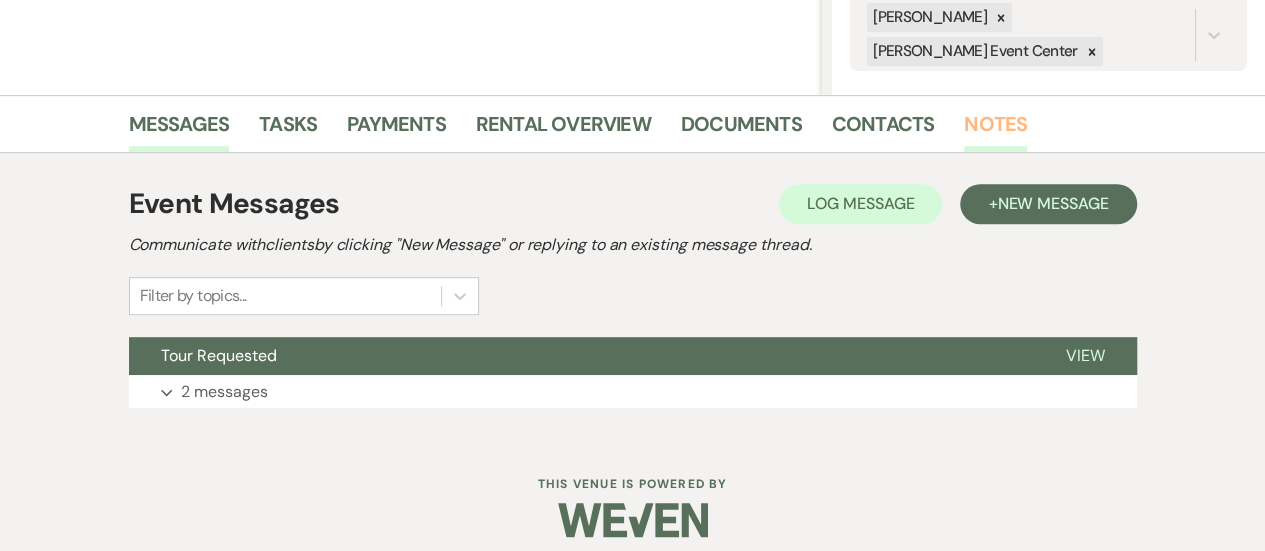 click on "Notes" at bounding box center (995, 130) 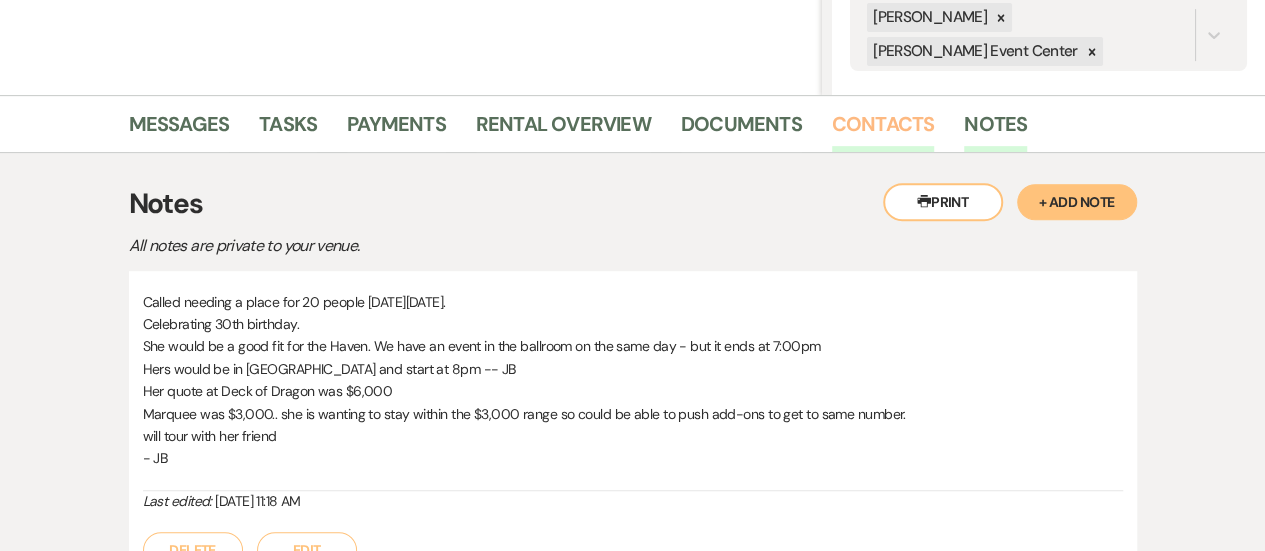 click on "Contacts" at bounding box center [883, 130] 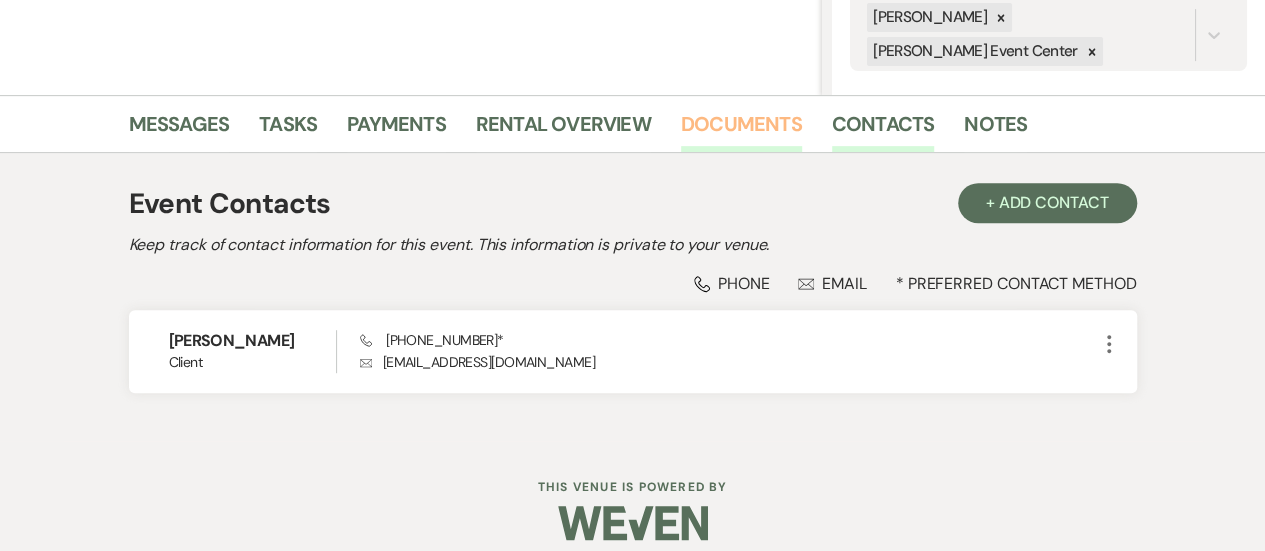 click on "Documents" at bounding box center (741, 130) 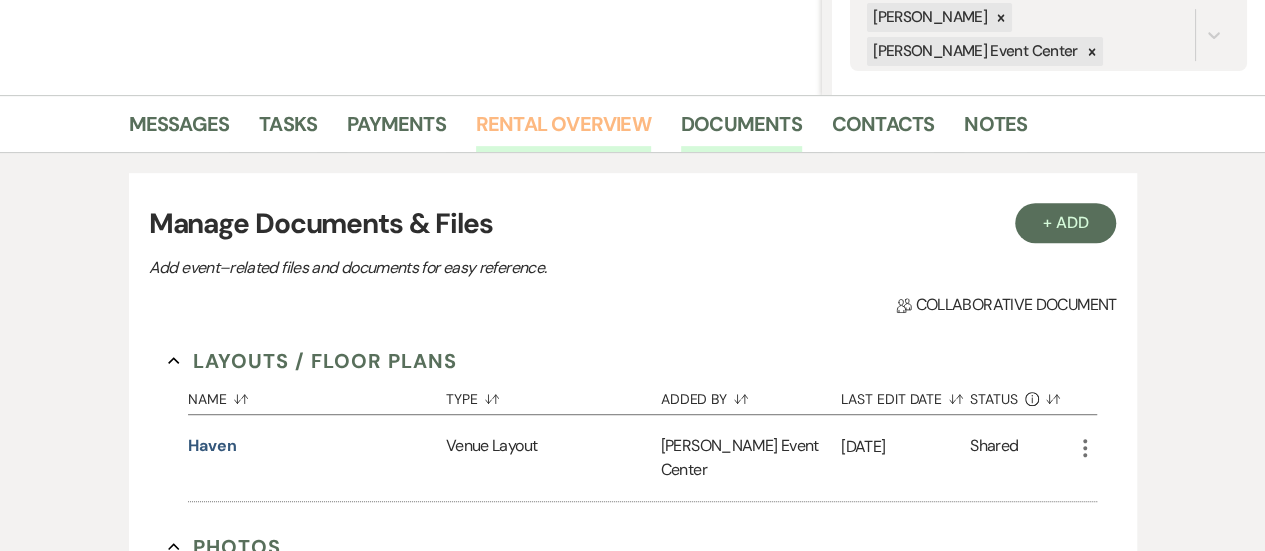 click on "Rental Overview" at bounding box center (563, 130) 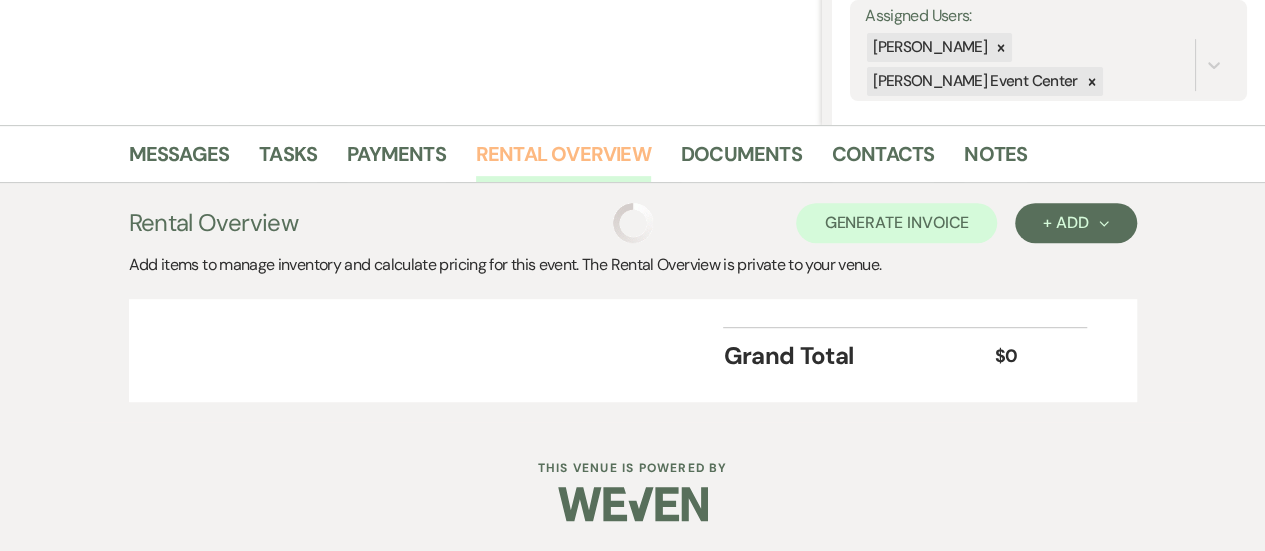 scroll, scrollTop: 375, scrollLeft: 0, axis: vertical 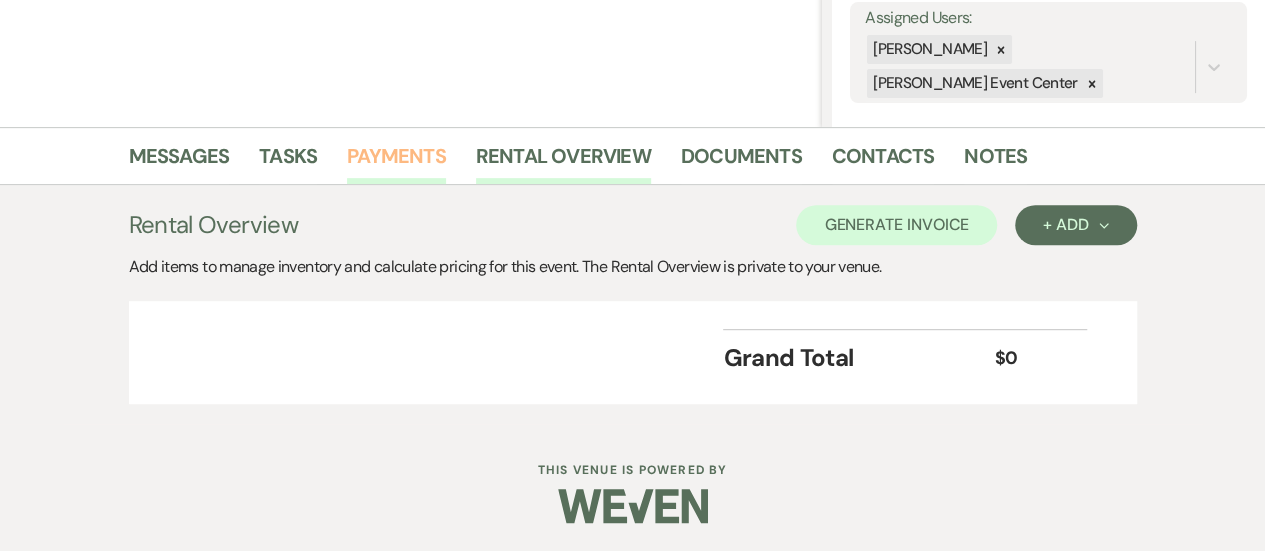 click on "Payments" at bounding box center [396, 162] 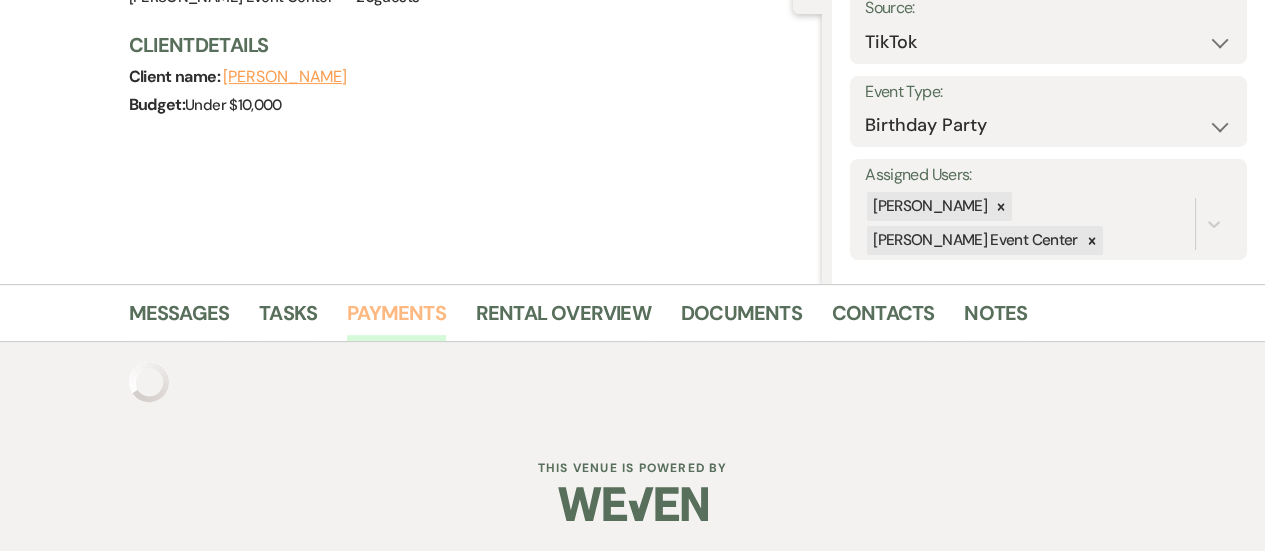 scroll, scrollTop: 318, scrollLeft: 0, axis: vertical 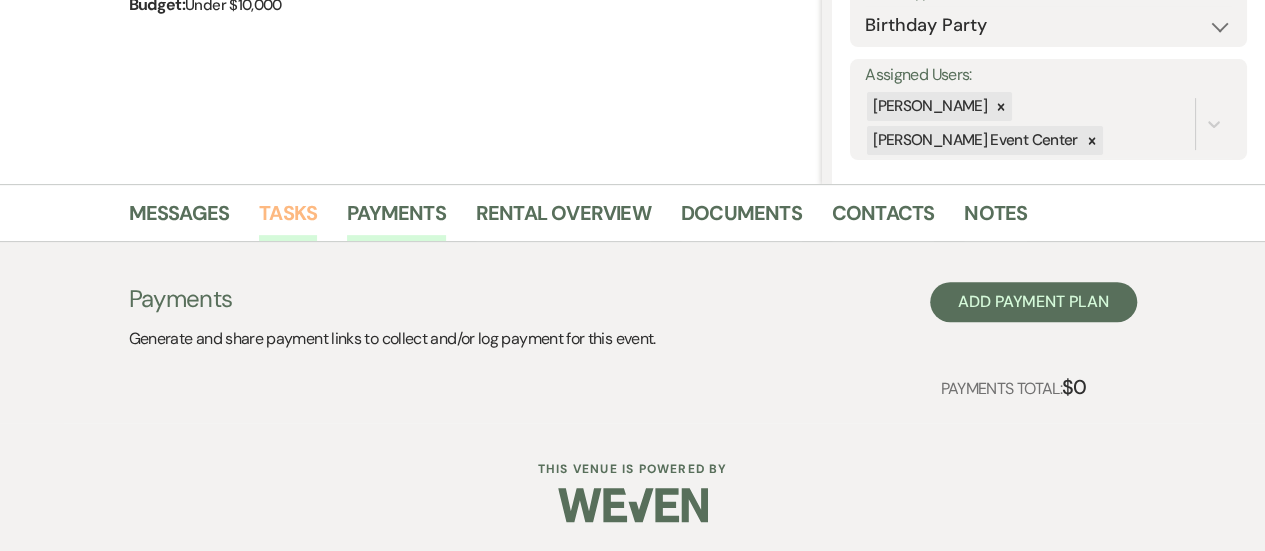 click on "Tasks" at bounding box center [288, 219] 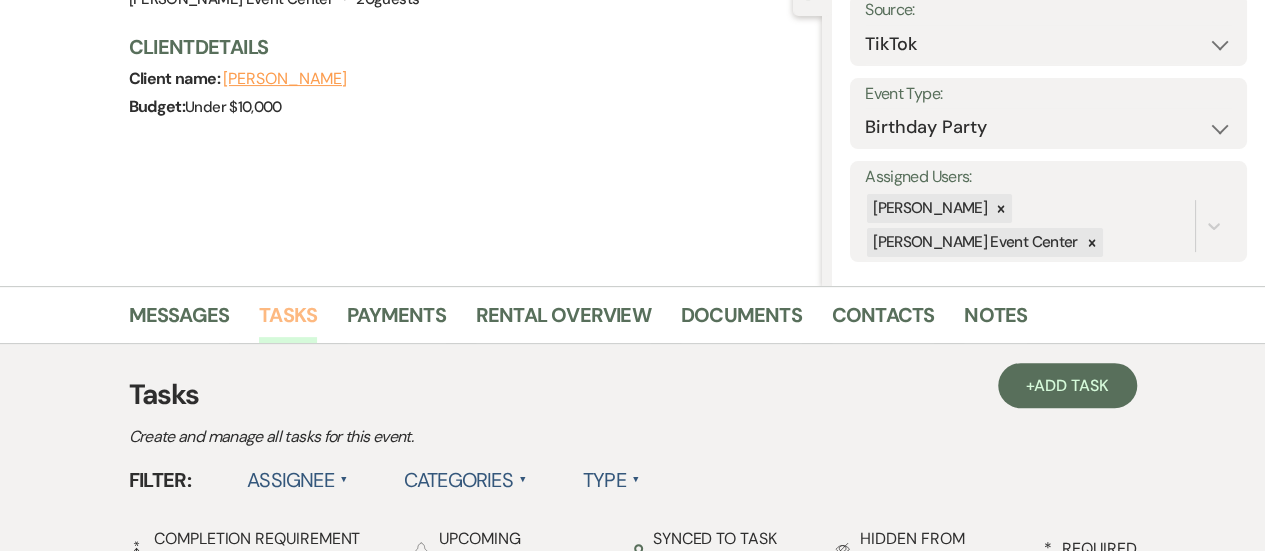scroll, scrollTop: 318, scrollLeft: 0, axis: vertical 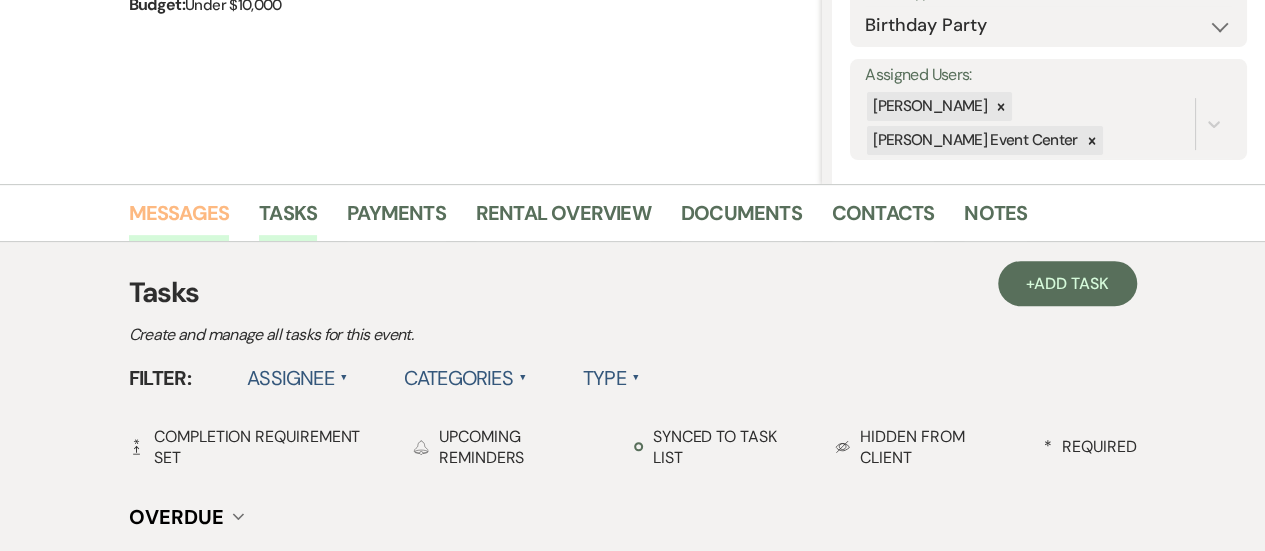 click on "Messages" at bounding box center [179, 219] 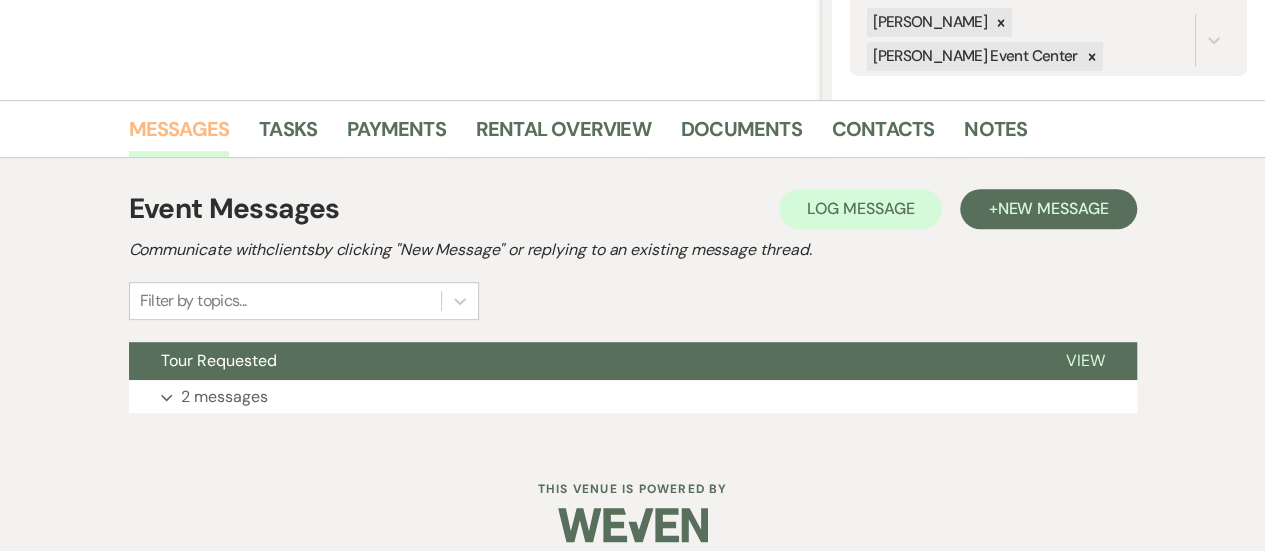 scroll, scrollTop: 405, scrollLeft: 0, axis: vertical 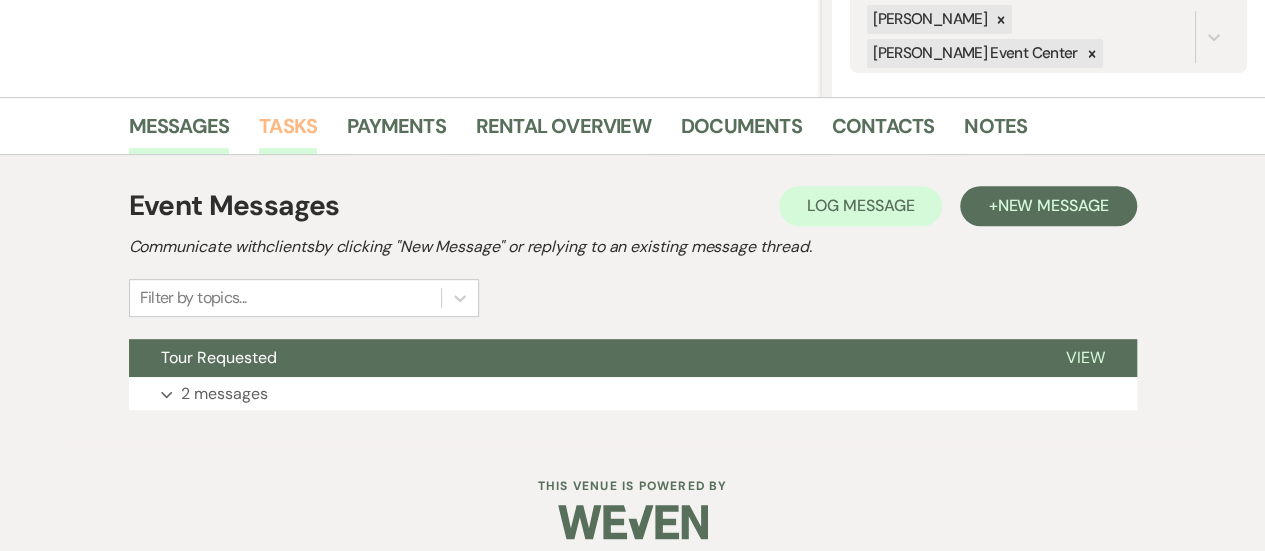 click on "Tasks" at bounding box center [288, 132] 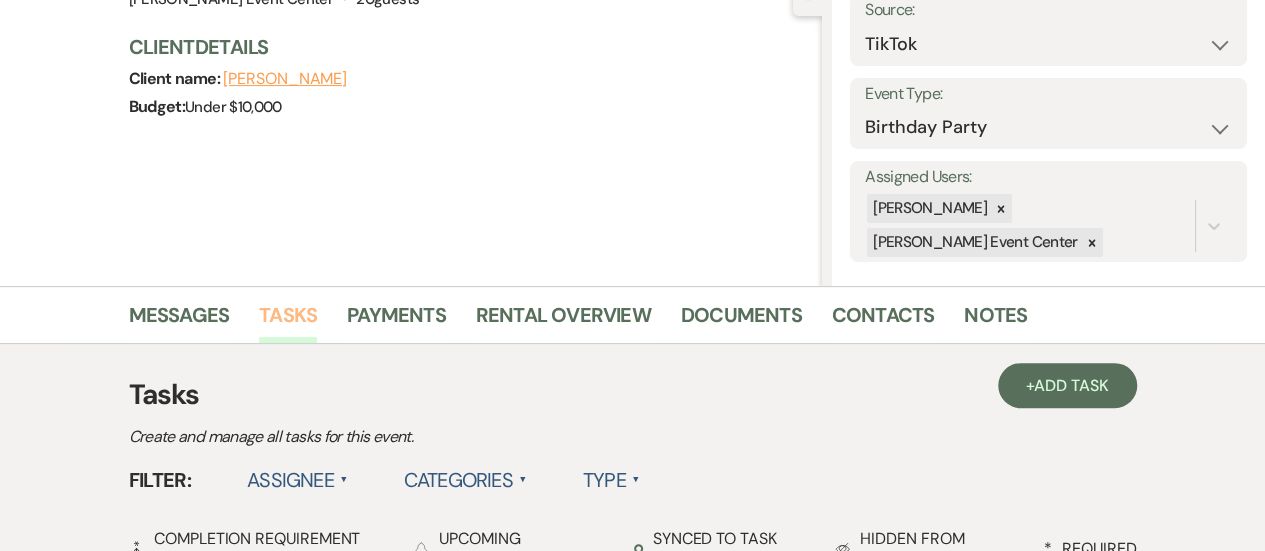 scroll, scrollTop: 405, scrollLeft: 0, axis: vertical 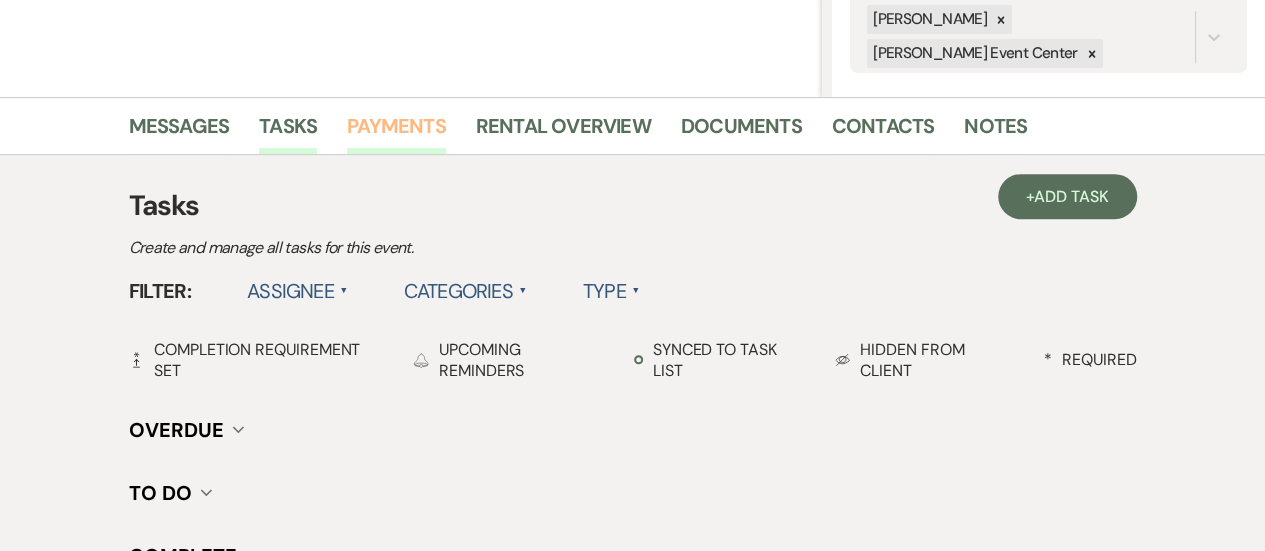 click on "Payments" at bounding box center [396, 132] 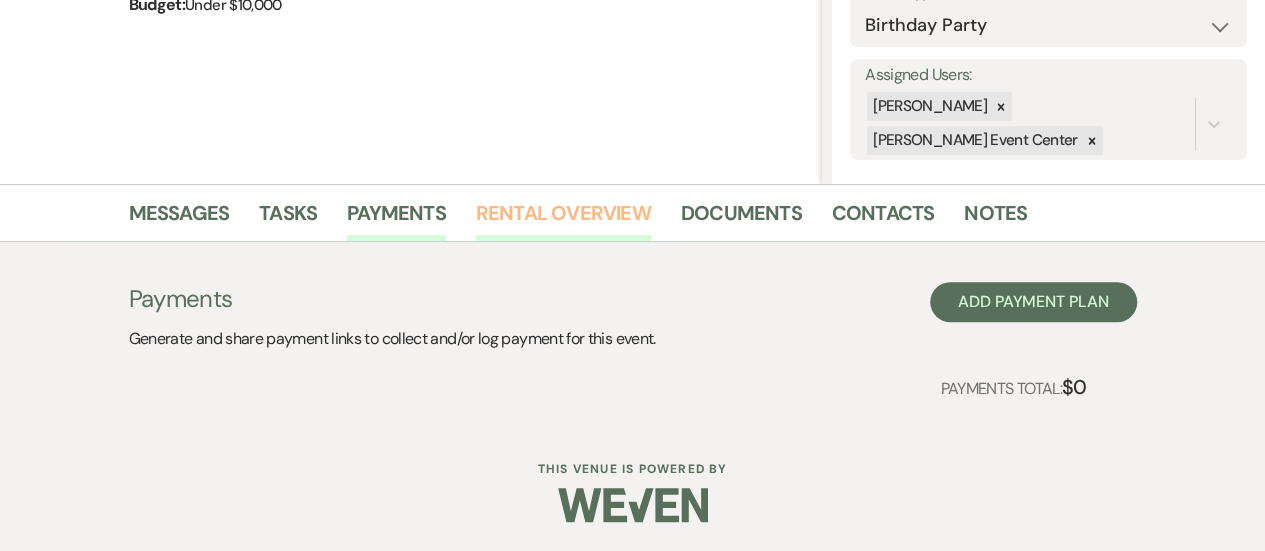 click on "Rental Overview" at bounding box center (563, 219) 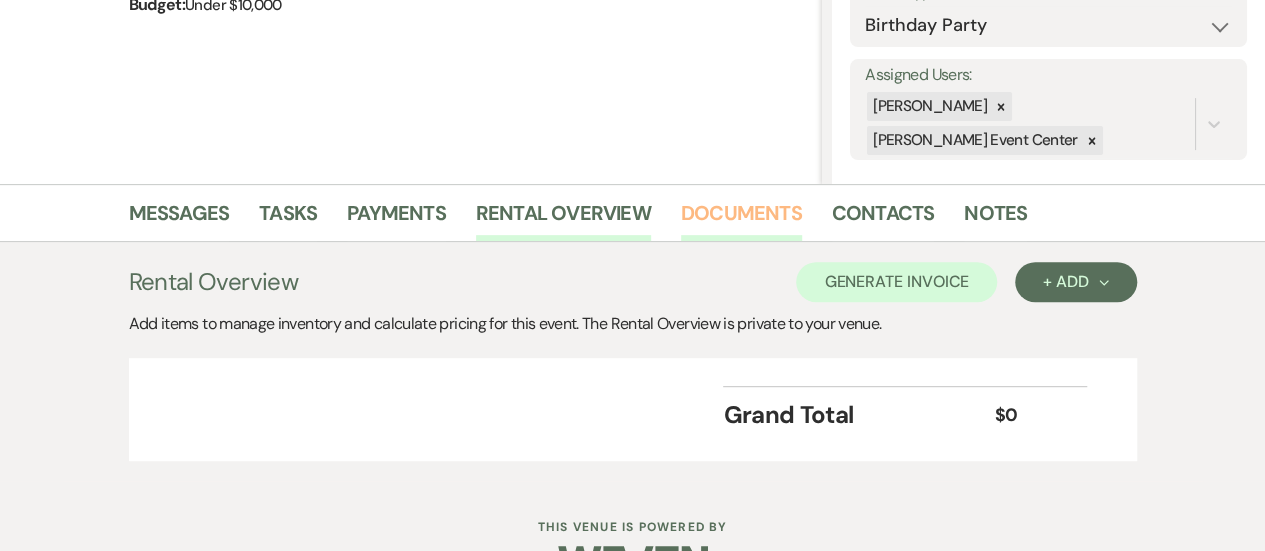 click on "Documents" at bounding box center [741, 219] 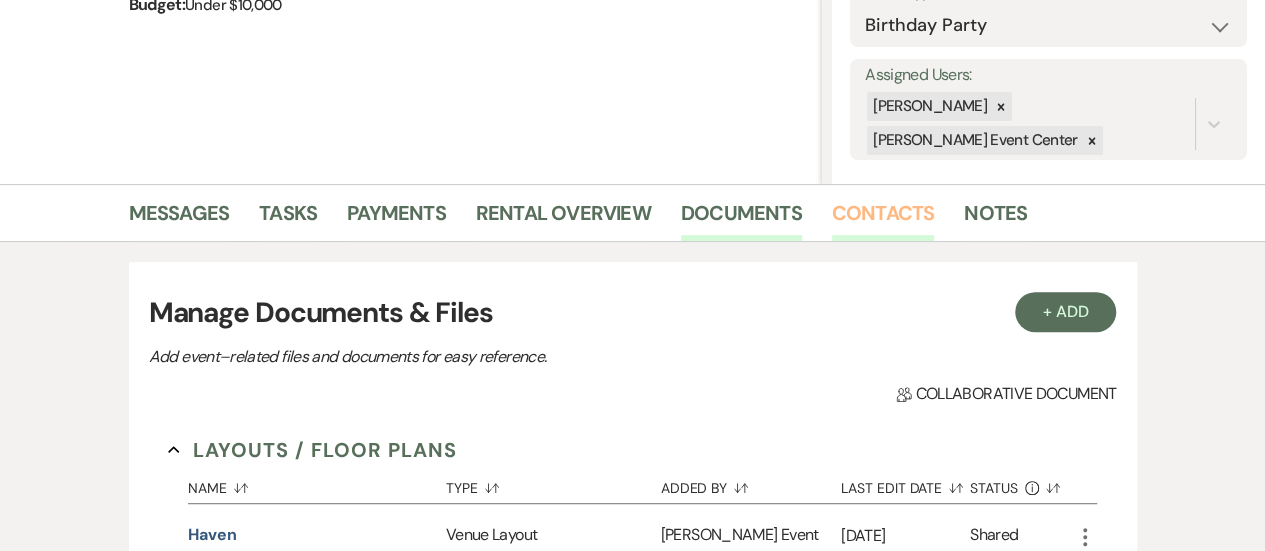 click on "Contacts" at bounding box center (883, 219) 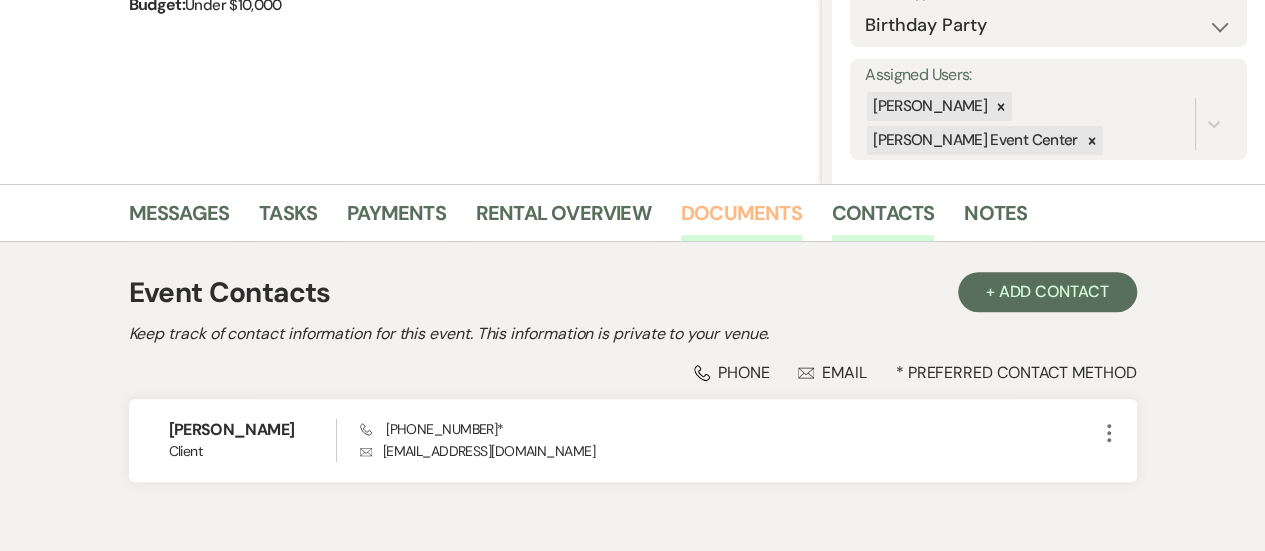click on "Documents" at bounding box center (741, 219) 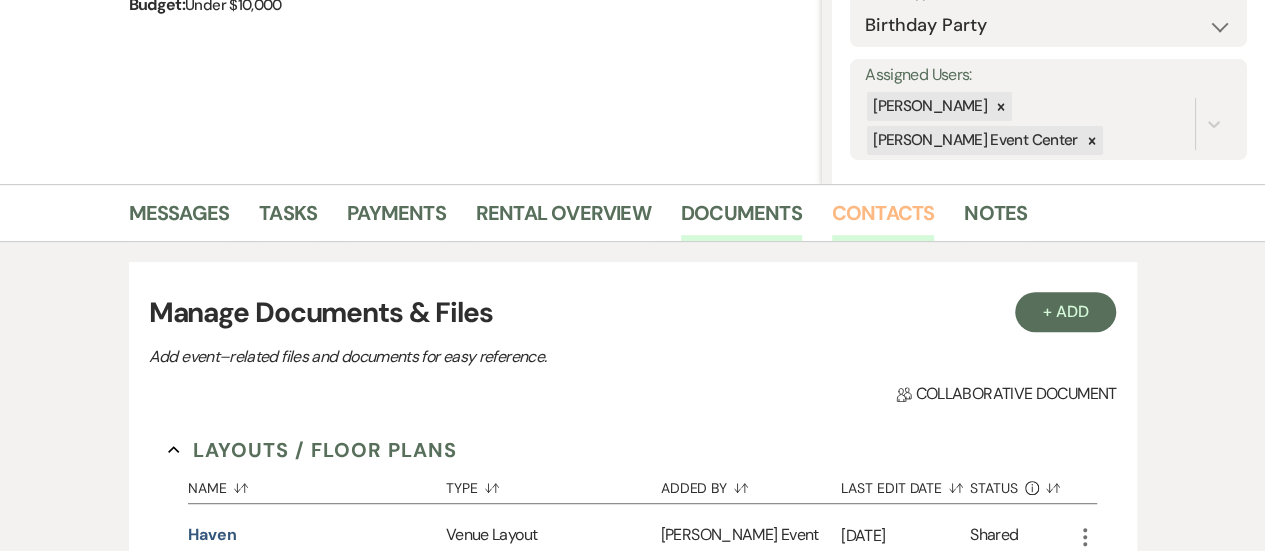 click on "Contacts" at bounding box center (883, 219) 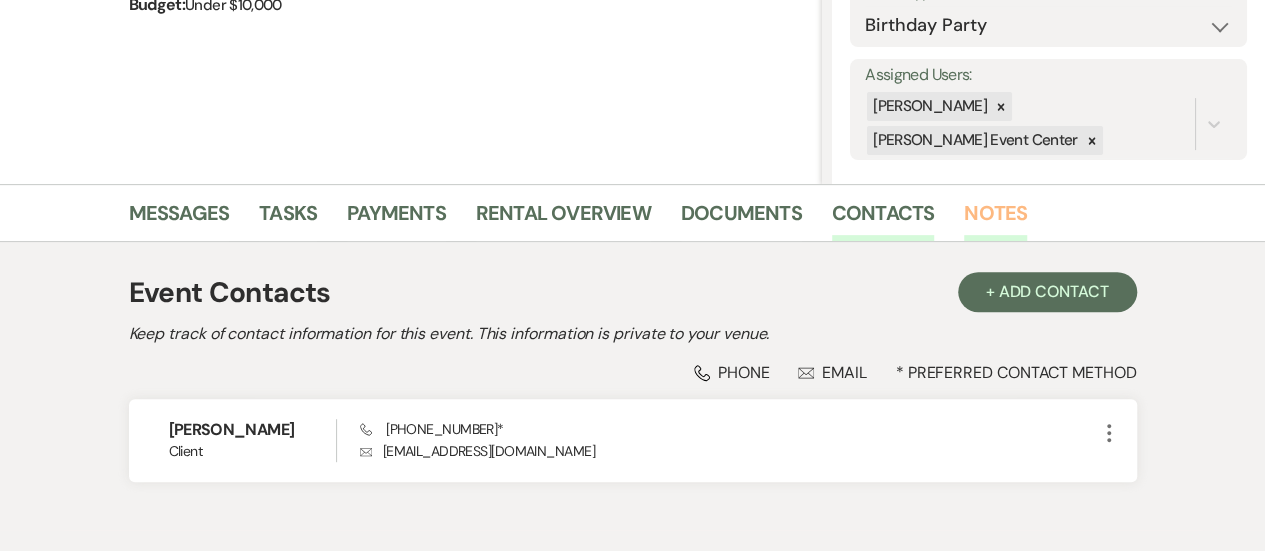 click on "Notes" at bounding box center (995, 219) 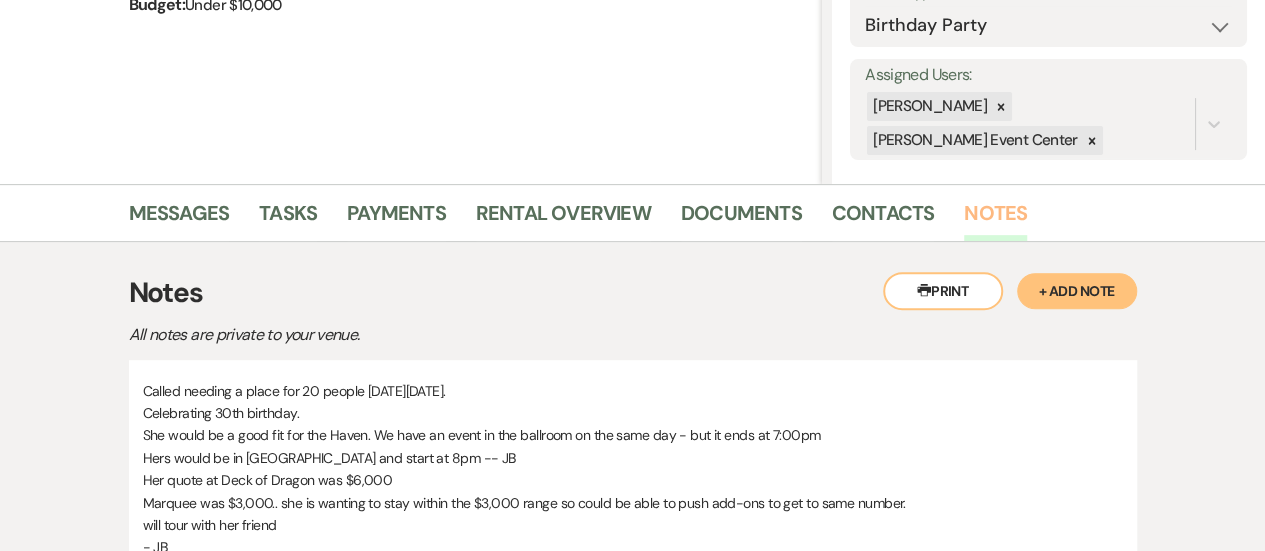 click on "Notes" at bounding box center (995, 219) 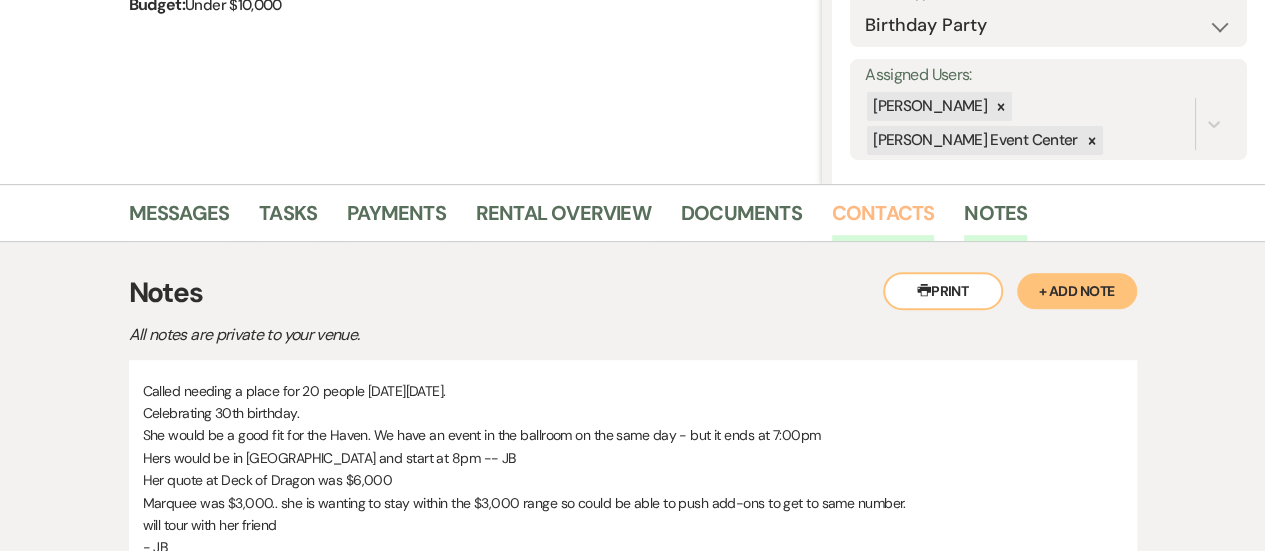 click on "Contacts" at bounding box center [883, 219] 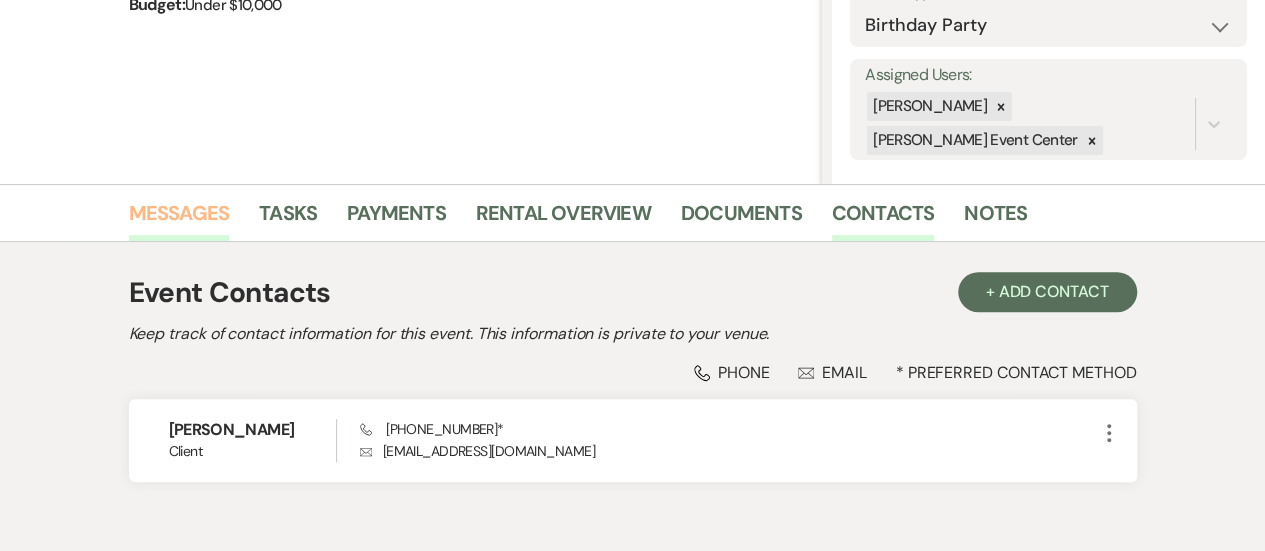 click on "Messages" at bounding box center [179, 219] 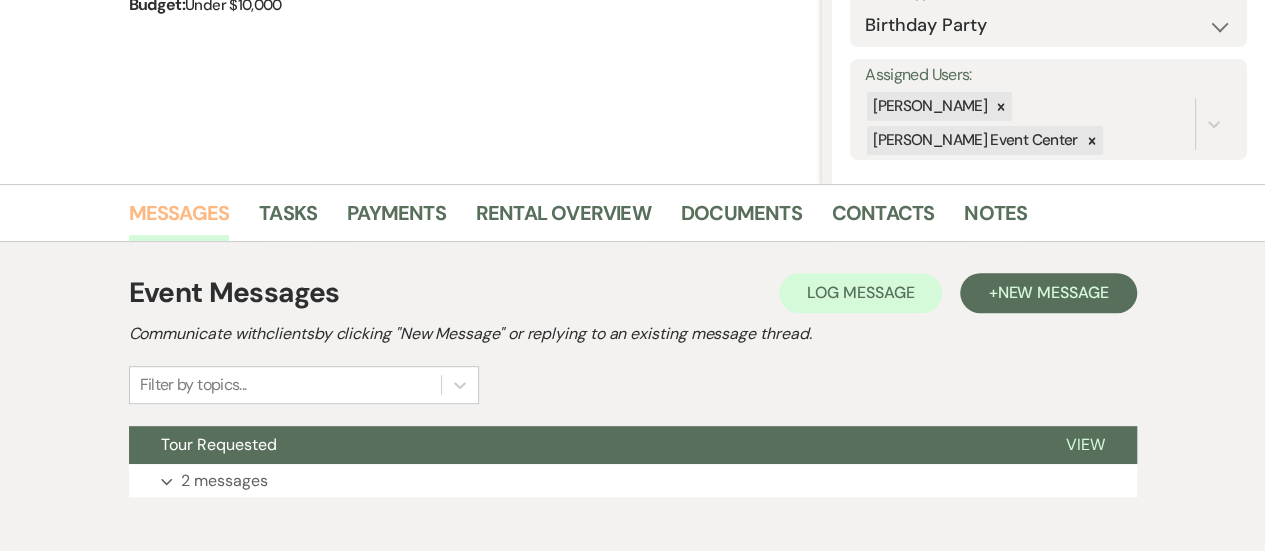 scroll, scrollTop: 422, scrollLeft: 0, axis: vertical 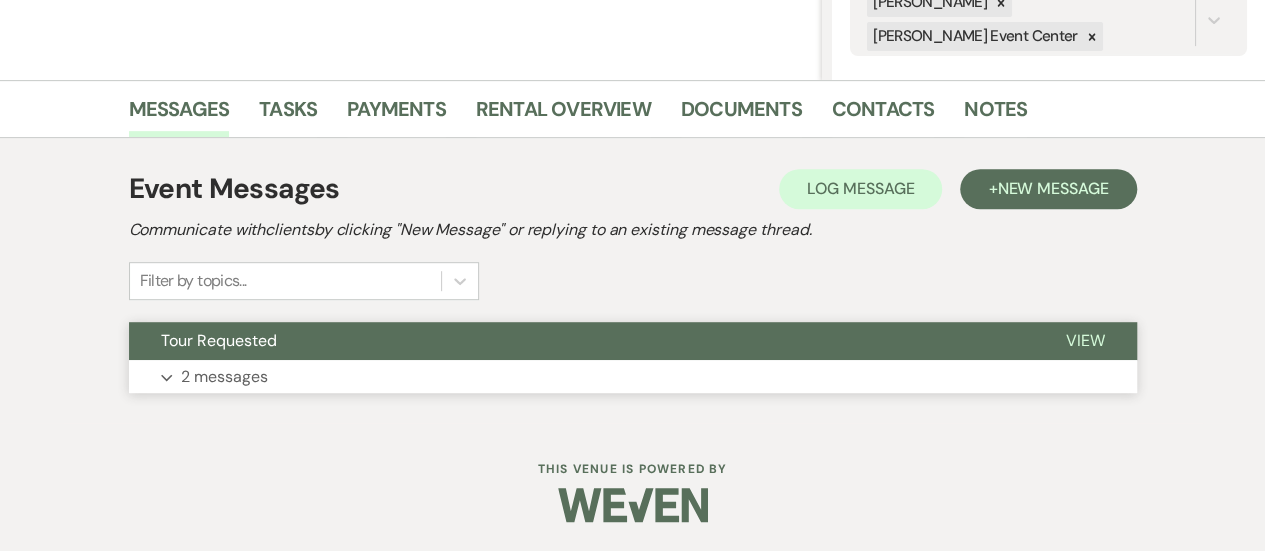 click on "Expand 2 messages" at bounding box center [633, 377] 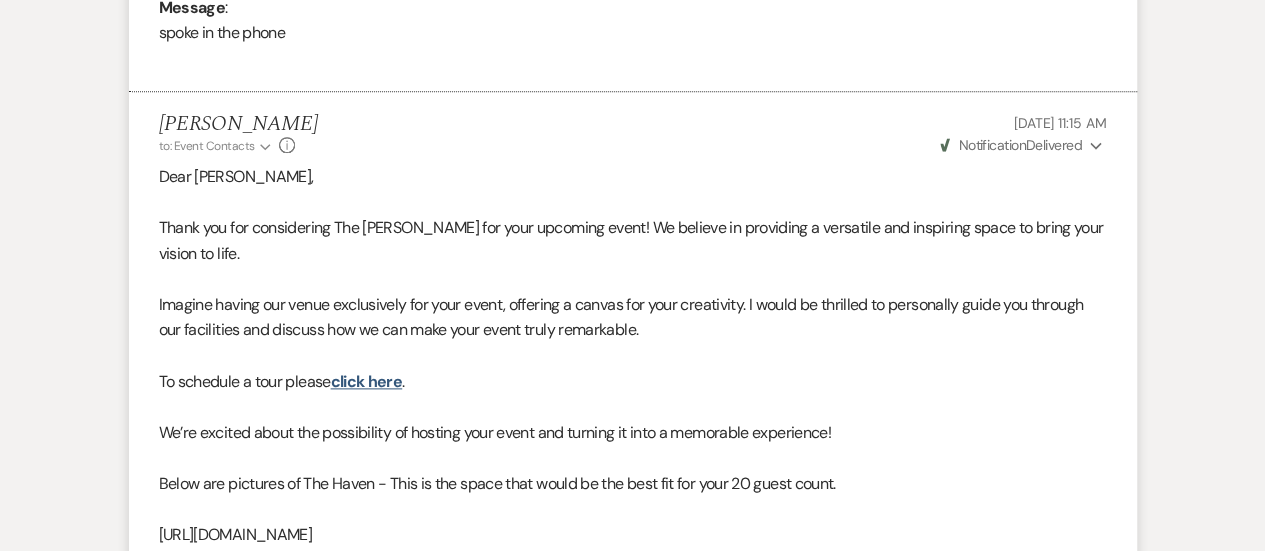 scroll, scrollTop: 1033, scrollLeft: 0, axis: vertical 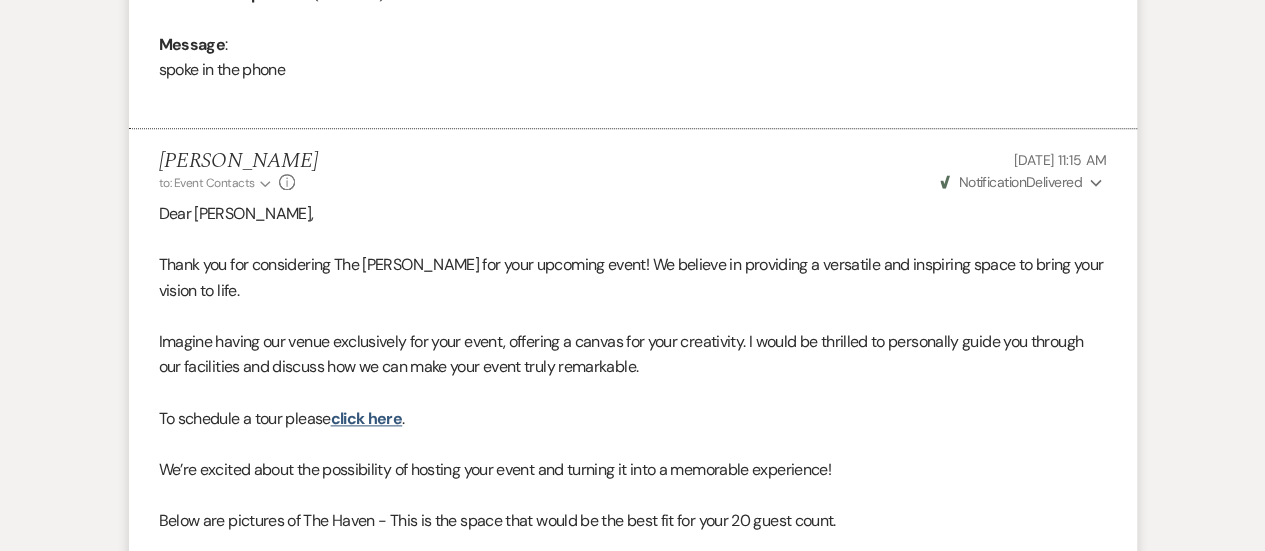 click on "Expand" 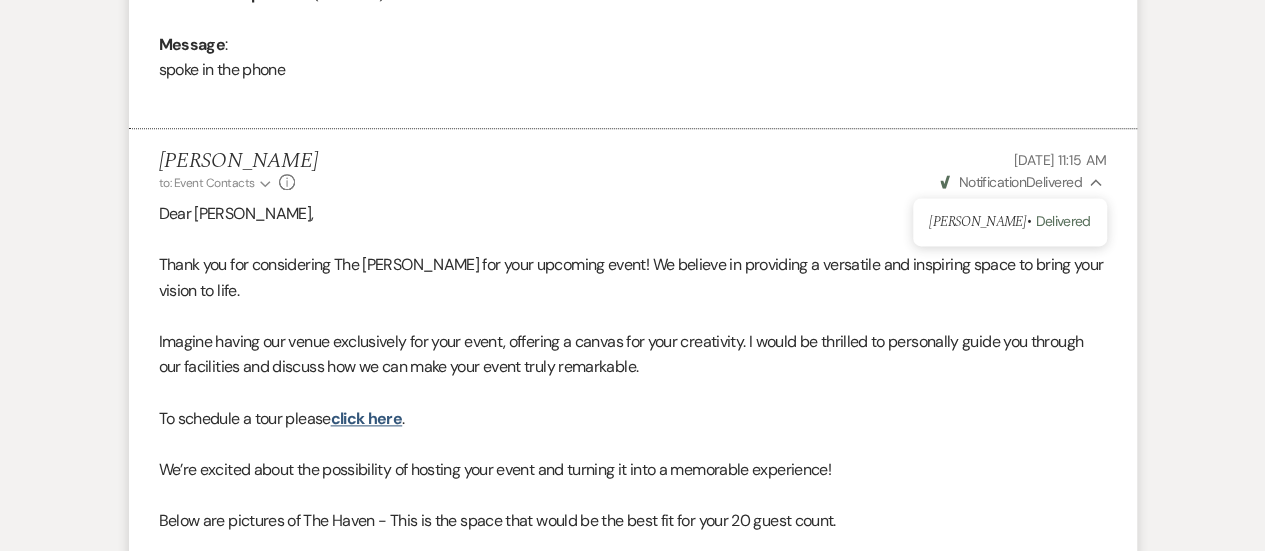 click on "Event Messages   Log Log Message +  New Message Communicate with  clients  by clicking "New Message" or replying to an existing message thread. Filter by topics... Tour Requested Hide [PERSON_NAME] [DATE] 11:07 AM
From : [PERSON_NAME] (Client)
Event : [PERSON_NAME] Birthday Party
Desired date : [DATE]
Anticipated guest count : 20
Vision : (unknown)
Source : Venue Website
Budget : Under $10,000
Pinterest inspiration : (unknown)
Message :   spoke in the phone
[PERSON_NAME] to: Event Contacts Expand Info [DATE] 11:15 AM Weven Check Notification  Delivered Collapse [PERSON_NAME]  • Delivered Dear [PERSON_NAME], Thank you for considering The [PERSON_NAME] for your upcoming event! We believe in providing a versatile and inspiring space to bring your vision to life. To schedule a tour please  click here .  We’re excited about the possibility of hosting your event and turning it into a memorable experience! [URL][DOMAIN_NAME] Haven" at bounding box center (633, 284) 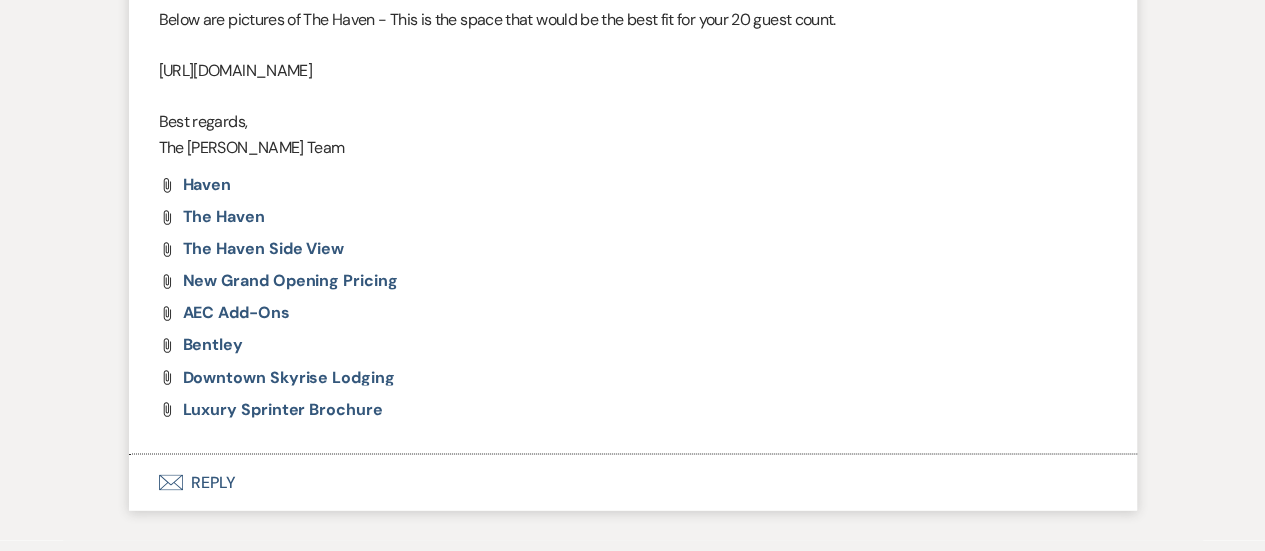 scroll, scrollTop: 1650, scrollLeft: 0, axis: vertical 